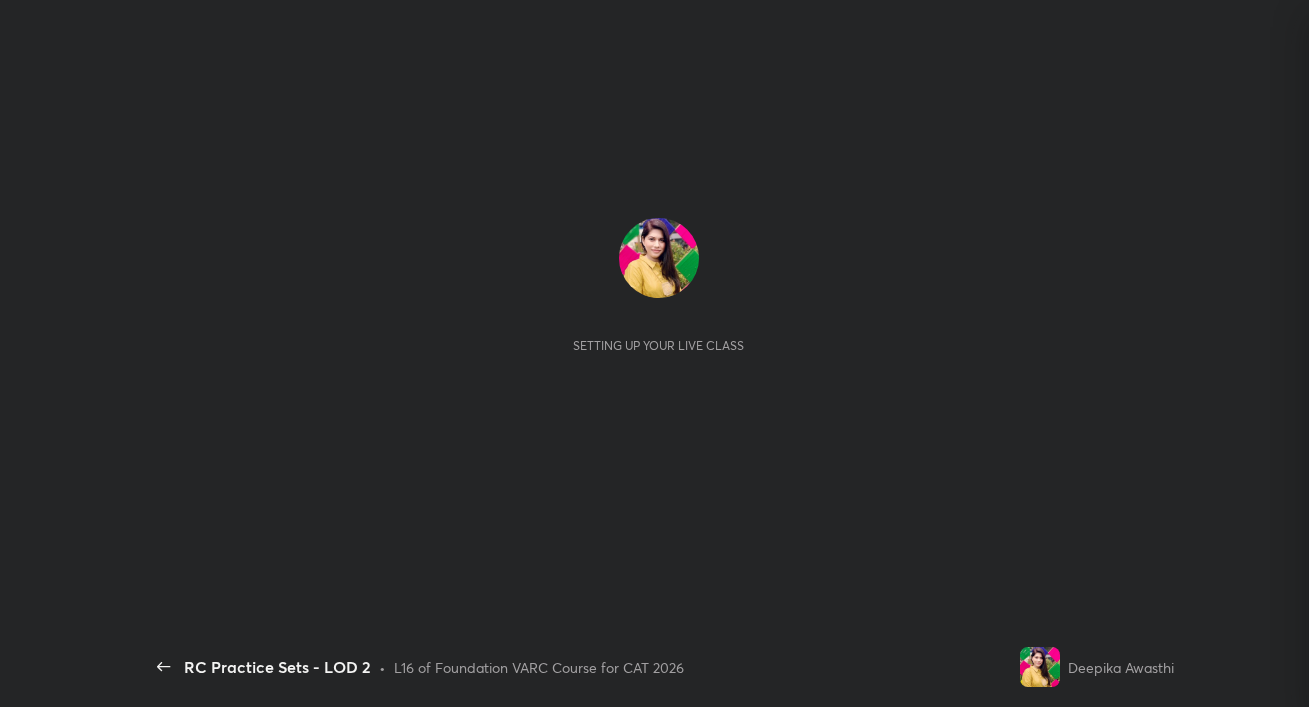 scroll, scrollTop: 0, scrollLeft: 0, axis: both 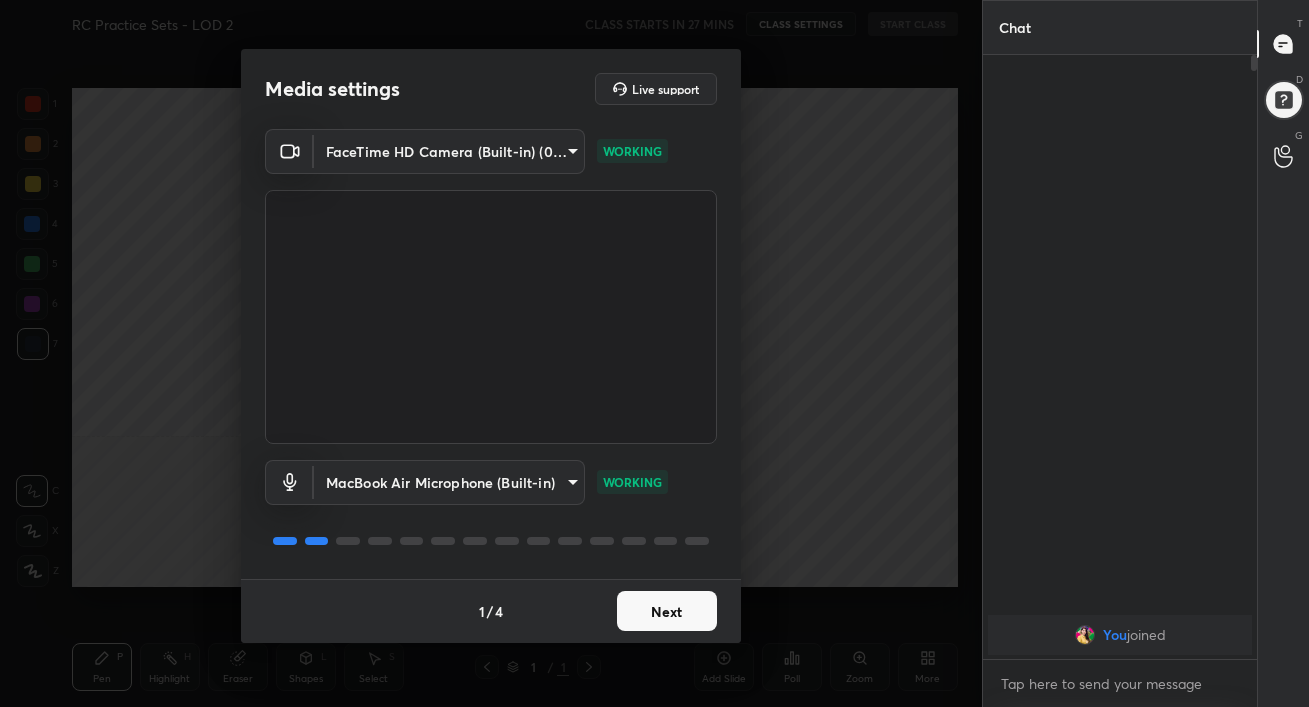 click on "Next" at bounding box center [667, 611] 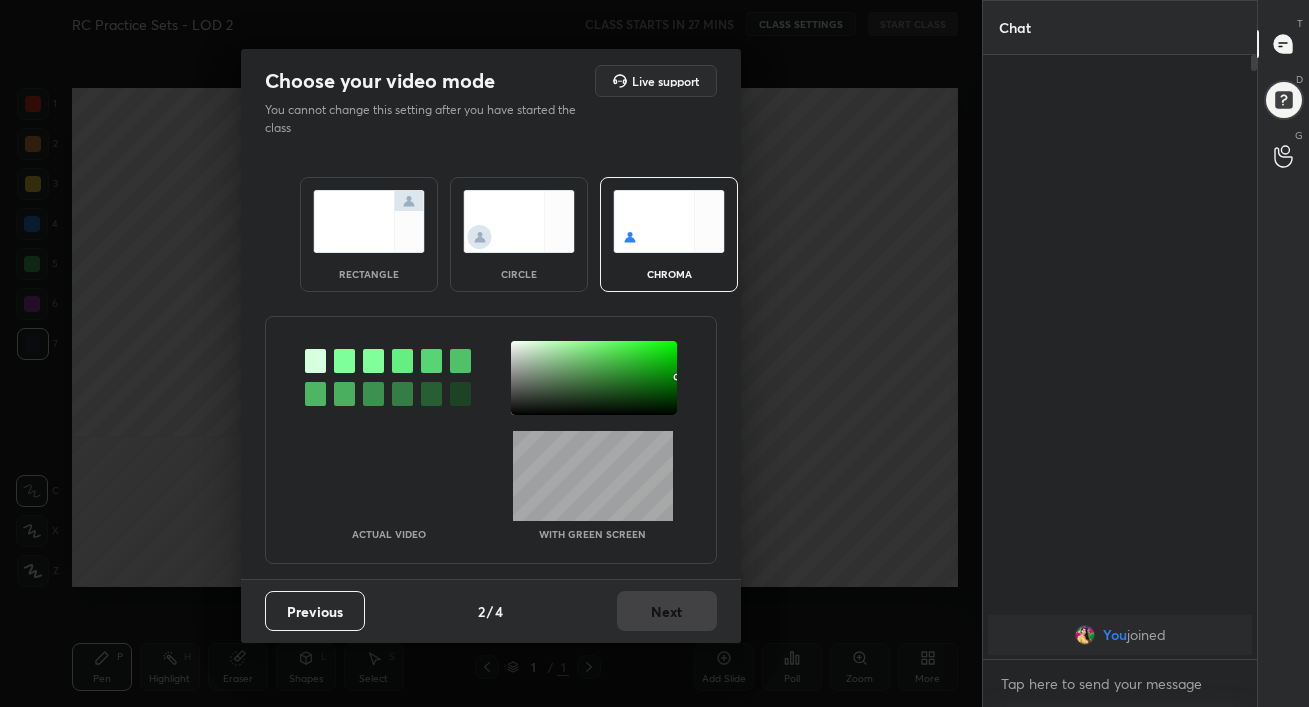 click at bounding box center (369, 221) 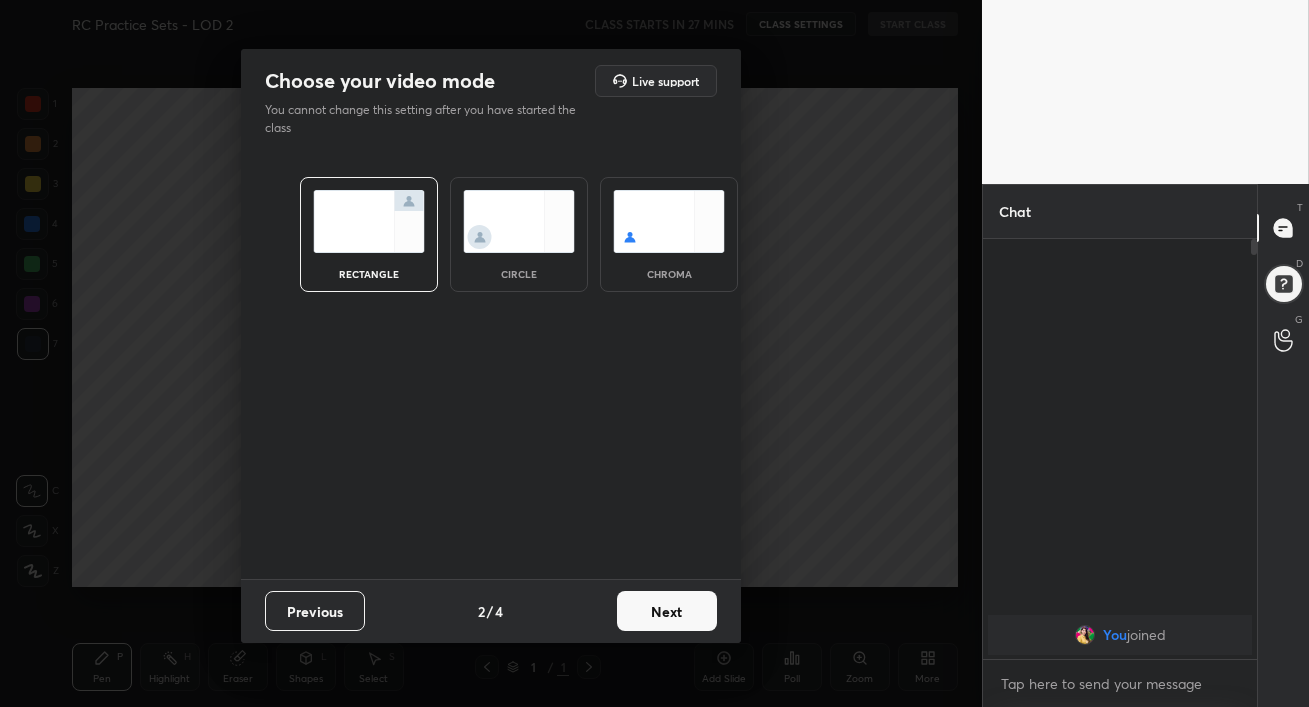click on "Previous 2 / 4 Next" at bounding box center (491, 611) 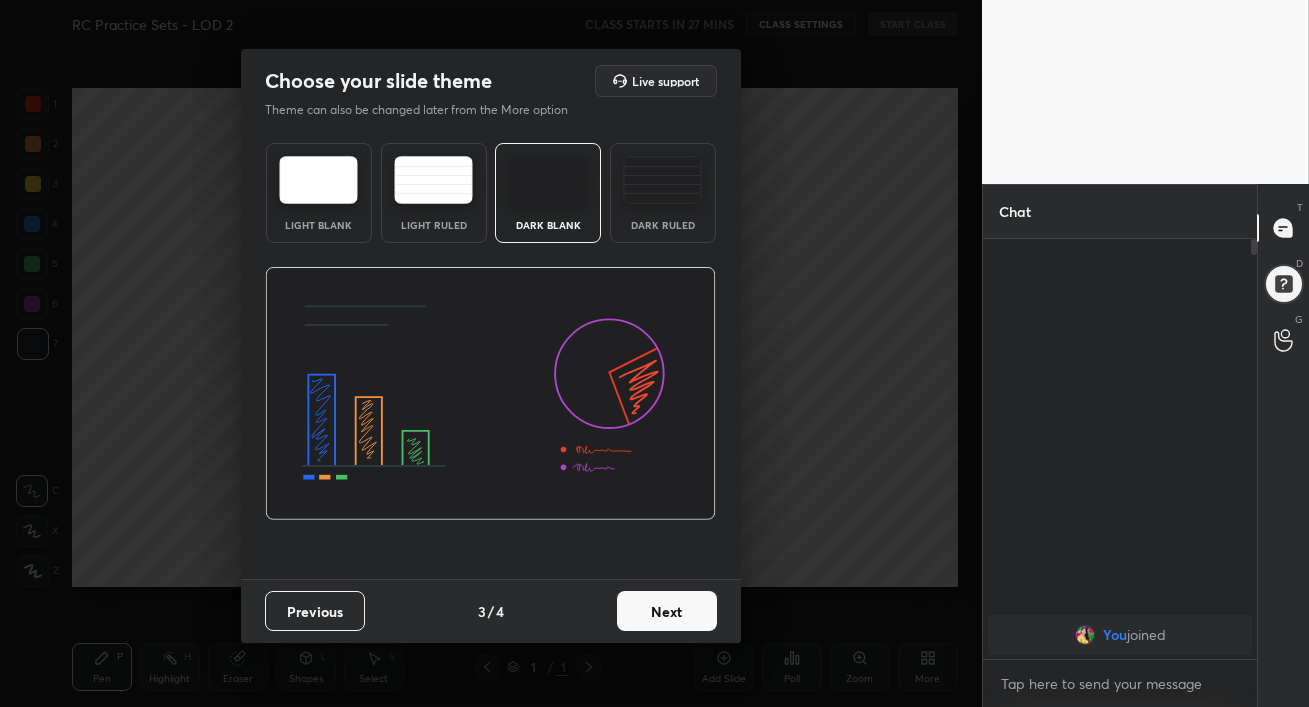 click at bounding box center (662, 180) 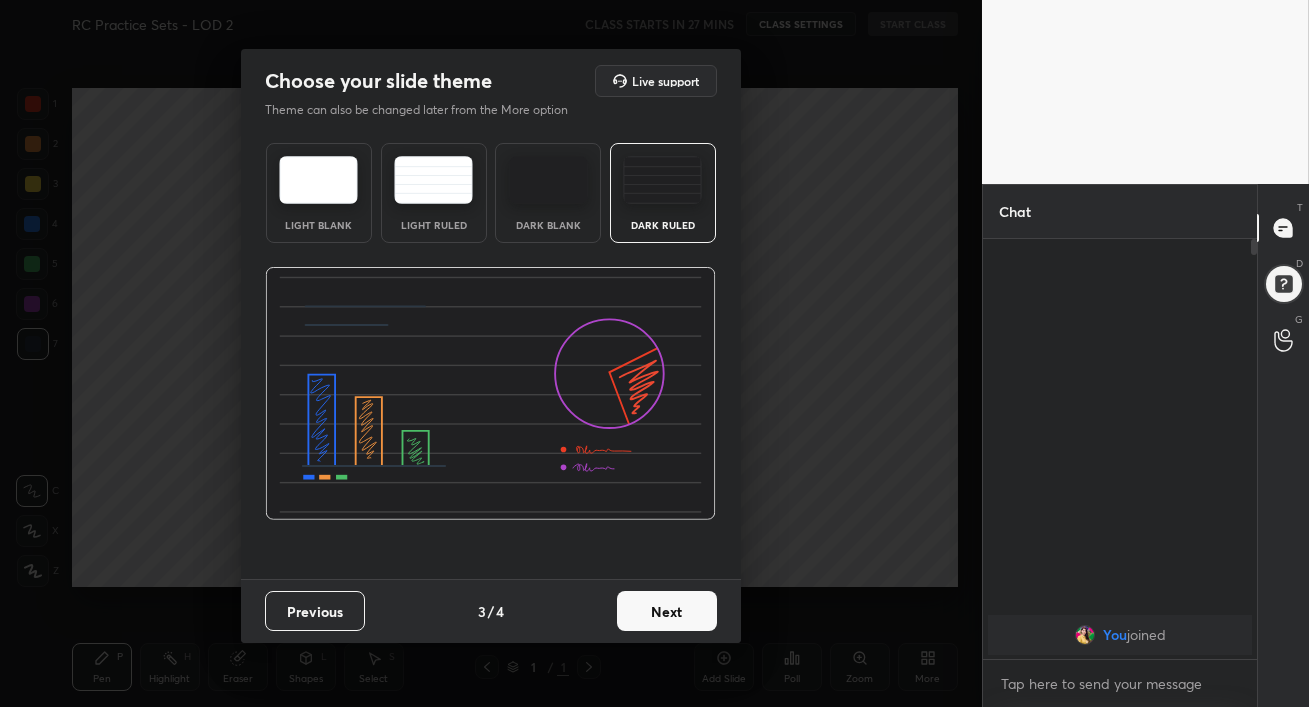 click on "Next" at bounding box center [667, 611] 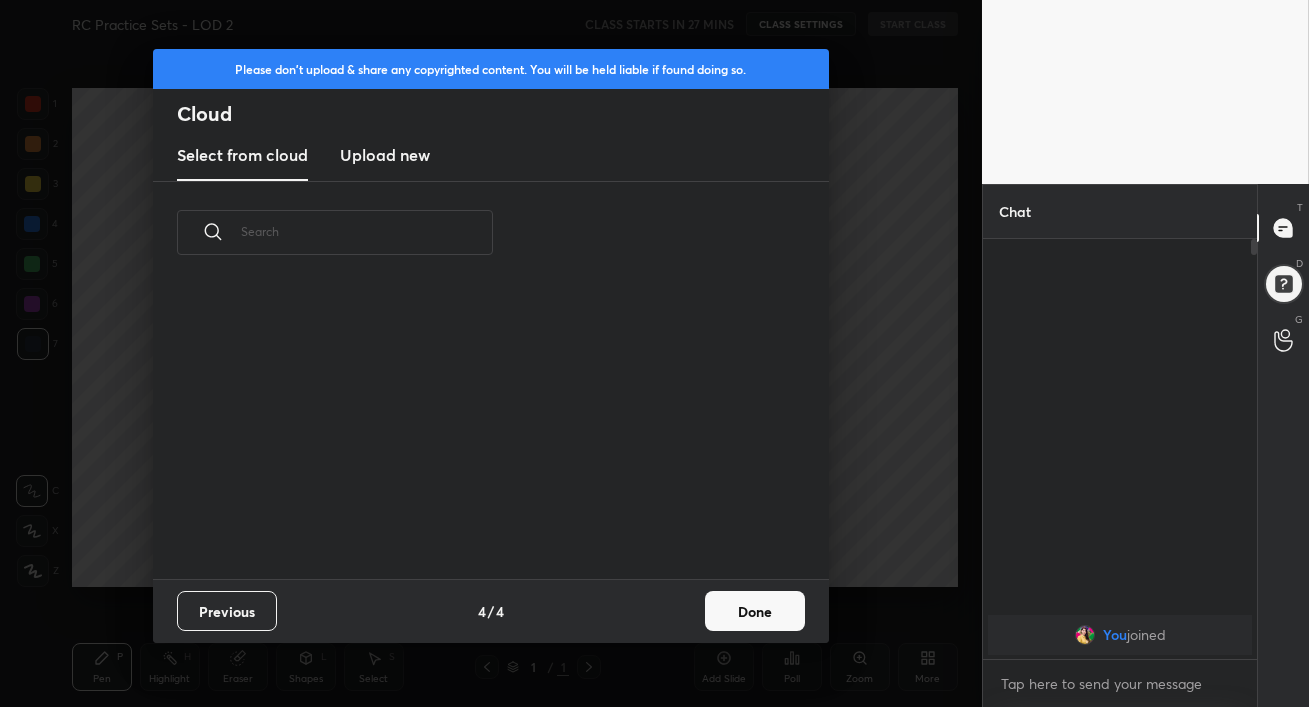 scroll, scrollTop: 6, scrollLeft: 11, axis: both 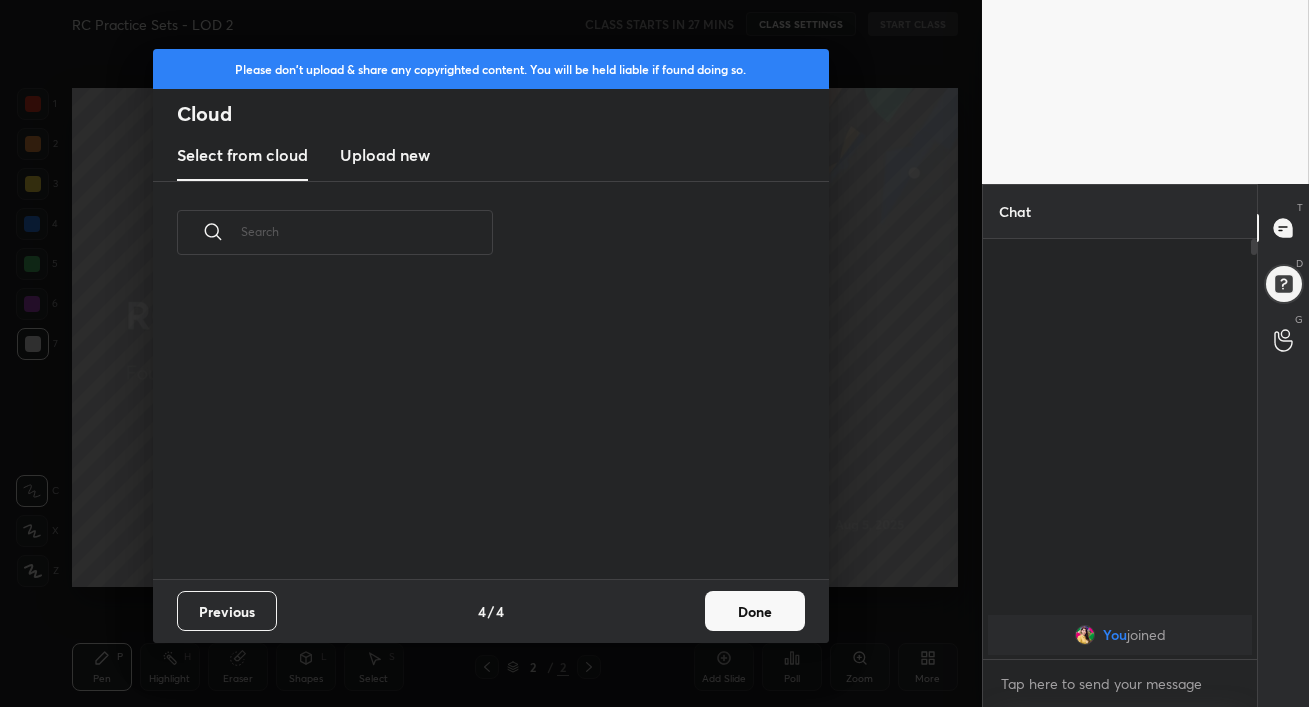 click on "Upload new" at bounding box center [385, 155] 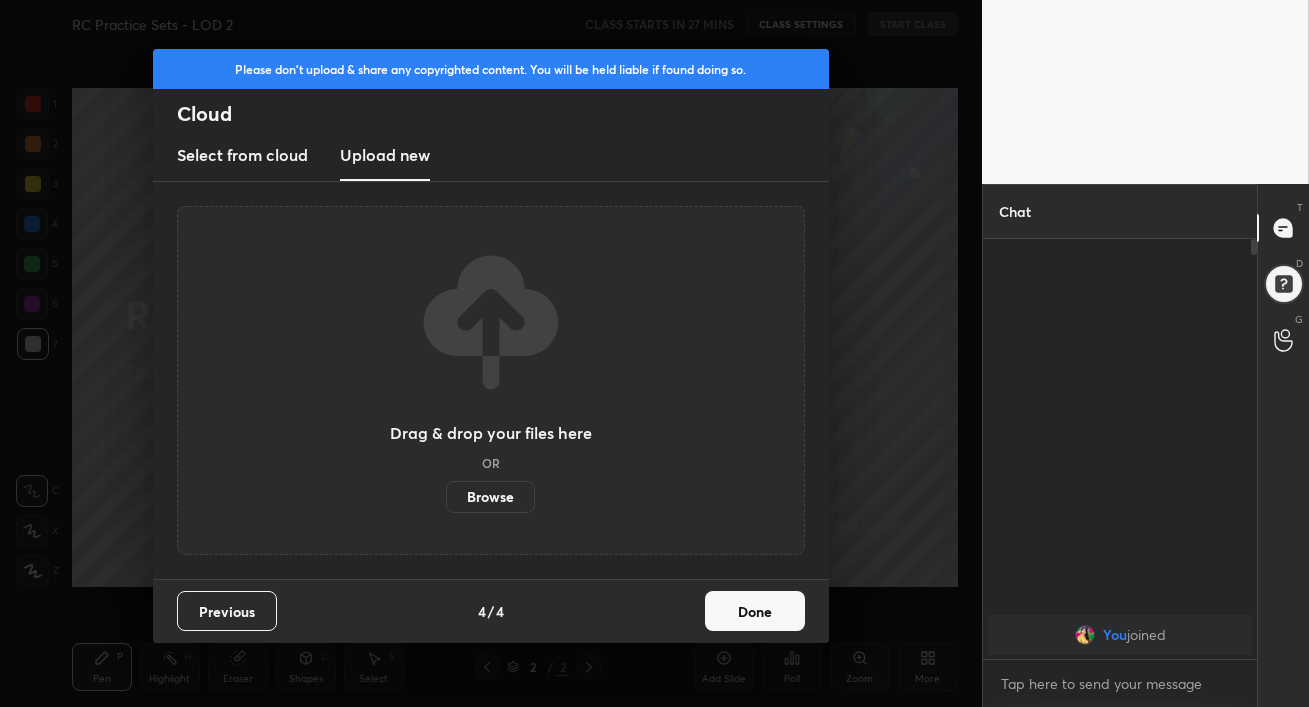 click on "Browse" at bounding box center [490, 497] 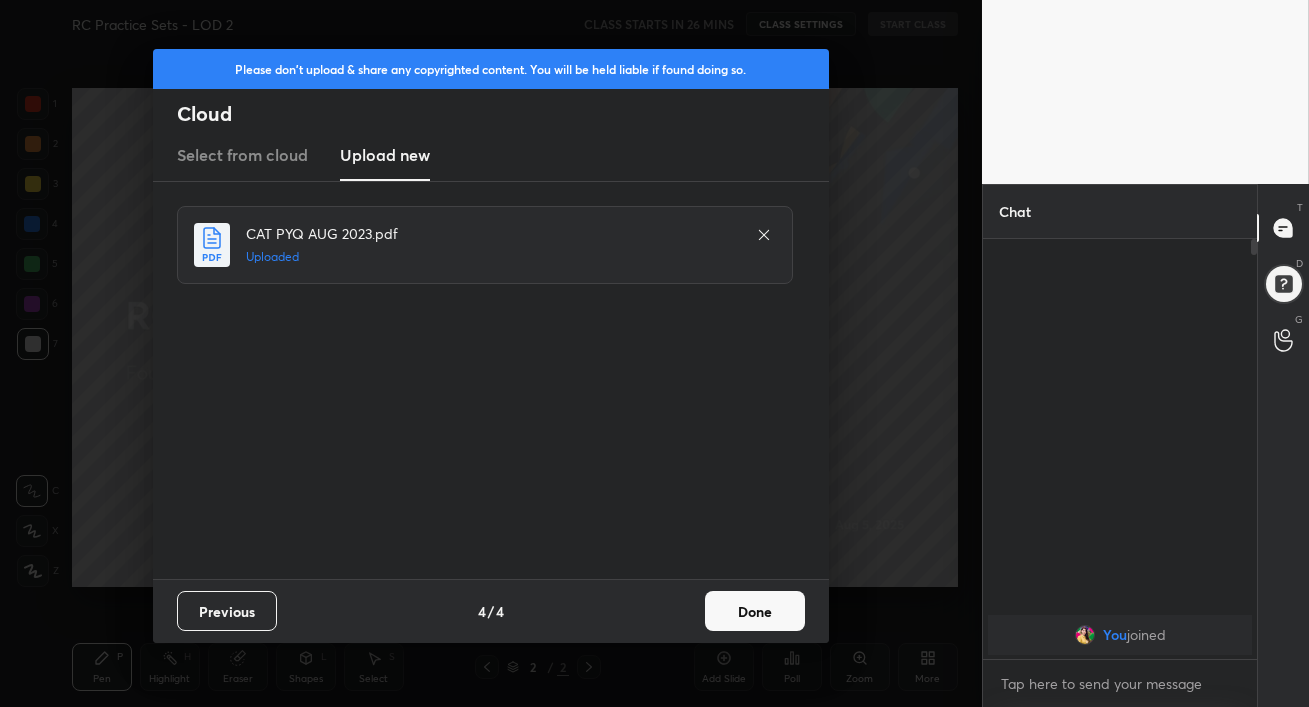 click on "Done" at bounding box center (755, 611) 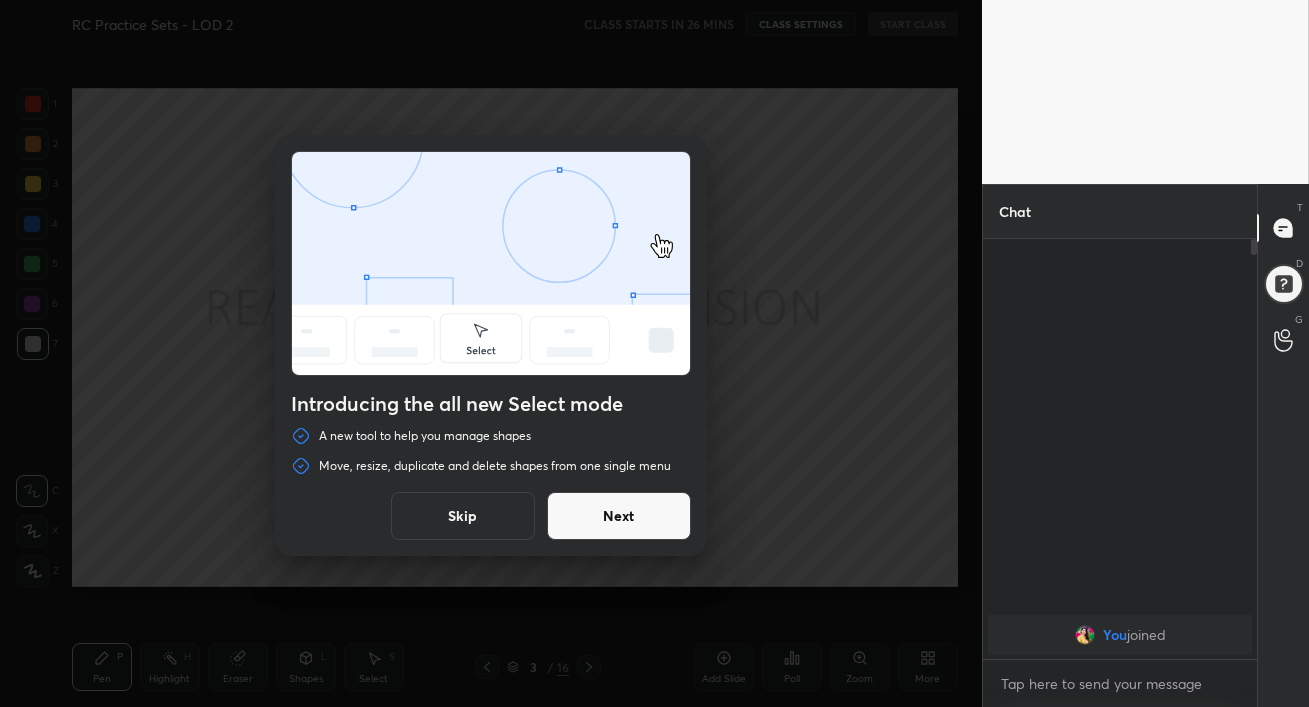 click on "Next" at bounding box center [619, 516] 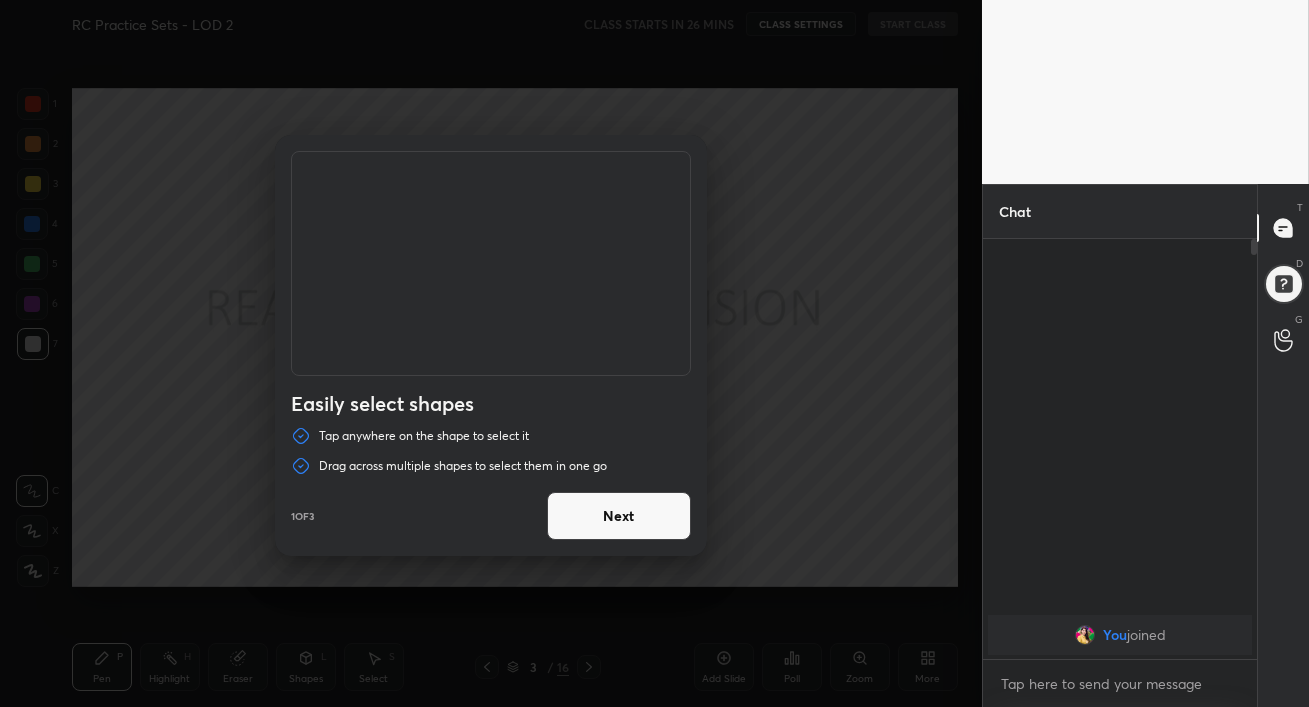 click on "Next" at bounding box center (619, 516) 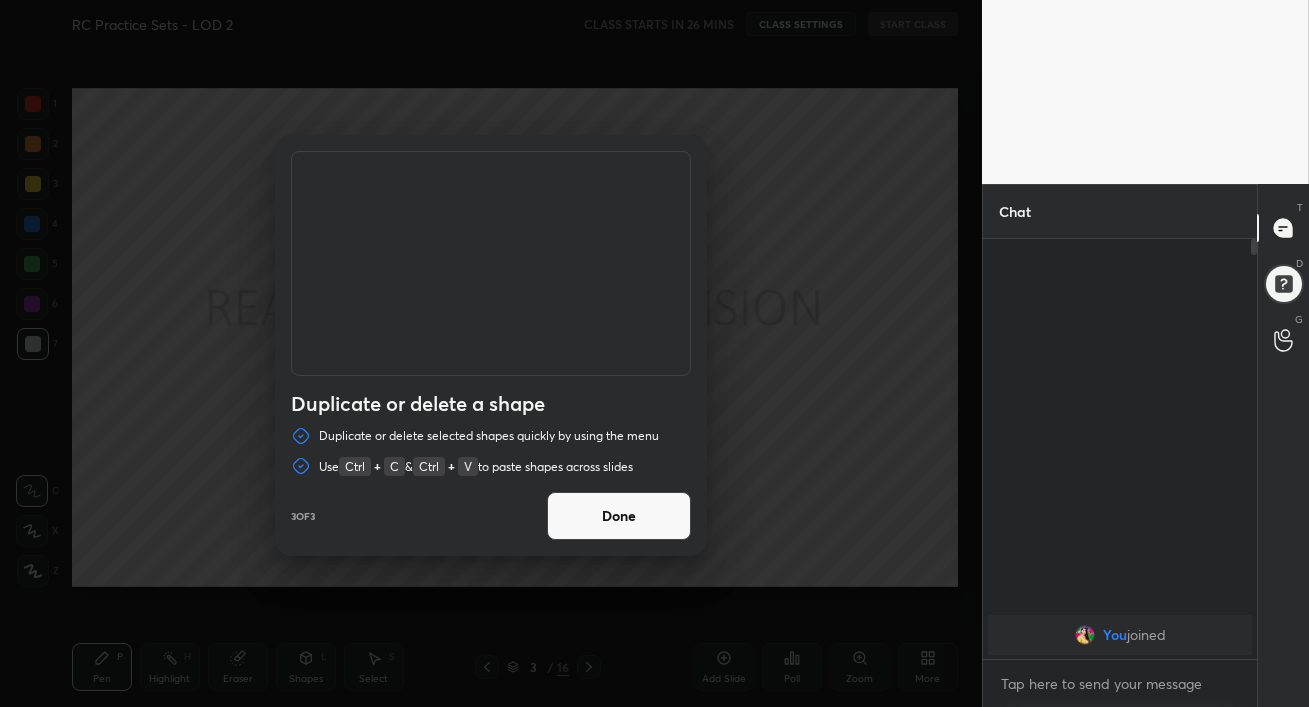 click on "Done" at bounding box center (619, 516) 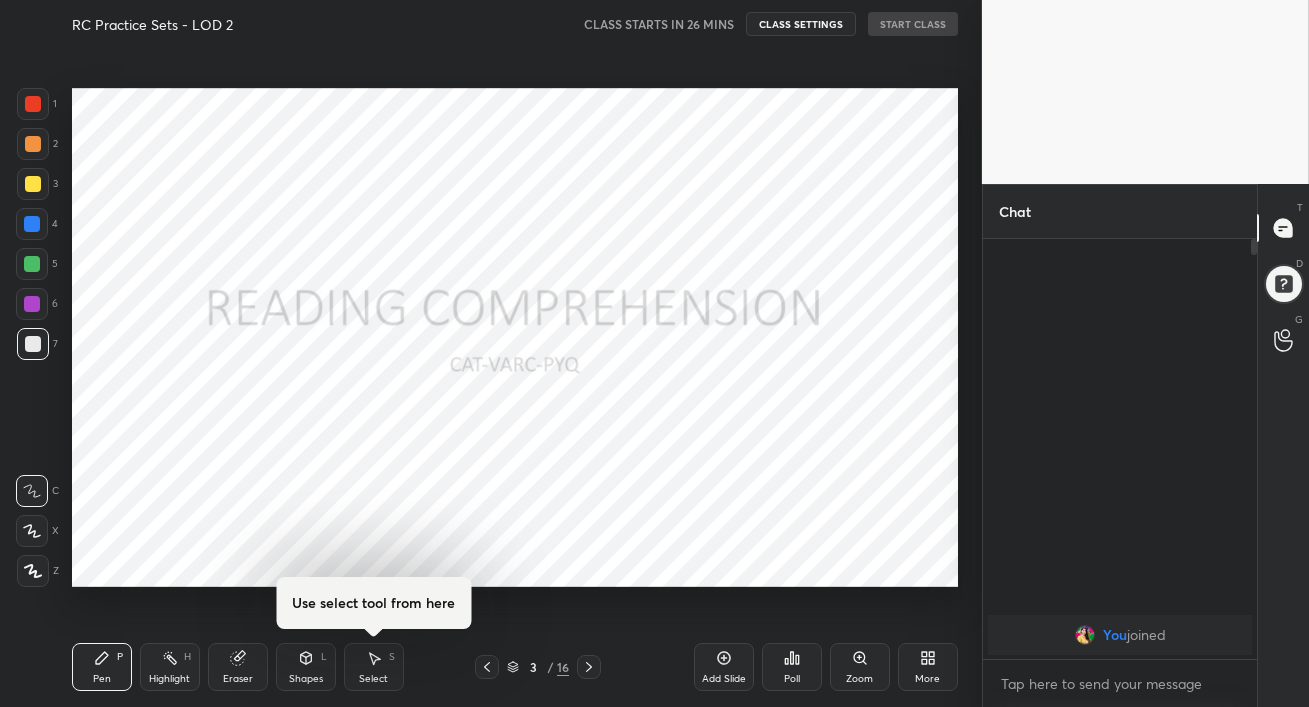 click on "Duplicate or delete a shape Duplicate or delete selected shapes quickly by using the menu Use  Ctrl   +   C  &  Ctrl   +   V  to paste shapes across slides Done 3  of  3" at bounding box center [491, 353] 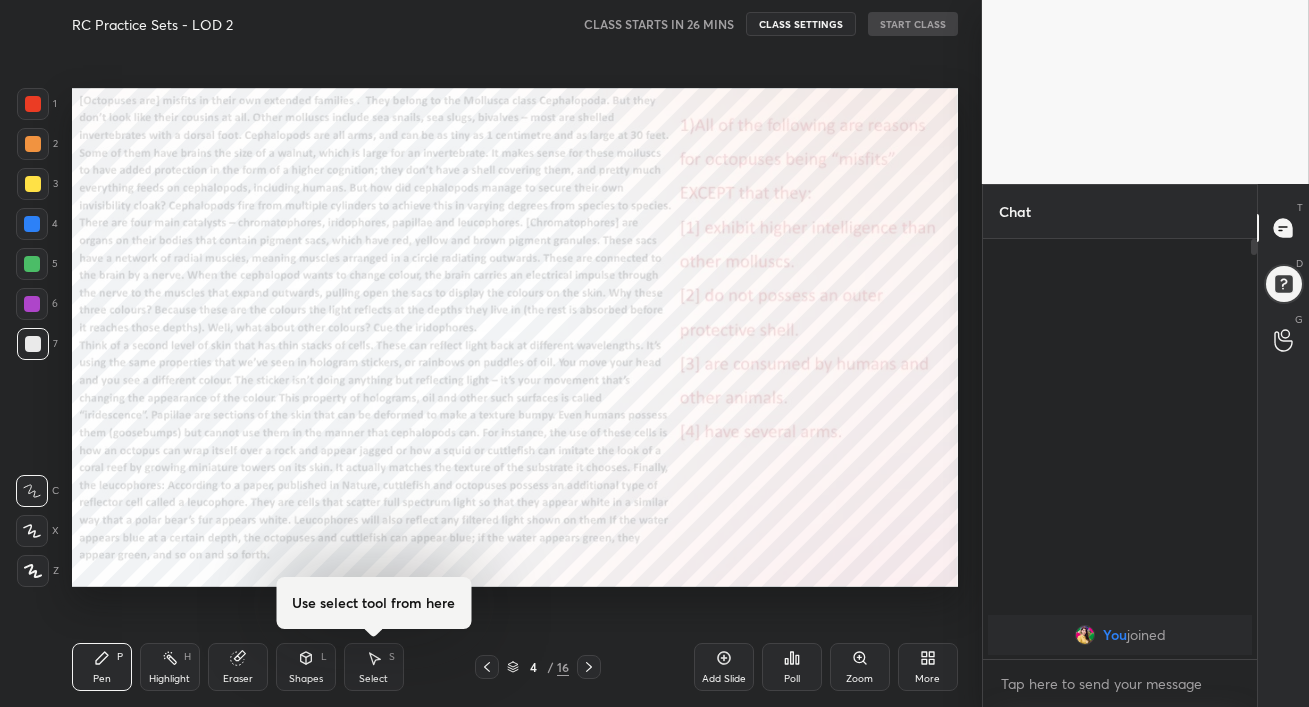 click at bounding box center (589, 667) 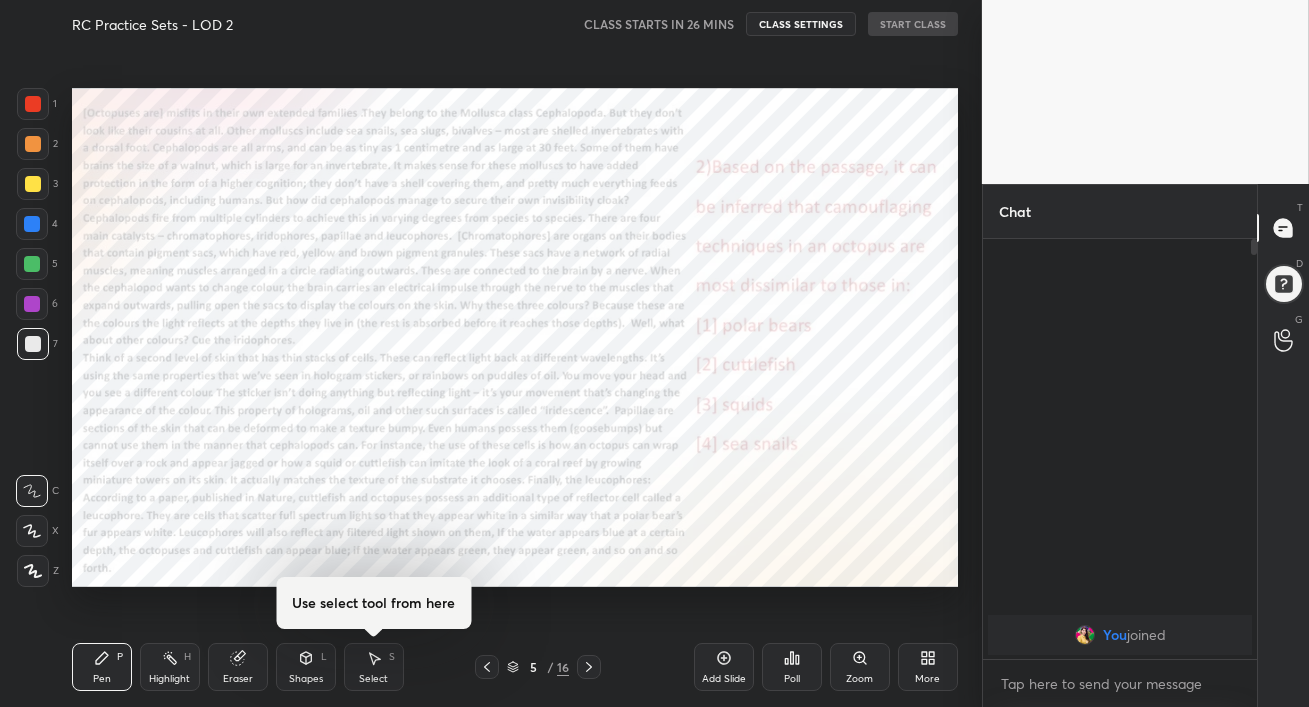 click at bounding box center [589, 667] 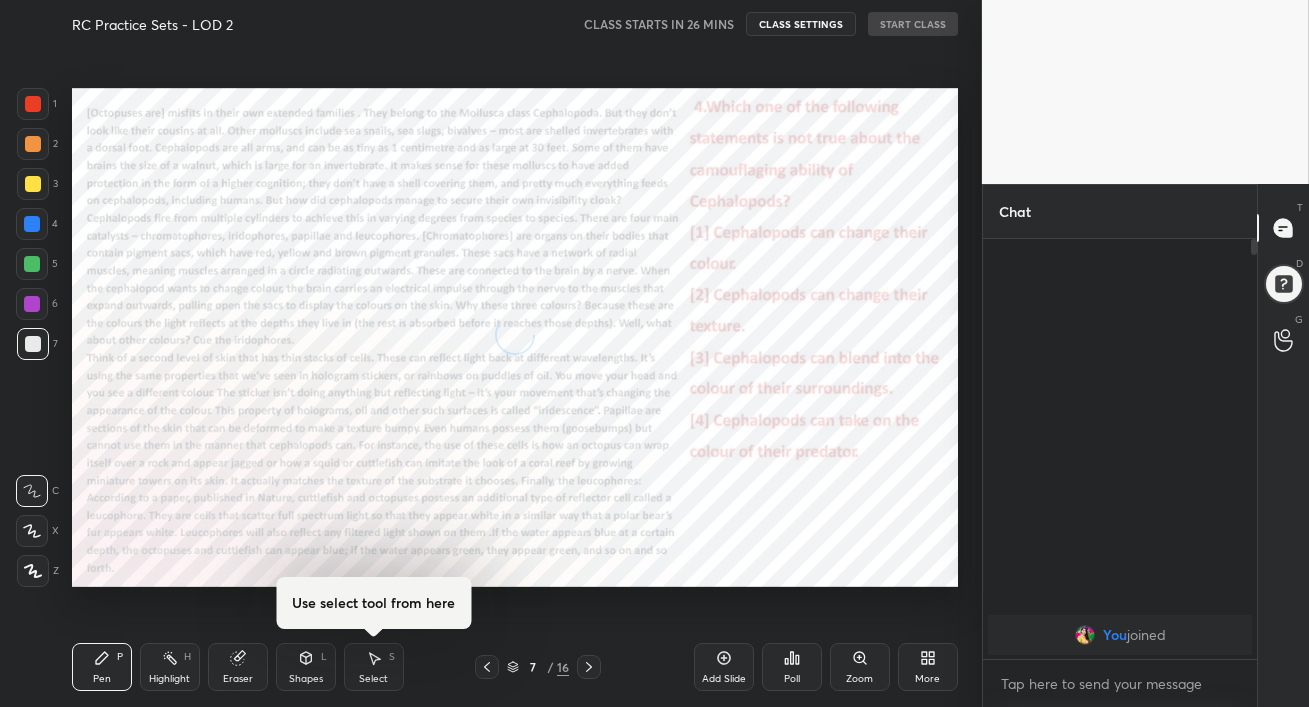 click at bounding box center [589, 667] 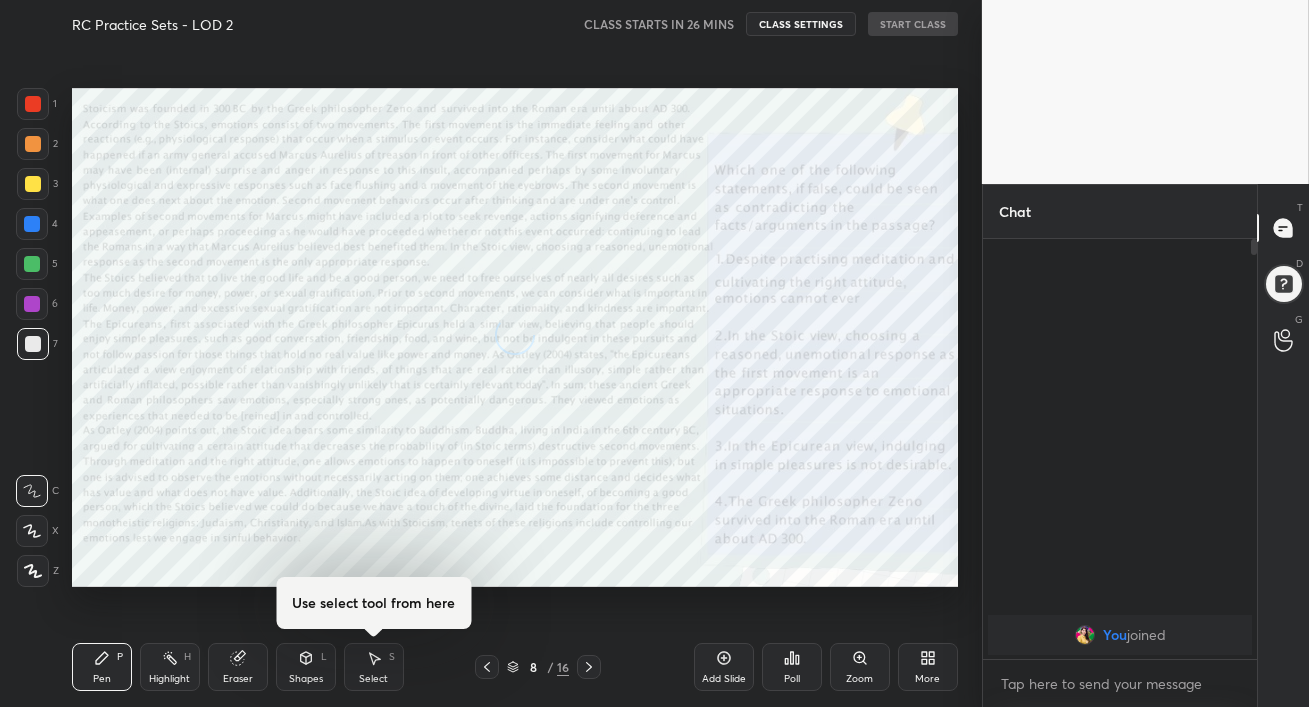 click at bounding box center [589, 667] 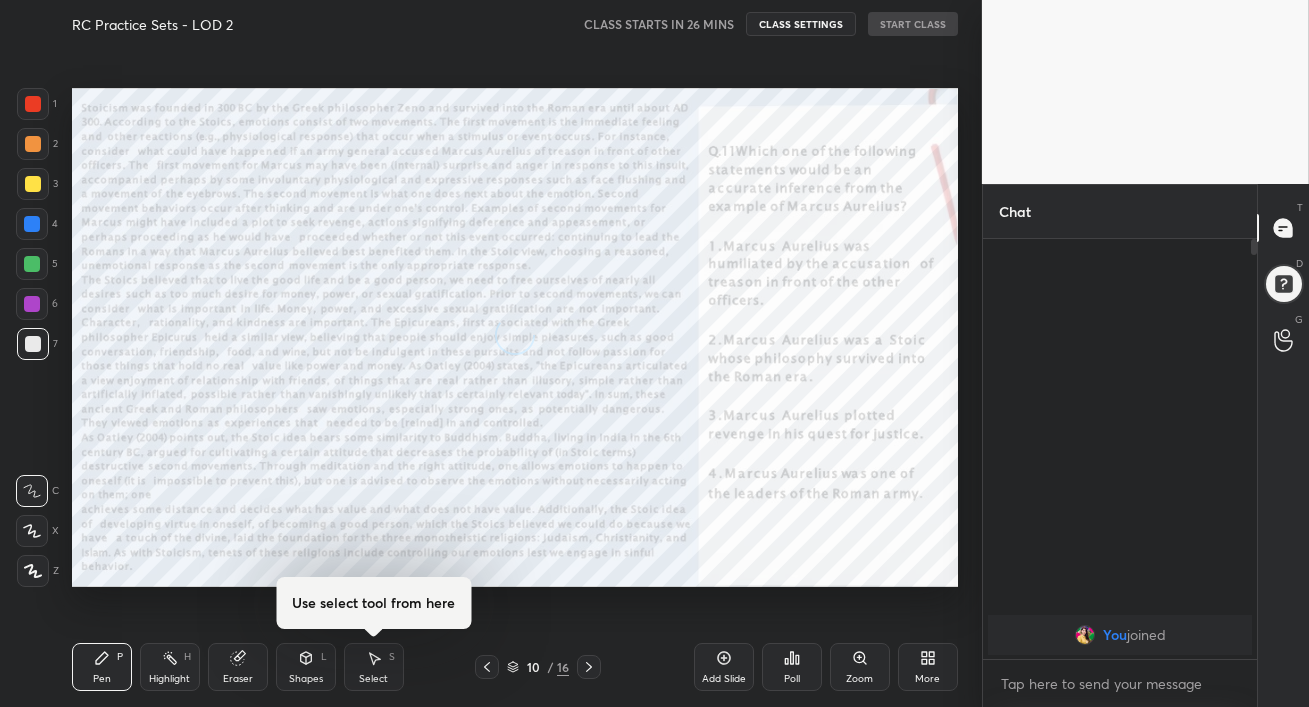 click at bounding box center (589, 667) 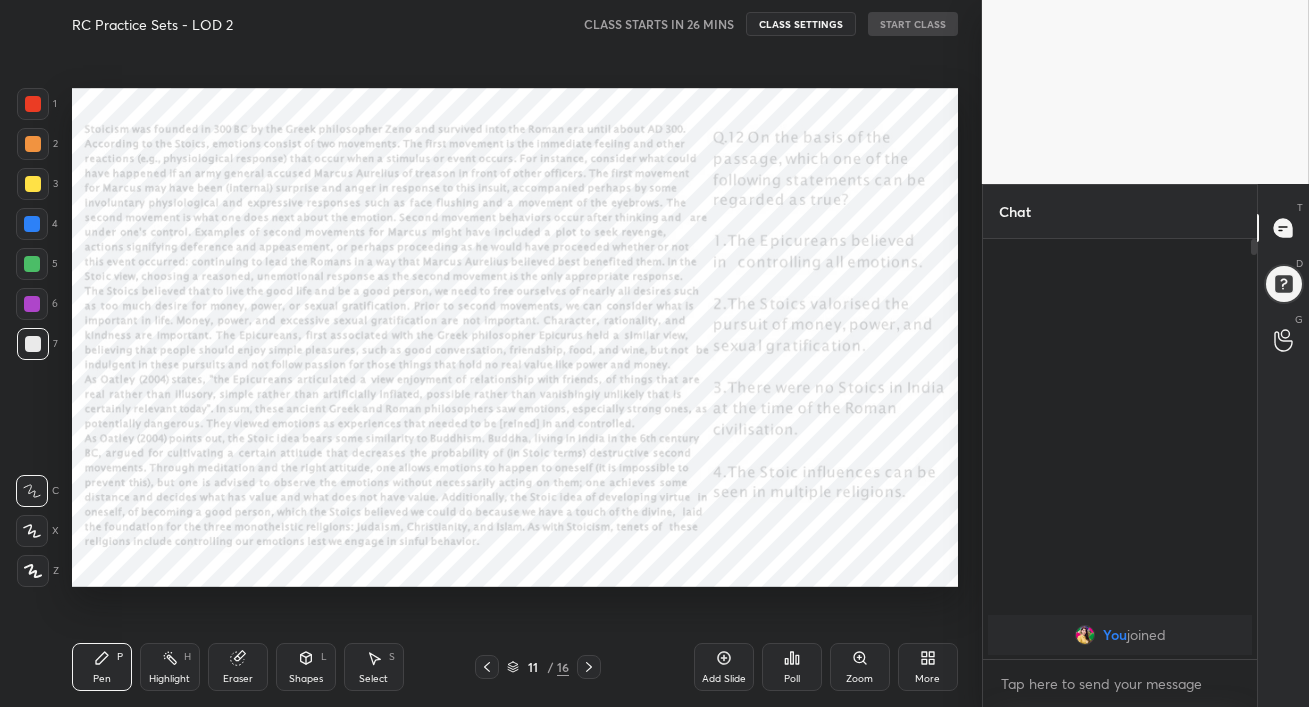 click 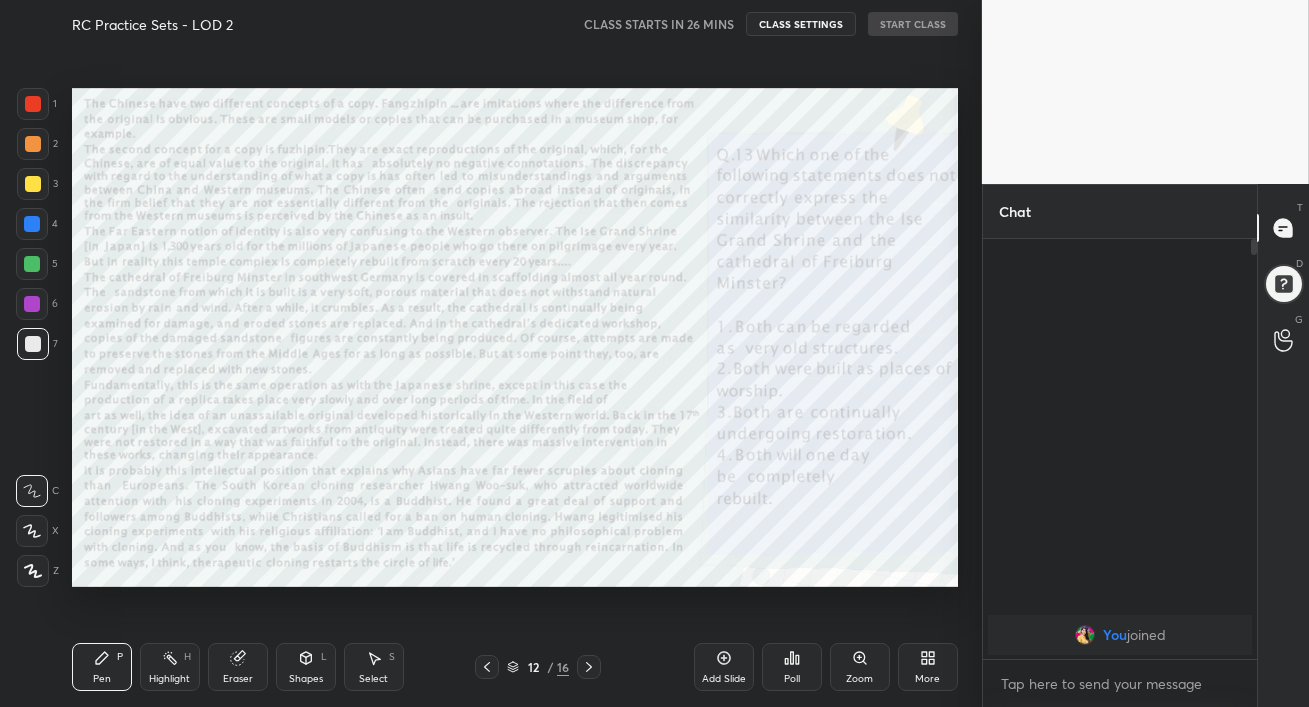 click 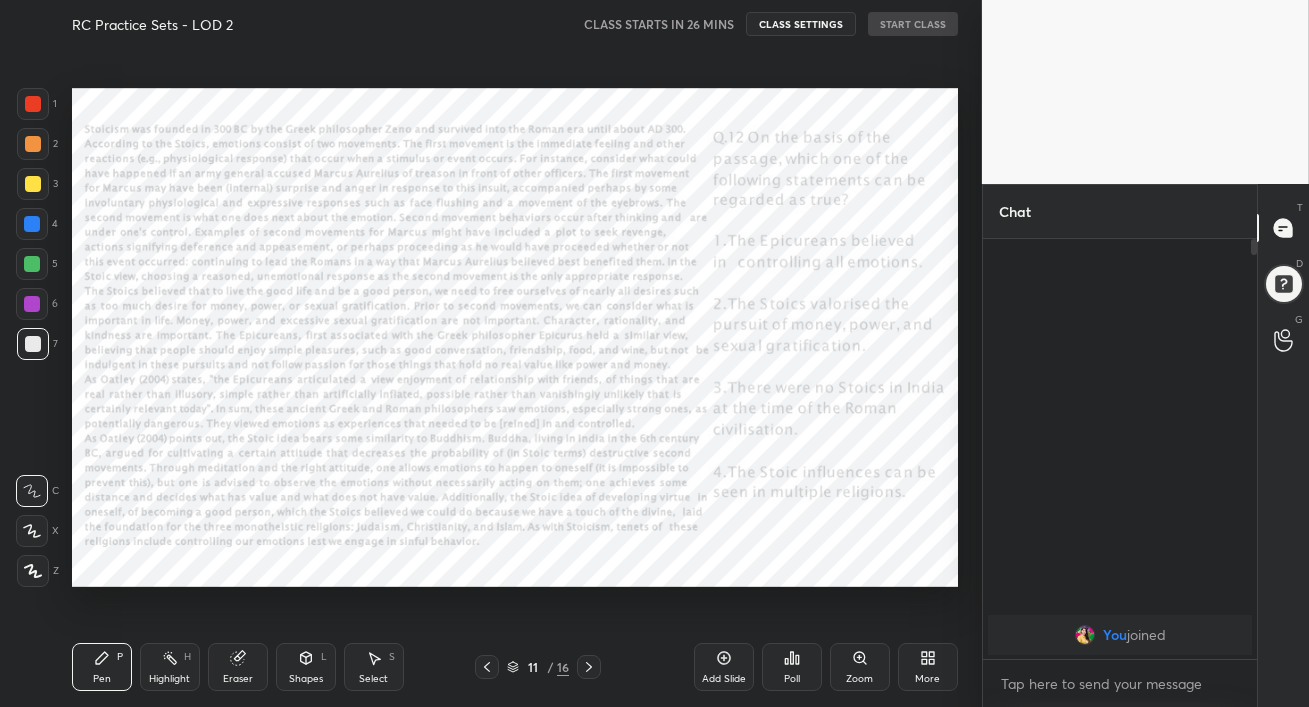 click 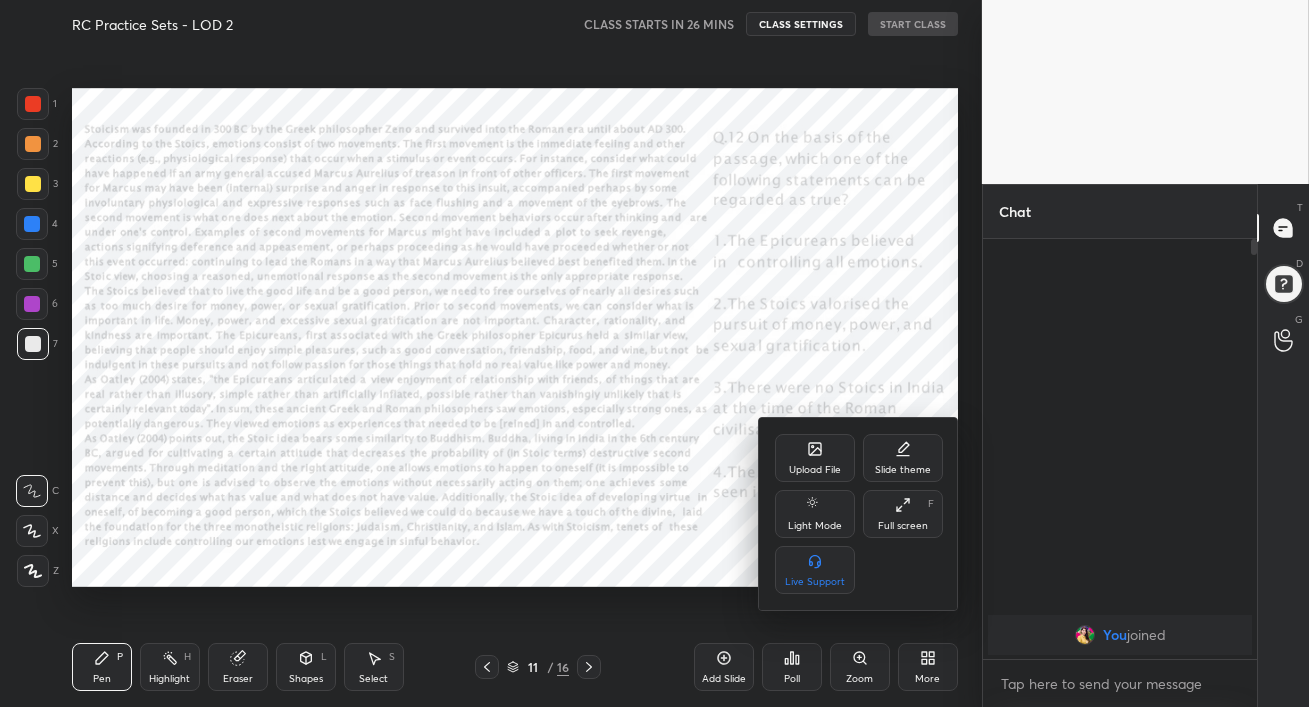 click on "Upload File" at bounding box center [815, 470] 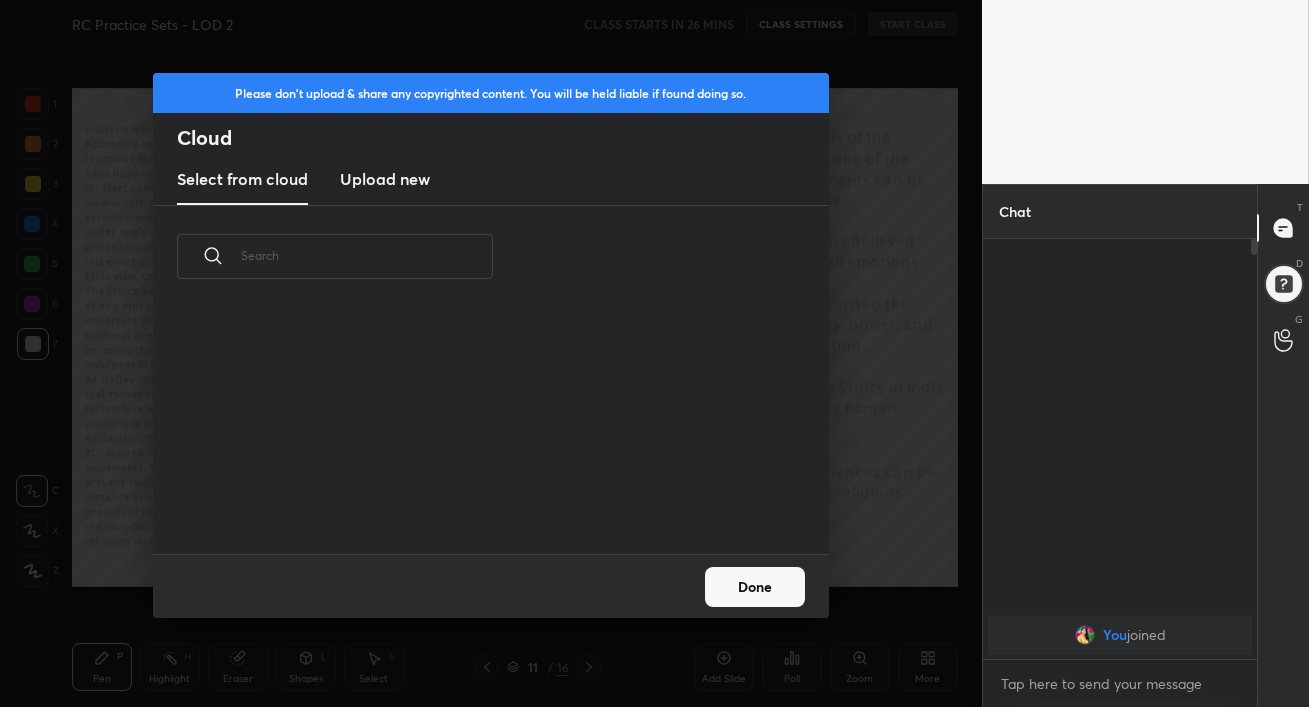 click on "​" at bounding box center [491, 380] 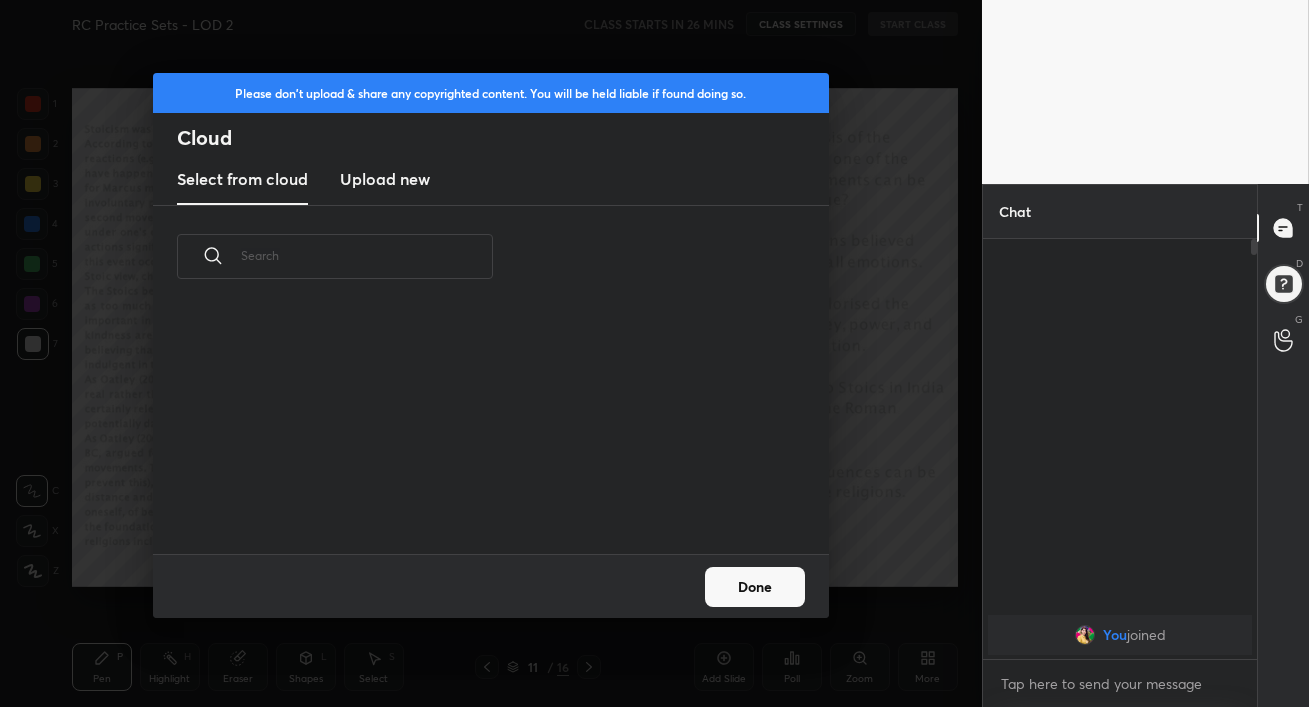 scroll, scrollTop: 6, scrollLeft: 11, axis: both 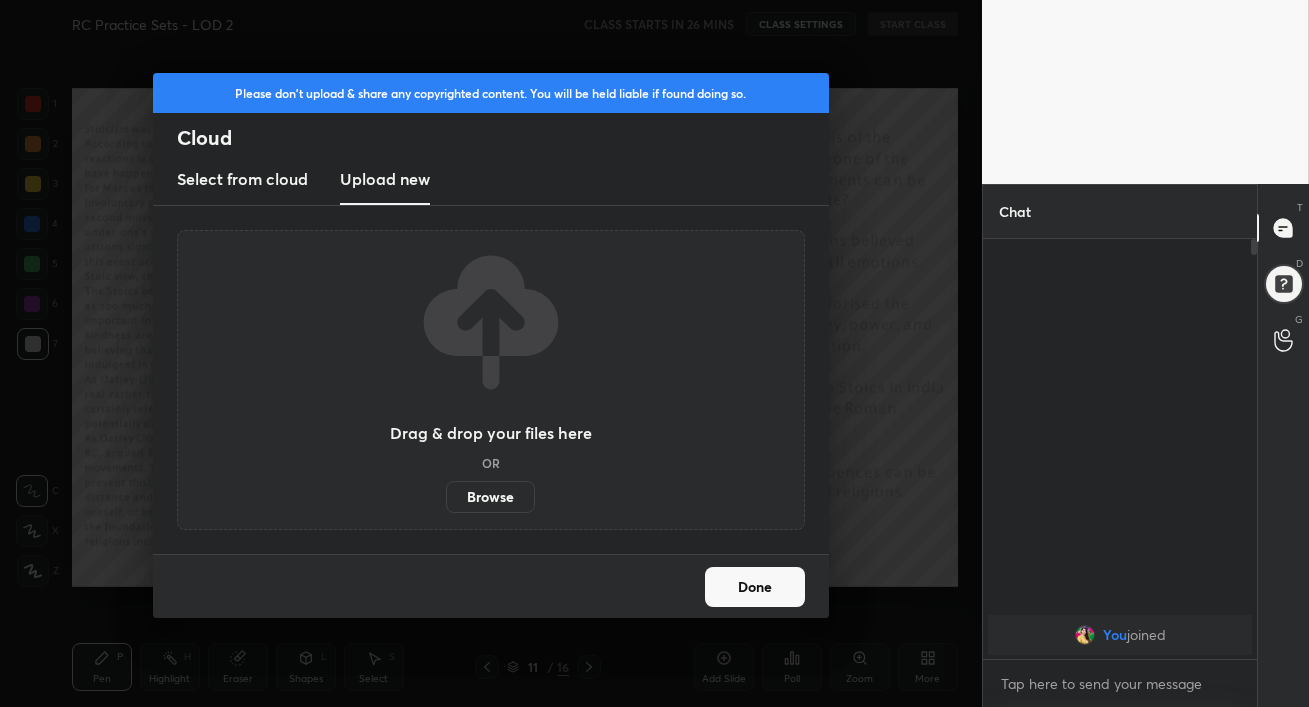 click on "Browse" at bounding box center [490, 497] 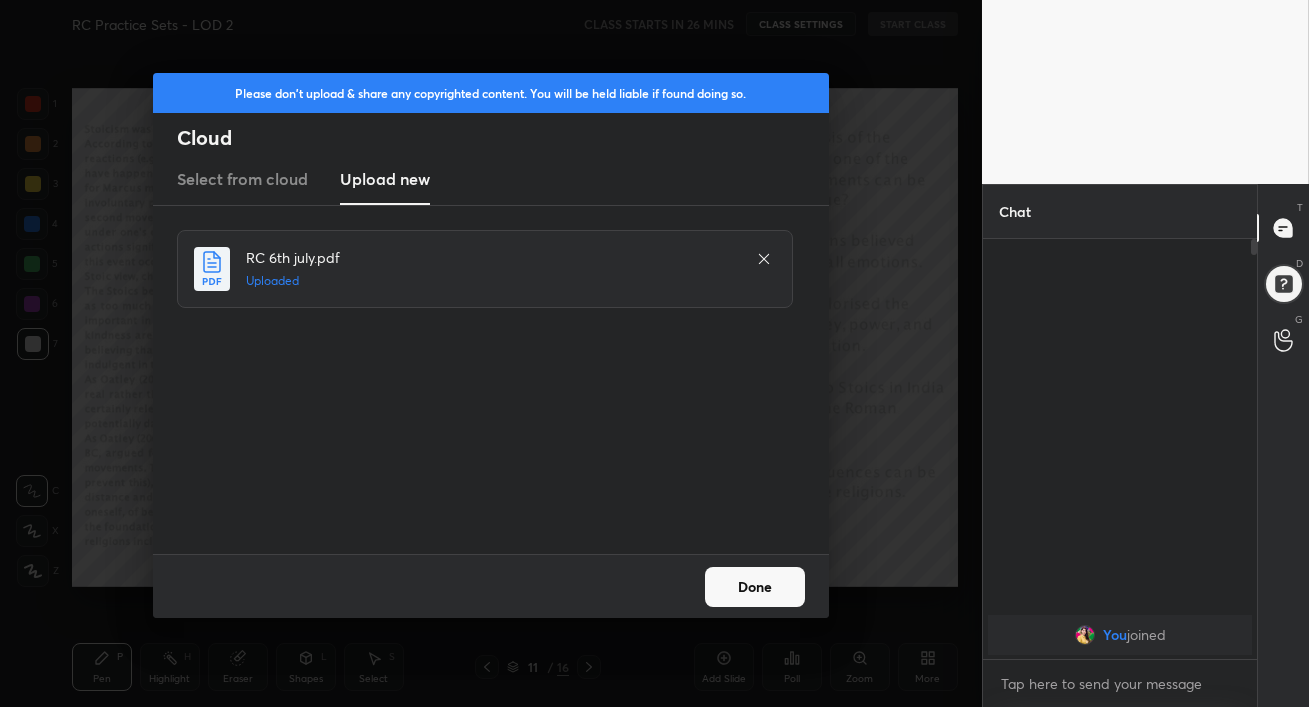 click on "Done" at bounding box center [755, 587] 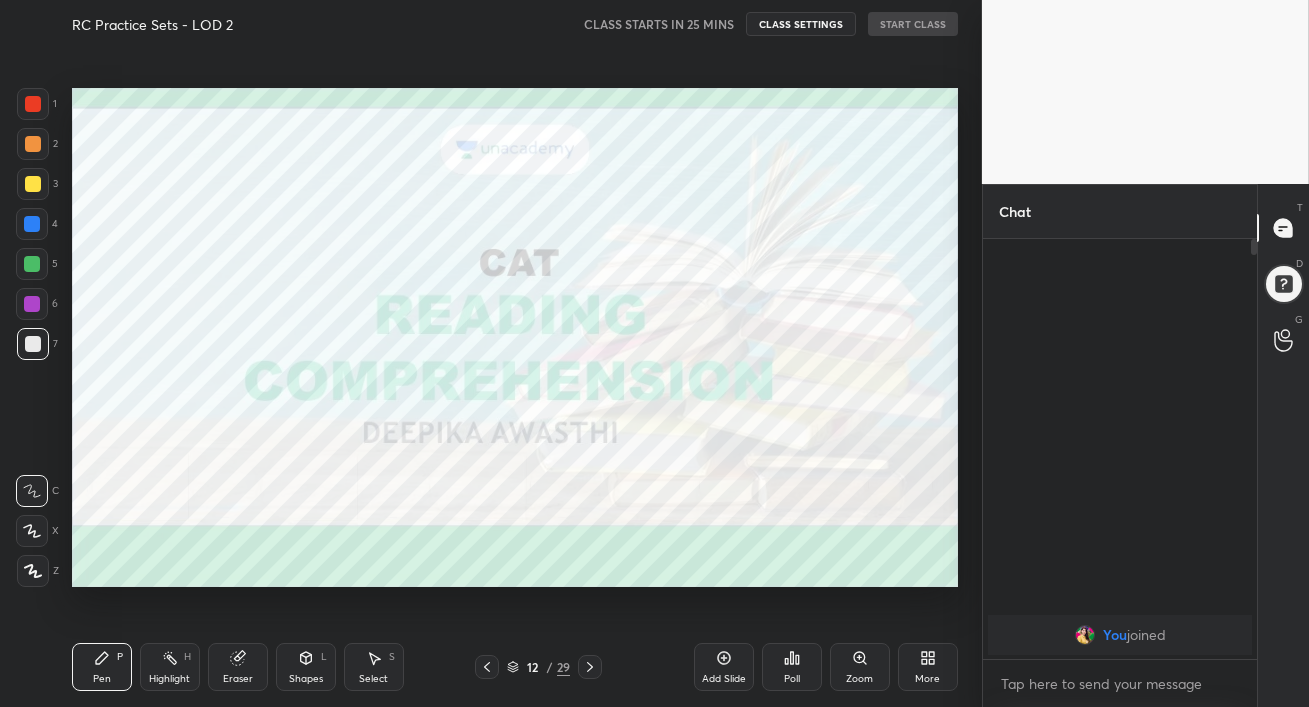 click 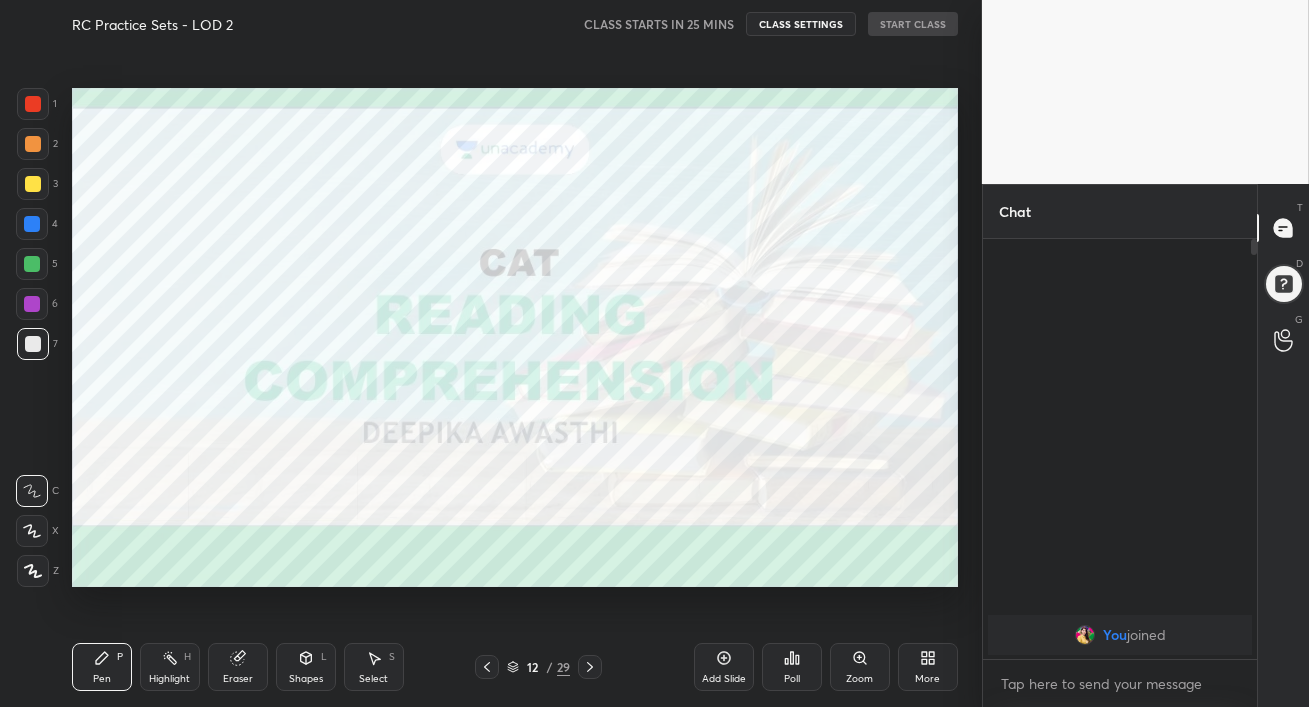 click 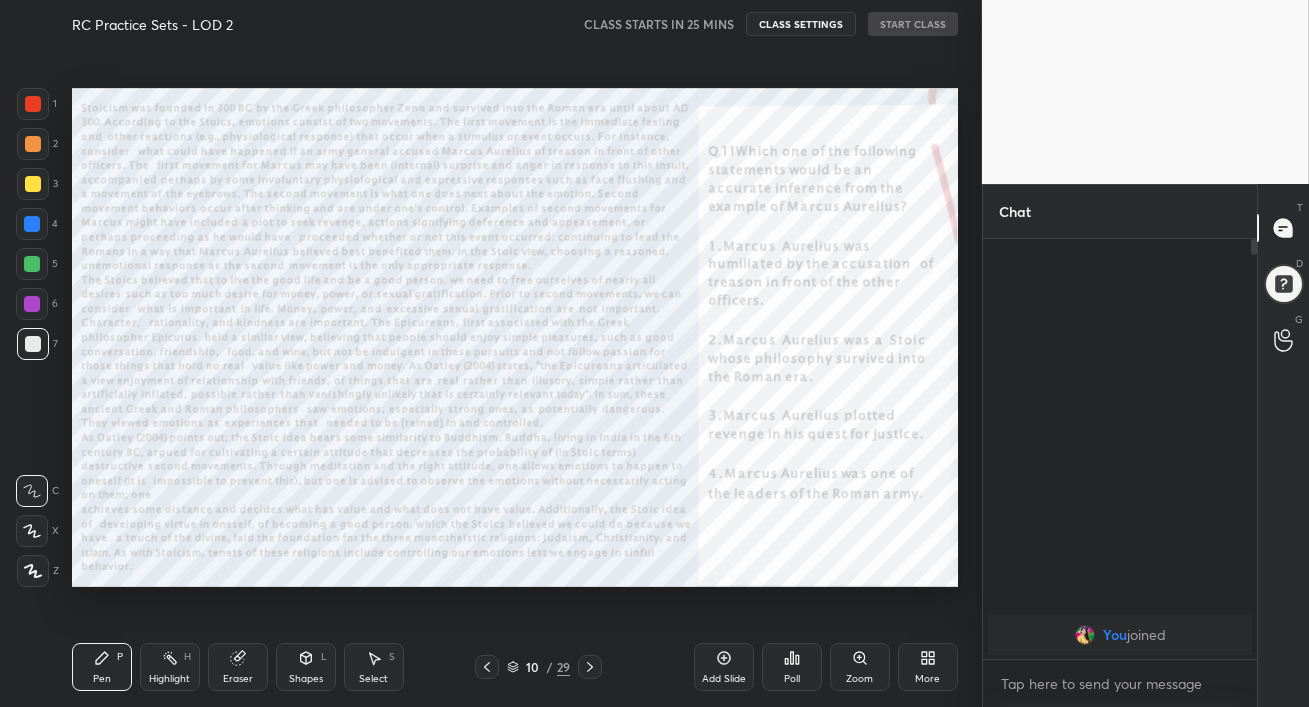 click 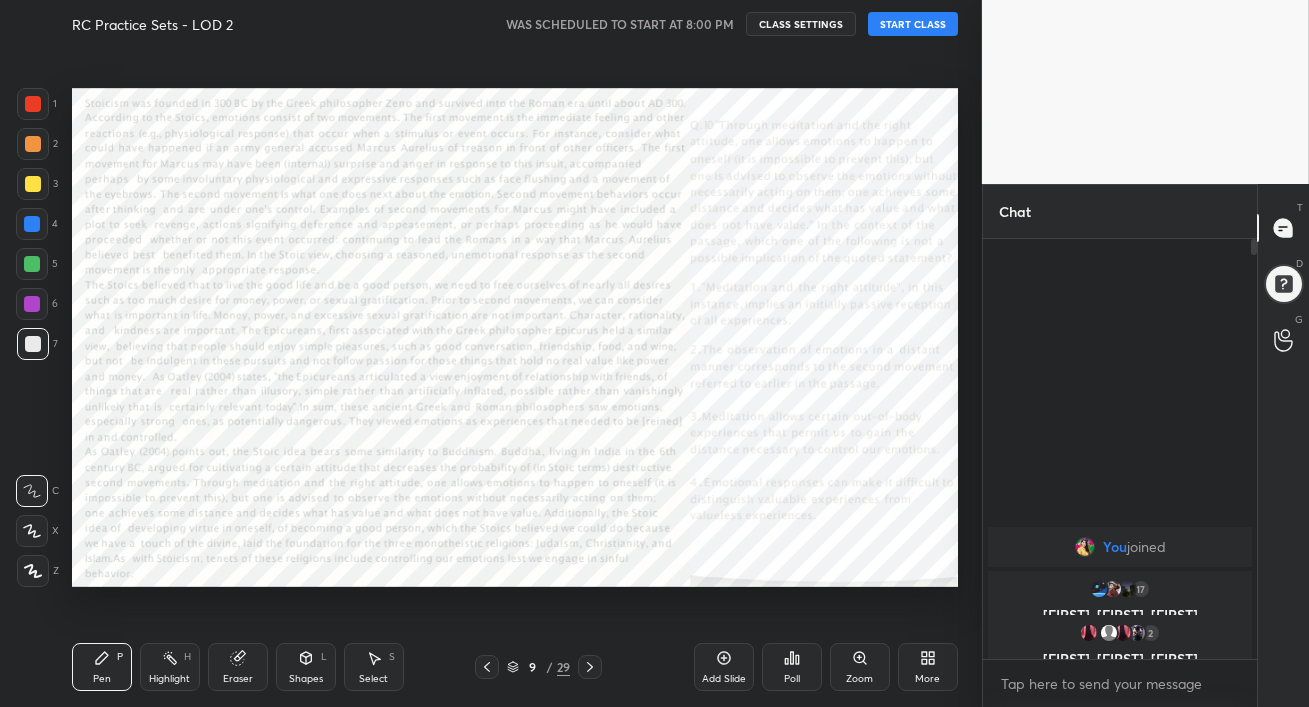 click on "START CLASS" at bounding box center [913, 24] 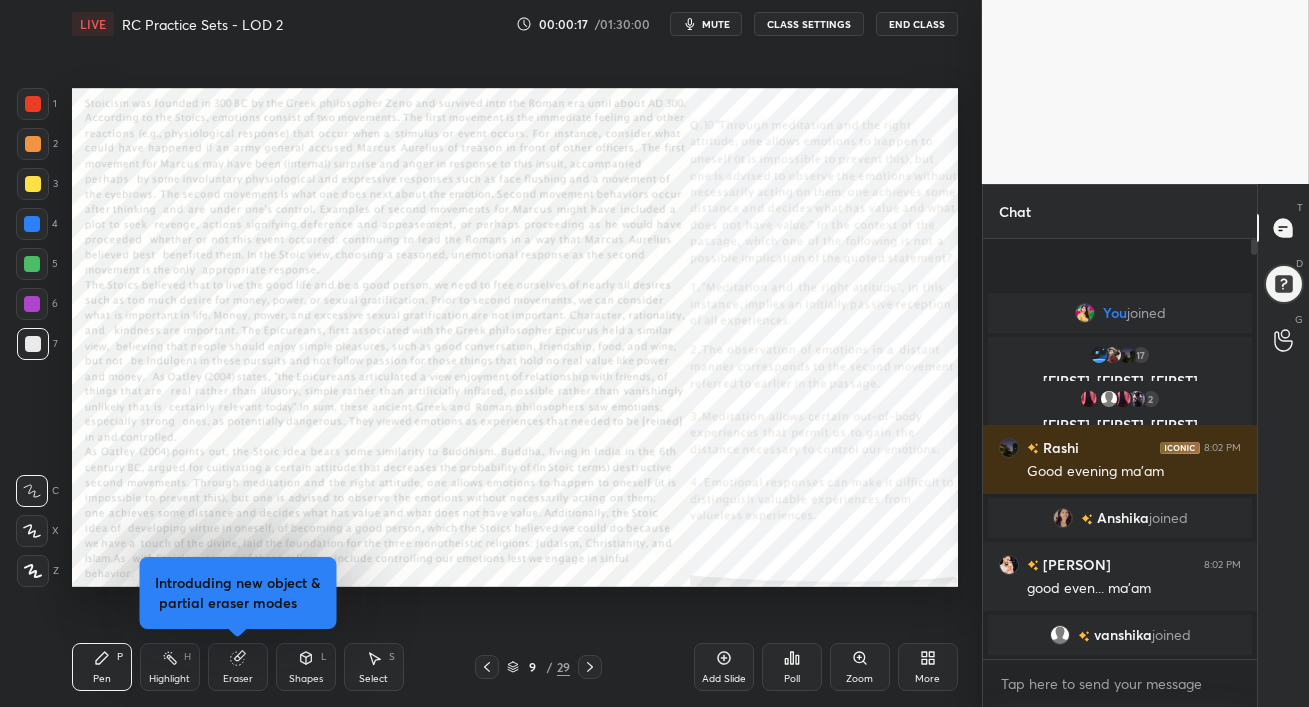click on "mute" at bounding box center (706, 24) 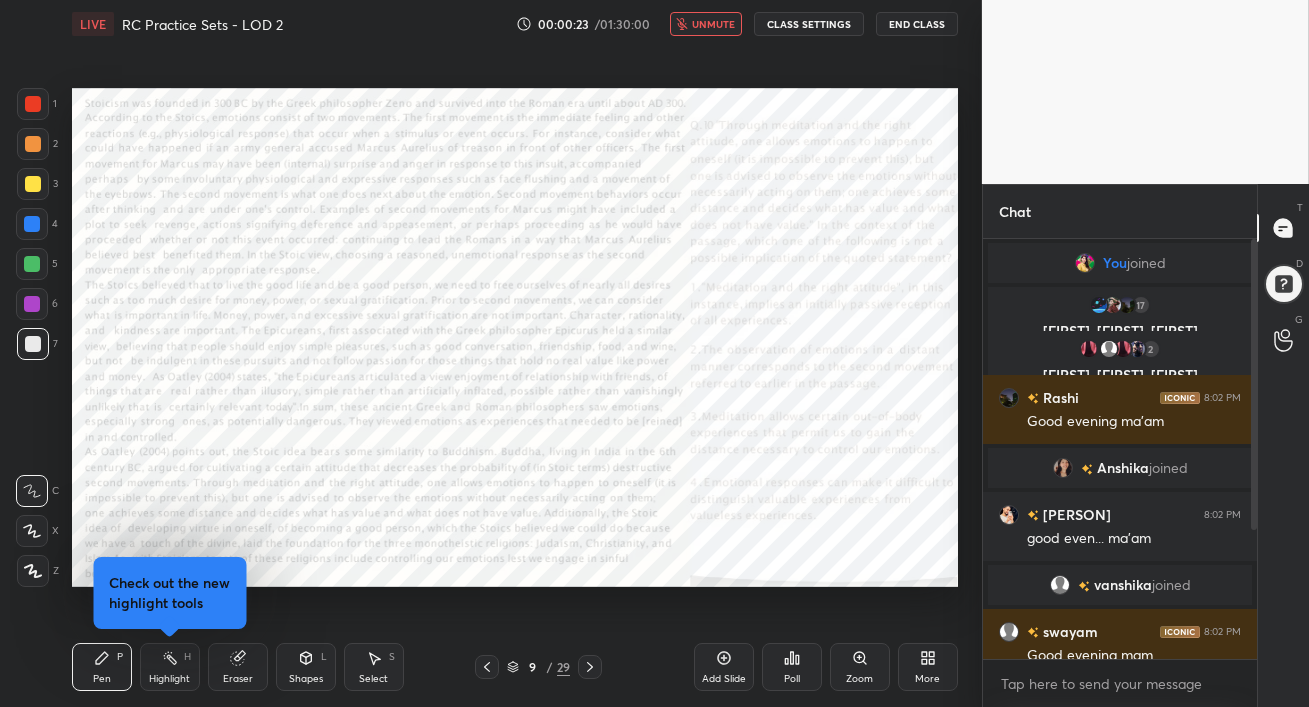 click on "unmute" at bounding box center [713, 24] 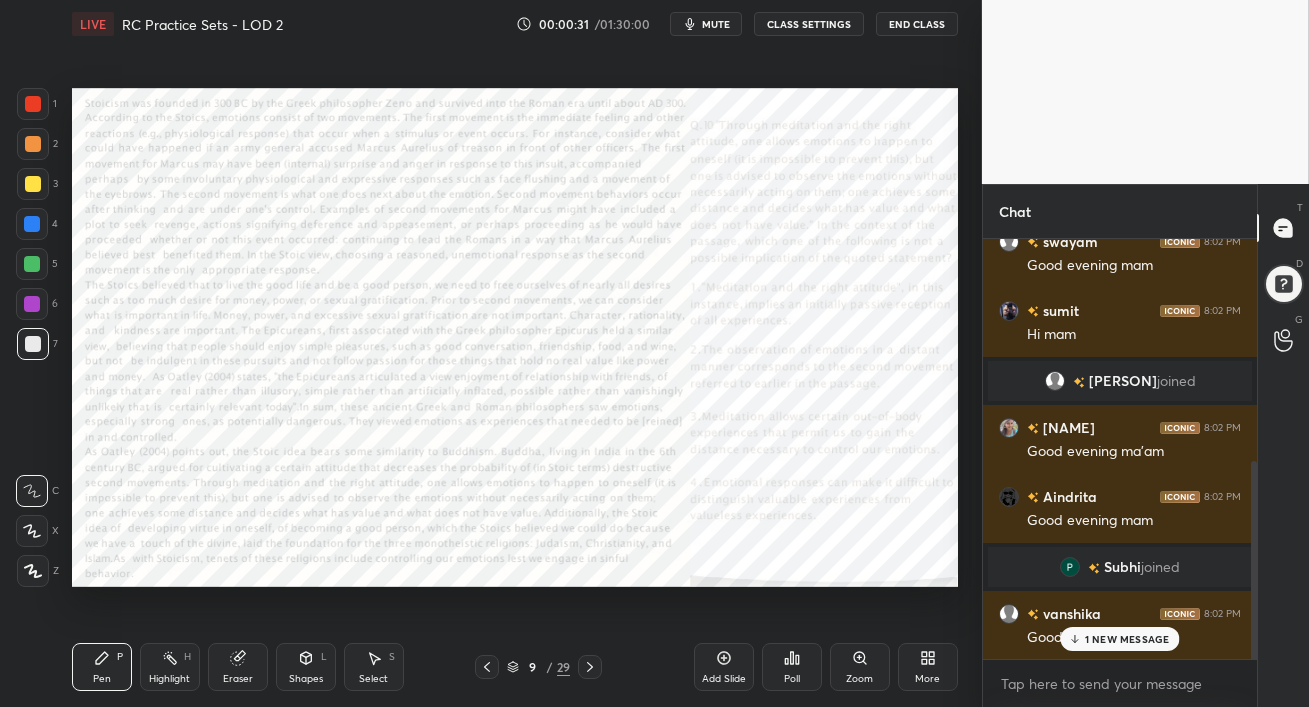 scroll, scrollTop: 575, scrollLeft: 0, axis: vertical 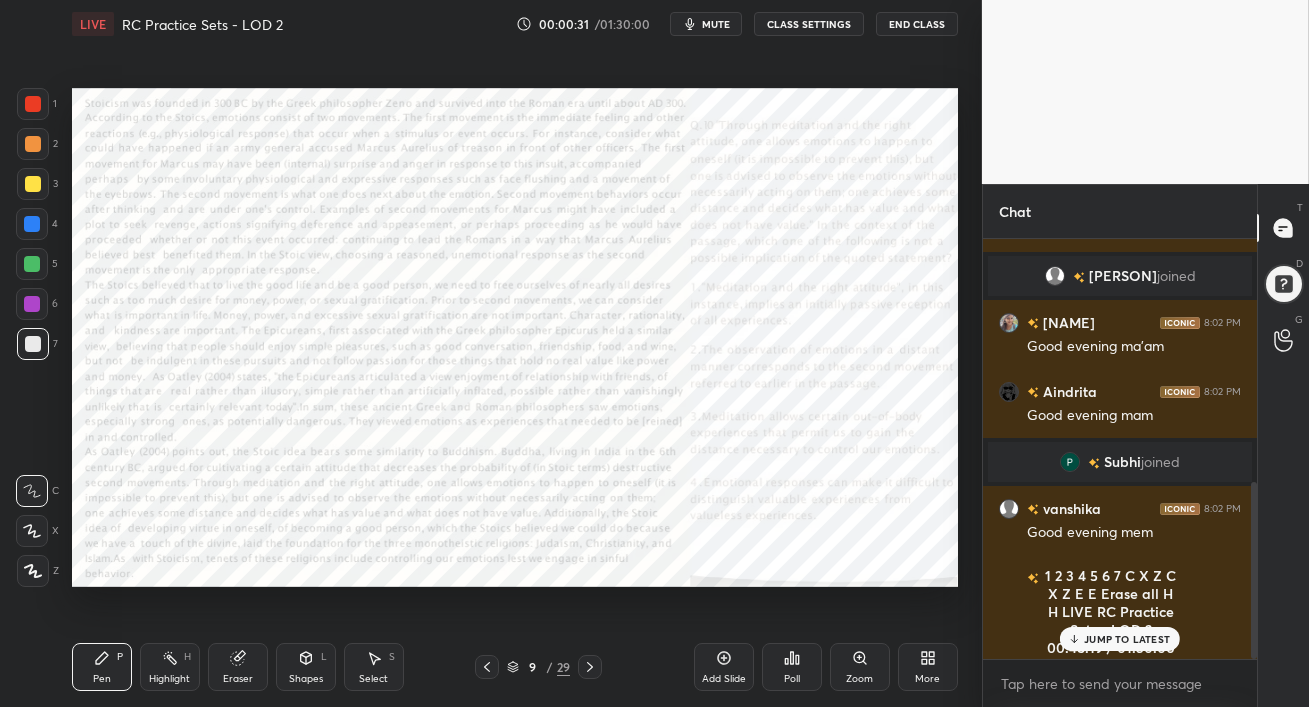 click on "JUMP TO LATEST" at bounding box center [1127, 639] 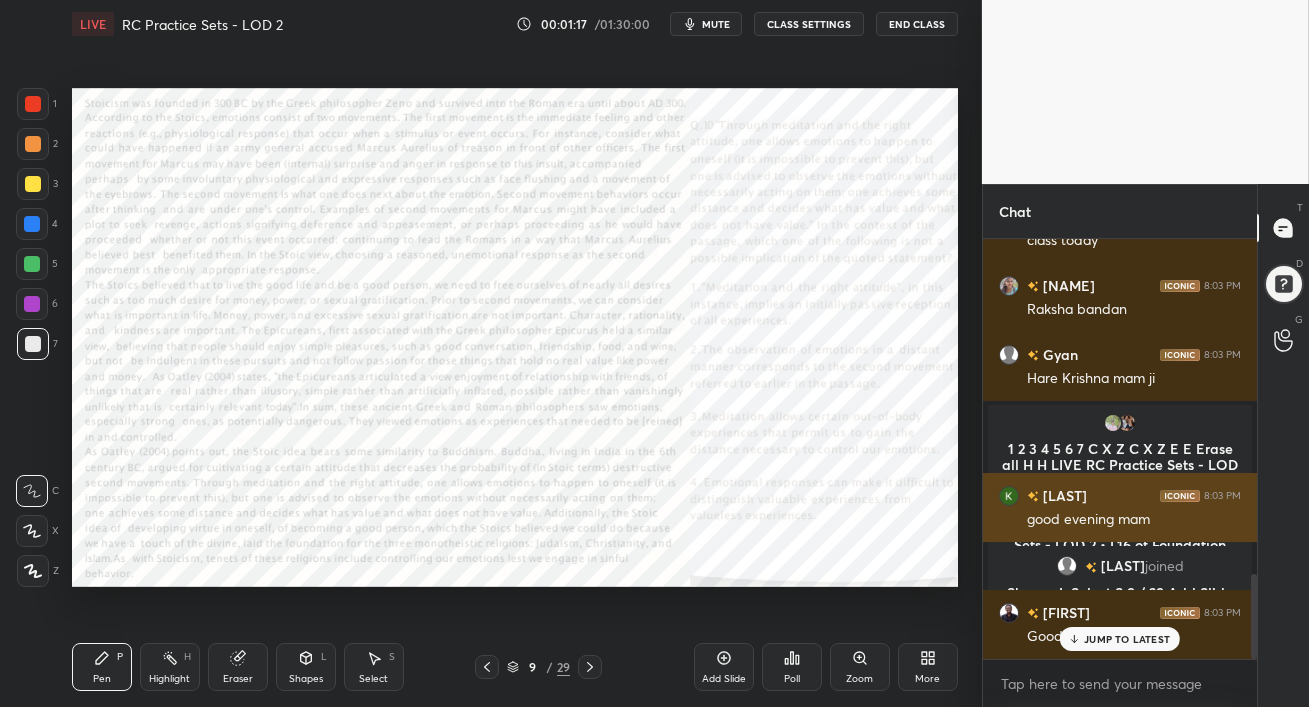 scroll, scrollTop: 1650, scrollLeft: 0, axis: vertical 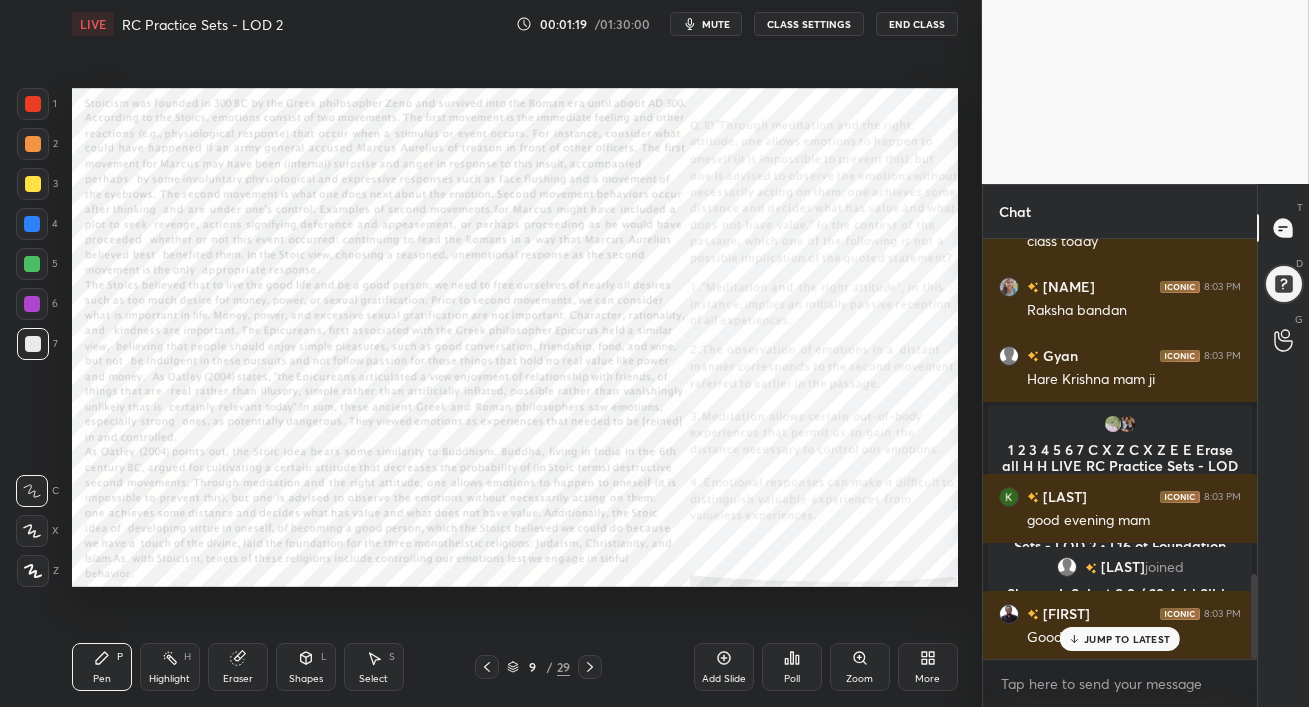 click on "JUMP TO LATEST" at bounding box center (1127, 639) 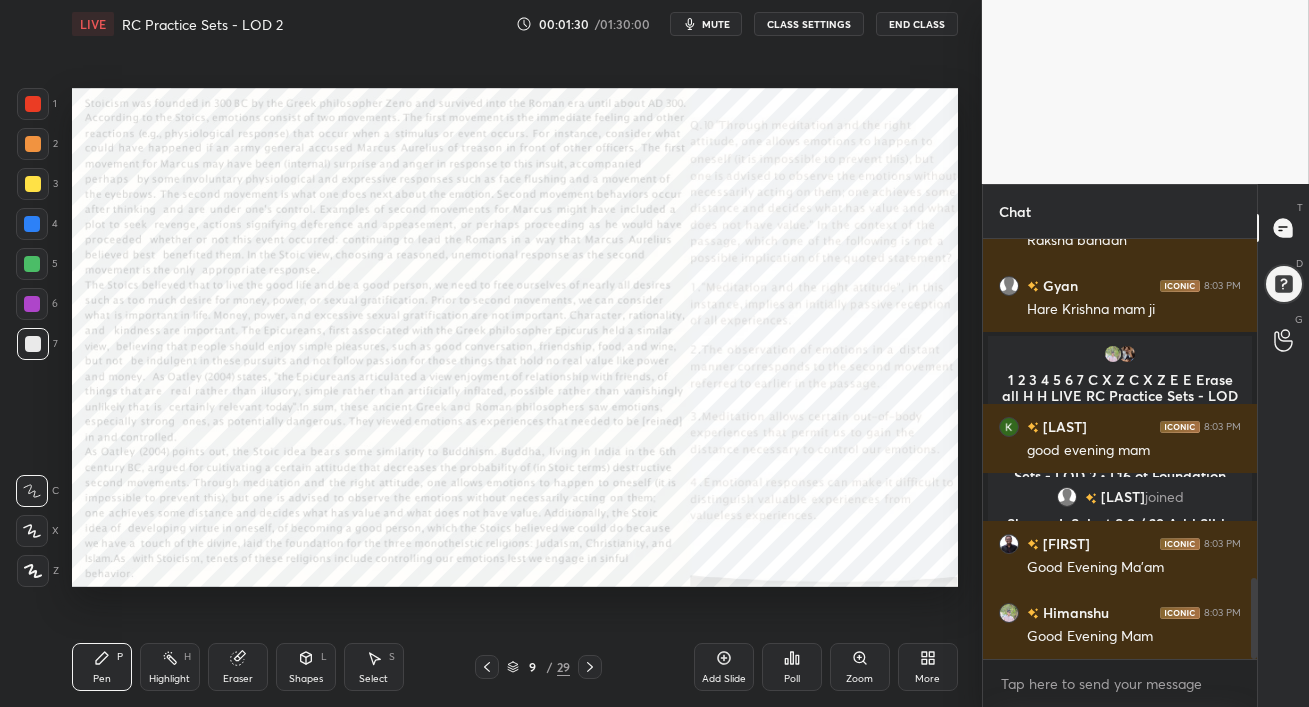 scroll, scrollTop: 1768, scrollLeft: 0, axis: vertical 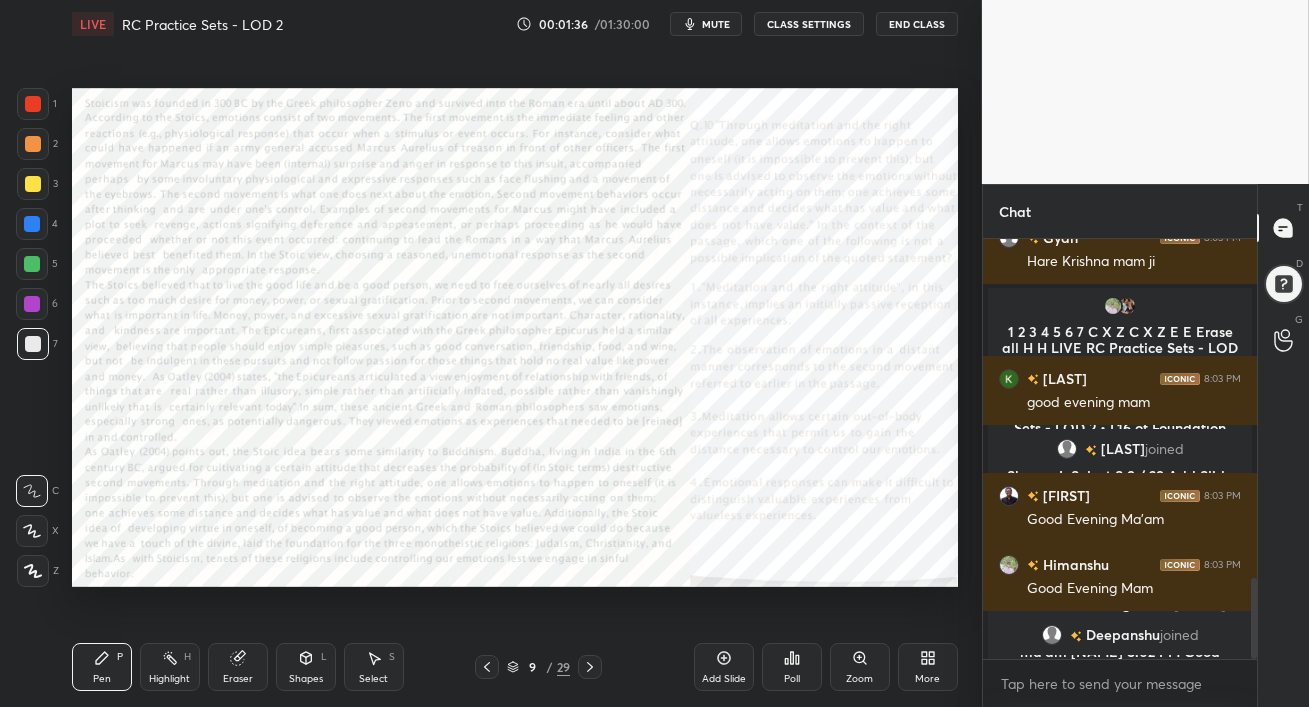 click at bounding box center [32, 264] 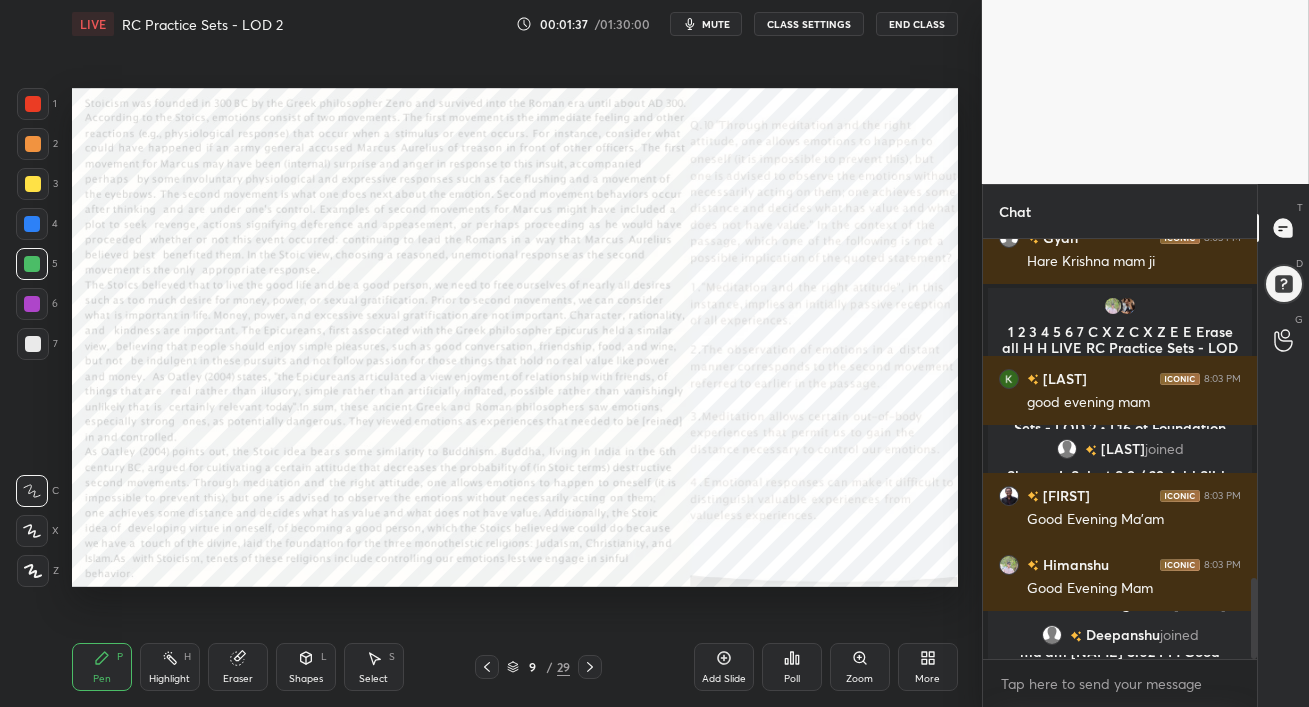 scroll, scrollTop: 1780, scrollLeft: 0, axis: vertical 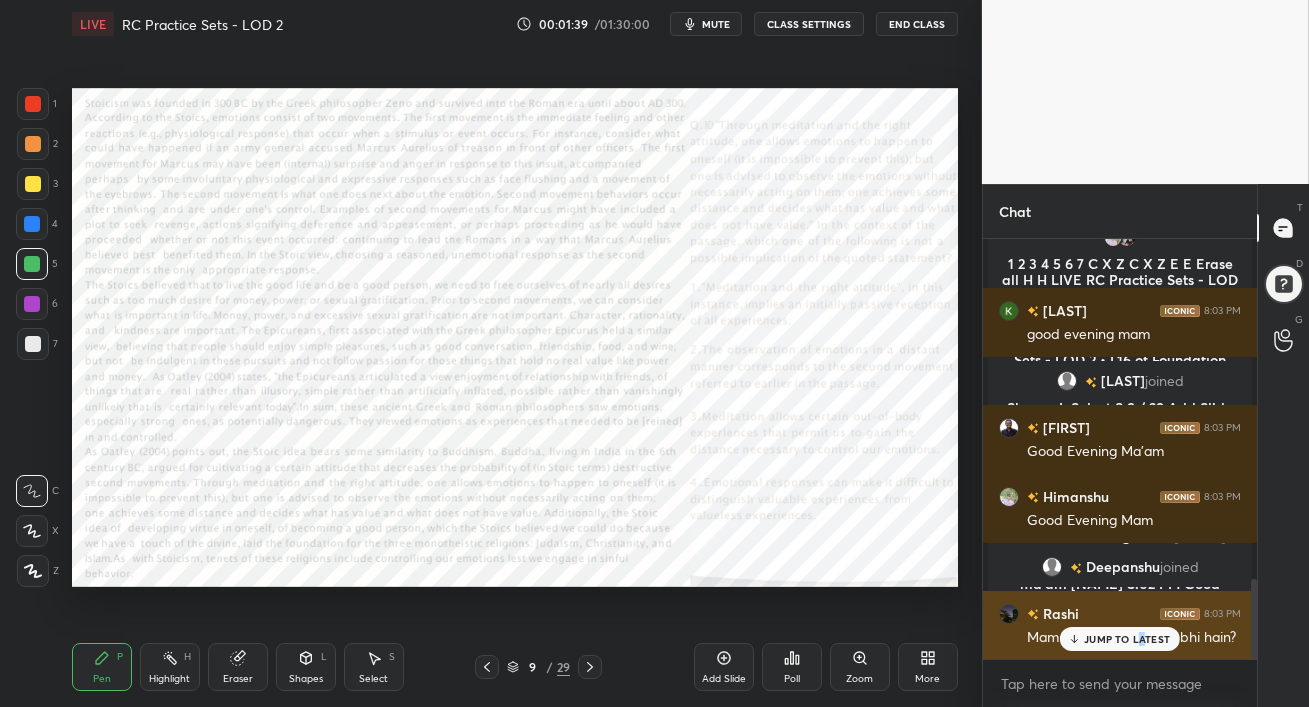 click on "JUMP TO LATEST" at bounding box center (1127, 639) 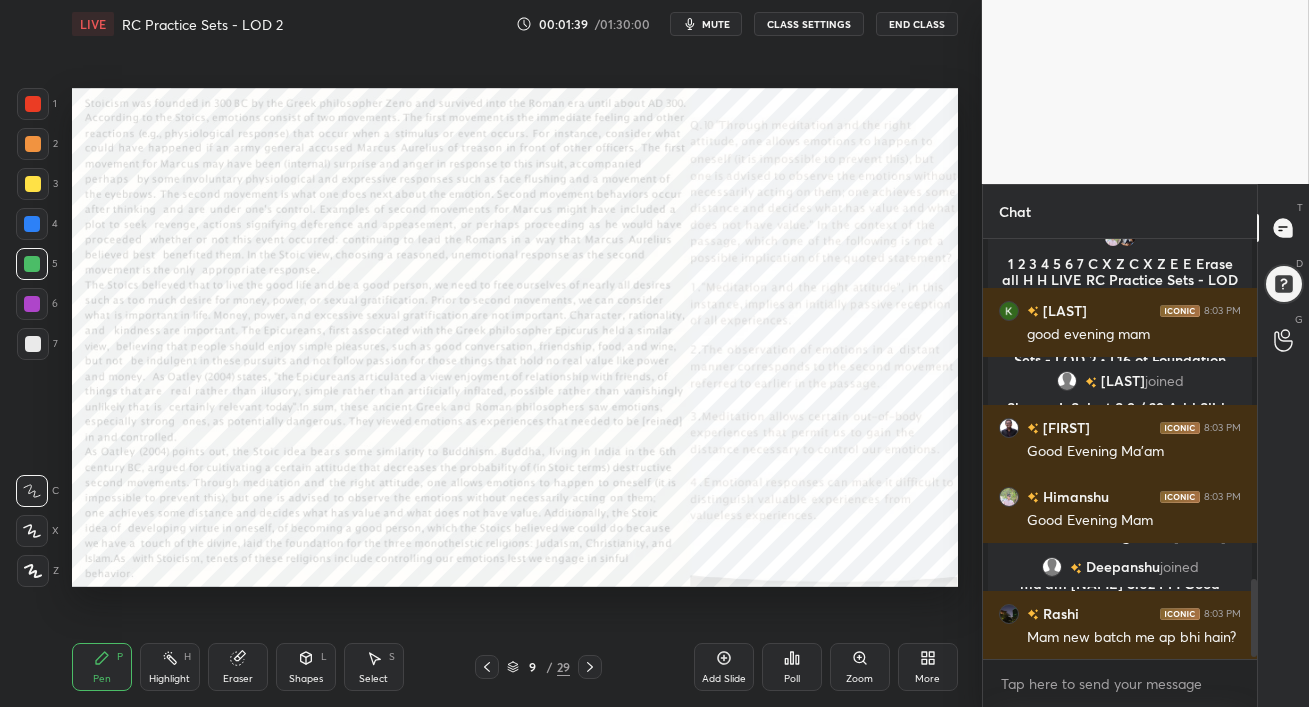 scroll, scrollTop: 1850, scrollLeft: 0, axis: vertical 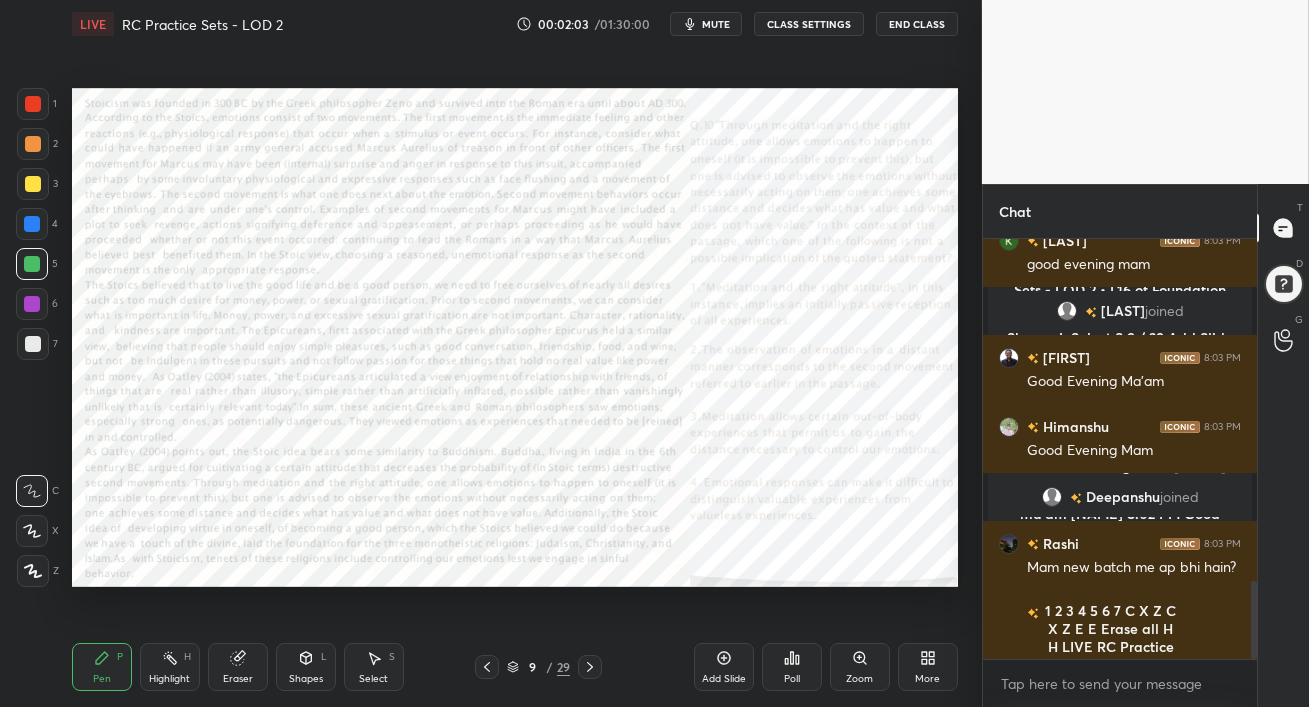 click on "Add Slide" at bounding box center [724, 667] 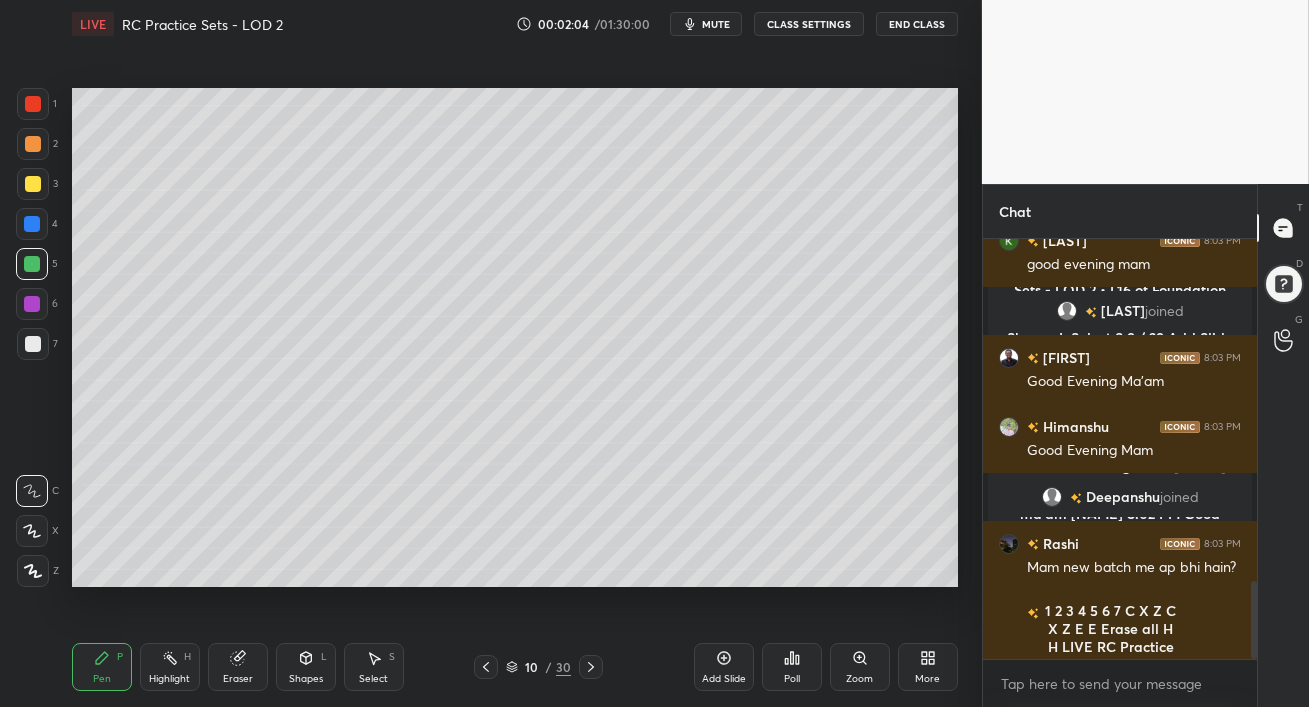 scroll, scrollTop: 1936, scrollLeft: 0, axis: vertical 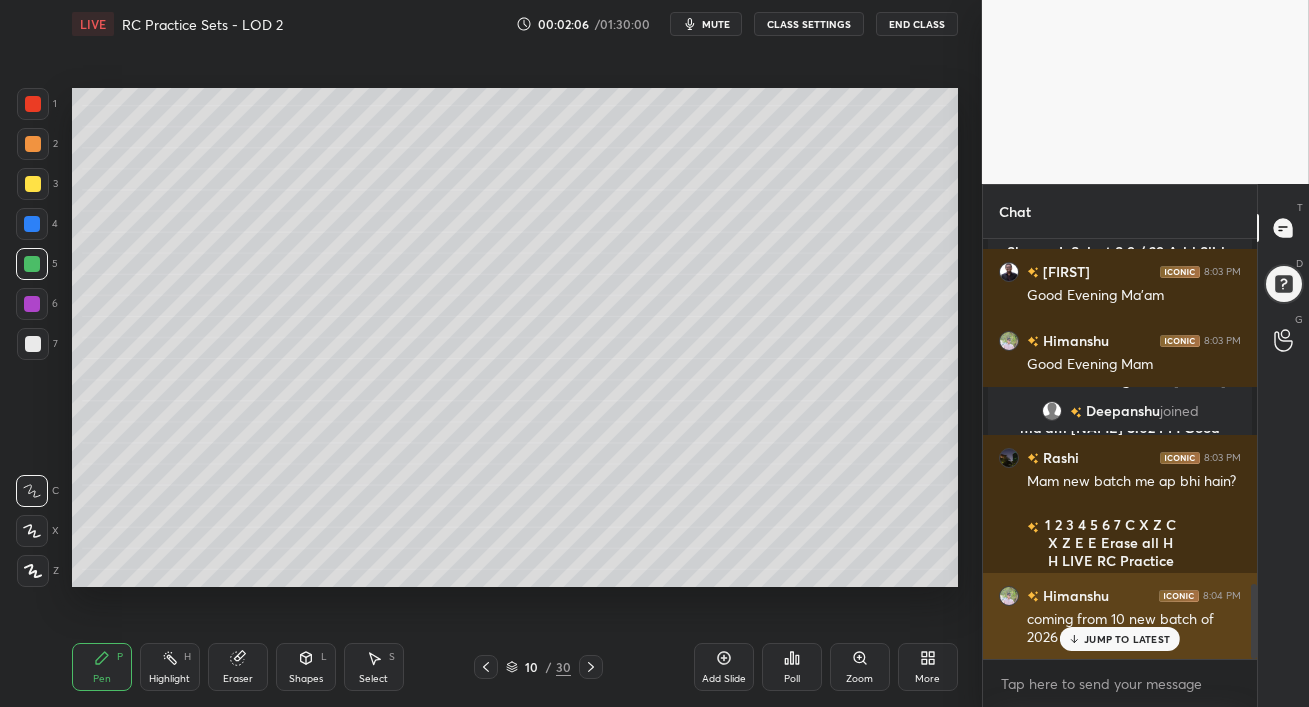 click on "[PERSON] 8:02 PM Good evening ma'am [PERSON]  joined [PERSON] 8:03 PM Hii mam [PERSON] 8:03 PM raksha bandan [PERSON] 8:03 PM Rakshabandhan [PERSON] 8:03 PM Good evening mam..... Its my first class today [PERSON] 8:03 PM Raksha bandan [PERSON] 8:03 PM Hare Krishna mam ji [PERSON], [PERSON]  joined [PERSON] 8:03 PM good evening mam [PERSON]  joined [PERSON] 8:03 PM Good Evening Ma'am [PERSON] 8:03 PM Good Evening Mam [PERSON]  joined [PERSON] 8:03 PM Mam new batch me ap bhi hain? [PERSON] 8:03 PM okay 😂😂 [PERSON] 8:04 PM coming from 10 new batch of 2026 JUMP TO LATEST Enable hand raising Enable raise hand to speak to learners. Once enabled, chat will be turned off temporarily. Enable x" at bounding box center (1120, 473) 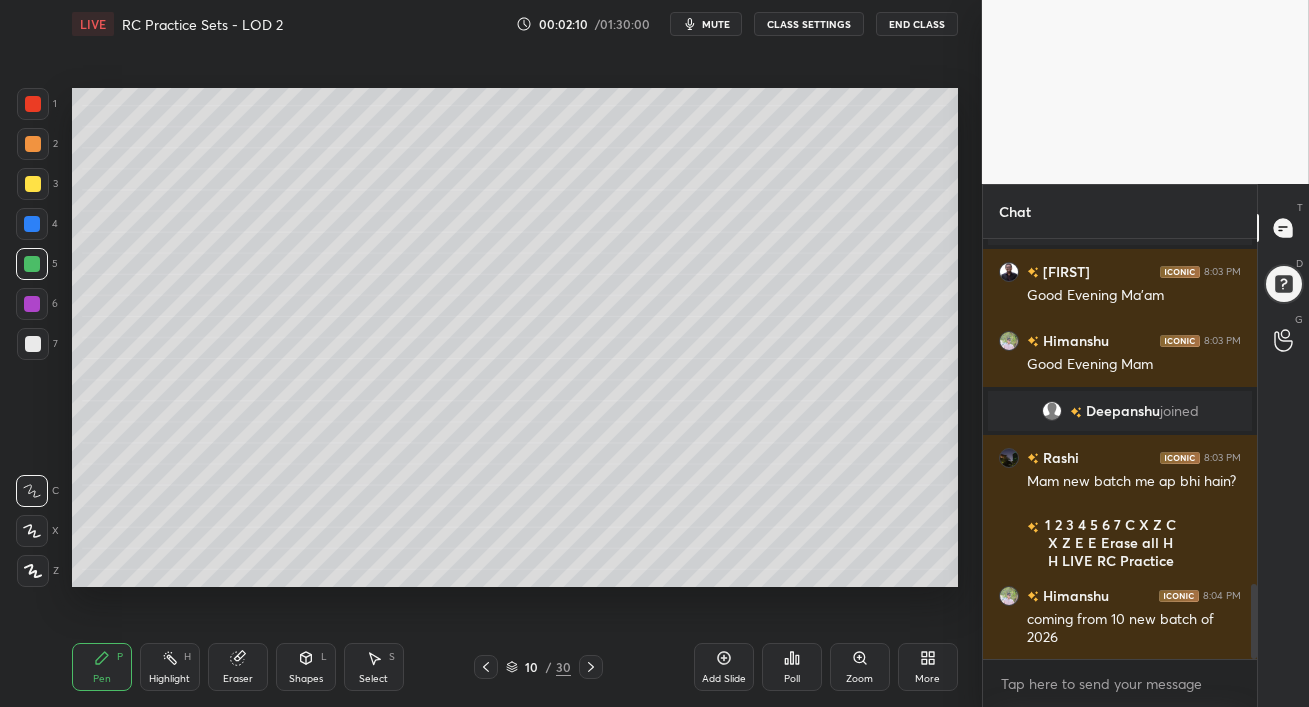 click at bounding box center [33, 184] 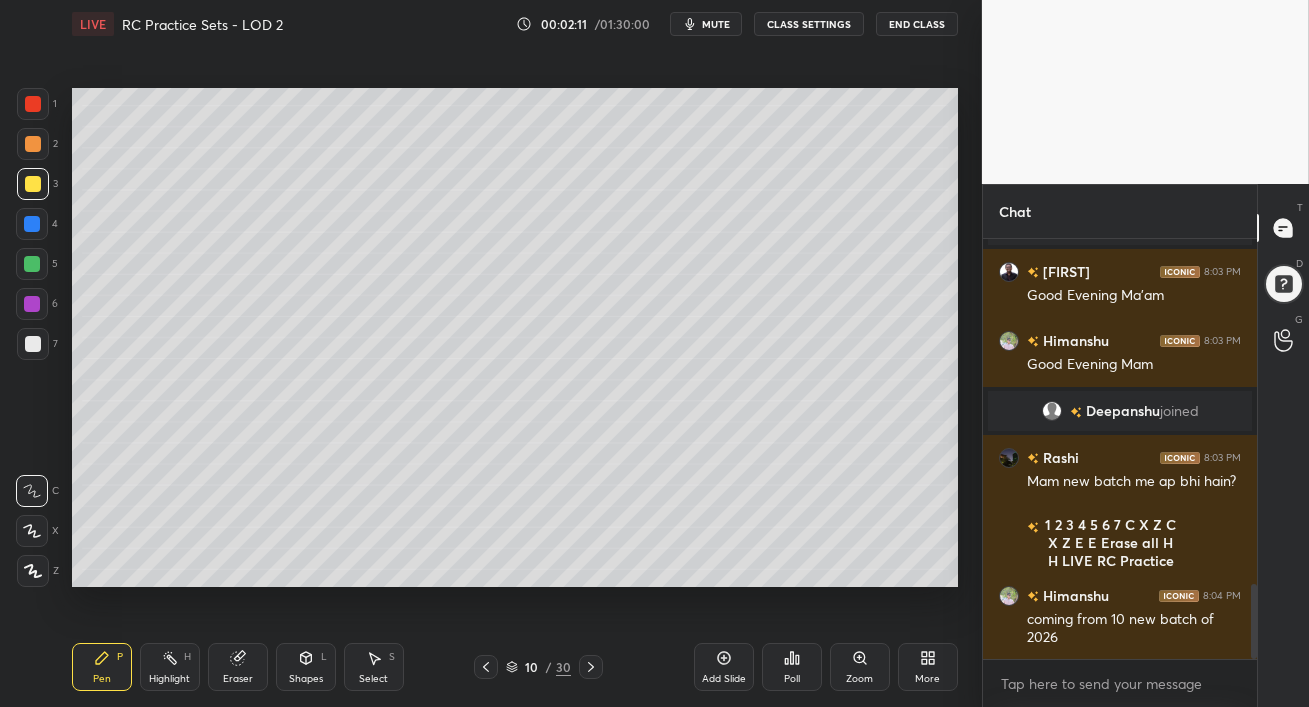 click at bounding box center (33, 144) 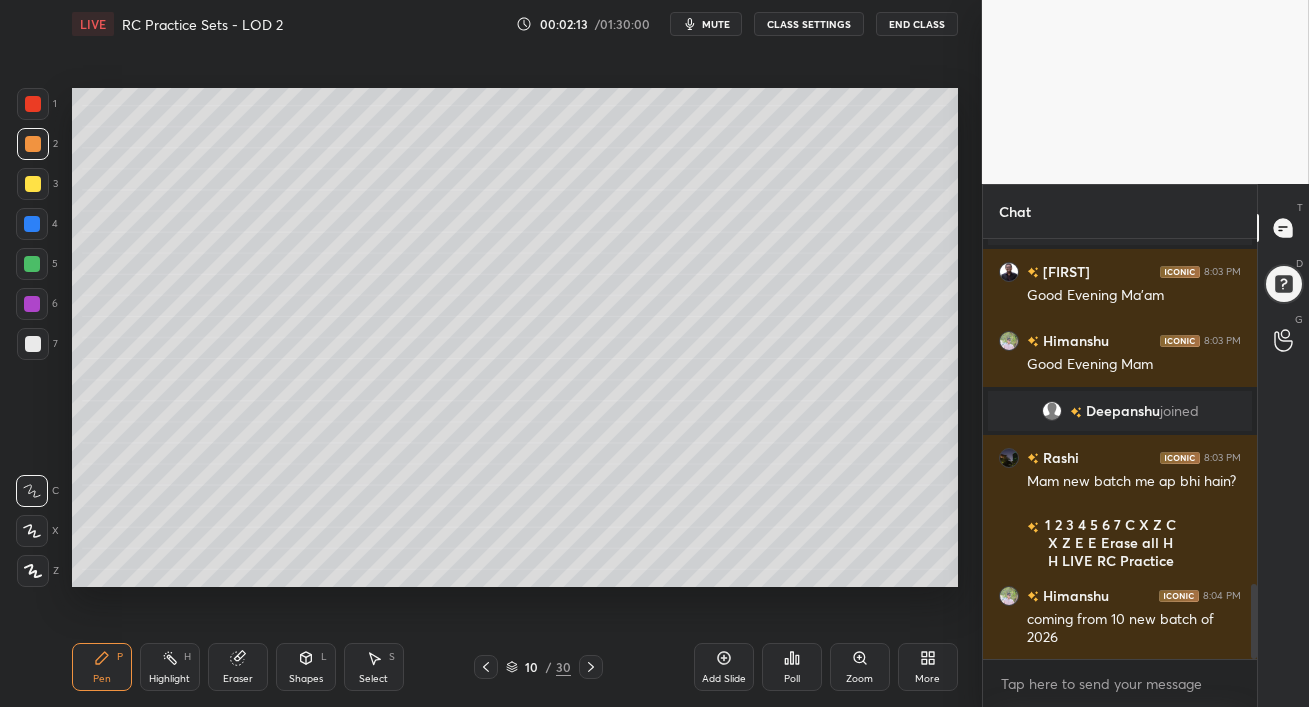 click at bounding box center [33, 104] 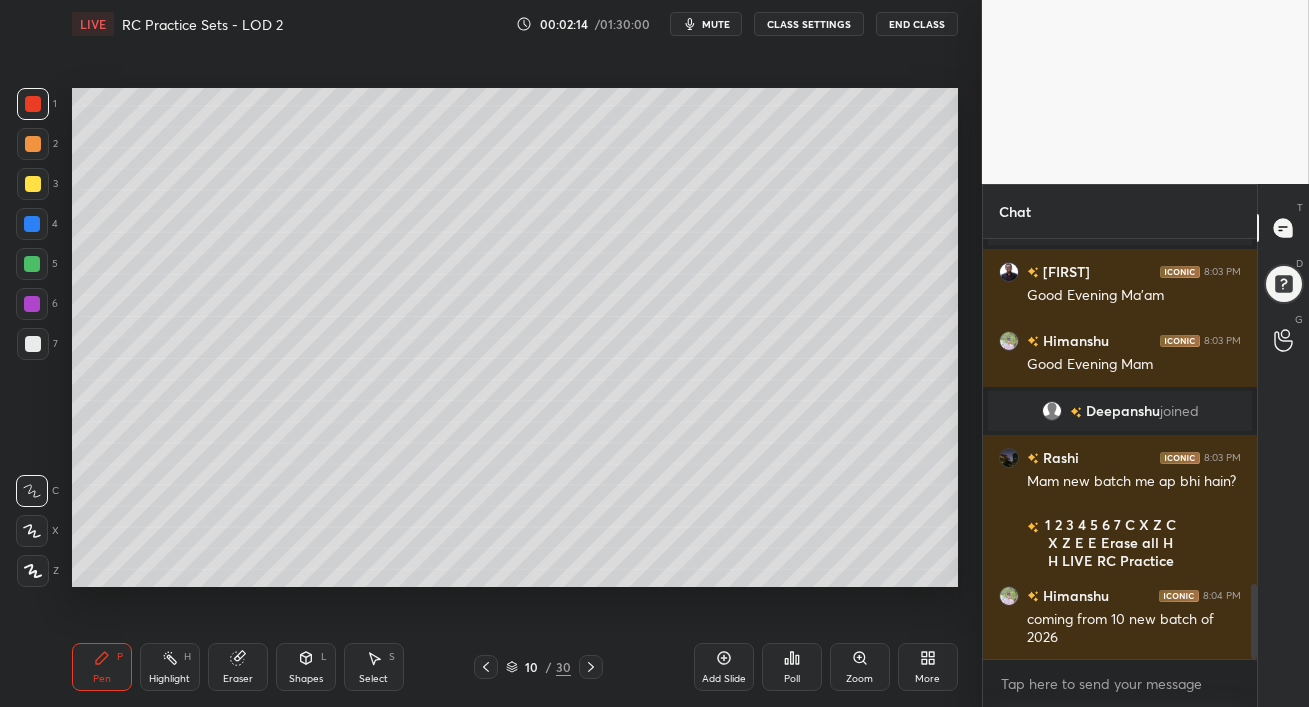 click at bounding box center (33, 104) 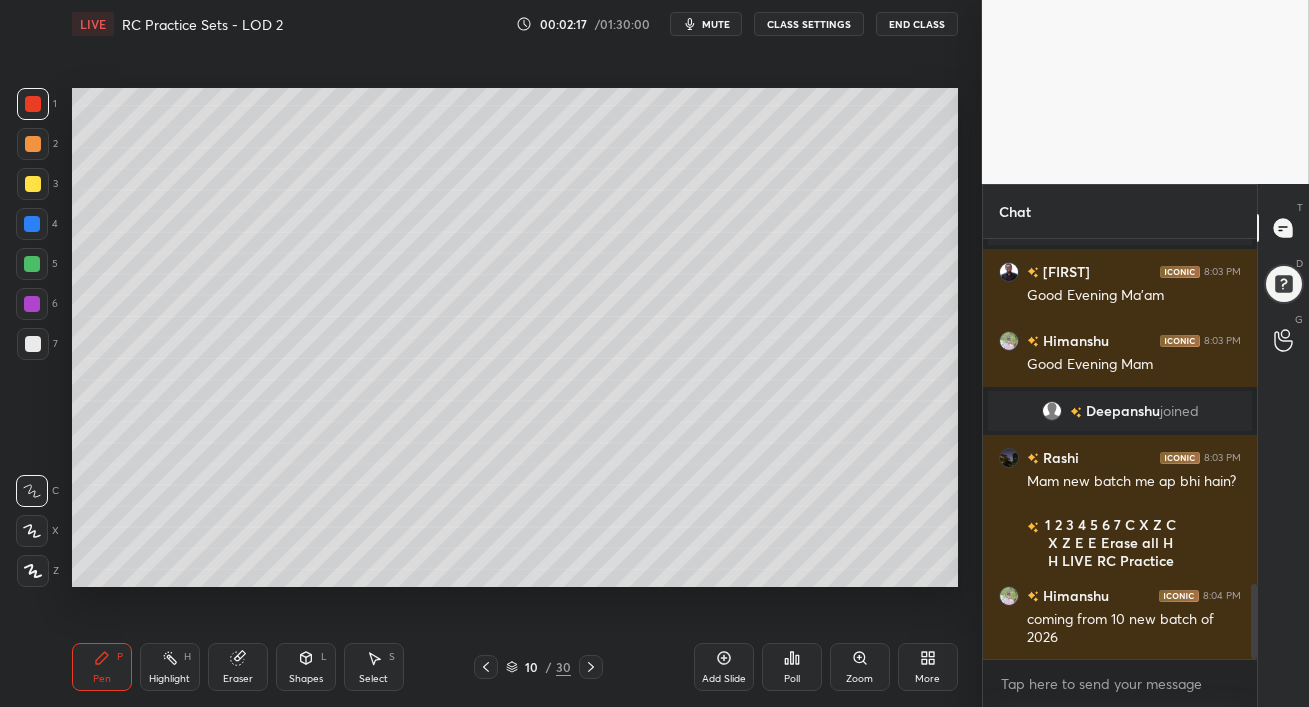 click at bounding box center (32, 264) 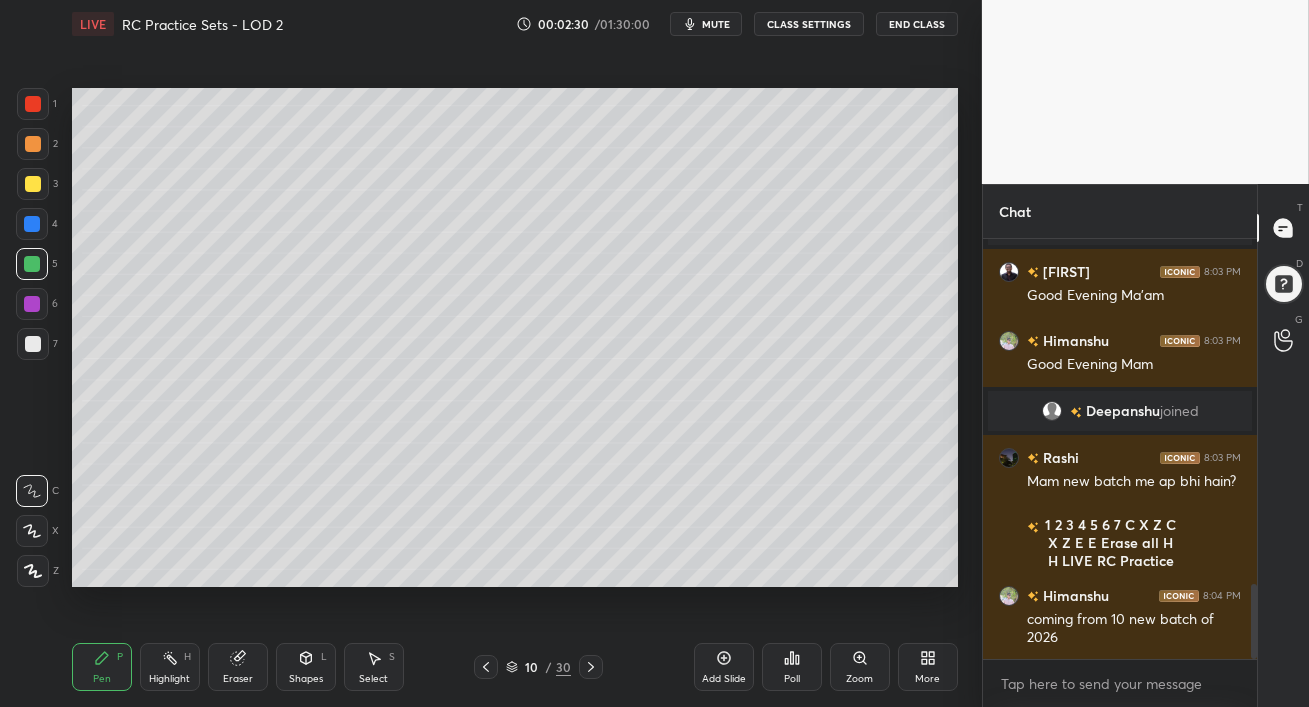 click at bounding box center [33, 144] 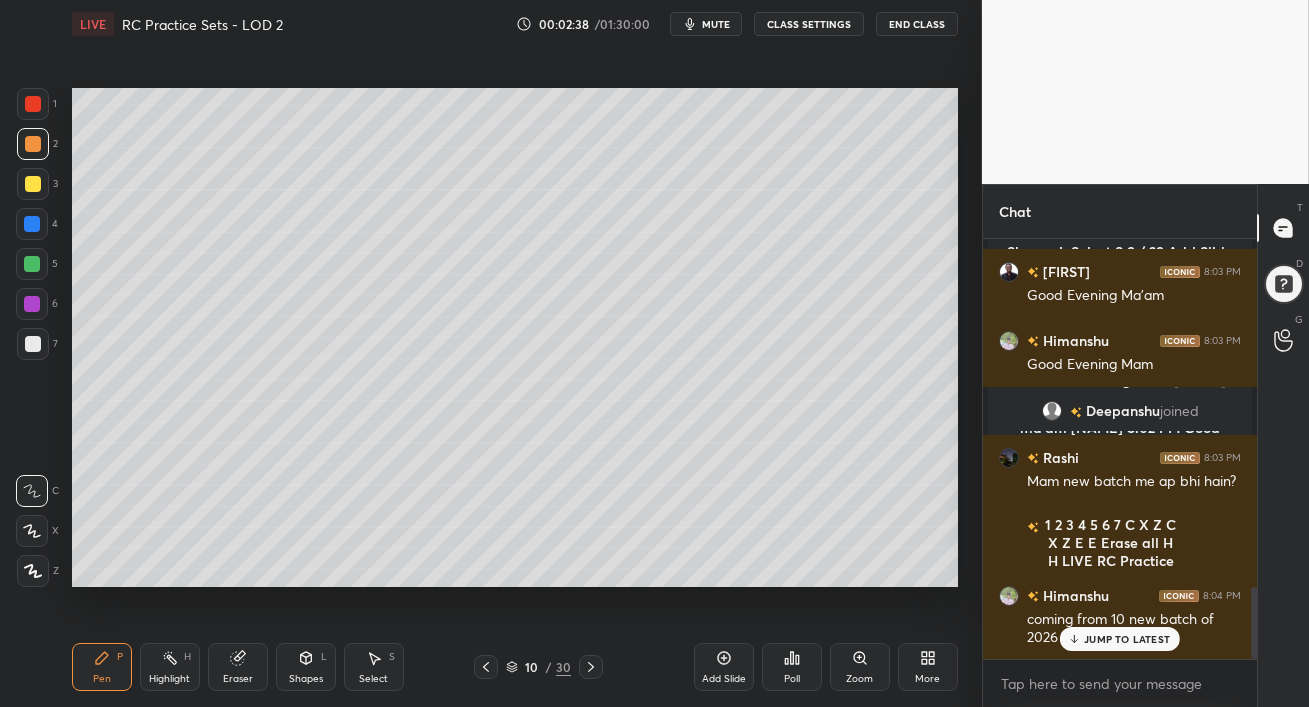 scroll, scrollTop: 2041, scrollLeft: 0, axis: vertical 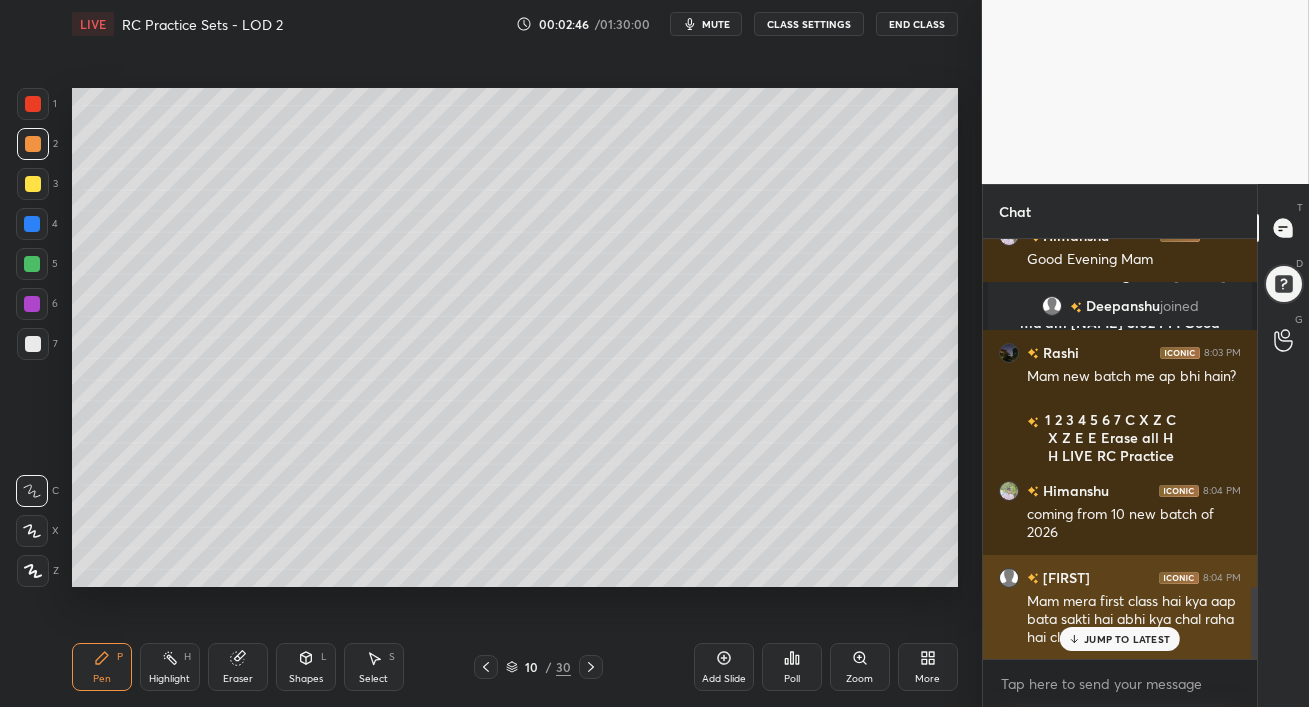 click on "JUMP TO LATEST" at bounding box center [1120, 639] 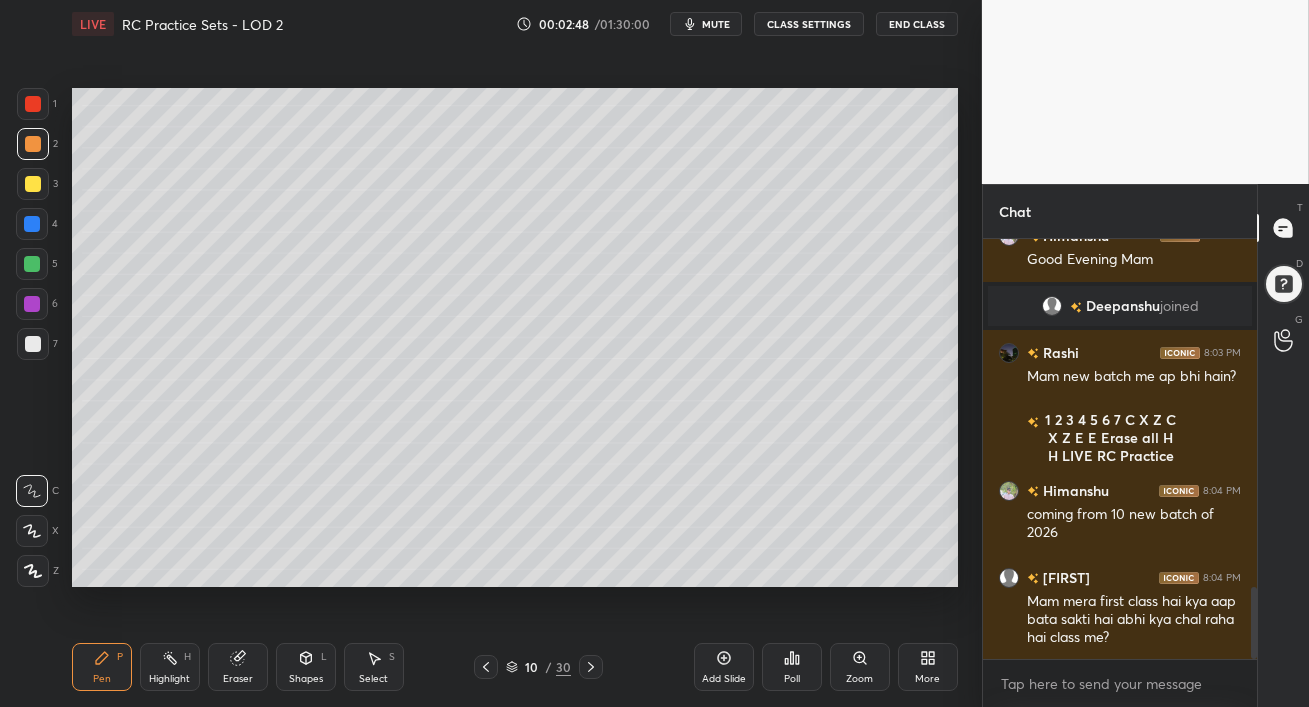 drag, startPoint x: 37, startPoint y: 134, endPoint x: 43, endPoint y: 147, distance: 14.3178215 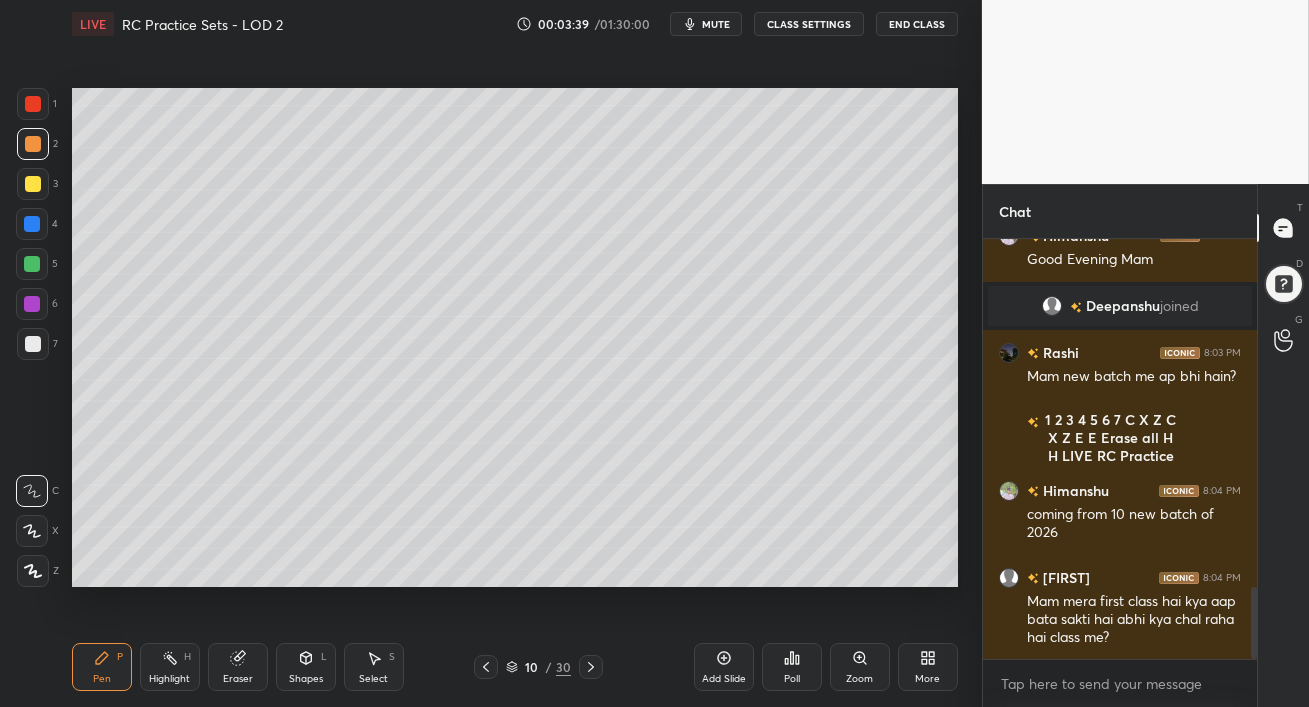 drag, startPoint x: 27, startPoint y: 191, endPoint x: 47, endPoint y: 205, distance: 24.41311 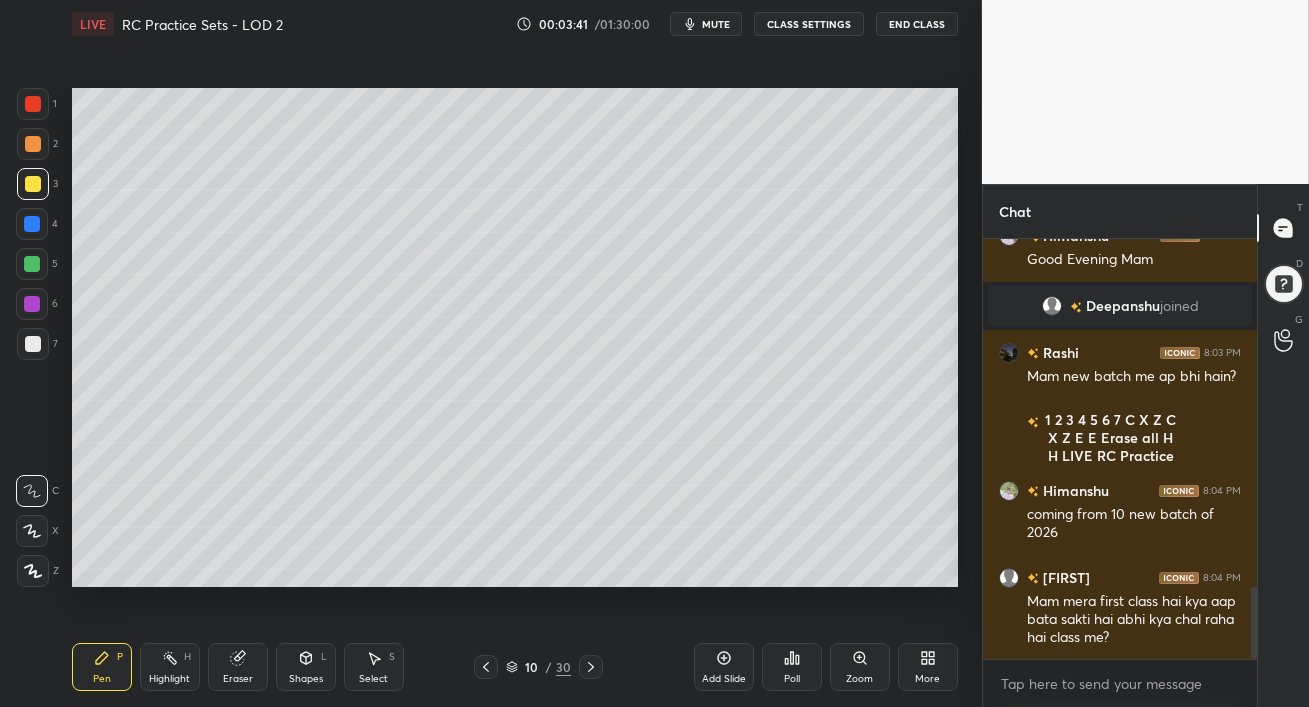 click at bounding box center (32, 224) 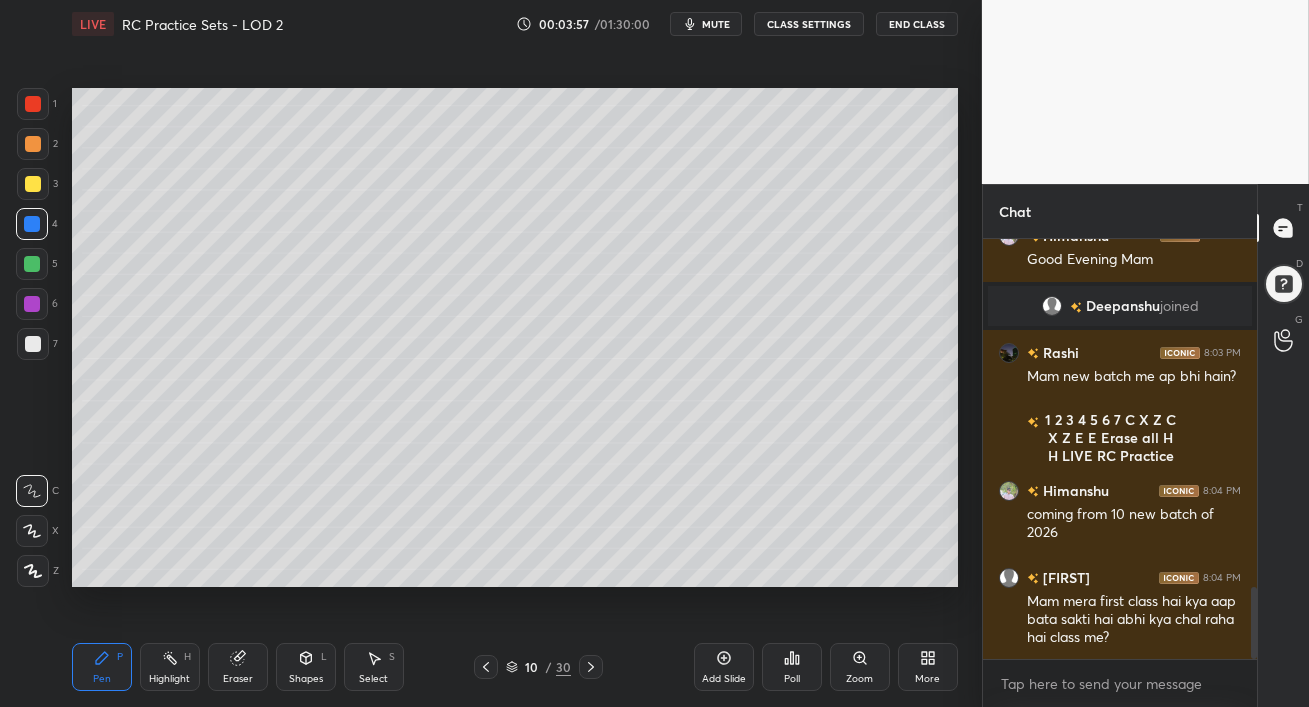 drag, startPoint x: 31, startPoint y: 272, endPoint x: 56, endPoint y: 283, distance: 27.313 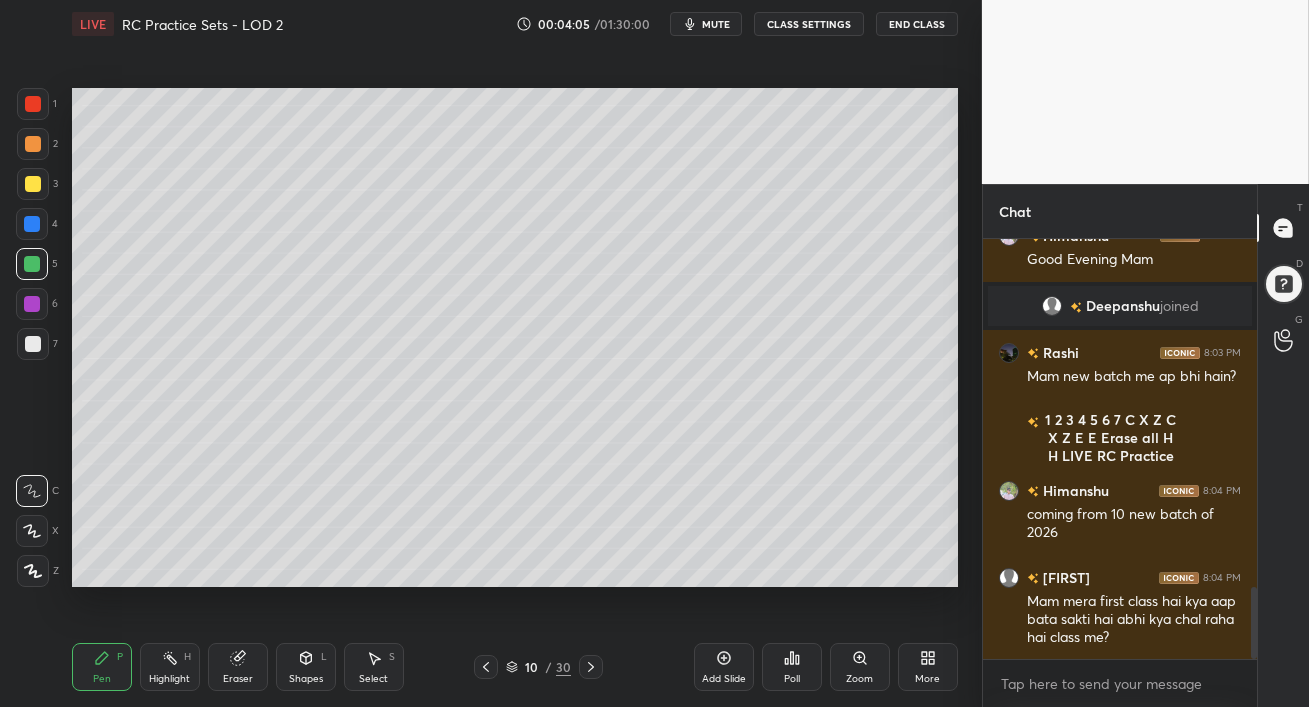 click 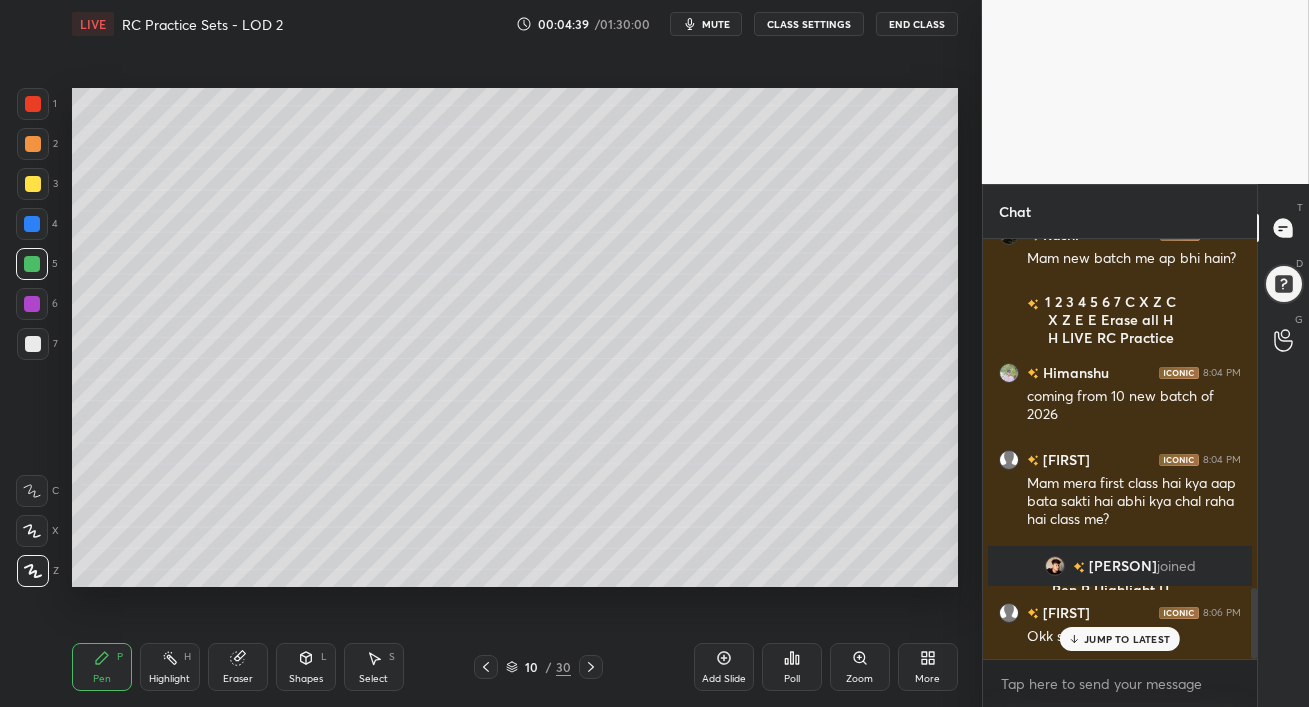 scroll, scrollTop: 2081, scrollLeft: 0, axis: vertical 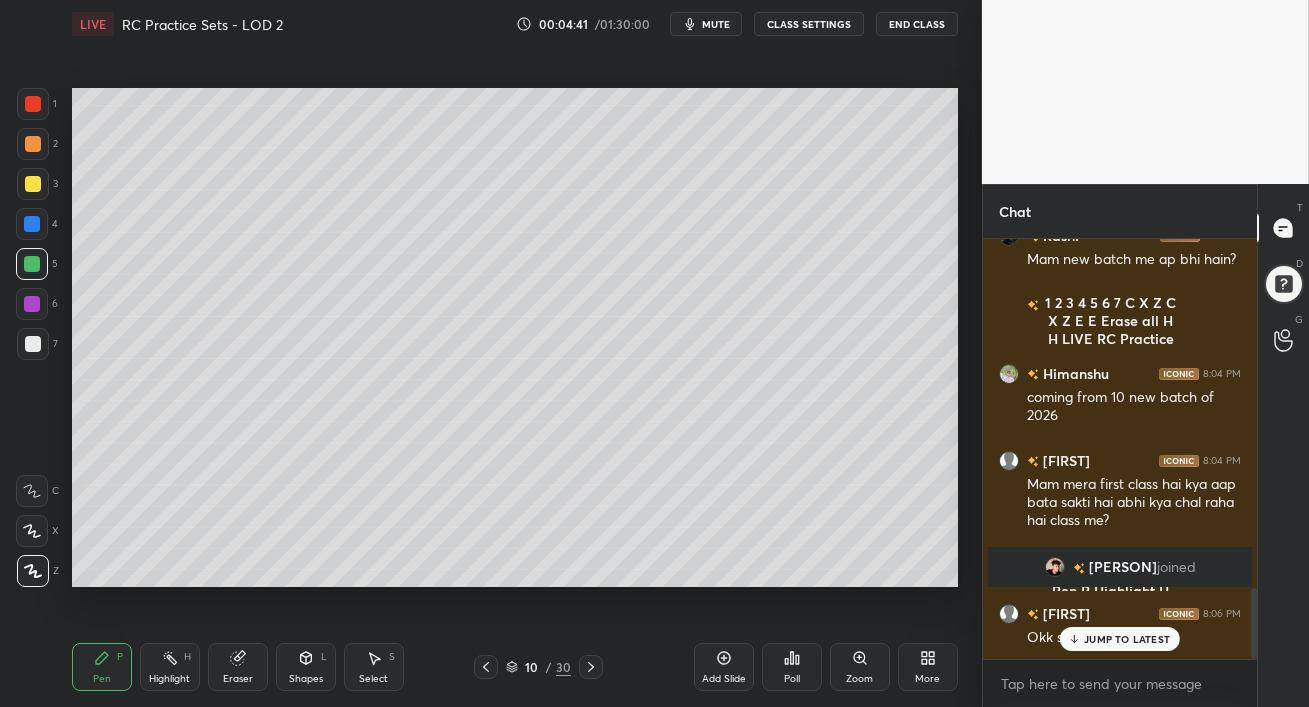 click on "JUMP TO LATEST" at bounding box center (1127, 639) 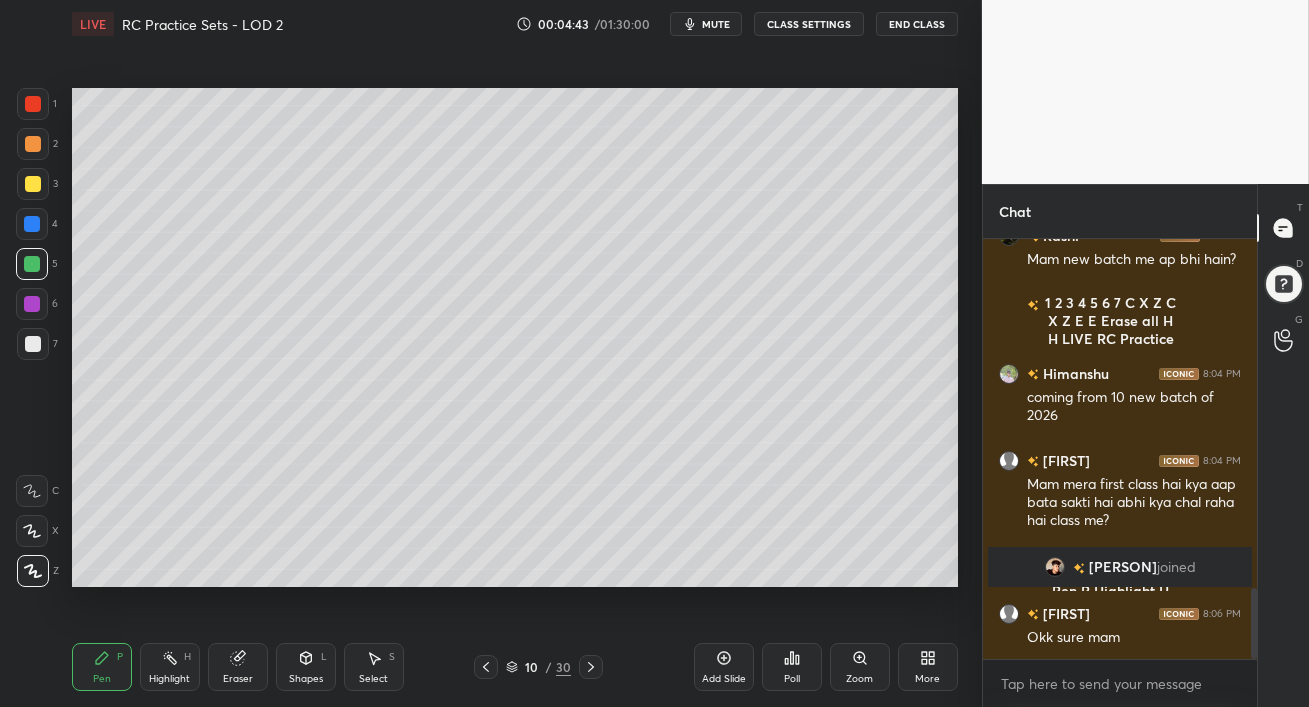 click 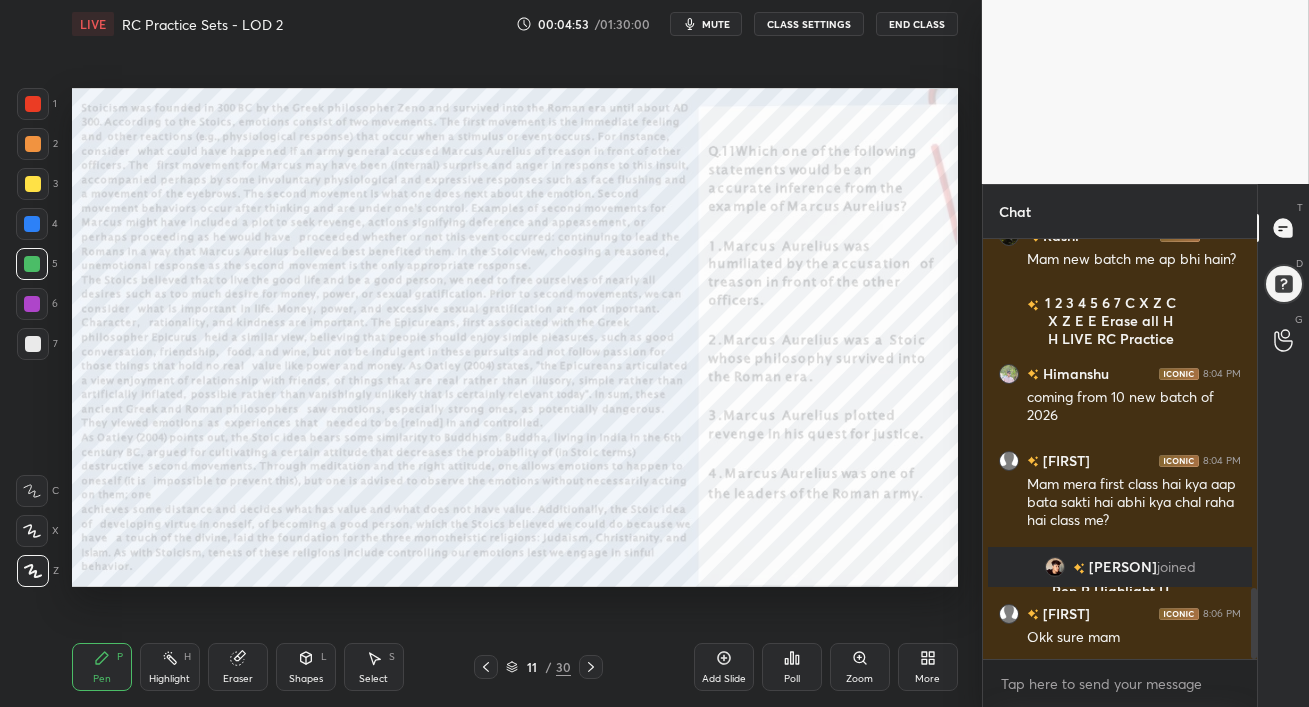 drag, startPoint x: 33, startPoint y: 228, endPoint x: 40, endPoint y: 184, distance: 44.553337 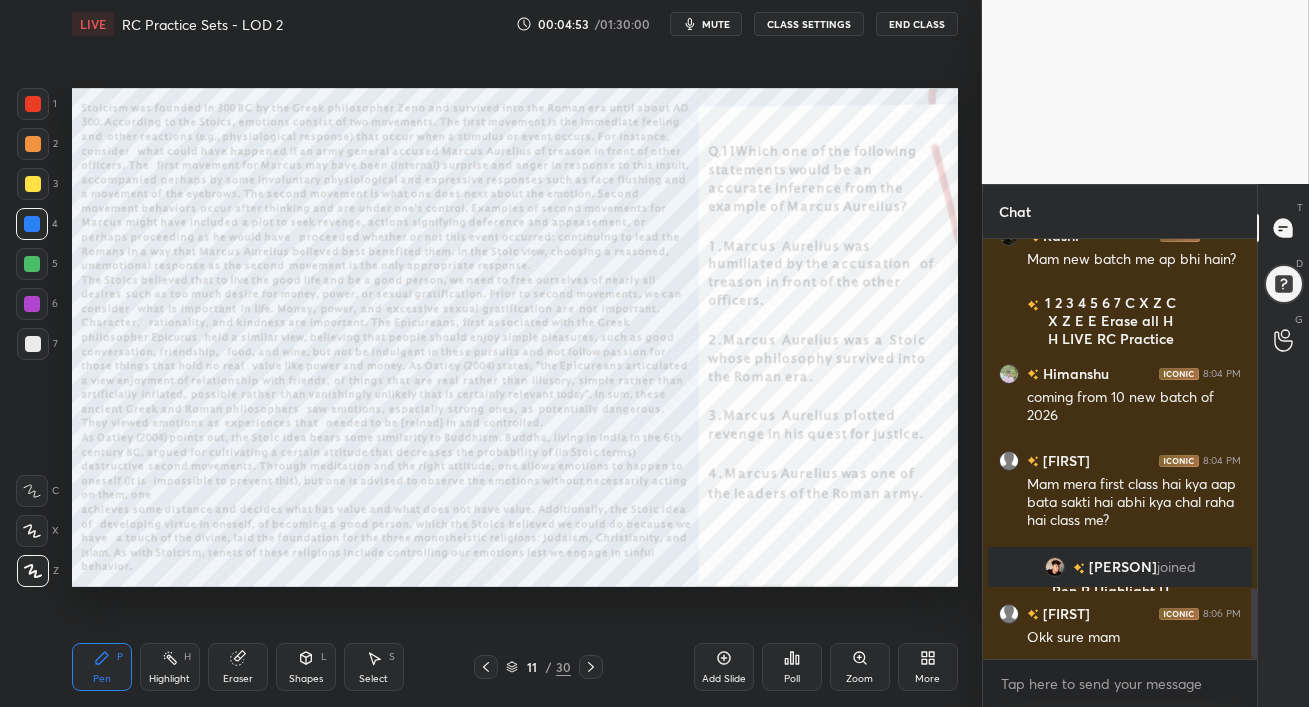 click at bounding box center [33, 184] 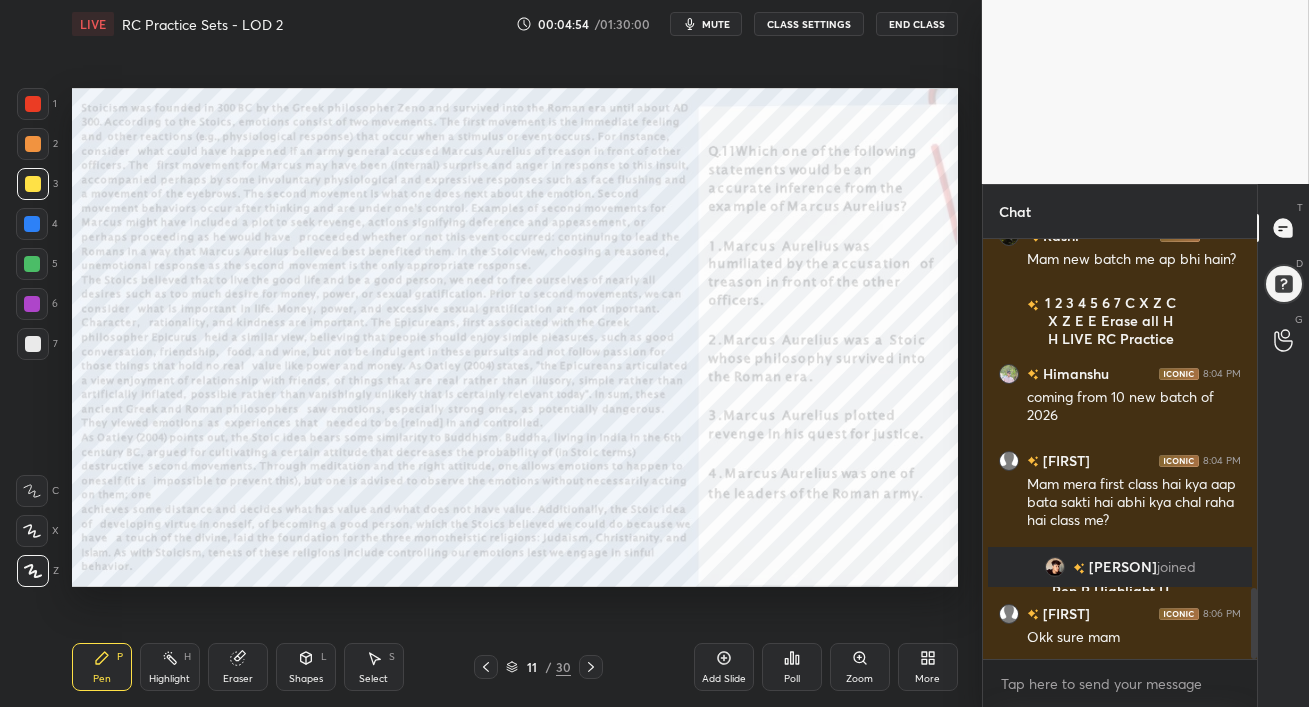 click at bounding box center (33, 144) 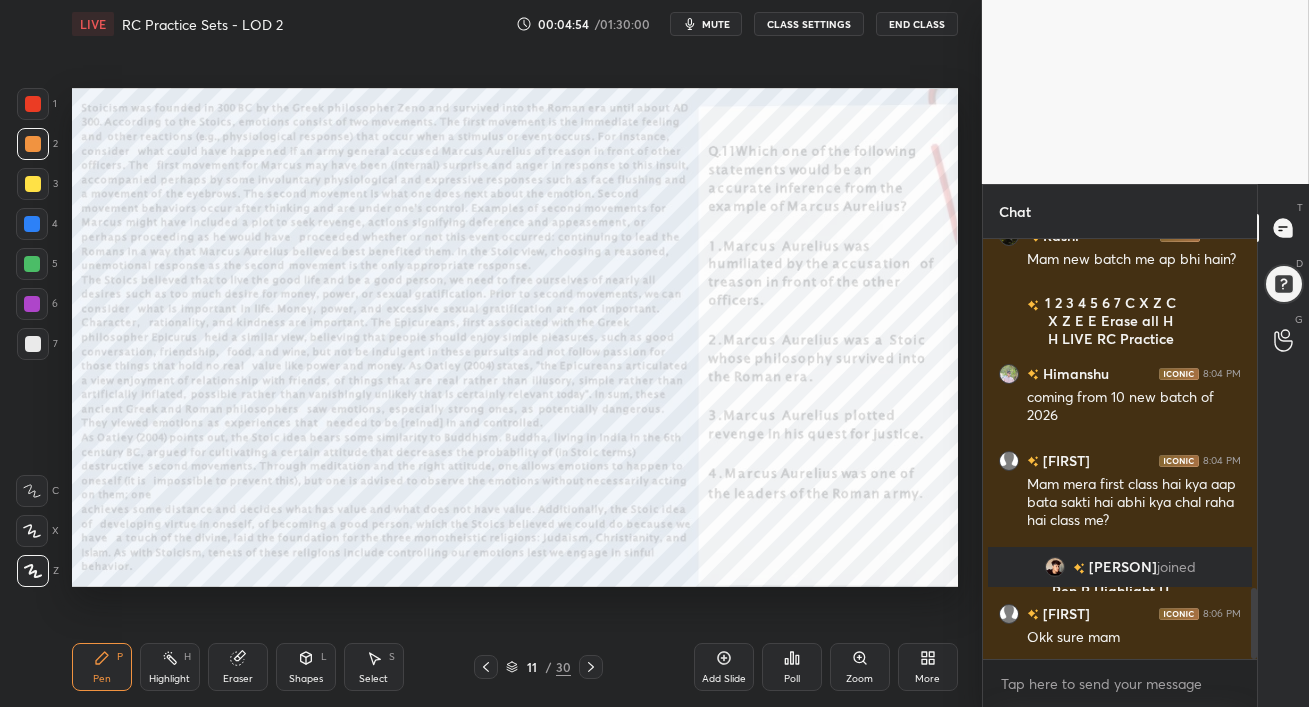 click at bounding box center (33, 104) 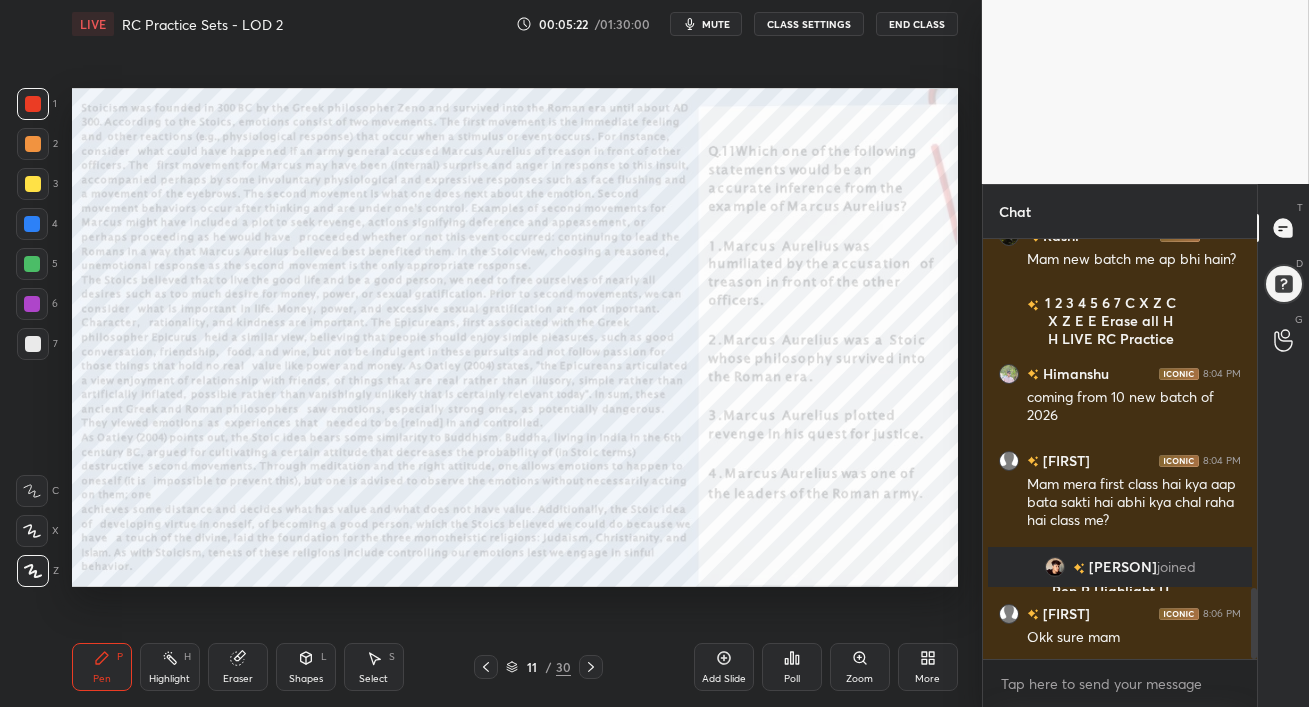 click on "Setting up your live class Poll for   secs No correct answer Start poll" at bounding box center (515, 337) 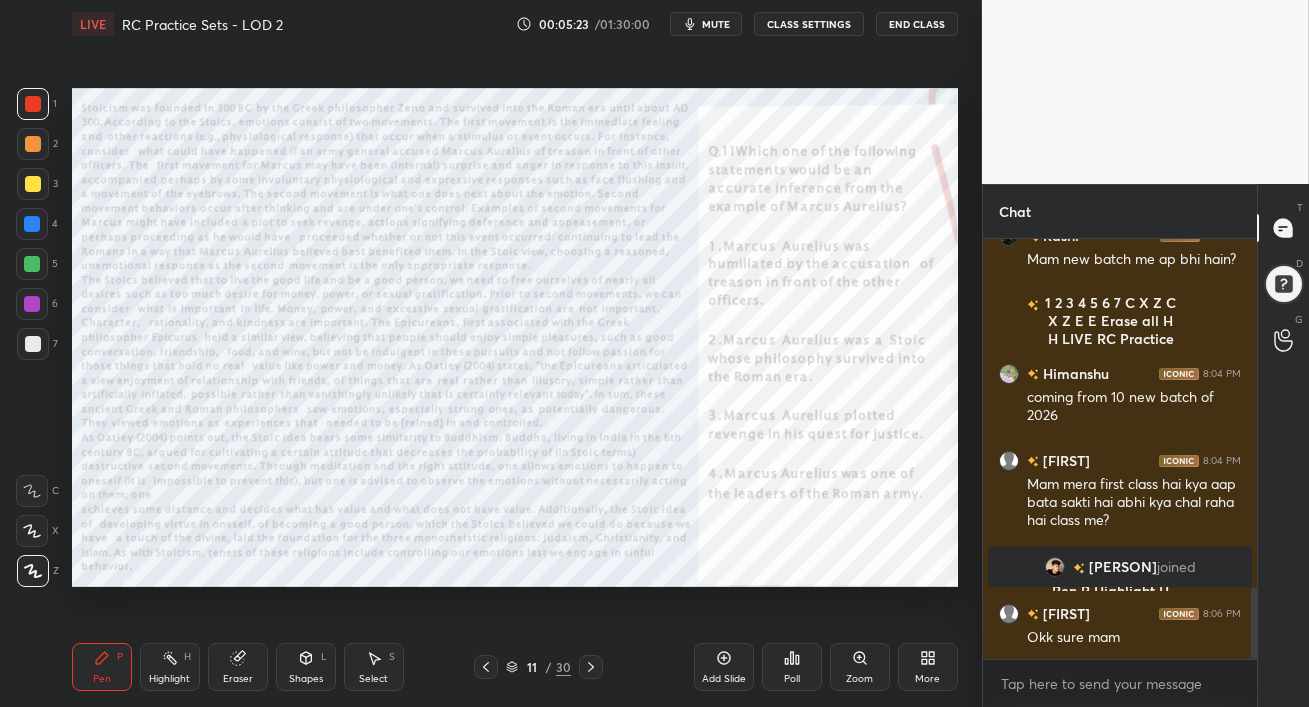 click on "mute" at bounding box center (716, 24) 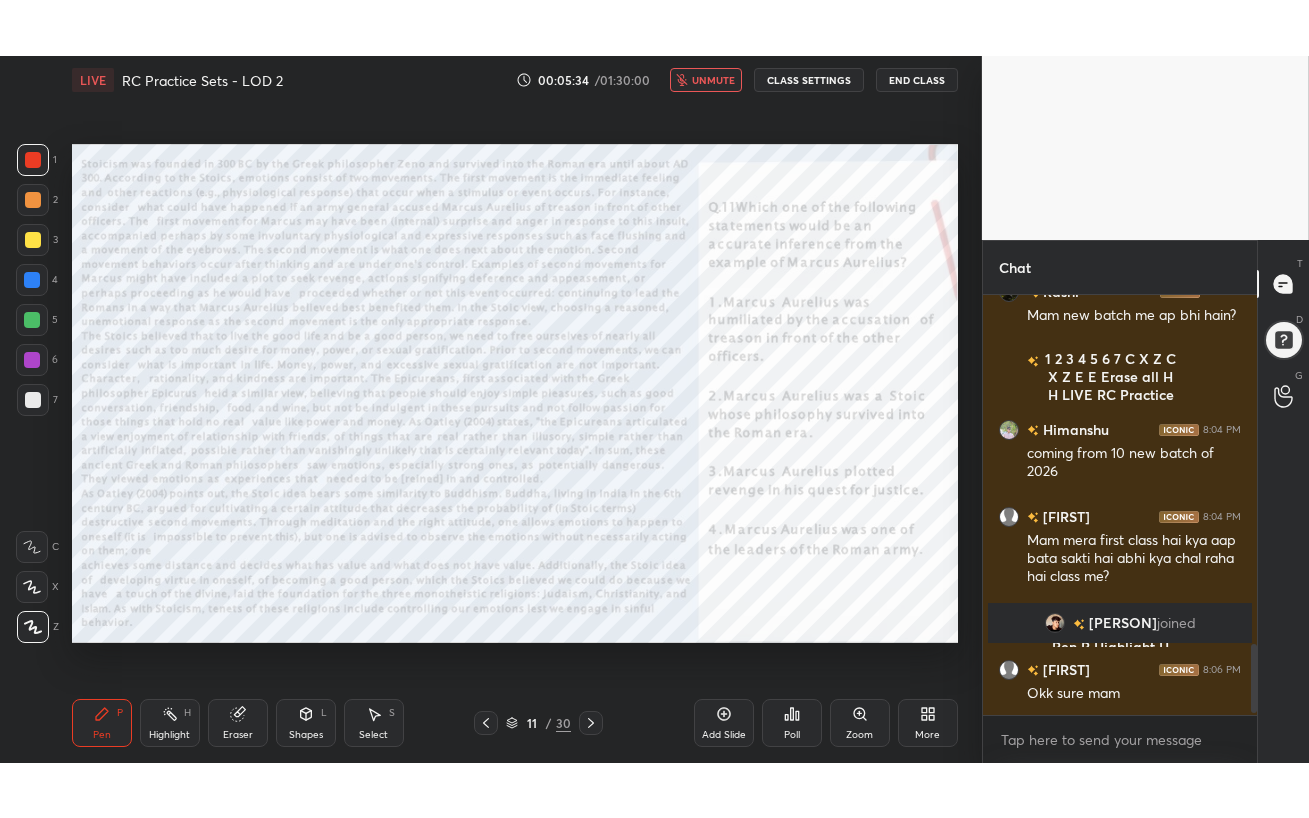 scroll, scrollTop: 2150, scrollLeft: 0, axis: vertical 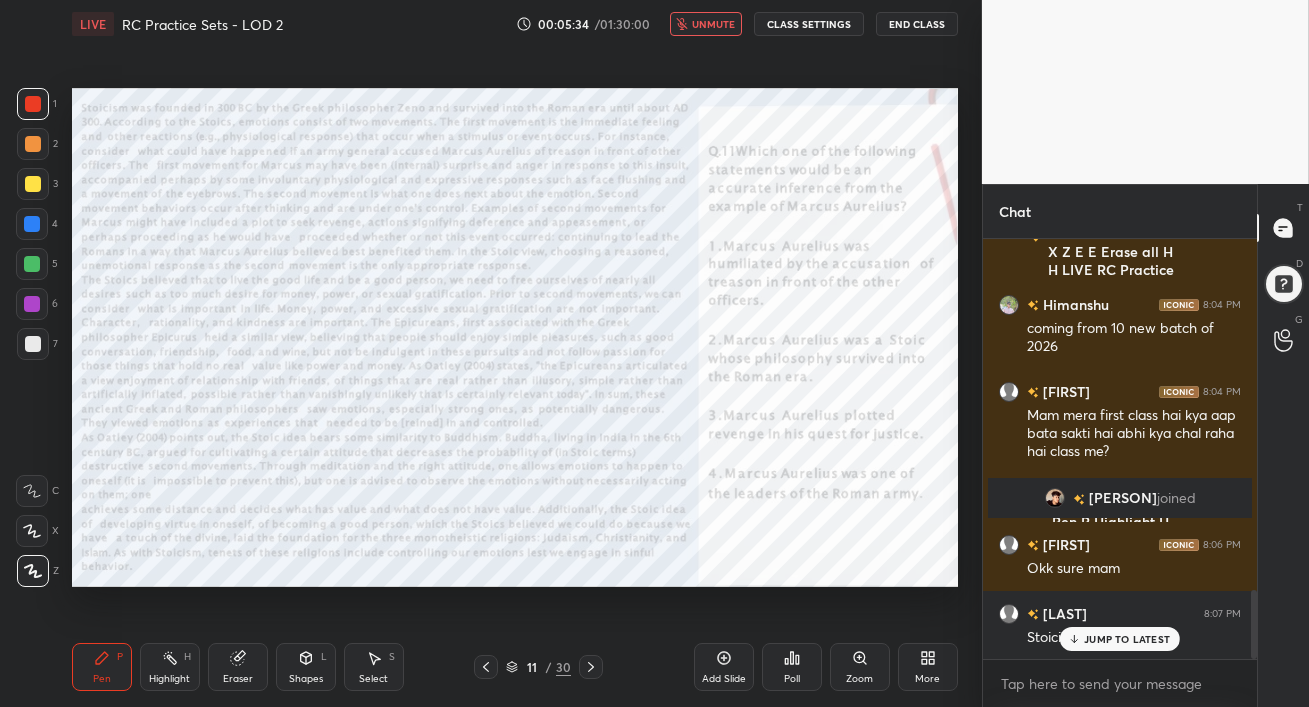 click on "More" at bounding box center [927, 679] 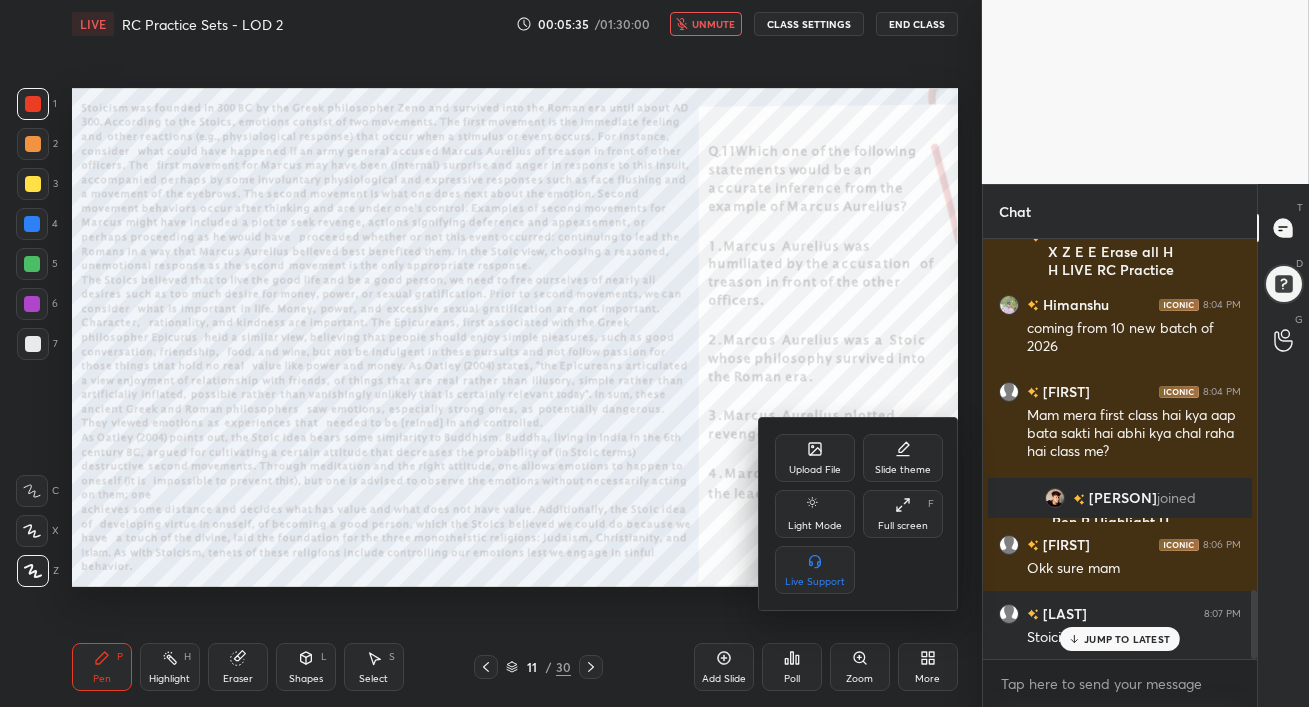 click on "Full screen" at bounding box center (903, 526) 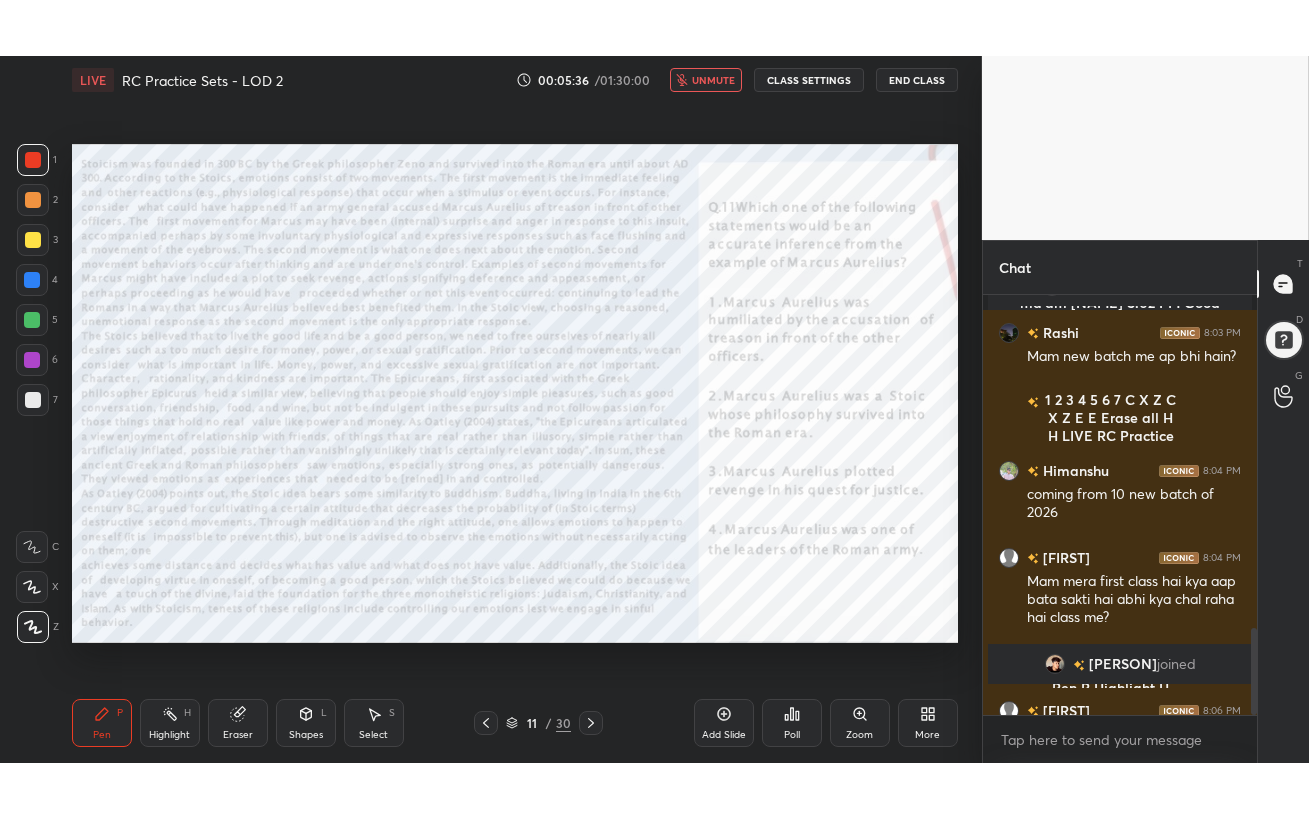 scroll, scrollTop: 99310, scrollLeft: 99098, axis: both 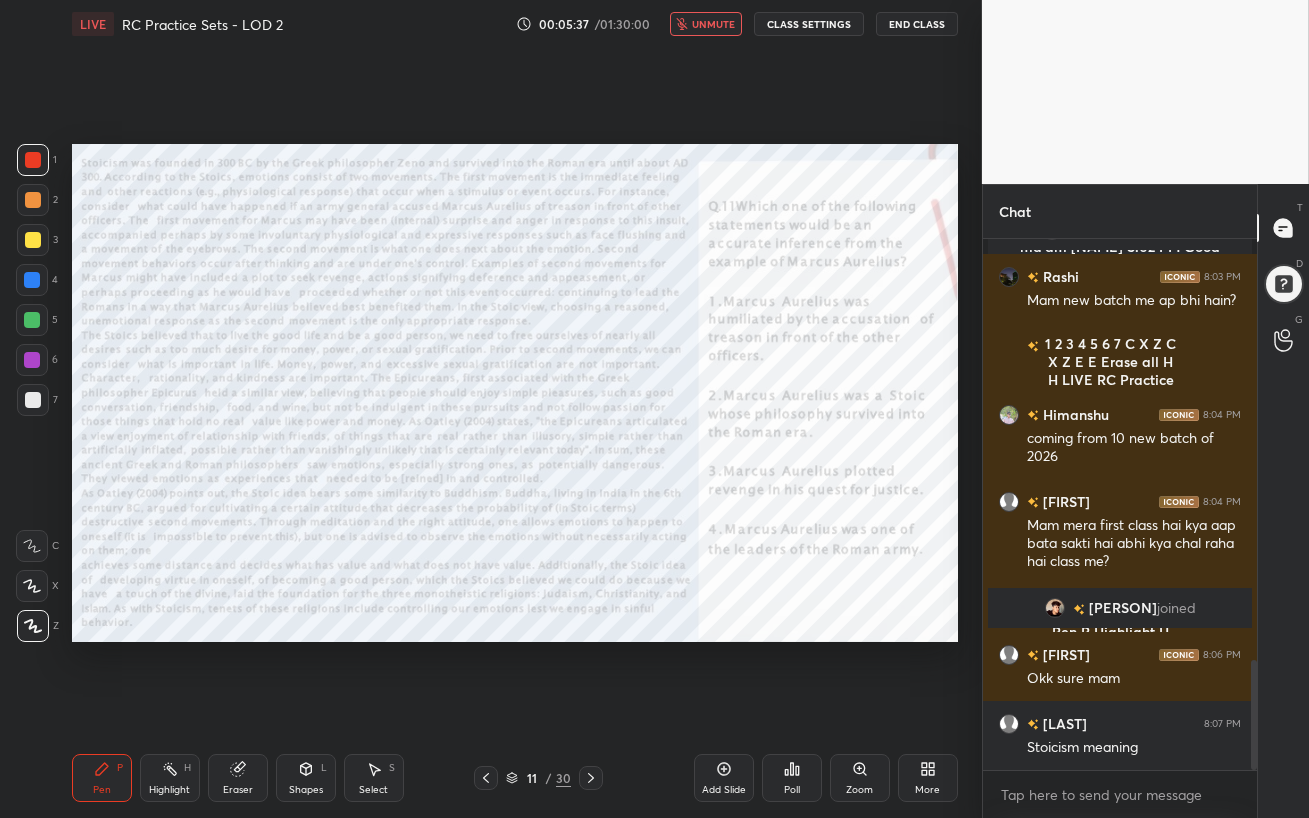 click on "unmute" at bounding box center [706, 24] 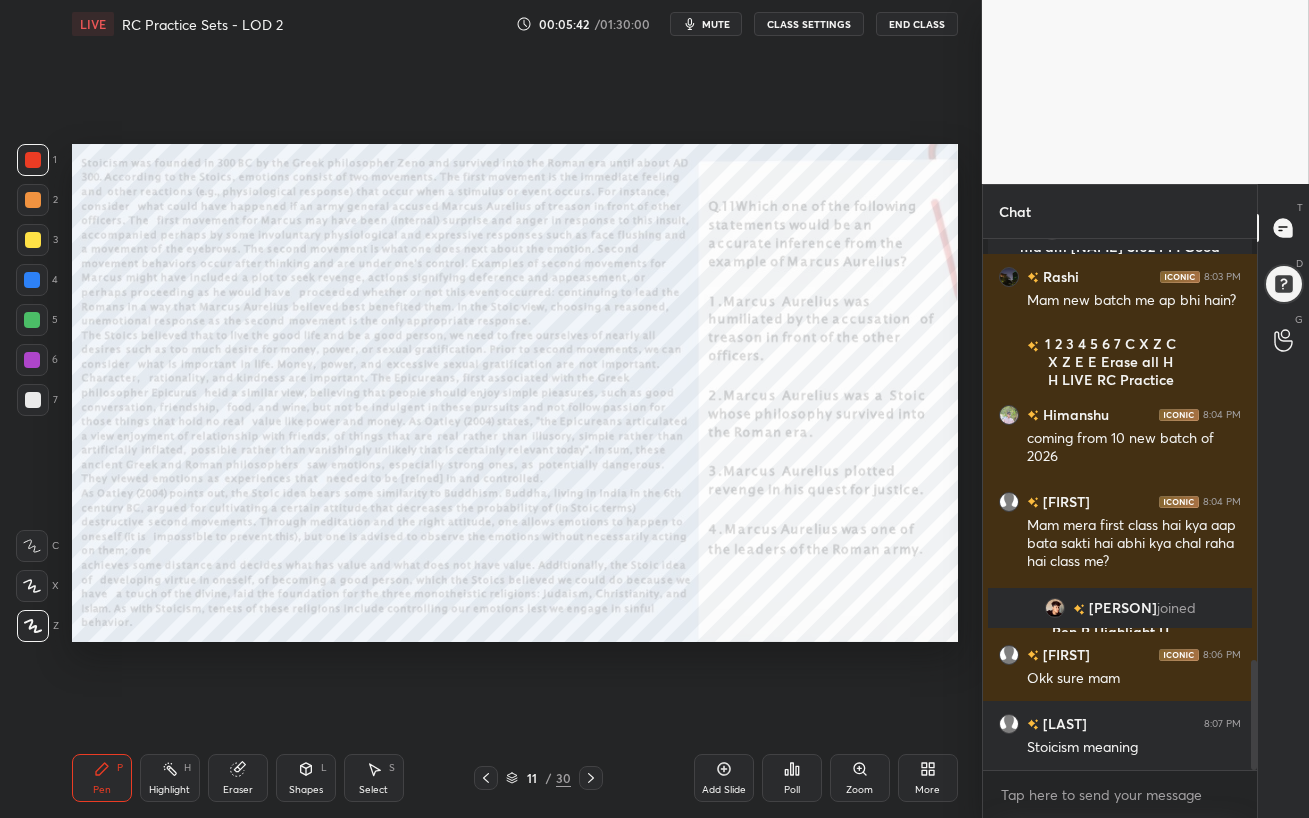click on "Eraser" at bounding box center (238, 778) 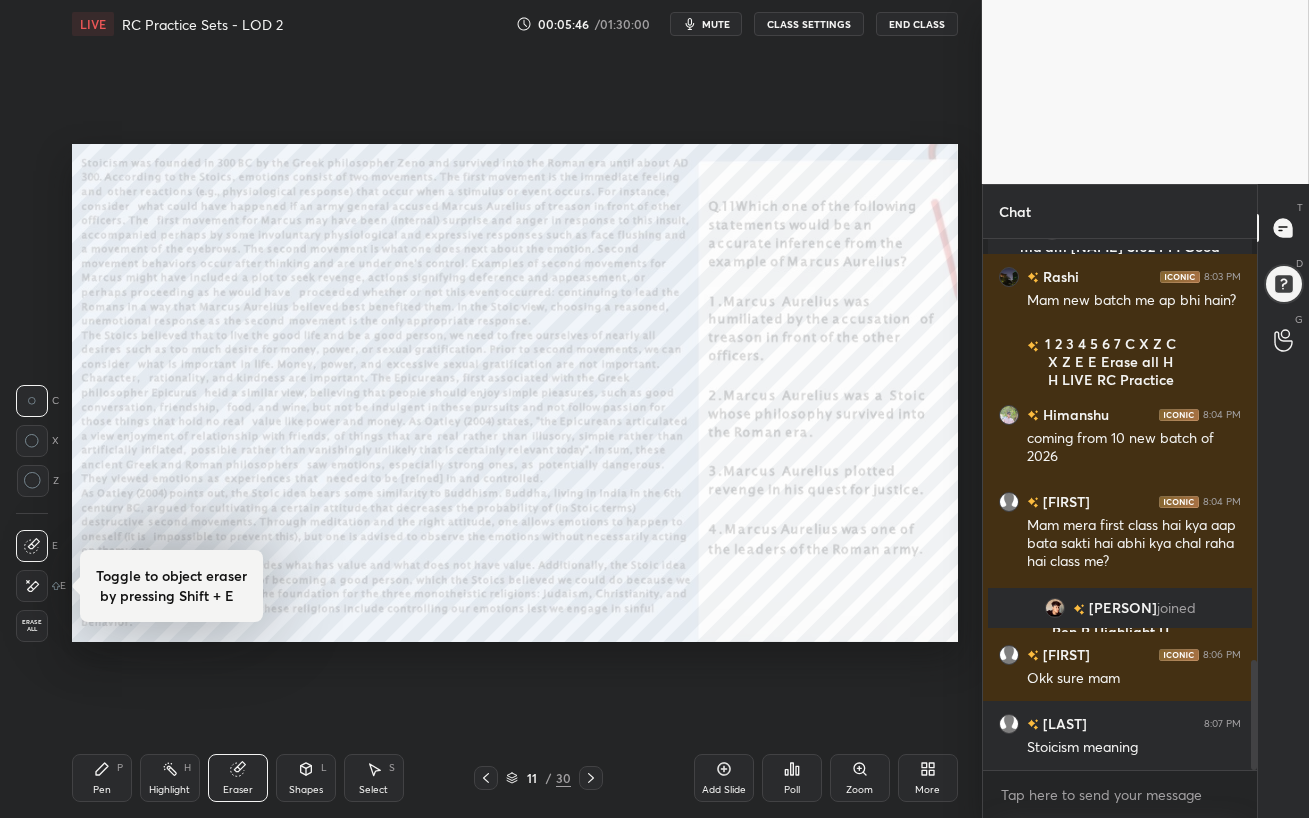 click 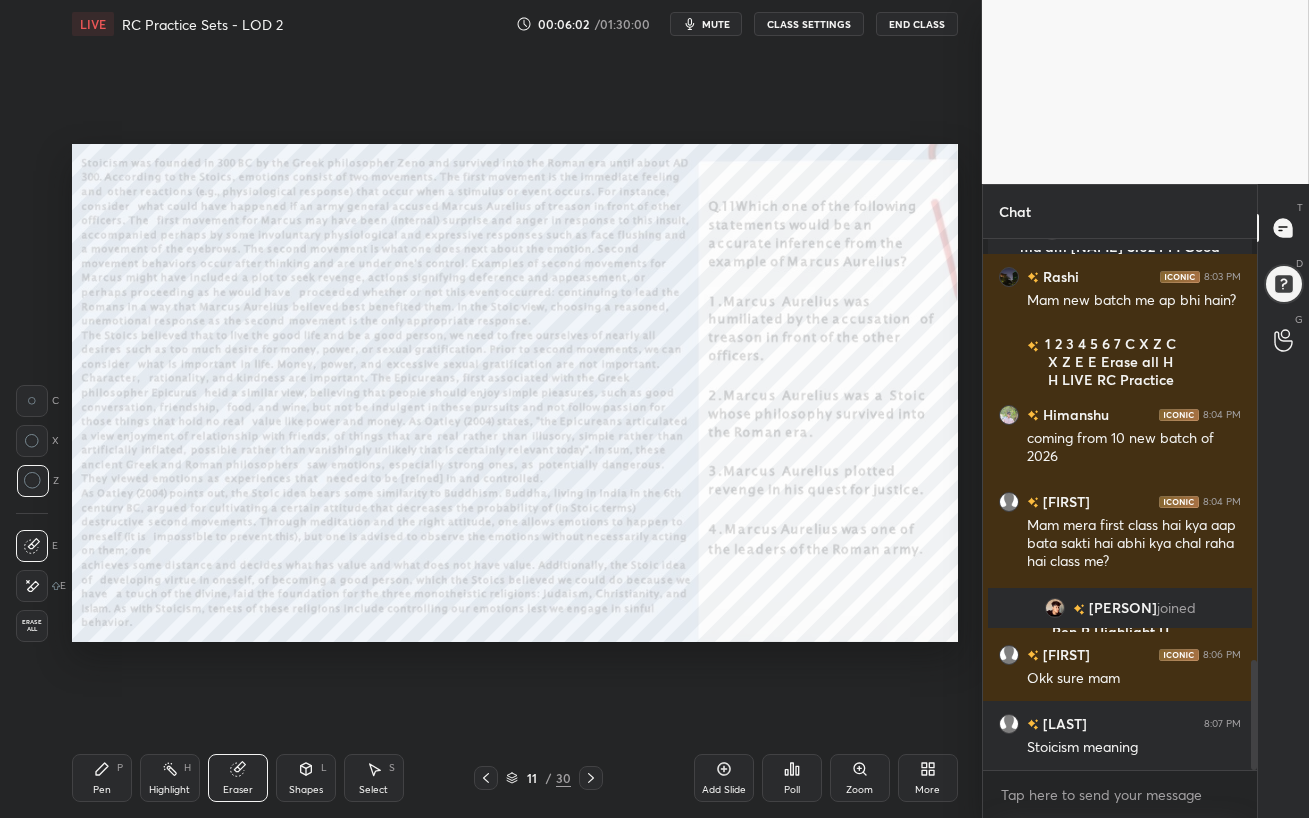 click on "Pen P" at bounding box center [102, 778] 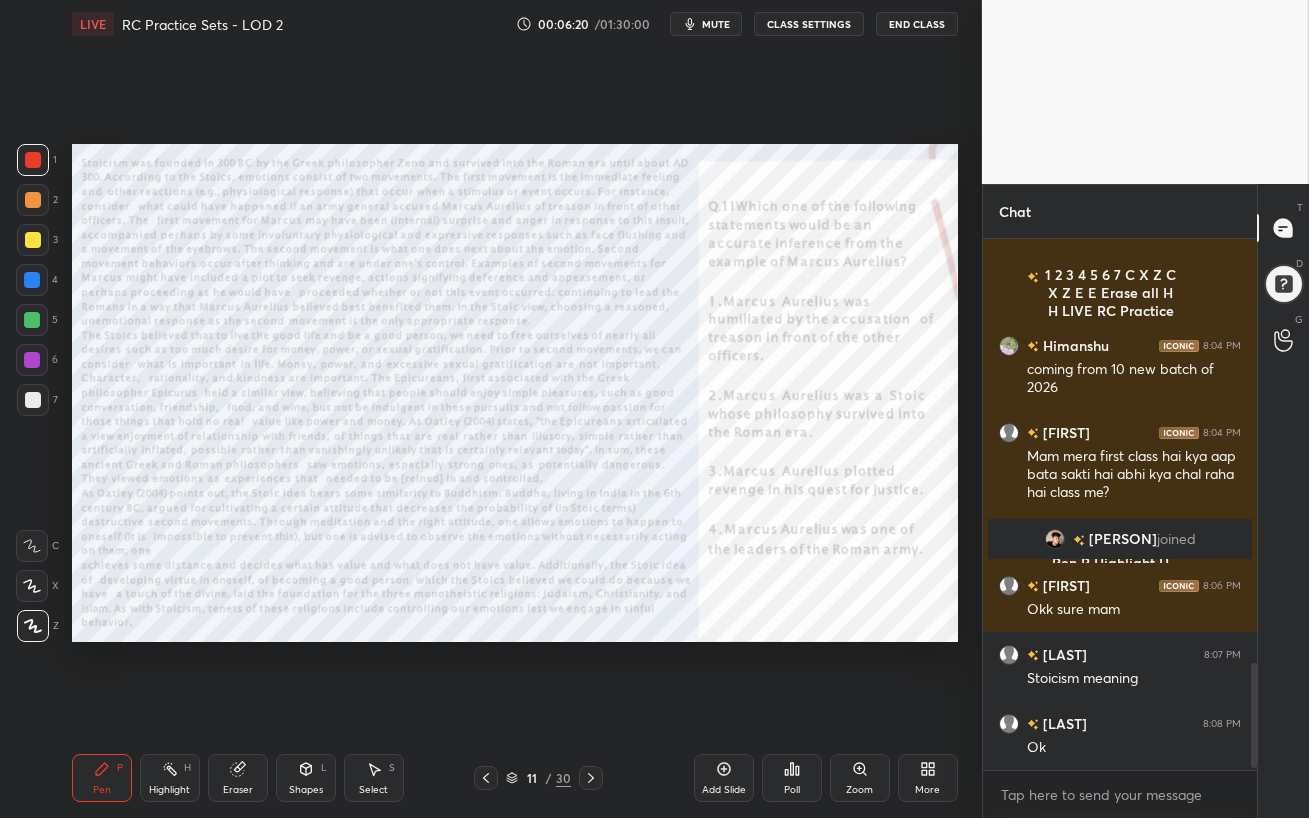 scroll, scrollTop: 2156, scrollLeft: 0, axis: vertical 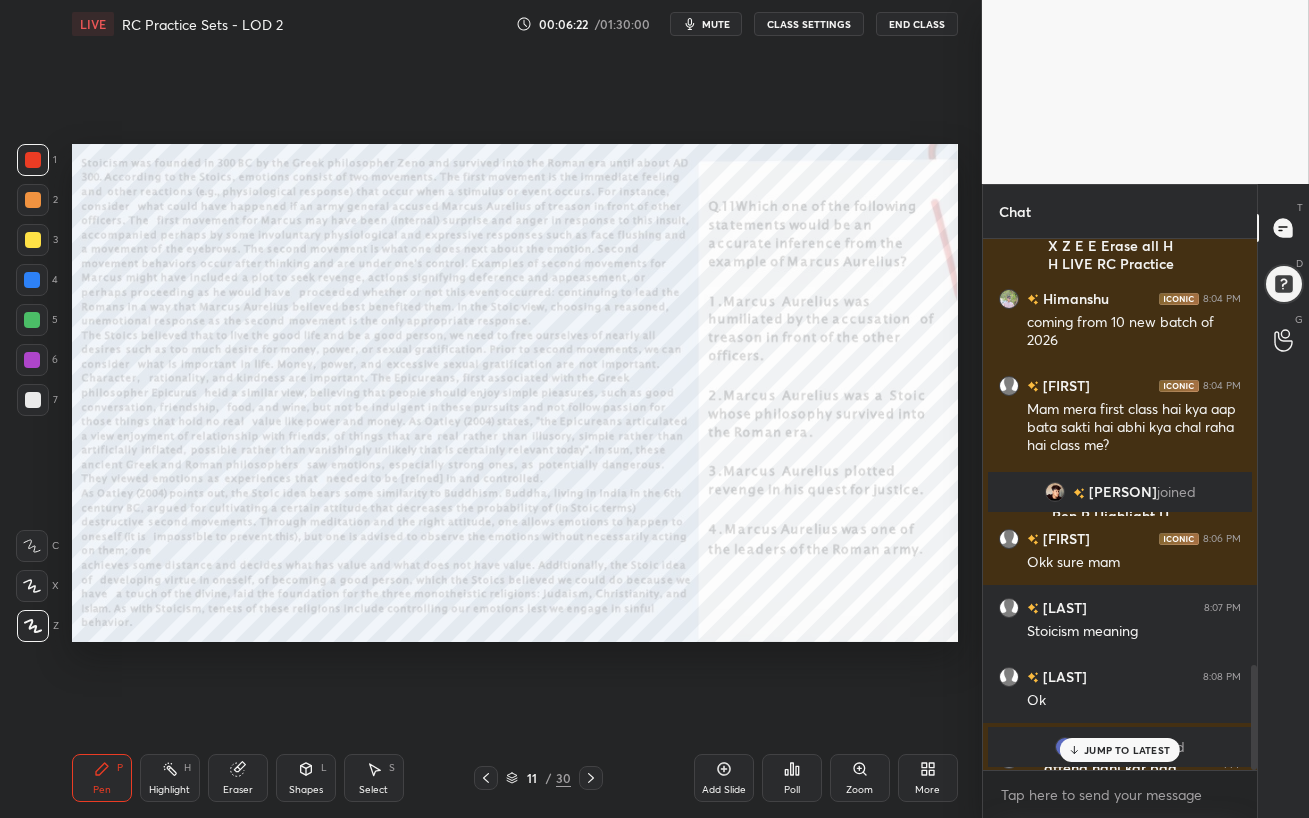 click on "mute" at bounding box center (706, 24) 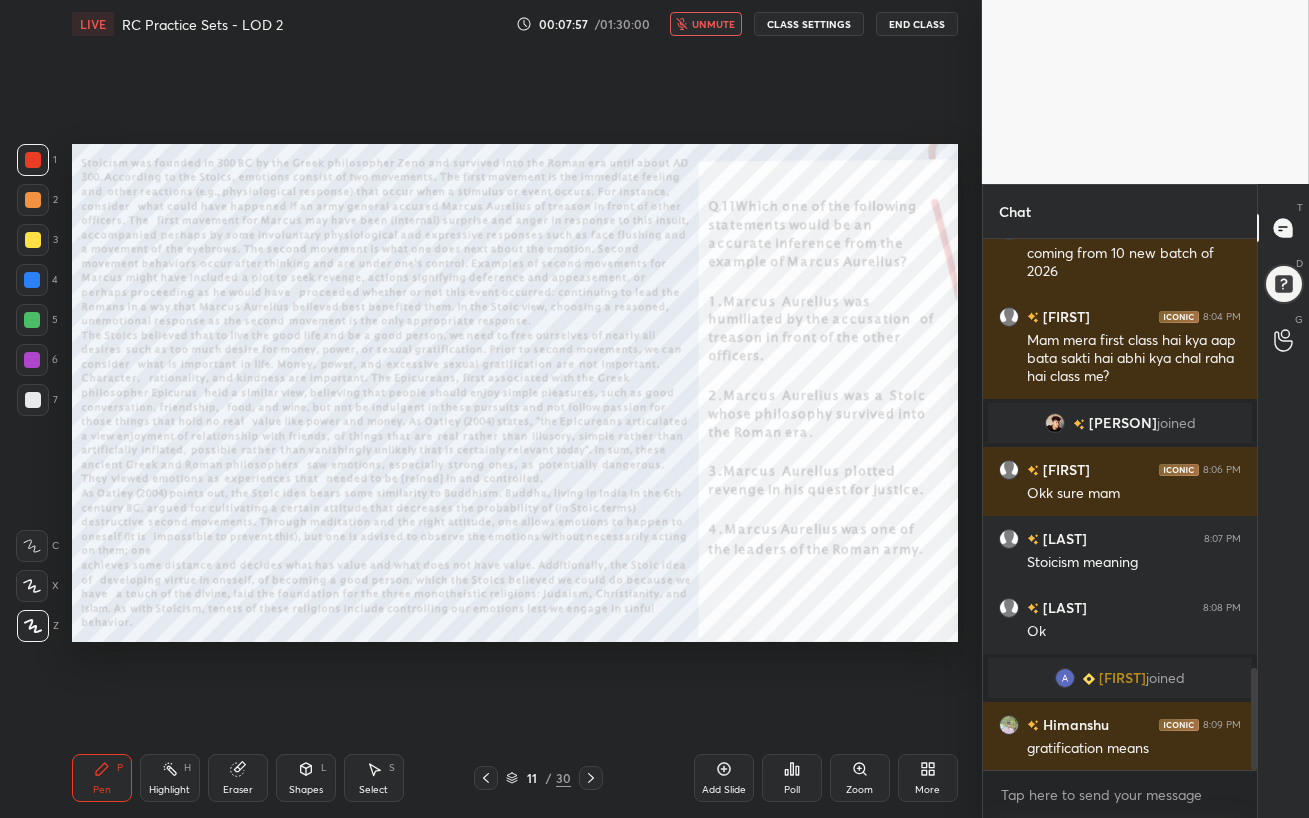 scroll, scrollTop: 2240, scrollLeft: 0, axis: vertical 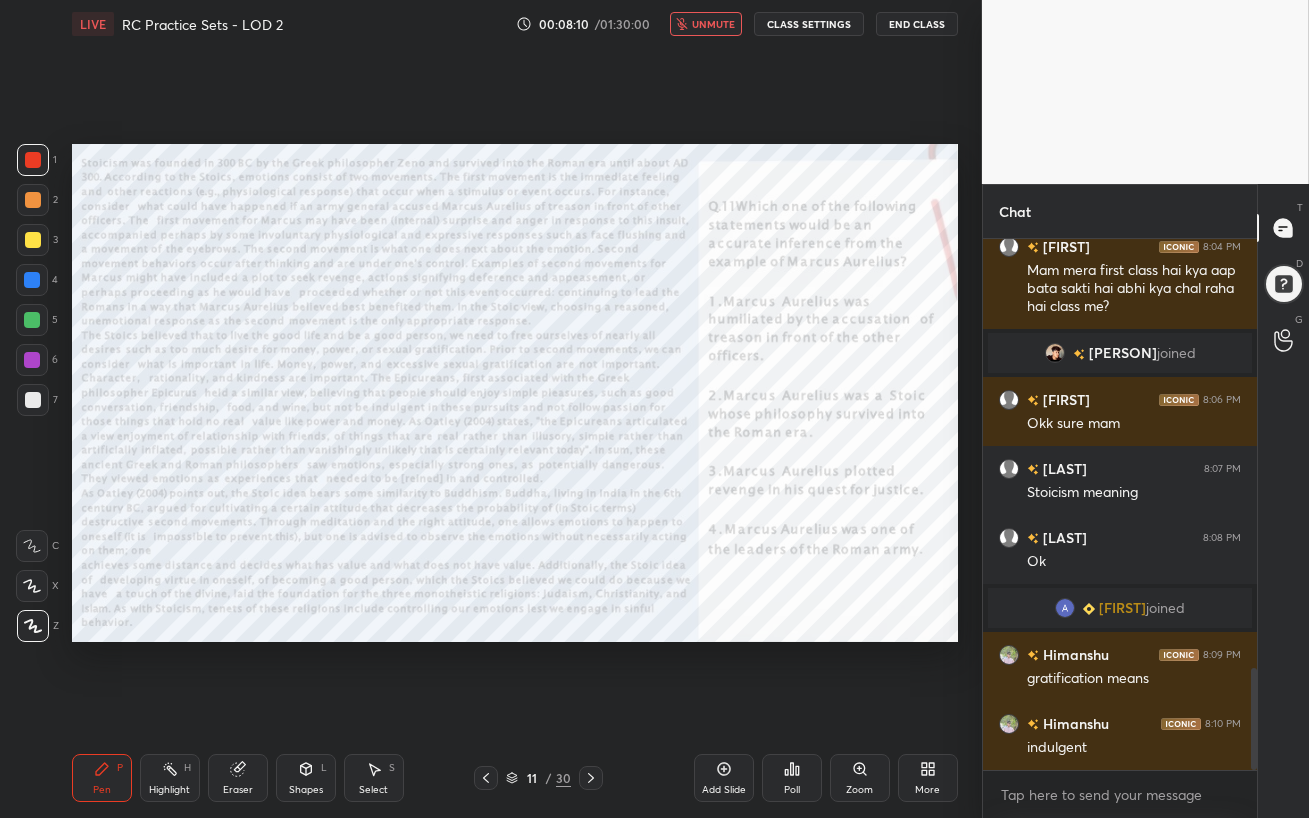 click on "unmute" at bounding box center (713, 24) 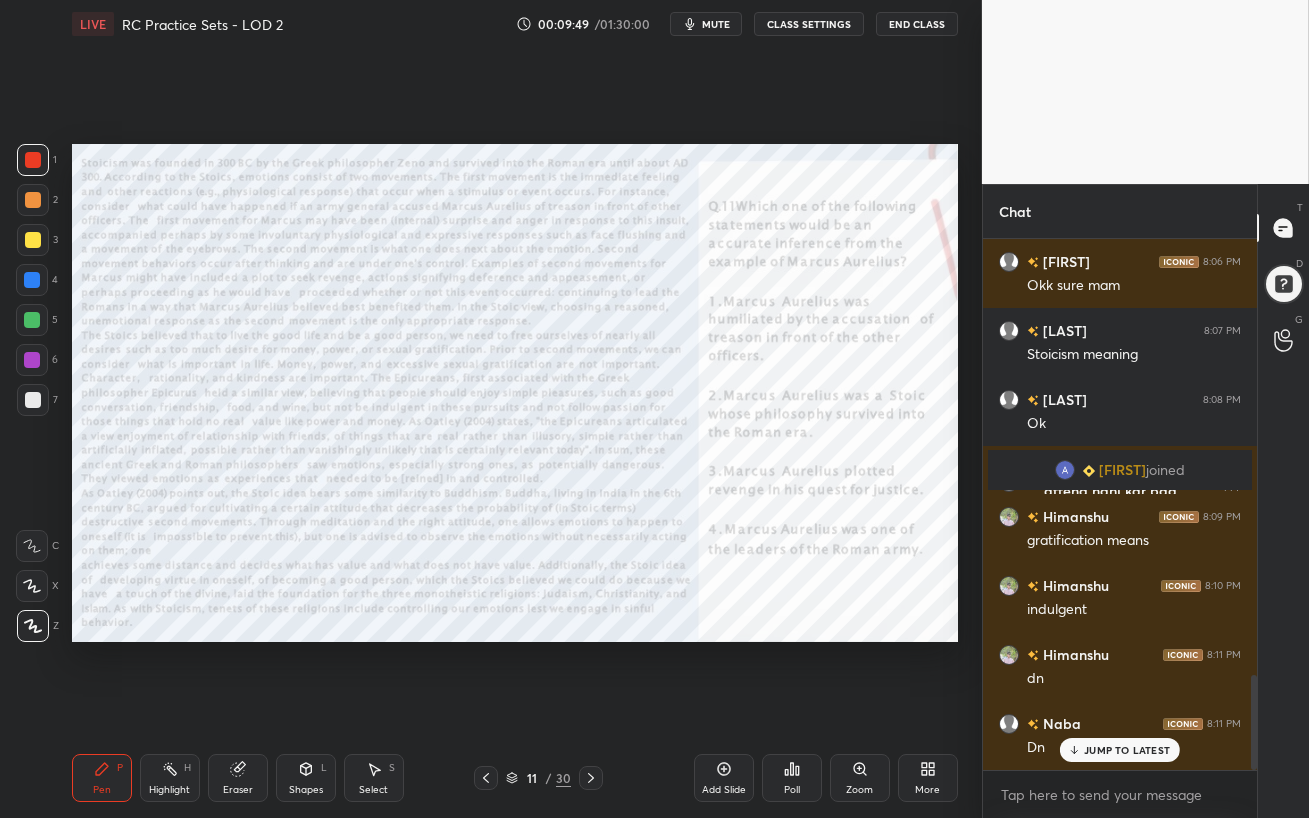 scroll, scrollTop: 2446, scrollLeft: 0, axis: vertical 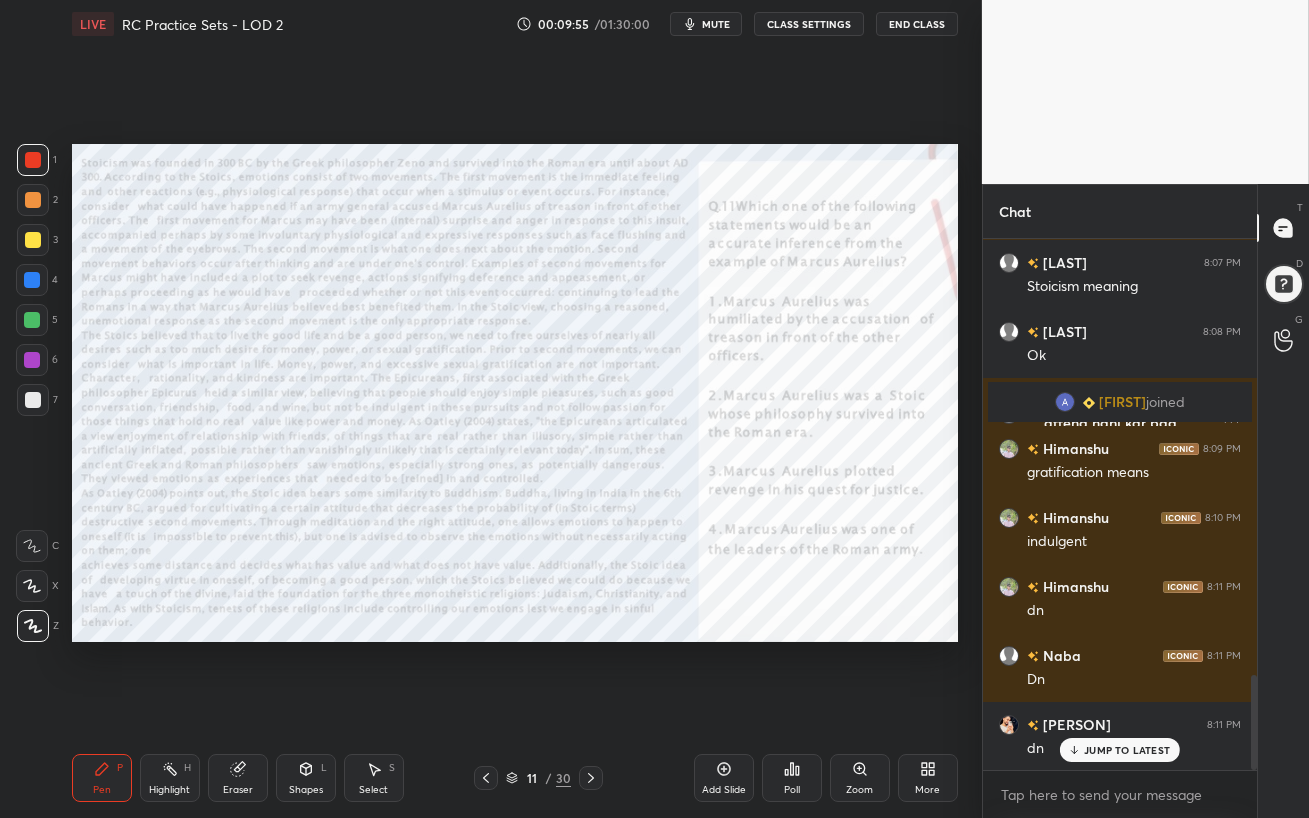 click 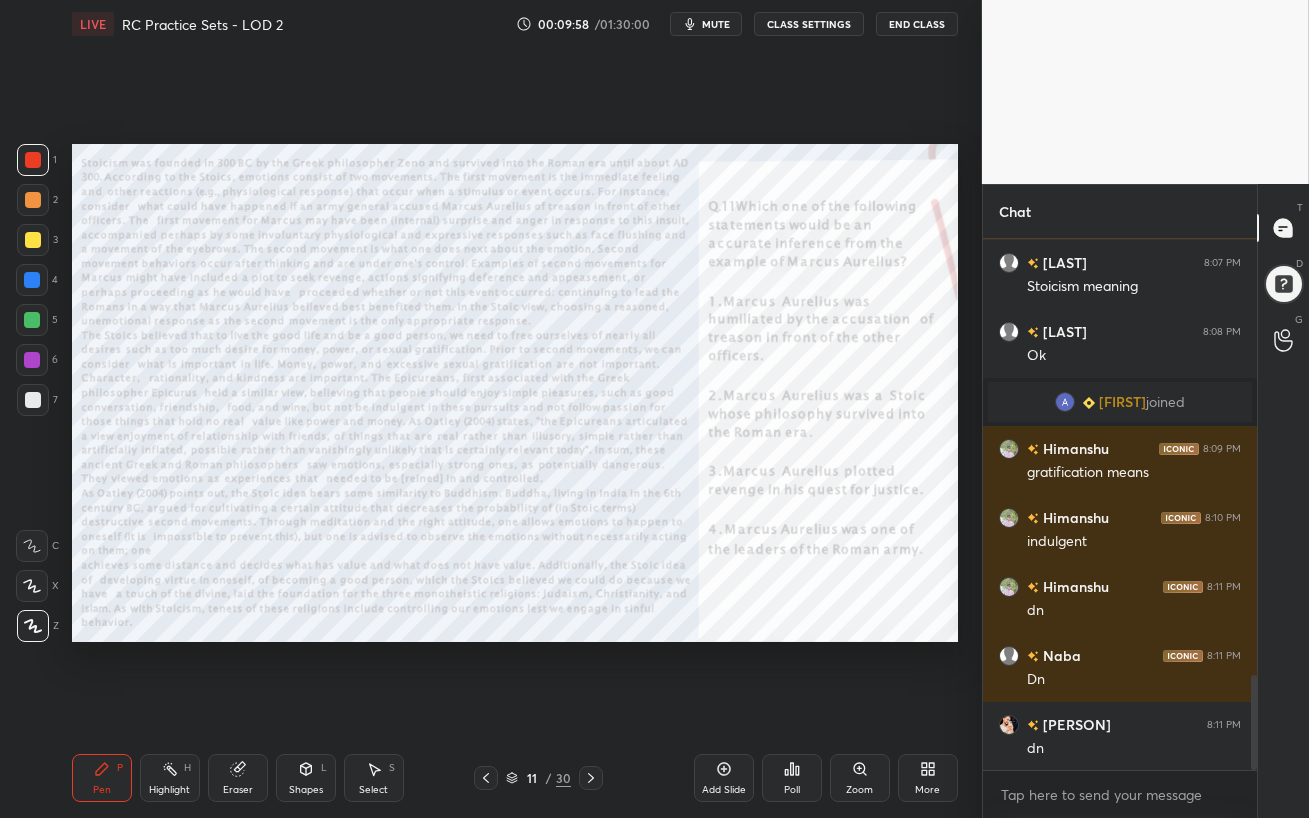 scroll, scrollTop: 2515, scrollLeft: 0, axis: vertical 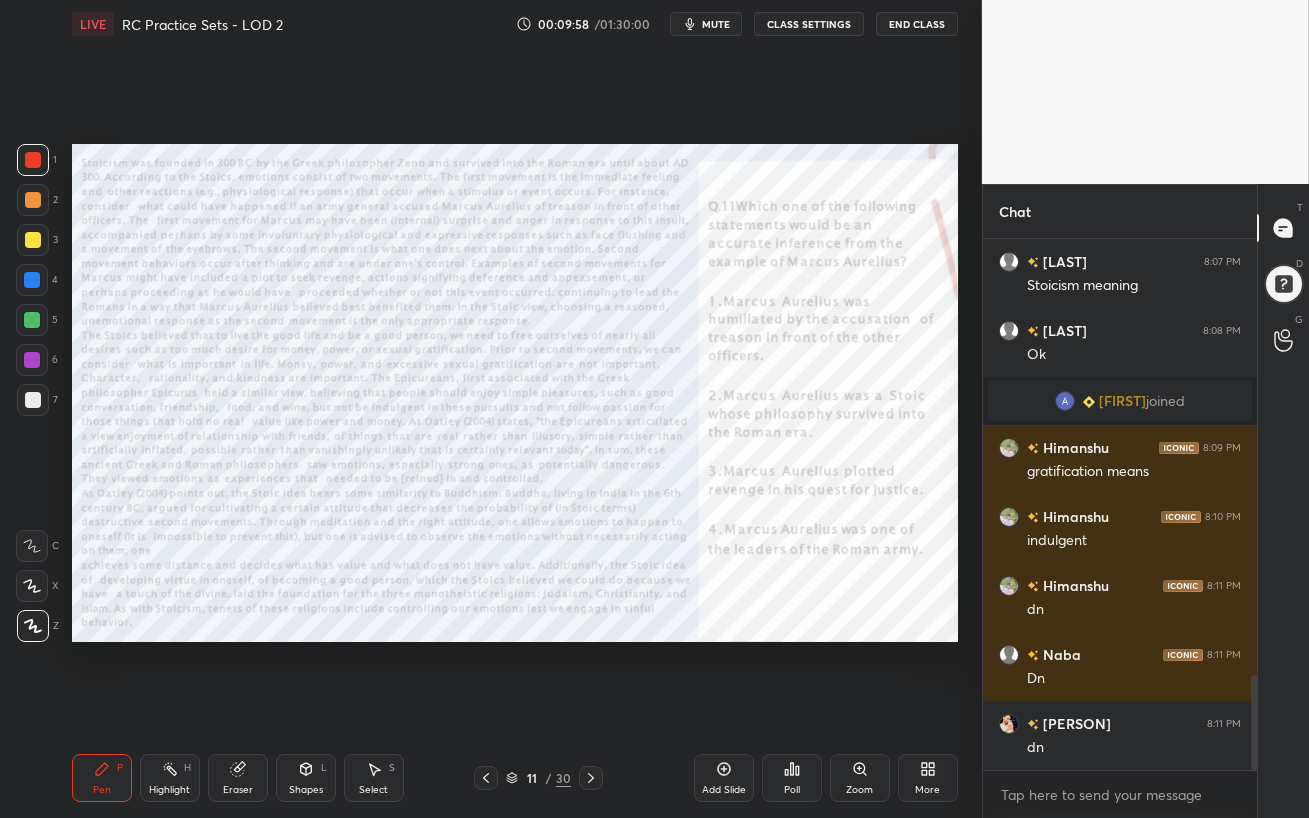 click on "Eraser" at bounding box center (238, 790) 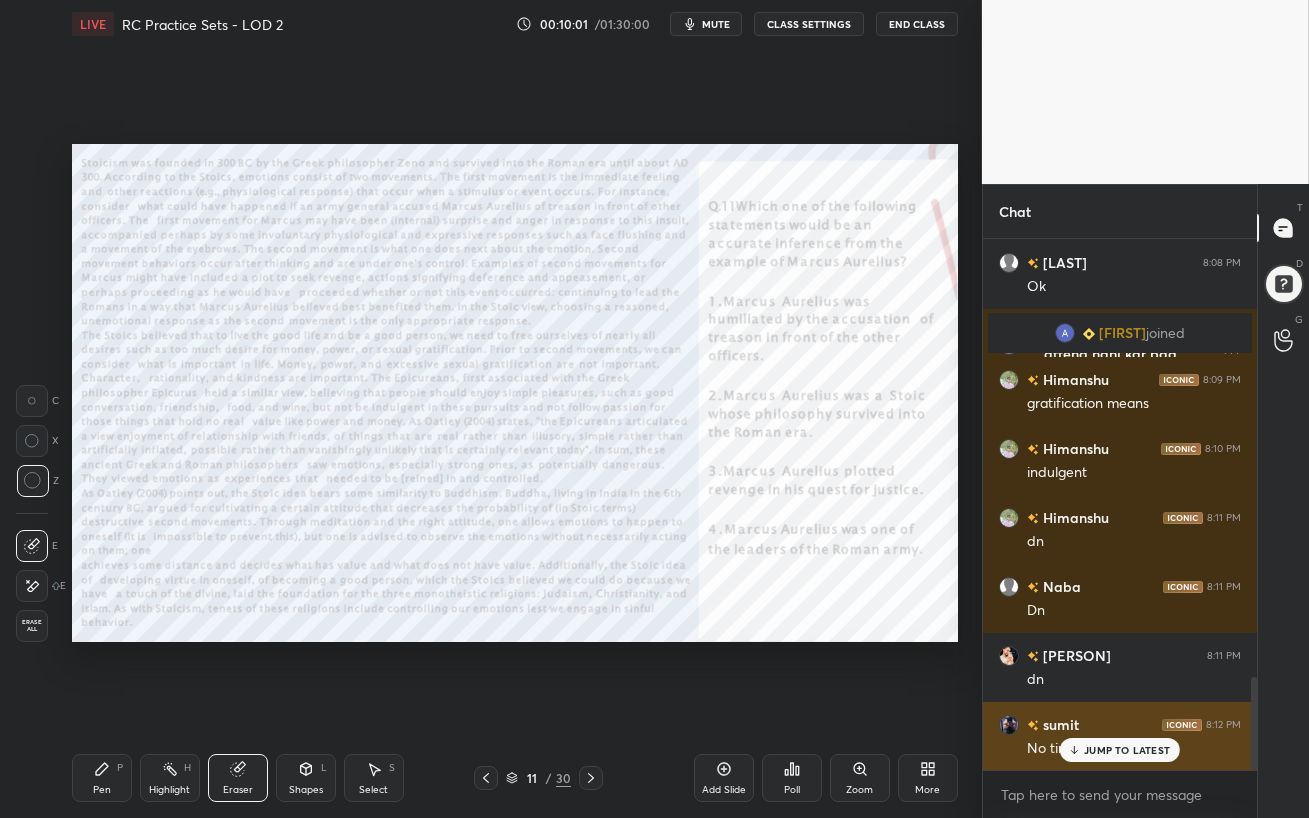 click on "JUMP TO LATEST" at bounding box center (1120, 750) 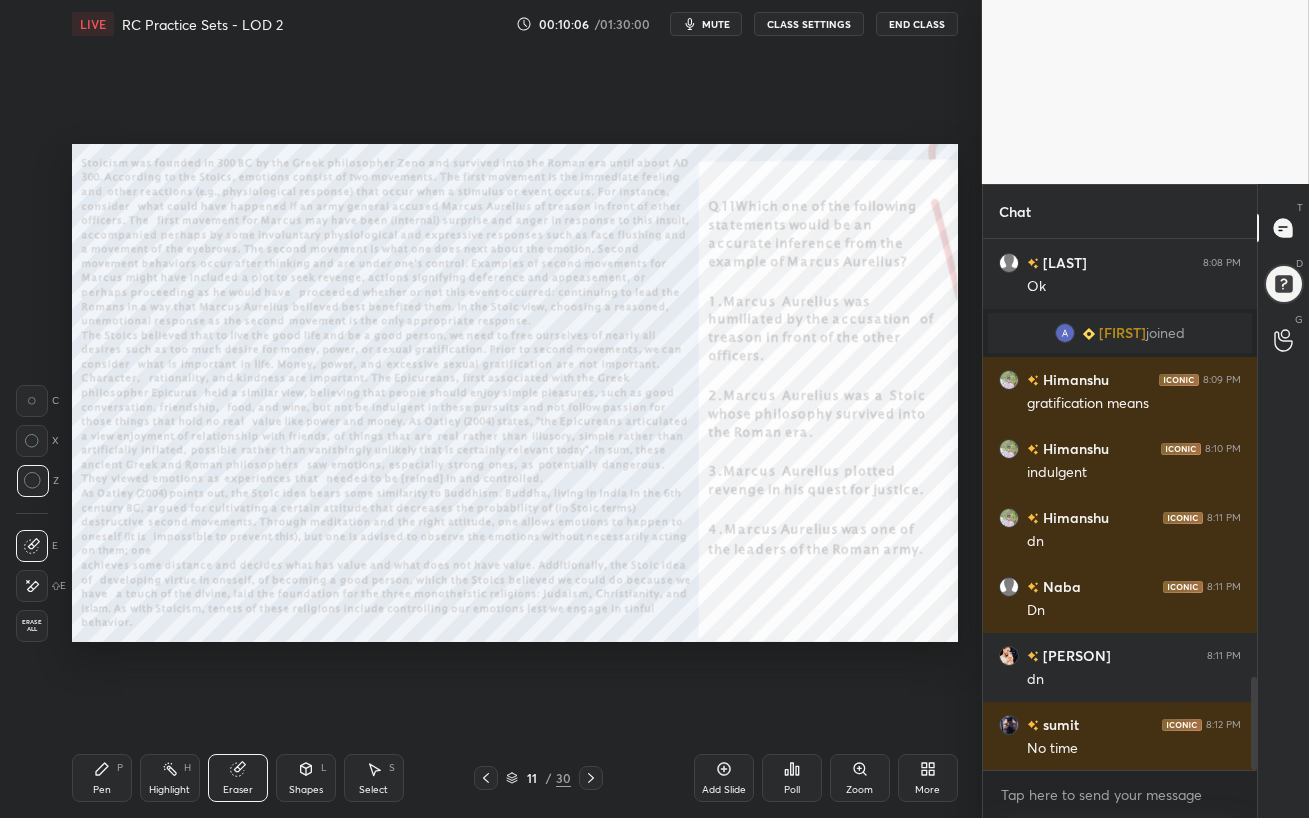click on "Pen P" at bounding box center (102, 778) 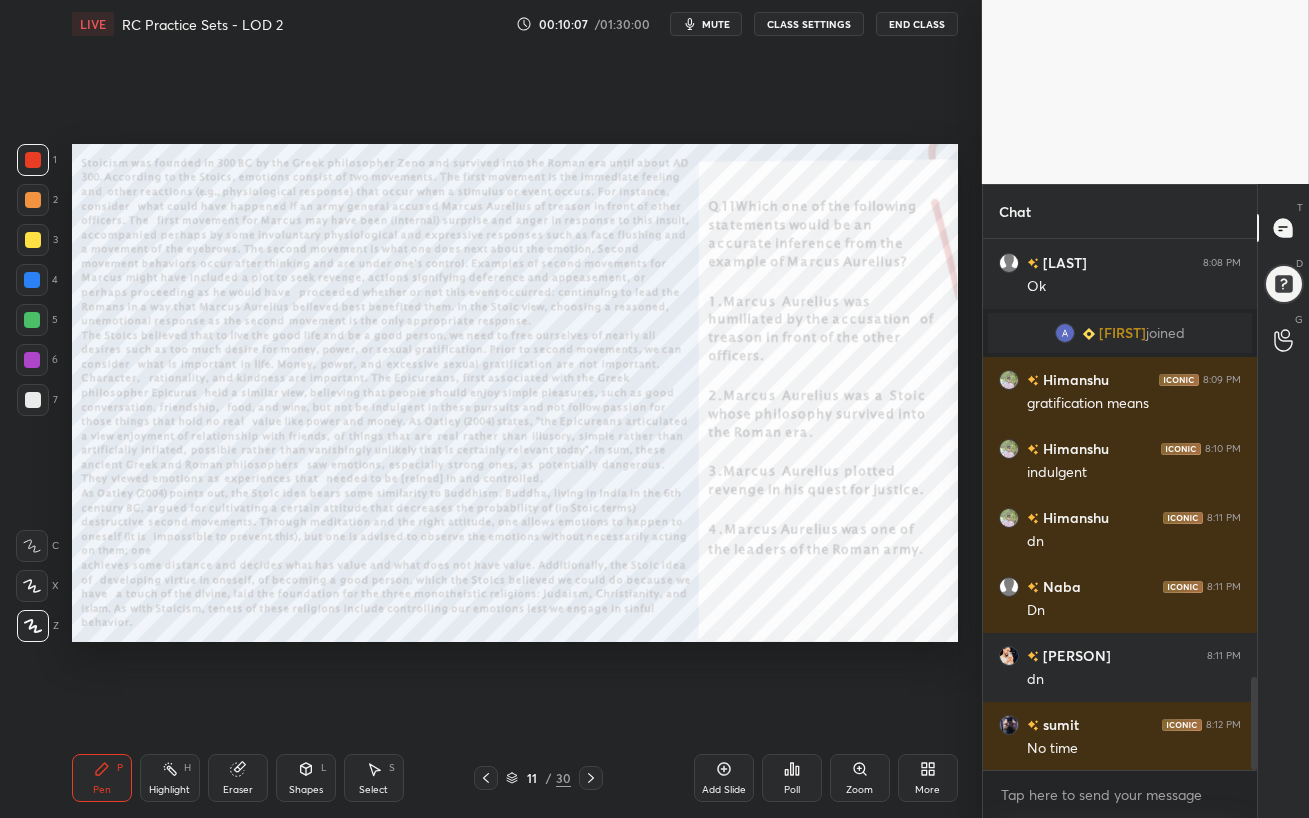 click at bounding box center (32, 280) 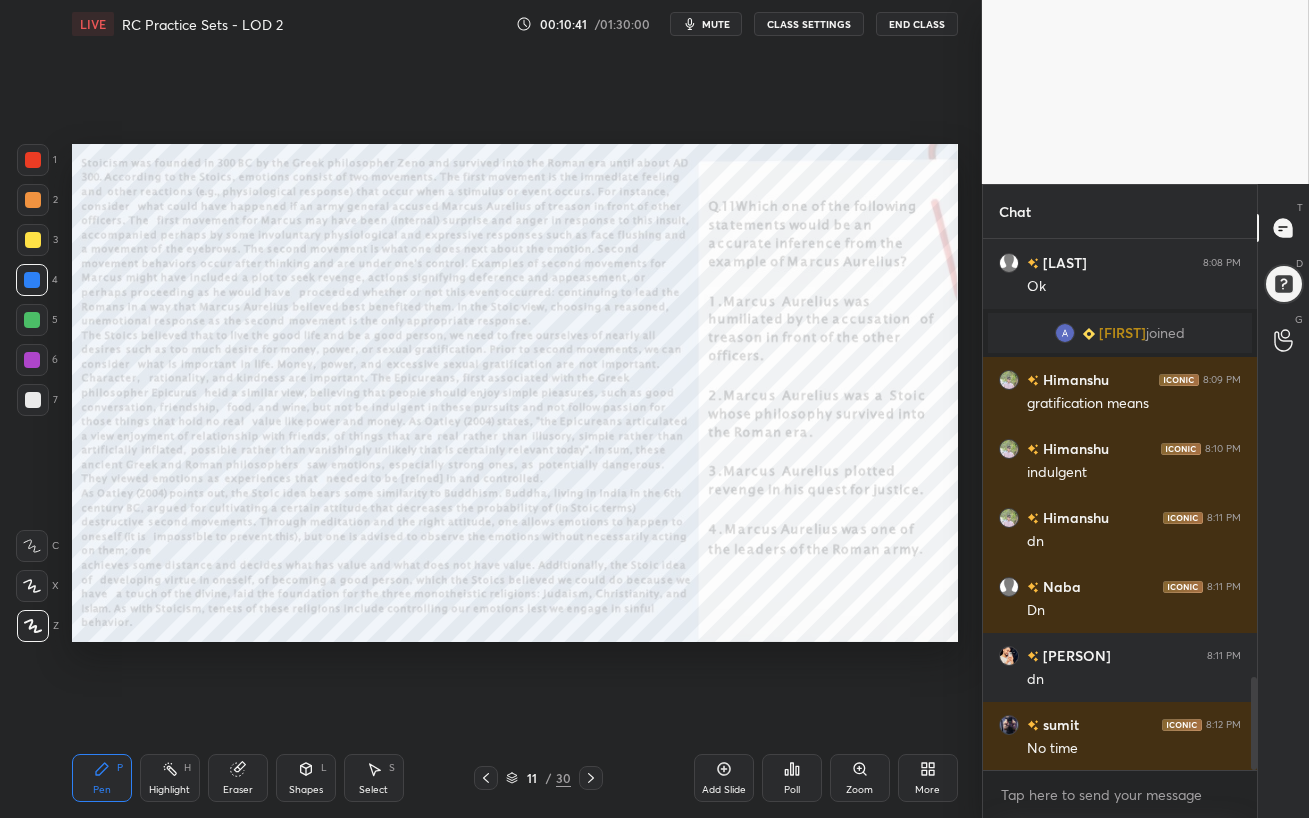 click 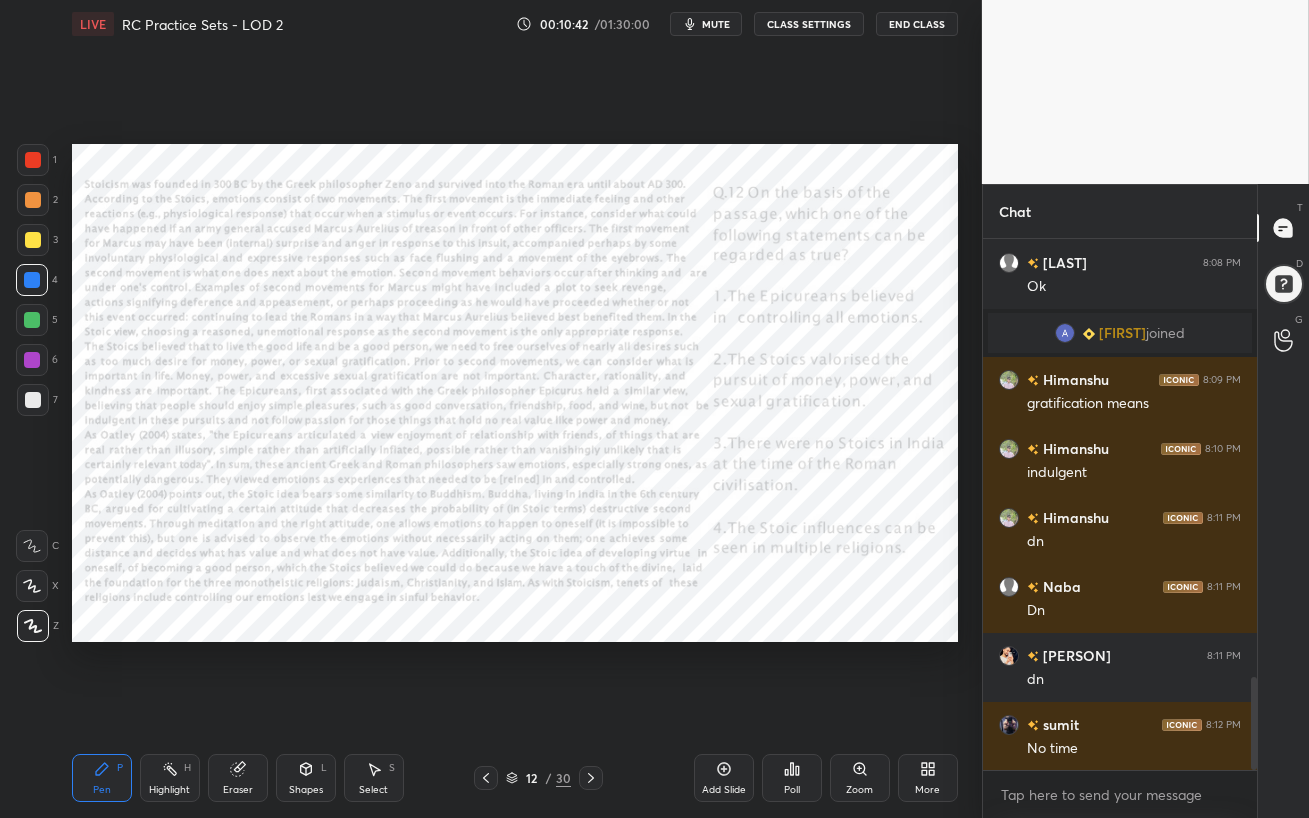 click 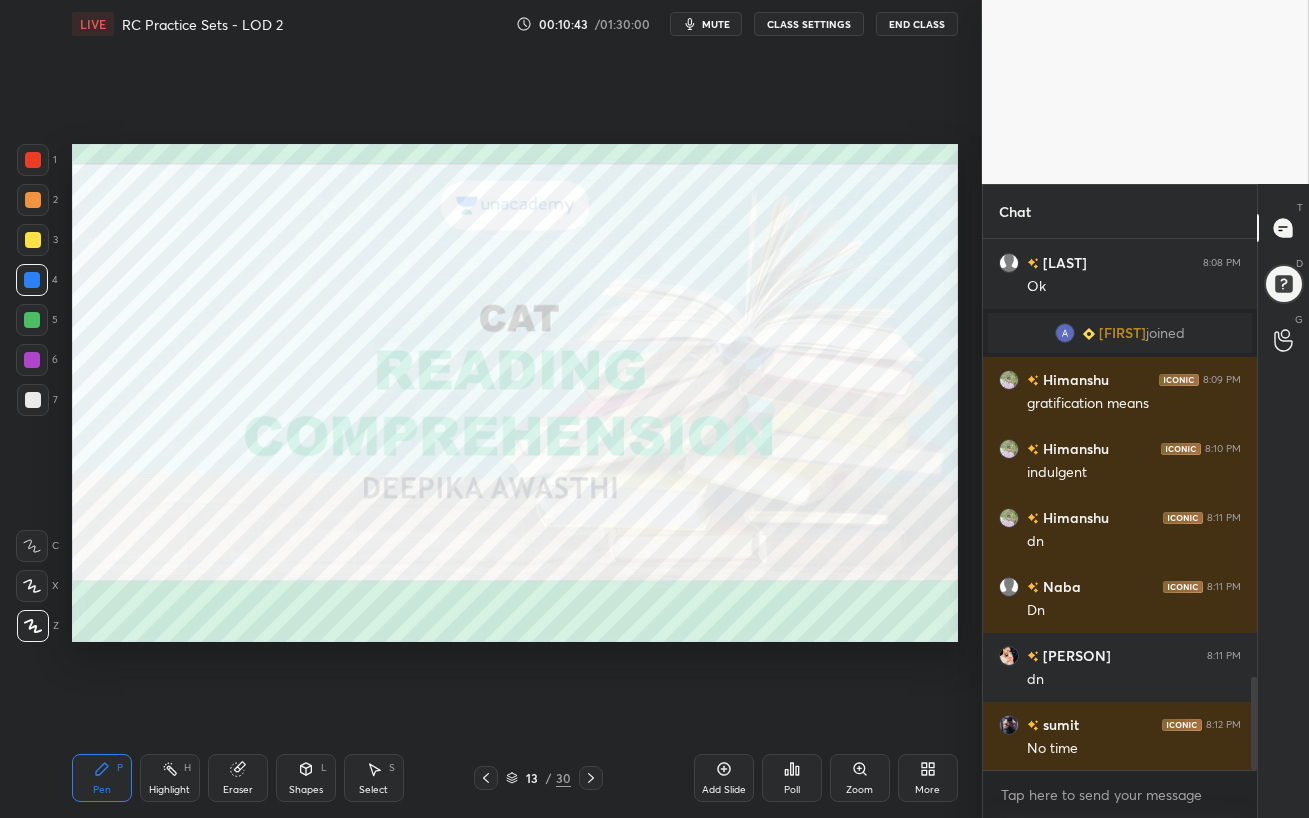 click 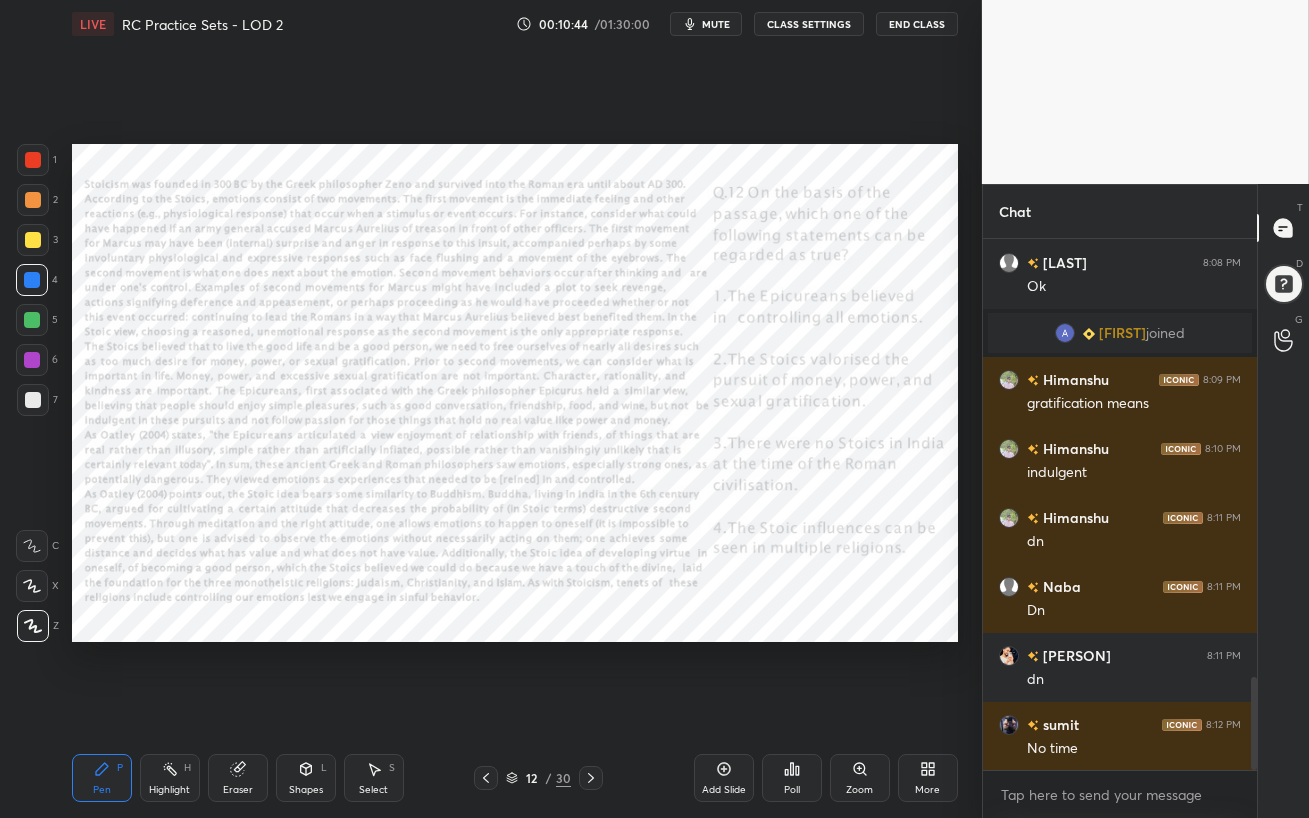 click 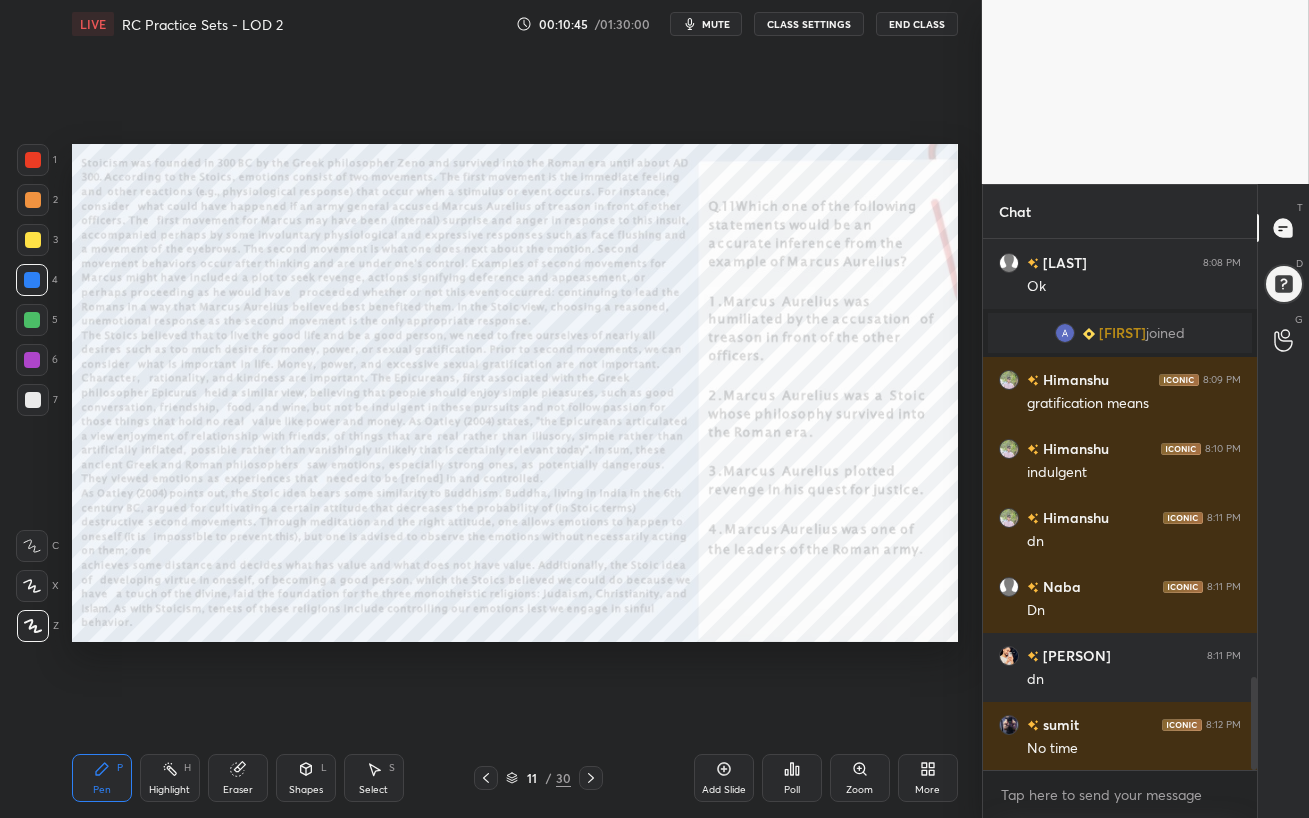 click 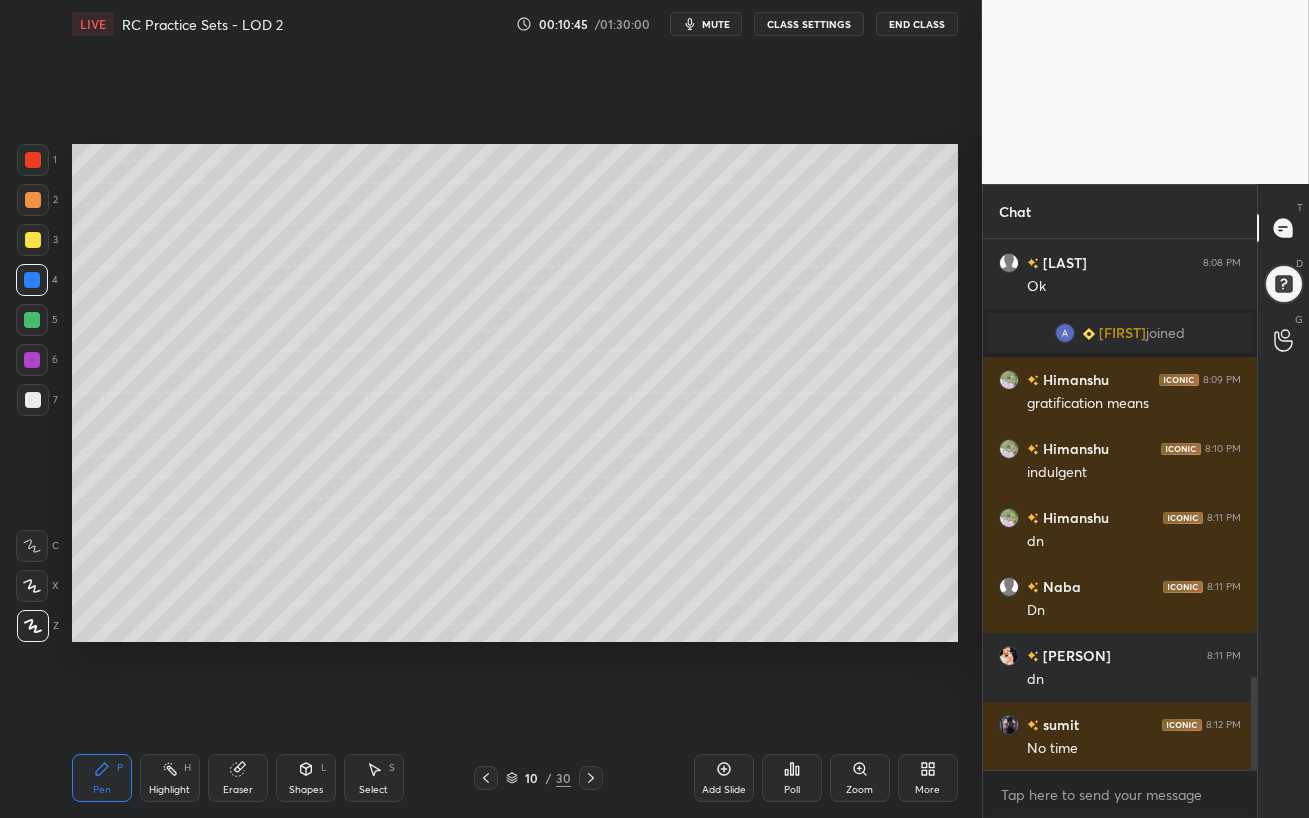 click 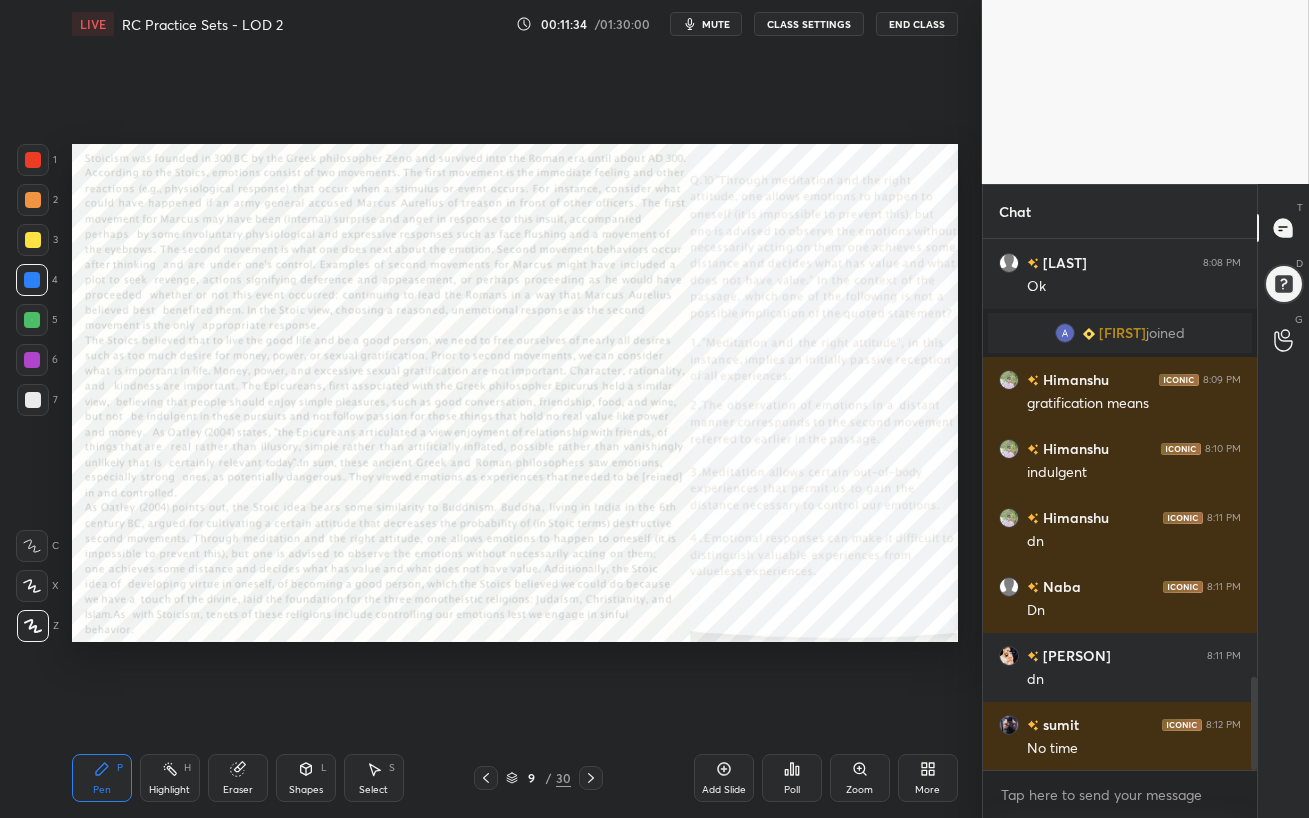click 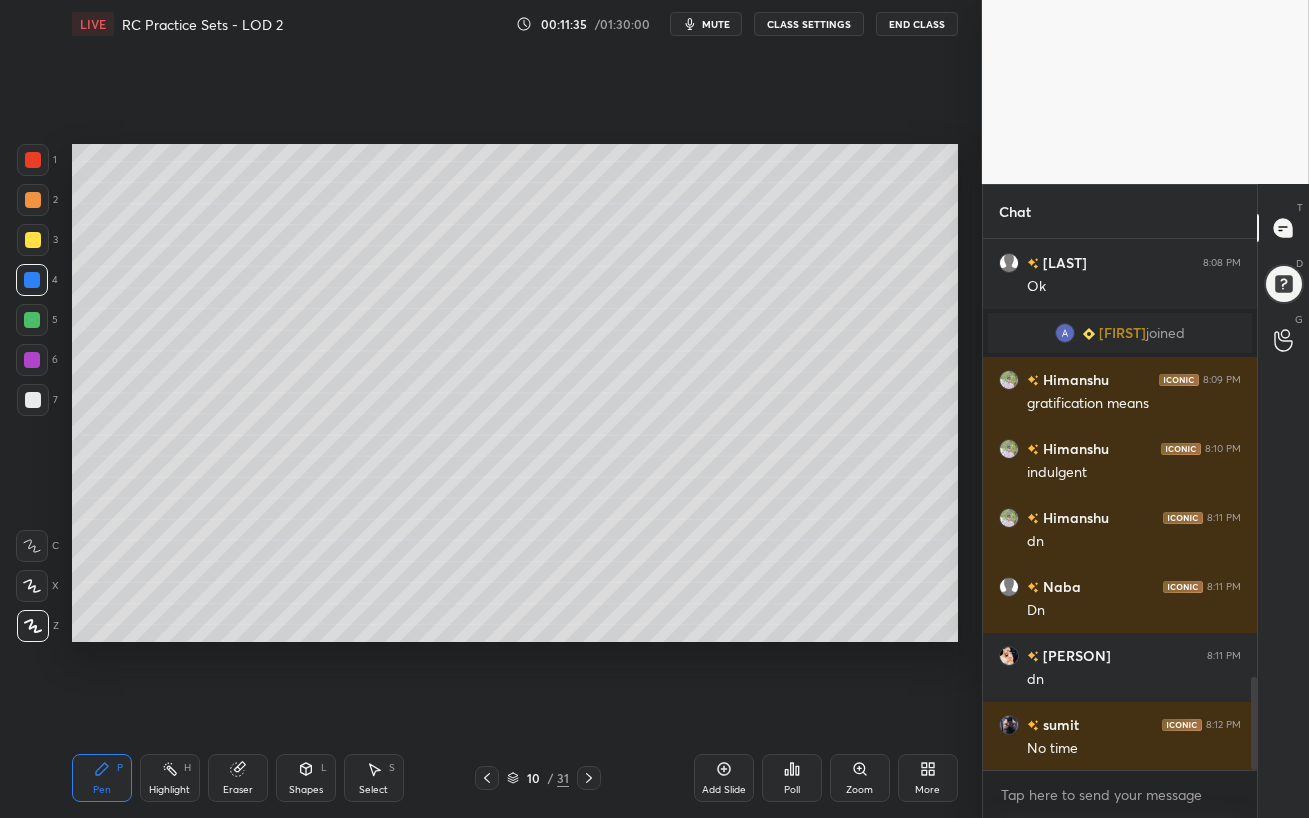 click at bounding box center (32, 320) 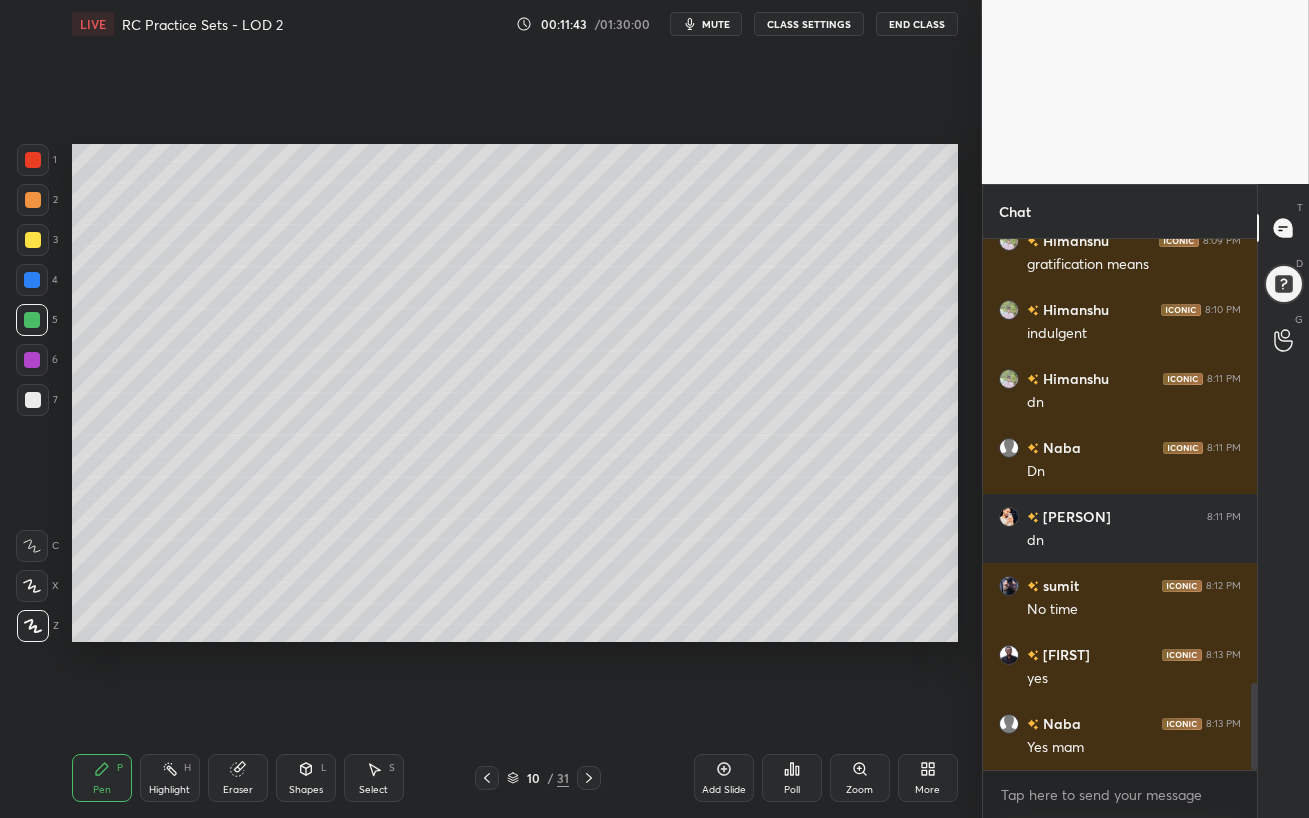 scroll, scrollTop: 2723, scrollLeft: 0, axis: vertical 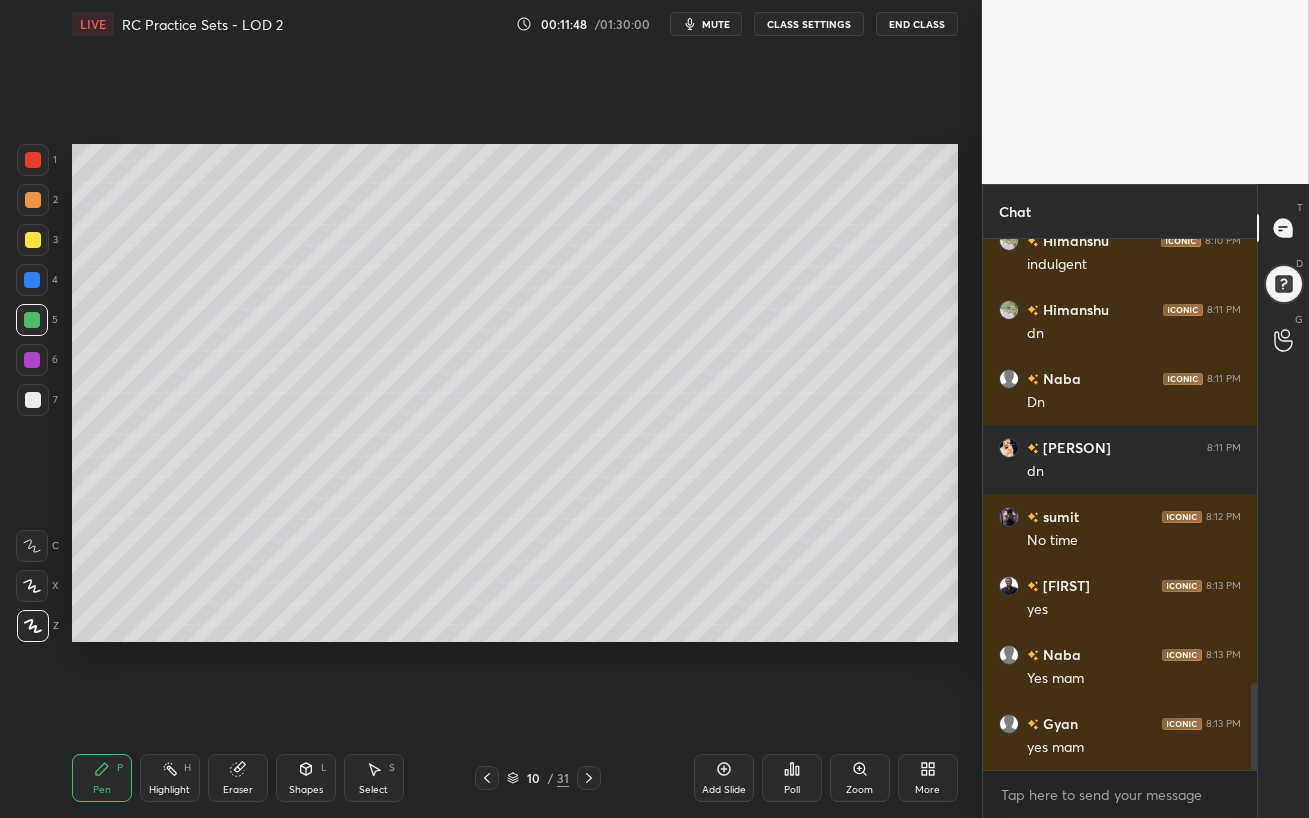 click at bounding box center (32, 320) 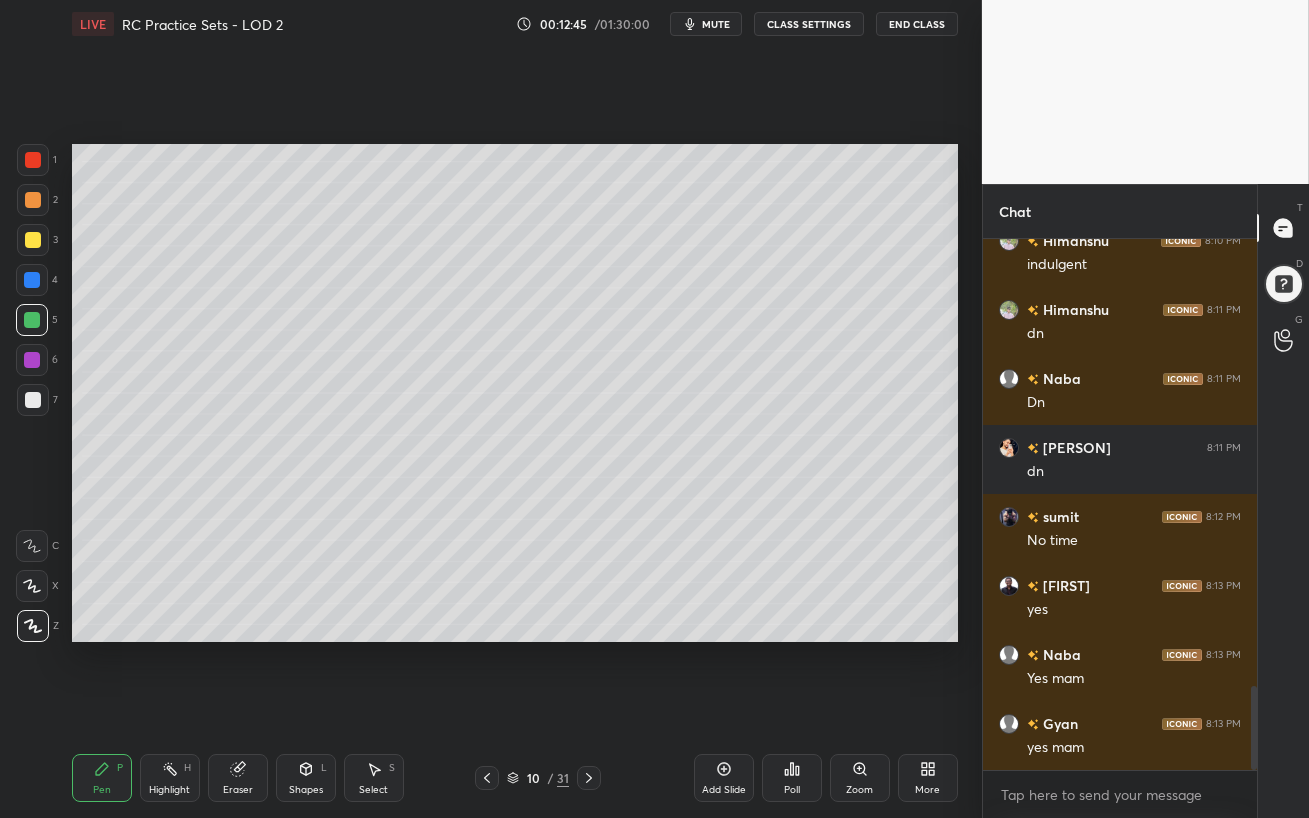 scroll, scrollTop: 2810, scrollLeft: 0, axis: vertical 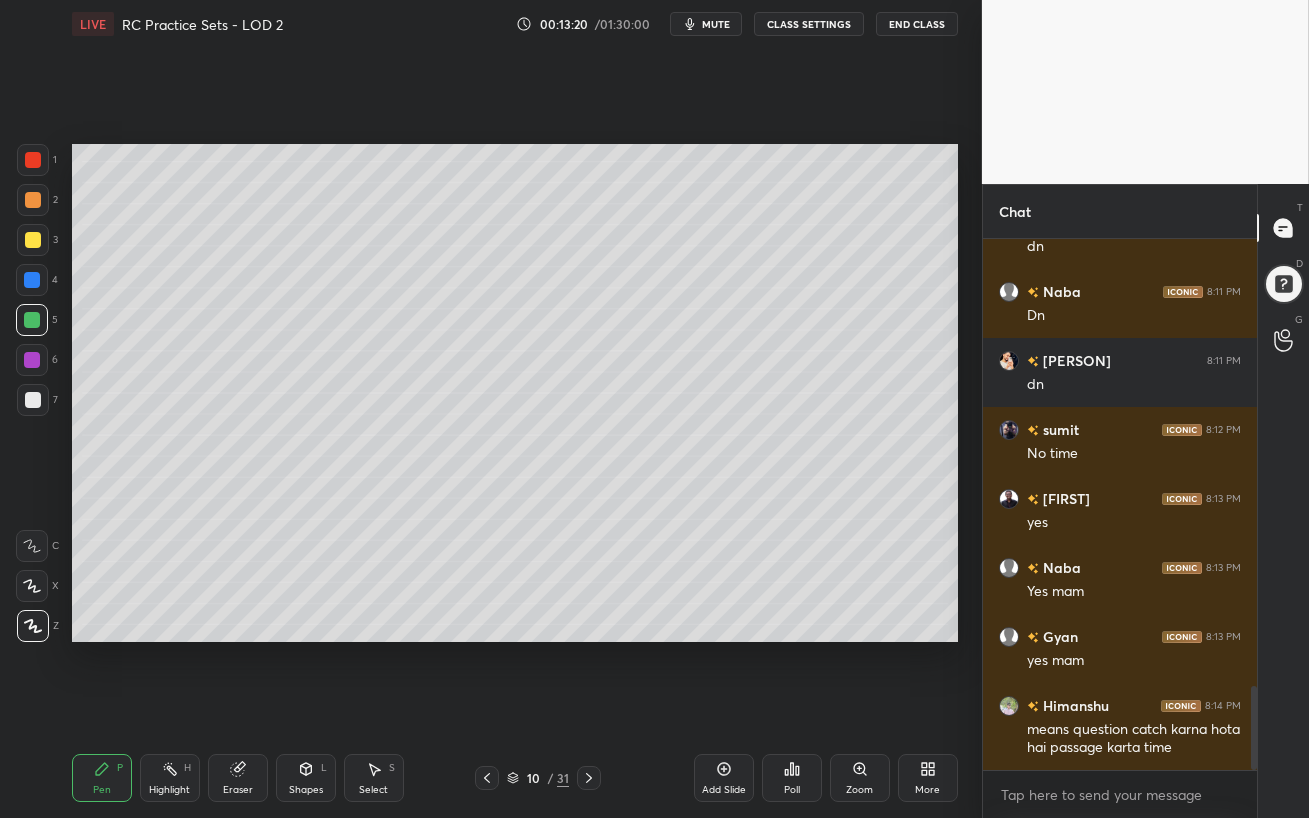 click on "Add Slide" at bounding box center [724, 778] 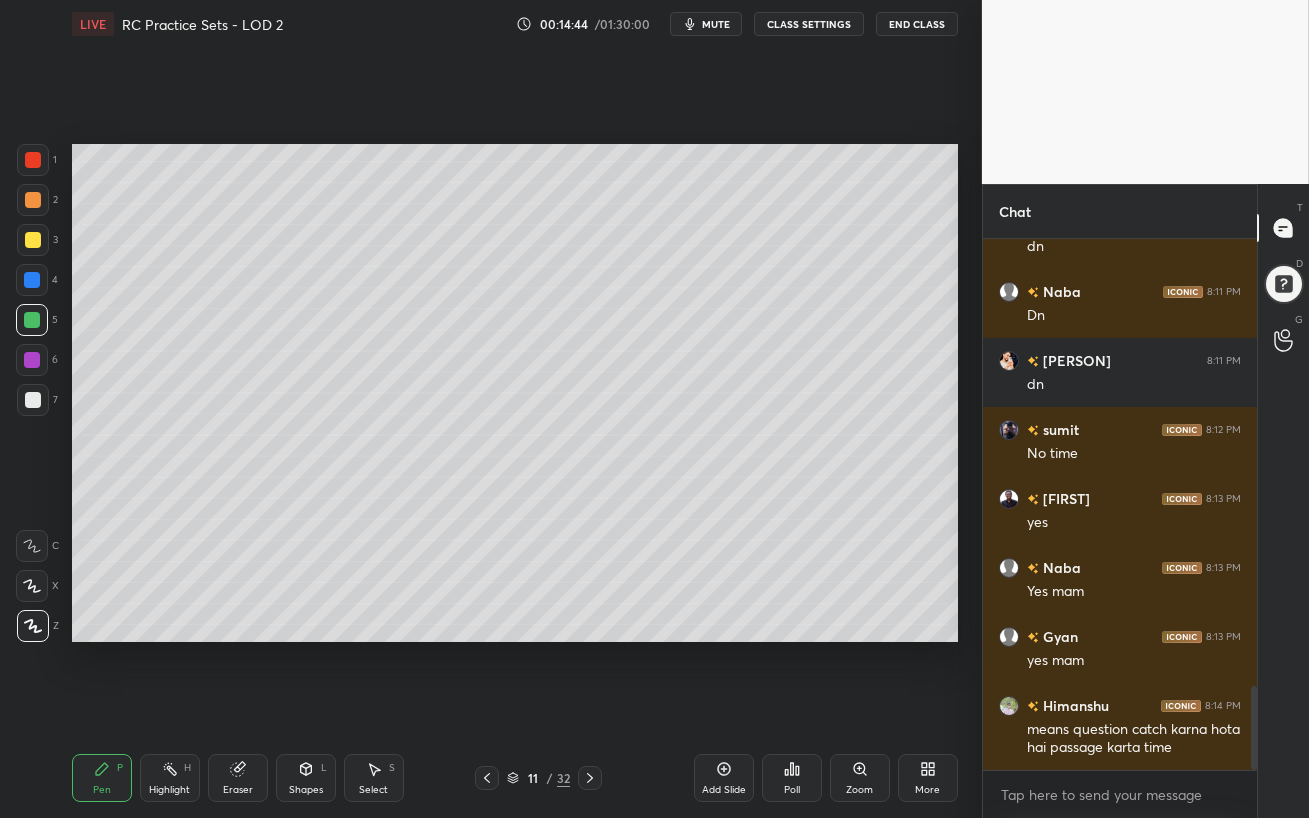 click 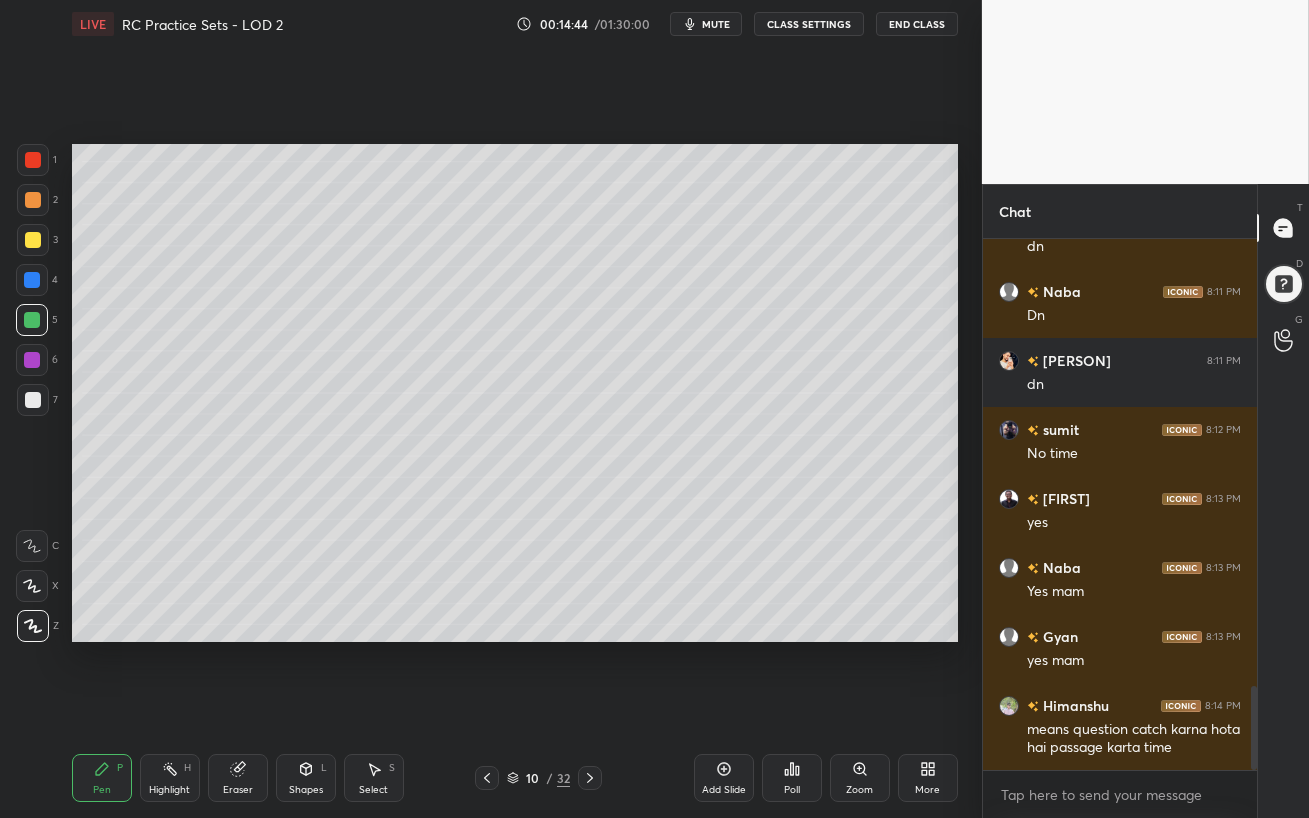 click 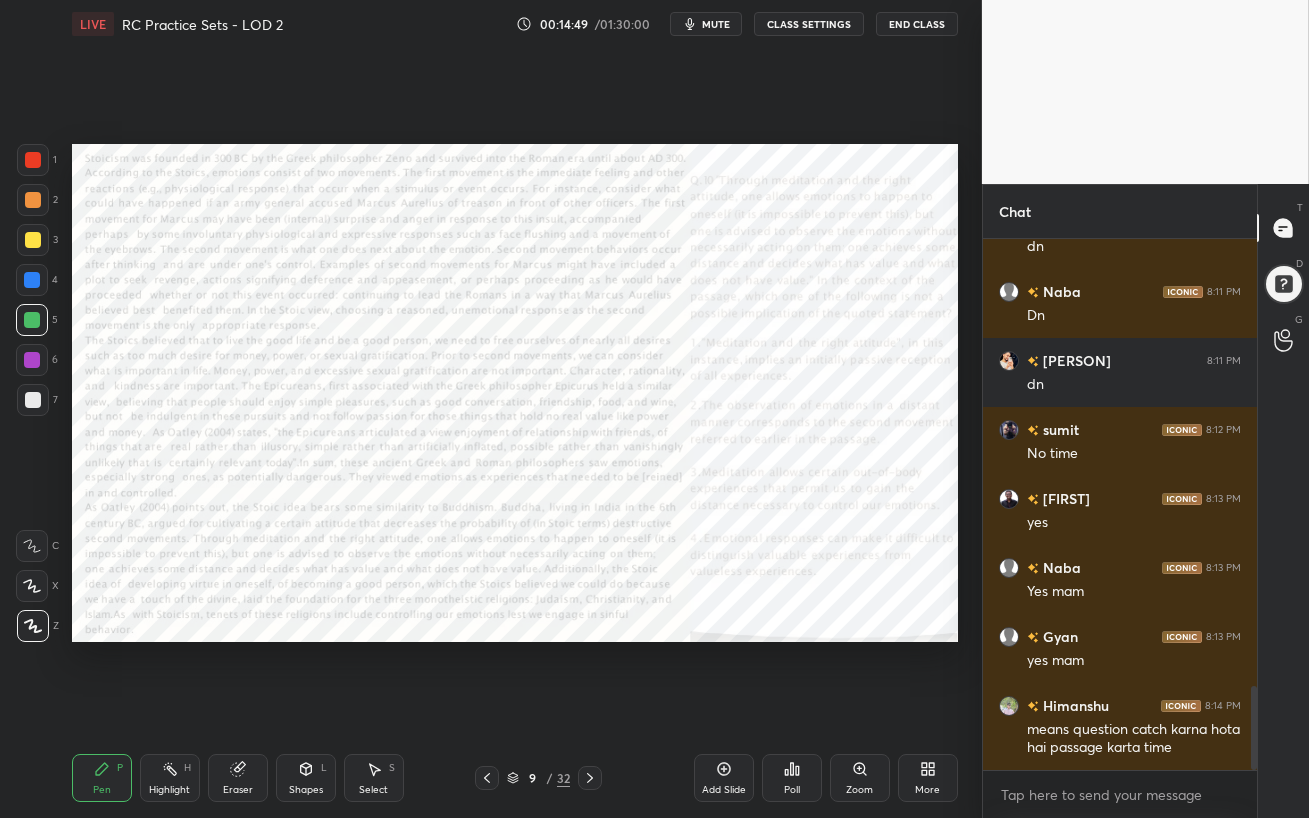 click 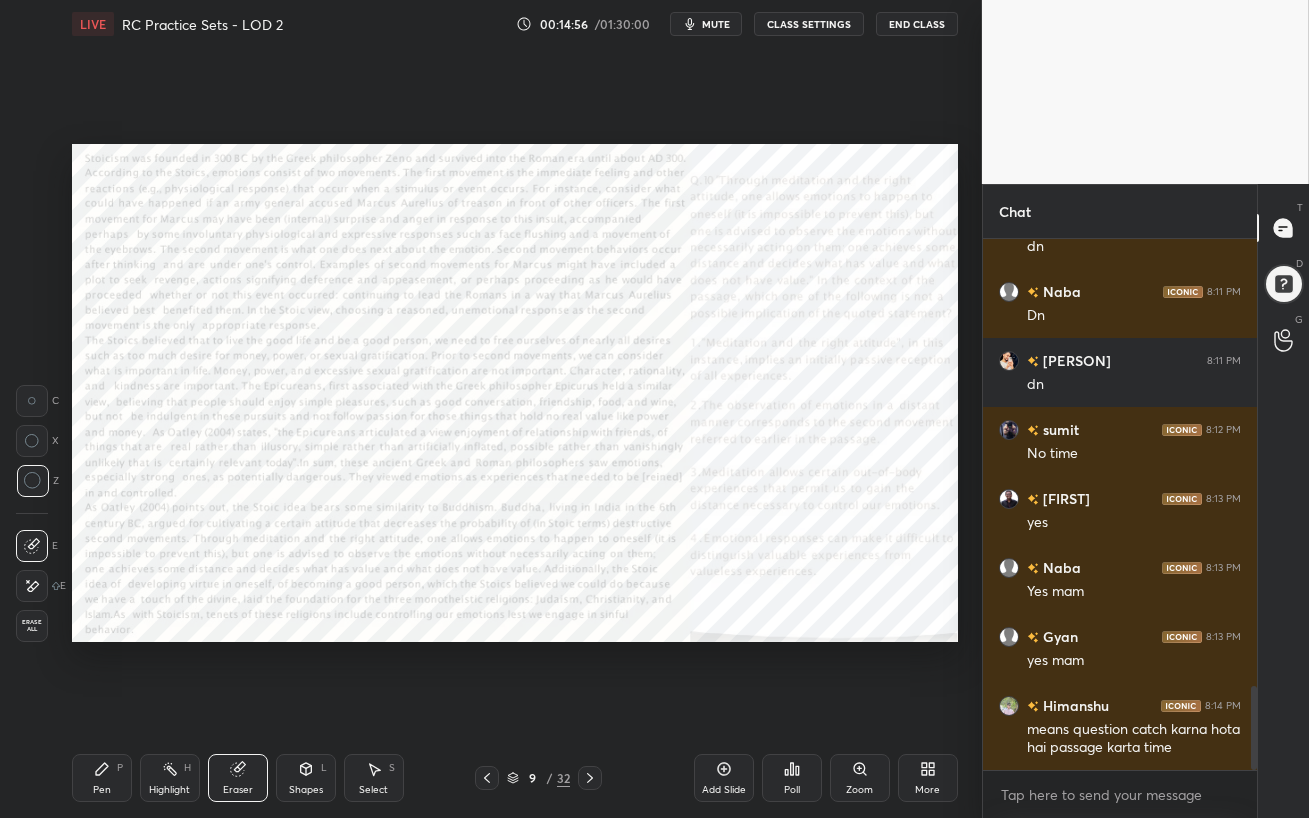 click on "Pen" at bounding box center (102, 790) 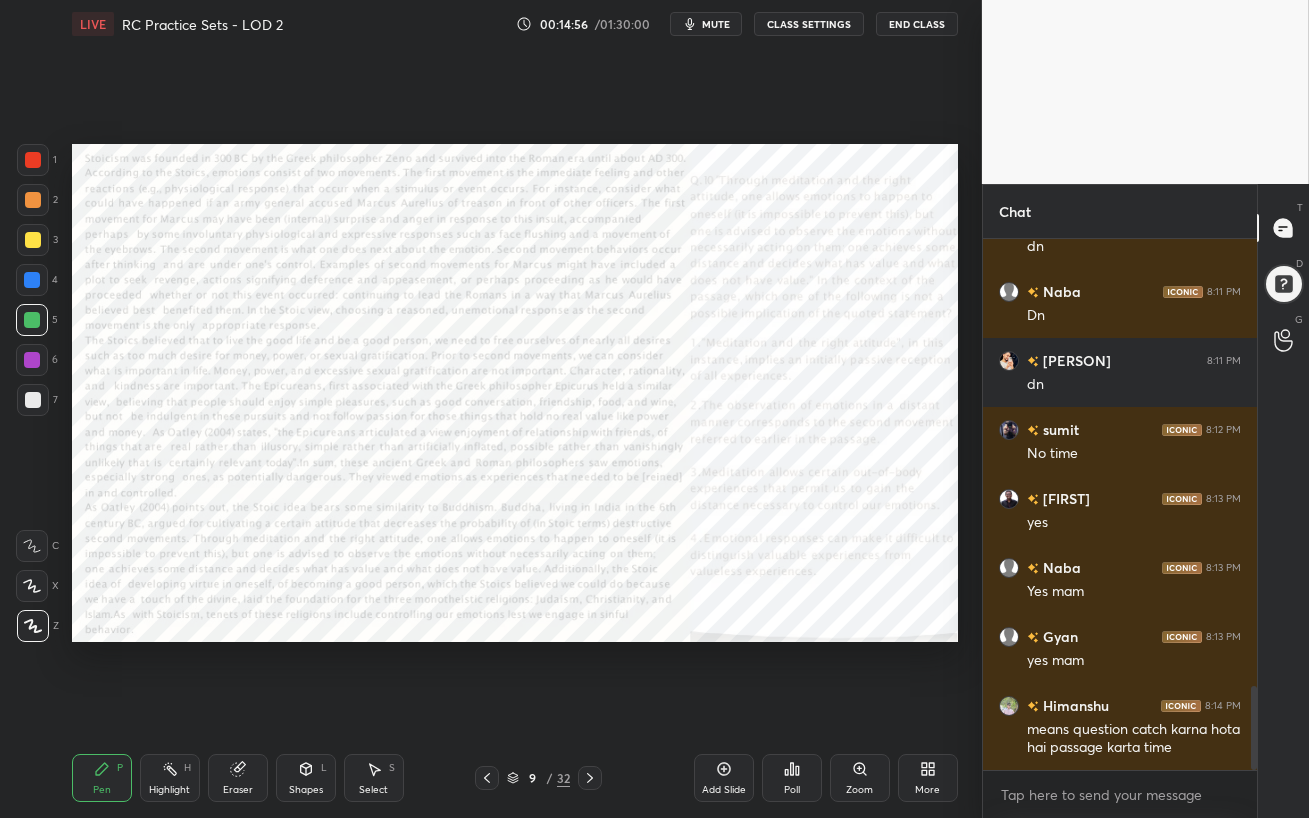 click at bounding box center [32, 360] 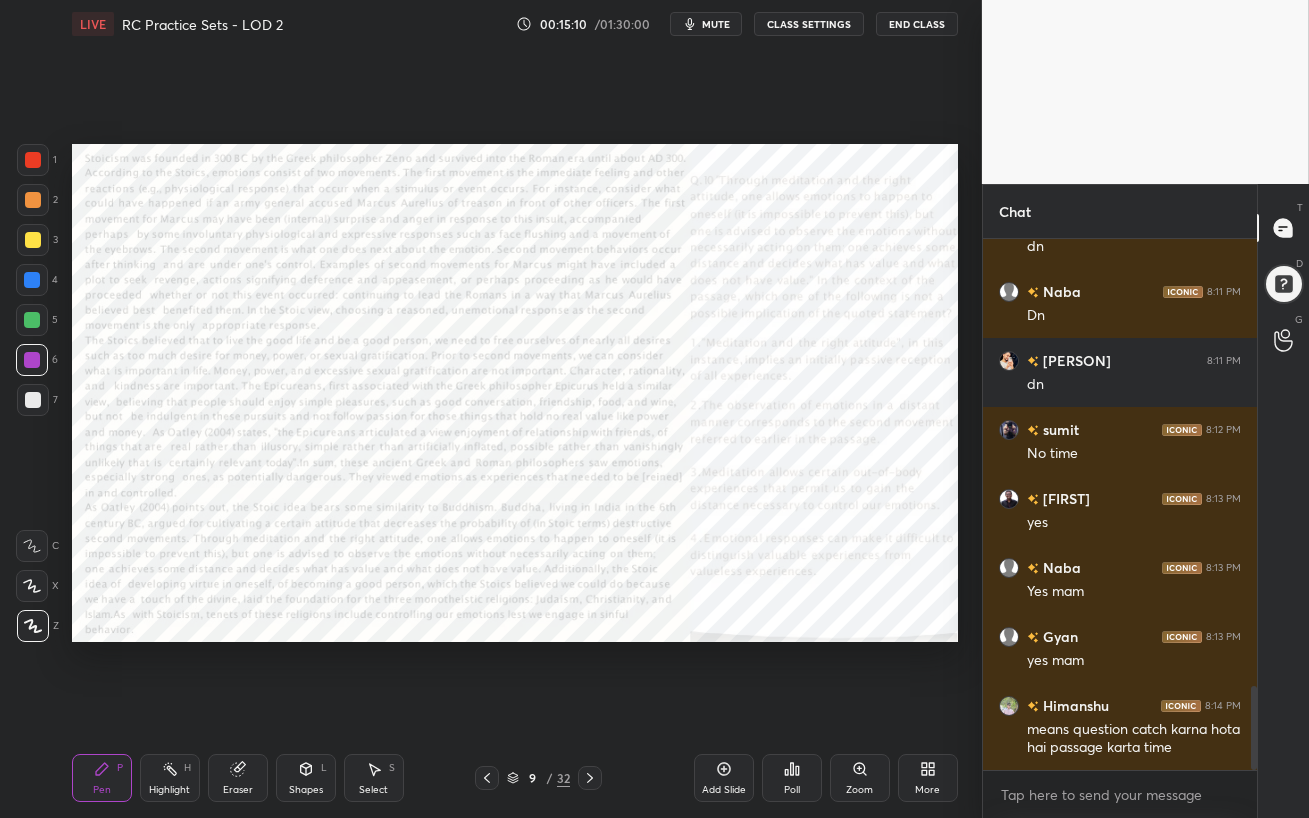 click on "Eraser" at bounding box center (238, 778) 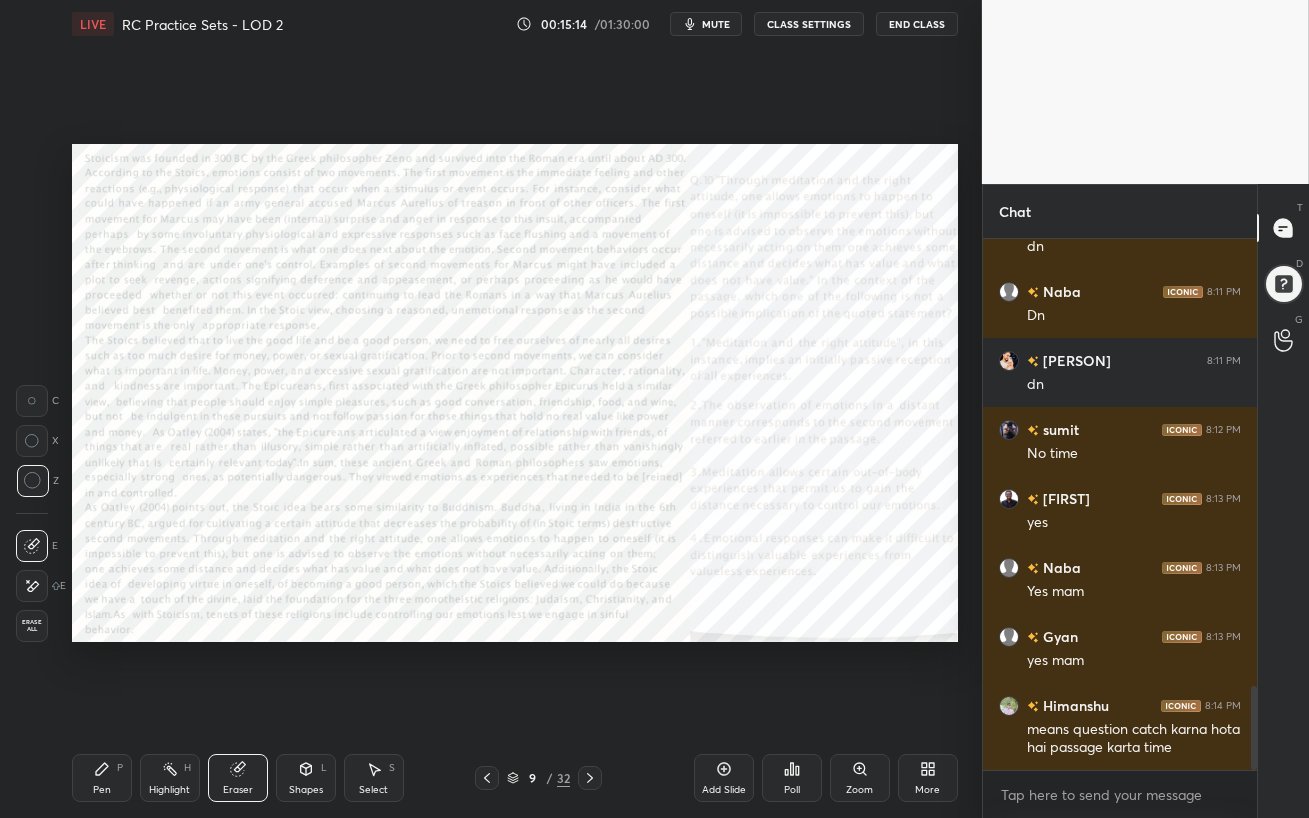 click on "Pen P" at bounding box center (102, 778) 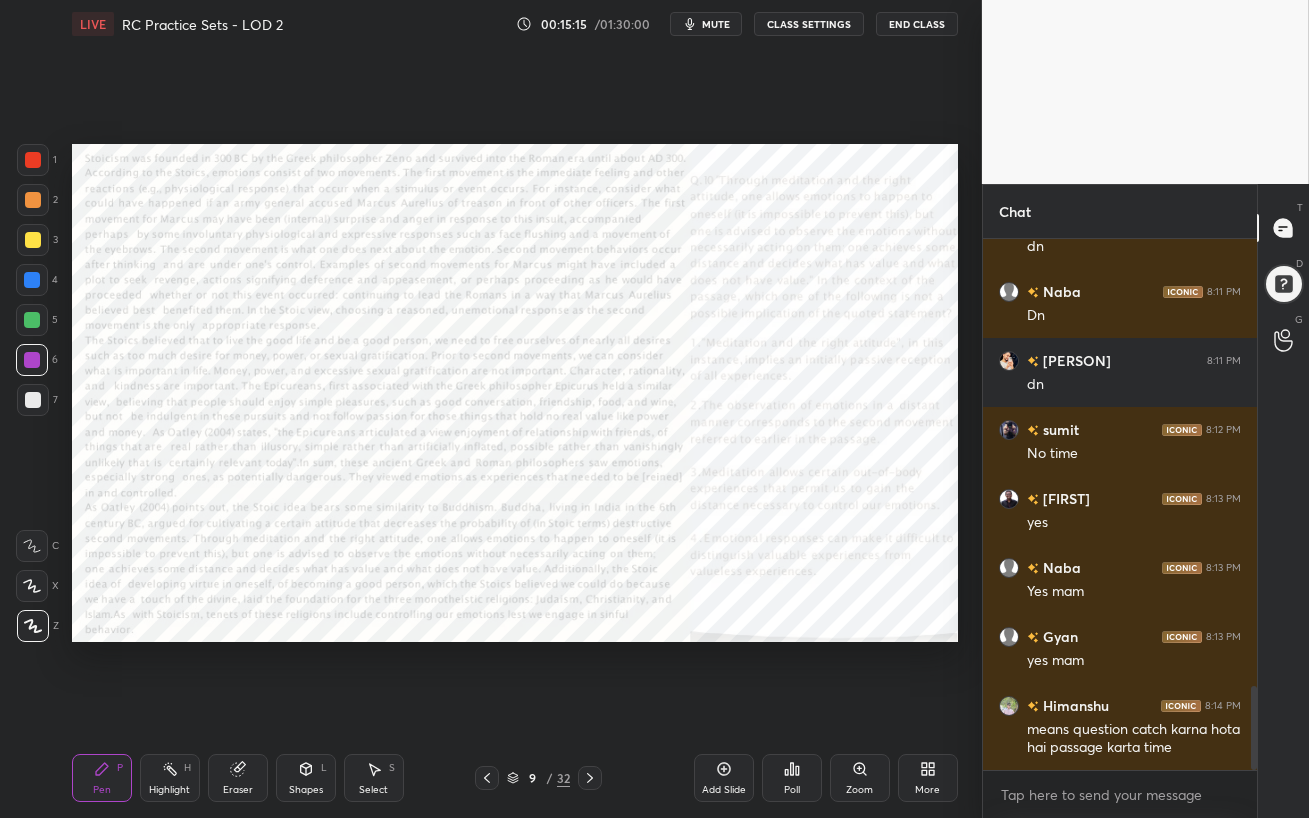 click 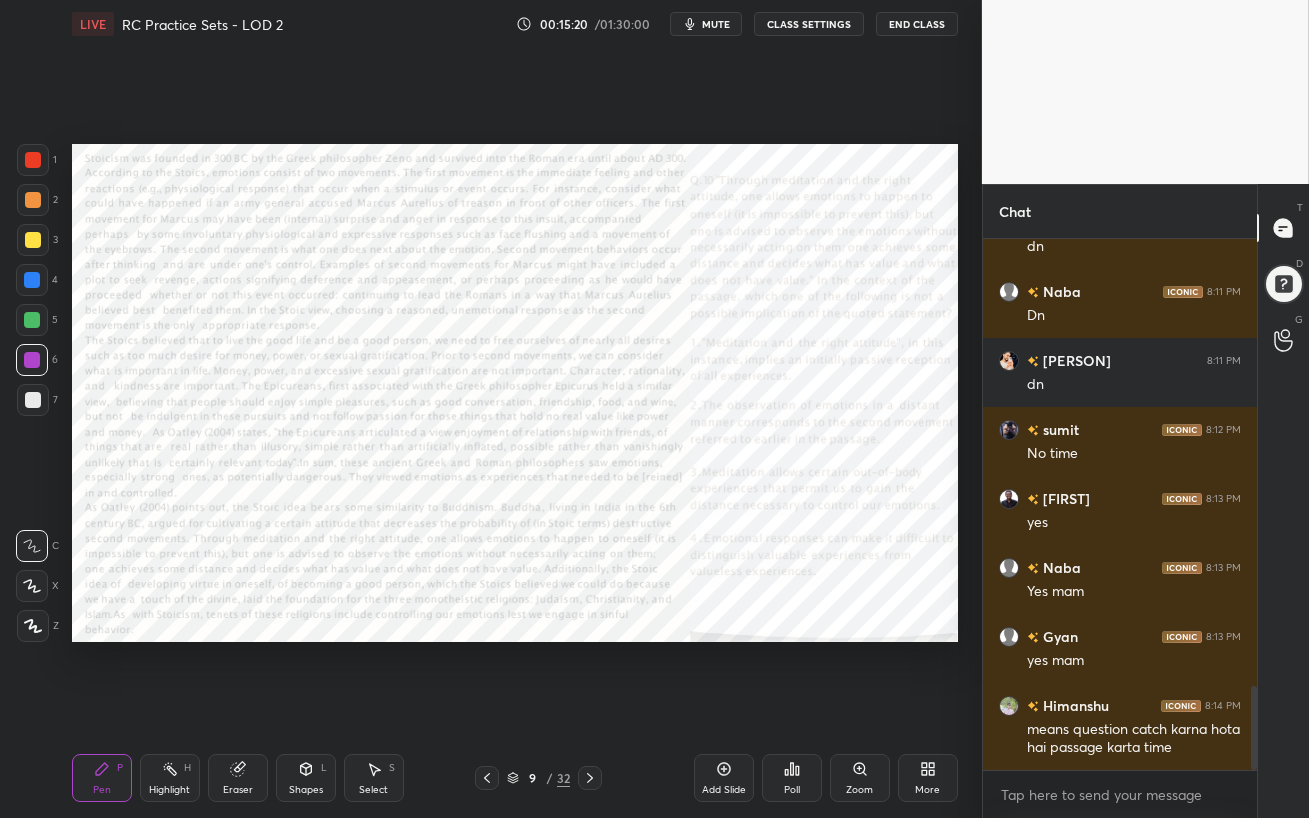 click on "mute" at bounding box center (716, 24) 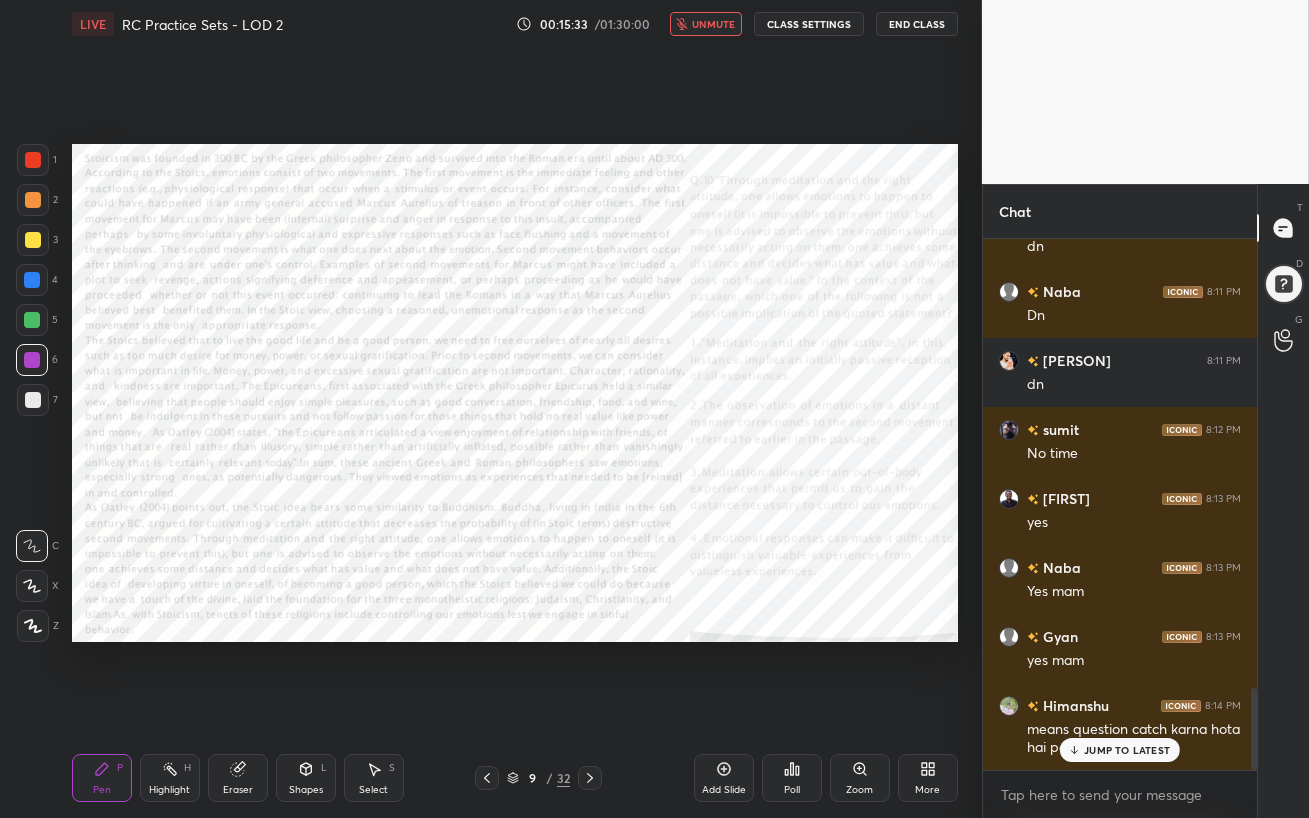 scroll, scrollTop: 2896, scrollLeft: 0, axis: vertical 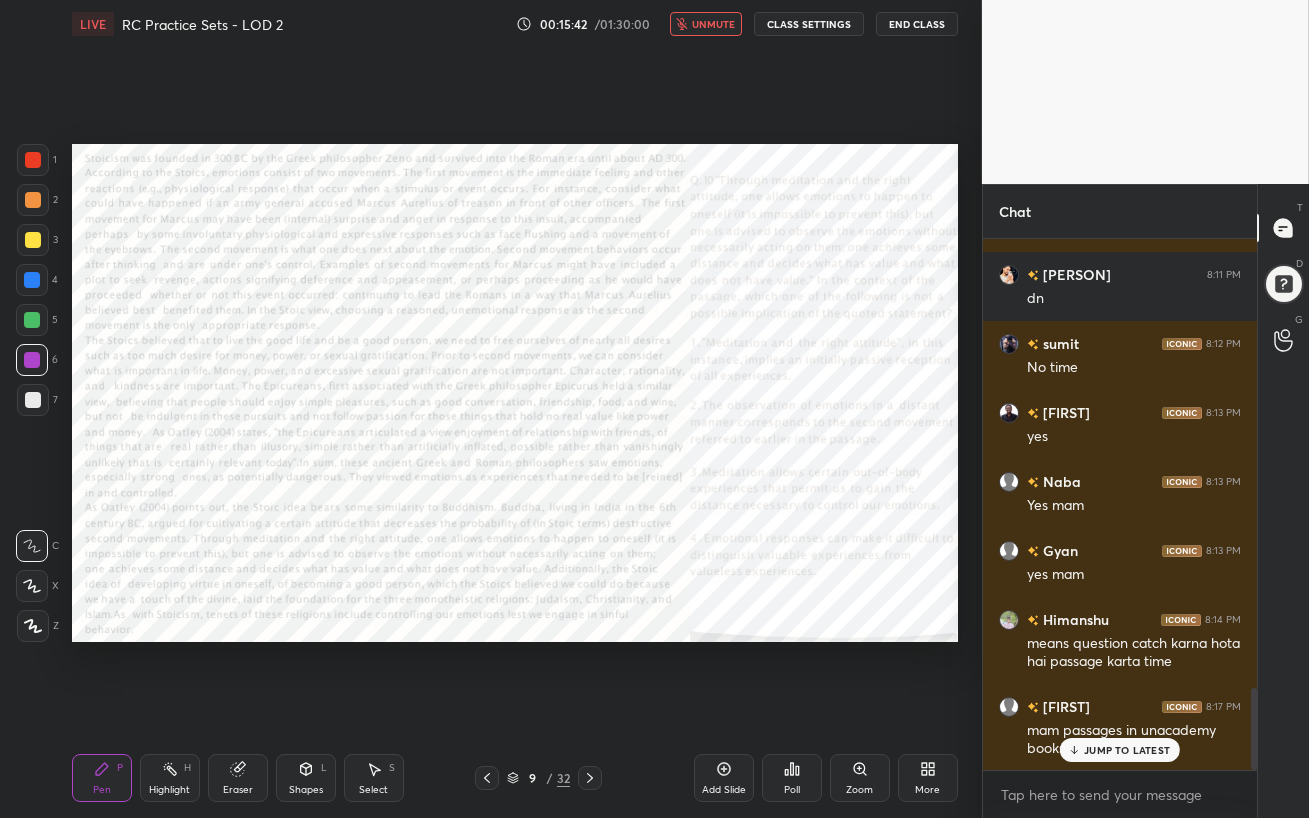 click on "unmute" at bounding box center (713, 24) 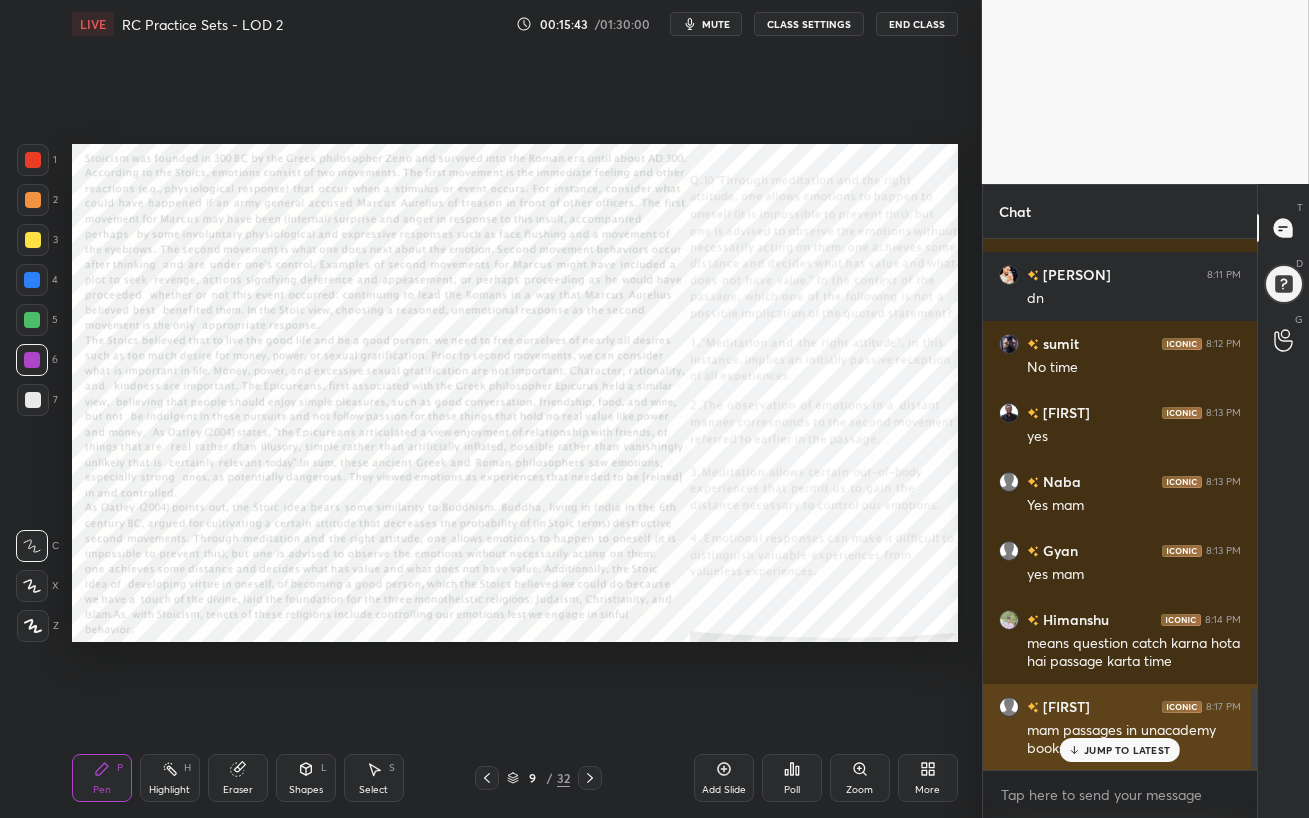 drag, startPoint x: 1090, startPoint y: 749, endPoint x: 1088, endPoint y: 762, distance: 13.152946 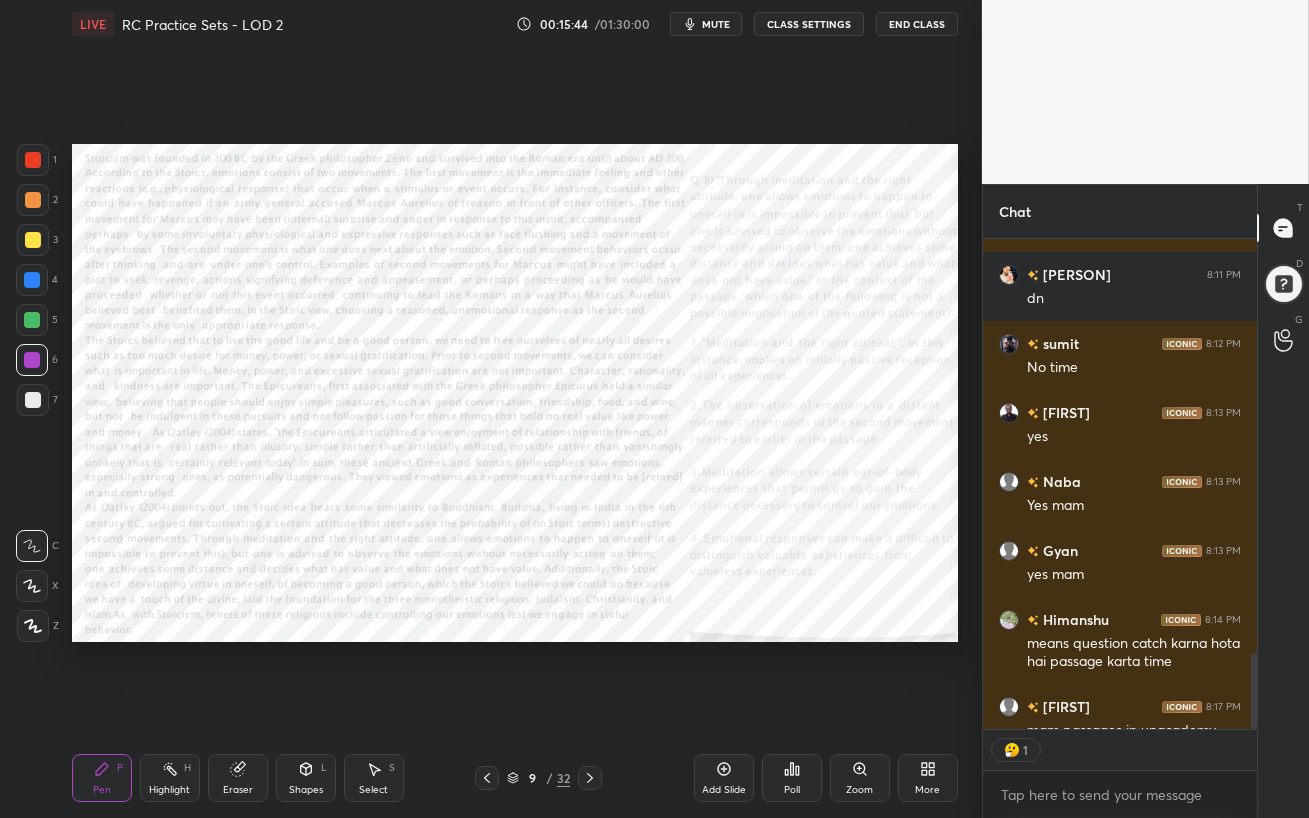 scroll, scrollTop: 484, scrollLeft: 268, axis: both 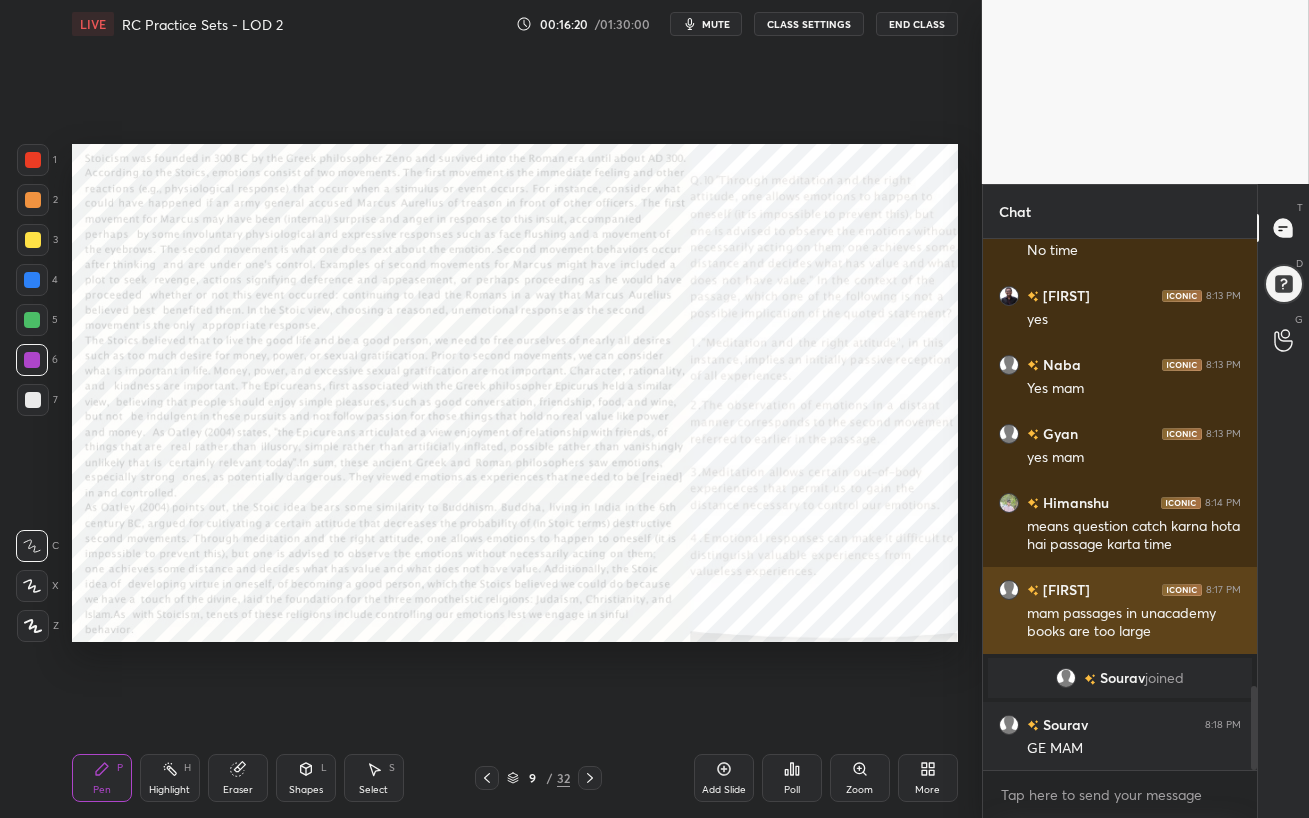 click on "[FIRST]" at bounding box center (1064, 589) 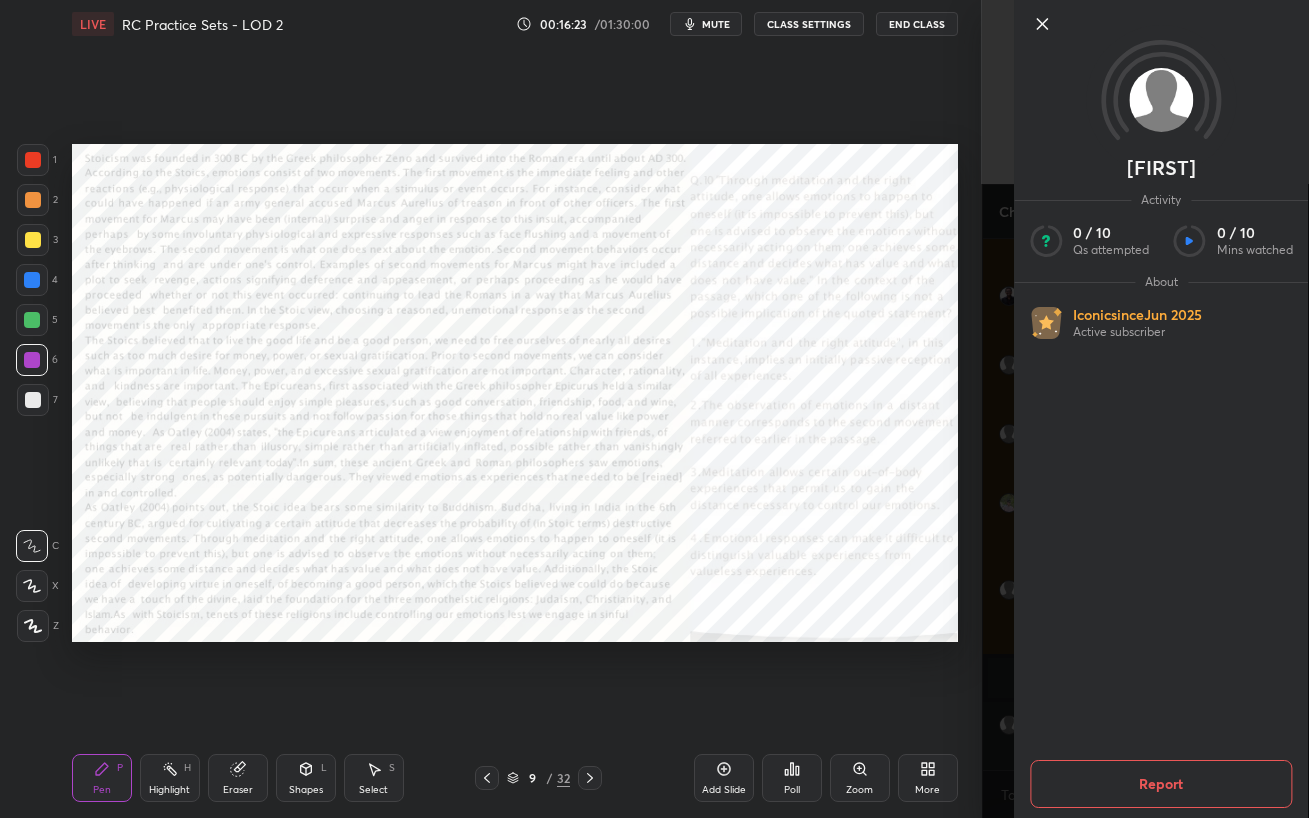 click 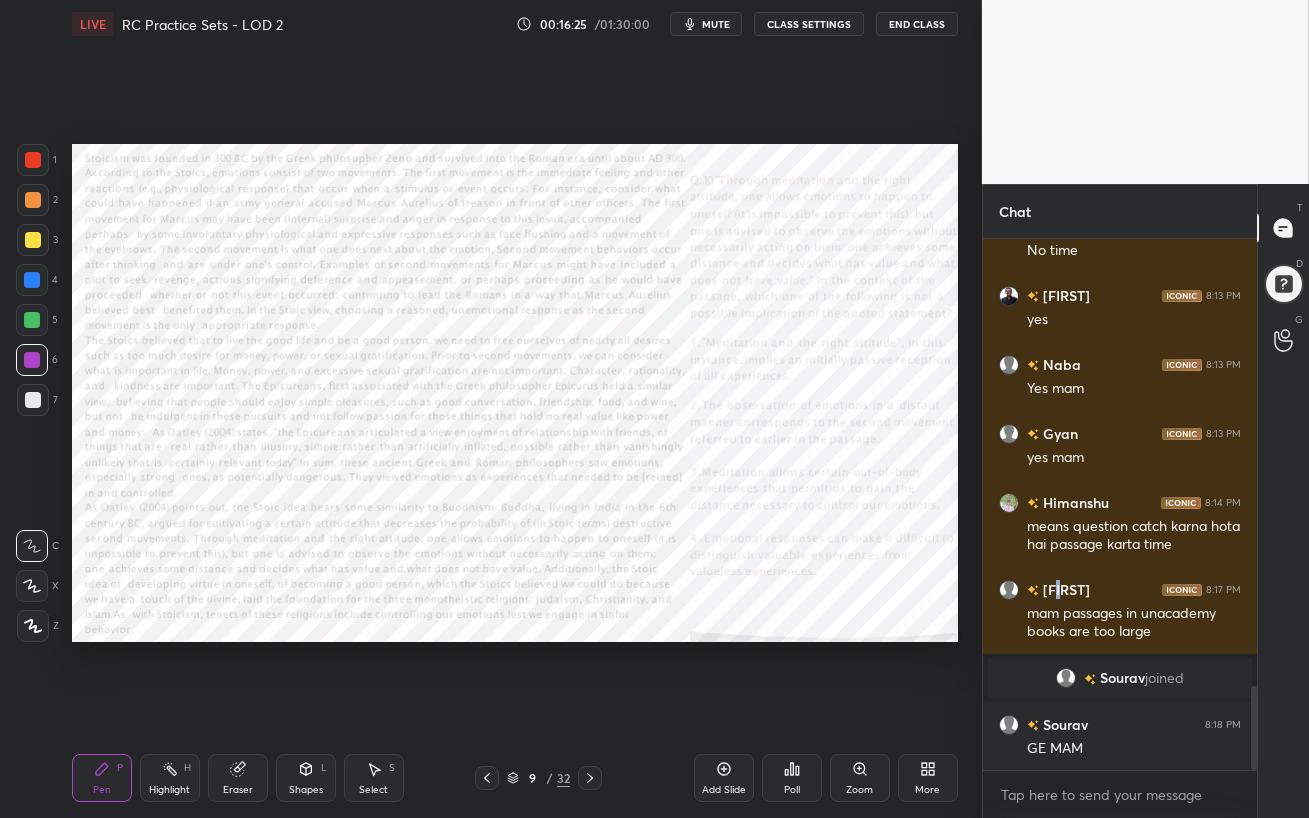 scroll, scrollTop: 2874, scrollLeft: 0, axis: vertical 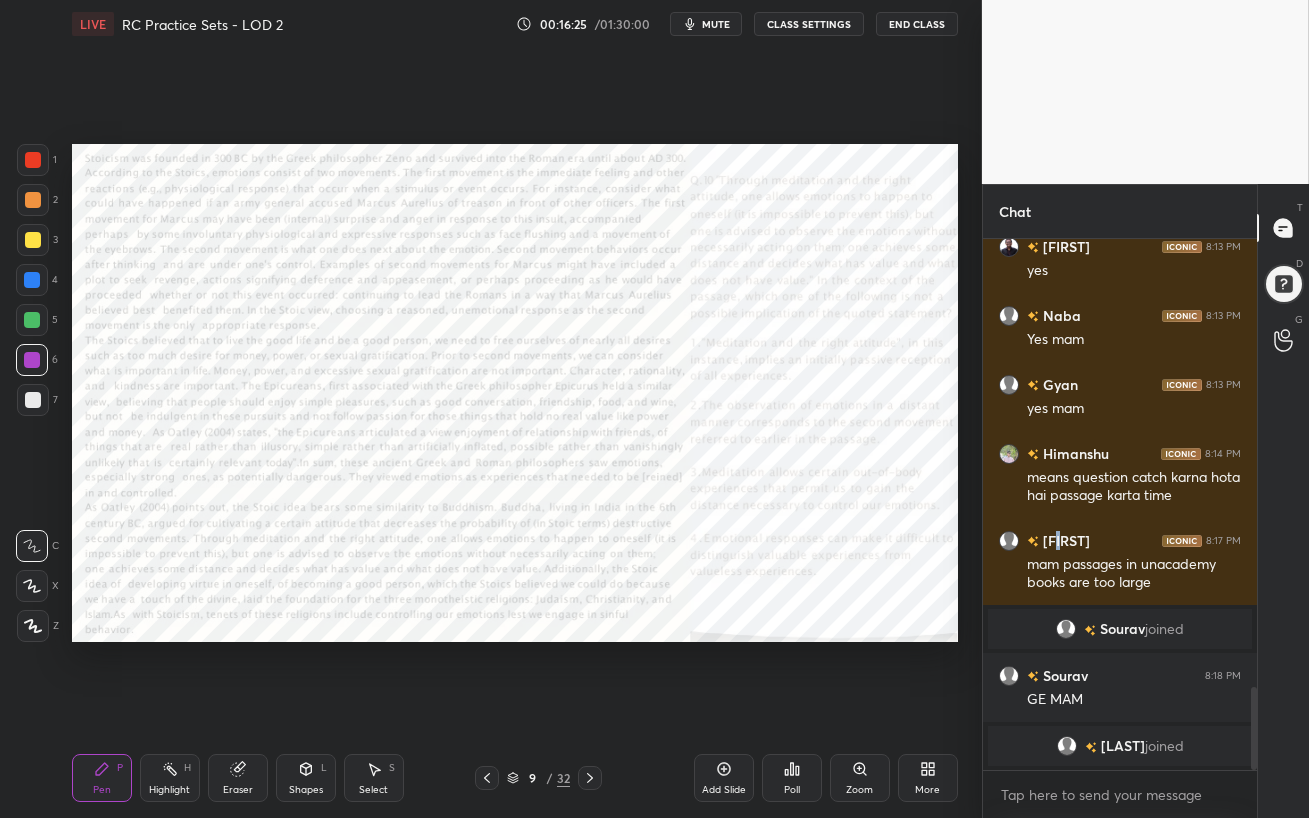click on "mute" at bounding box center [716, 24] 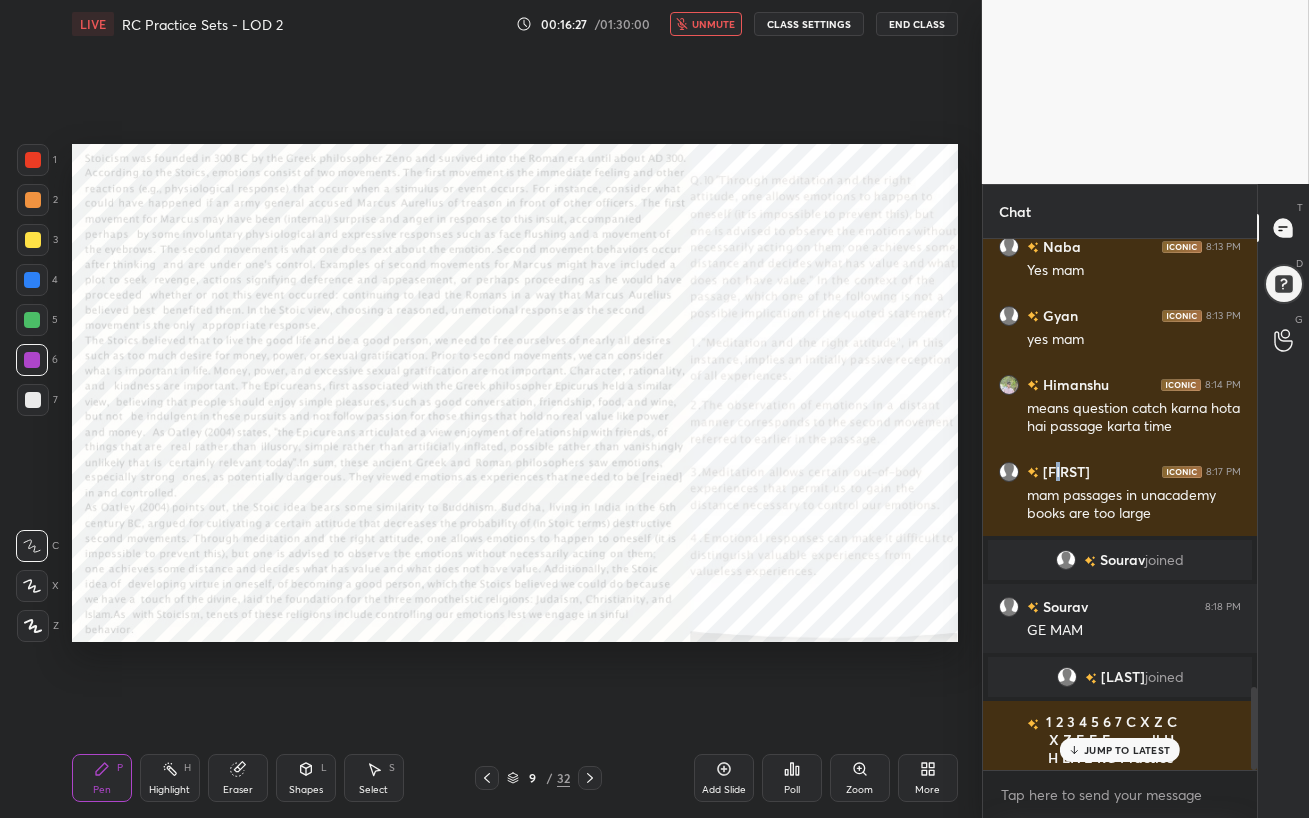 scroll, scrollTop: 2850, scrollLeft: 0, axis: vertical 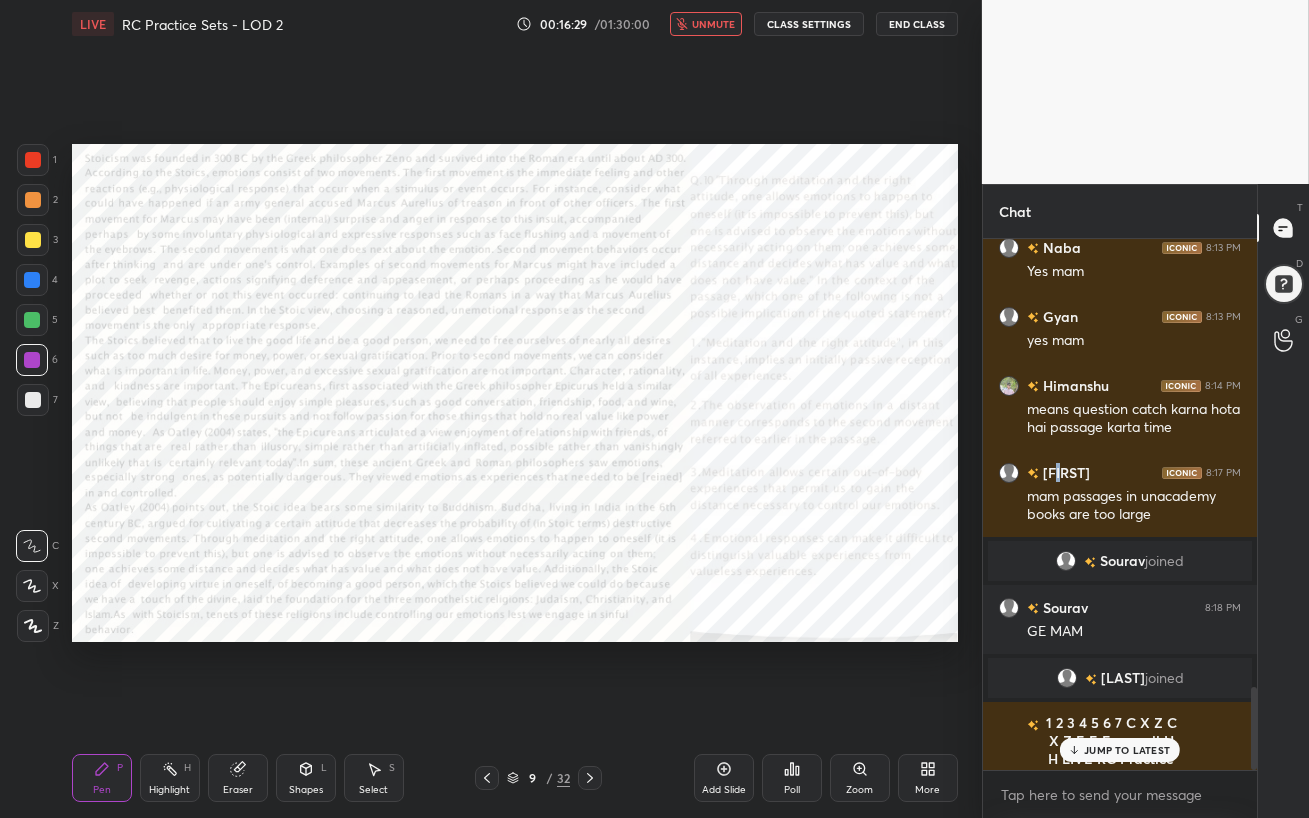 click on "unmute" at bounding box center [713, 24] 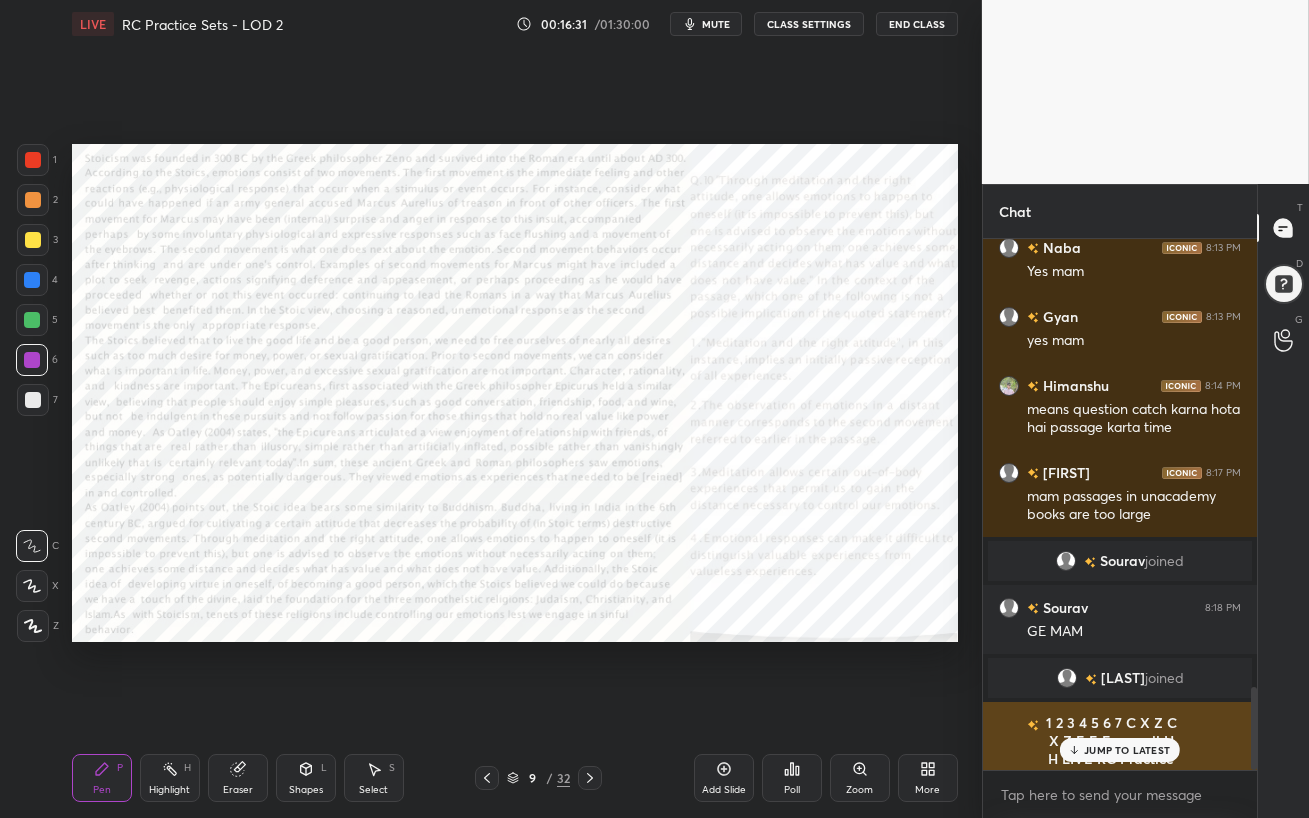 click on "JUMP TO LATEST" at bounding box center (1127, 750) 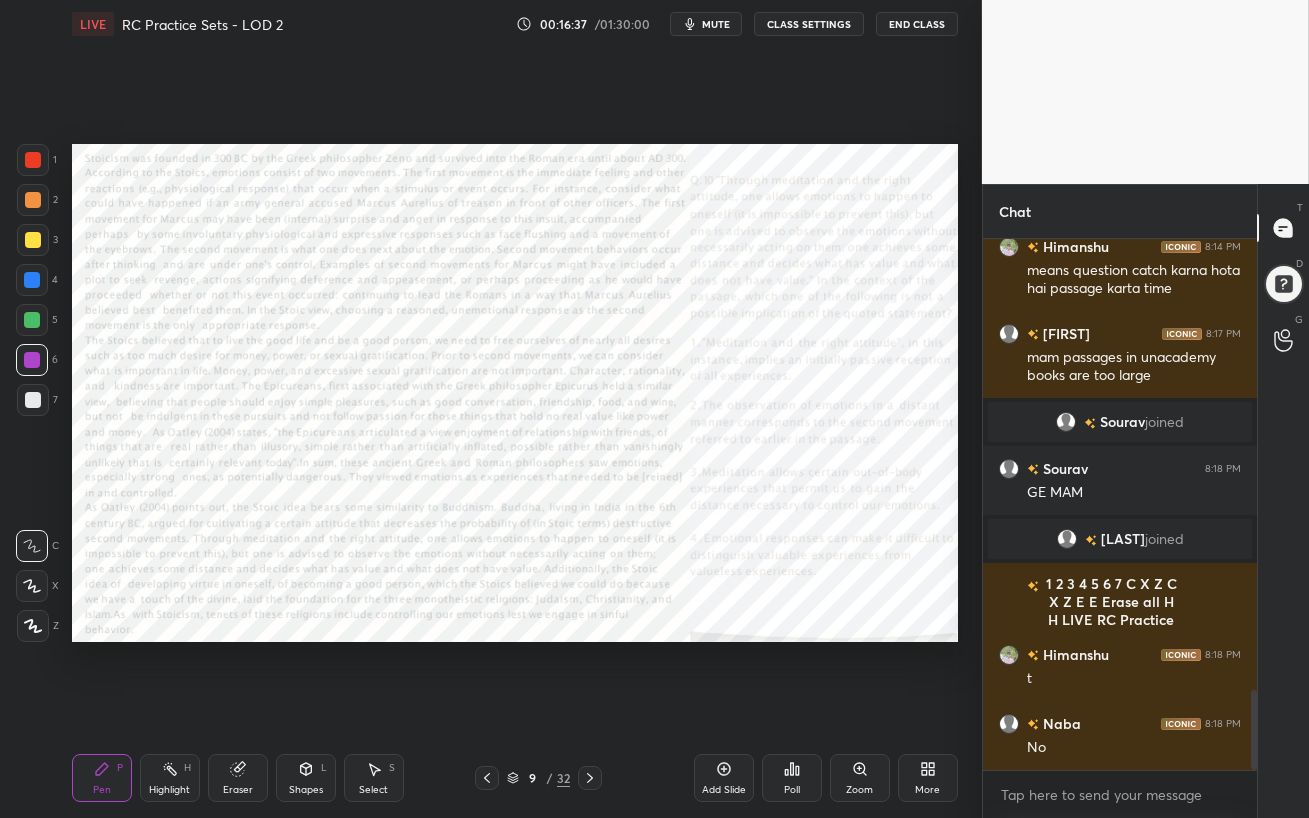 scroll, scrollTop: 3009, scrollLeft: 0, axis: vertical 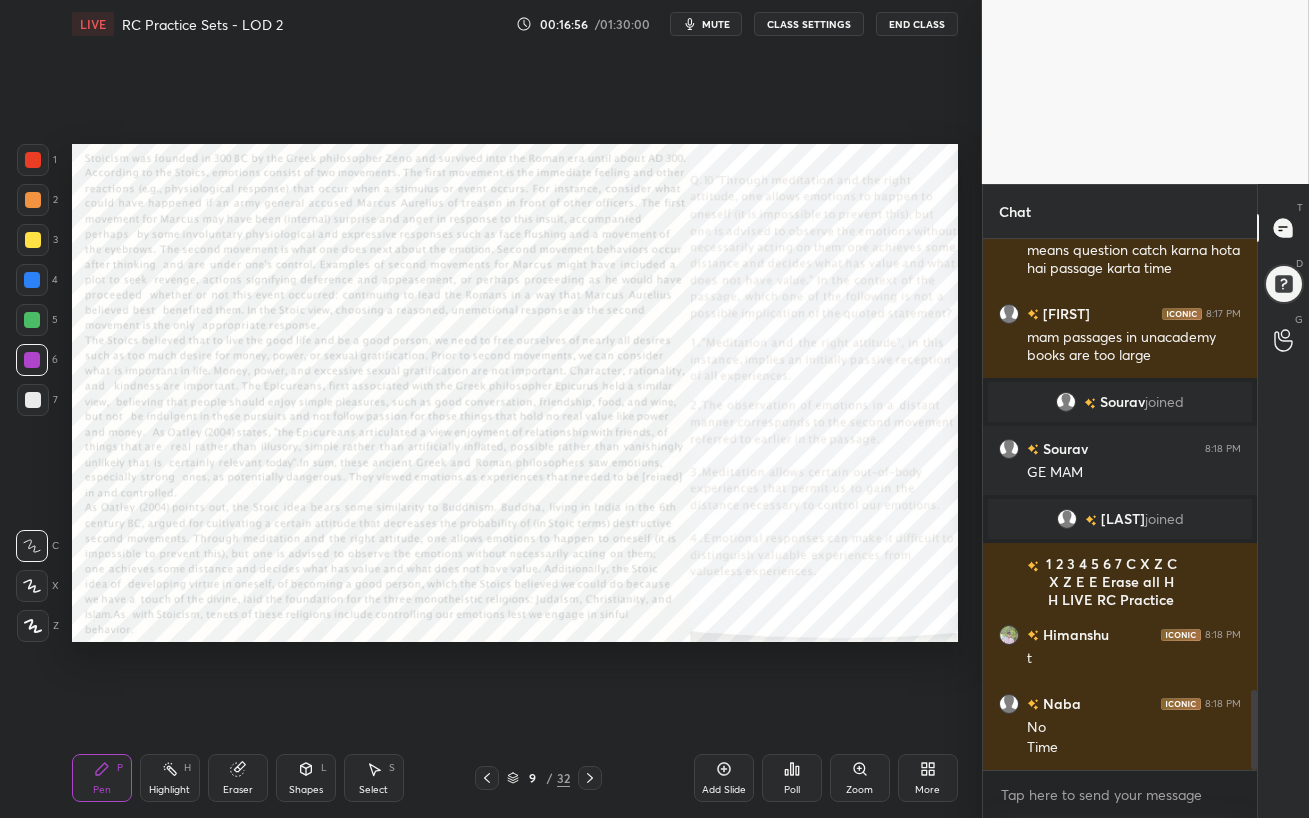 click on "mute" at bounding box center (716, 24) 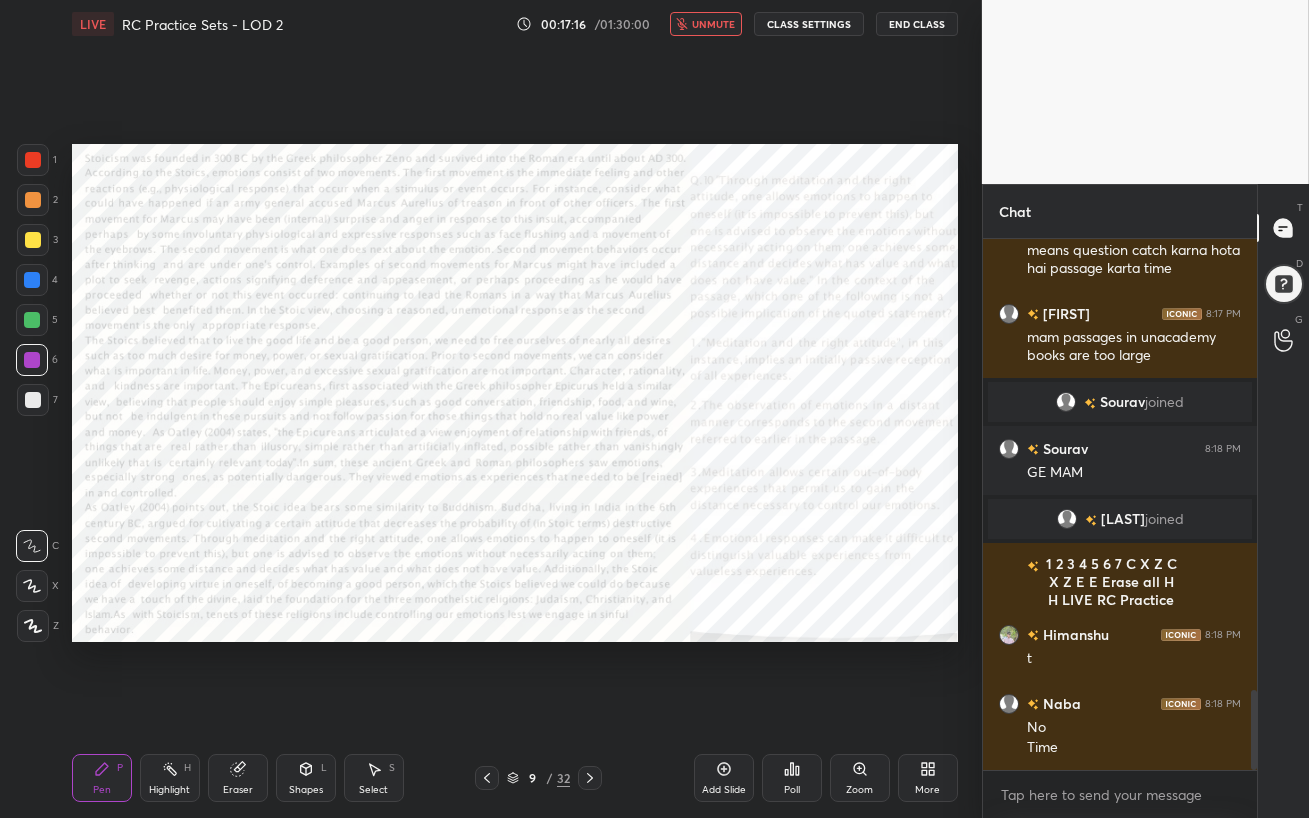 click on "unmute" at bounding box center [713, 24] 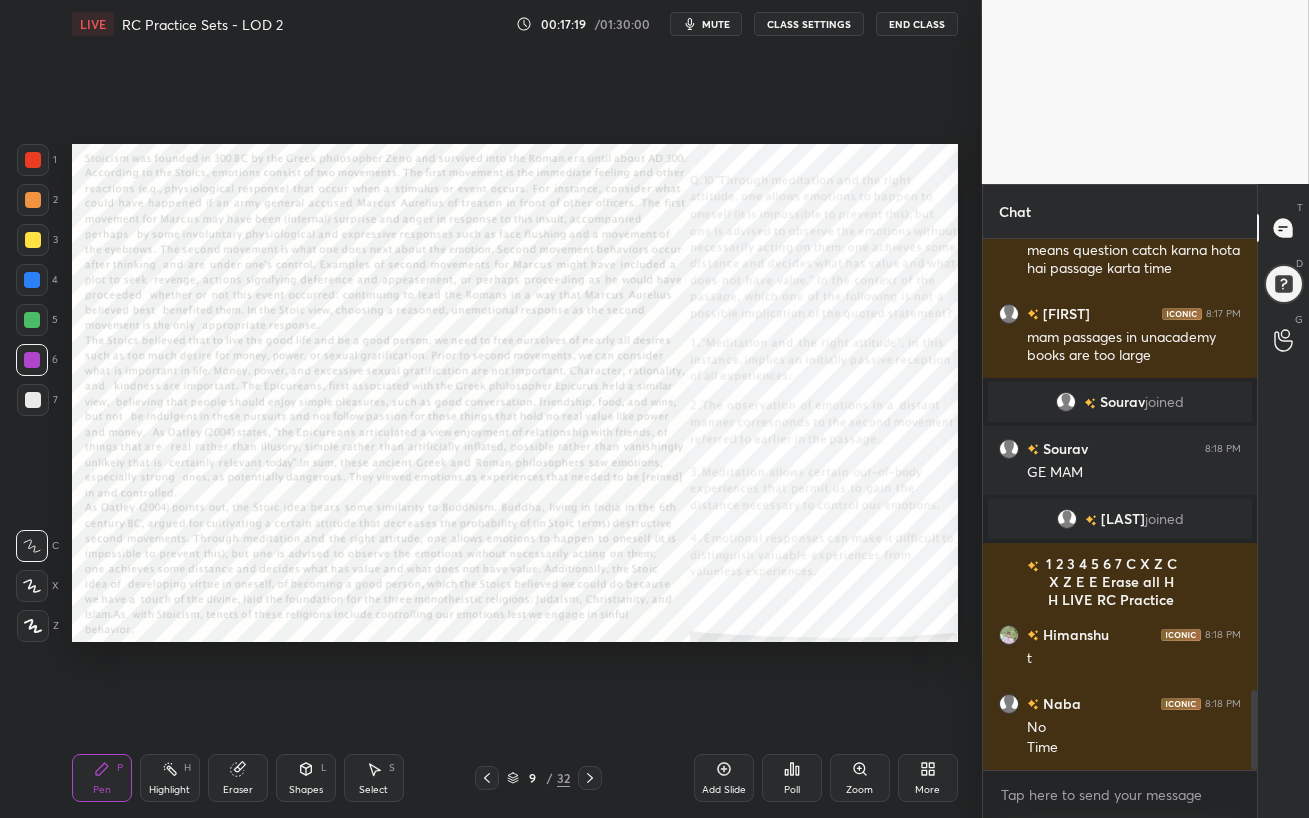click on "mute" at bounding box center [716, 24] 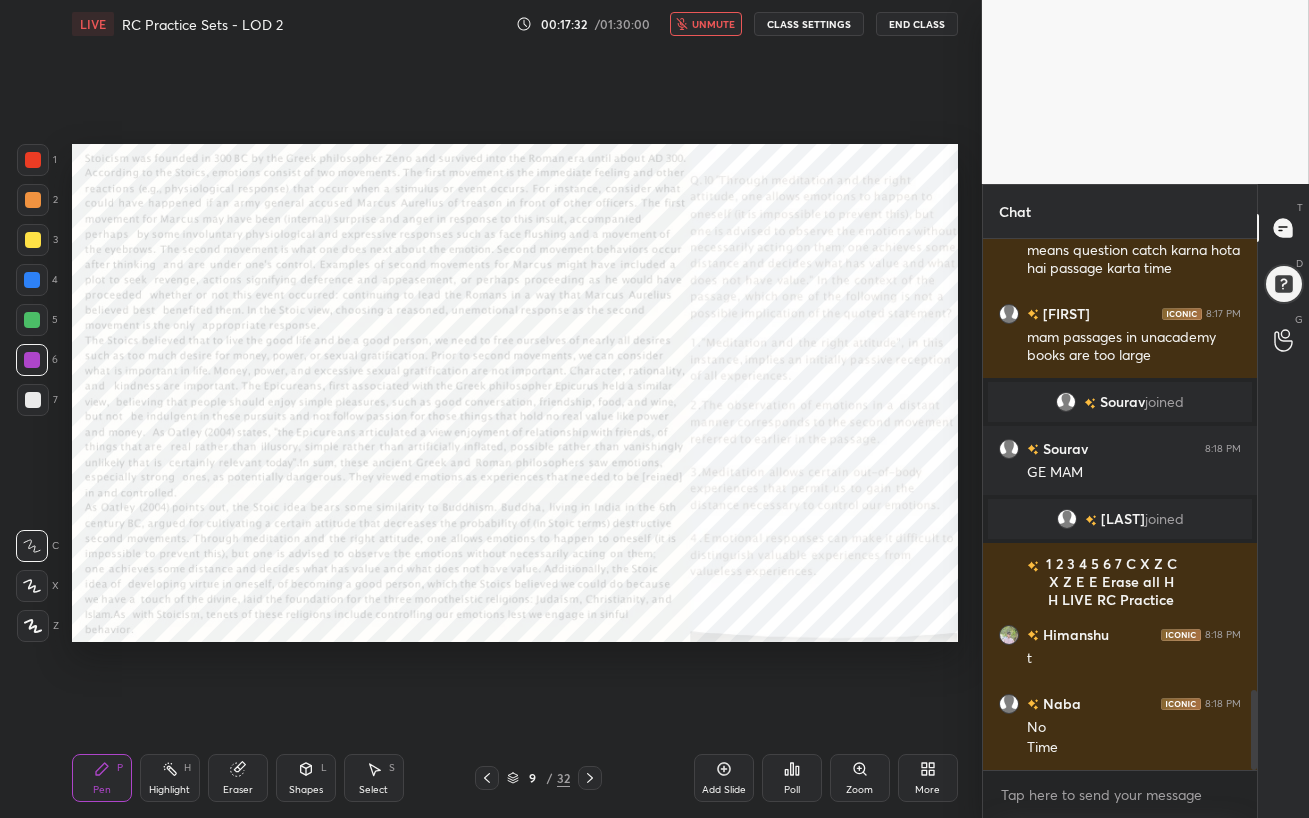 scroll, scrollTop: 3078, scrollLeft: 0, axis: vertical 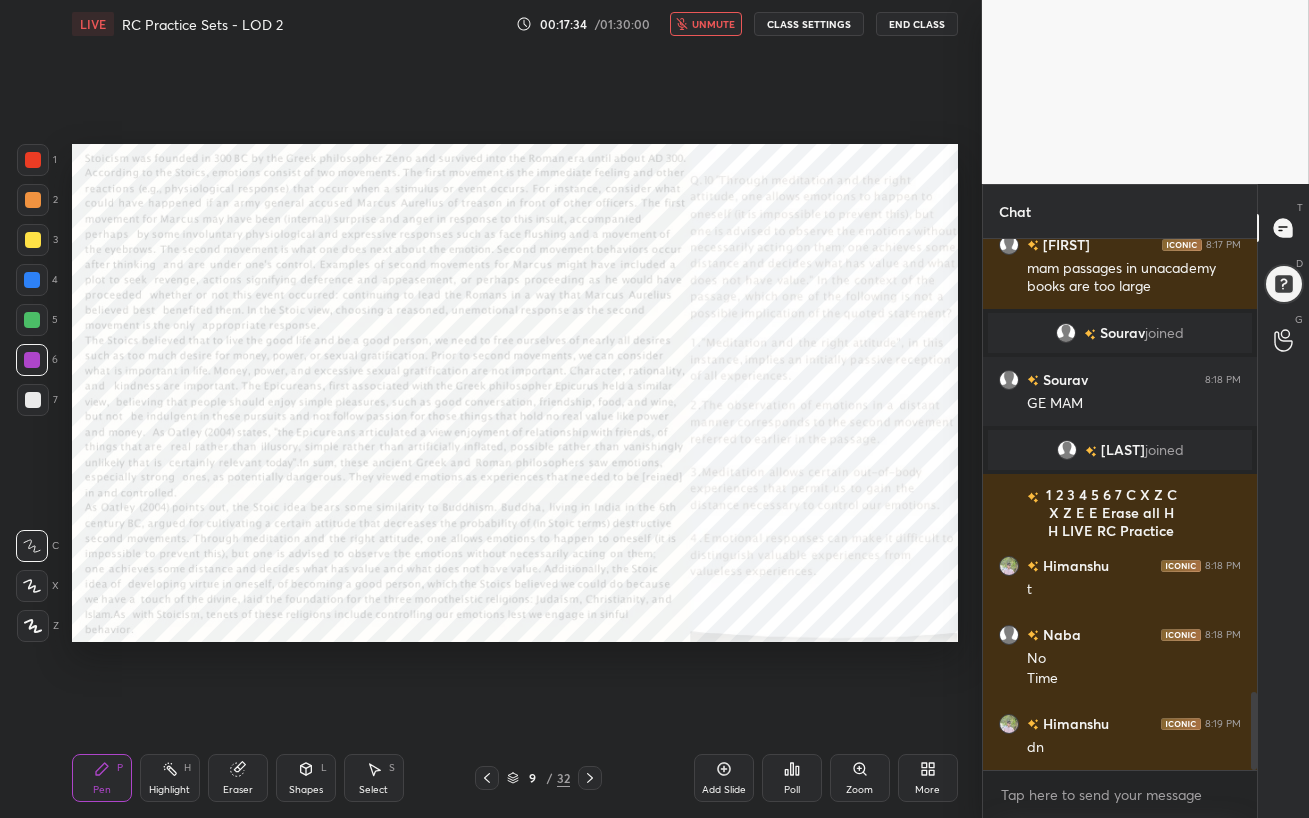 click on "unmute" at bounding box center (713, 24) 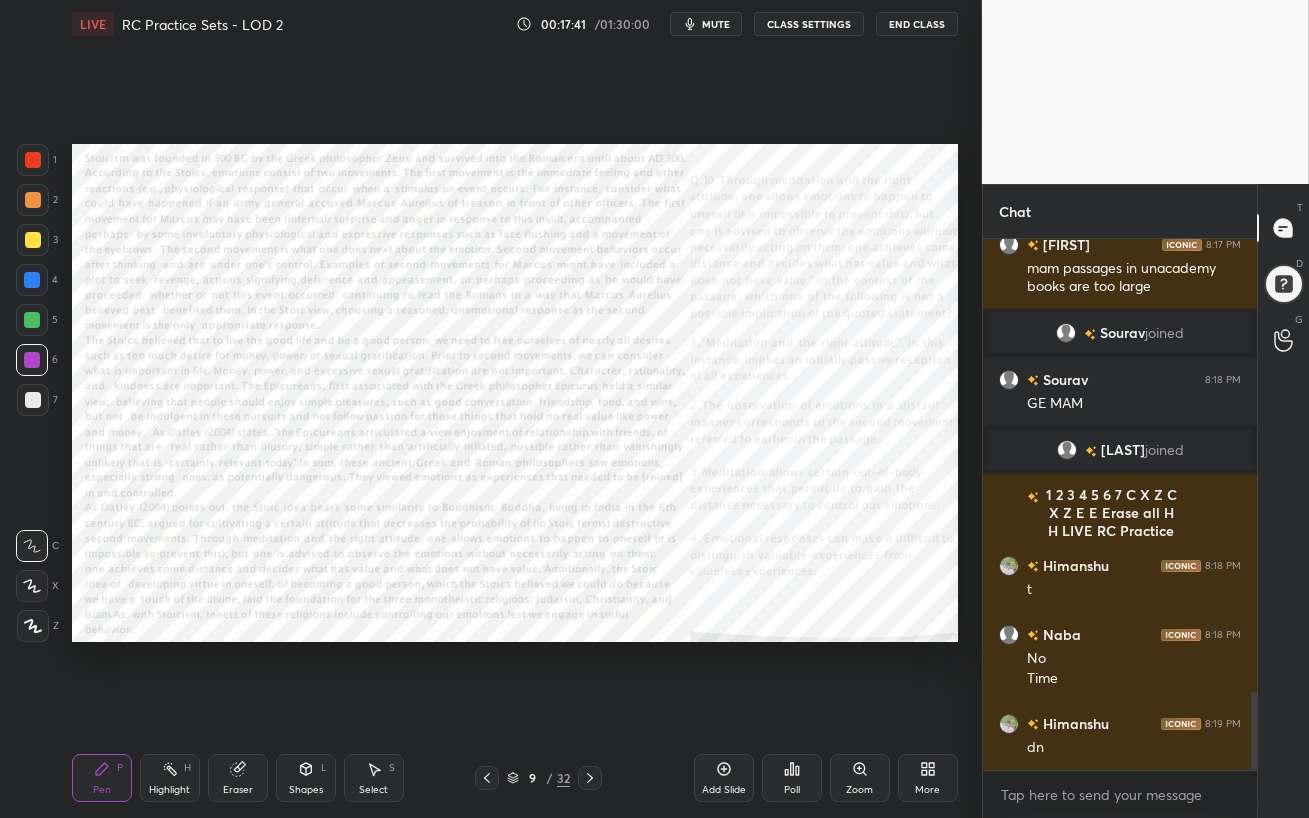 click on "Poll" at bounding box center [792, 778] 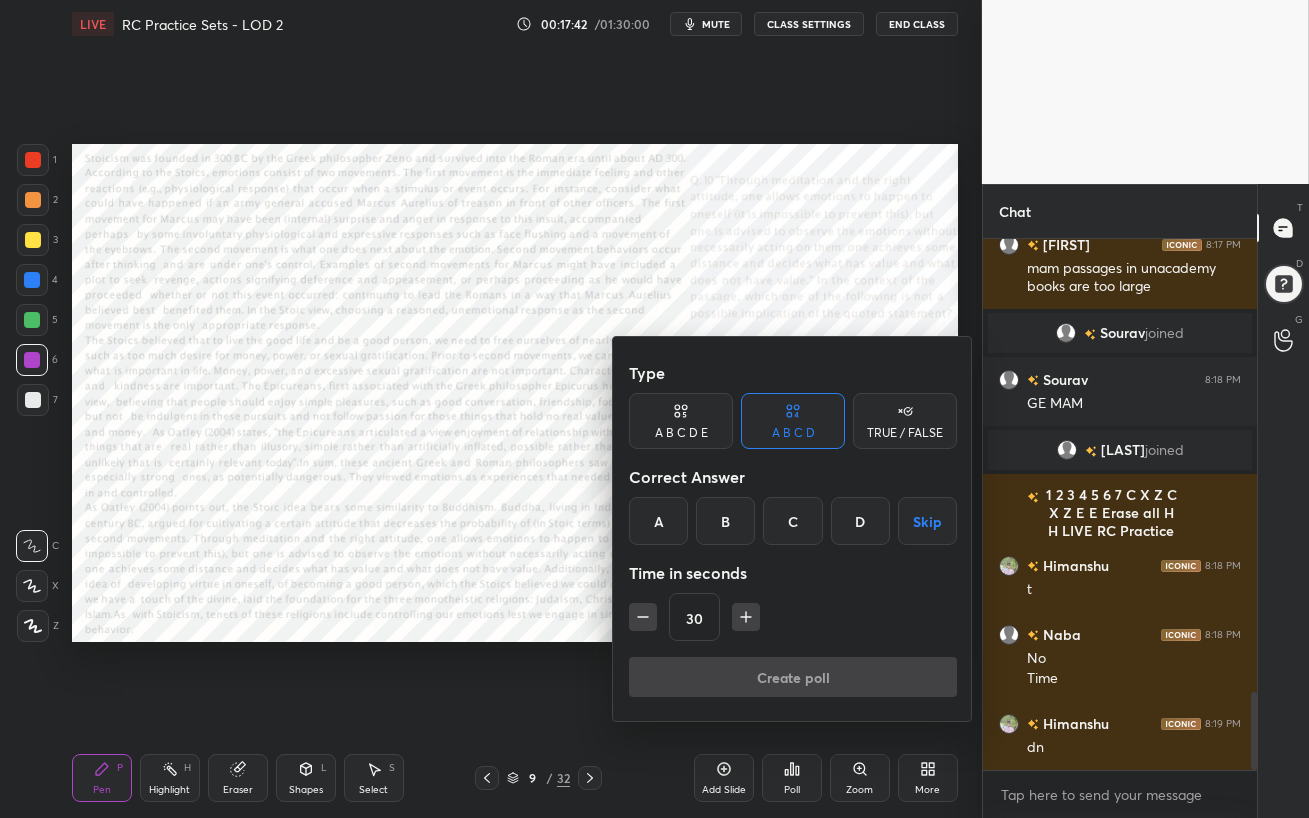 click on "C" at bounding box center [792, 521] 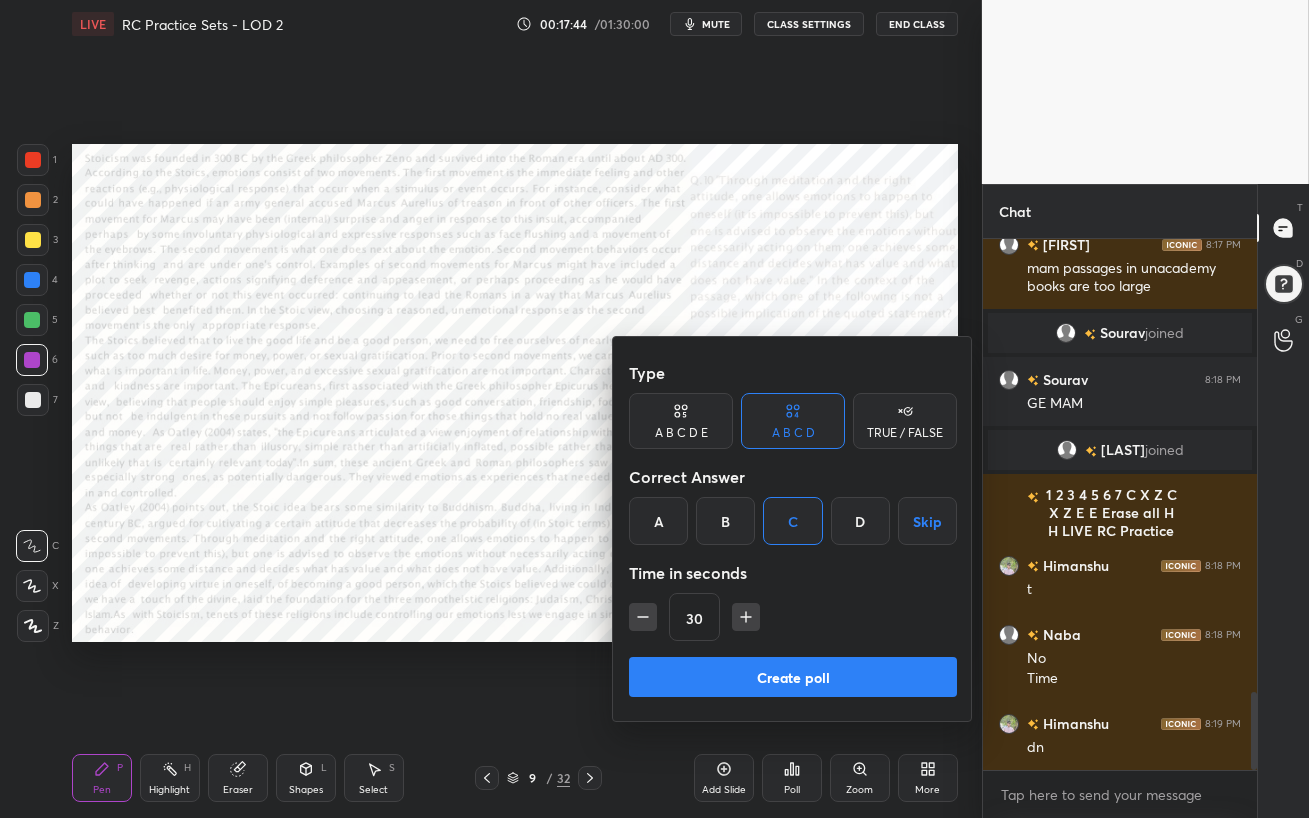 click on "Create poll" at bounding box center (793, 677) 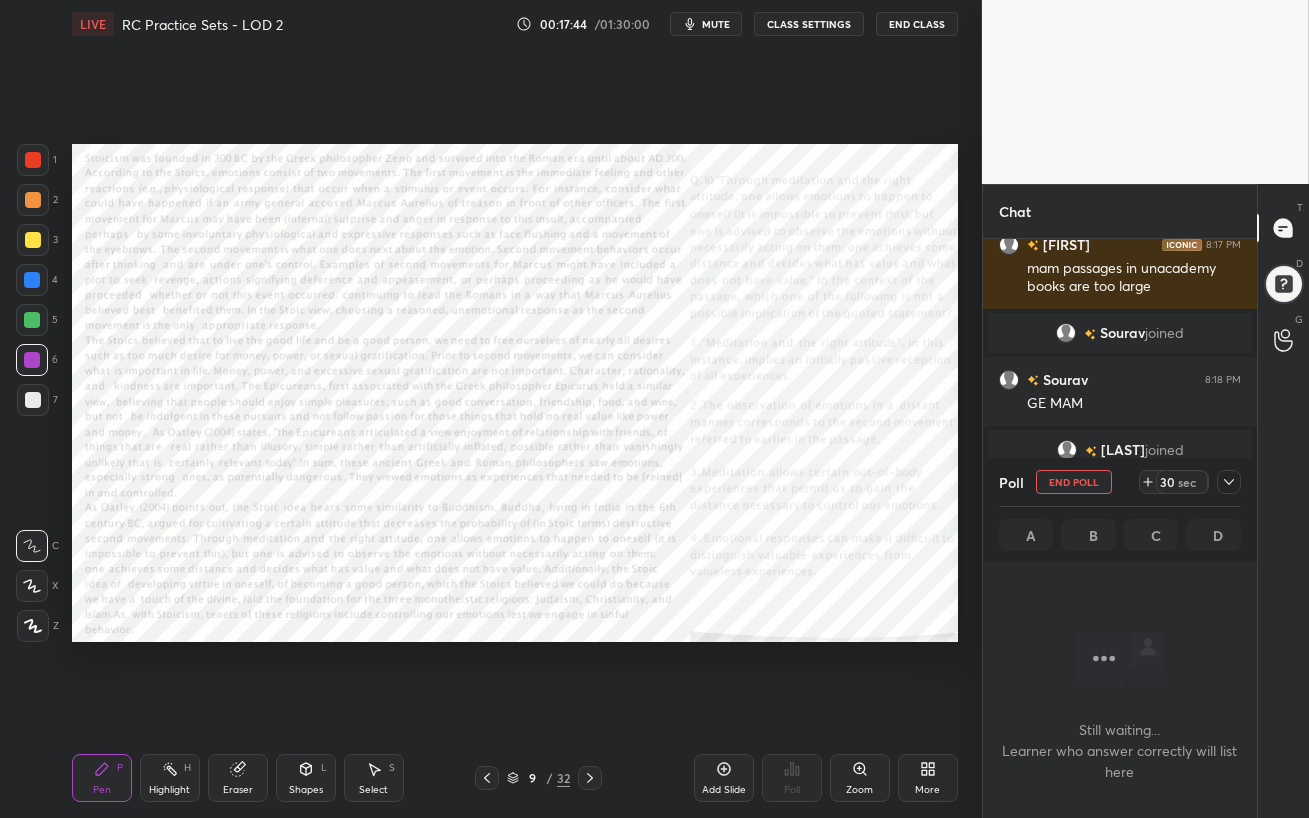 scroll, scrollTop: 422, scrollLeft: 268, axis: both 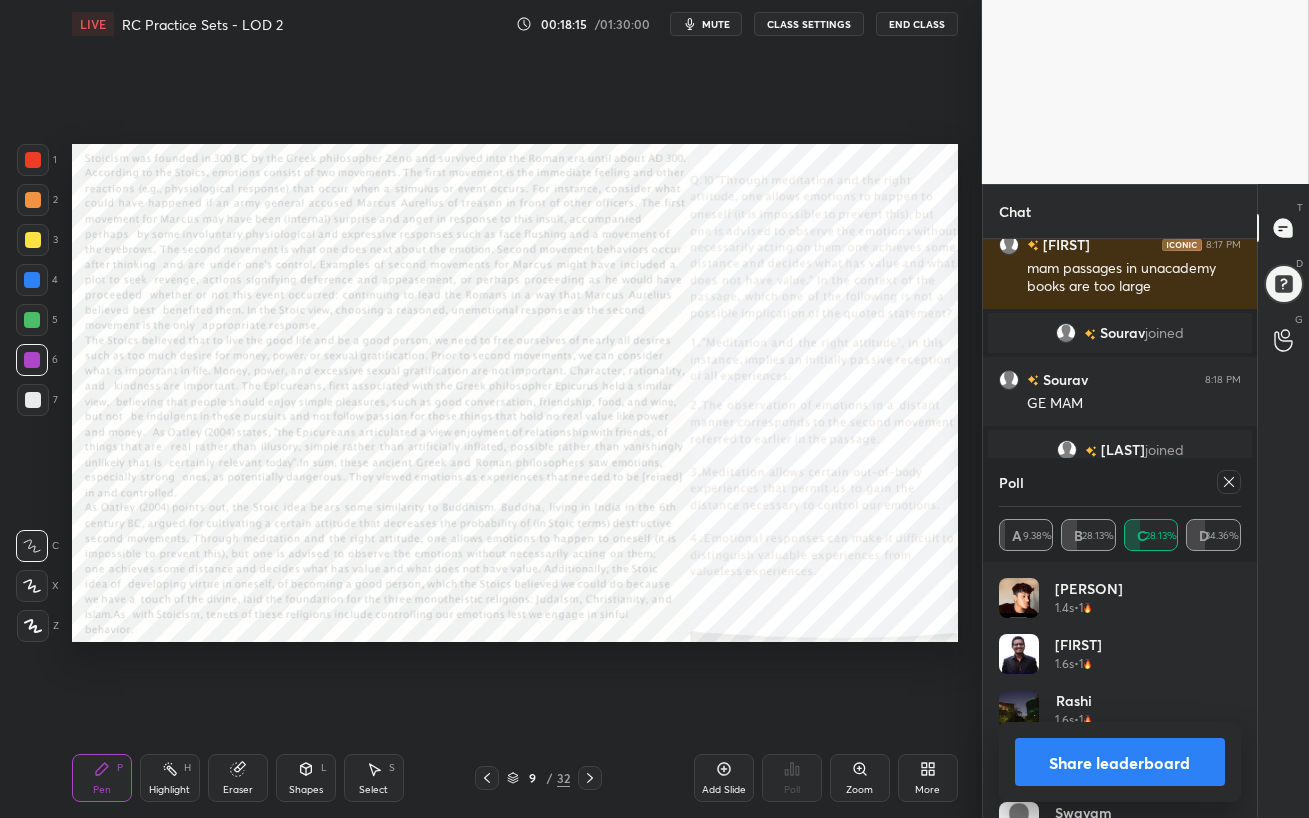 click 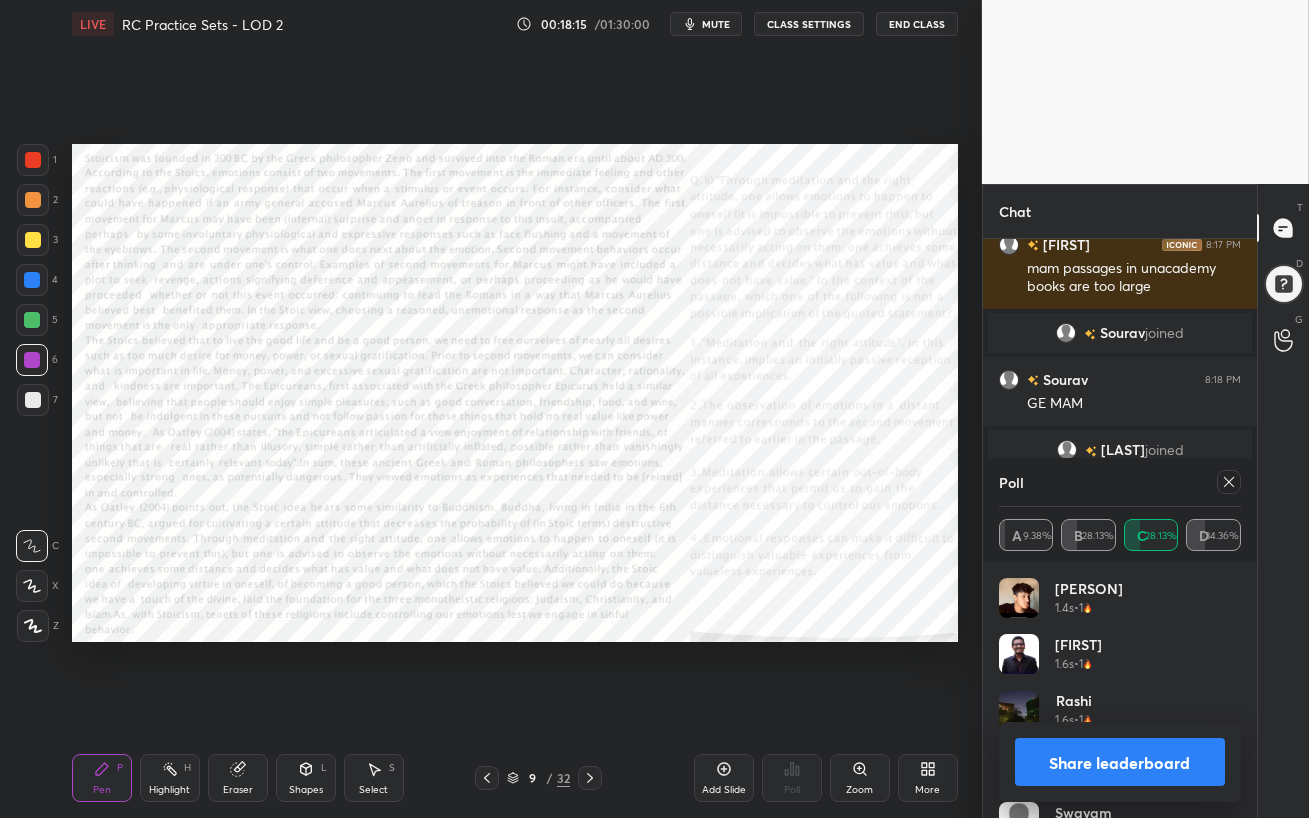 scroll, scrollTop: 88, scrollLeft: 236, axis: both 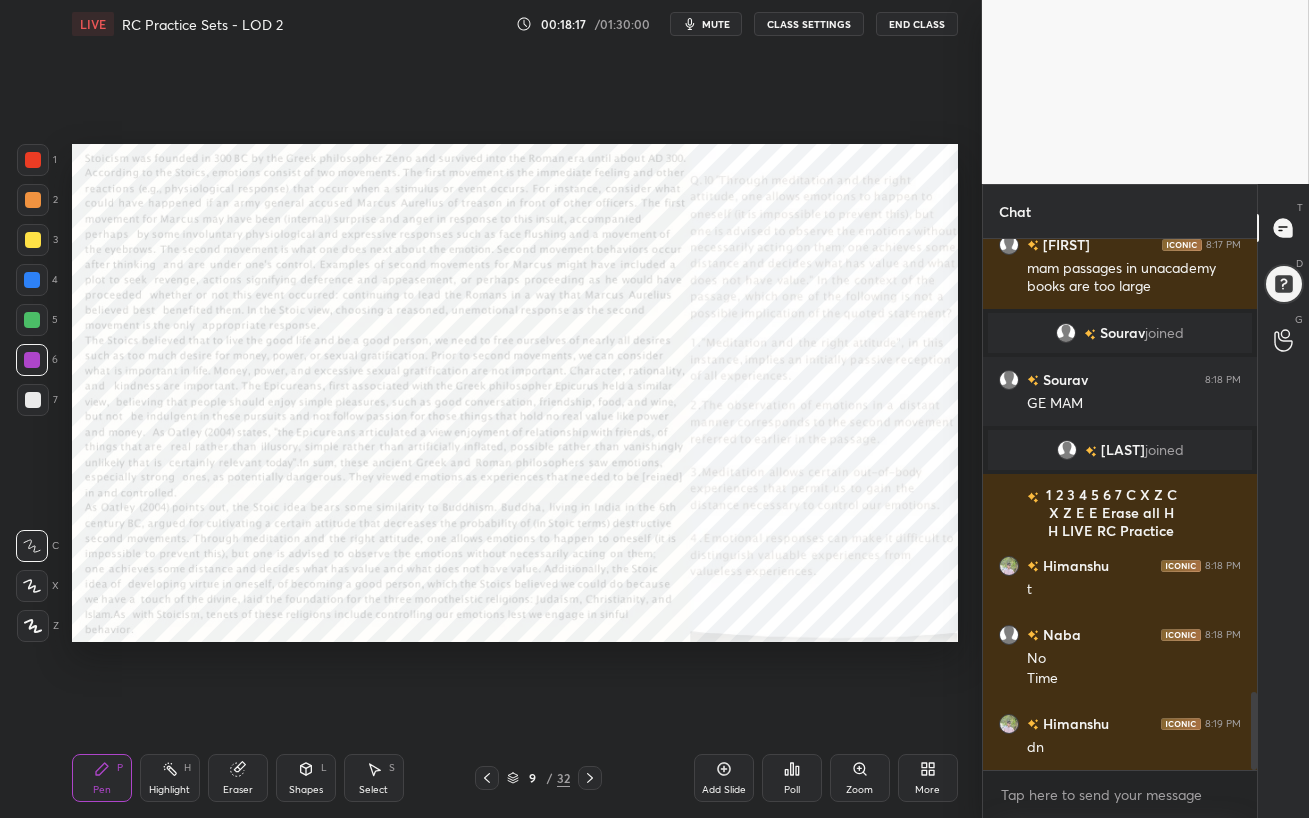 drag, startPoint x: 27, startPoint y: 329, endPoint x: 48, endPoint y: 323, distance: 21.84033 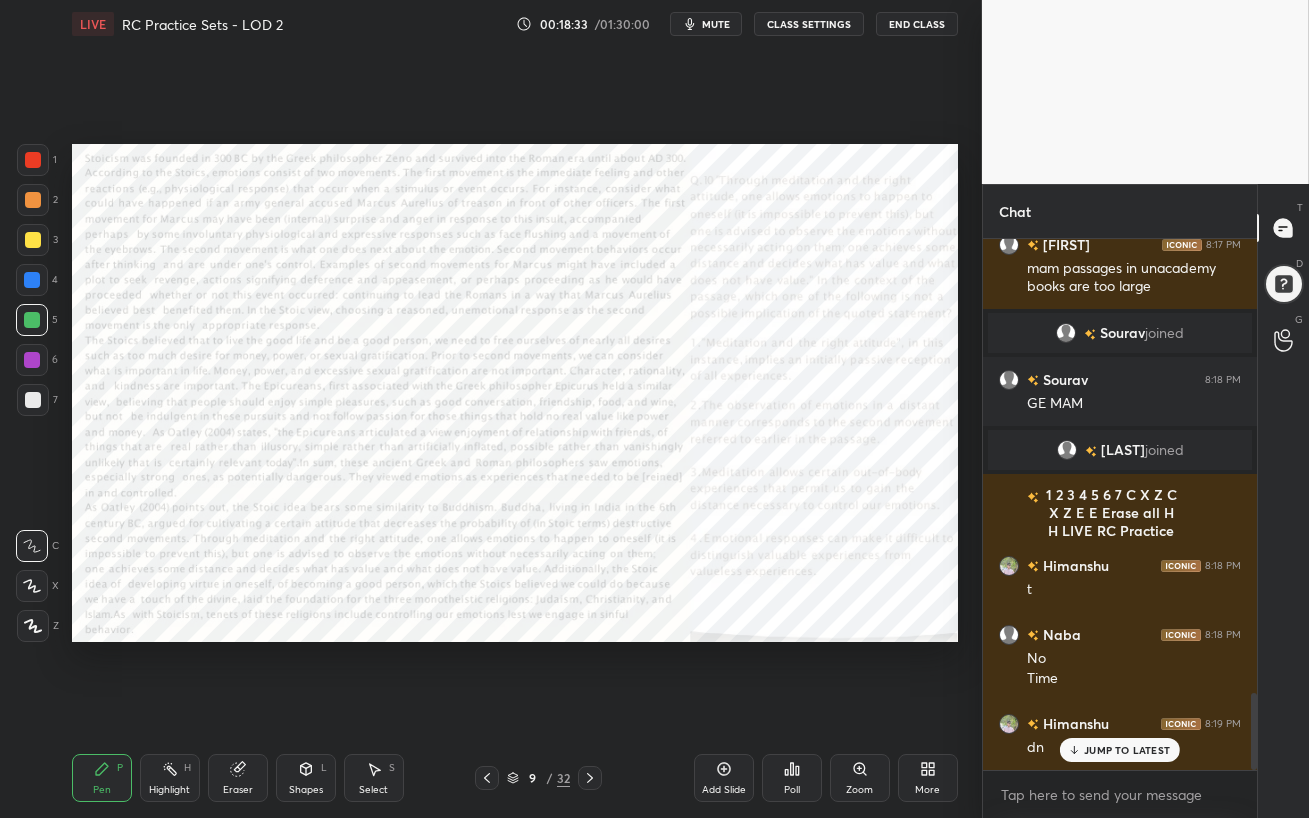 scroll, scrollTop: 3146, scrollLeft: 0, axis: vertical 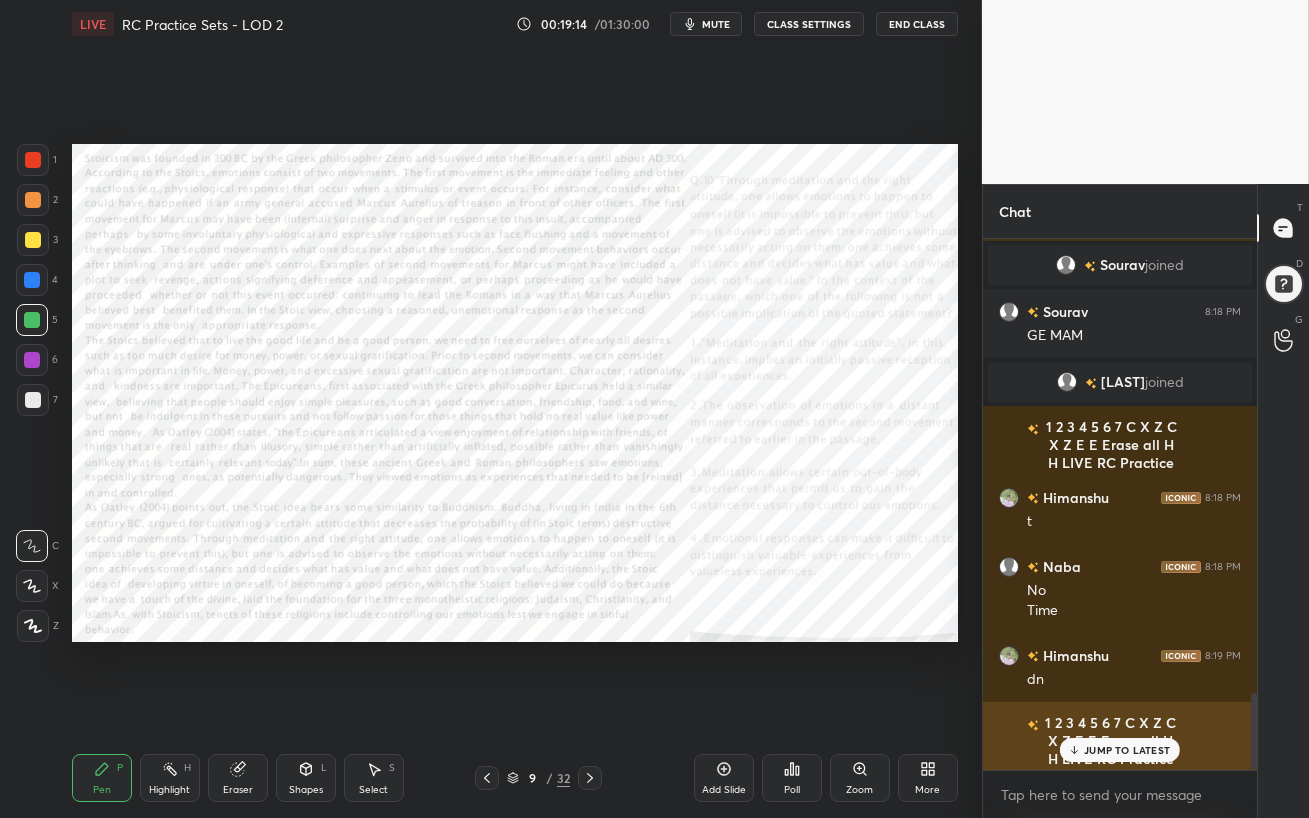 click on "JUMP TO LATEST" at bounding box center (1127, 750) 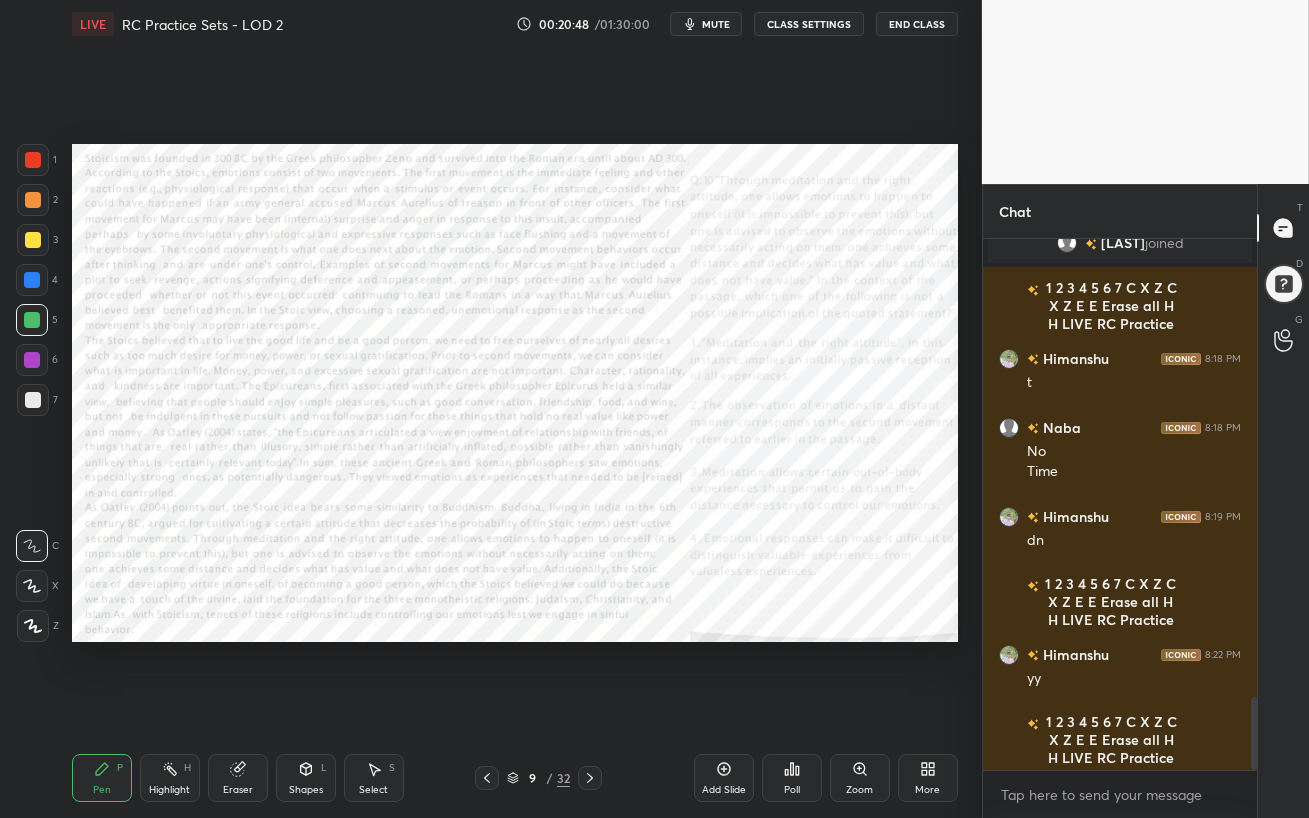 scroll, scrollTop: 3354, scrollLeft: 0, axis: vertical 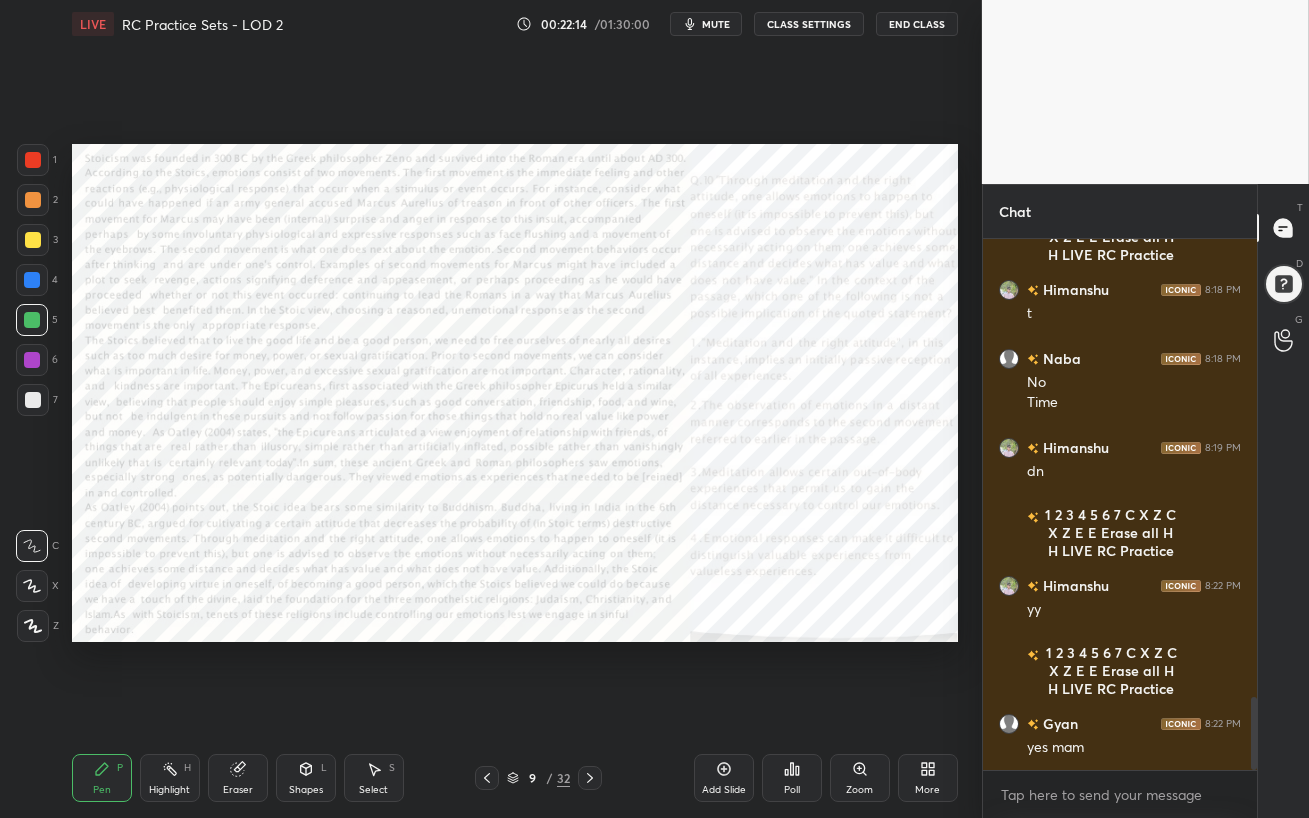 click on "Eraser" at bounding box center (238, 778) 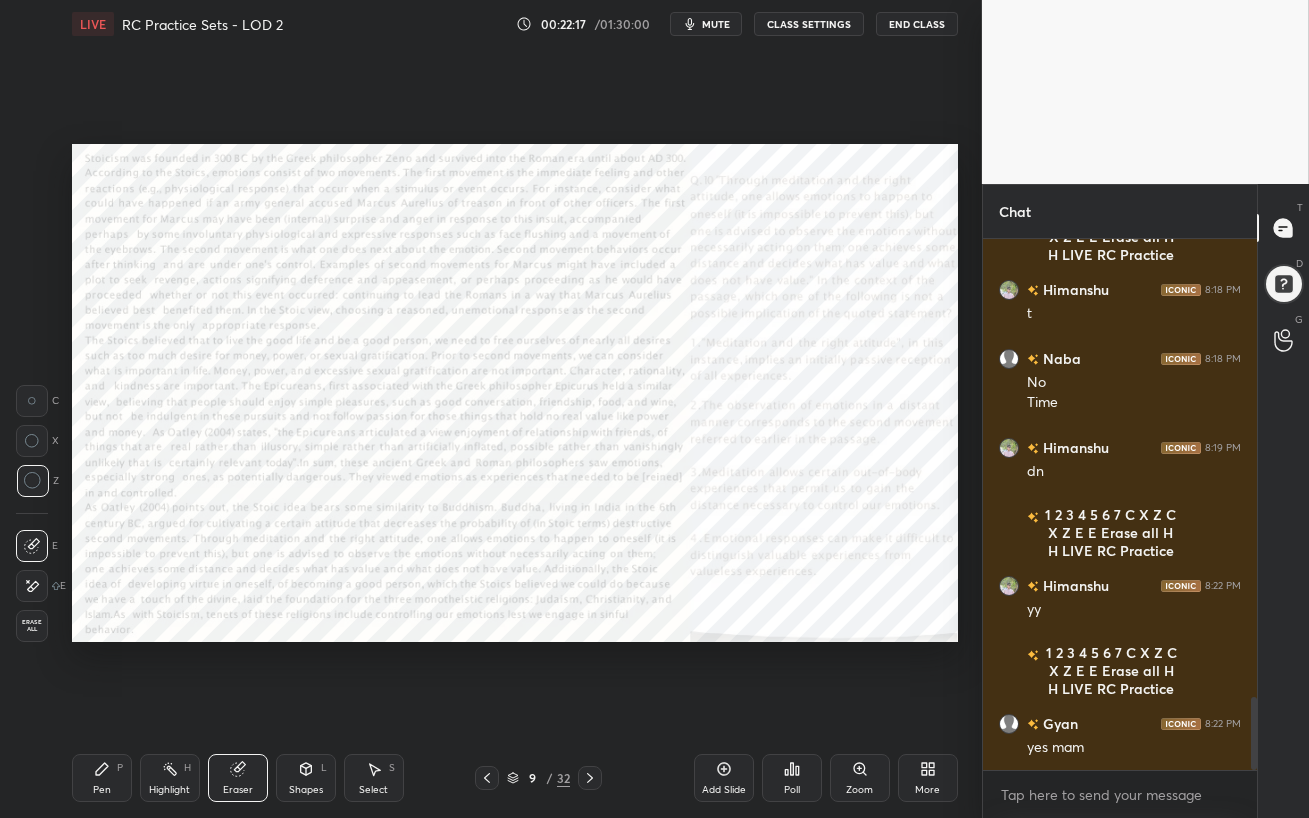 click 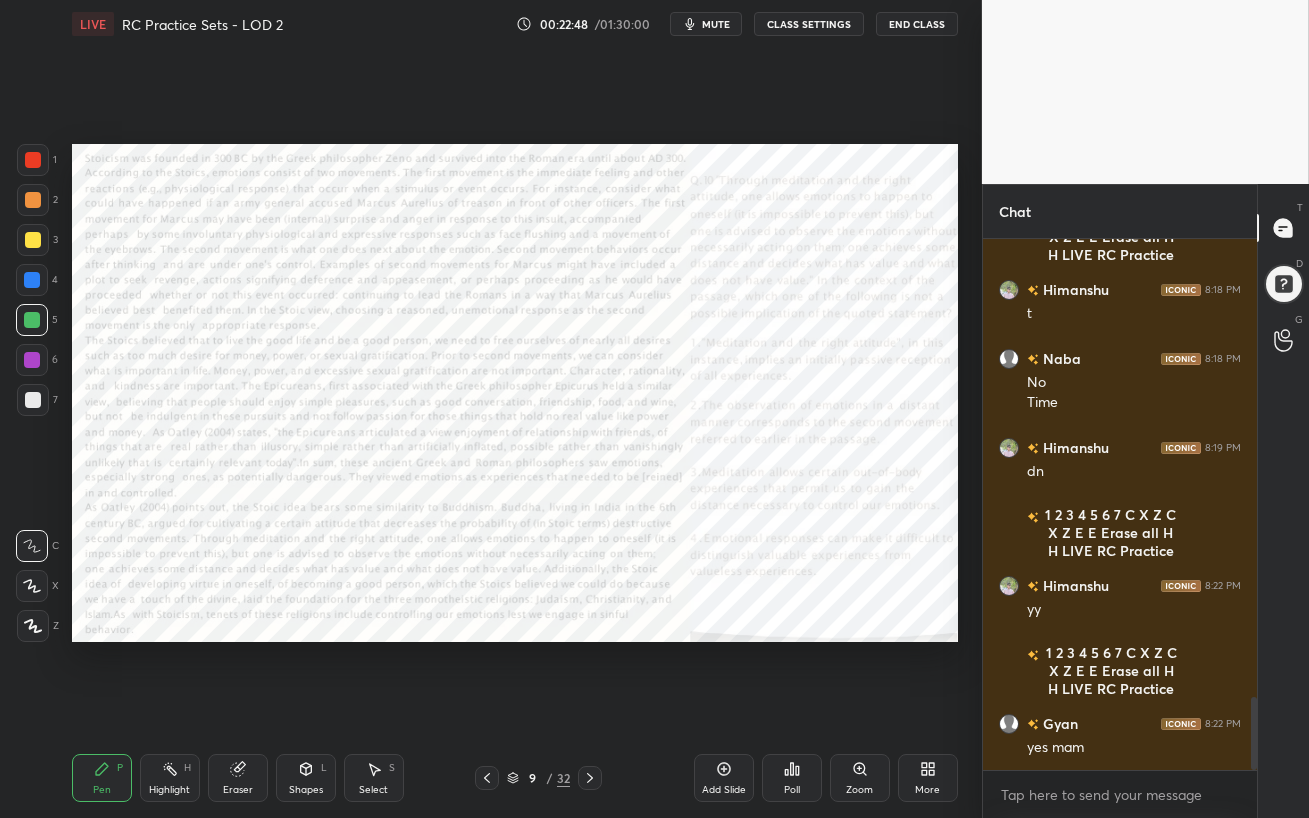 click on "1 2 3 4 5 6 7 C X Z C X Z E E Erase all   H H" at bounding box center [32, 393] 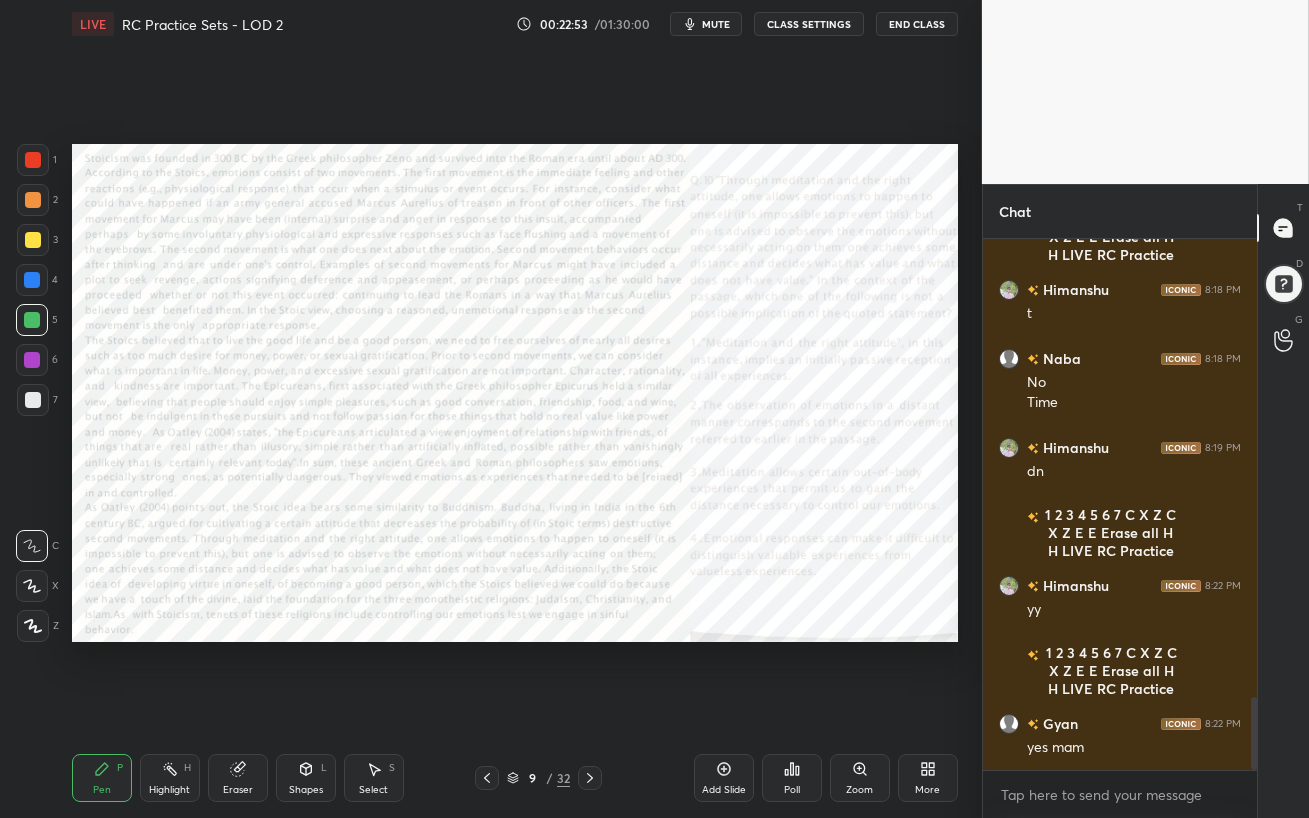 click at bounding box center [32, 360] 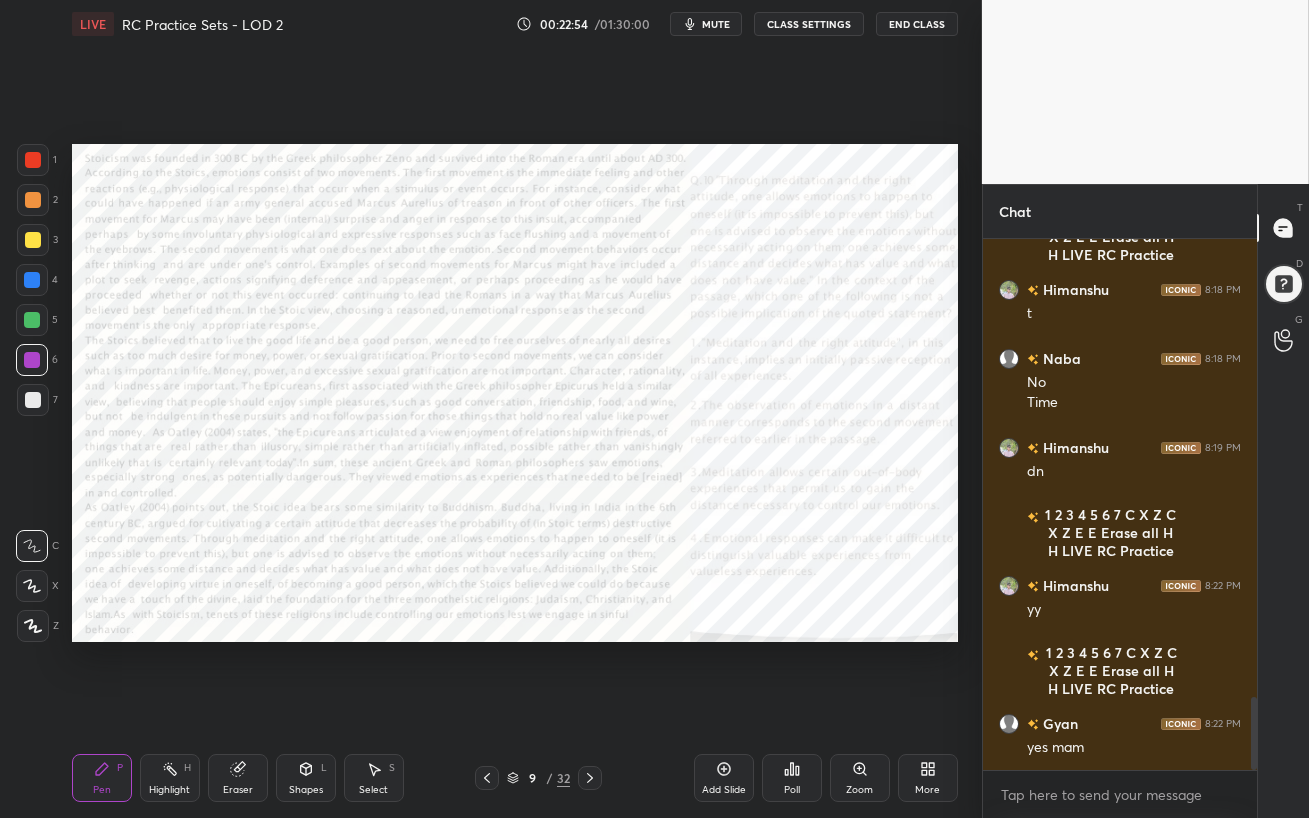 drag, startPoint x: 27, startPoint y: 614, endPoint x: 59, endPoint y: 607, distance: 32.75668 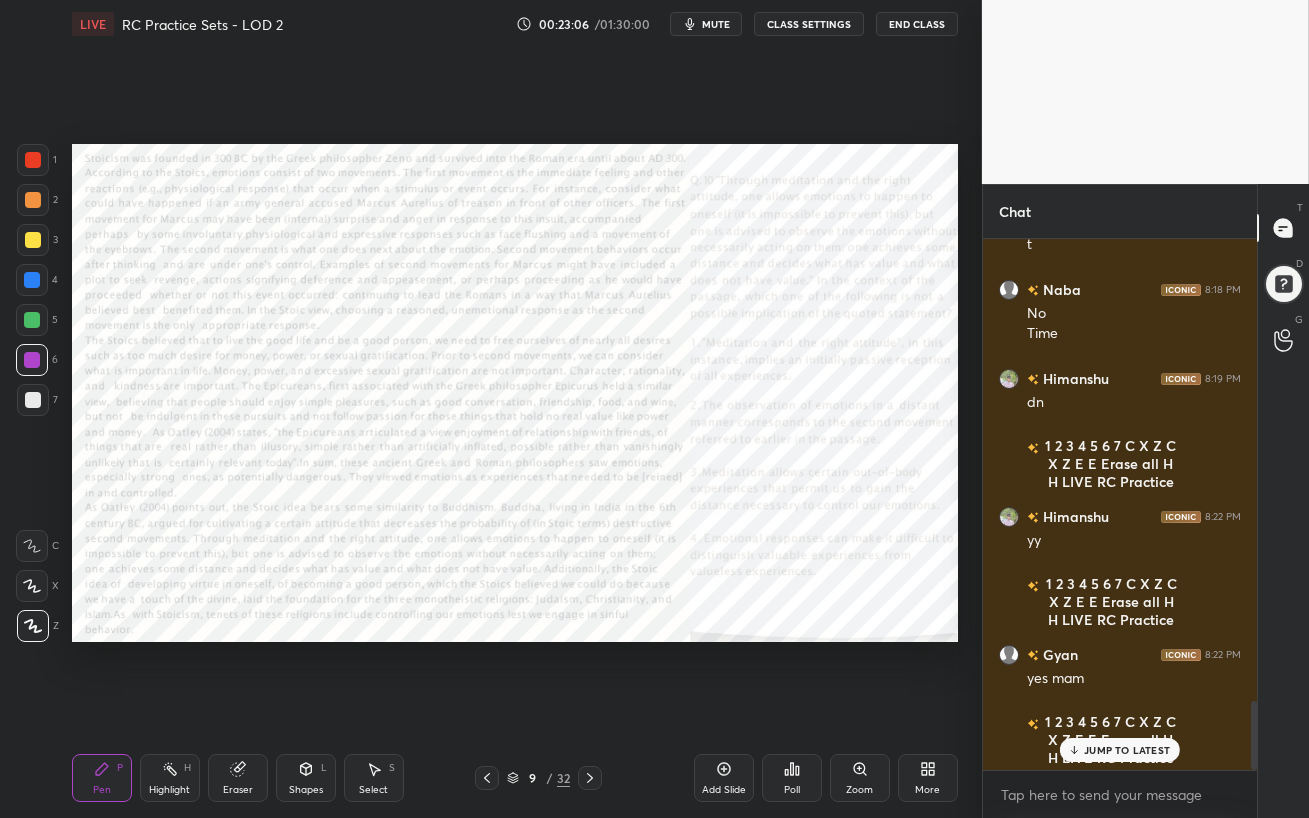 scroll, scrollTop: 3560, scrollLeft: 0, axis: vertical 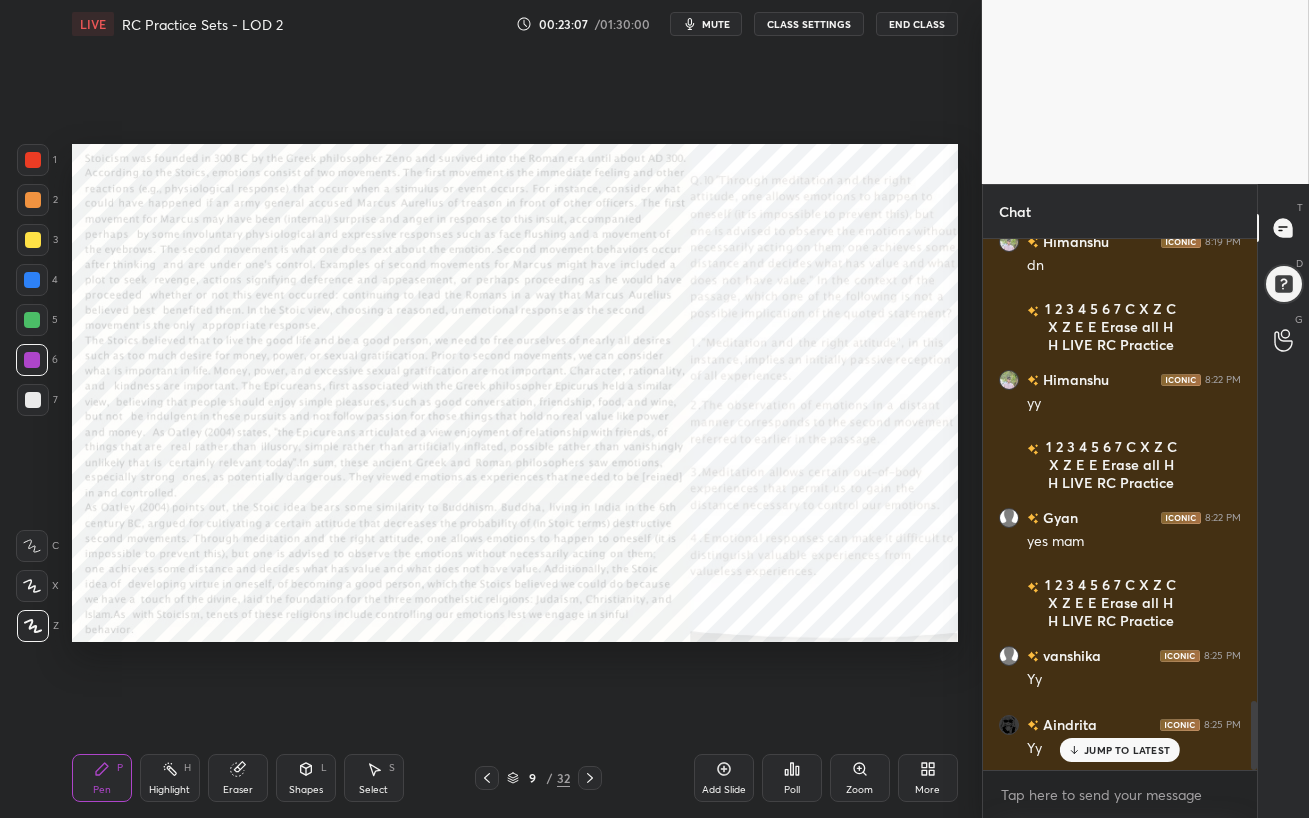 click 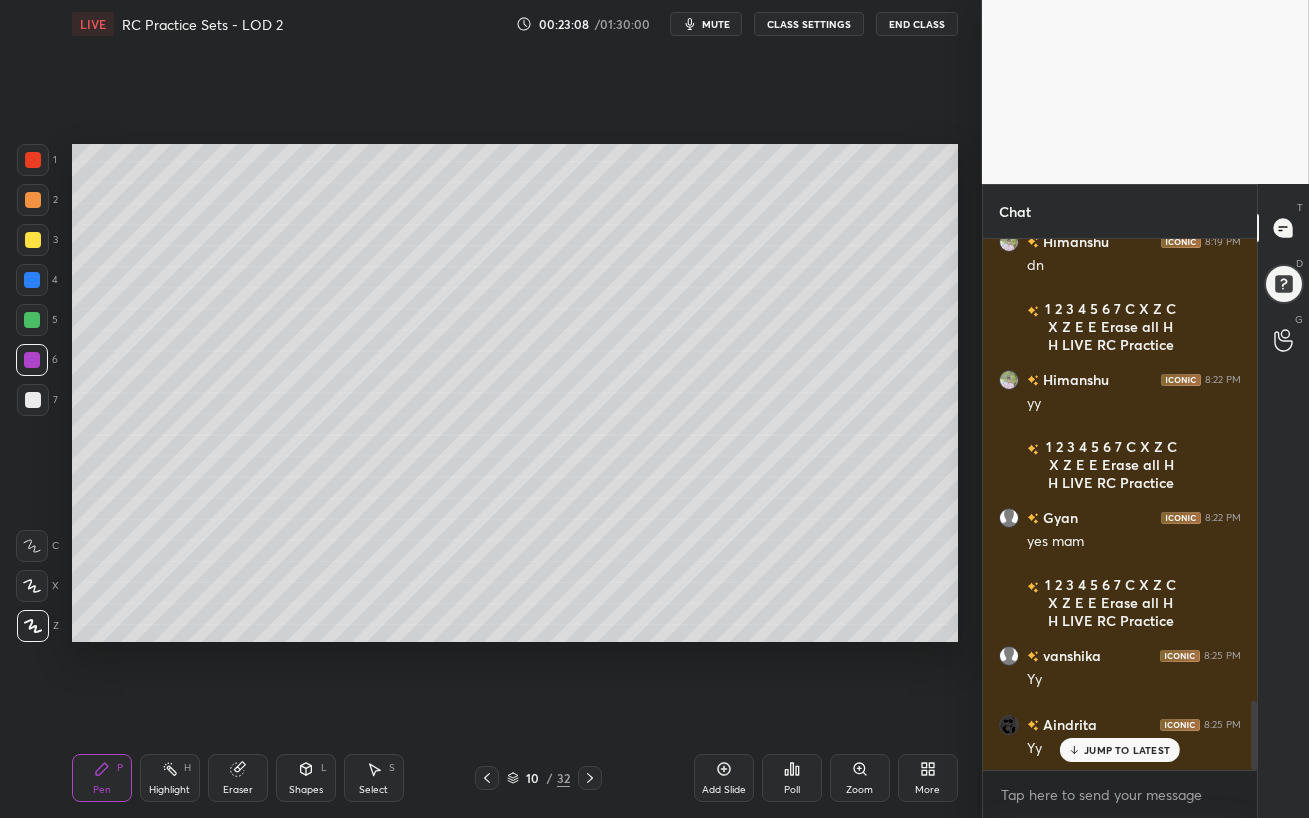 click 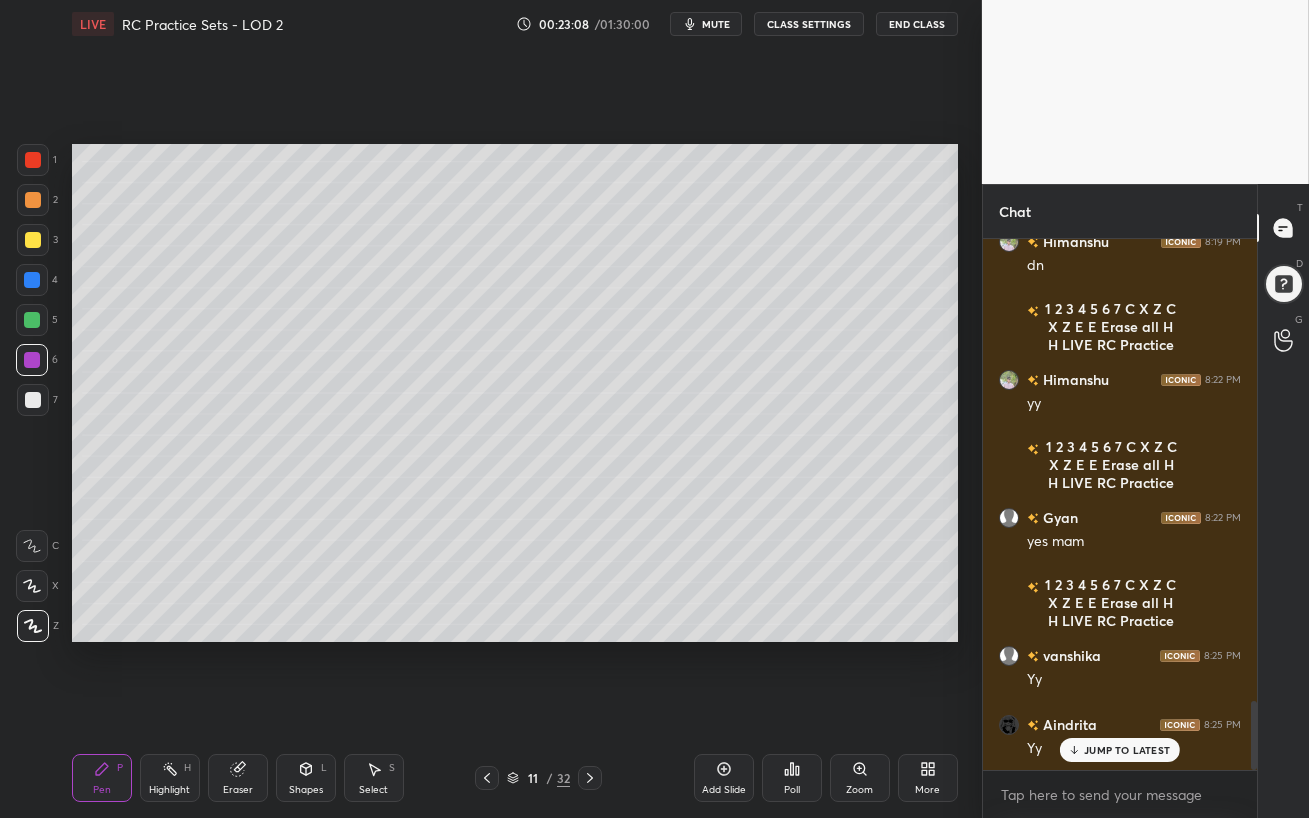 scroll, scrollTop: 3768, scrollLeft: 0, axis: vertical 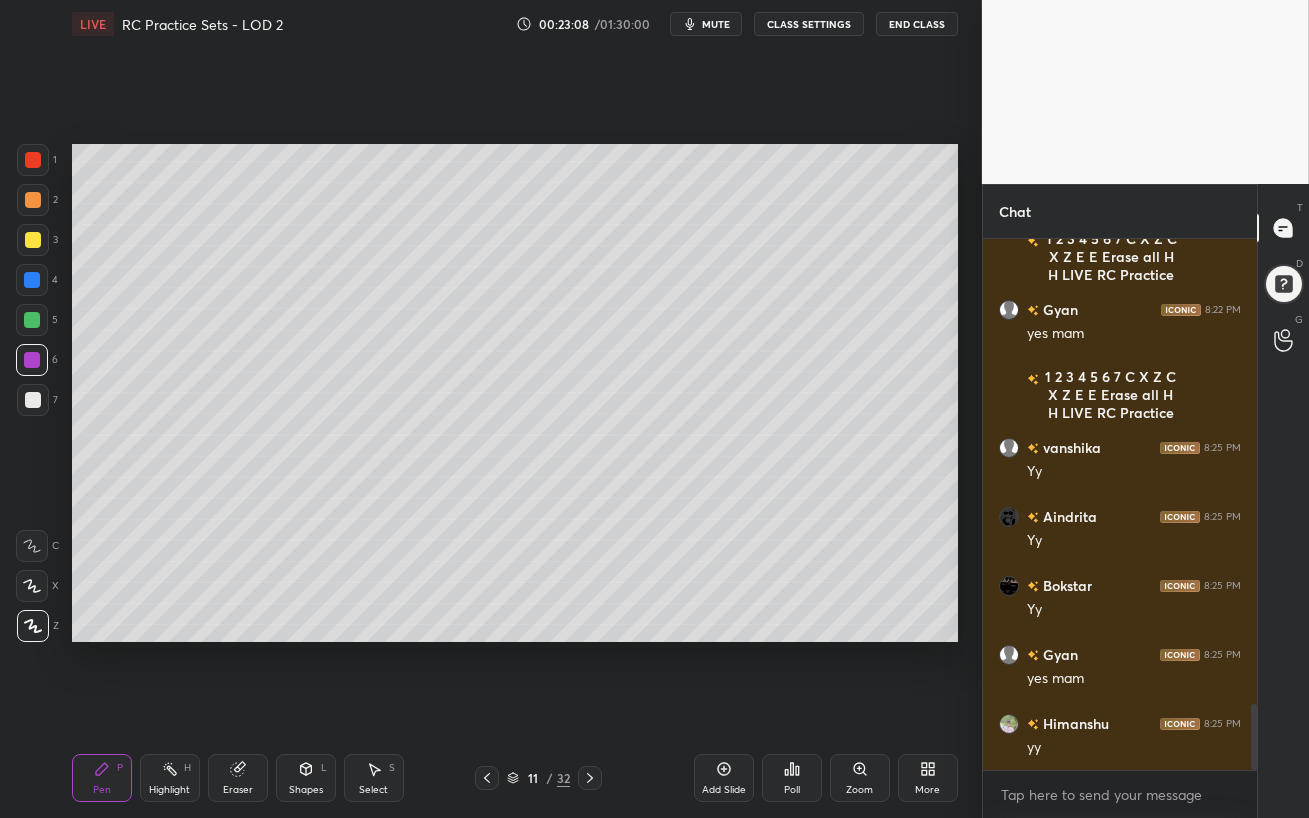 click 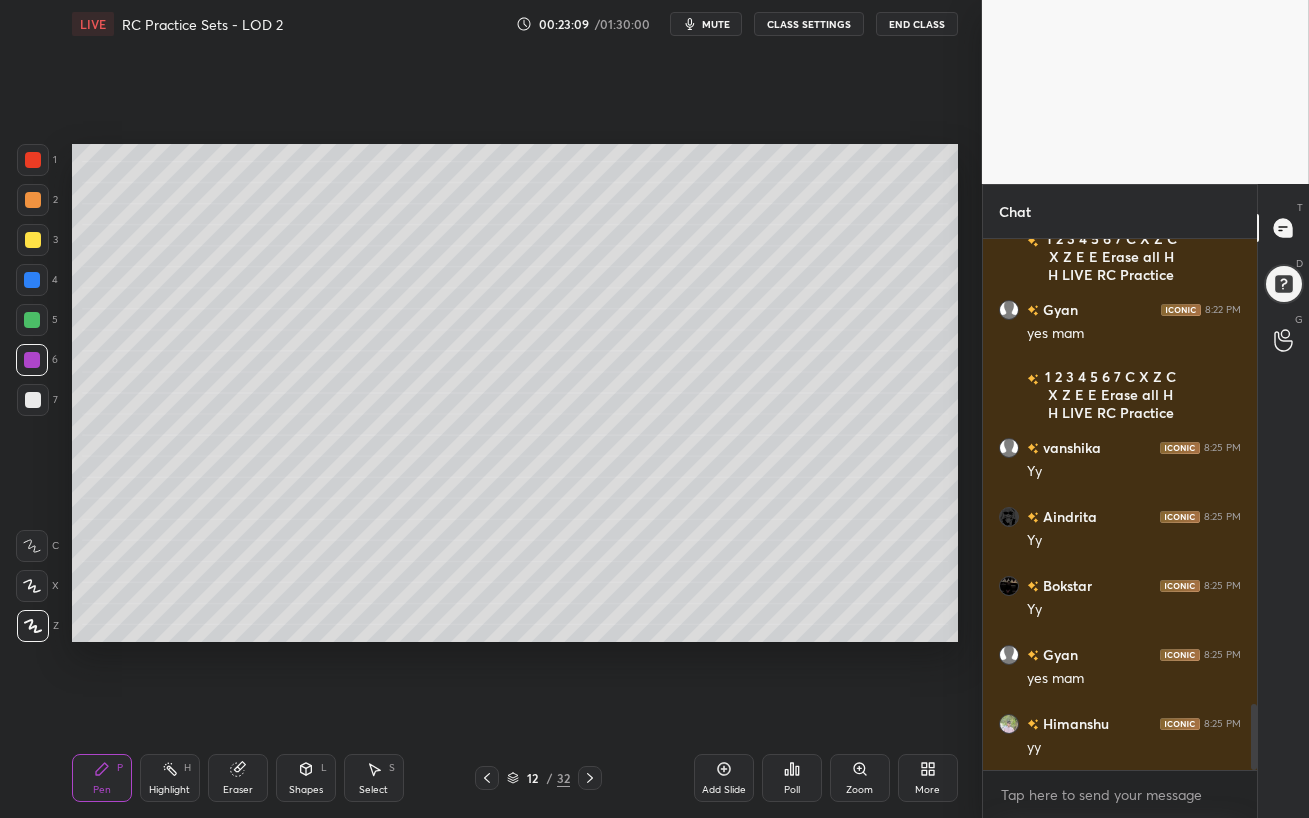 click 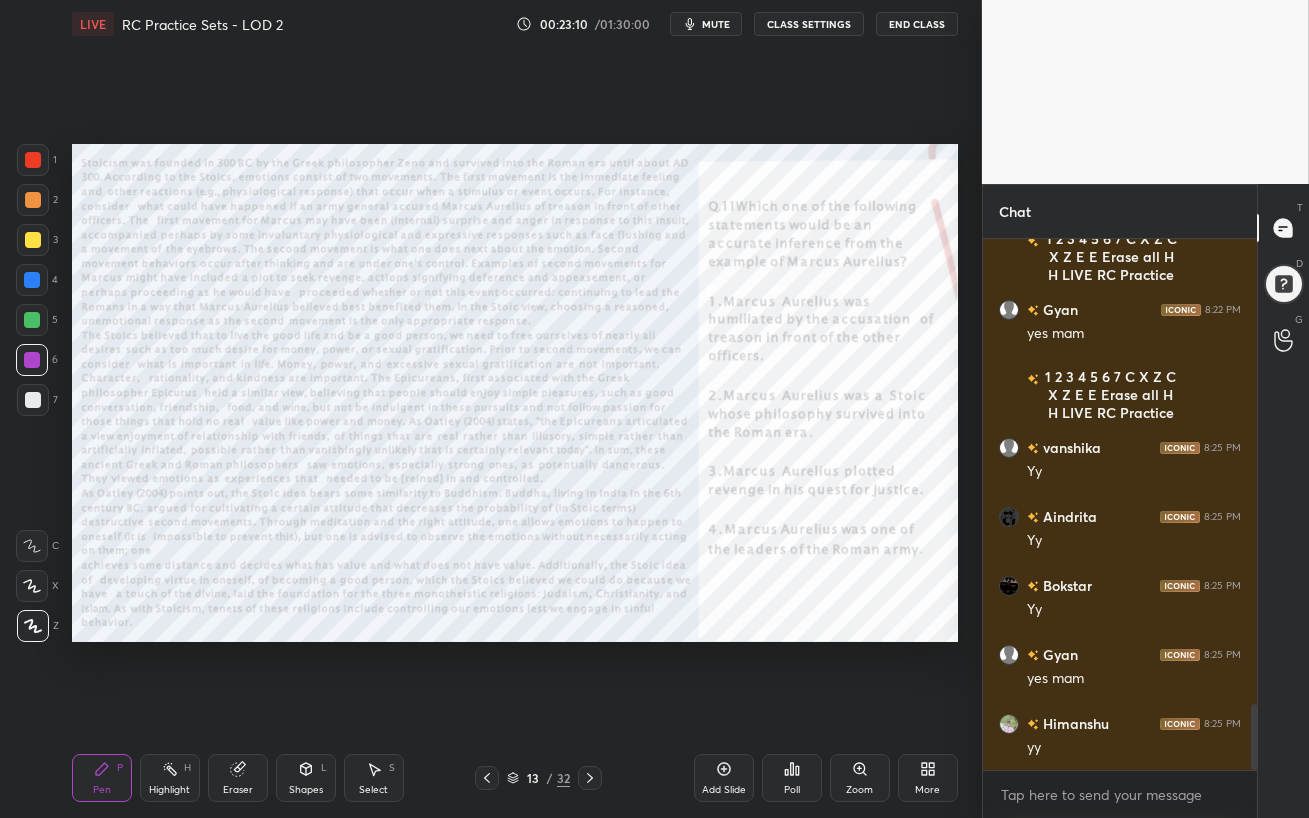 scroll, scrollTop: 3836, scrollLeft: 0, axis: vertical 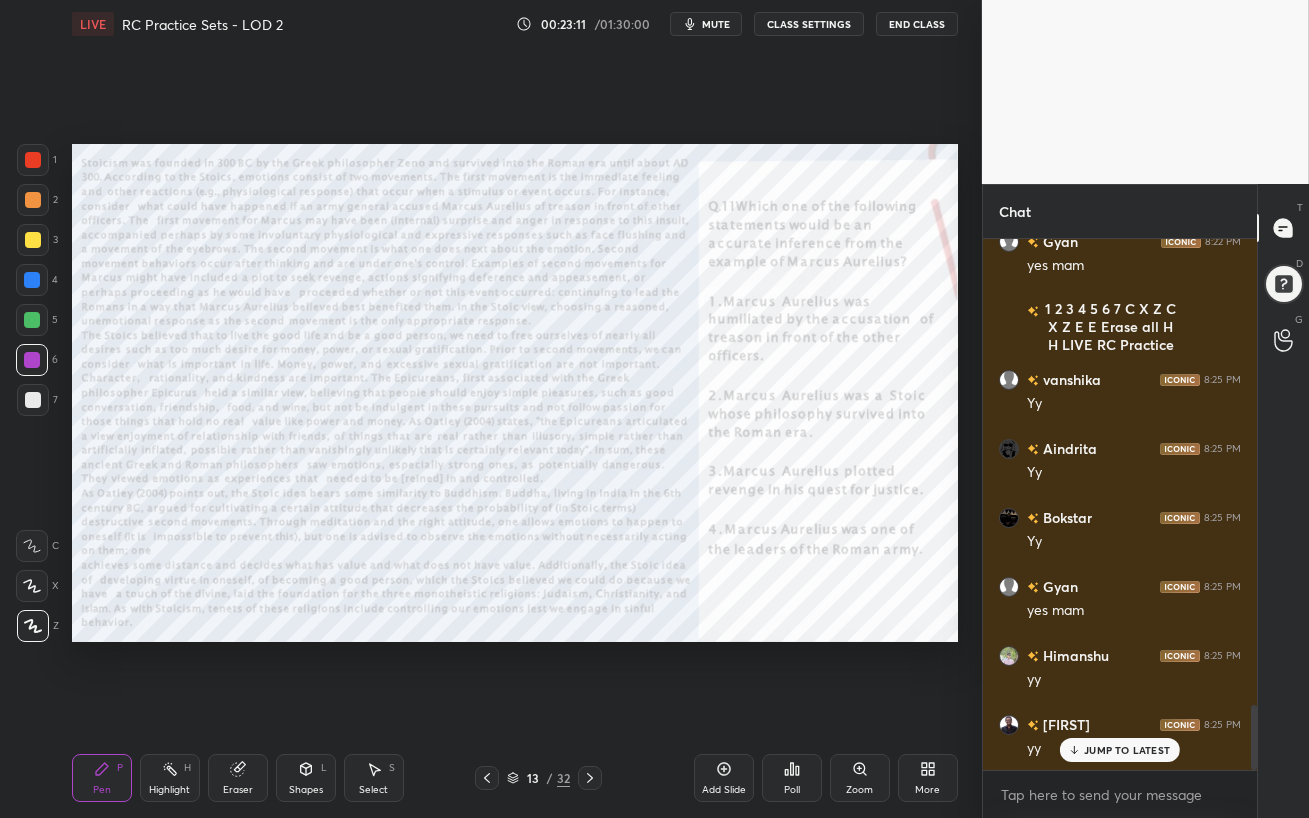 click on "Eraser" at bounding box center (238, 778) 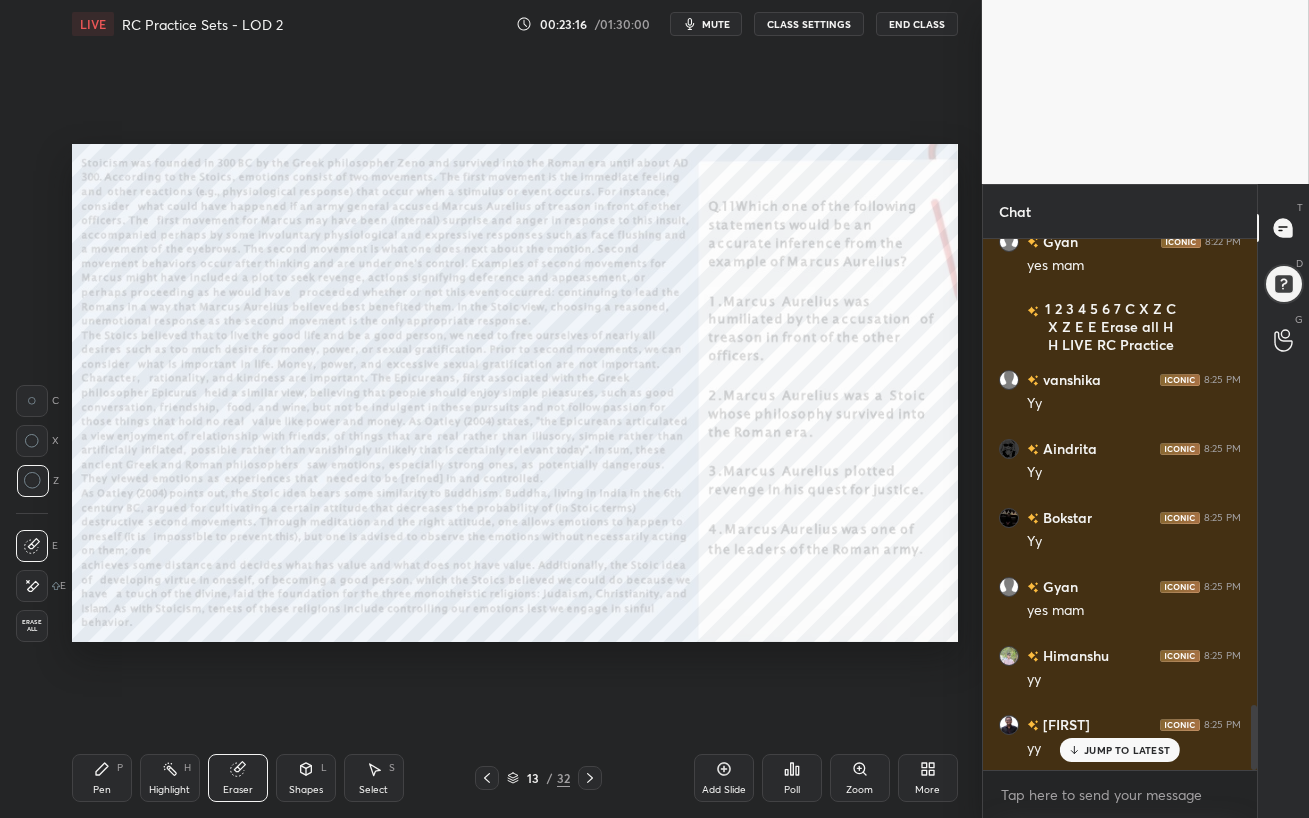 click 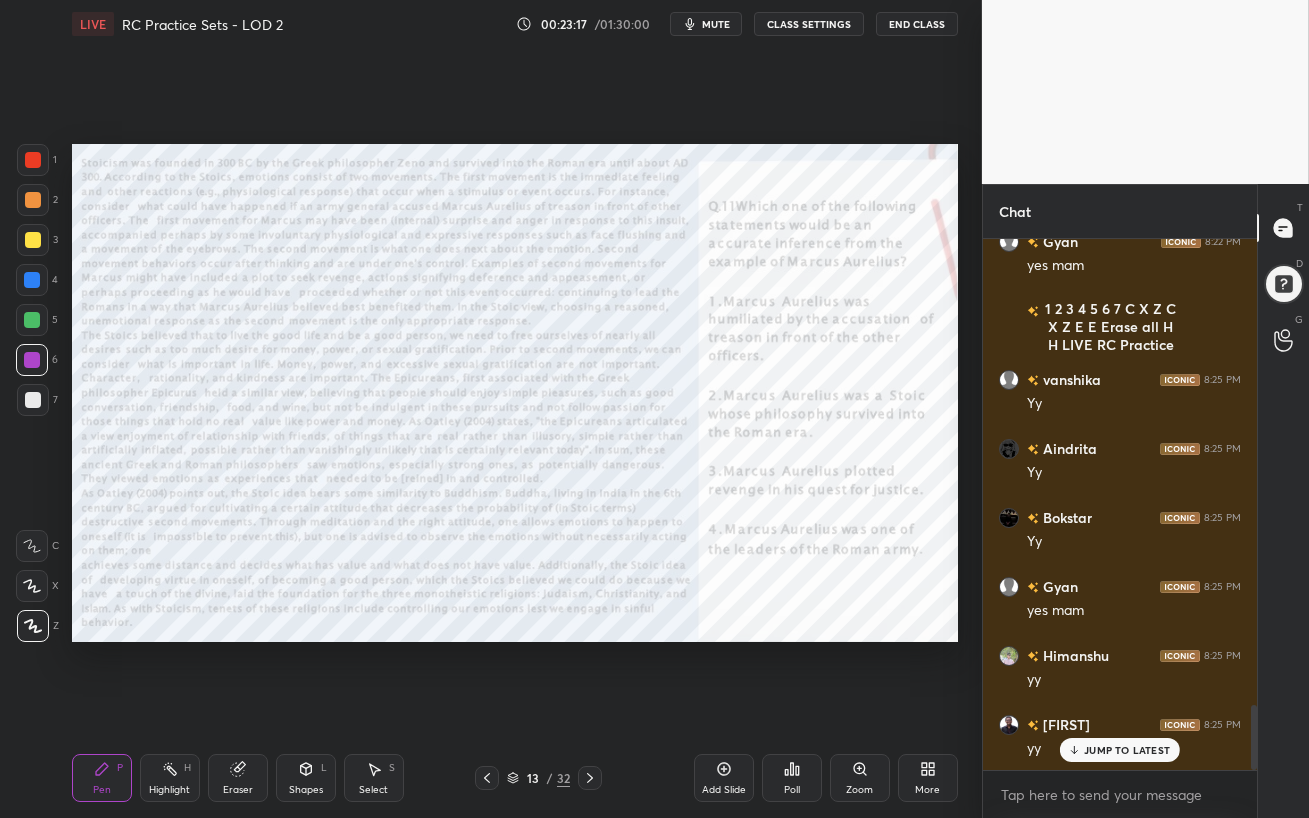 click at bounding box center (33, 200) 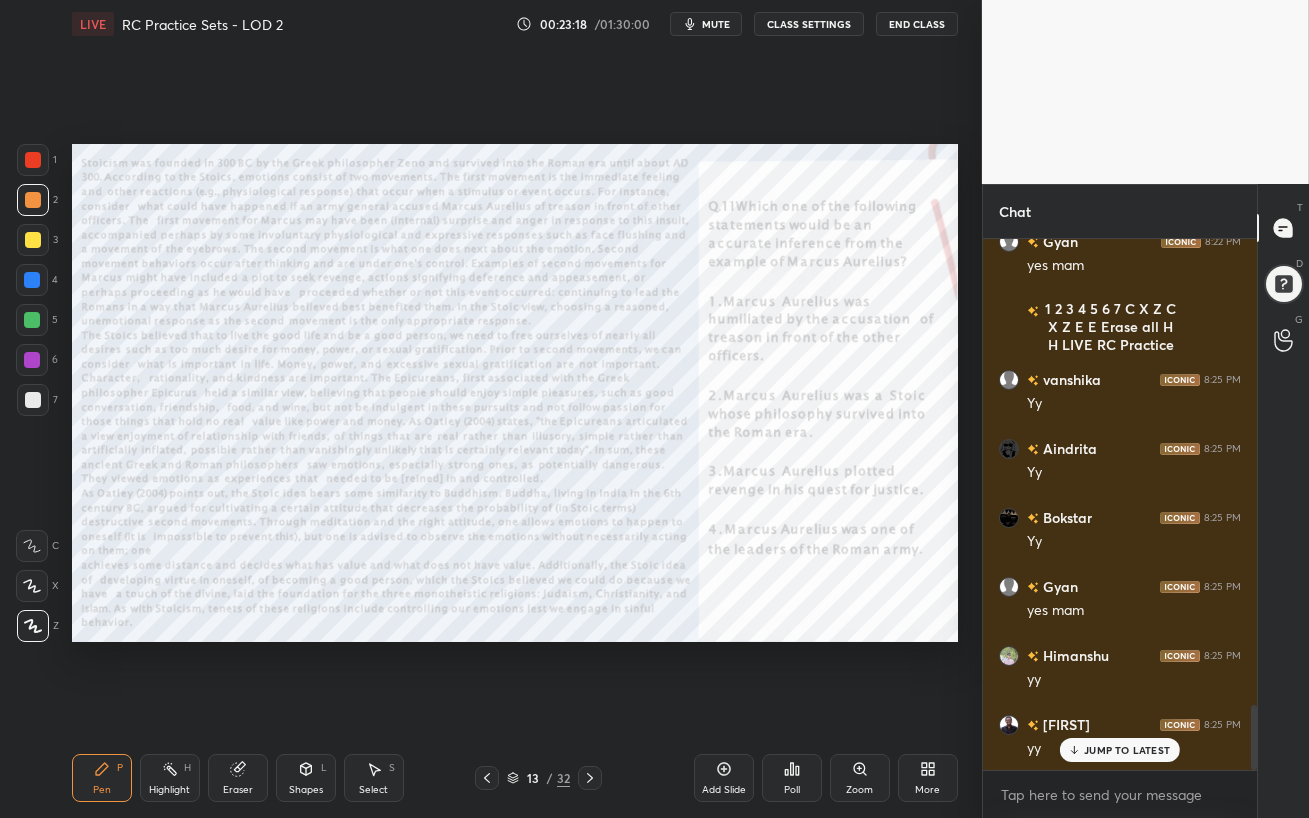 click at bounding box center (33, 160) 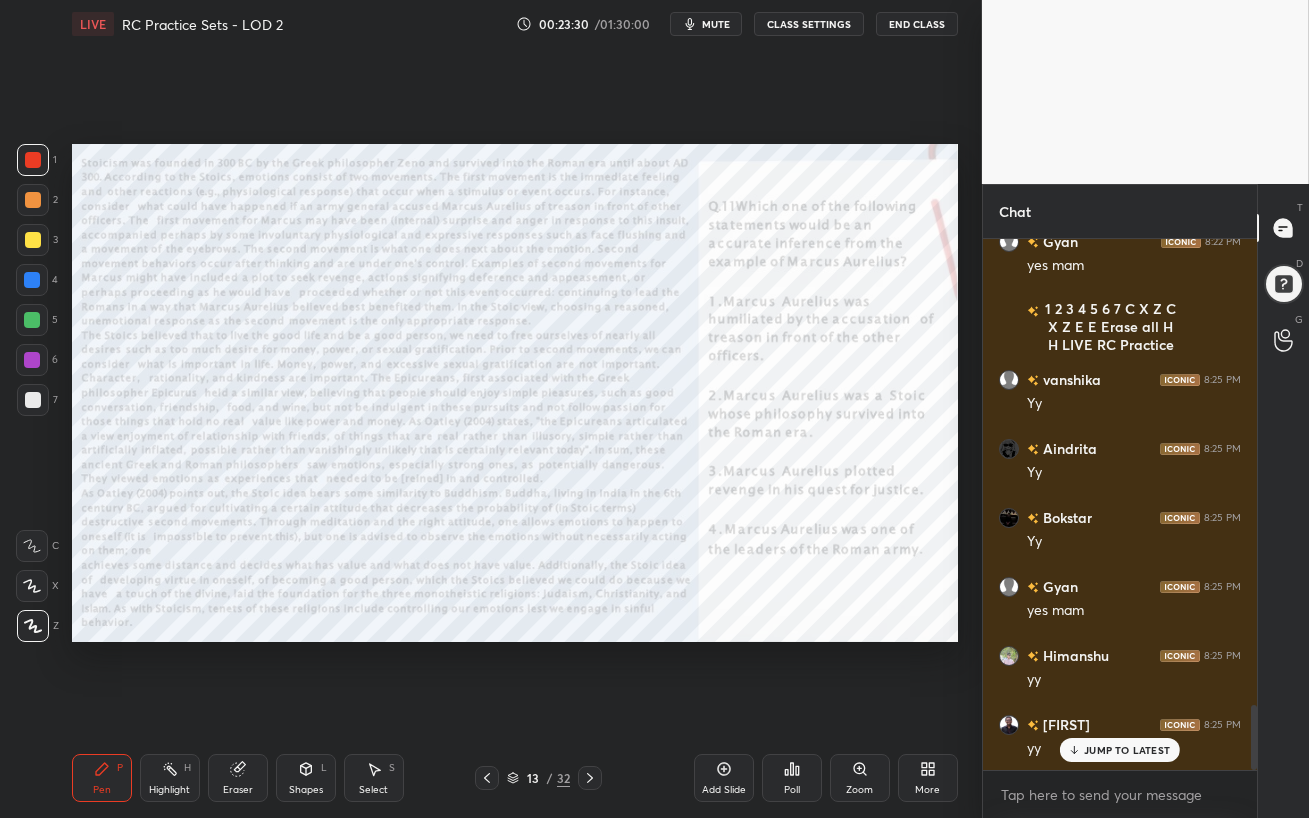 click on "mute" at bounding box center (716, 24) 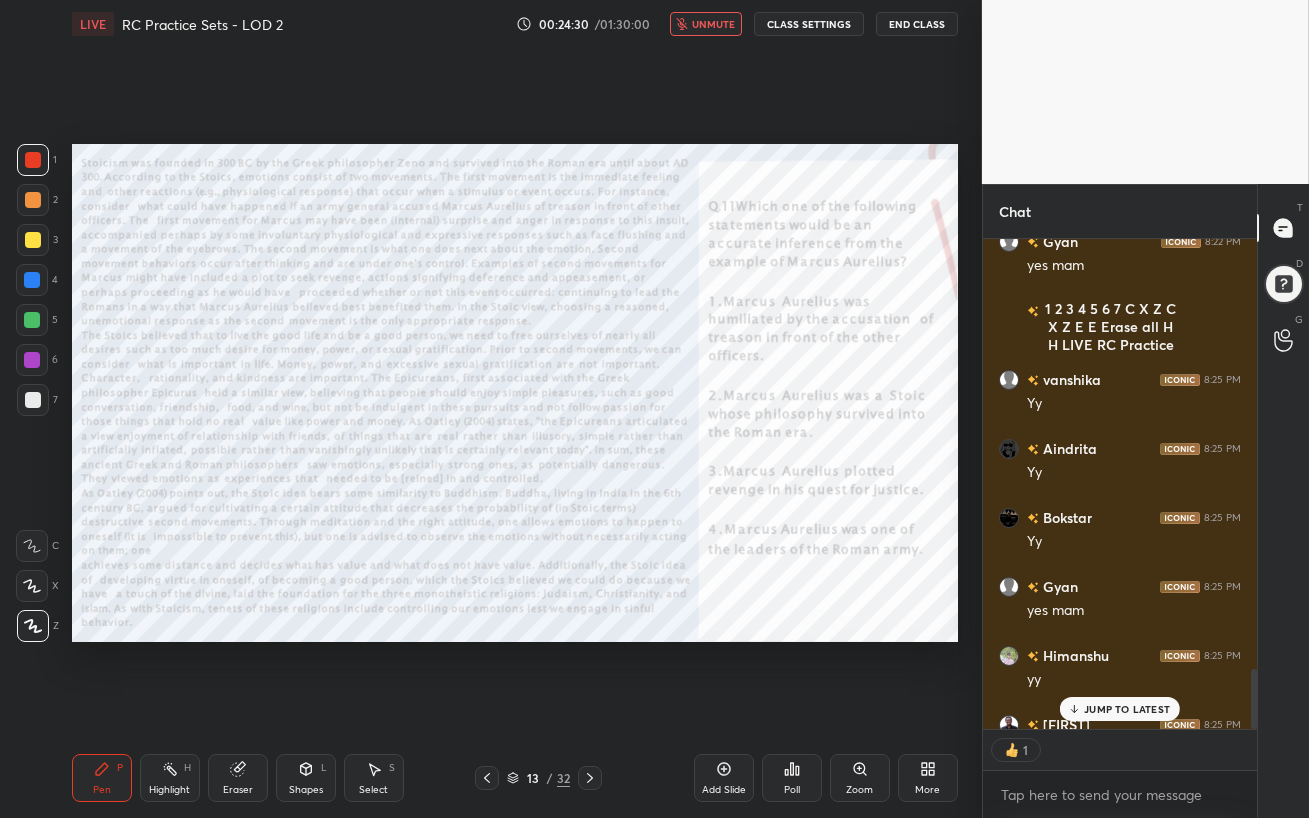 scroll, scrollTop: 484, scrollLeft: 268, axis: both 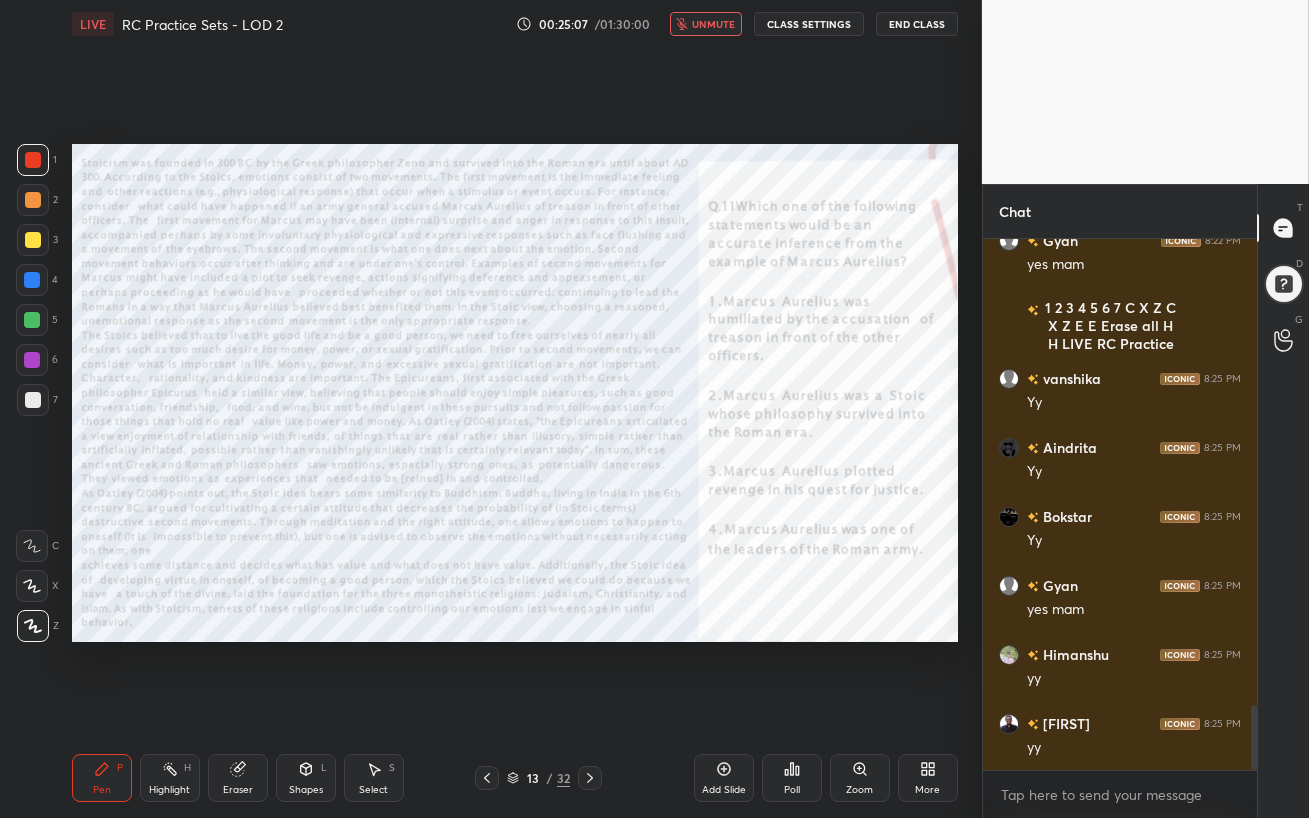 click on "unmute" at bounding box center [713, 24] 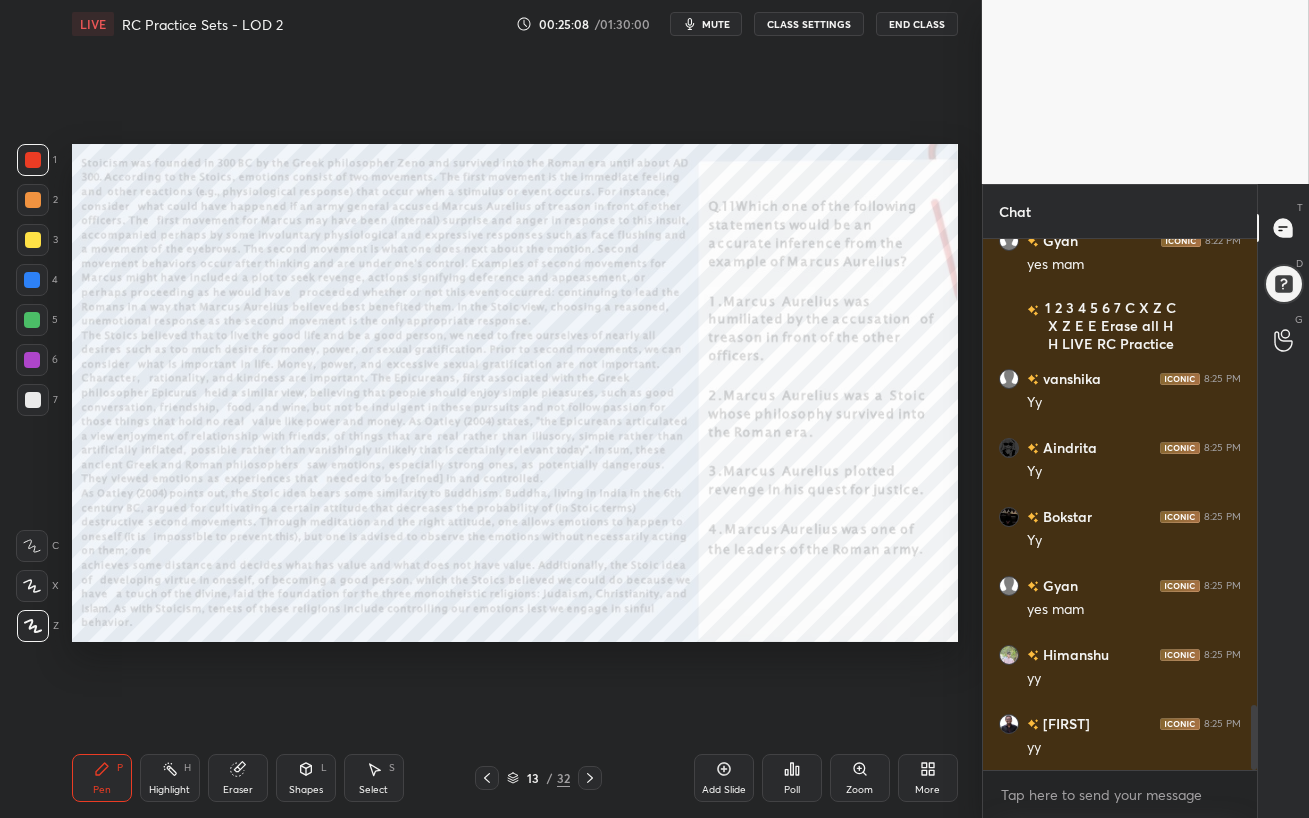 scroll, scrollTop: 3905, scrollLeft: 0, axis: vertical 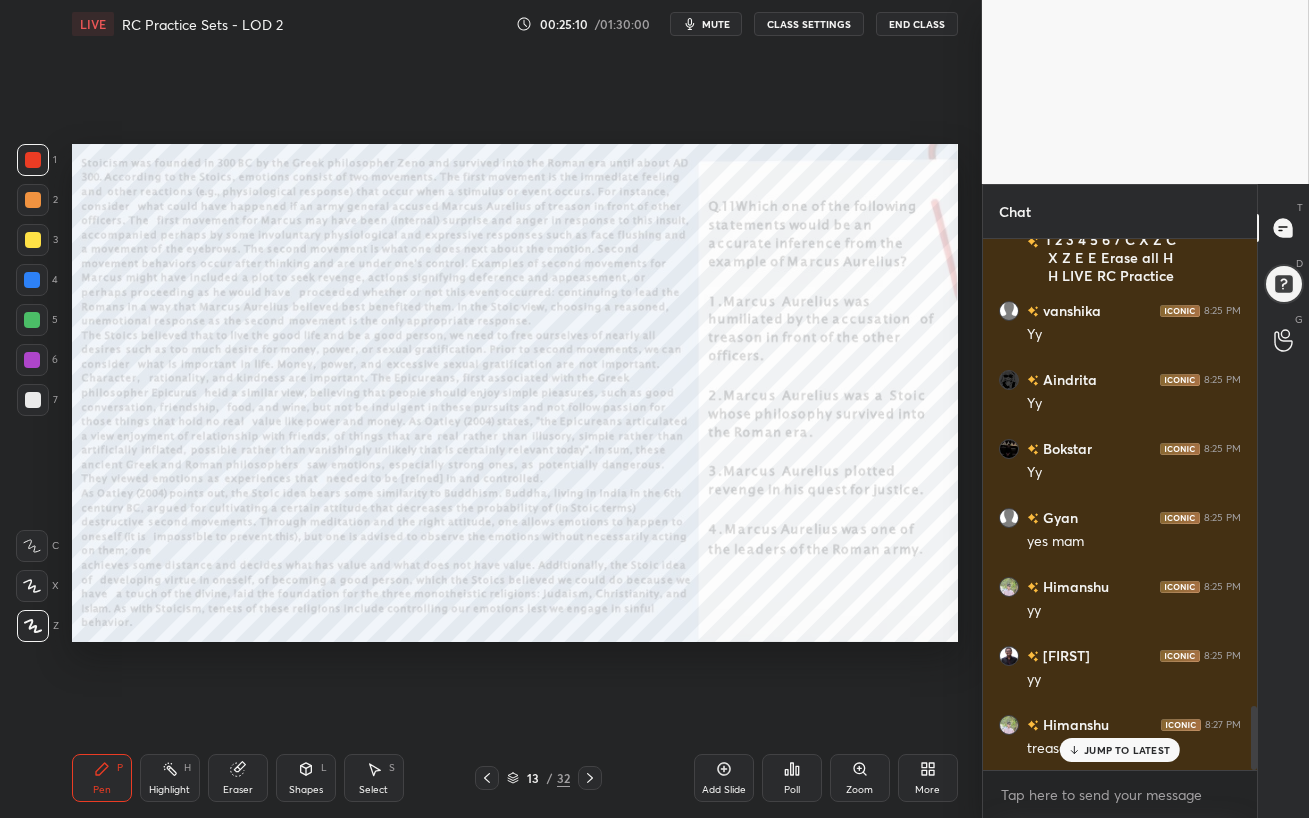 click on "JUMP TO LATEST" at bounding box center (1120, 750) 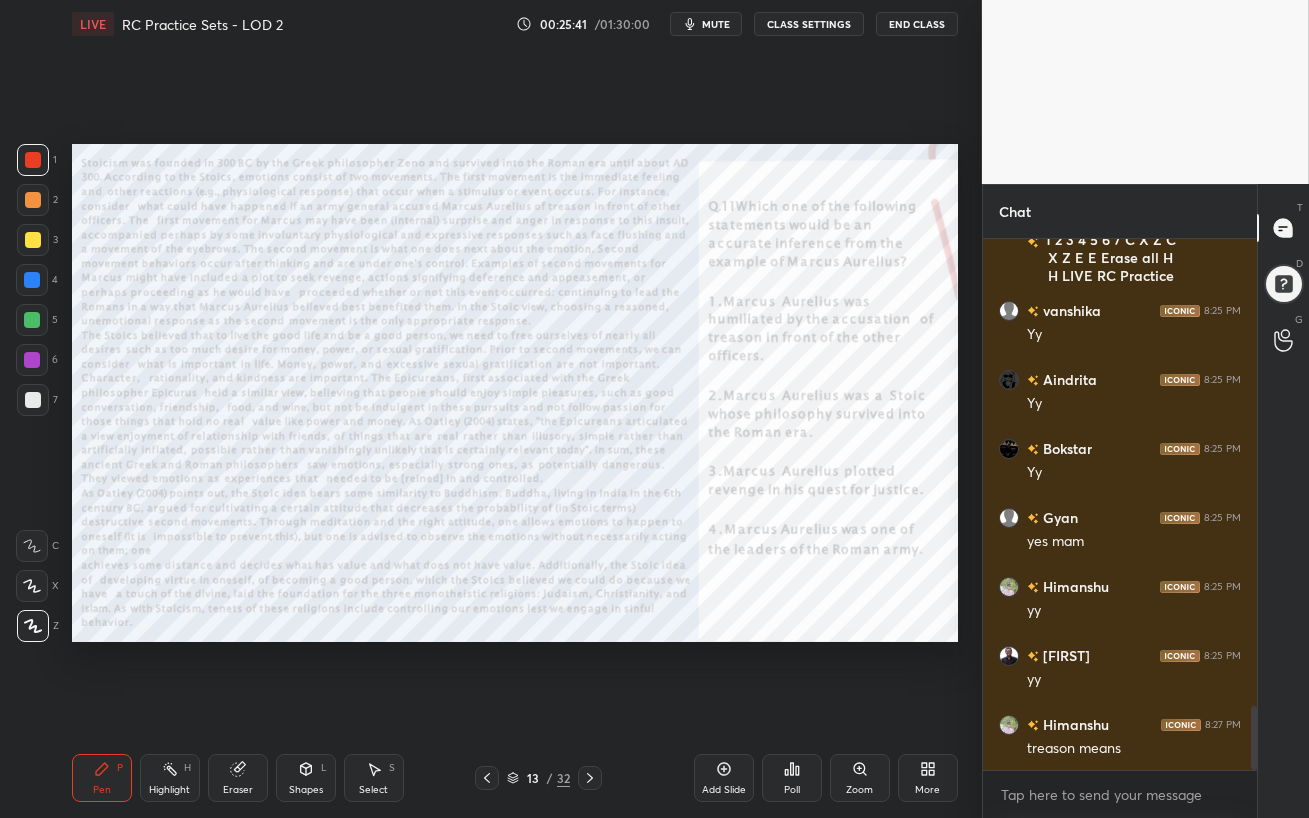 click on "Poll" at bounding box center [792, 790] 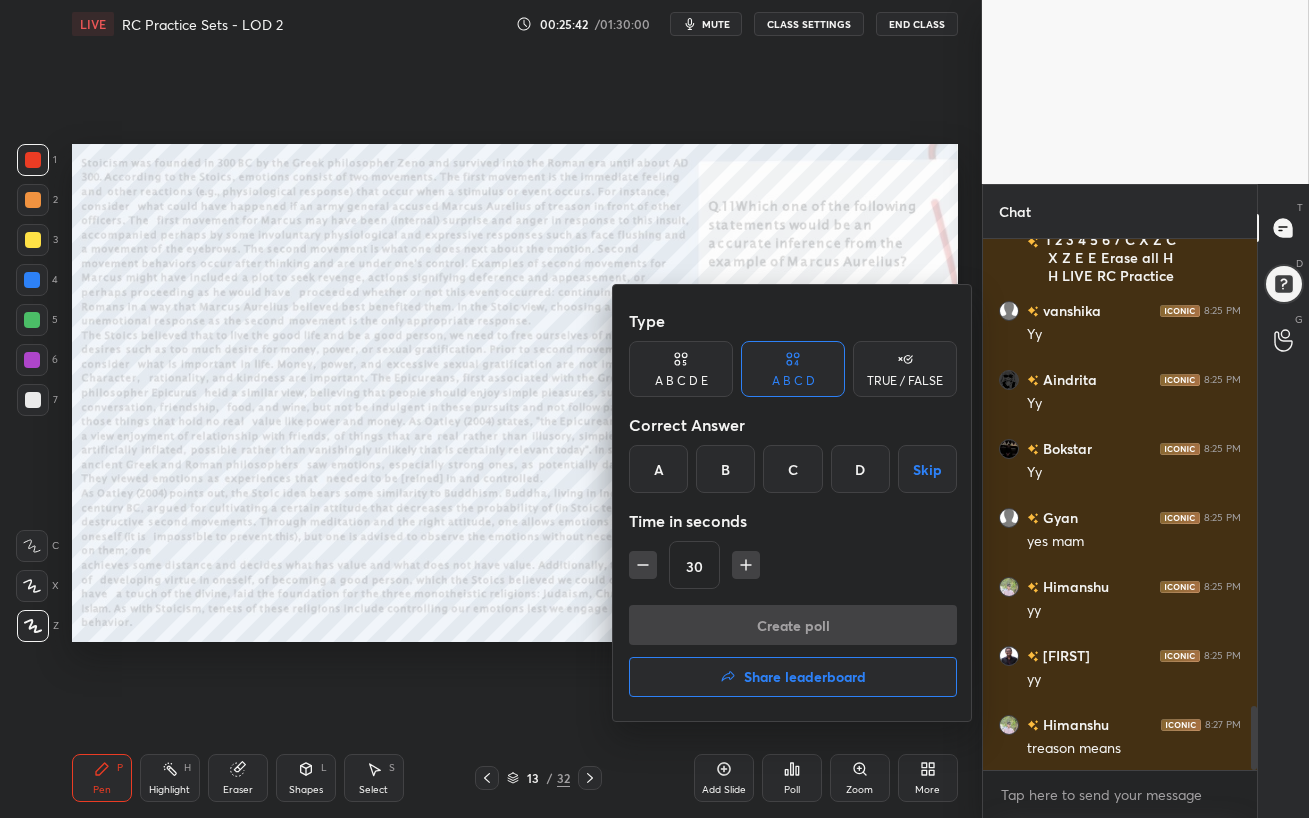 click on "D" at bounding box center [860, 469] 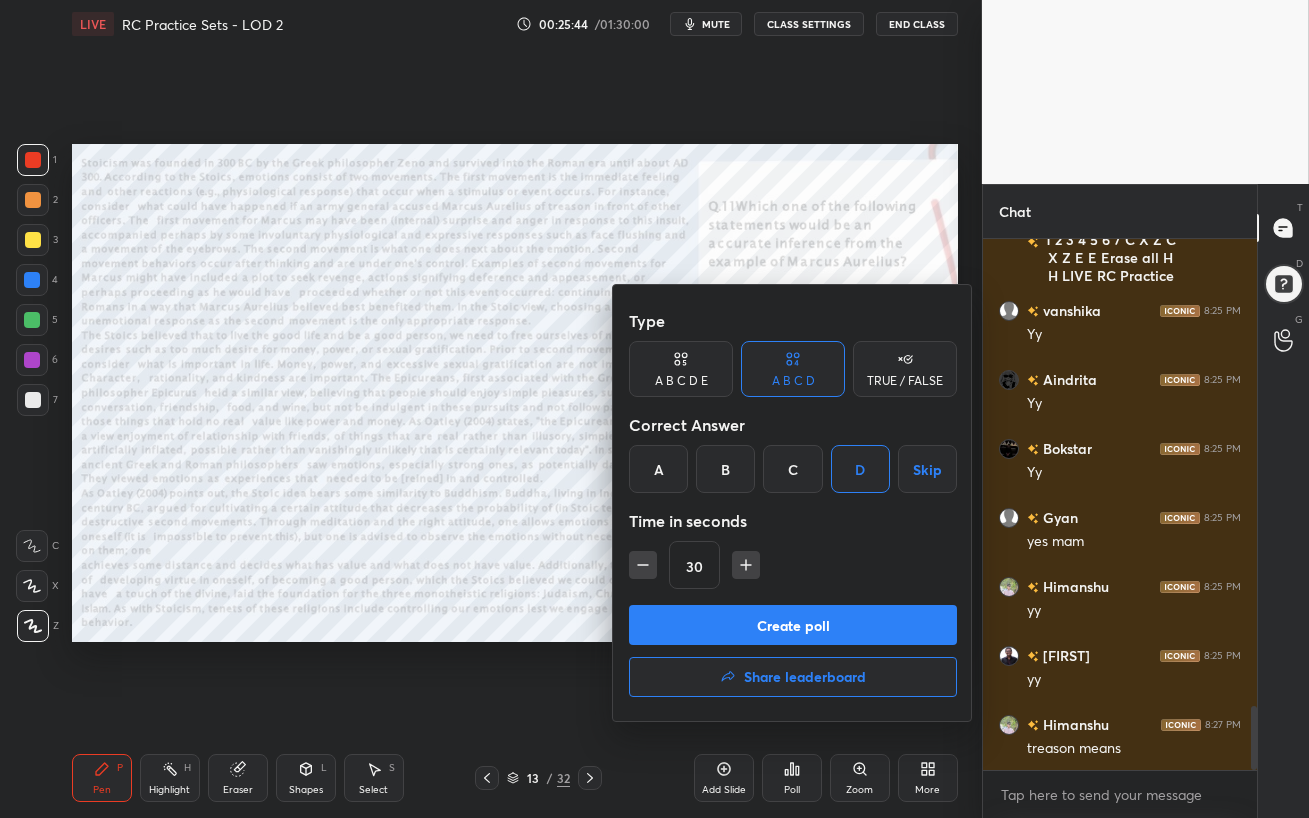 drag, startPoint x: 838, startPoint y: 627, endPoint x: 837, endPoint y: 640, distance: 13.038404 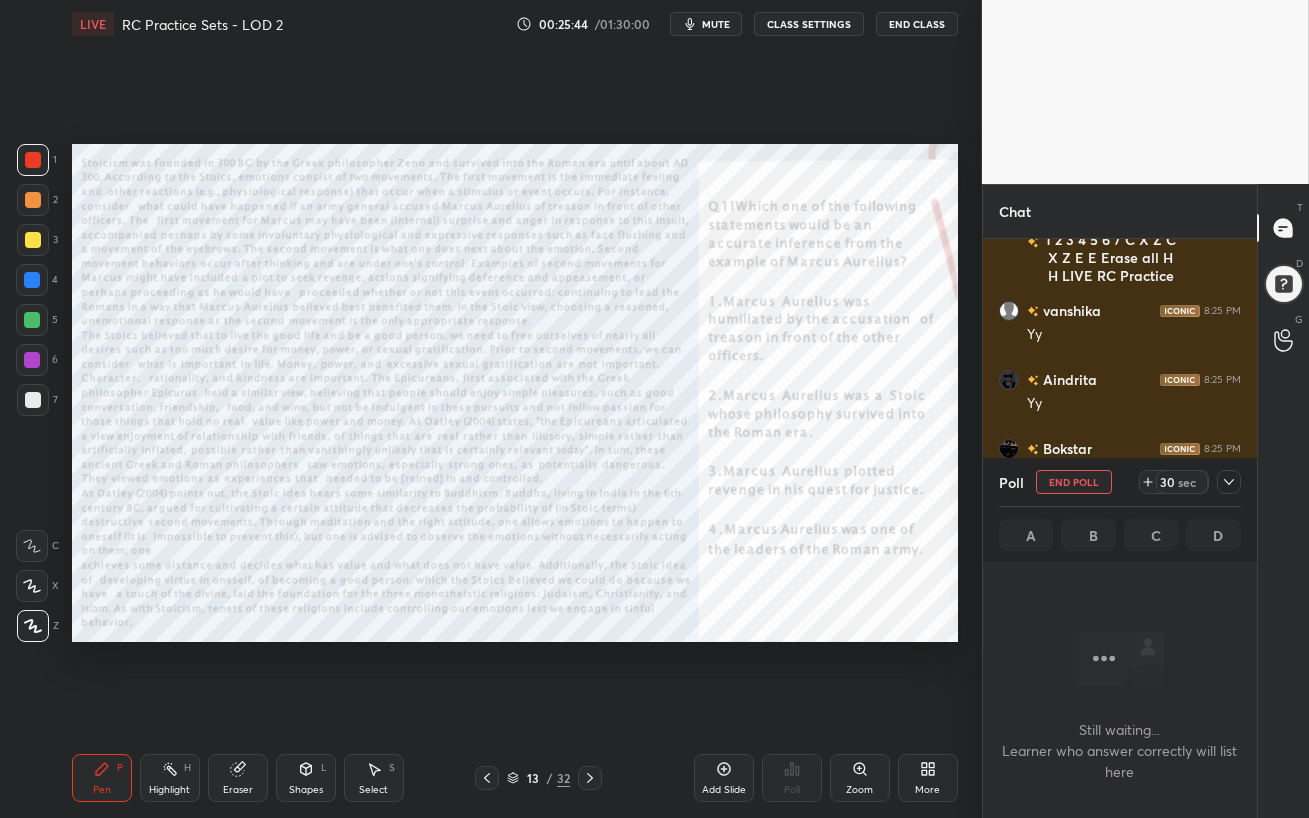 scroll, scrollTop: 287, scrollLeft: 268, axis: both 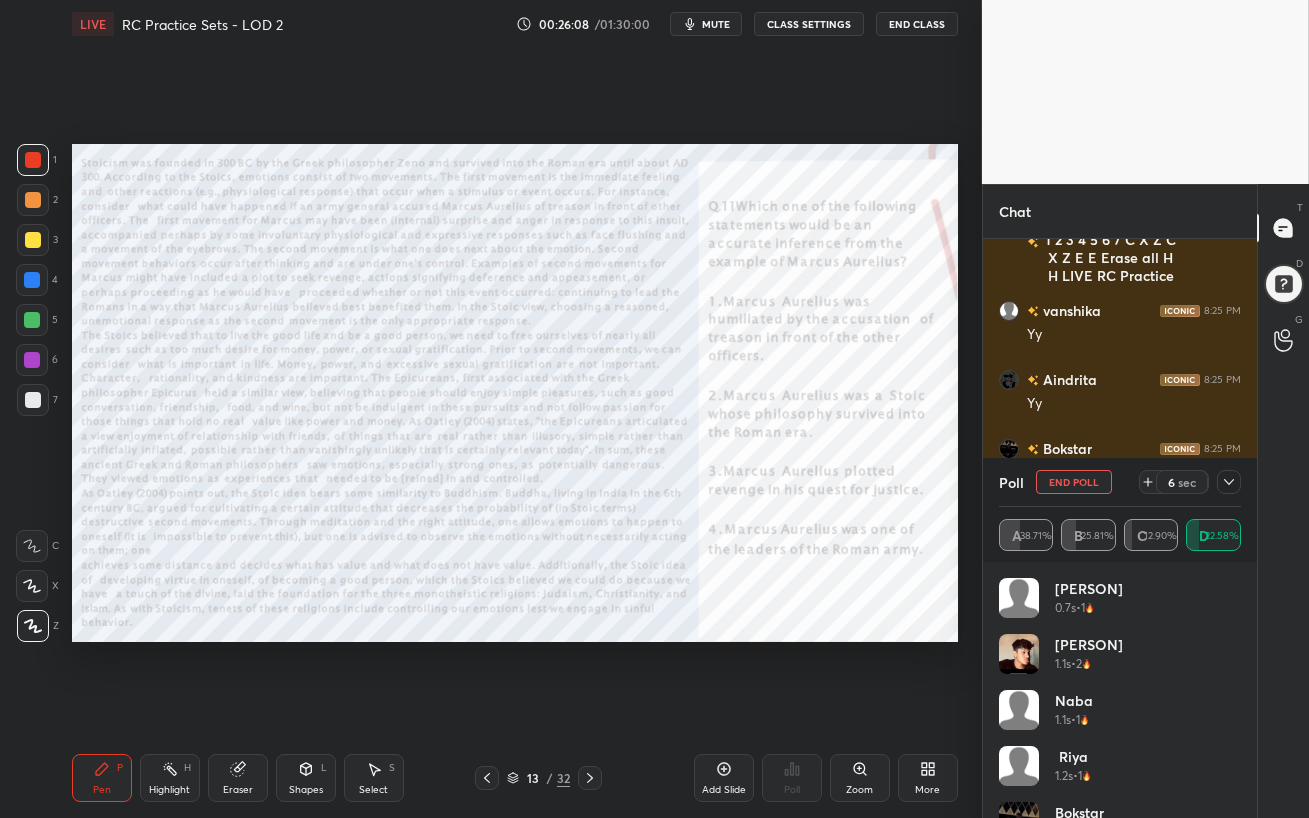 click at bounding box center (32, 280) 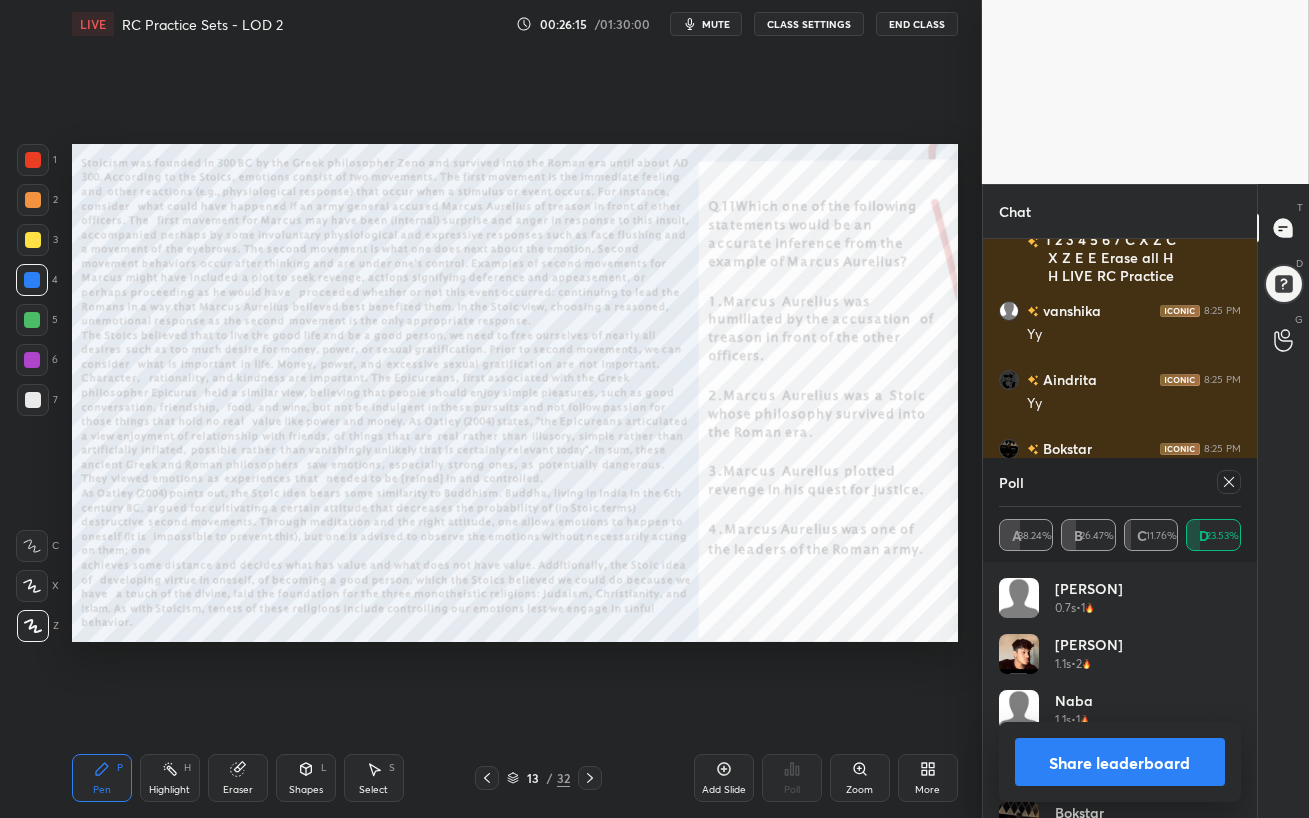 click 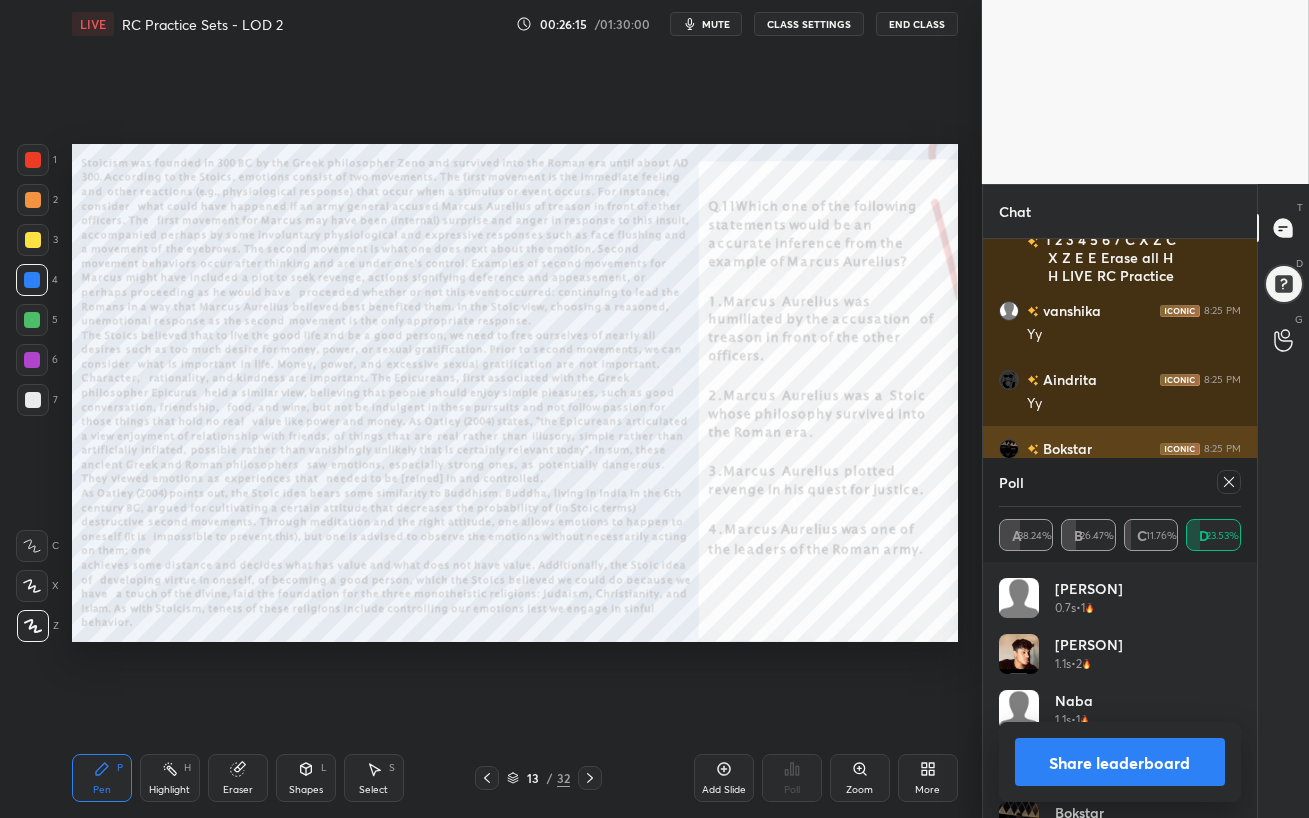 scroll, scrollTop: 121, scrollLeft: 236, axis: both 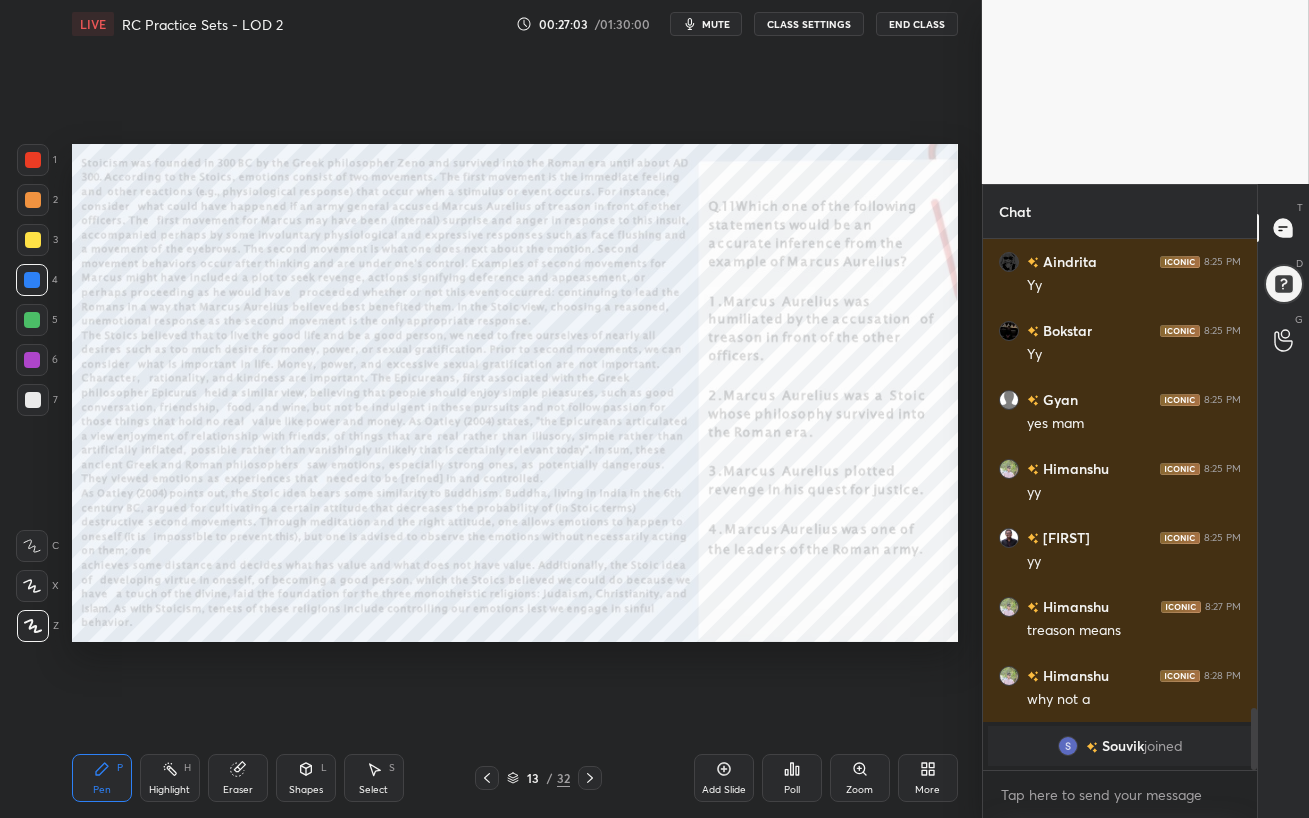 click on "Eraser" at bounding box center (238, 778) 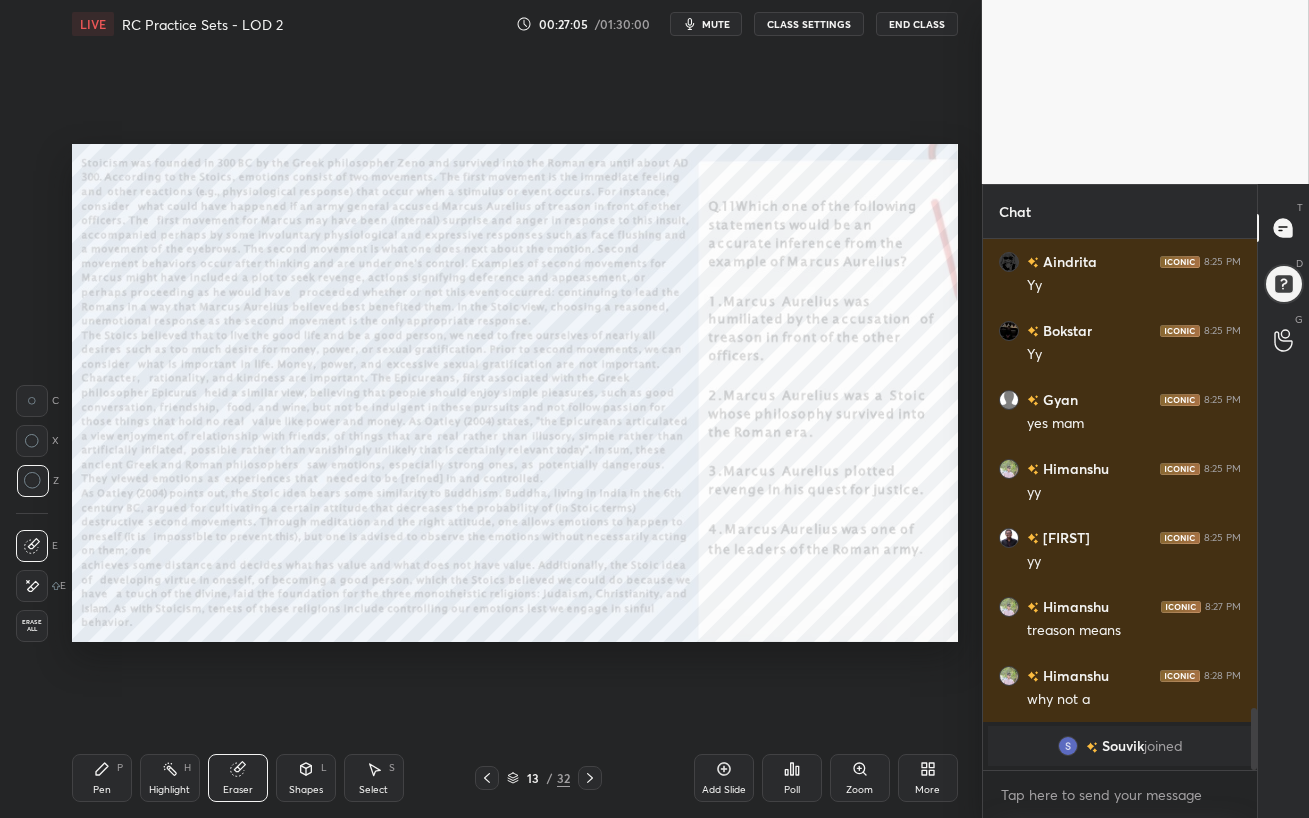 click on "Setting up your live class Poll for   secs No correct answer Start poll" at bounding box center [515, 393] 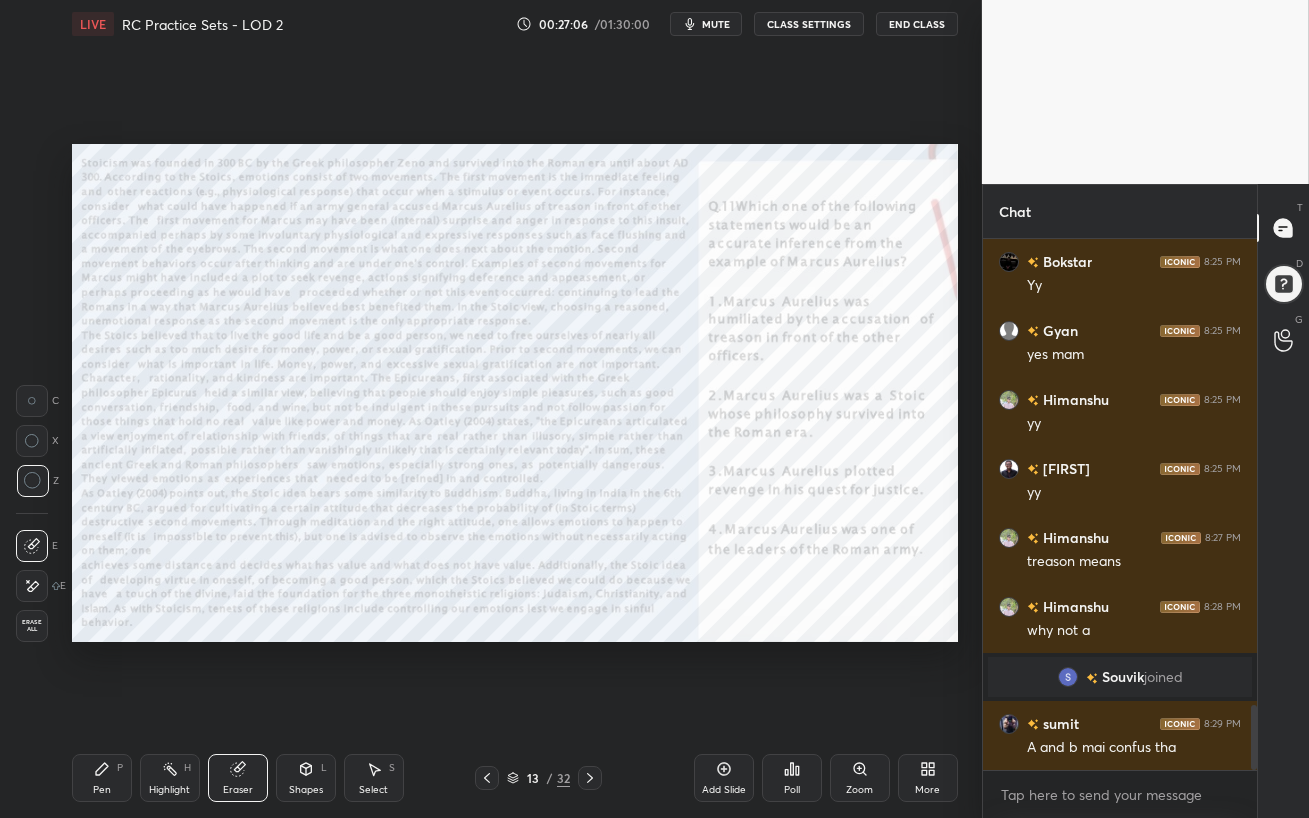 scroll, scrollTop: 3776, scrollLeft: 0, axis: vertical 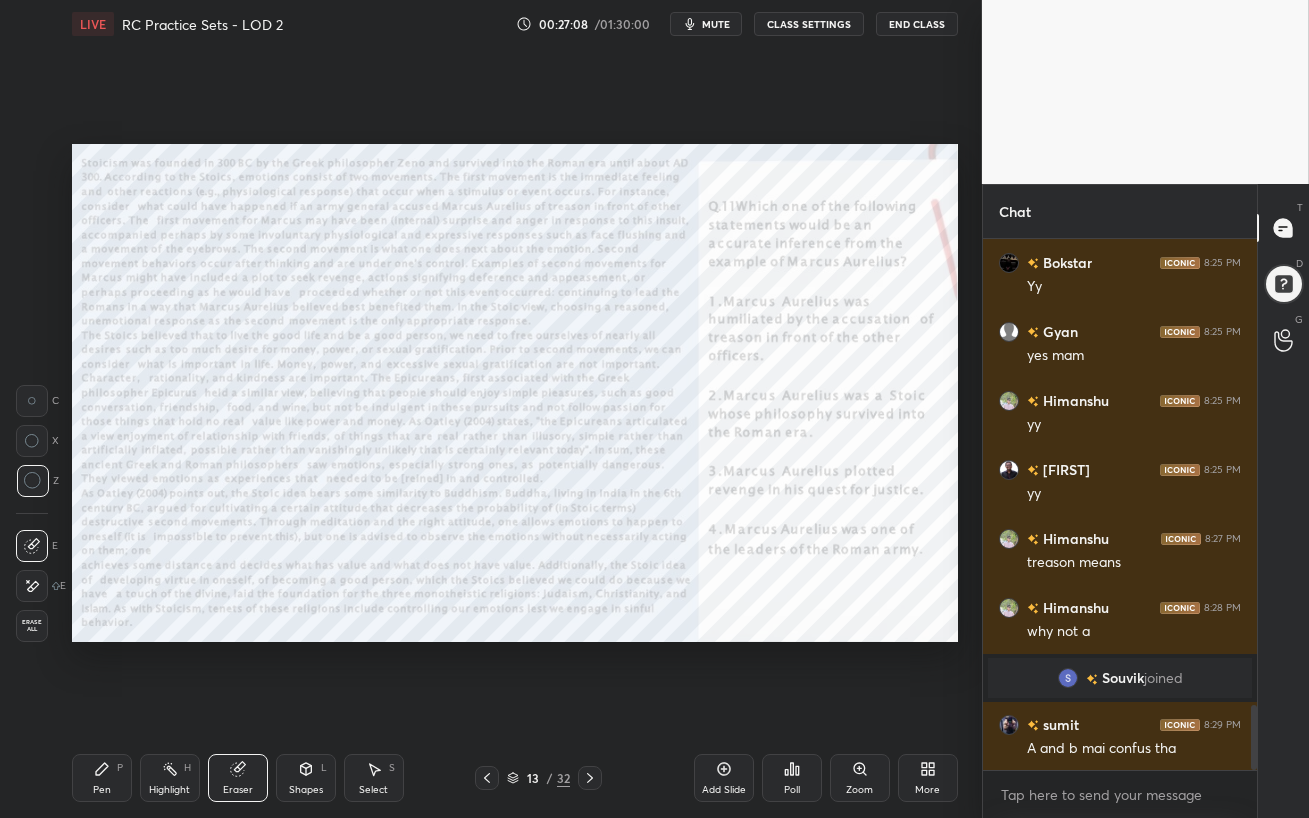 click 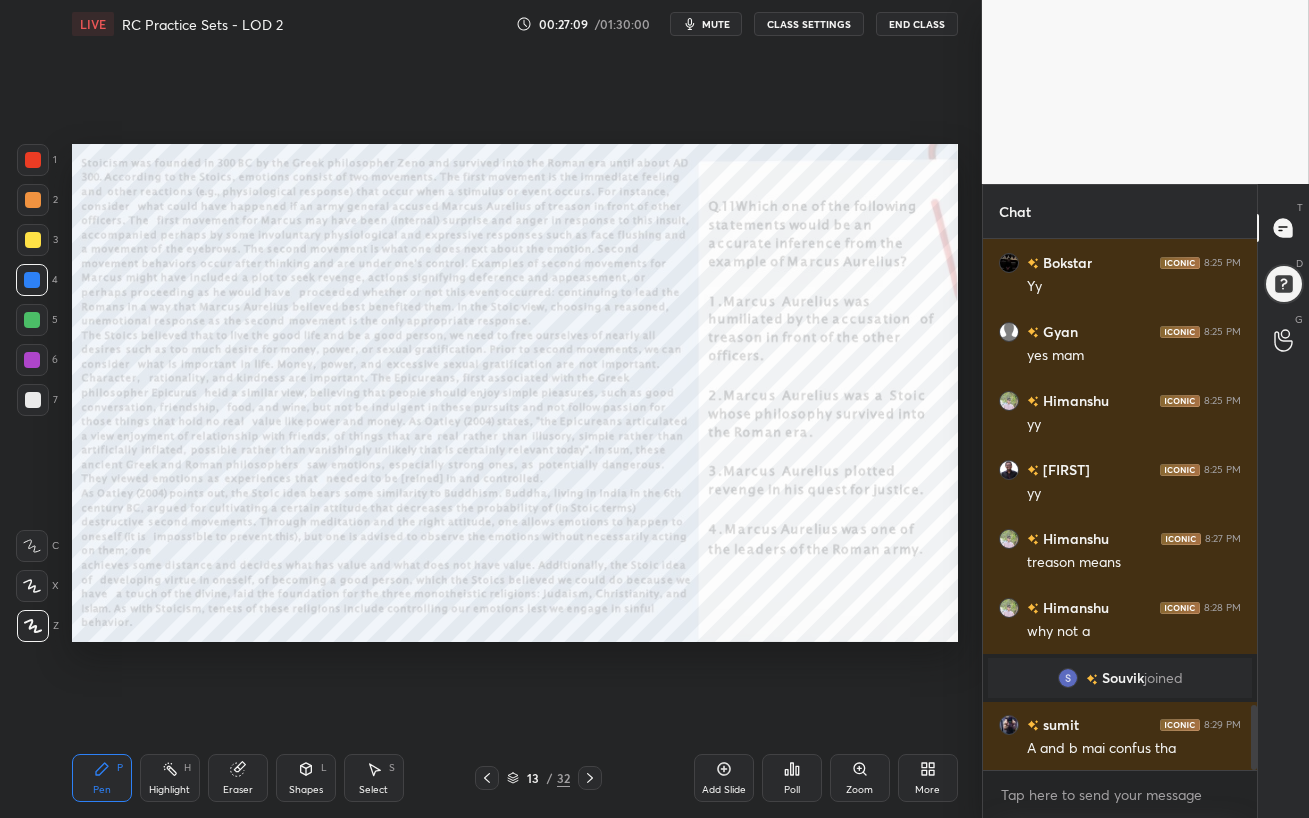click at bounding box center (32, 360) 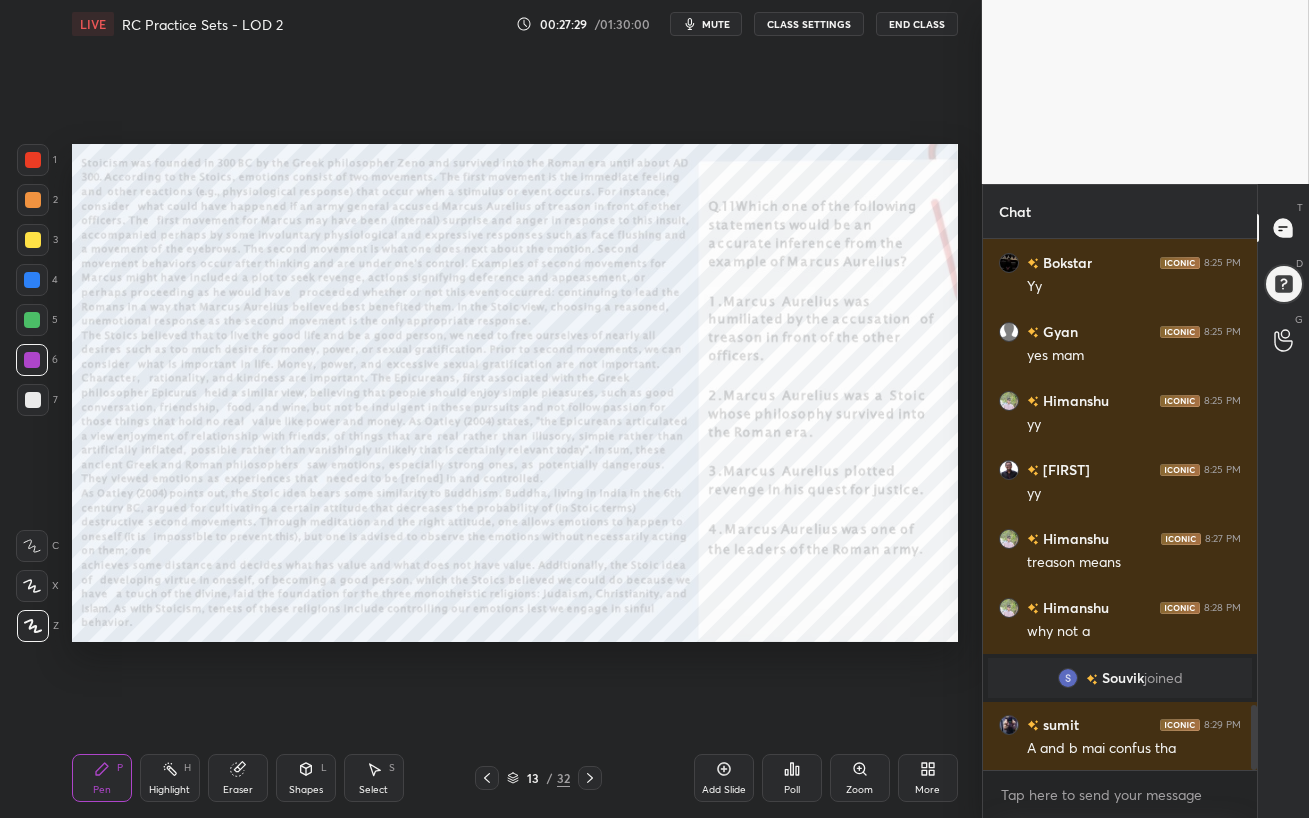 scroll, scrollTop: 3796, scrollLeft: 0, axis: vertical 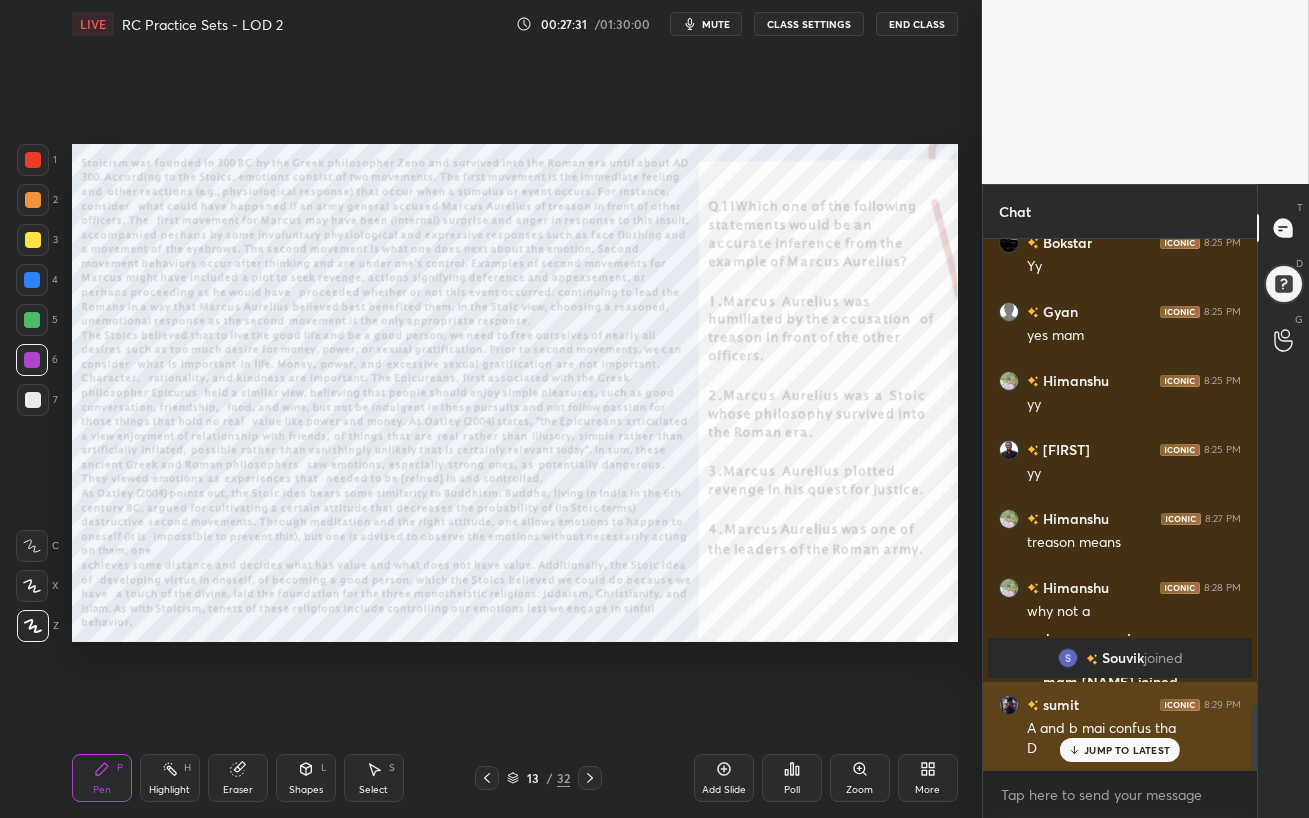 drag, startPoint x: 1081, startPoint y: 747, endPoint x: 1065, endPoint y: 743, distance: 16.492422 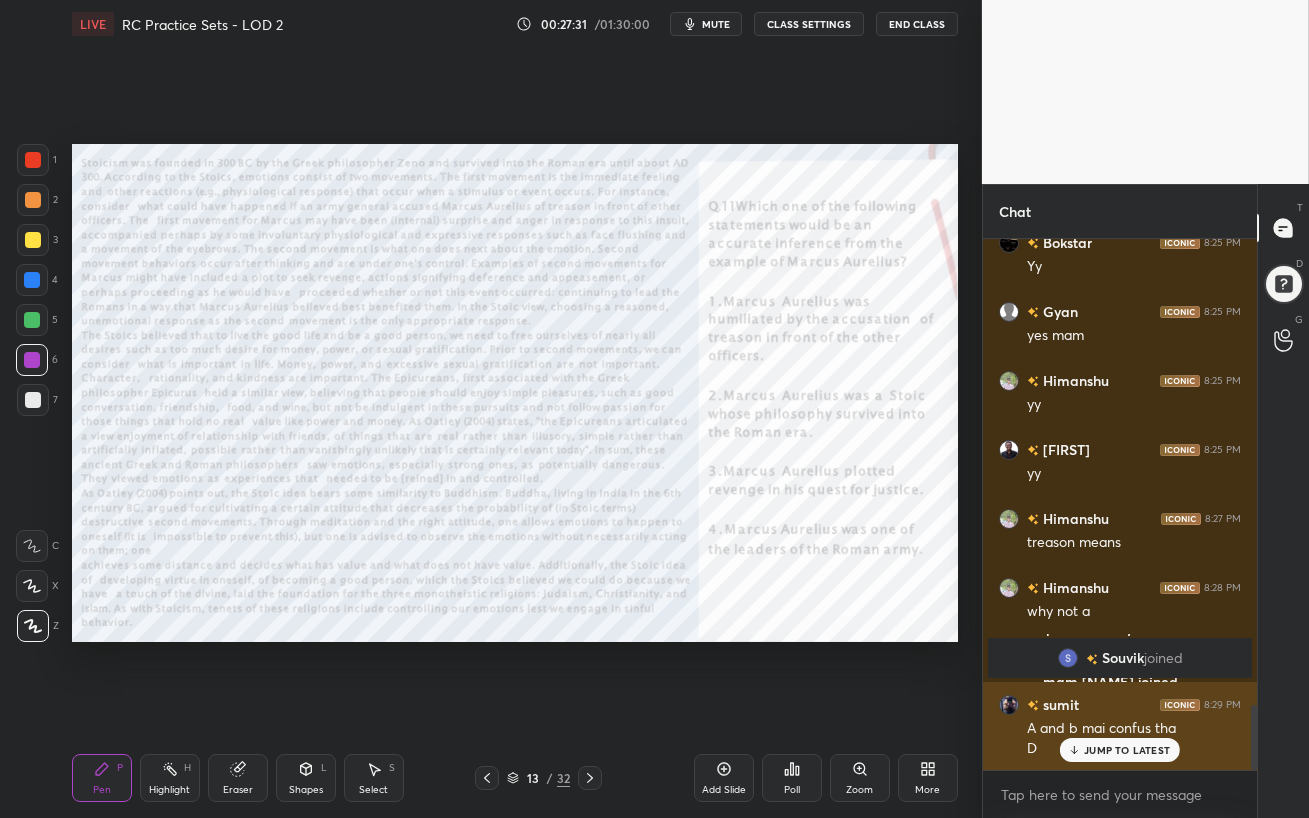 click 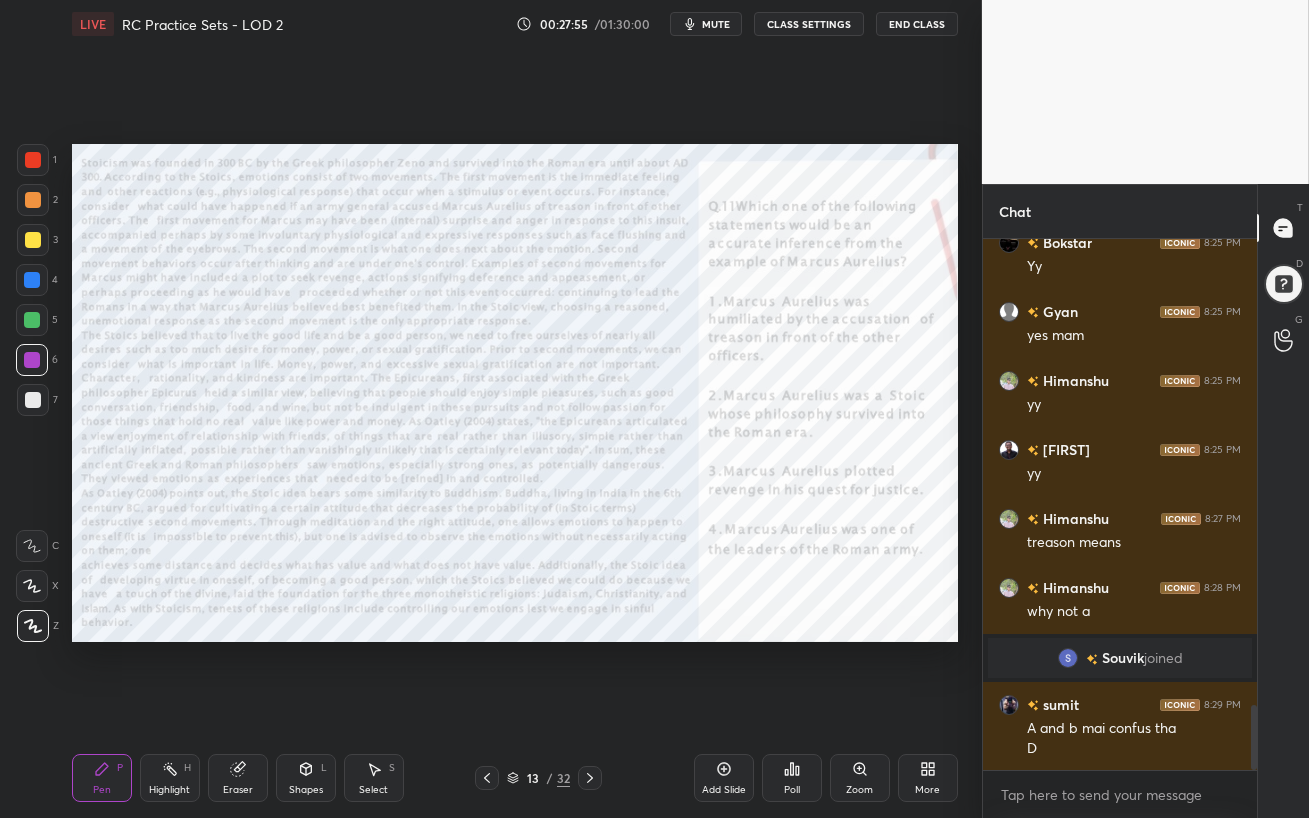 click at bounding box center (32, 320) 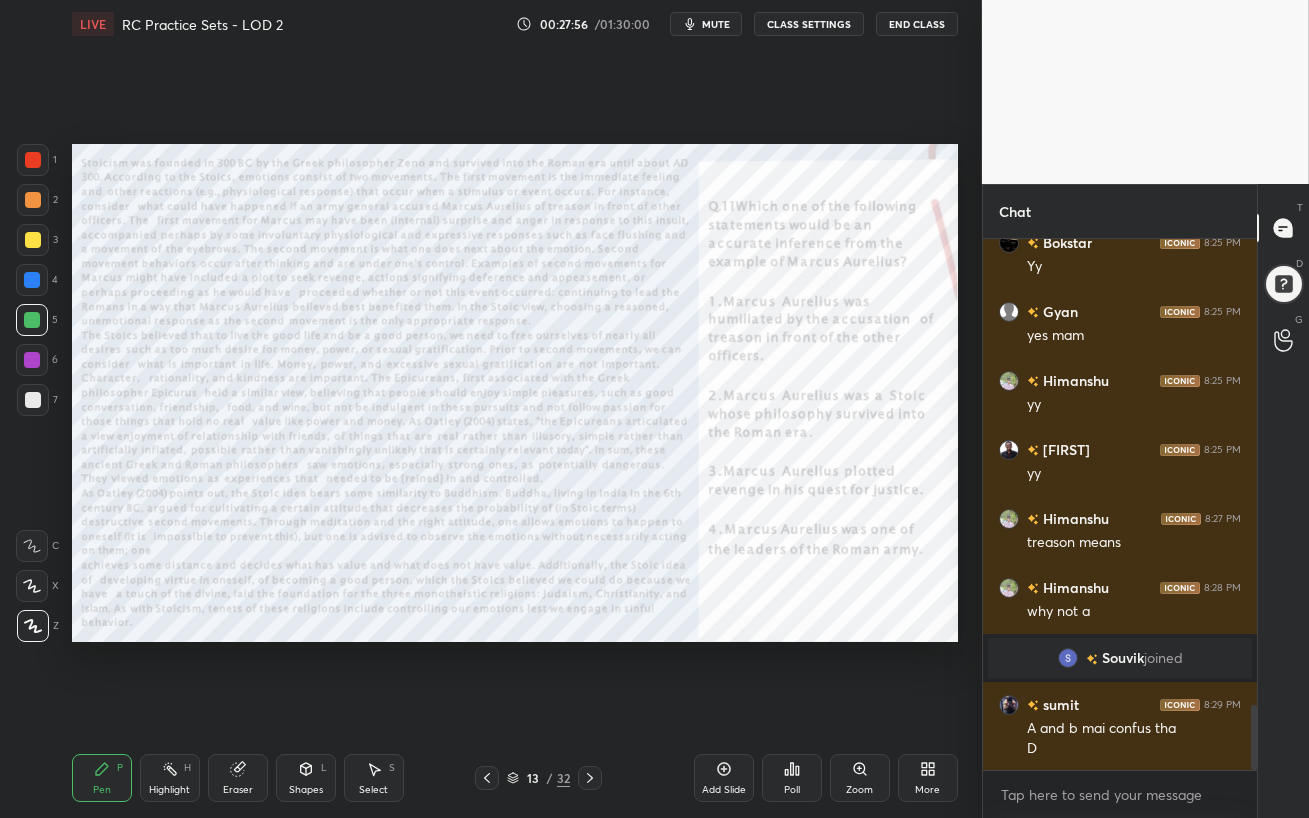 drag, startPoint x: 37, startPoint y: 286, endPoint x: 28, endPoint y: 292, distance: 10.816654 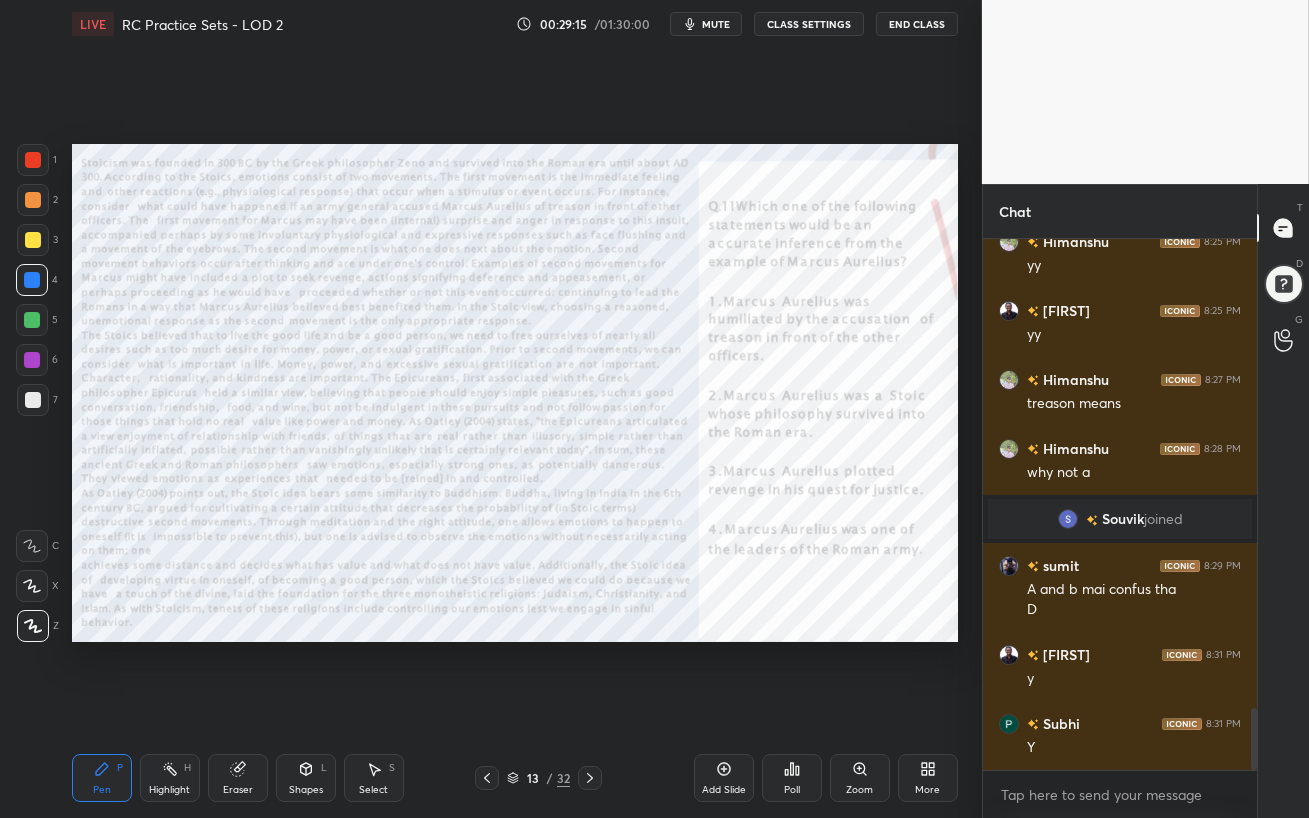 scroll, scrollTop: 4004, scrollLeft: 0, axis: vertical 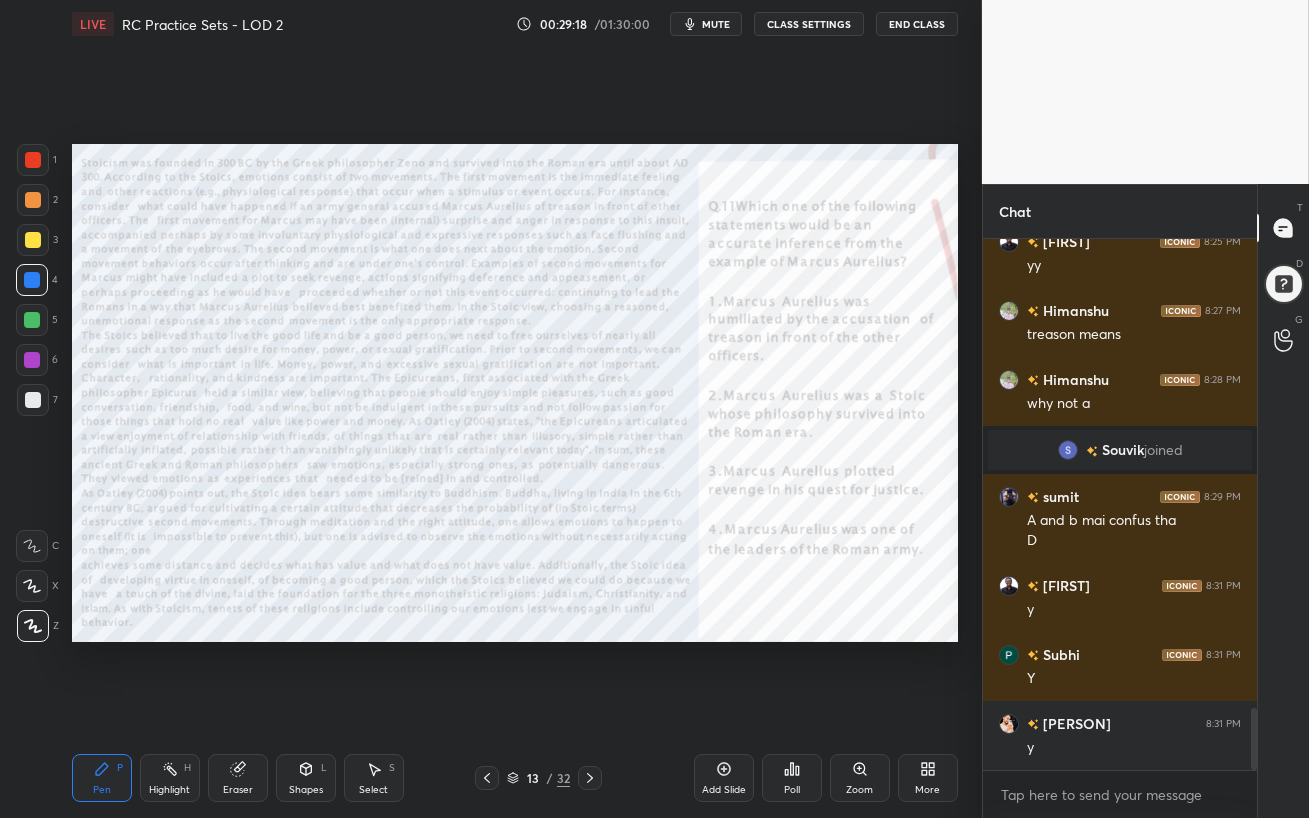 drag, startPoint x: 32, startPoint y: 355, endPoint x: 49, endPoint y: 352, distance: 17.262676 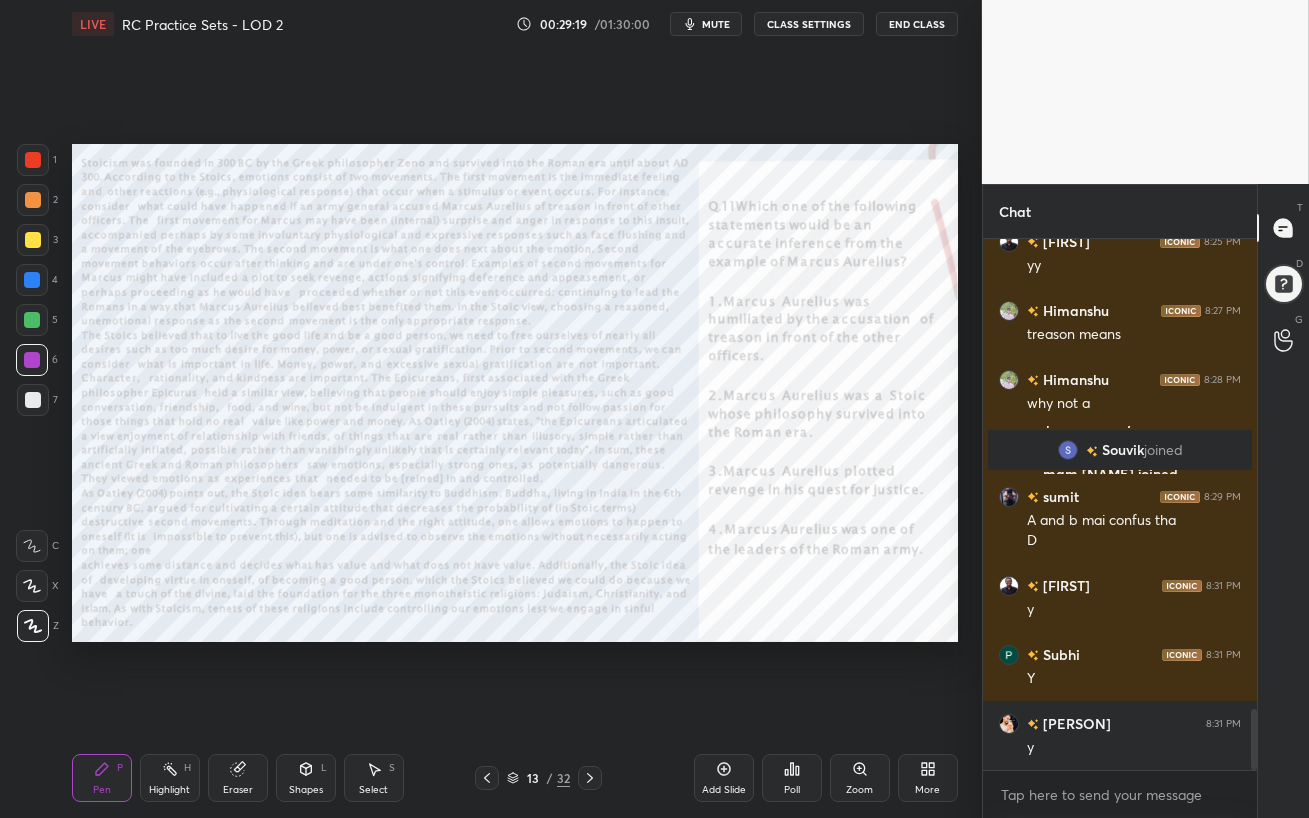 scroll, scrollTop: 4073, scrollLeft: 0, axis: vertical 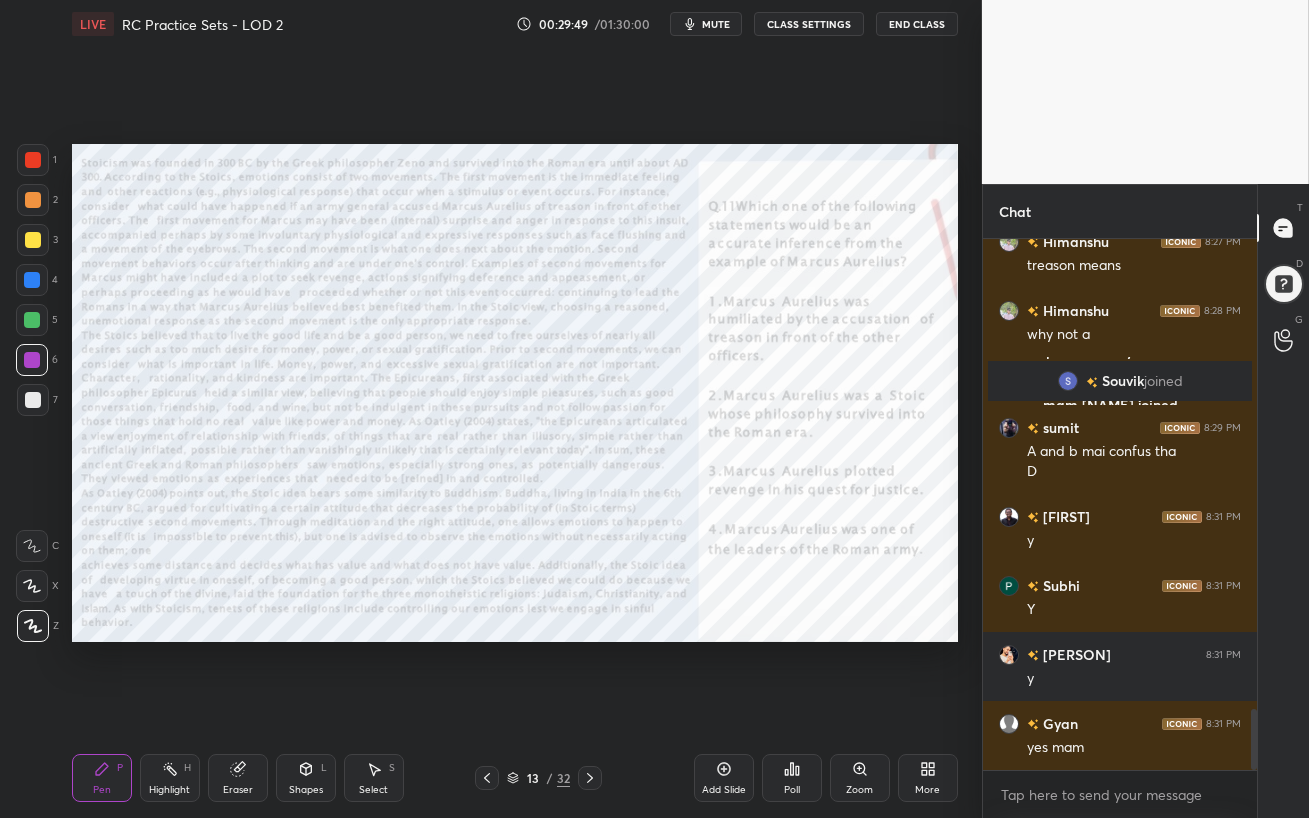 click 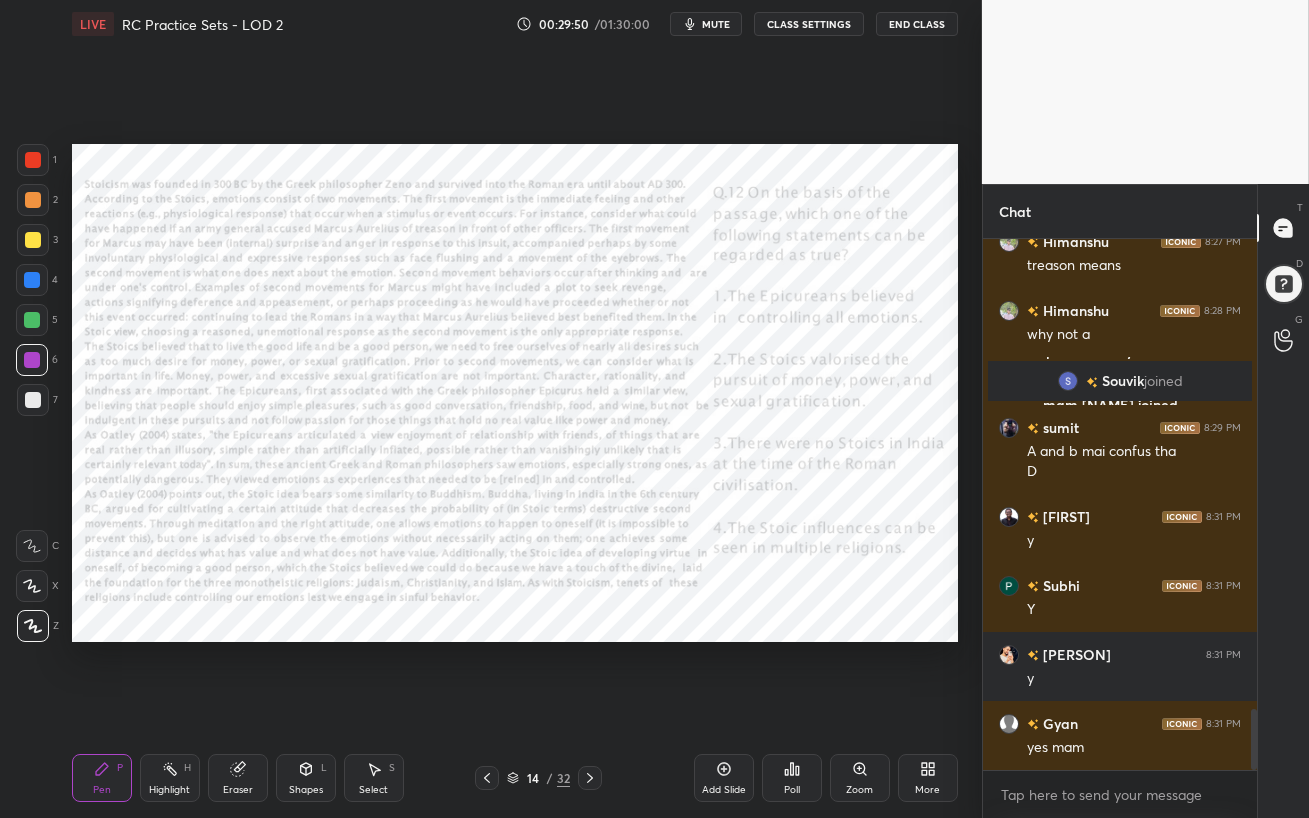 click at bounding box center (32, 280) 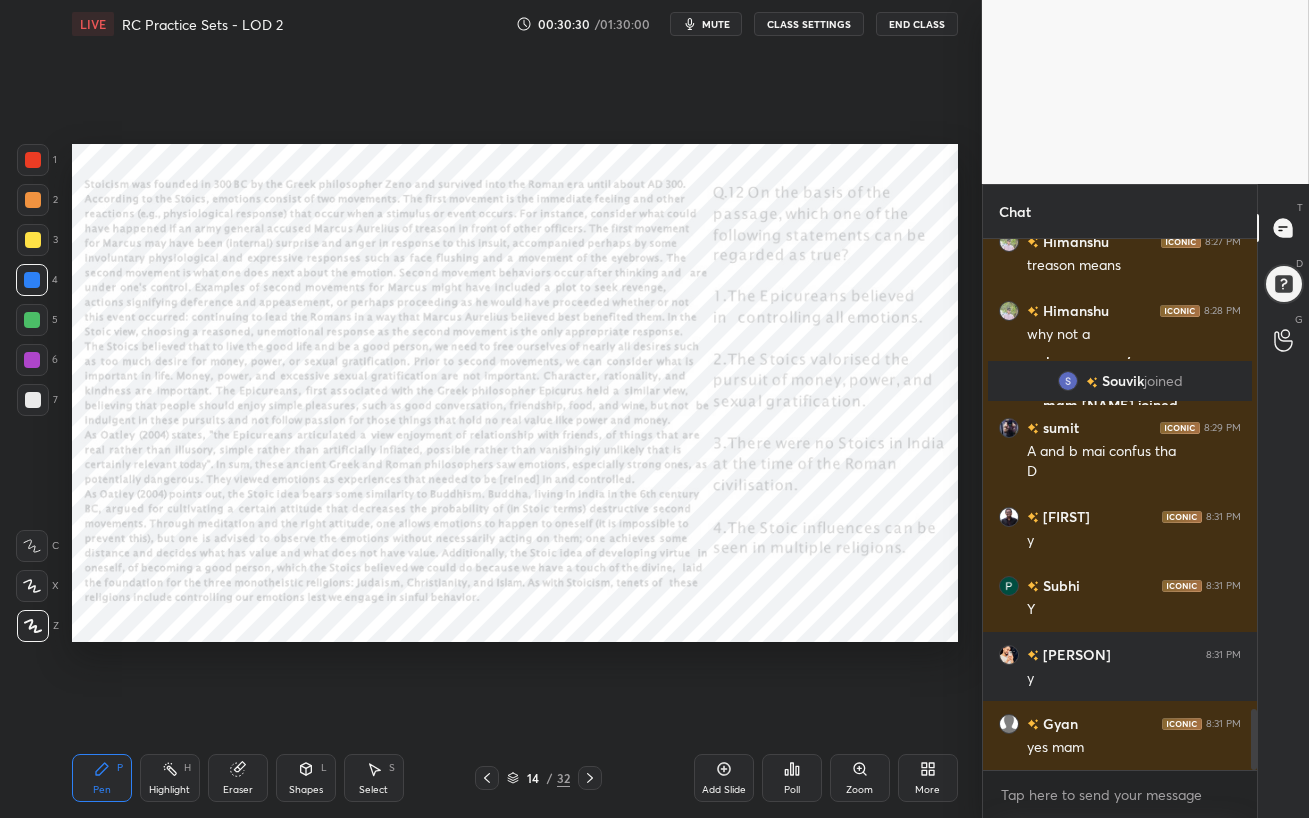 click on "mute" at bounding box center [716, 24] 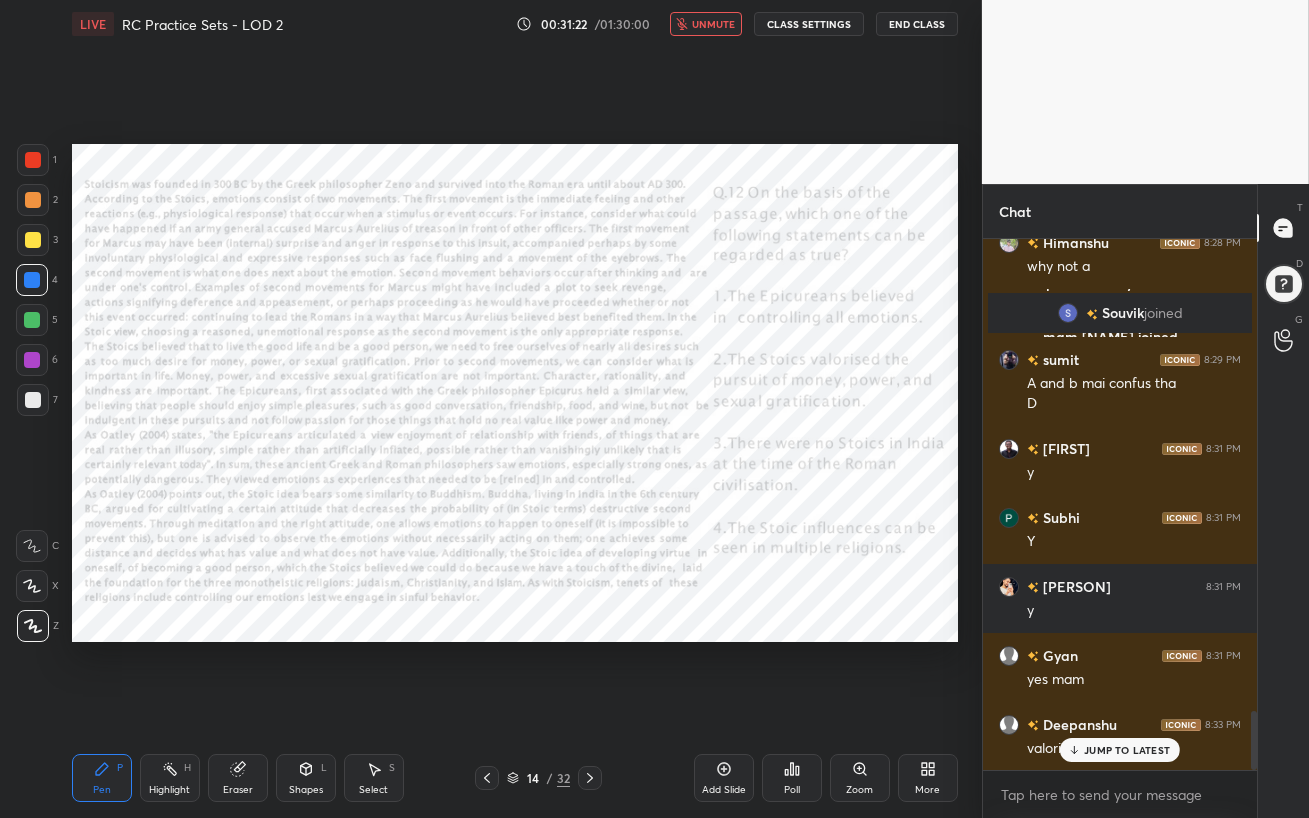 scroll, scrollTop: 4210, scrollLeft: 0, axis: vertical 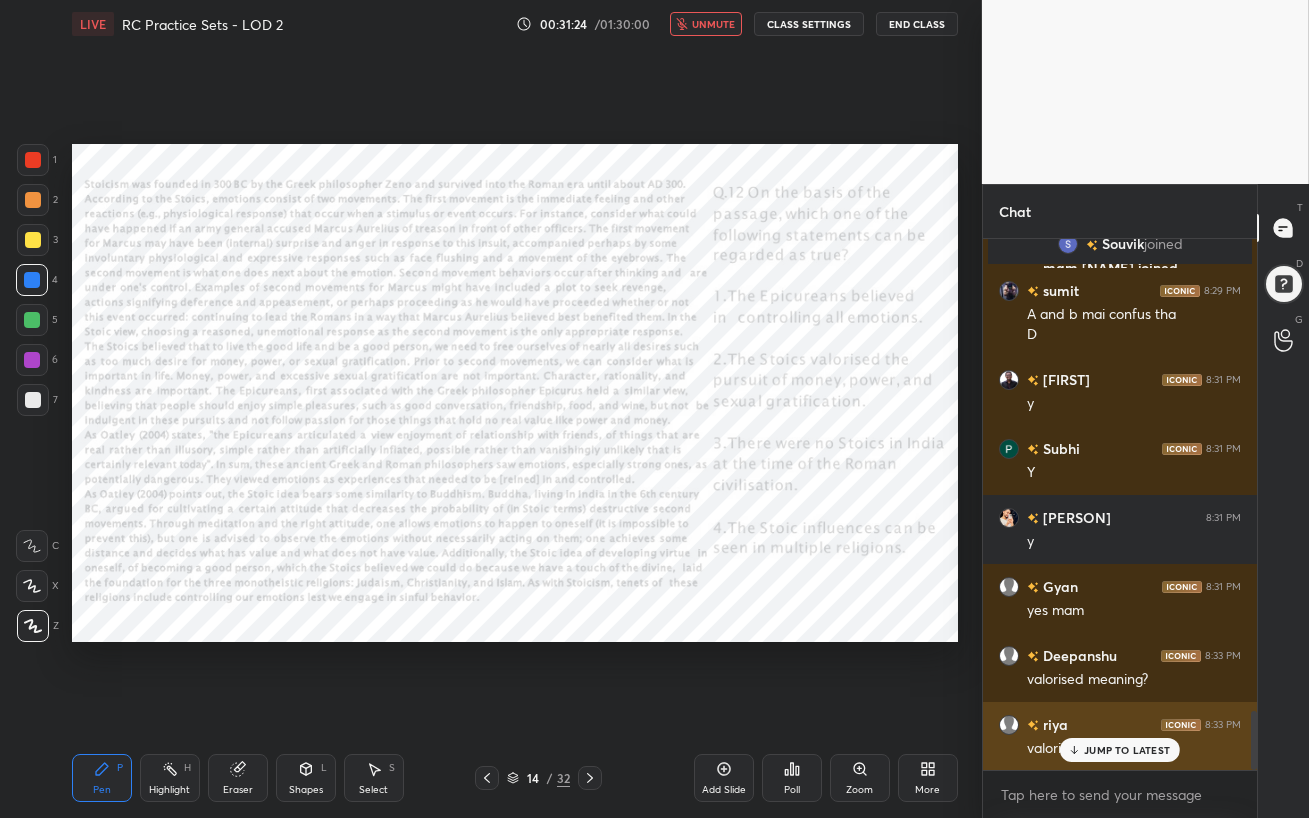 click on "JUMP TO LATEST" at bounding box center (1127, 750) 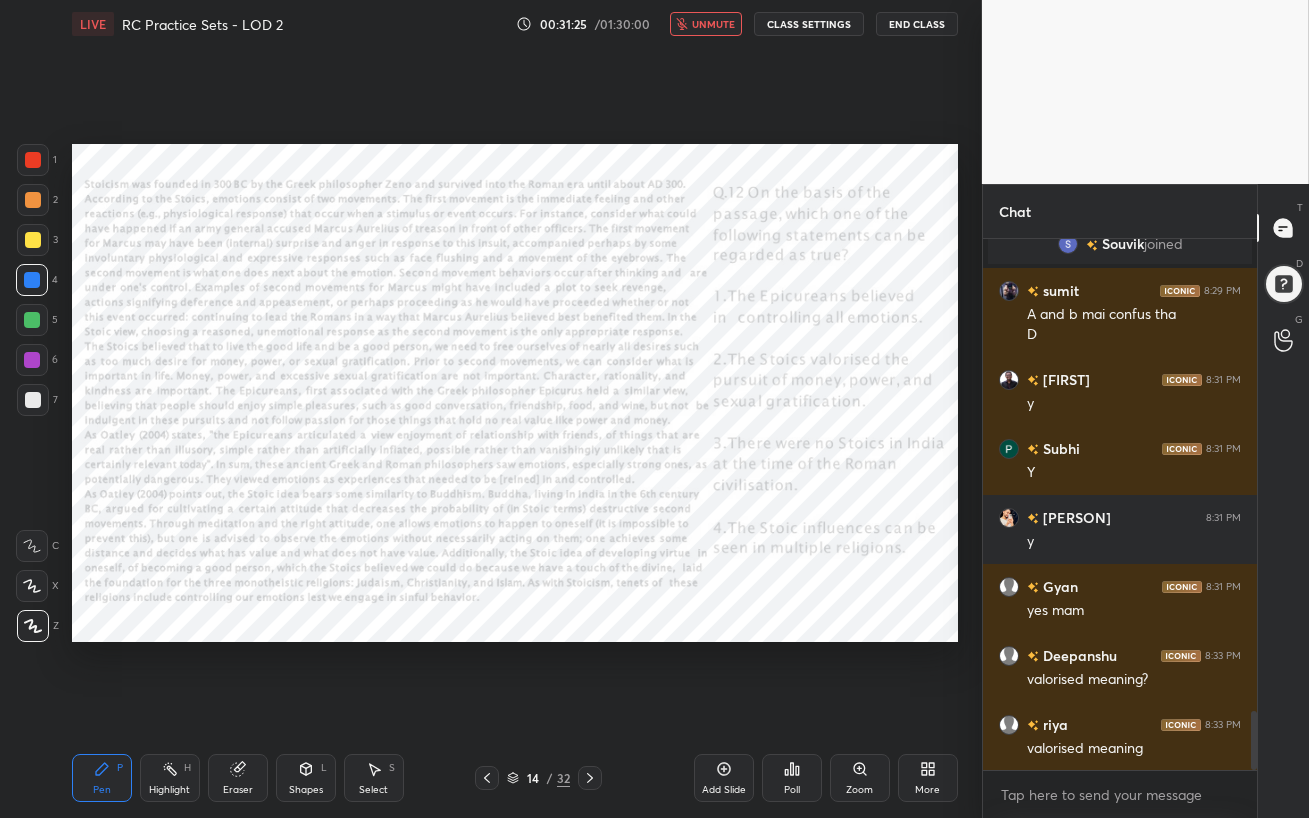 scroll, scrollTop: 4280, scrollLeft: 0, axis: vertical 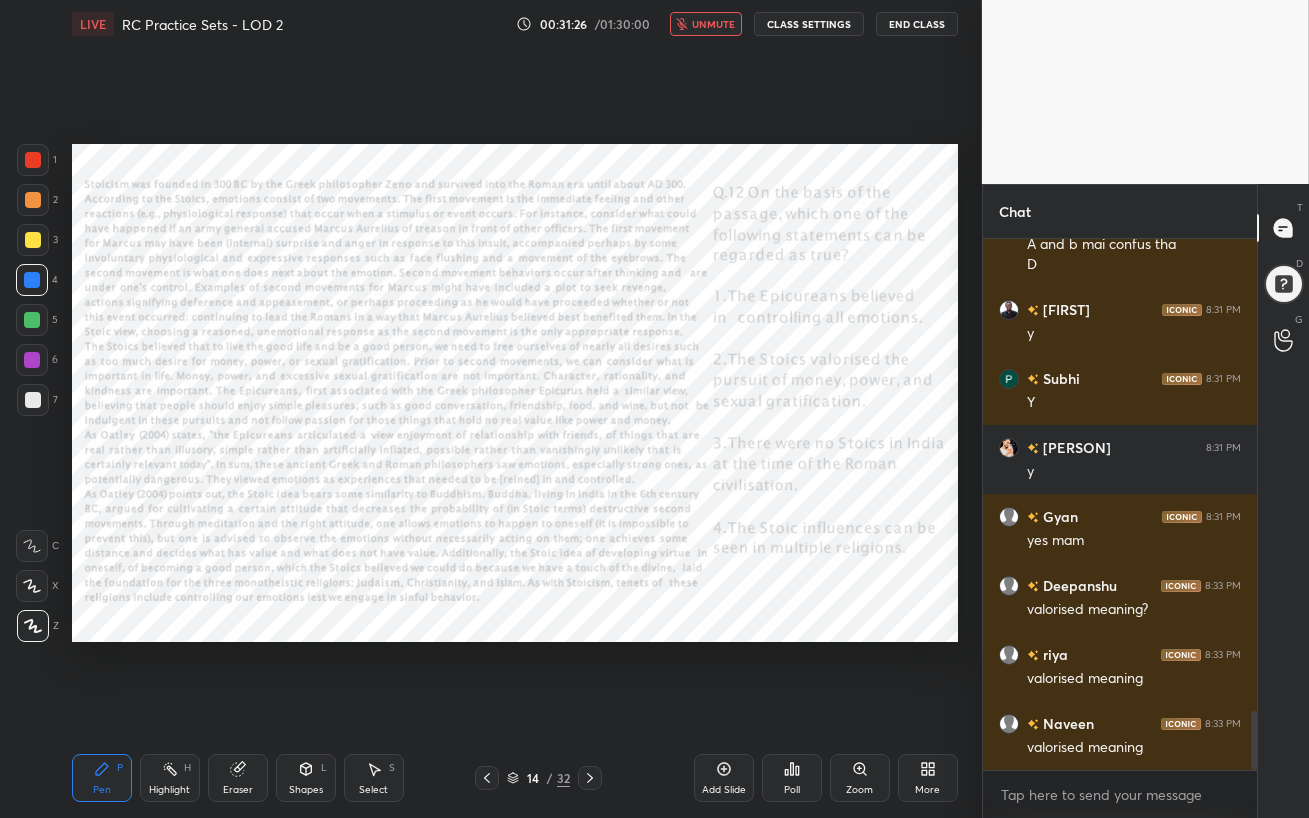 click on "unmute" at bounding box center [706, 24] 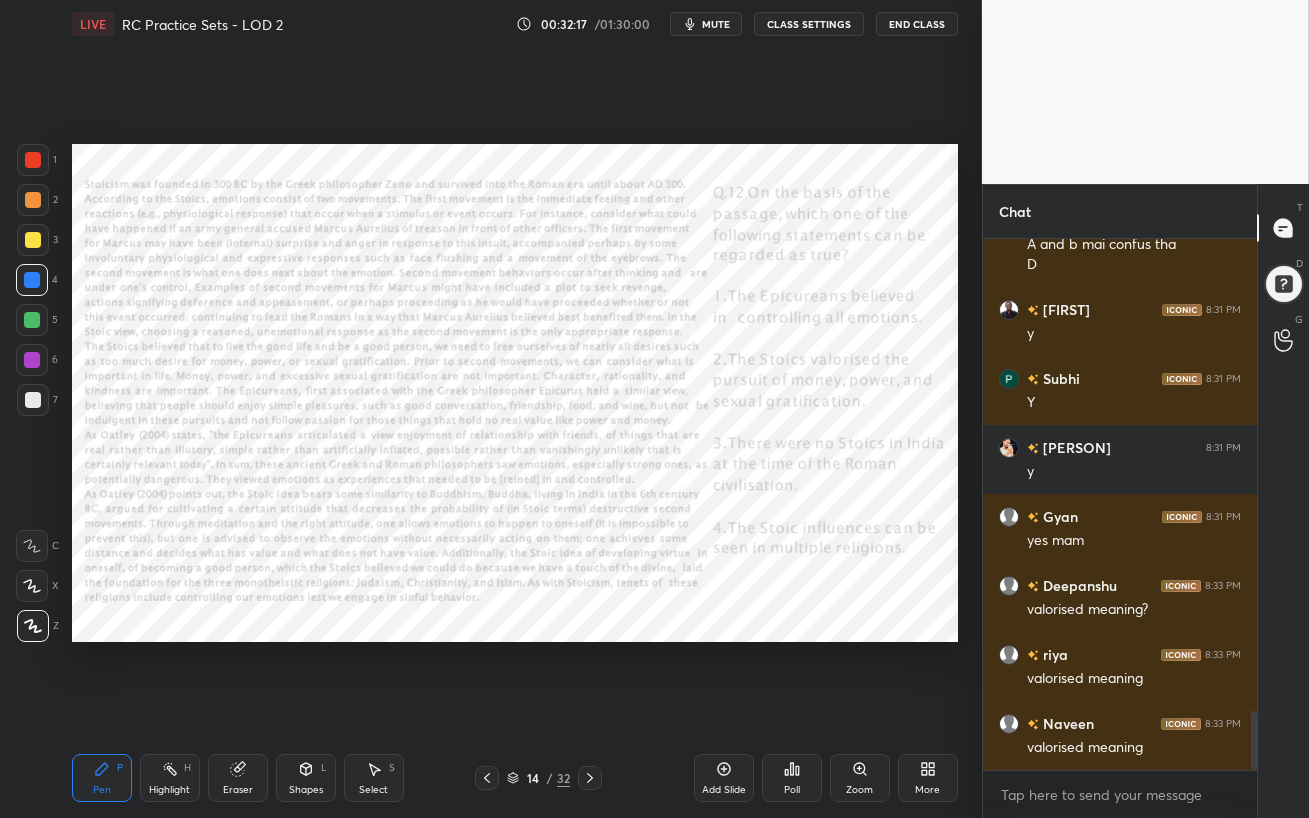 click on "mute" at bounding box center (716, 24) 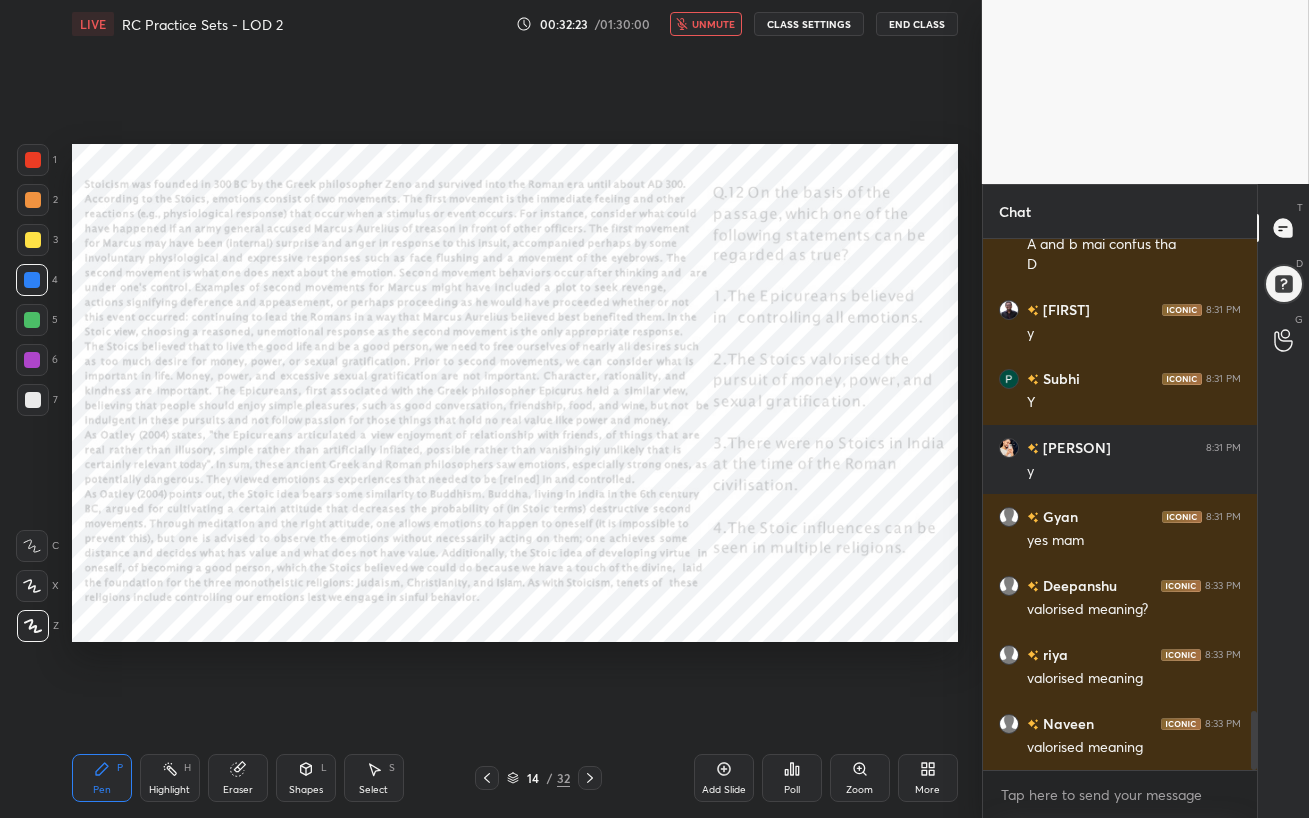 click on "unmute" at bounding box center [713, 24] 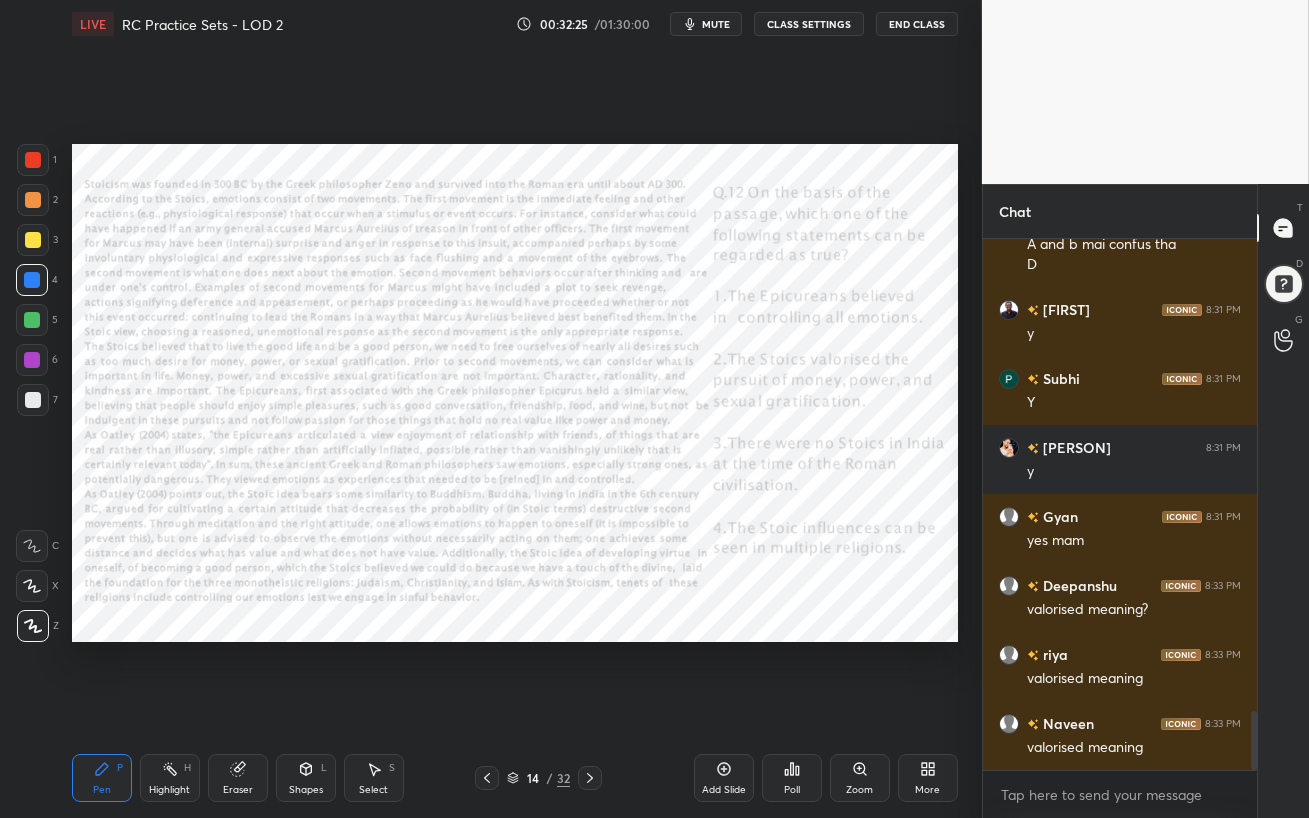 click on "mute" at bounding box center [716, 24] 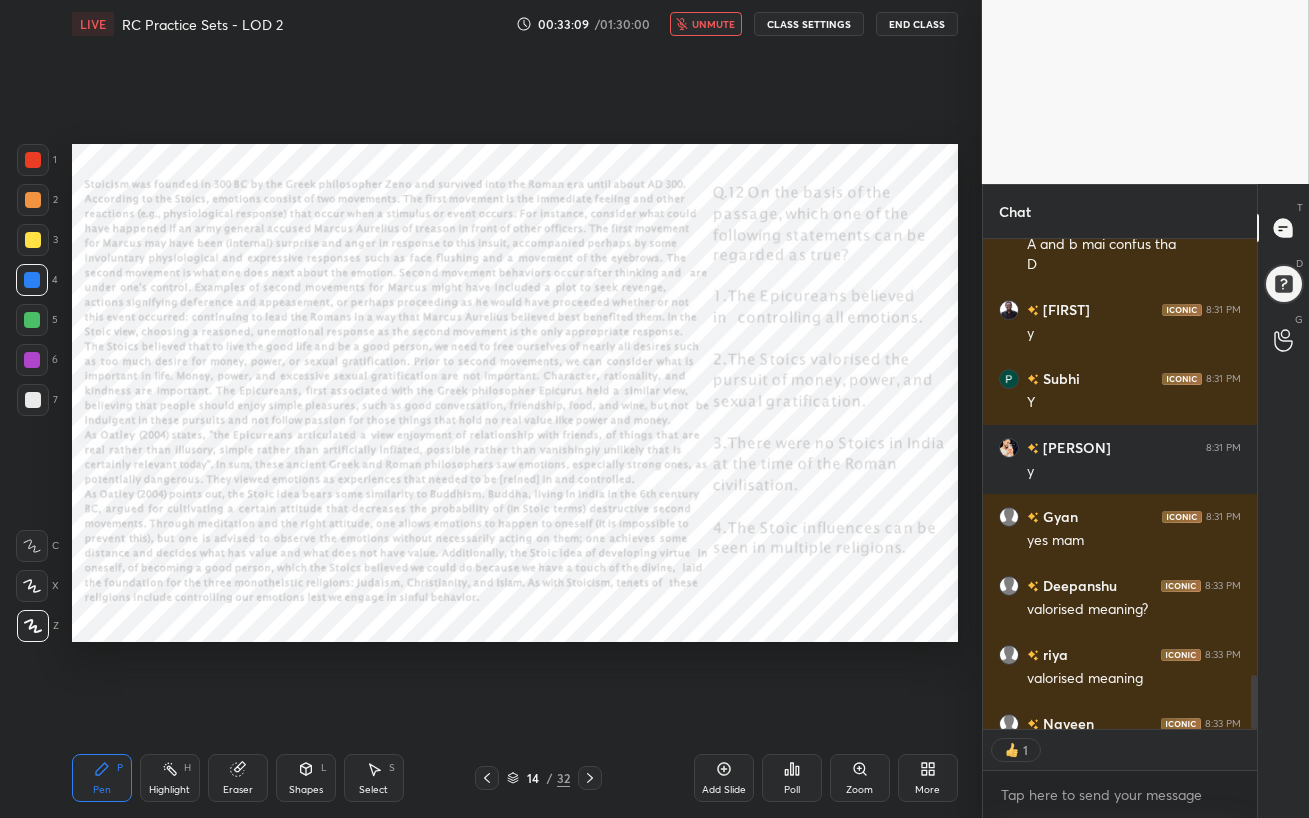 scroll, scrollTop: 484, scrollLeft: 268, axis: both 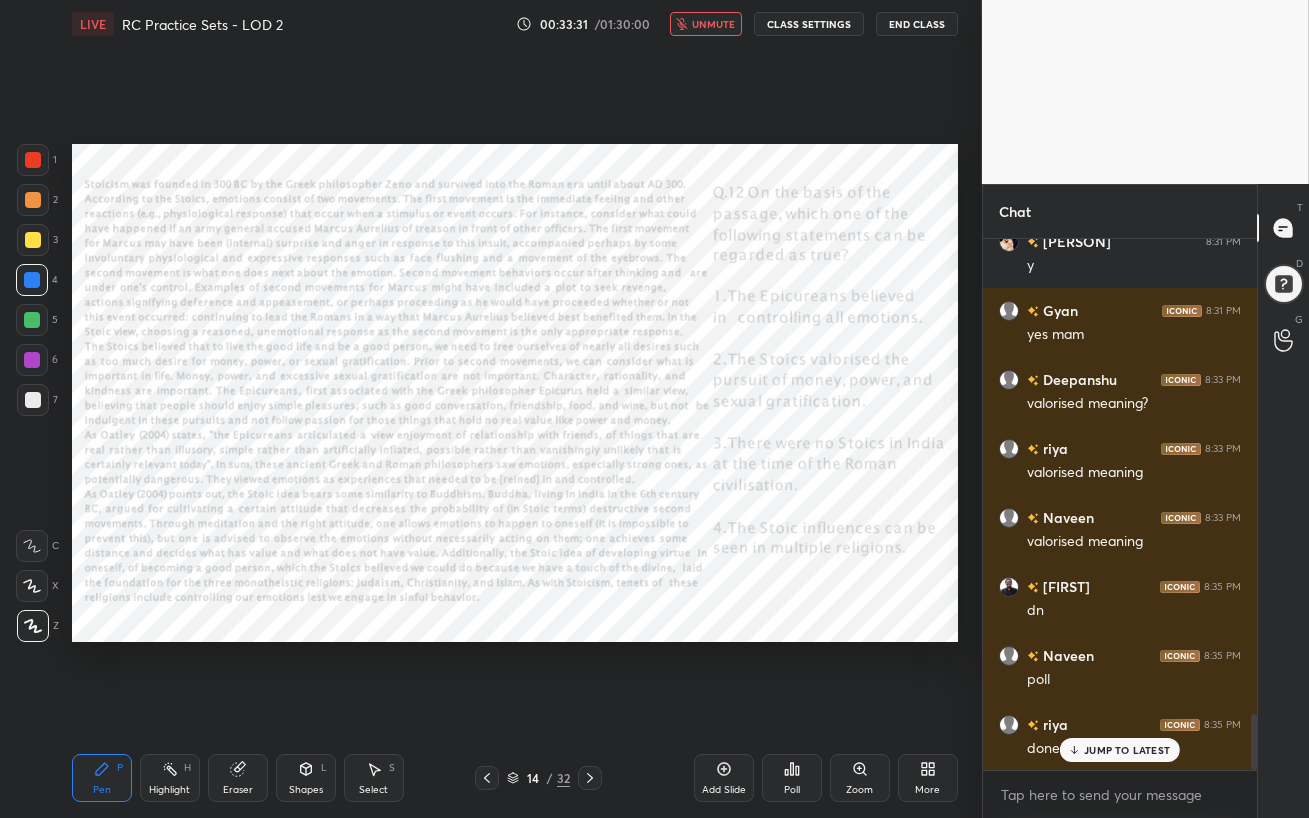 click on "unmute" at bounding box center (713, 24) 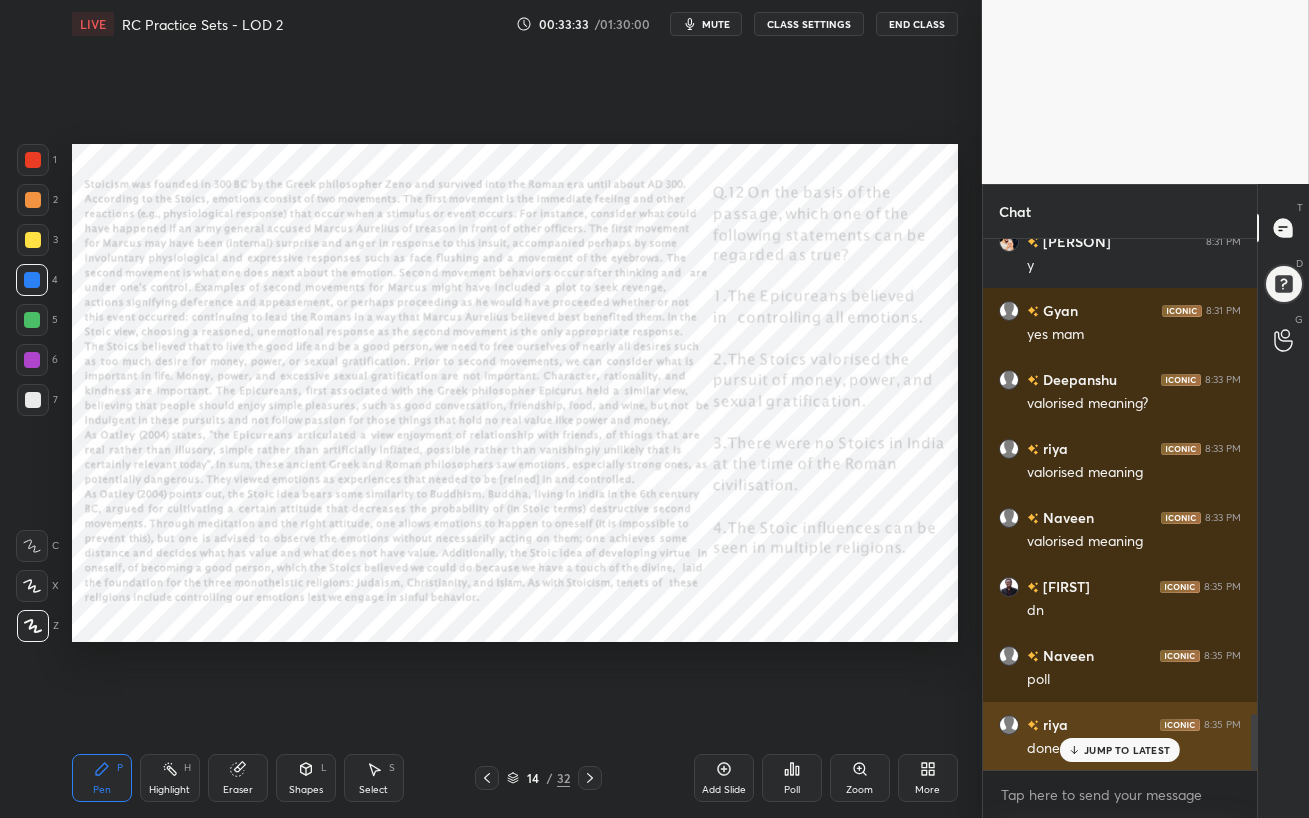 click on "JUMP TO LATEST" at bounding box center (1127, 750) 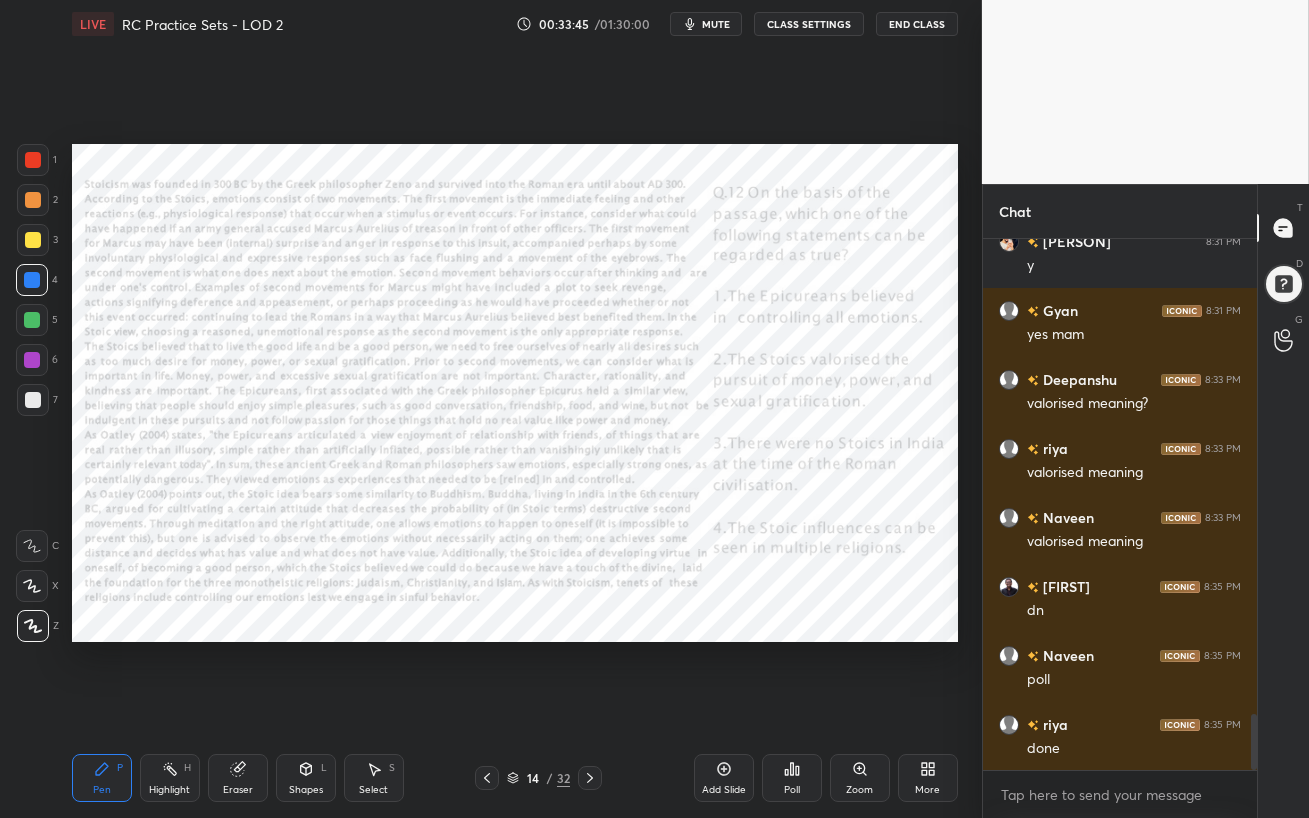 click on "Poll" at bounding box center [792, 790] 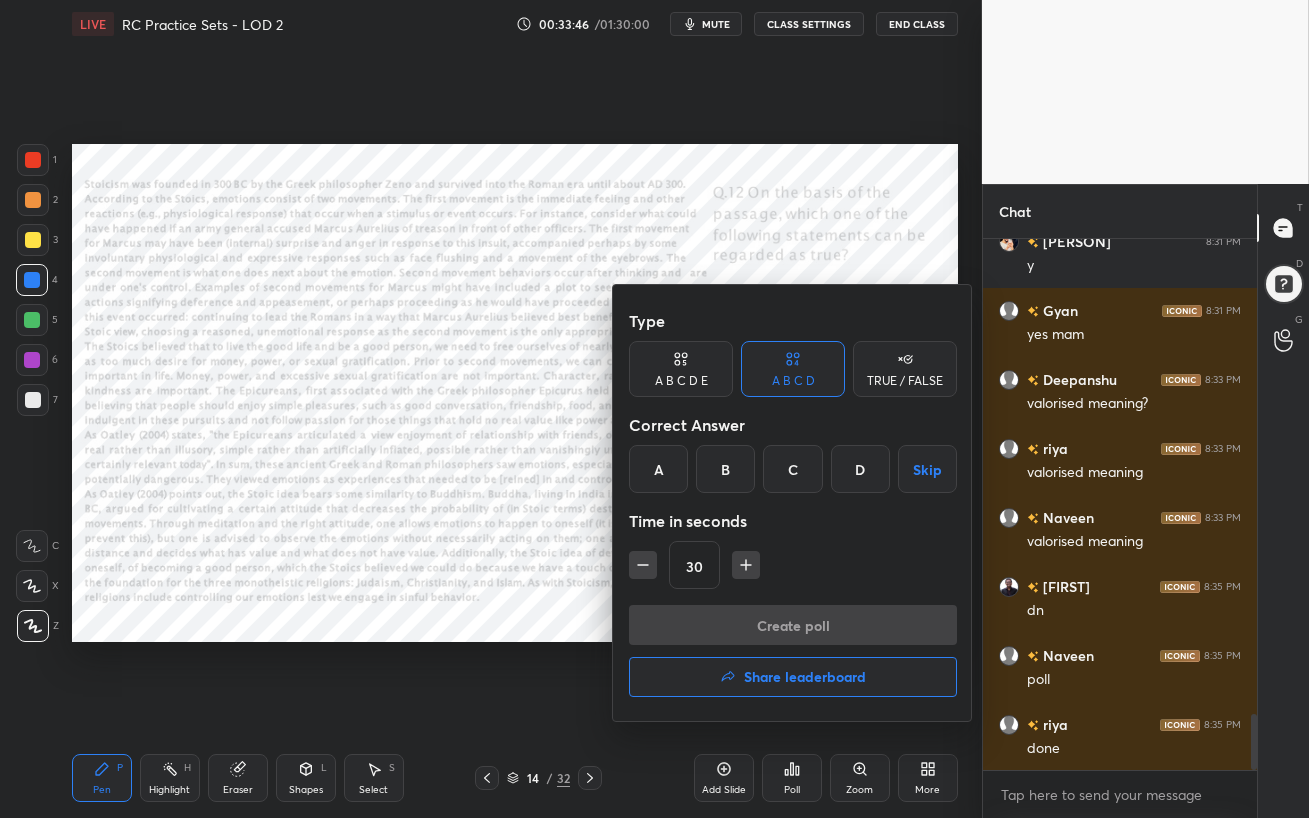 click on "D" at bounding box center [860, 469] 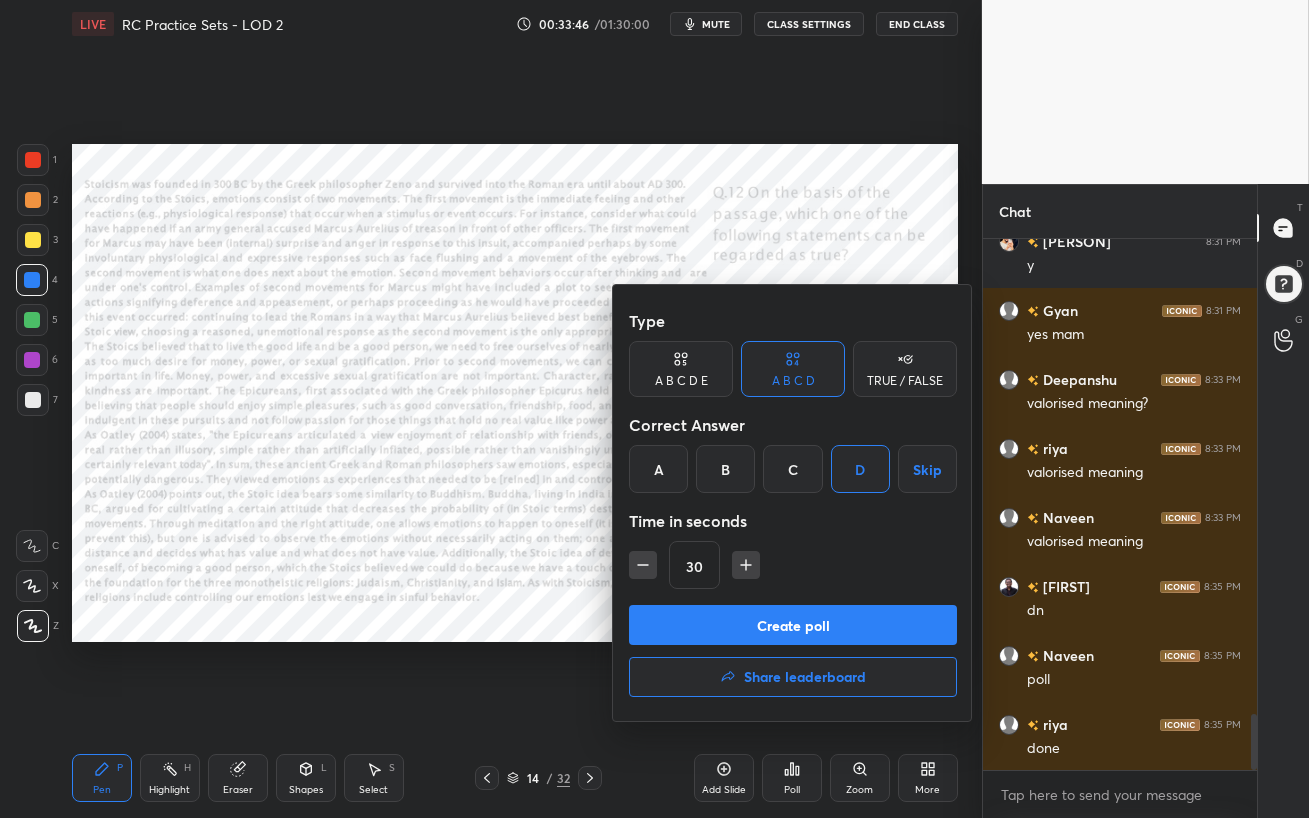 click on "Create poll" at bounding box center [793, 625] 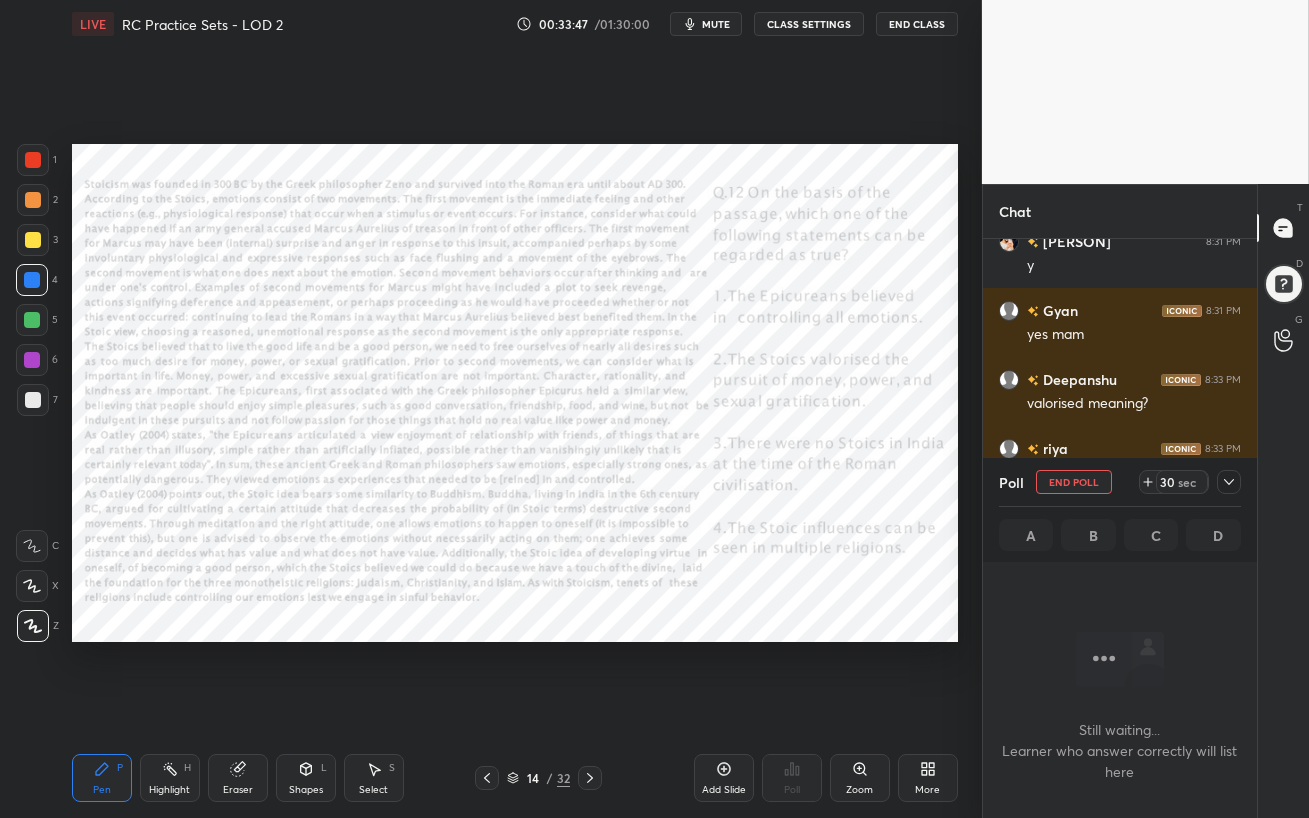 scroll, scrollTop: 306, scrollLeft: 268, axis: both 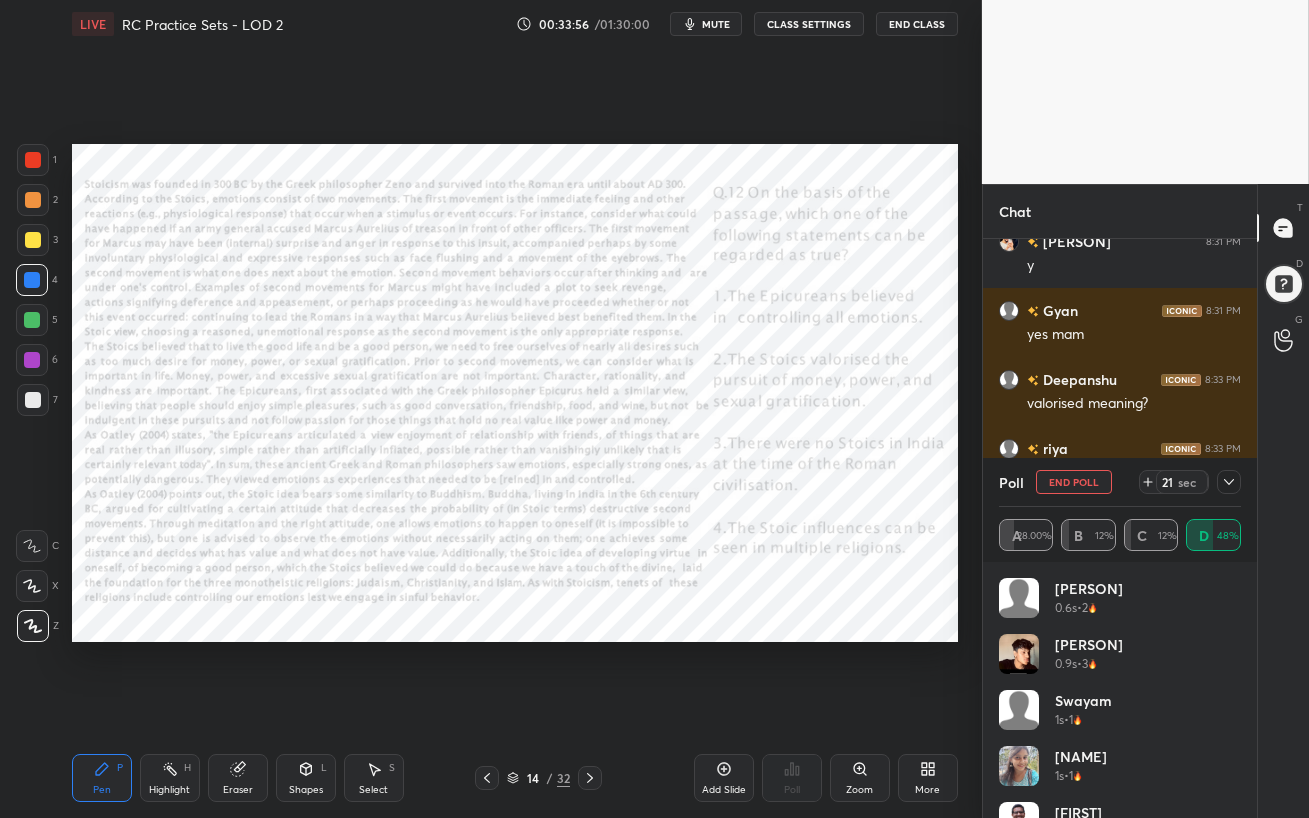 click at bounding box center [32, 320] 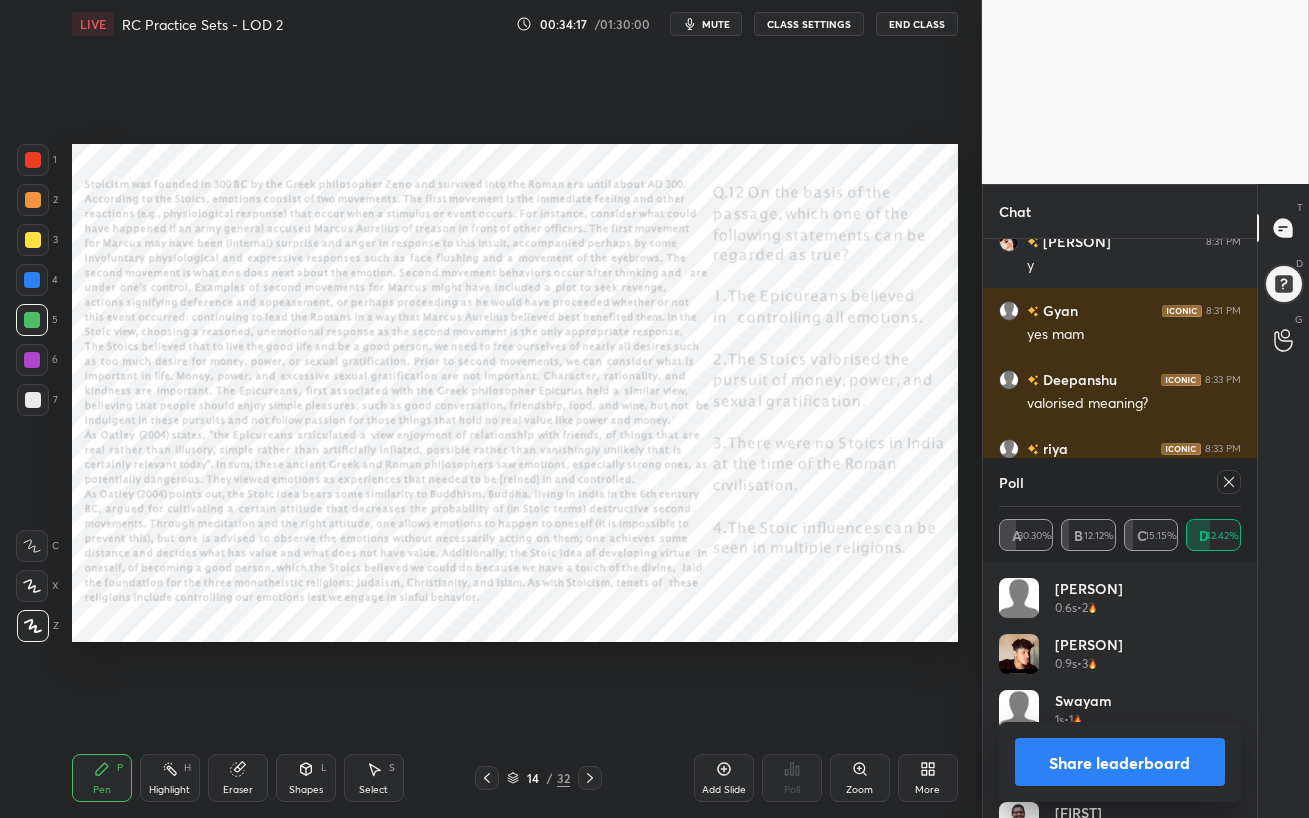 click 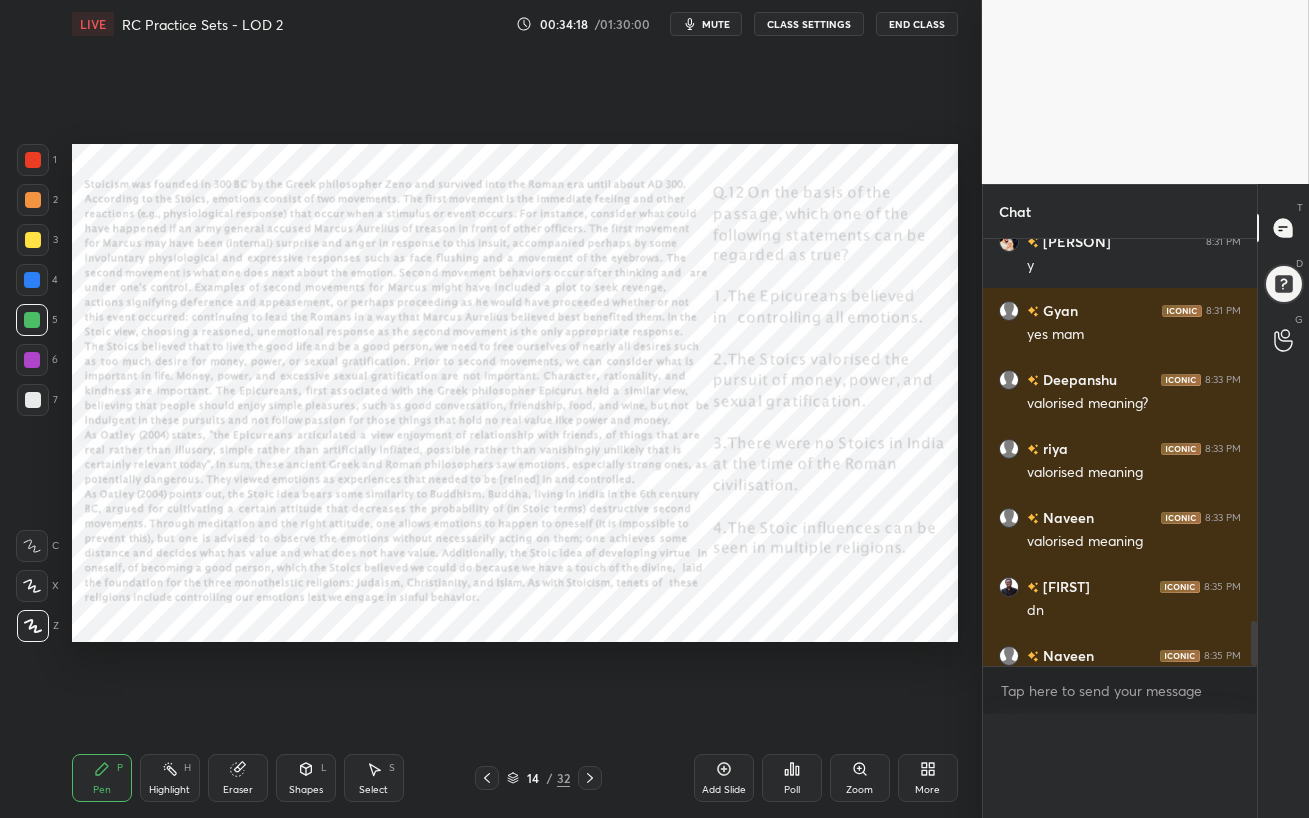 scroll, scrollTop: 121, scrollLeft: 236, axis: both 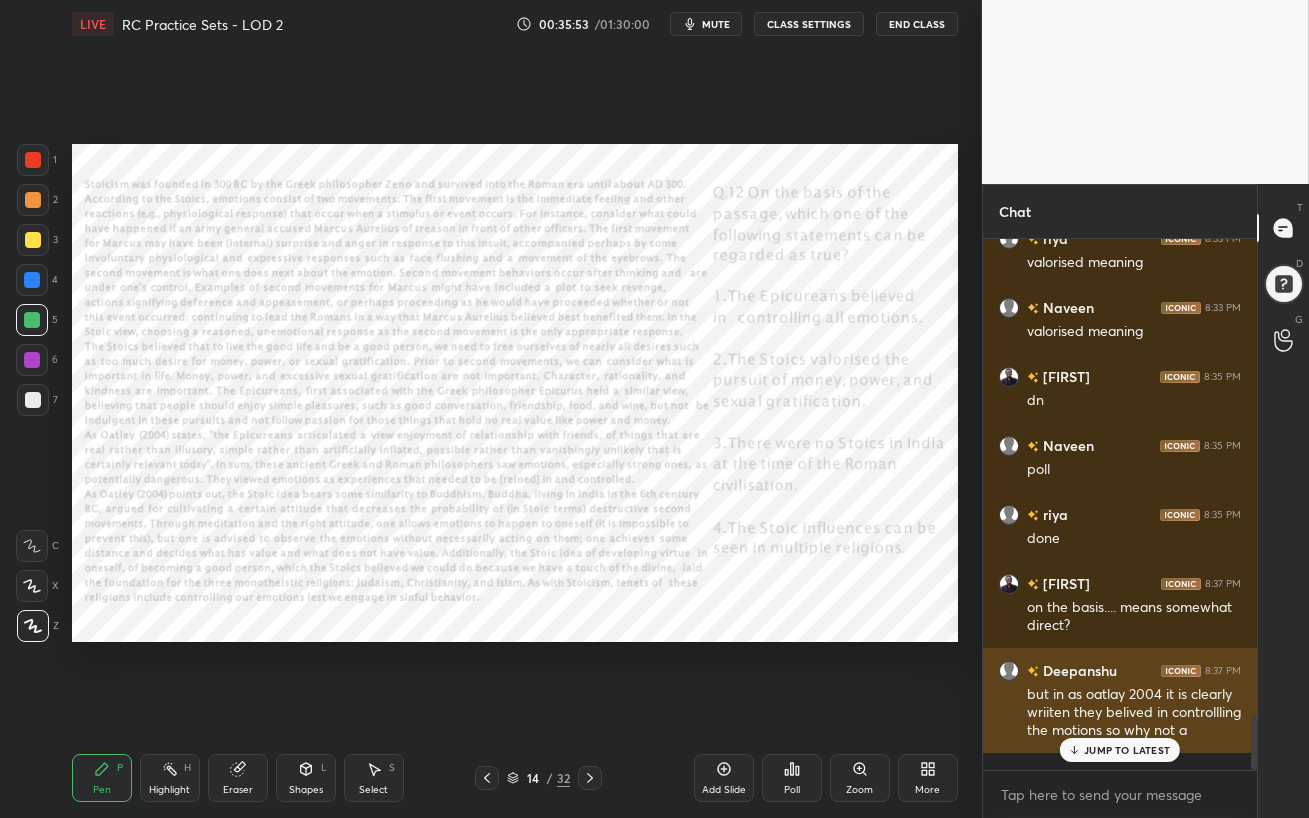 click on "JUMP TO LATEST" at bounding box center [1127, 750] 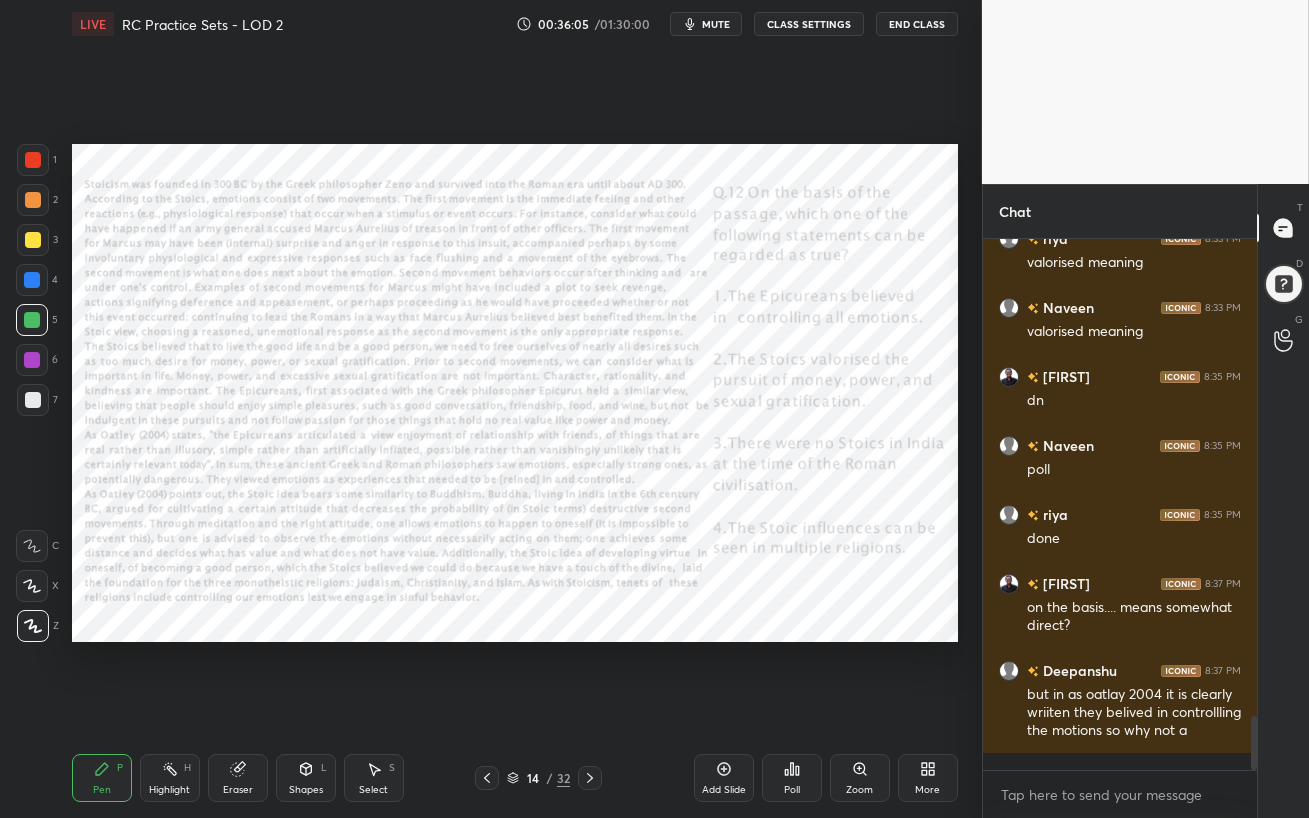 drag, startPoint x: 250, startPoint y: 780, endPoint x: 282, endPoint y: 653, distance: 130.96947 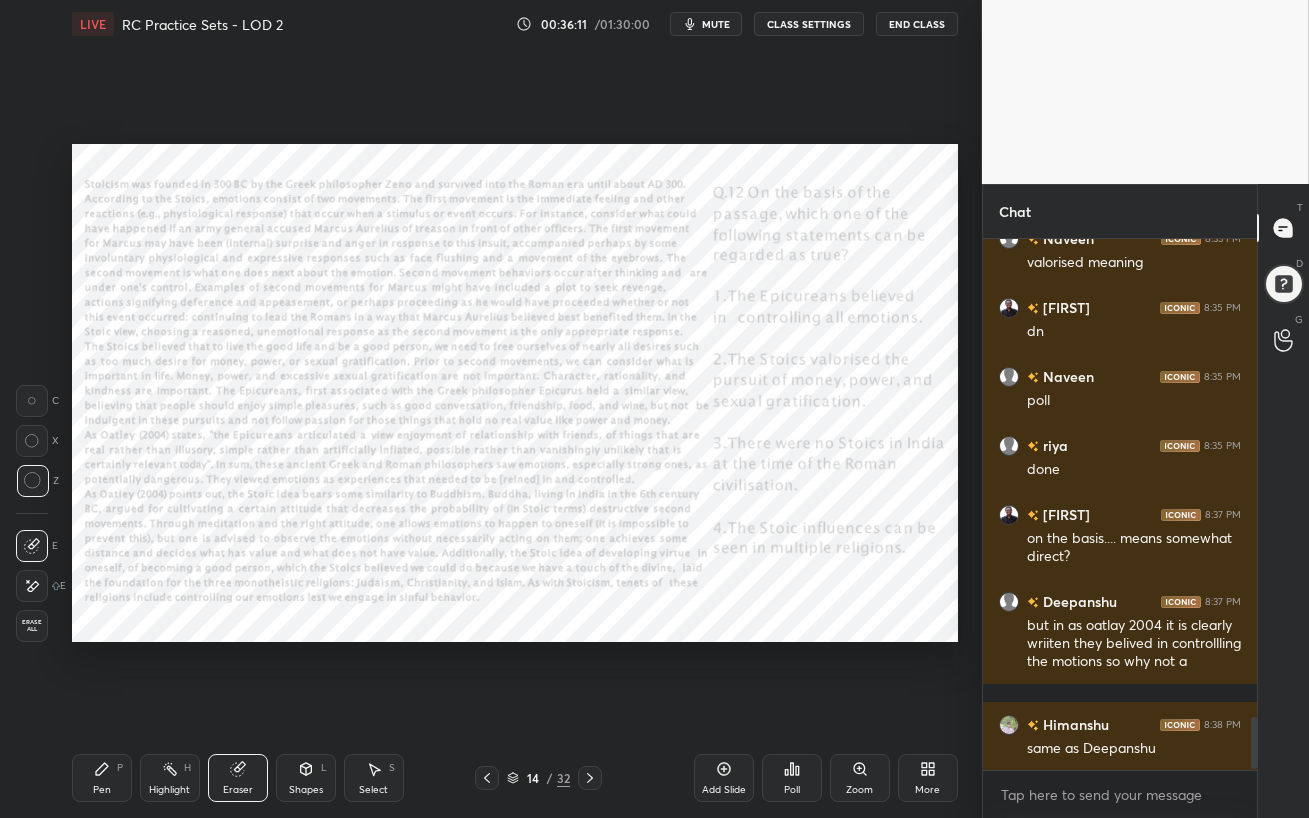 scroll, scrollTop: 4835, scrollLeft: 0, axis: vertical 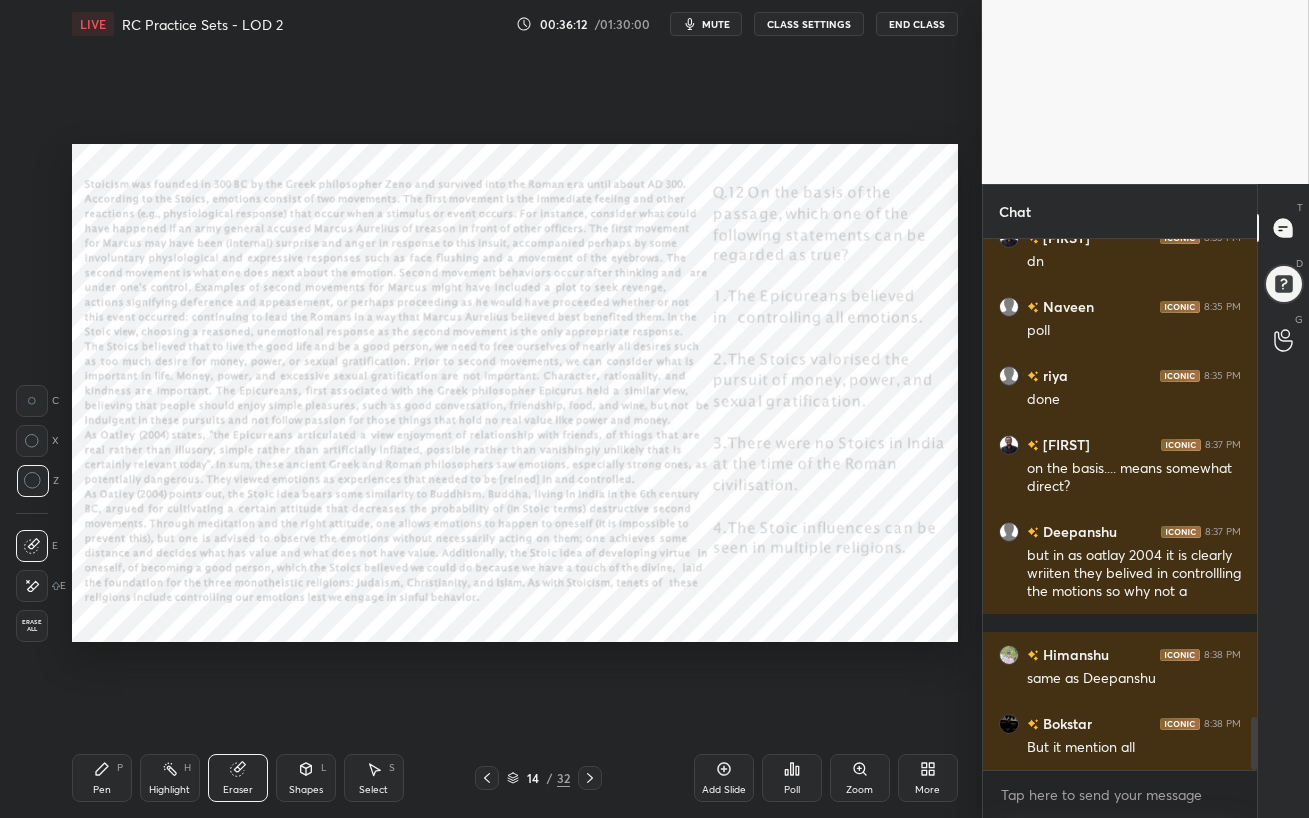 click on "Pen P" at bounding box center (102, 778) 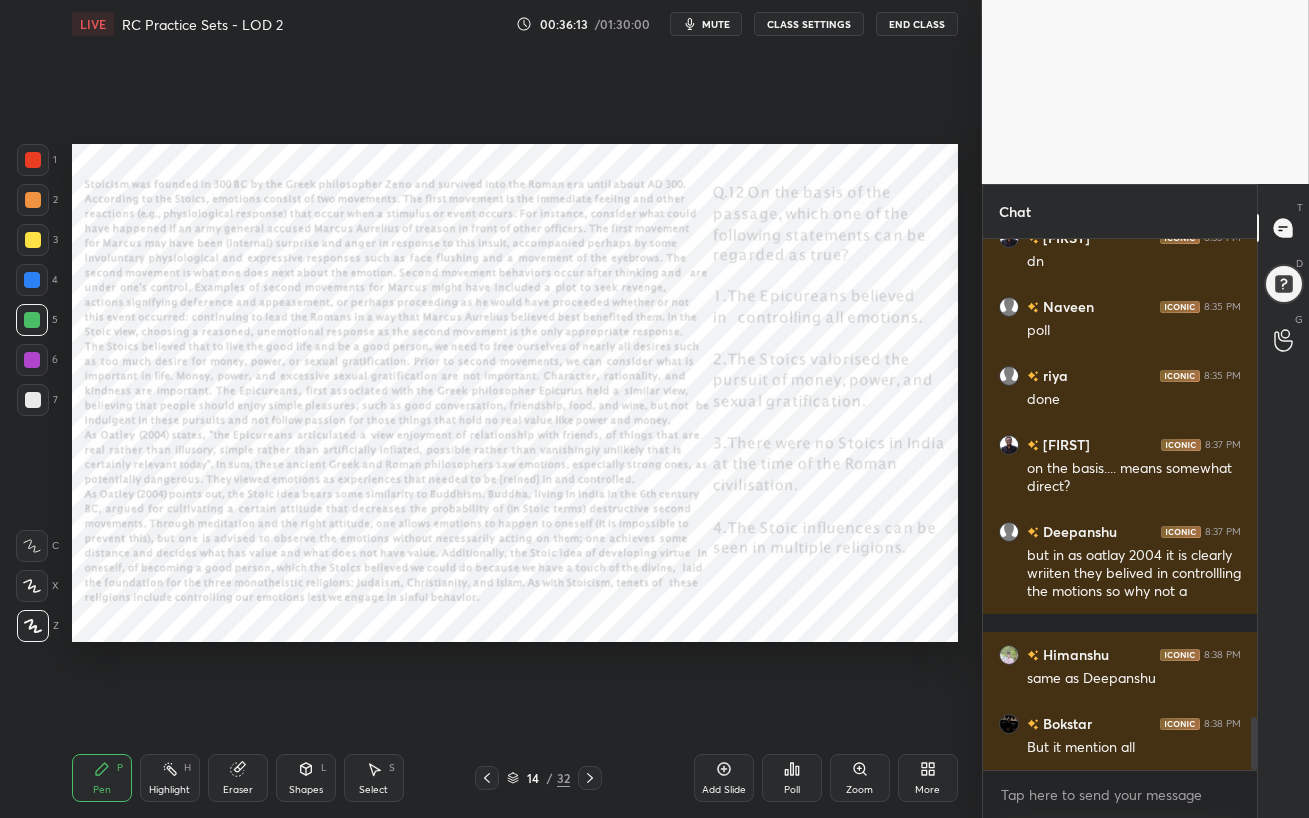 click at bounding box center (32, 360) 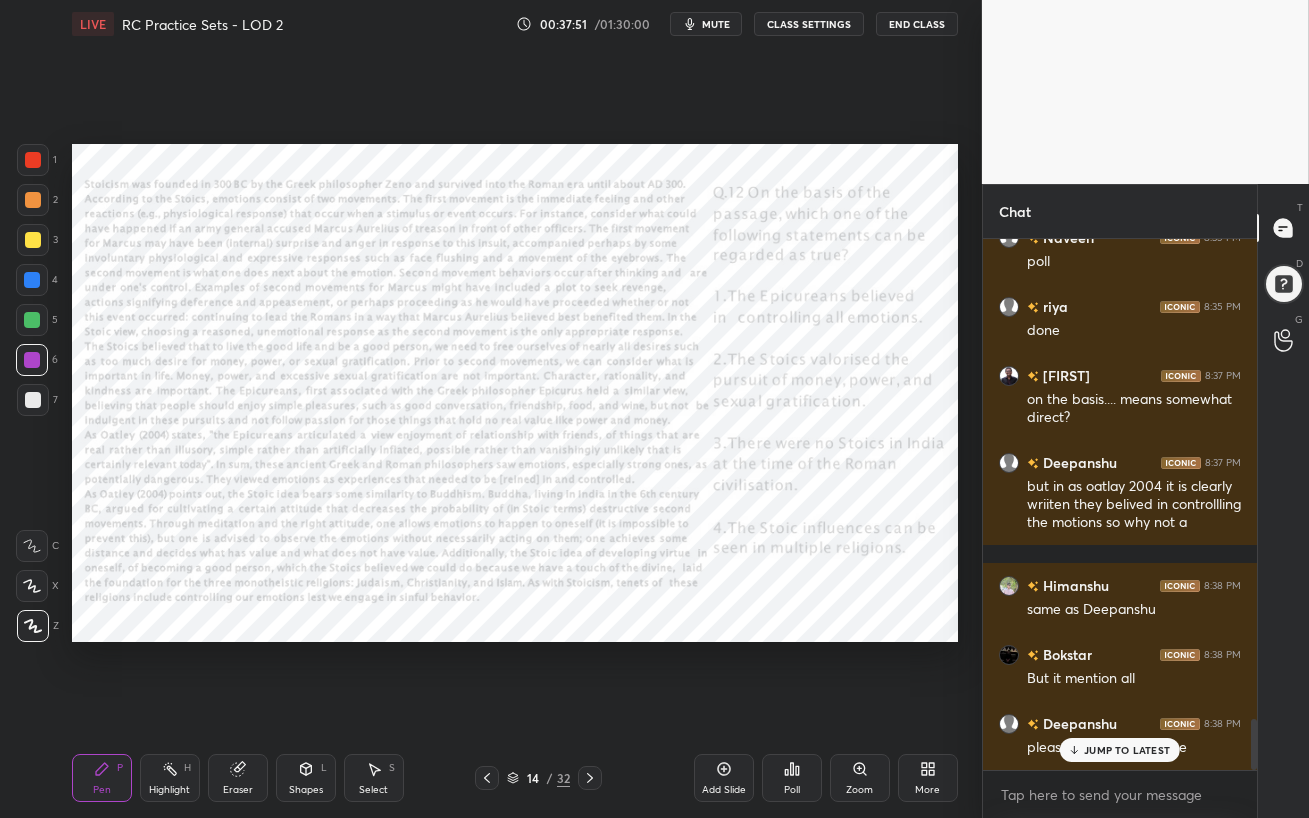 scroll, scrollTop: 4990, scrollLeft: 0, axis: vertical 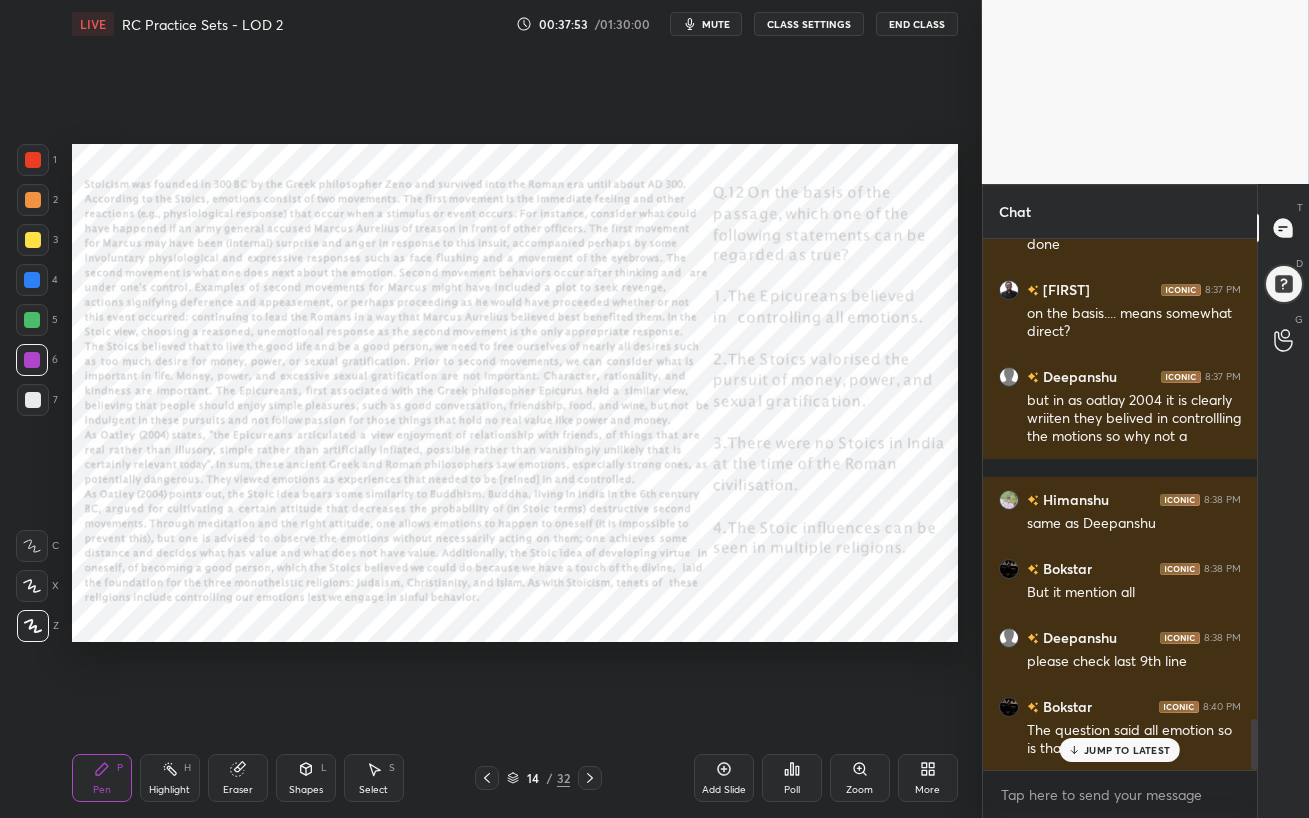 click on "JUMP TO LATEST" at bounding box center [1127, 750] 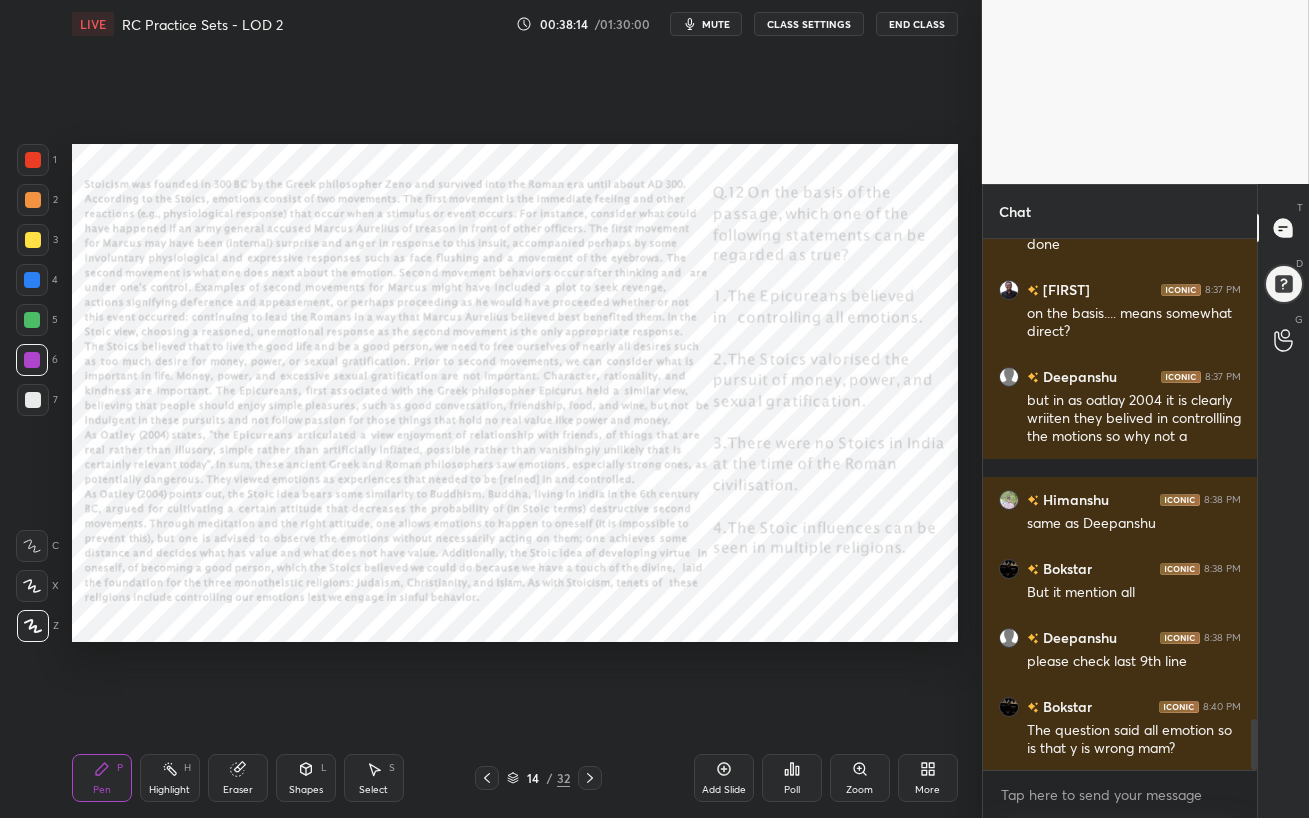 scroll, scrollTop: 5095, scrollLeft: 0, axis: vertical 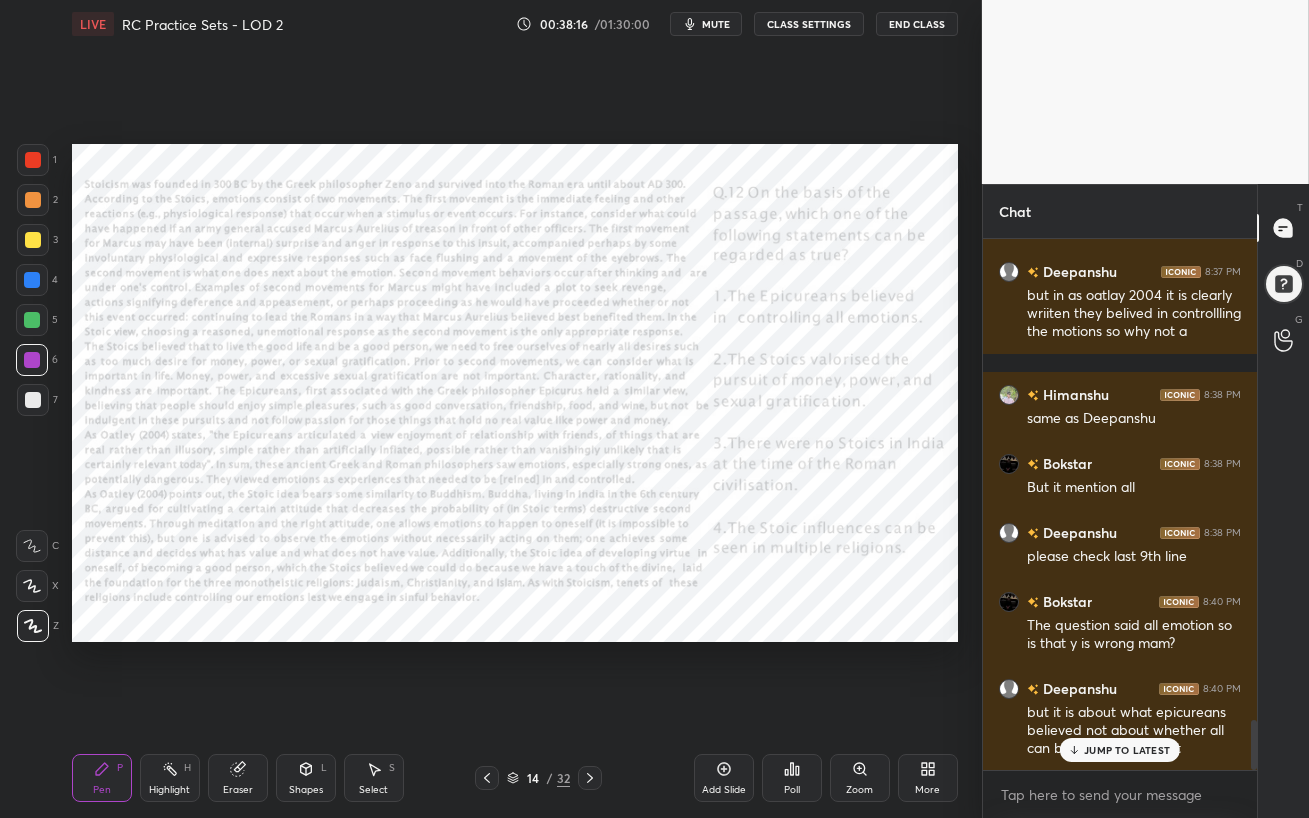 click on "JUMP TO LATEST" at bounding box center (1127, 750) 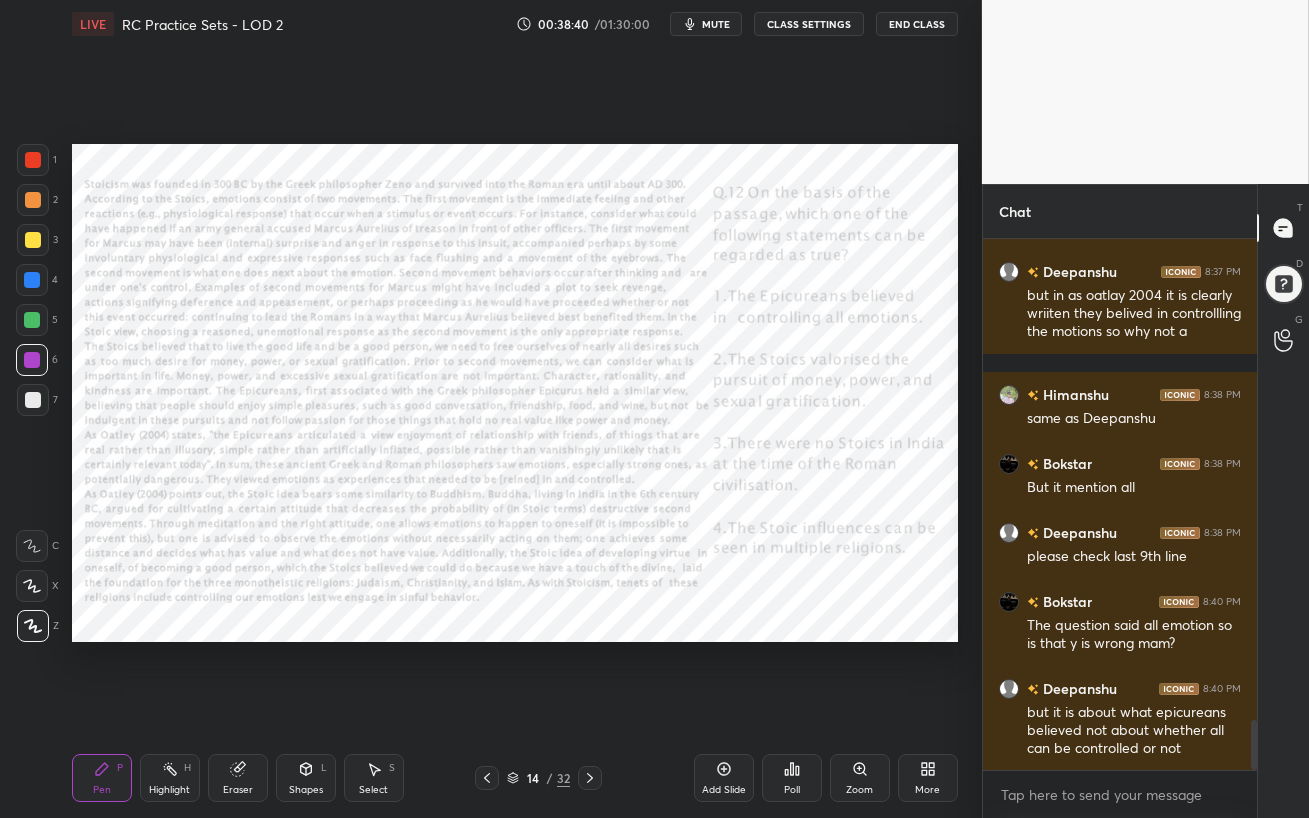 click on "Eraser" at bounding box center (238, 778) 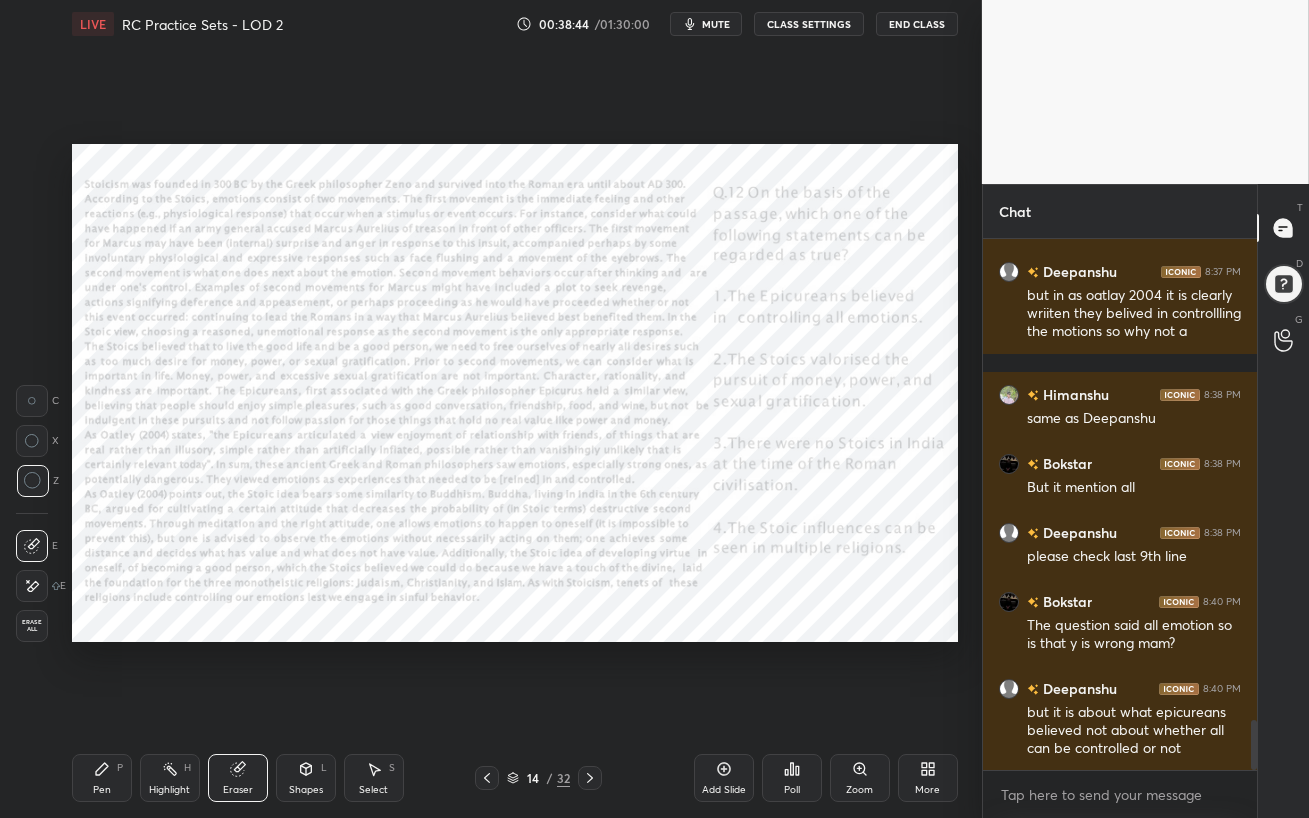 click on "Pen P" at bounding box center (102, 778) 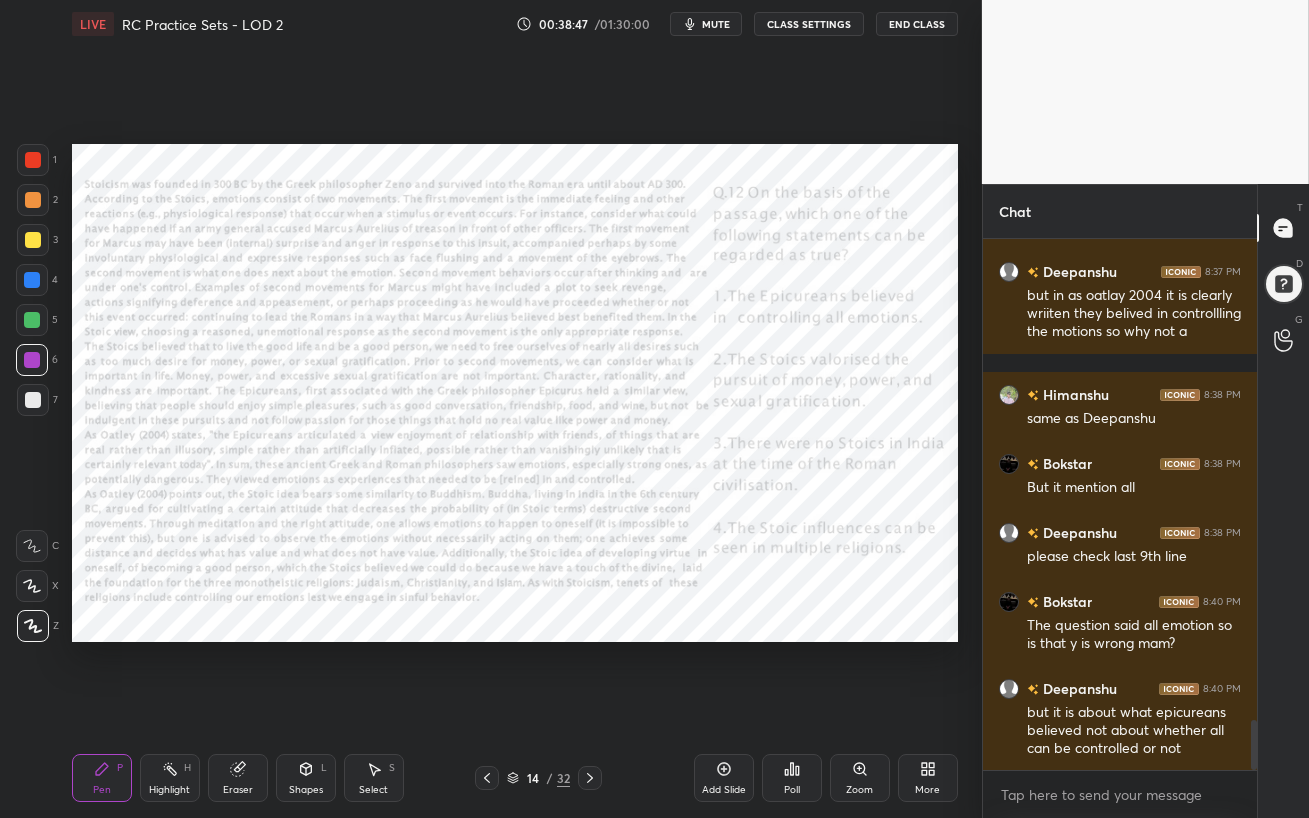 click on "Eraser" at bounding box center [238, 778] 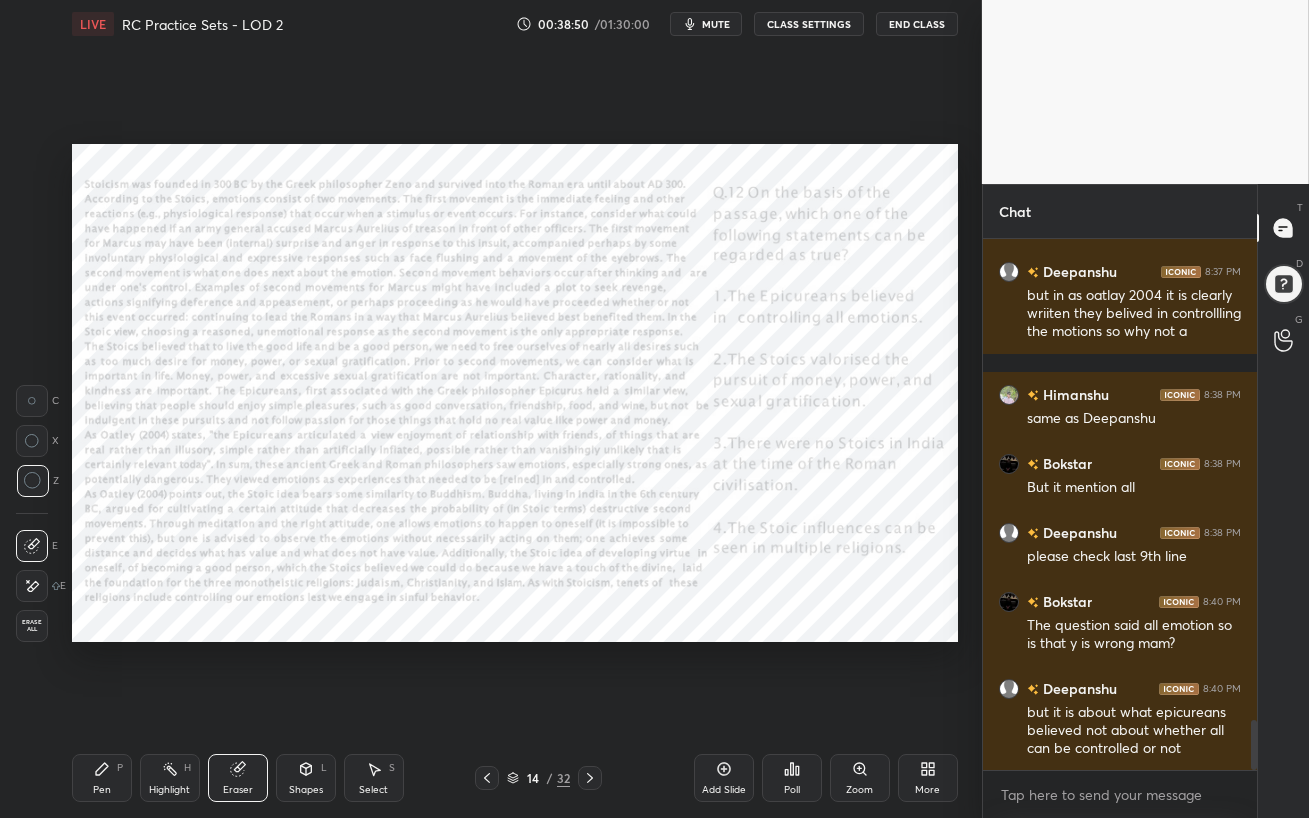 click on "Pen P" at bounding box center [102, 778] 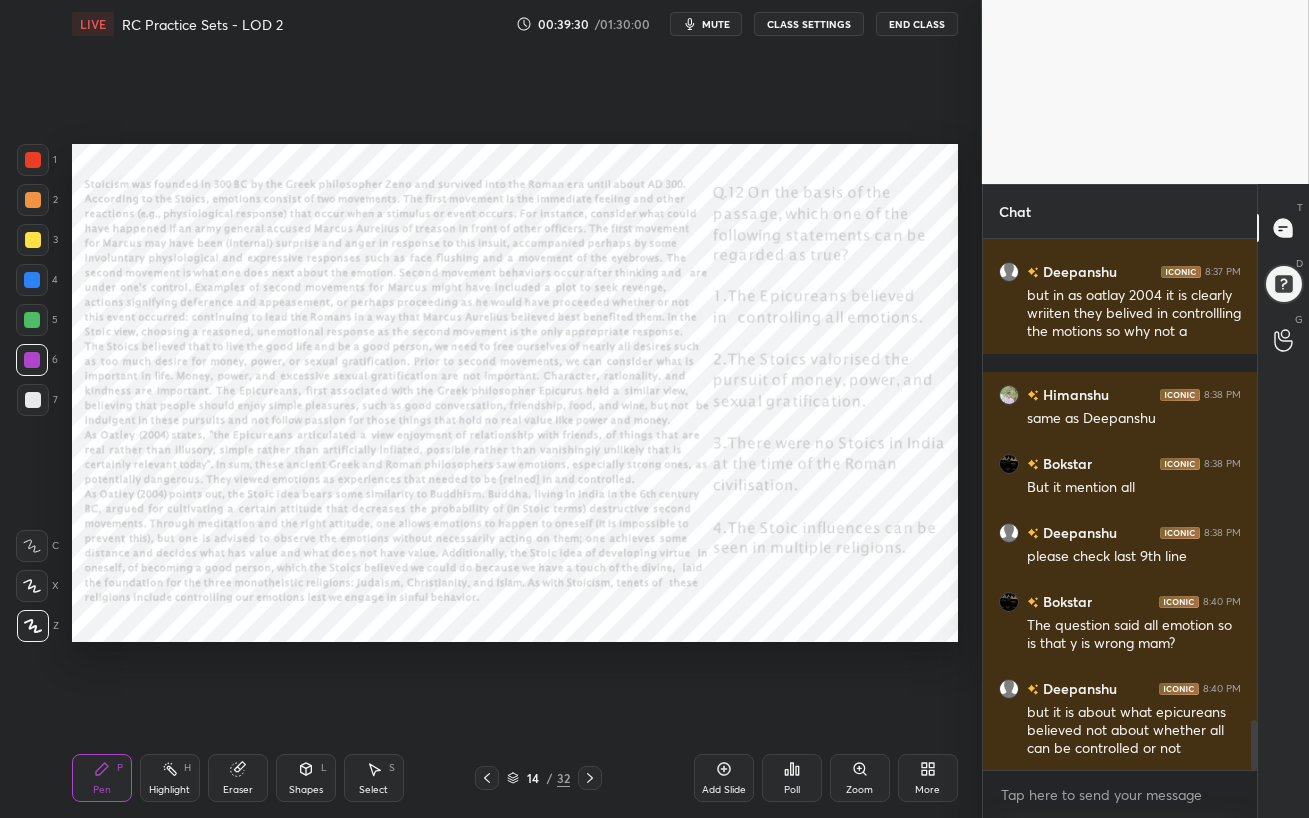 click on "Eraser" at bounding box center (238, 778) 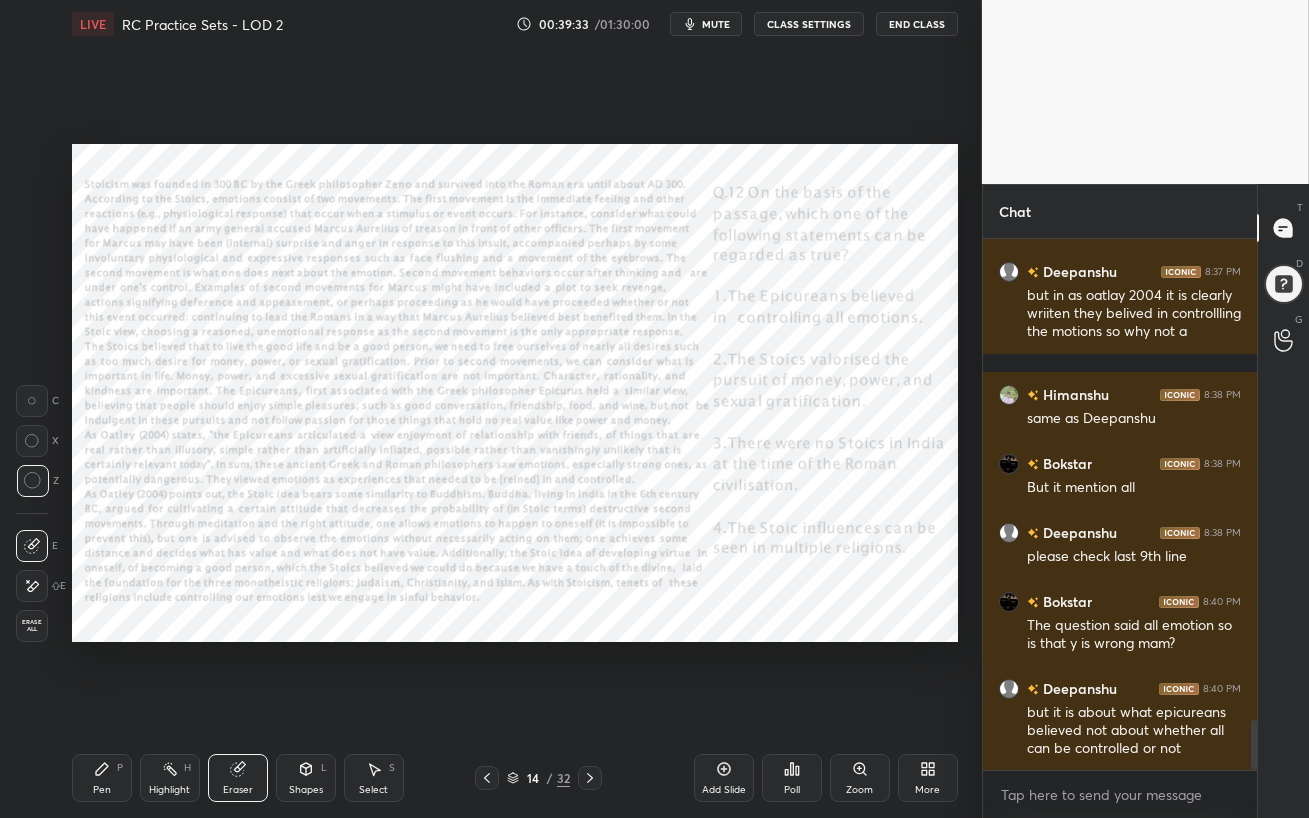 click on "Pen P" at bounding box center (102, 778) 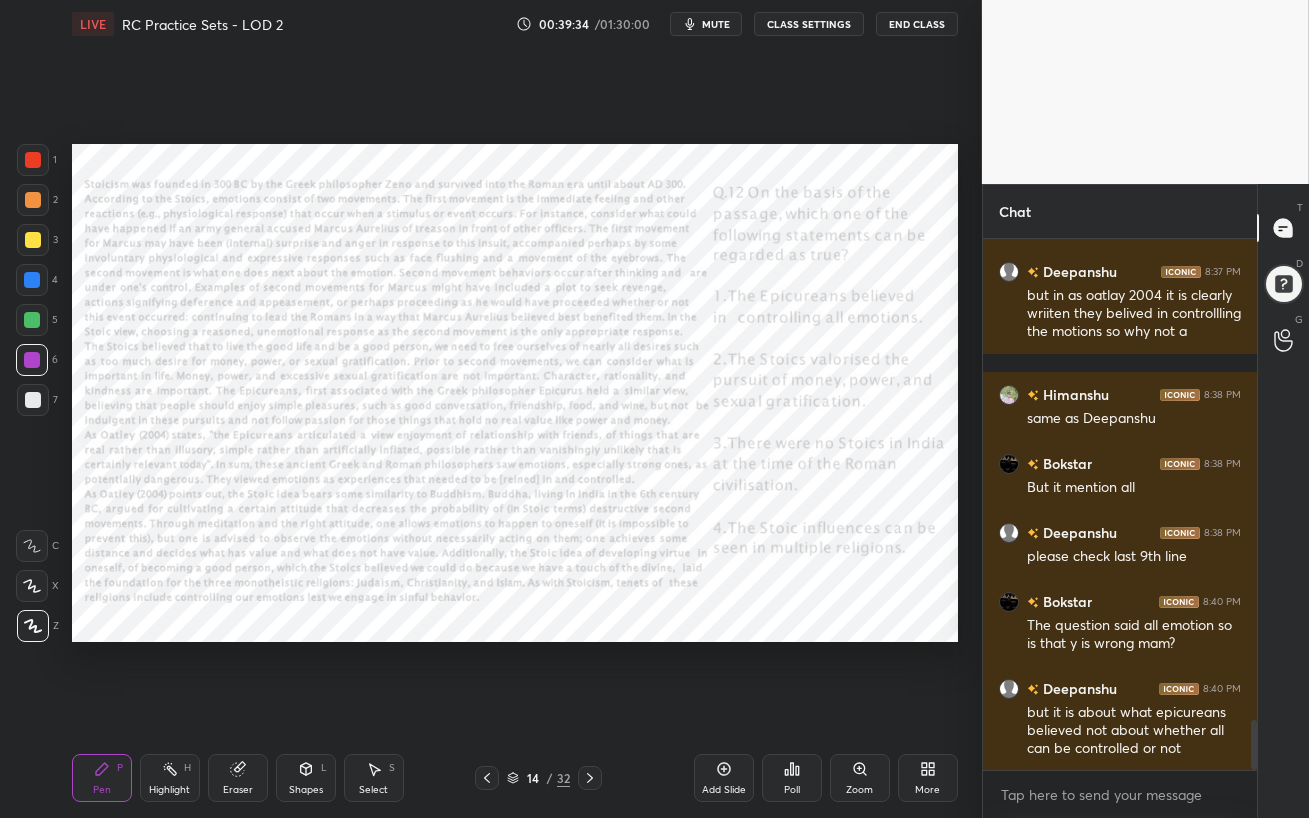 click at bounding box center (32, 360) 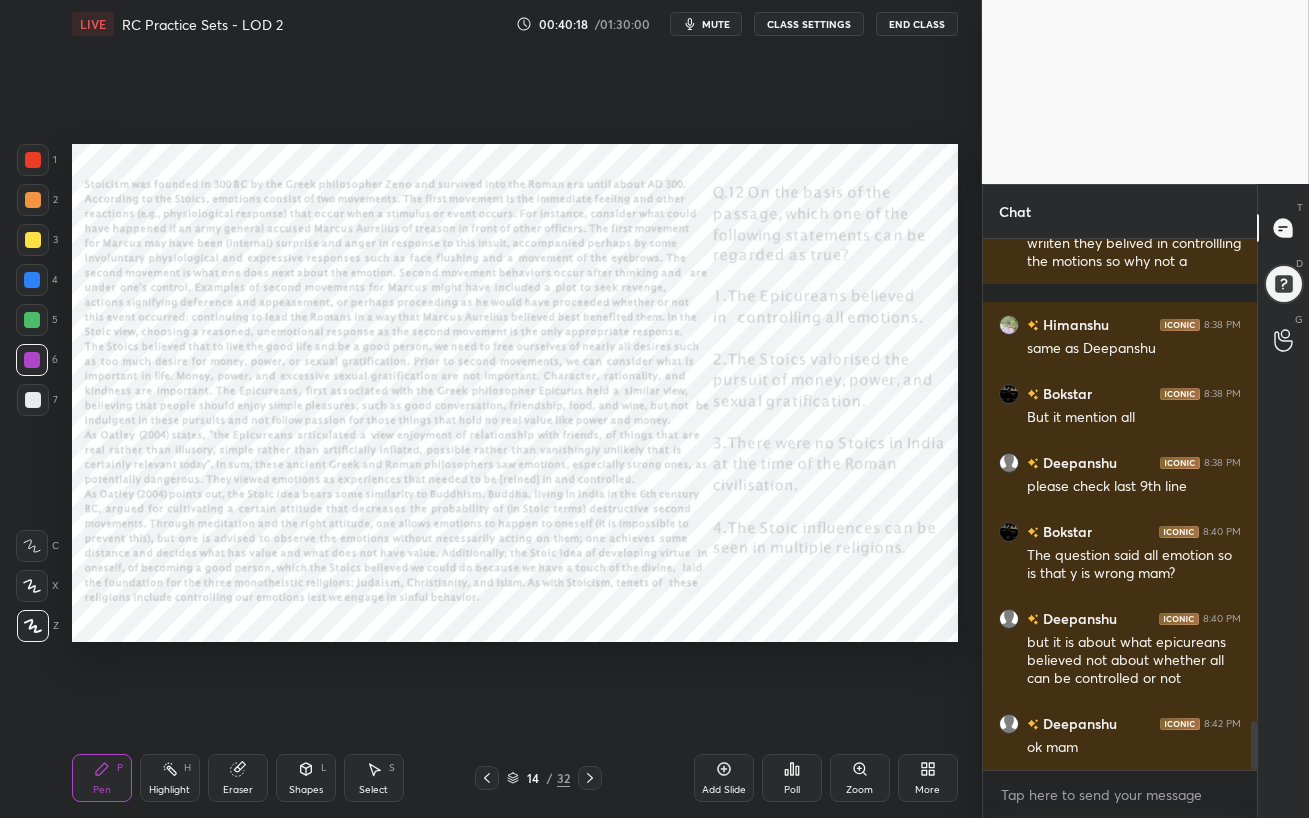 scroll, scrollTop: 5213, scrollLeft: 0, axis: vertical 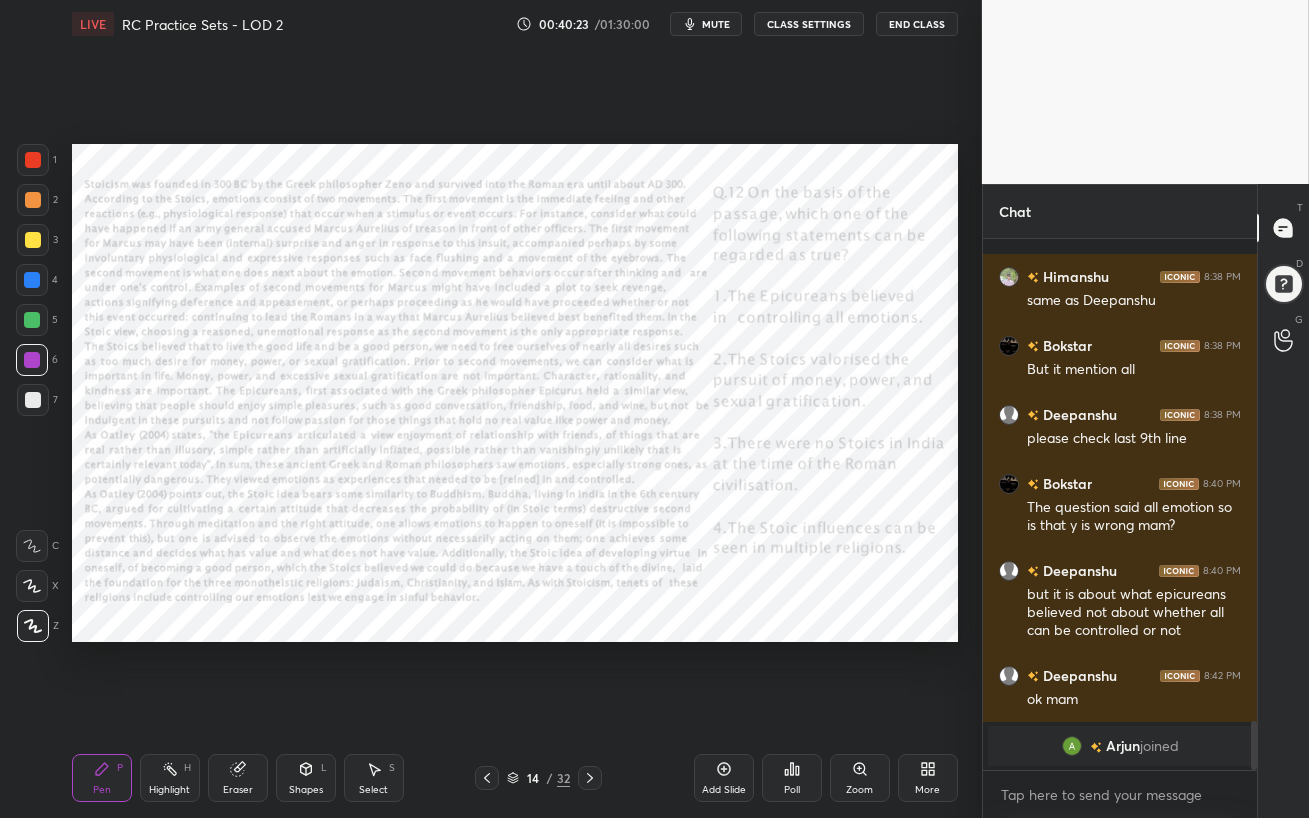 click 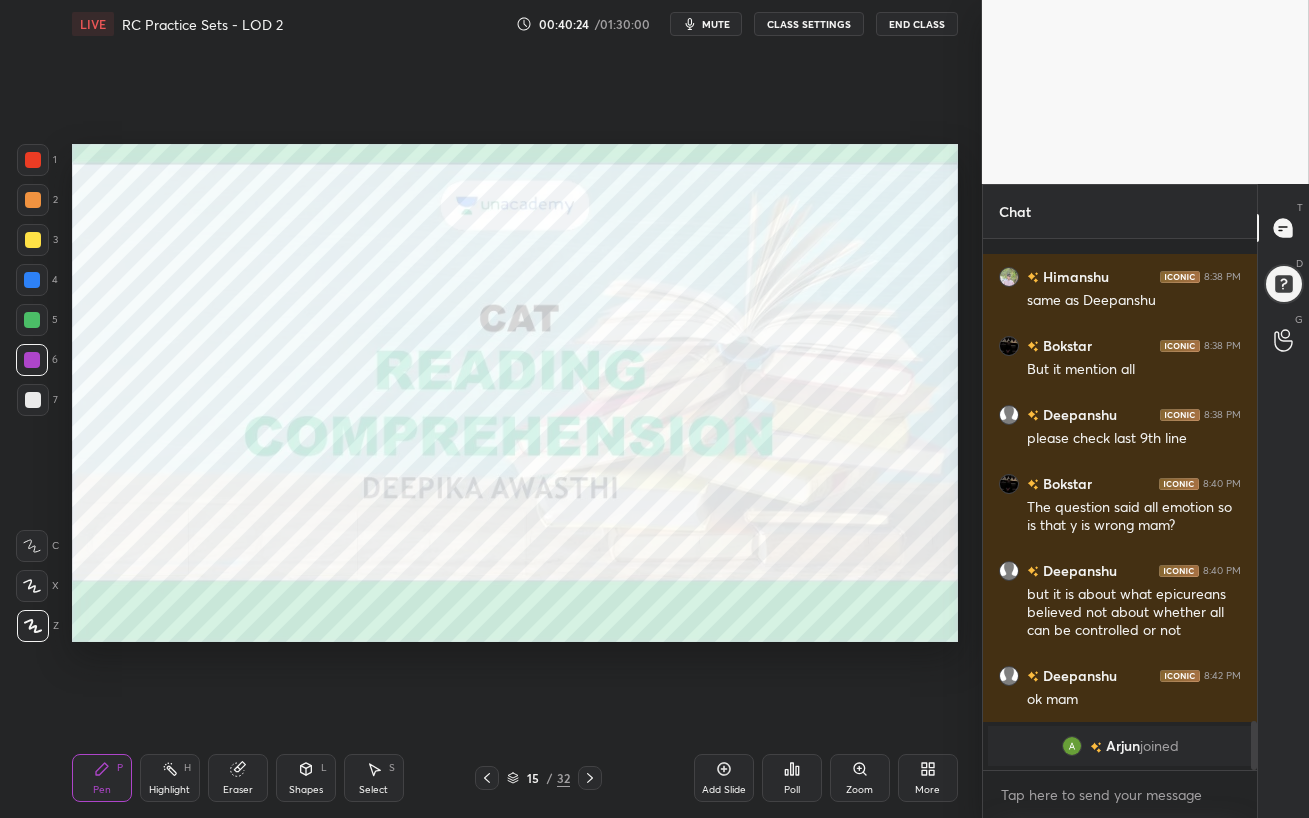 scroll, scrollTop: 484, scrollLeft: 268, axis: both 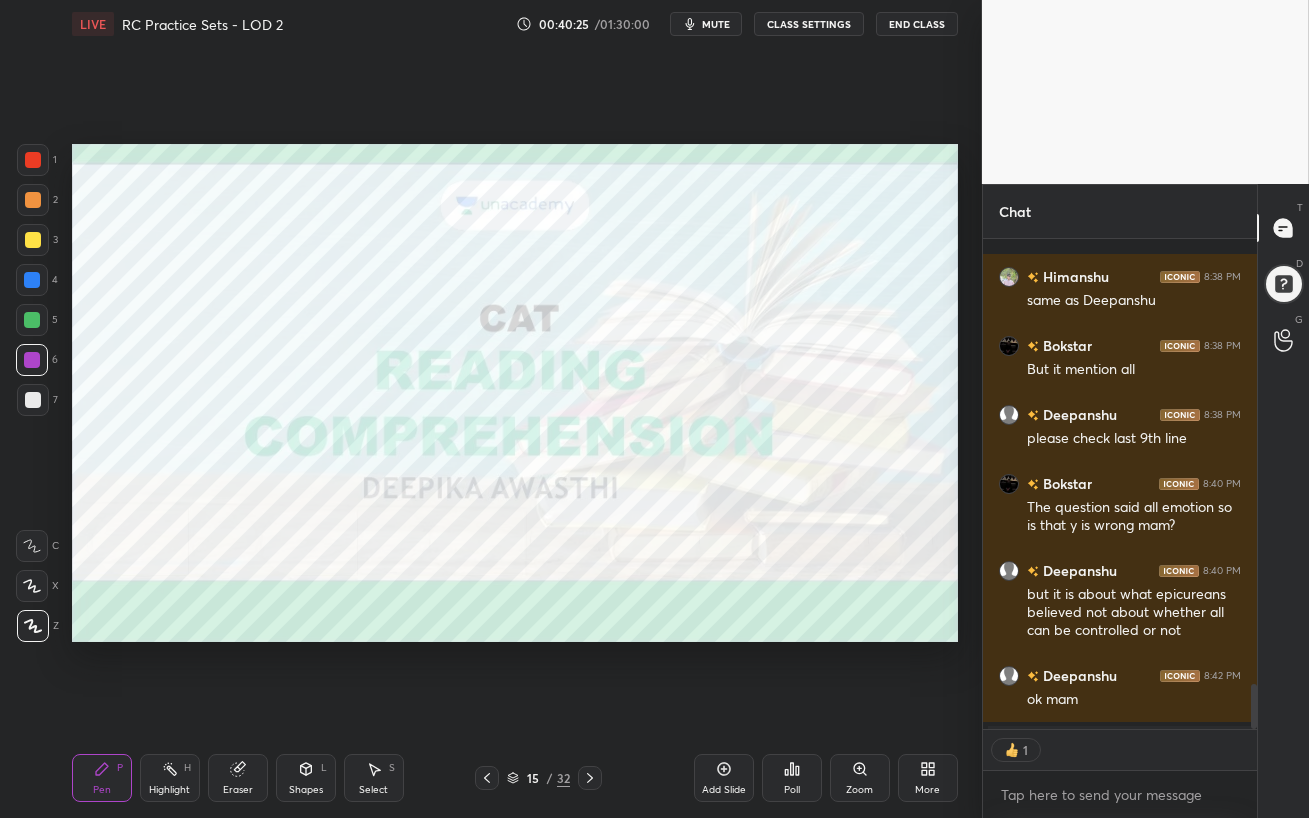 click 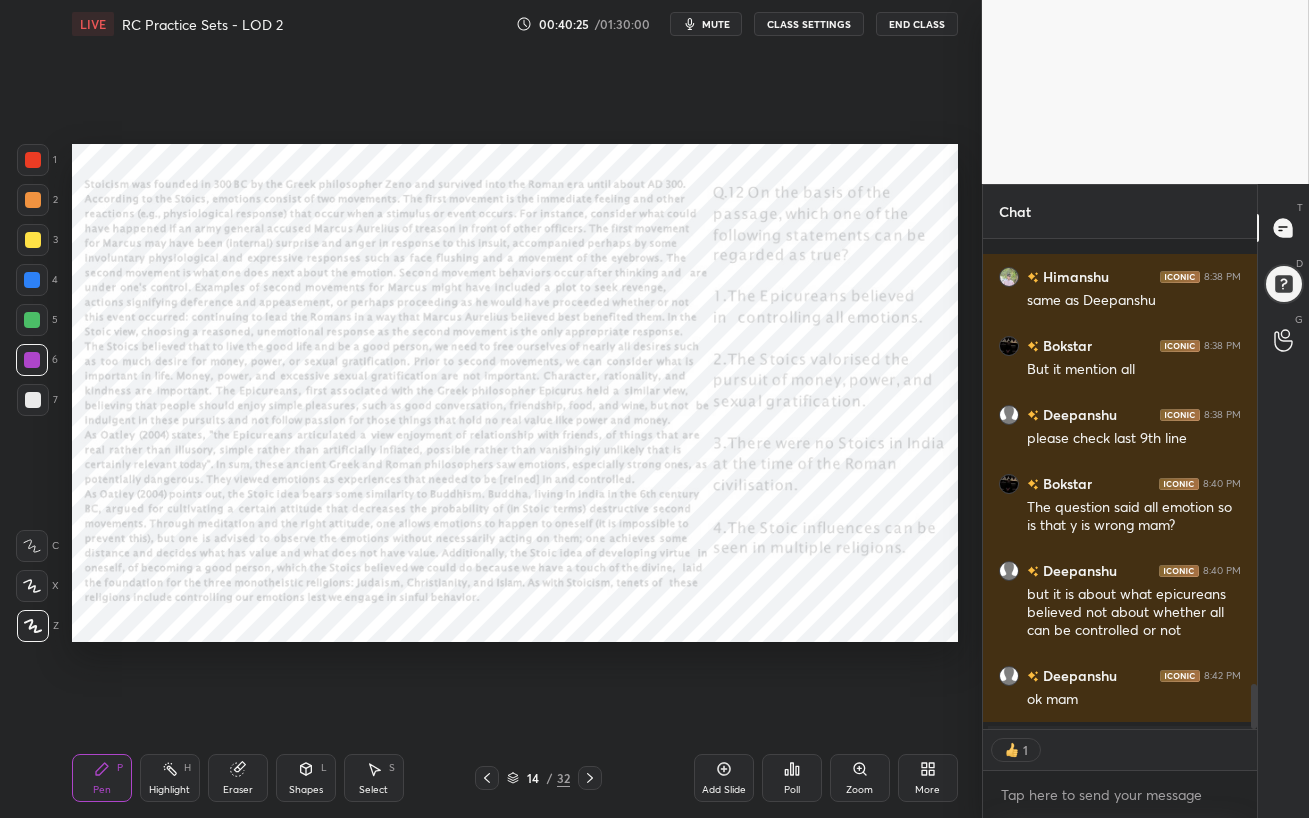 click 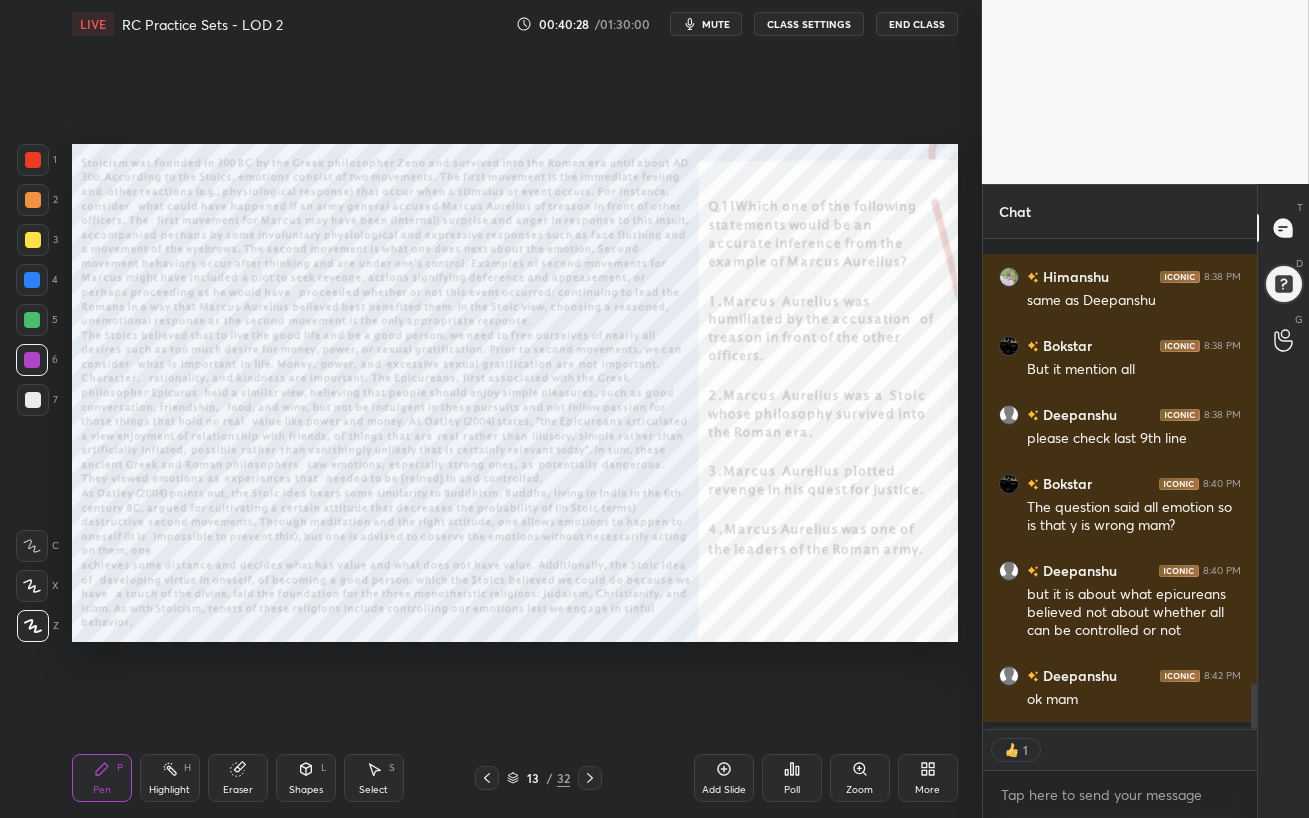 click 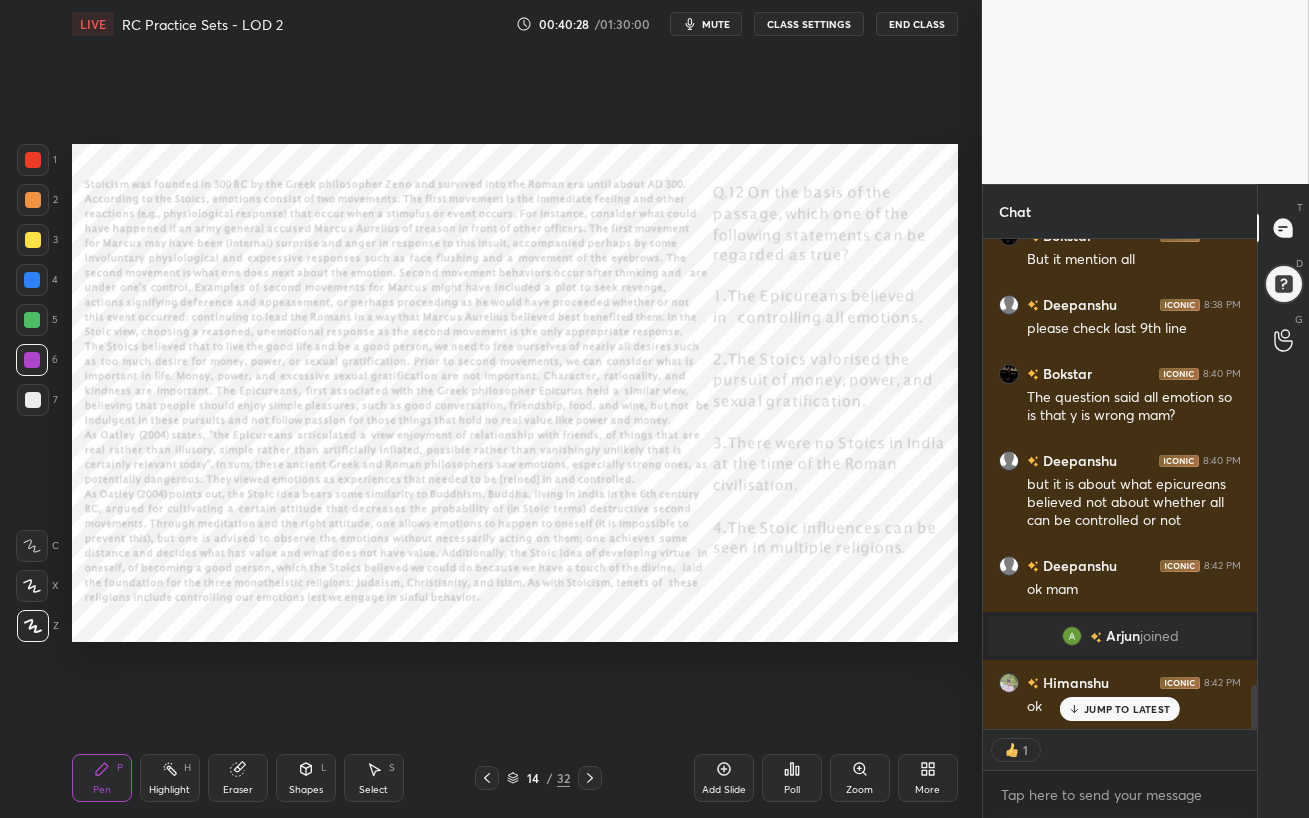 scroll, scrollTop: 4925, scrollLeft: 0, axis: vertical 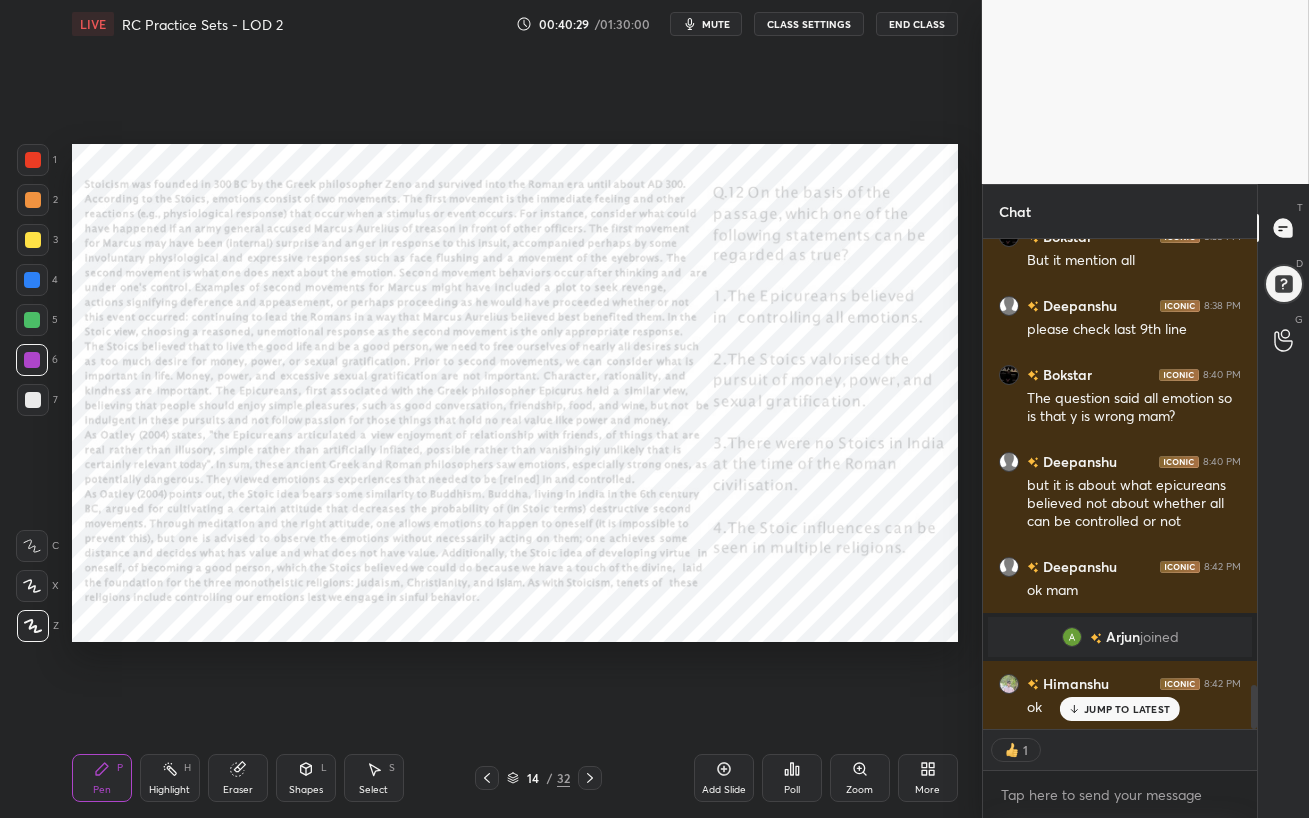 click on "JUMP TO LATEST" at bounding box center (1127, 709) 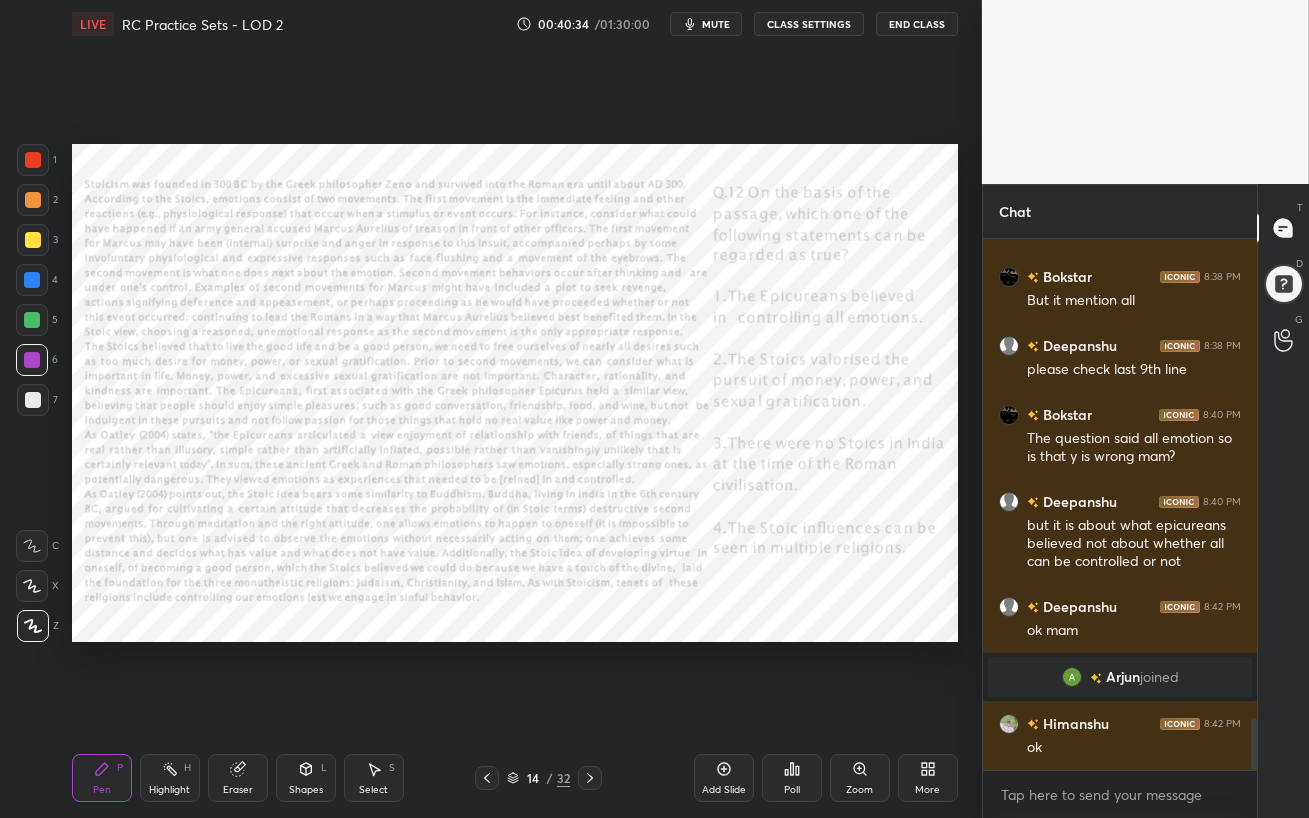 scroll, scrollTop: 6, scrollLeft: 6, axis: both 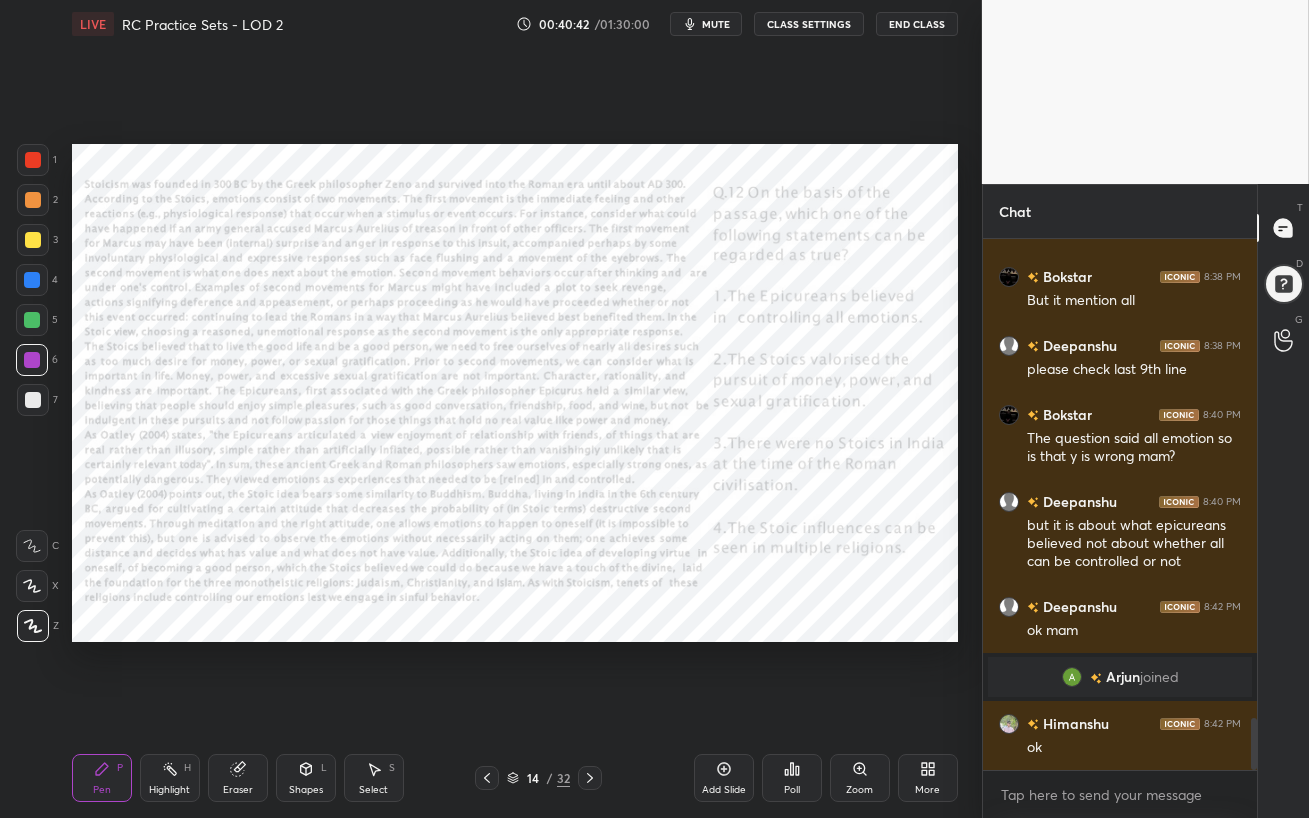 click 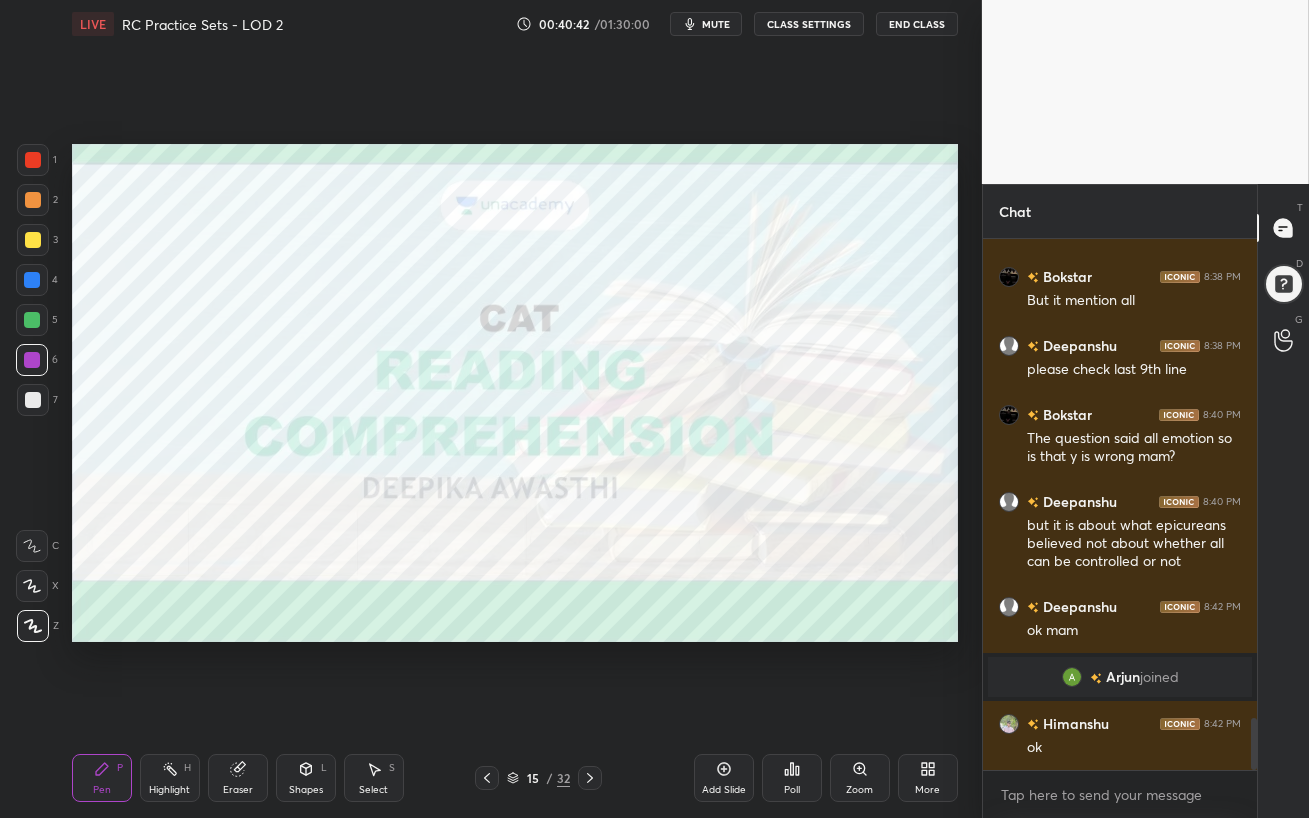 click 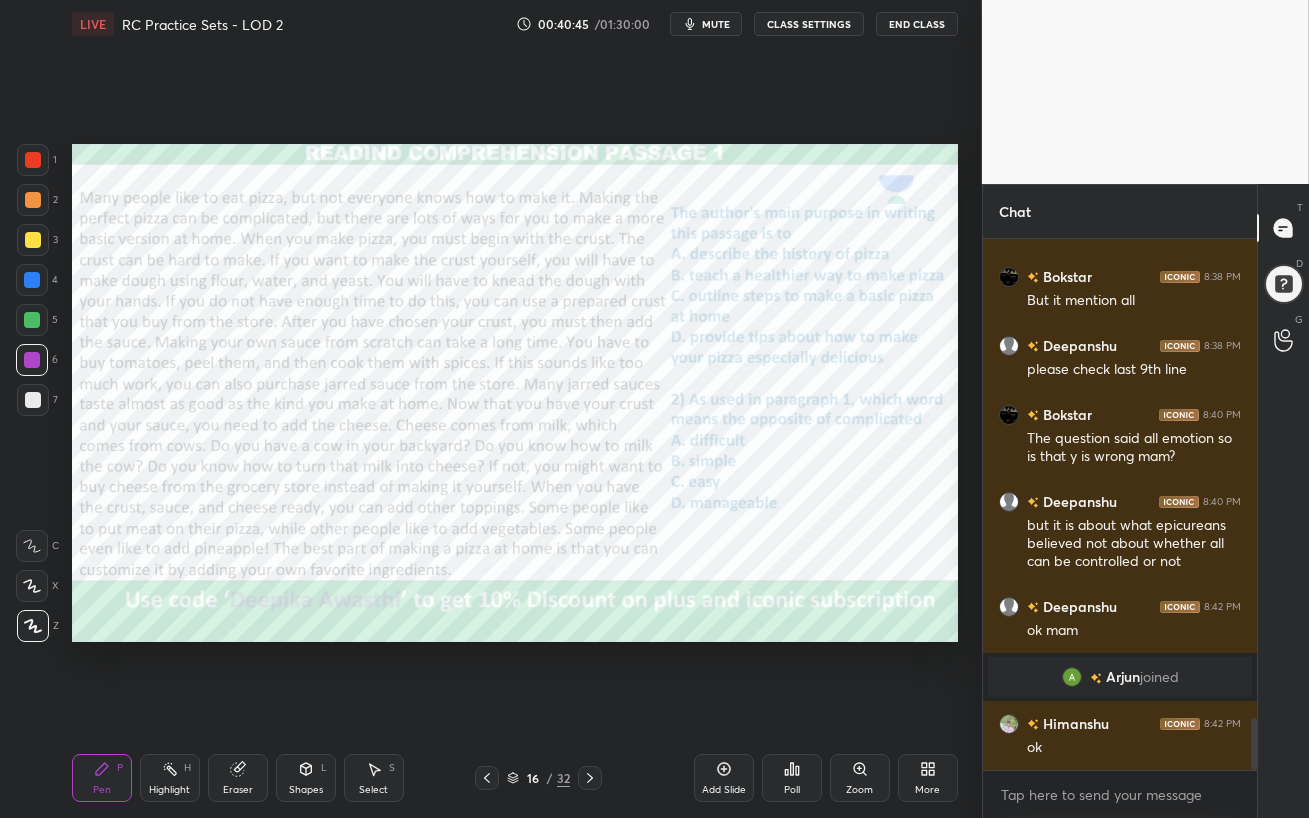 click at bounding box center [32, 320] 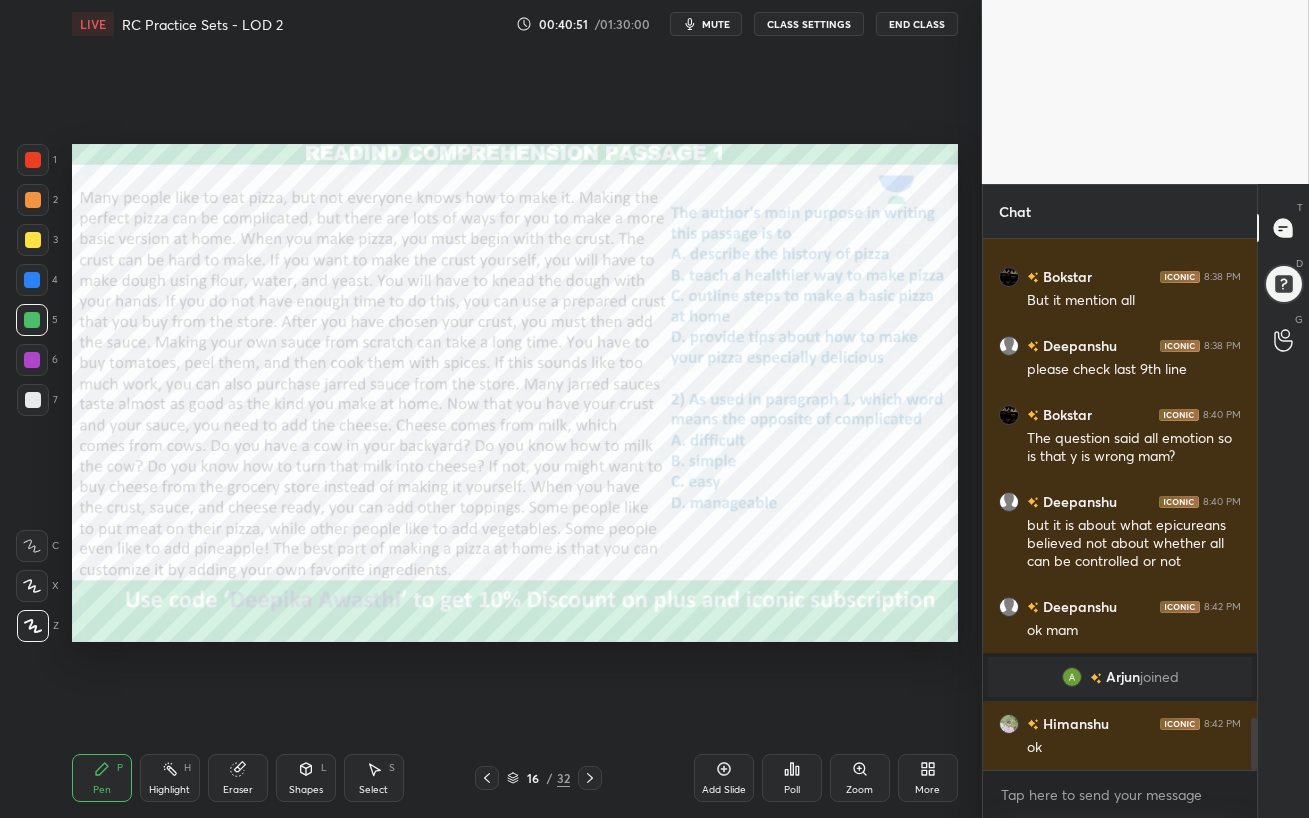 click on "Pen P" at bounding box center (102, 778) 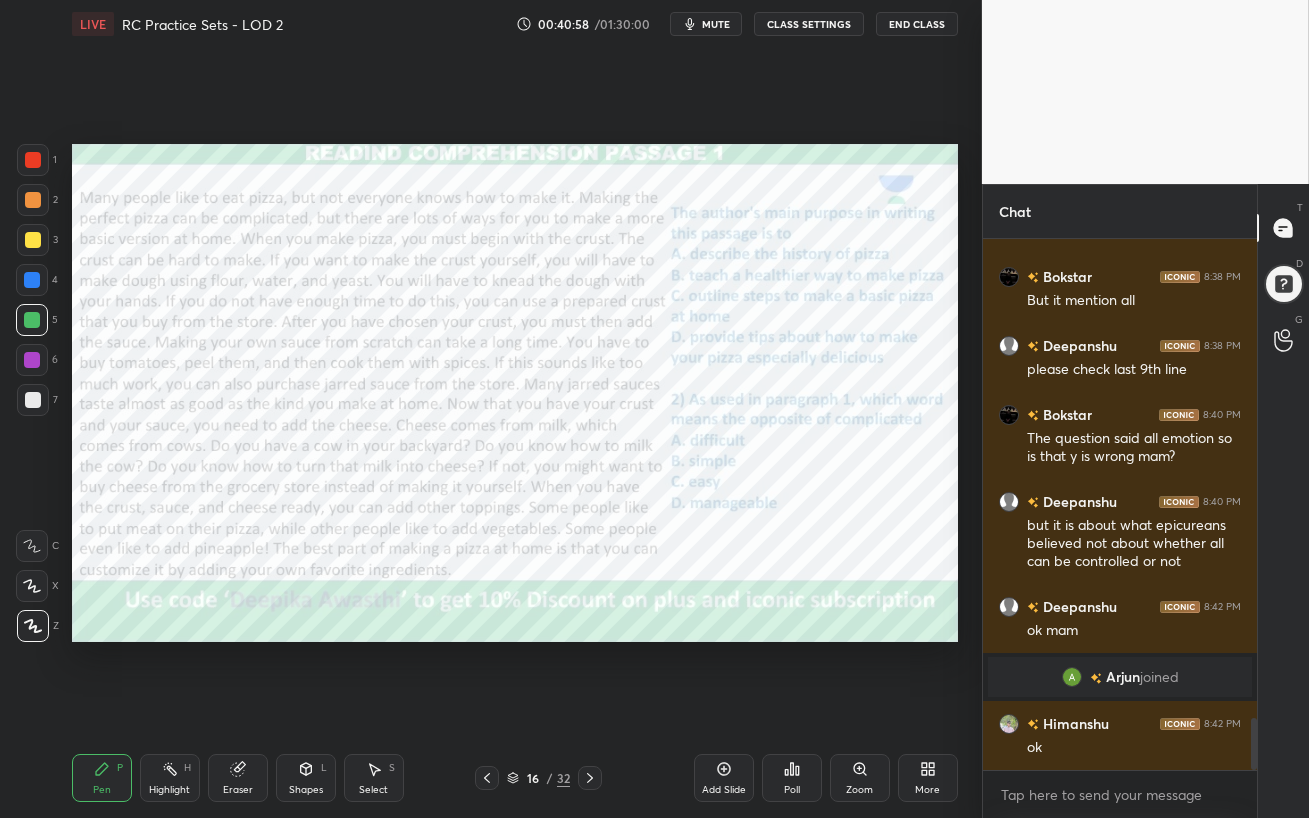 click on "mute" at bounding box center (716, 24) 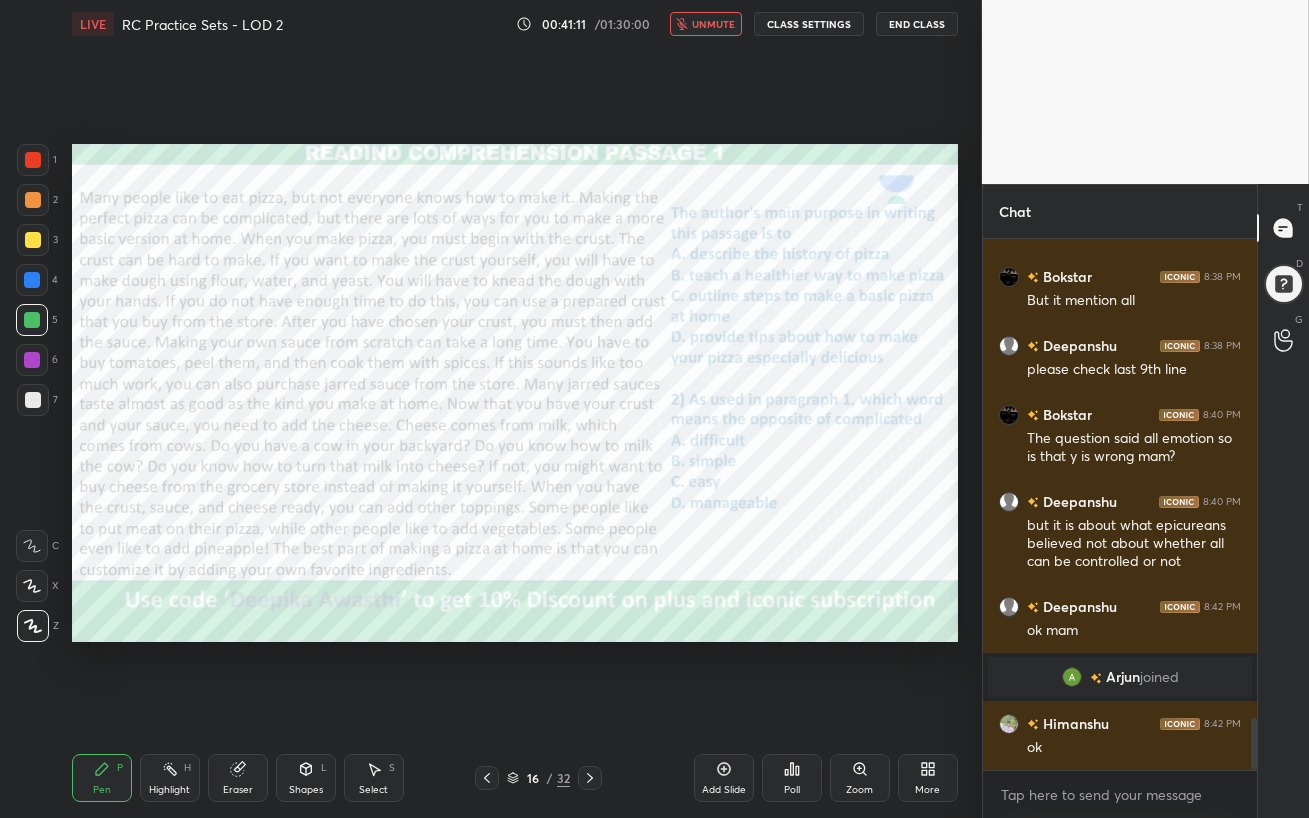 scroll, scrollTop: 4954, scrollLeft: 0, axis: vertical 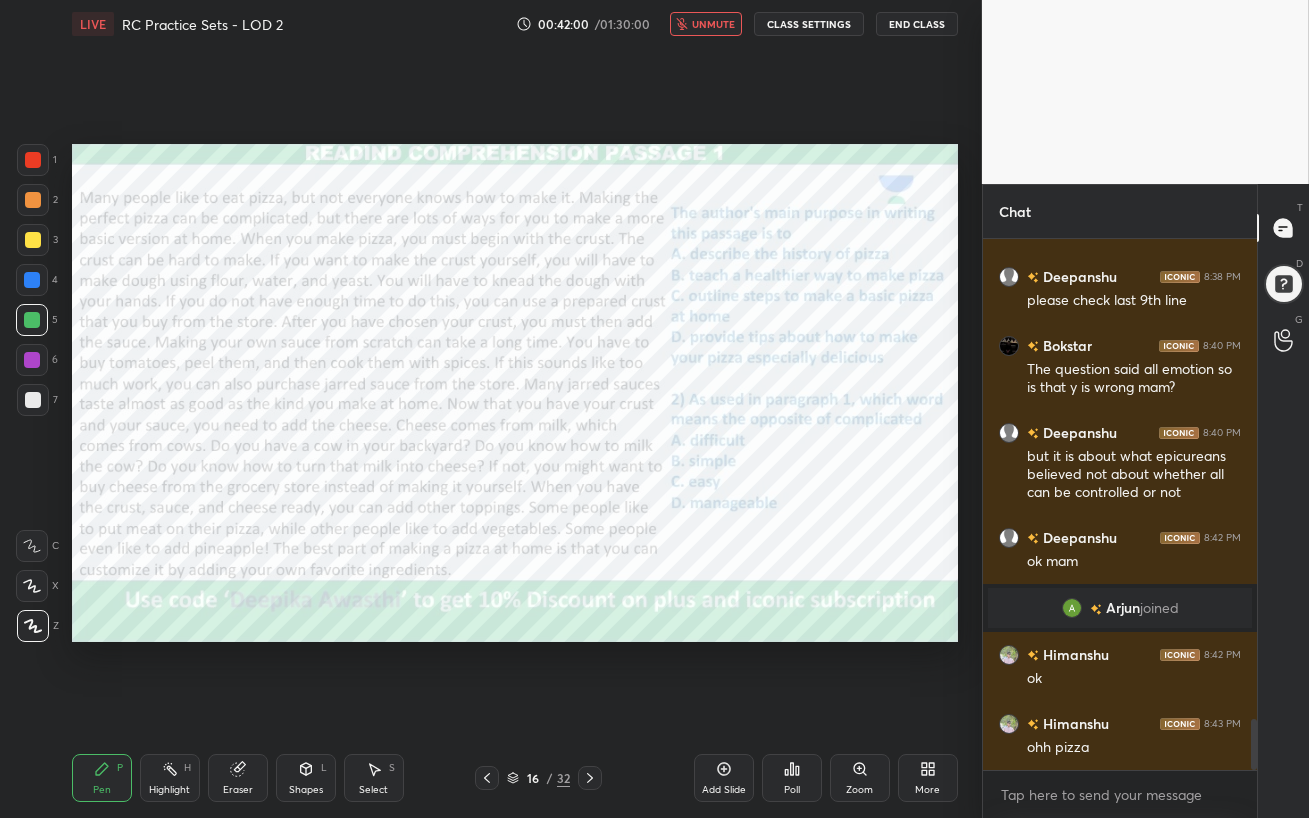 drag, startPoint x: 696, startPoint y: 699, endPoint x: 695, endPoint y: 20, distance: 679.00073 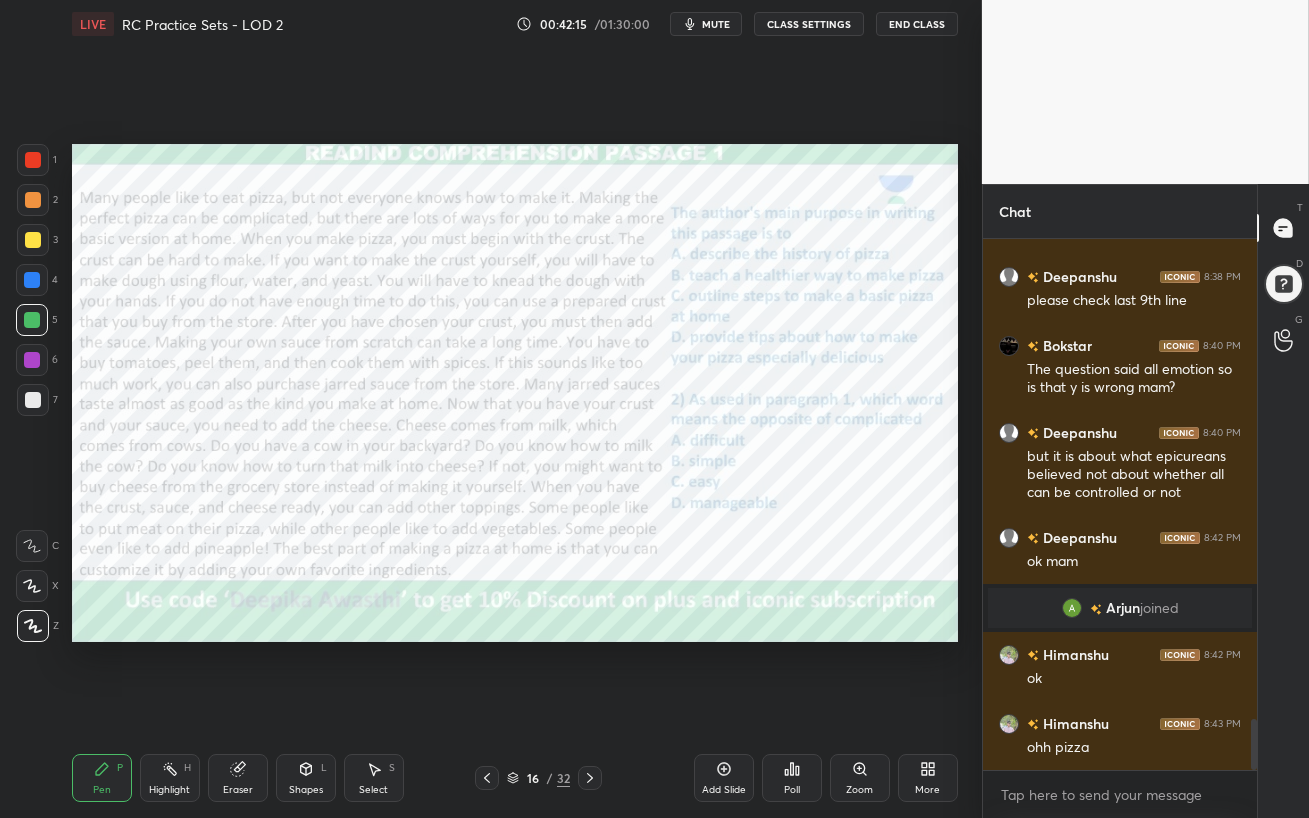 click 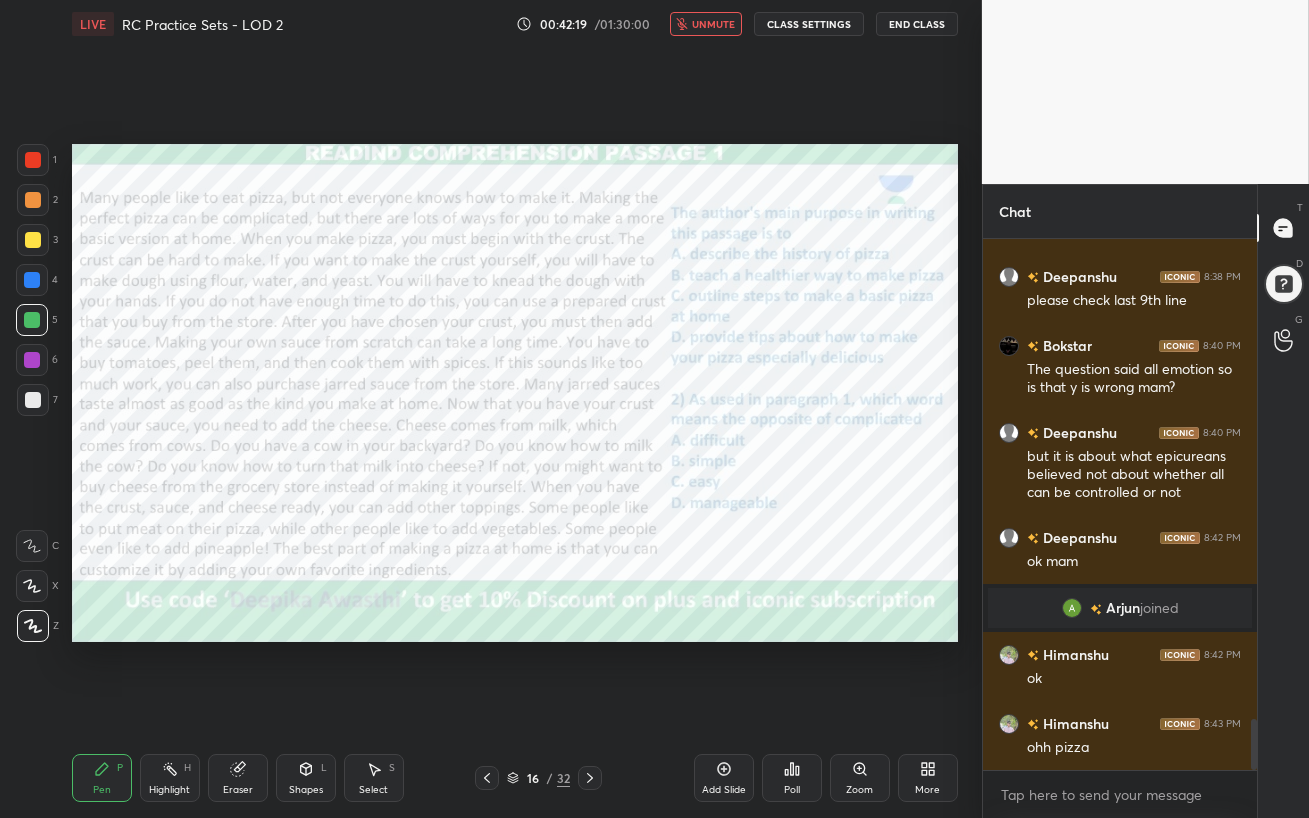 click on "unmute" at bounding box center (713, 24) 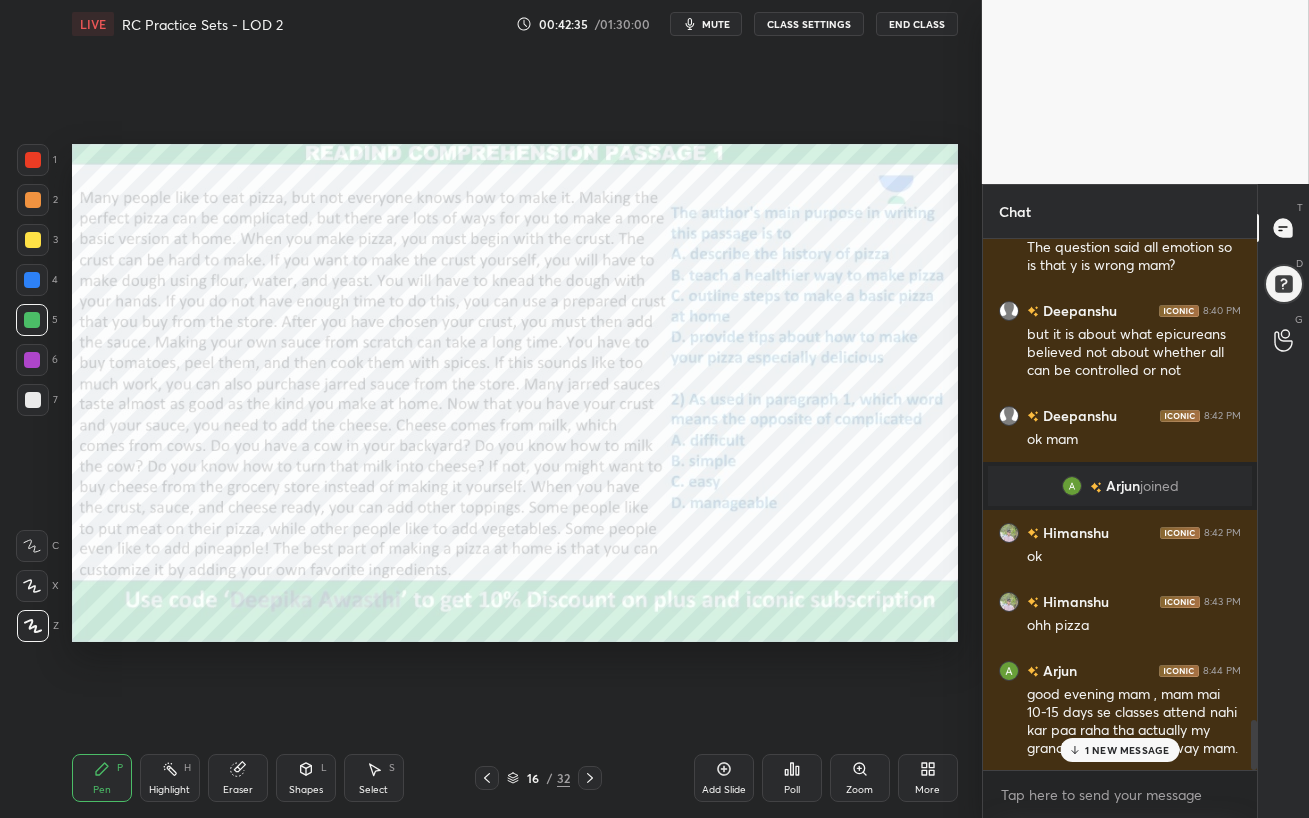 scroll, scrollTop: 5145, scrollLeft: 0, axis: vertical 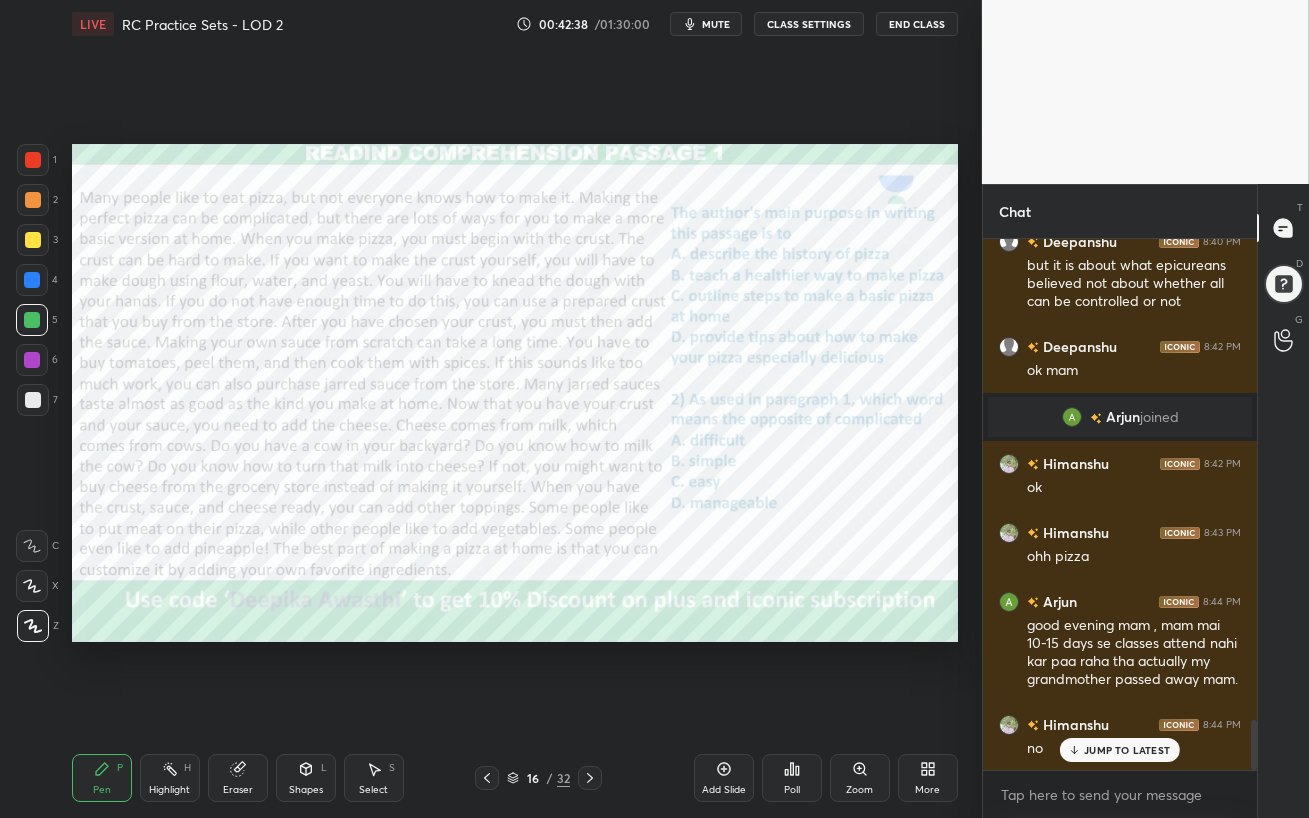 click on "JUMP TO LATEST" at bounding box center (1127, 750) 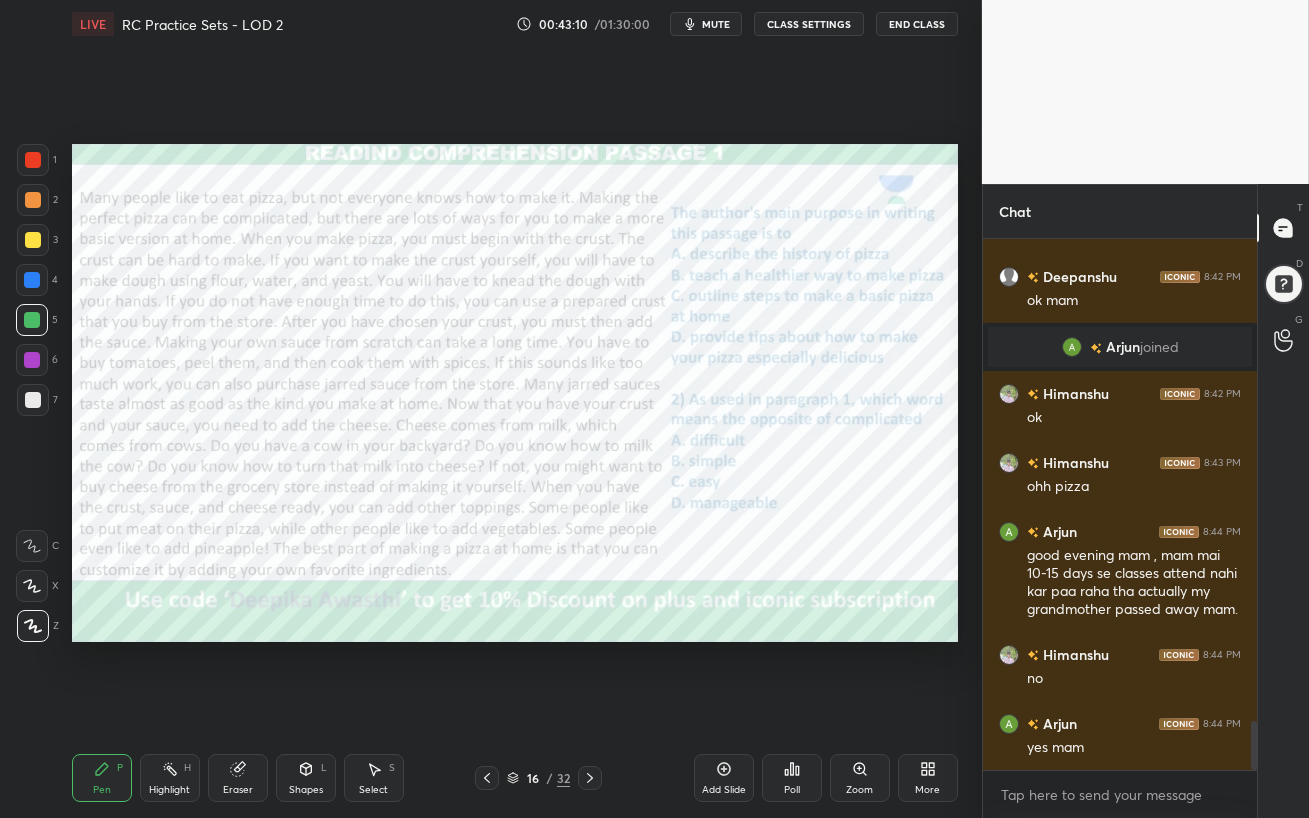 scroll, scrollTop: 5263, scrollLeft: 0, axis: vertical 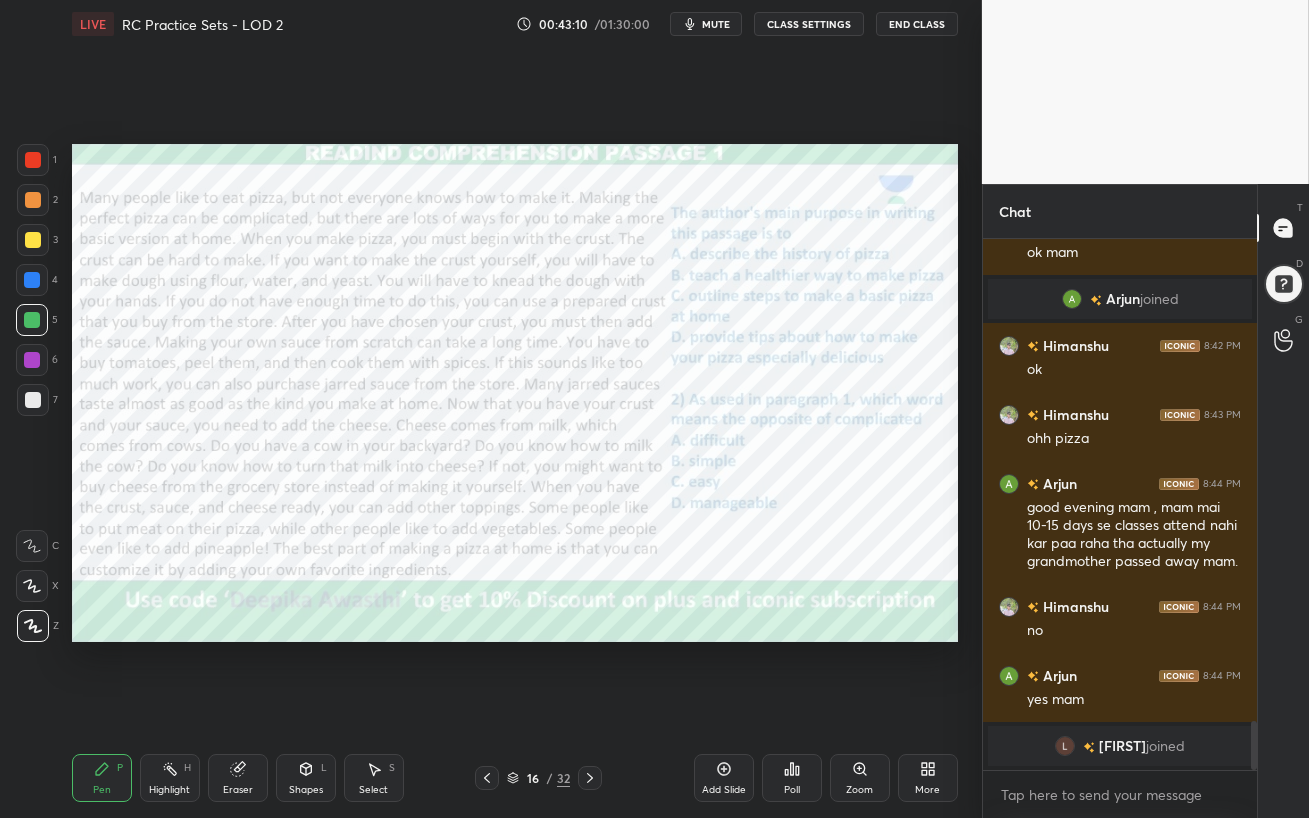 click at bounding box center [32, 360] 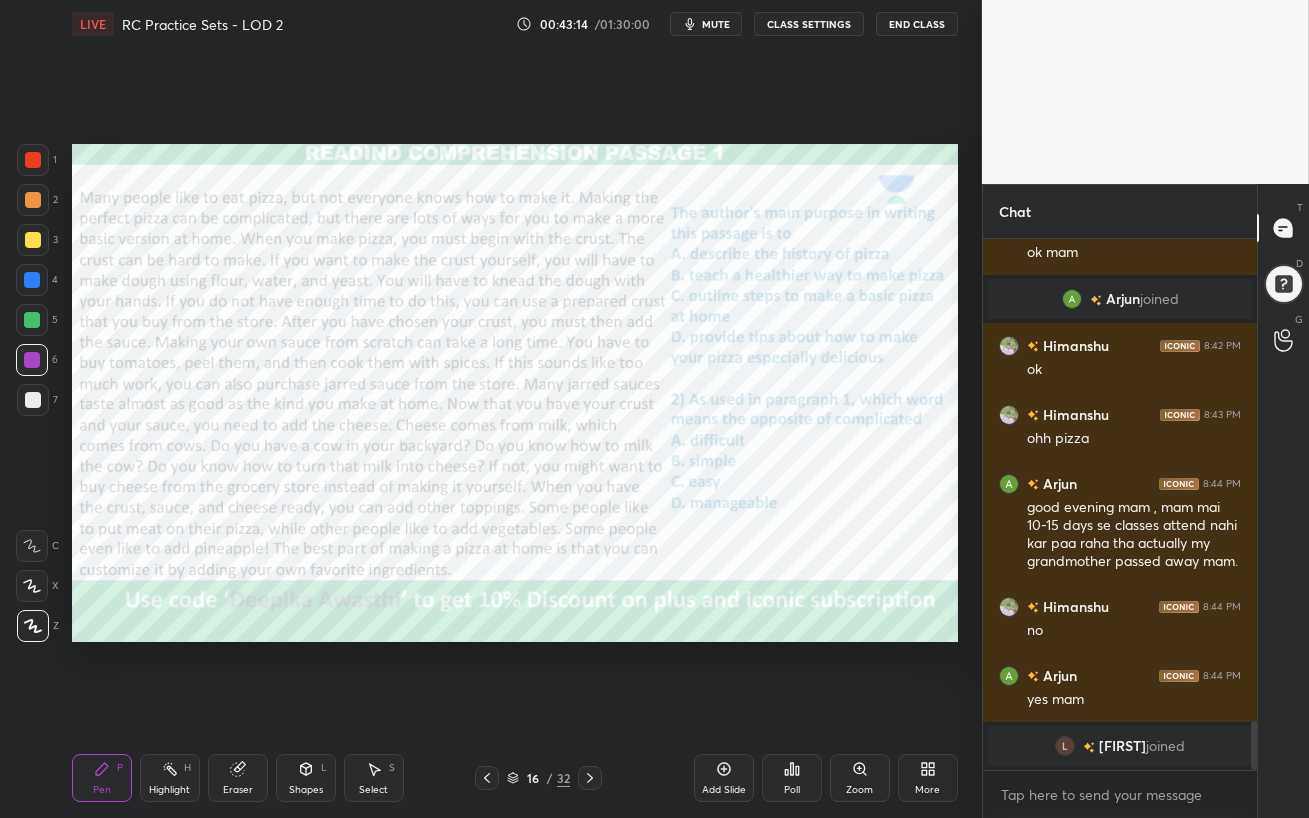 scroll, scrollTop: 5255, scrollLeft: 0, axis: vertical 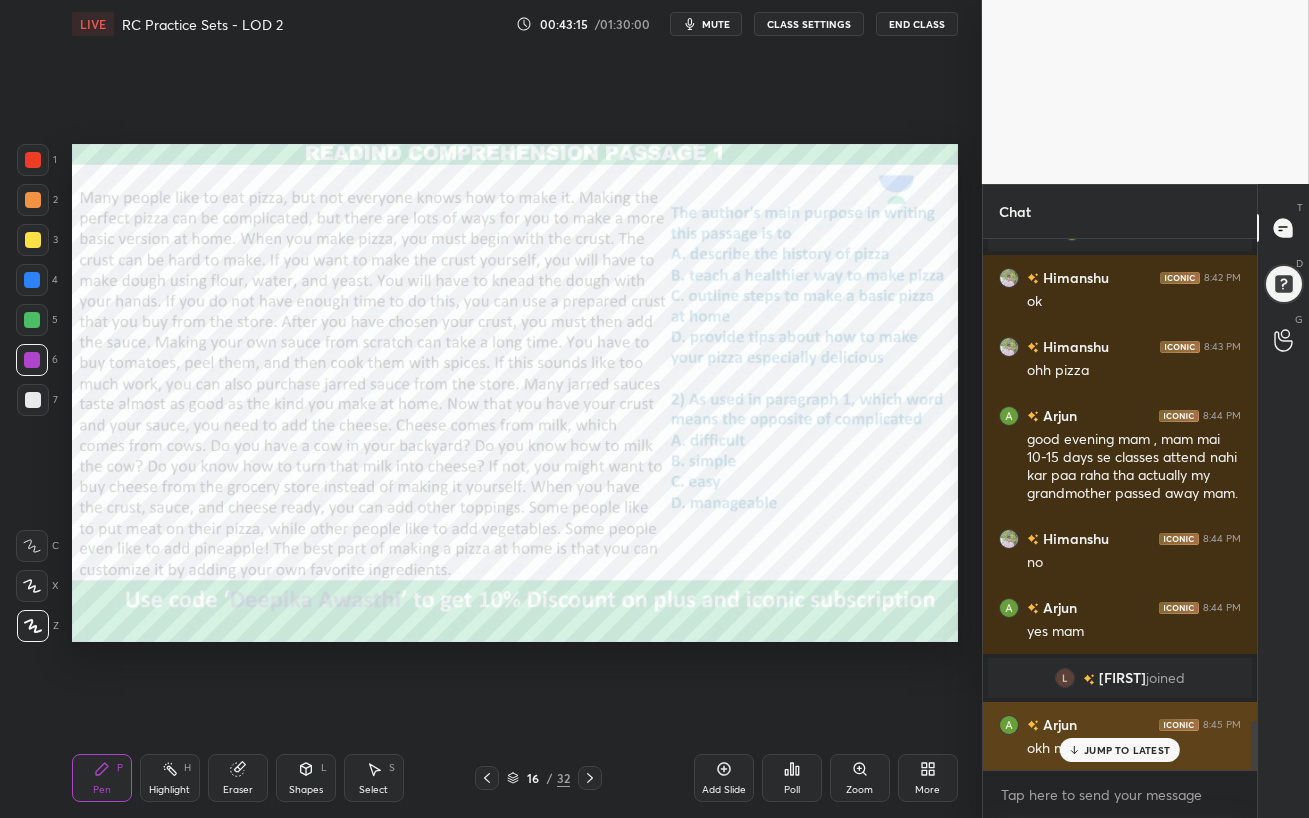 drag, startPoint x: 1009, startPoint y: 746, endPoint x: 1044, endPoint y: 753, distance: 35.69314 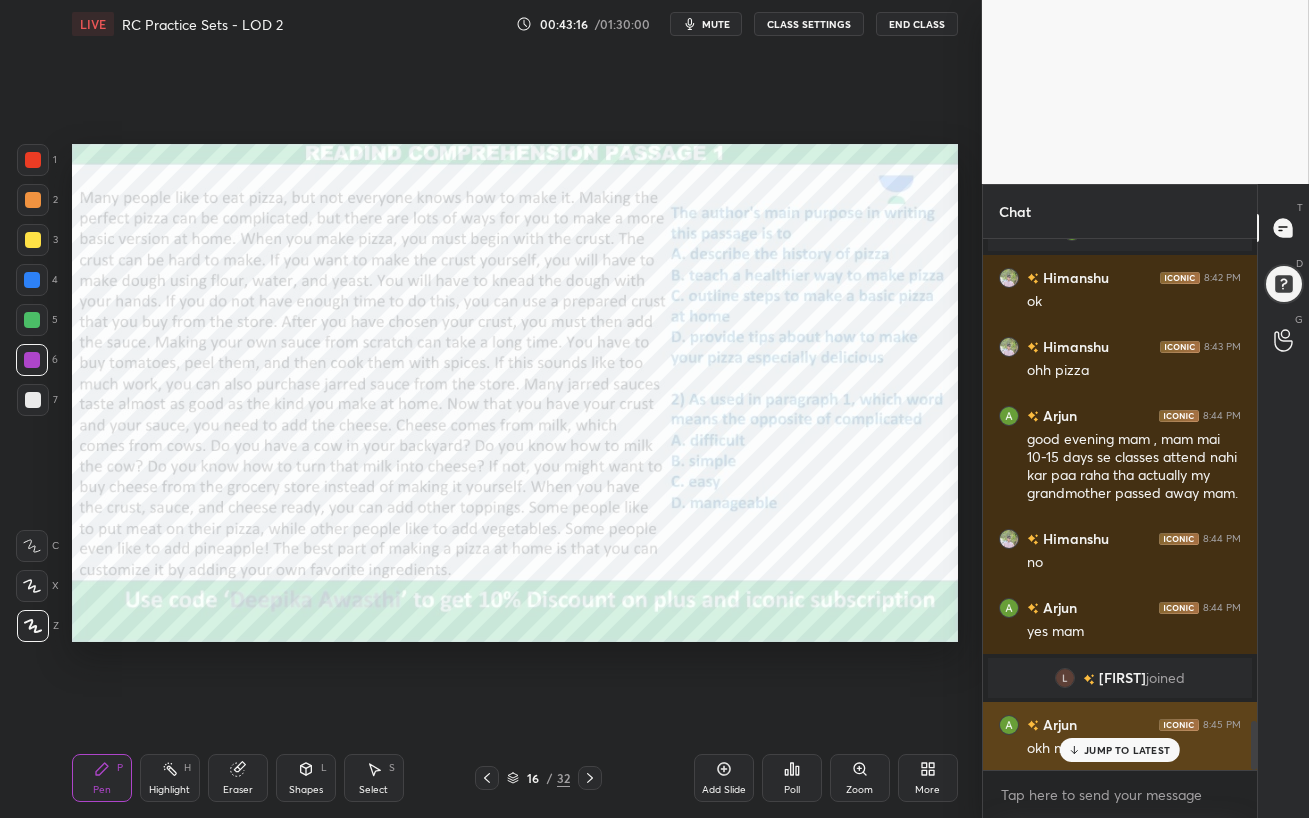 click on "JUMP TO LATEST" at bounding box center [1120, 750] 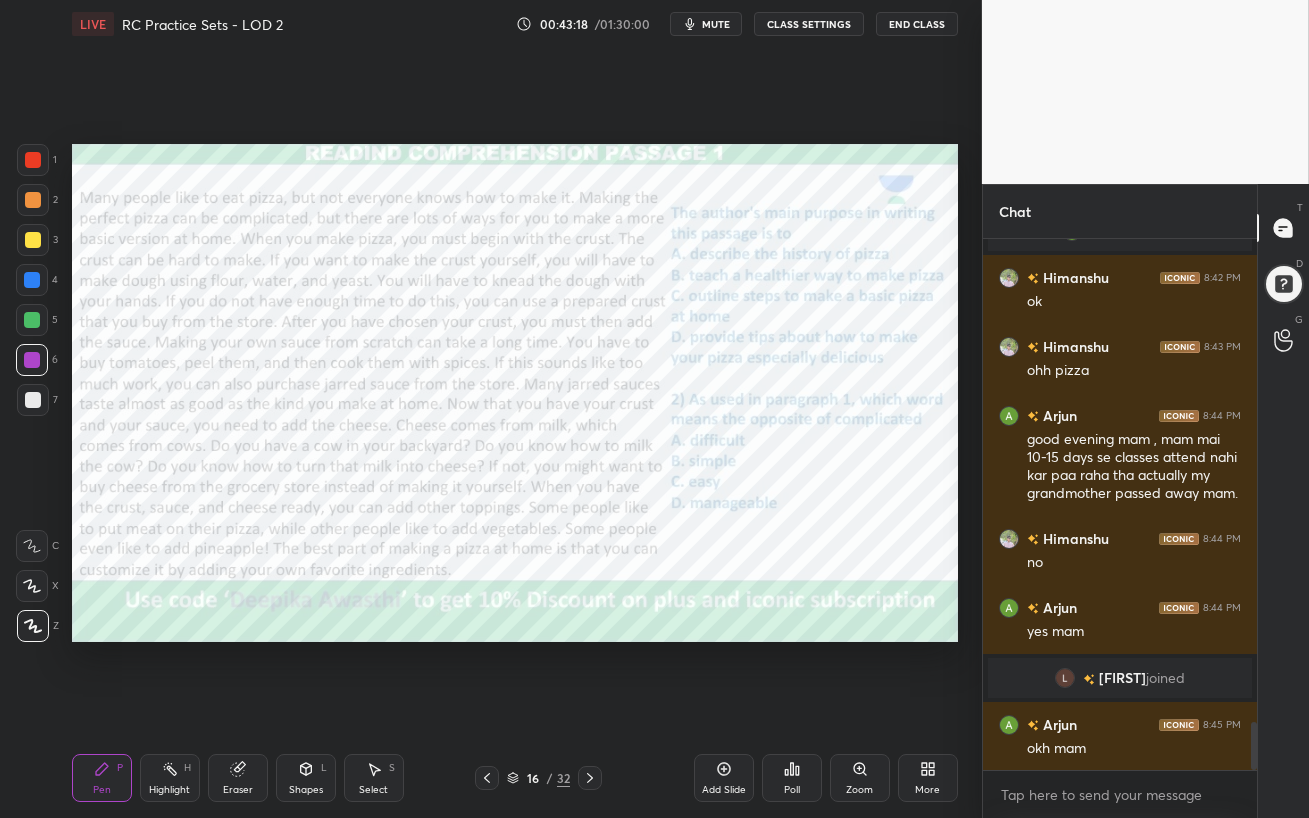 scroll, scrollTop: 5325, scrollLeft: 0, axis: vertical 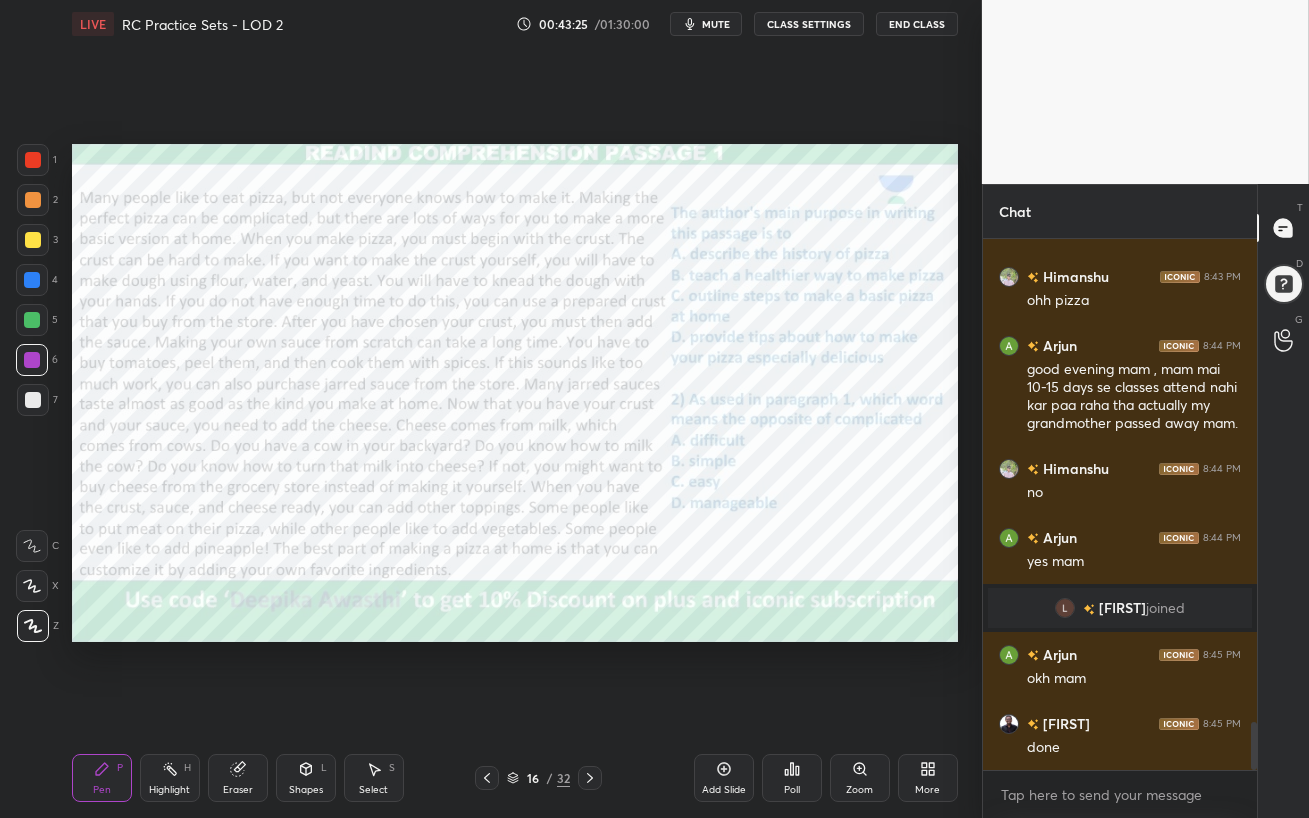 click at bounding box center [32, 280] 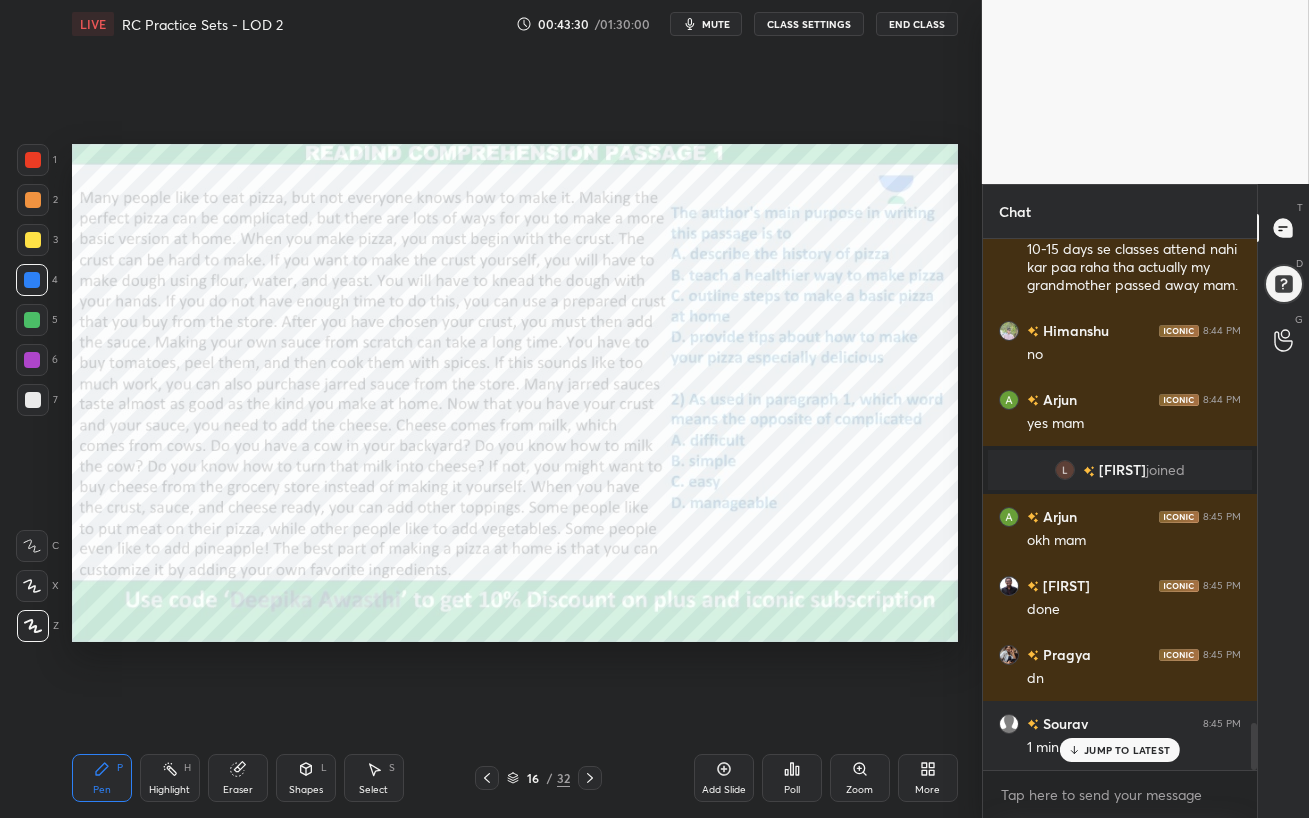 scroll, scrollTop: 5531, scrollLeft: 0, axis: vertical 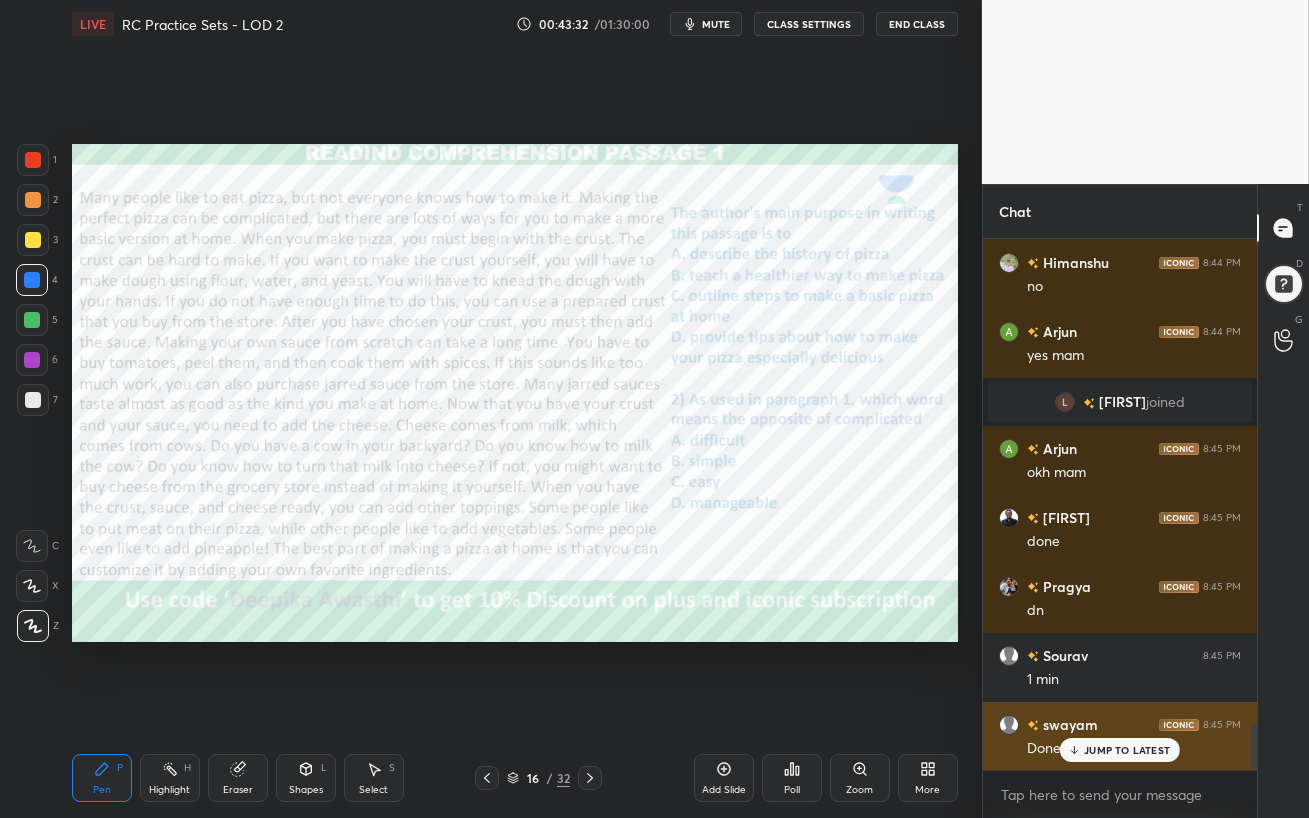 click on "JUMP TO LATEST" at bounding box center [1127, 750] 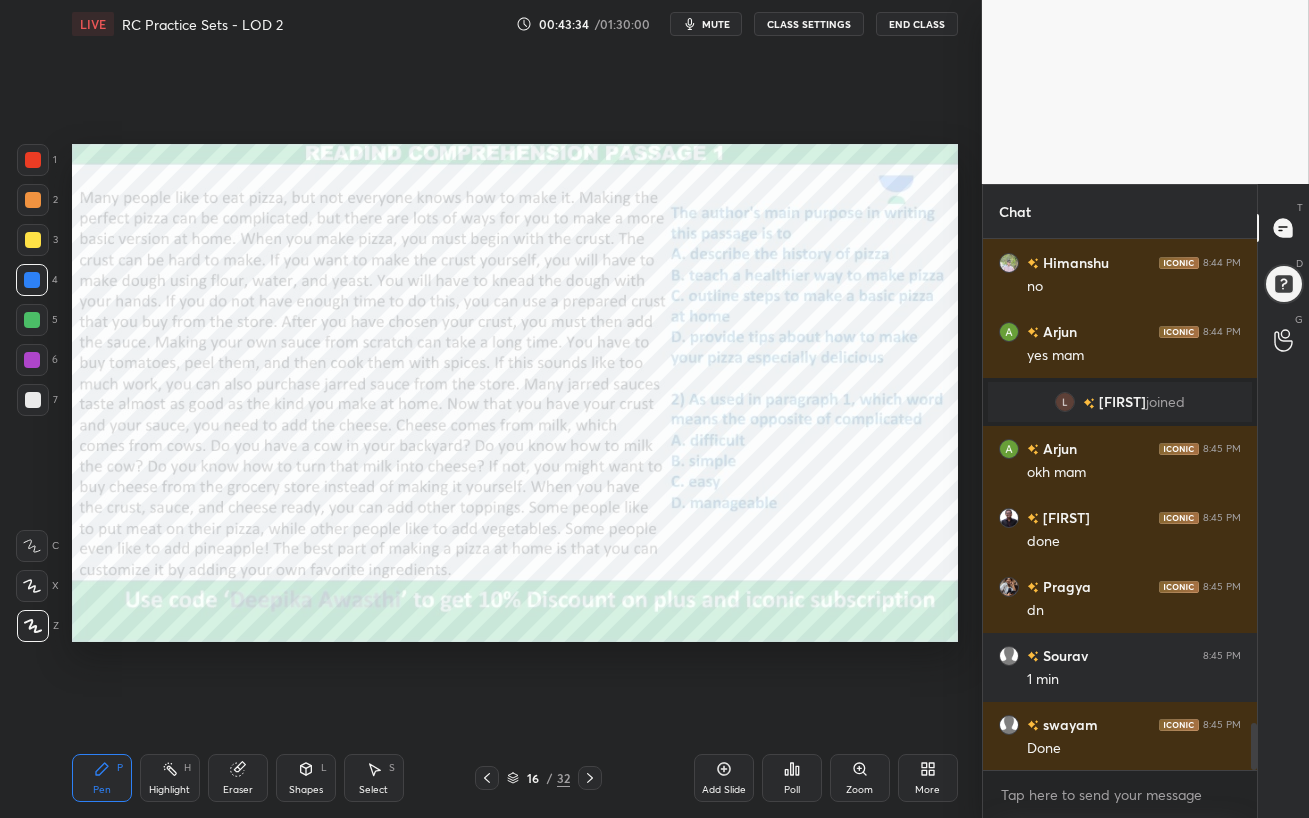 click on "mute" at bounding box center [706, 24] 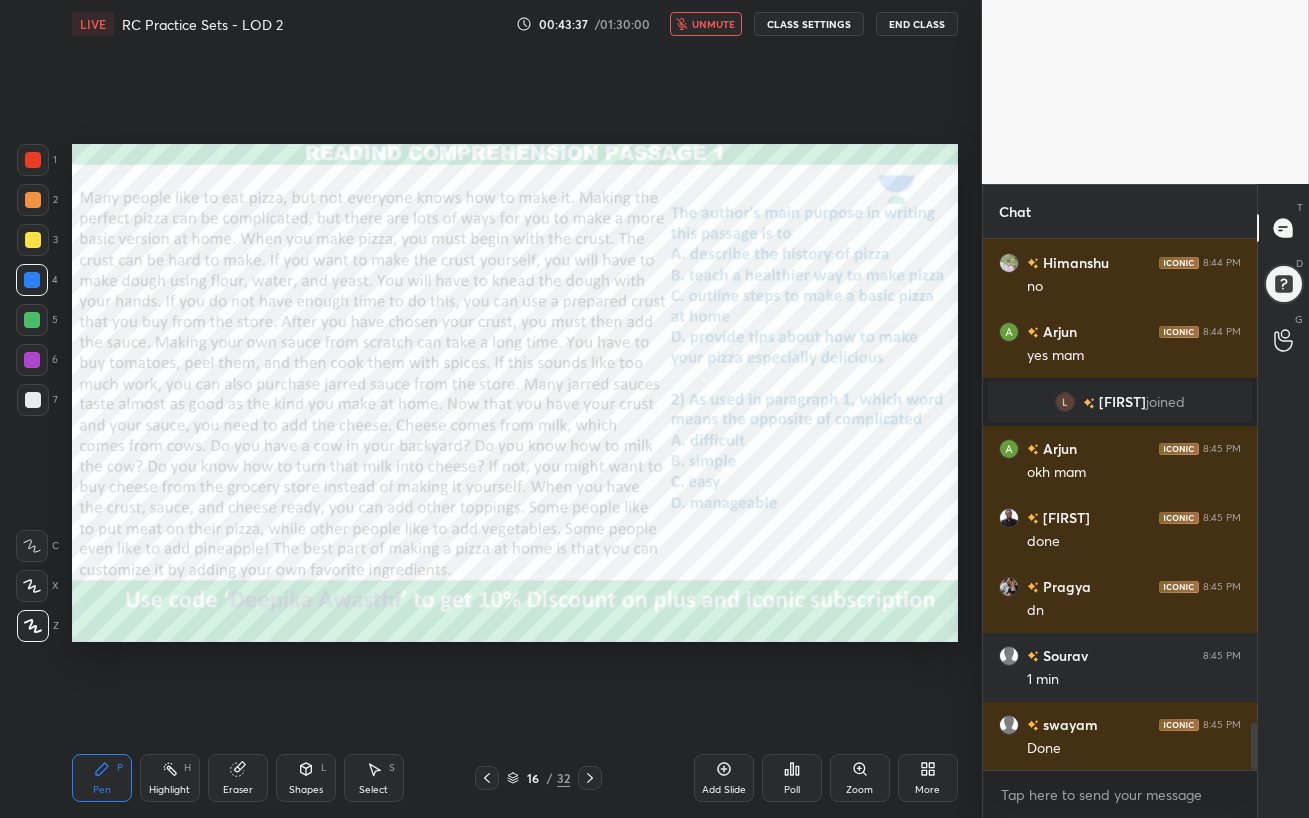drag, startPoint x: 714, startPoint y: 25, endPoint x: 719, endPoint y: 39, distance: 14.866069 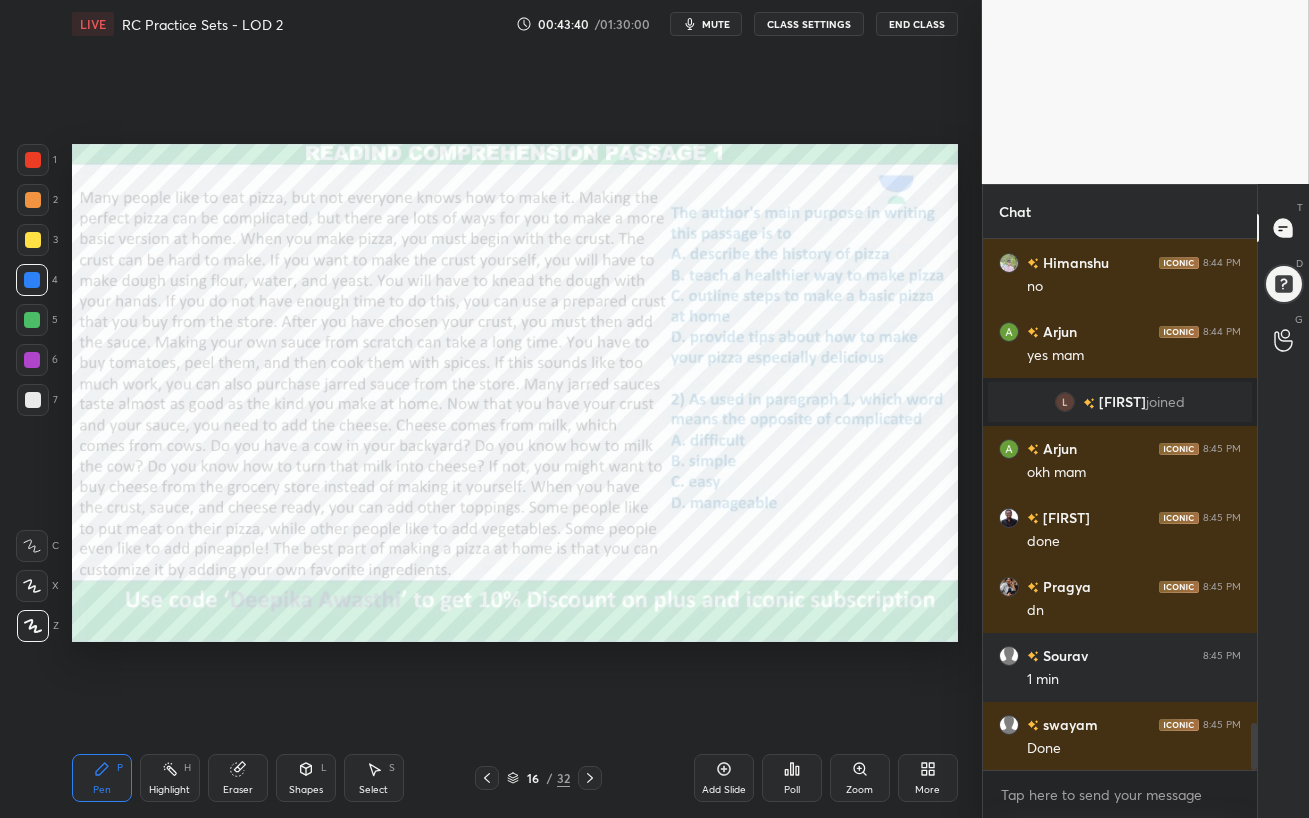 click on "mute" at bounding box center [716, 24] 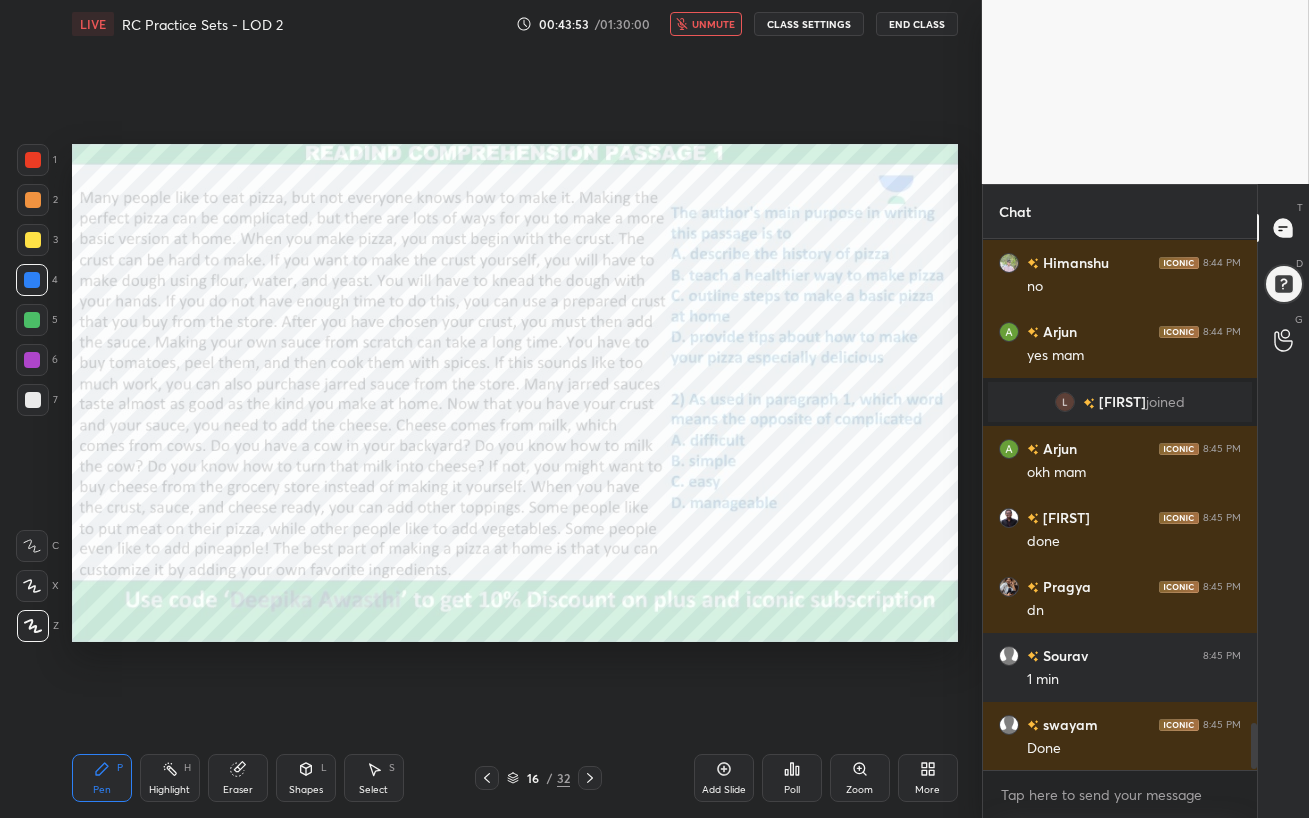 scroll, scrollTop: 5600, scrollLeft: 0, axis: vertical 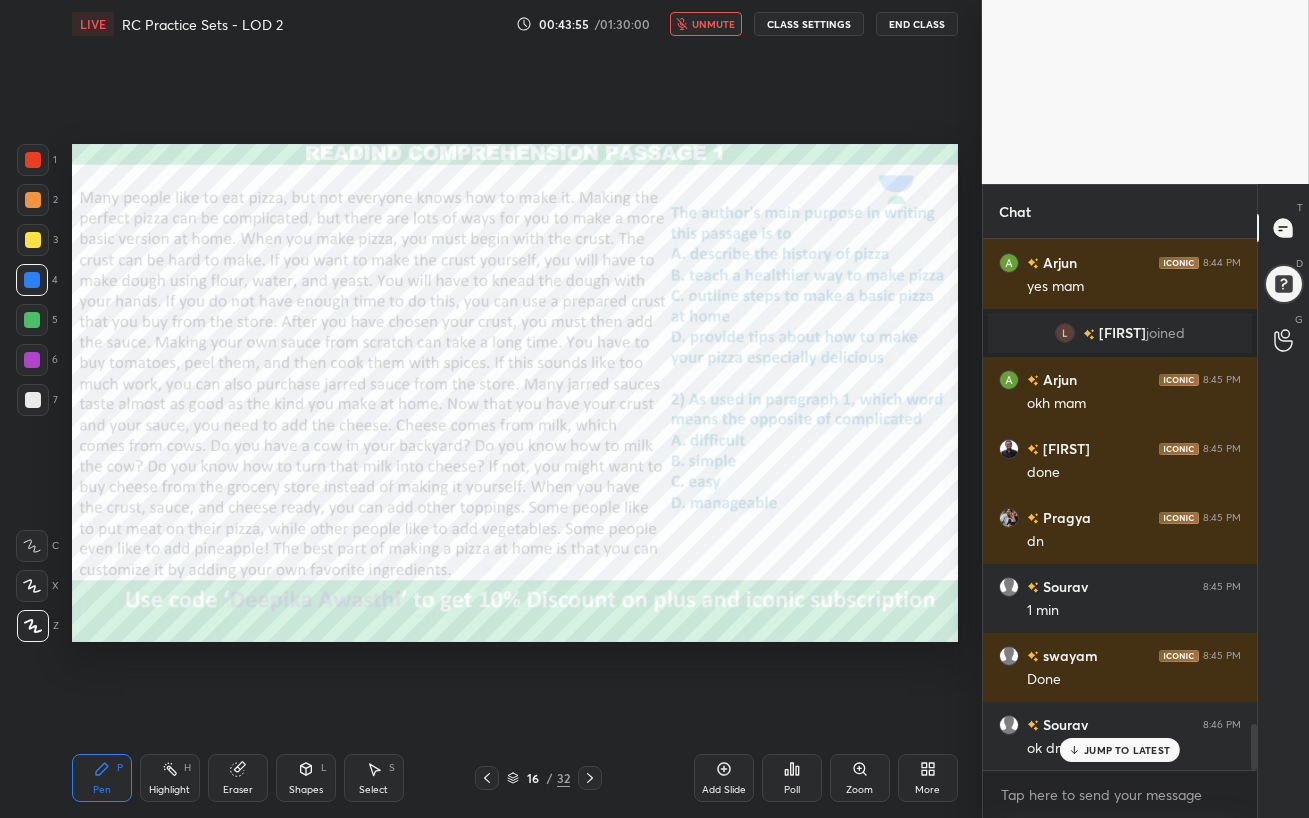 click on "unmute" at bounding box center (713, 24) 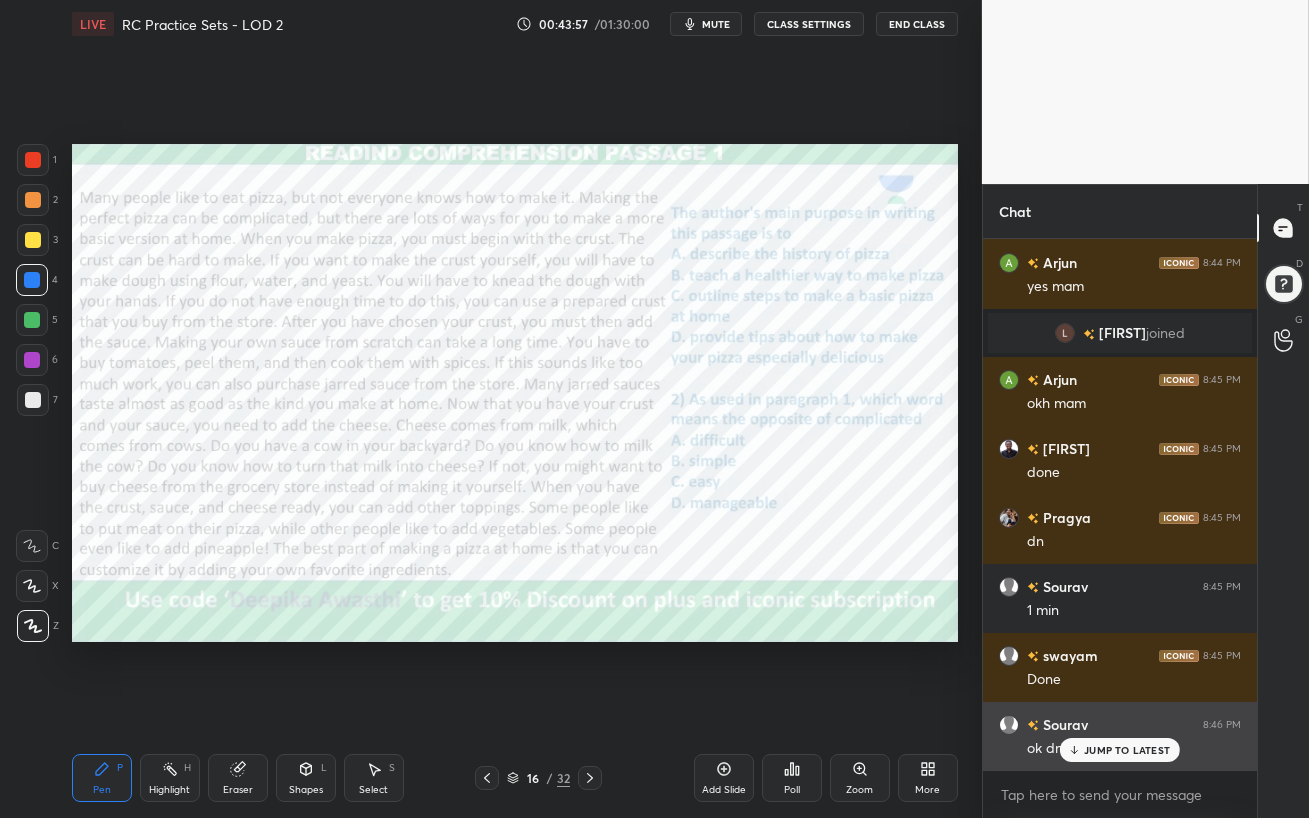 click 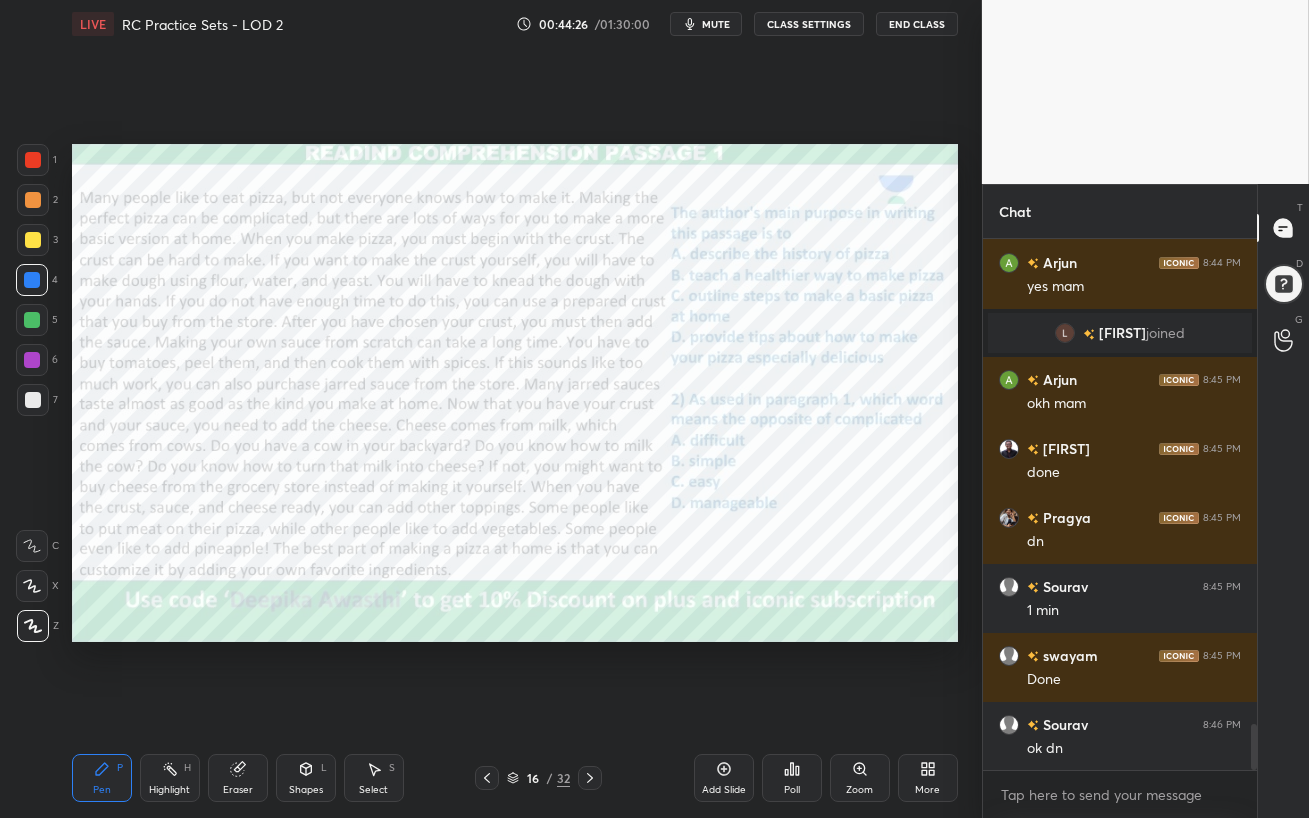 click at bounding box center (32, 360) 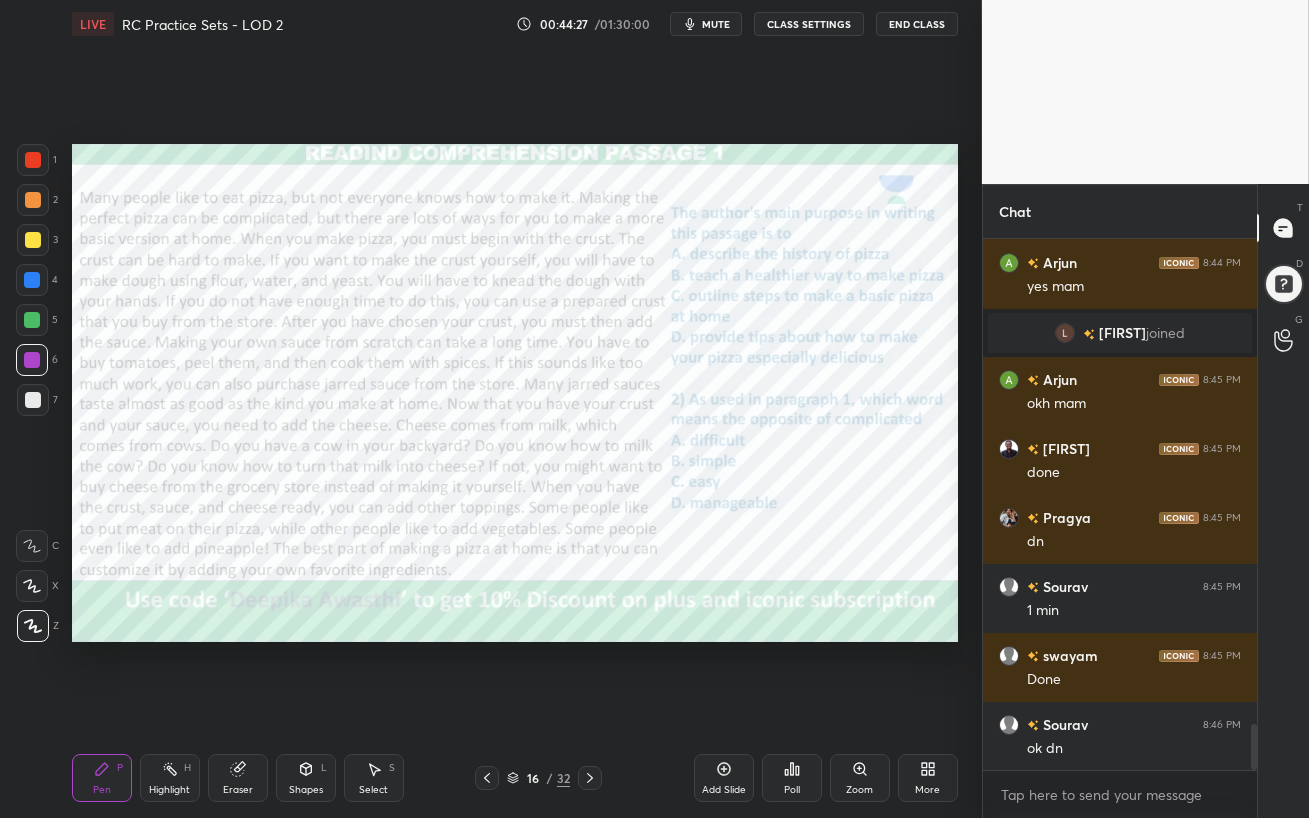 scroll, scrollTop: 5670, scrollLeft: 0, axis: vertical 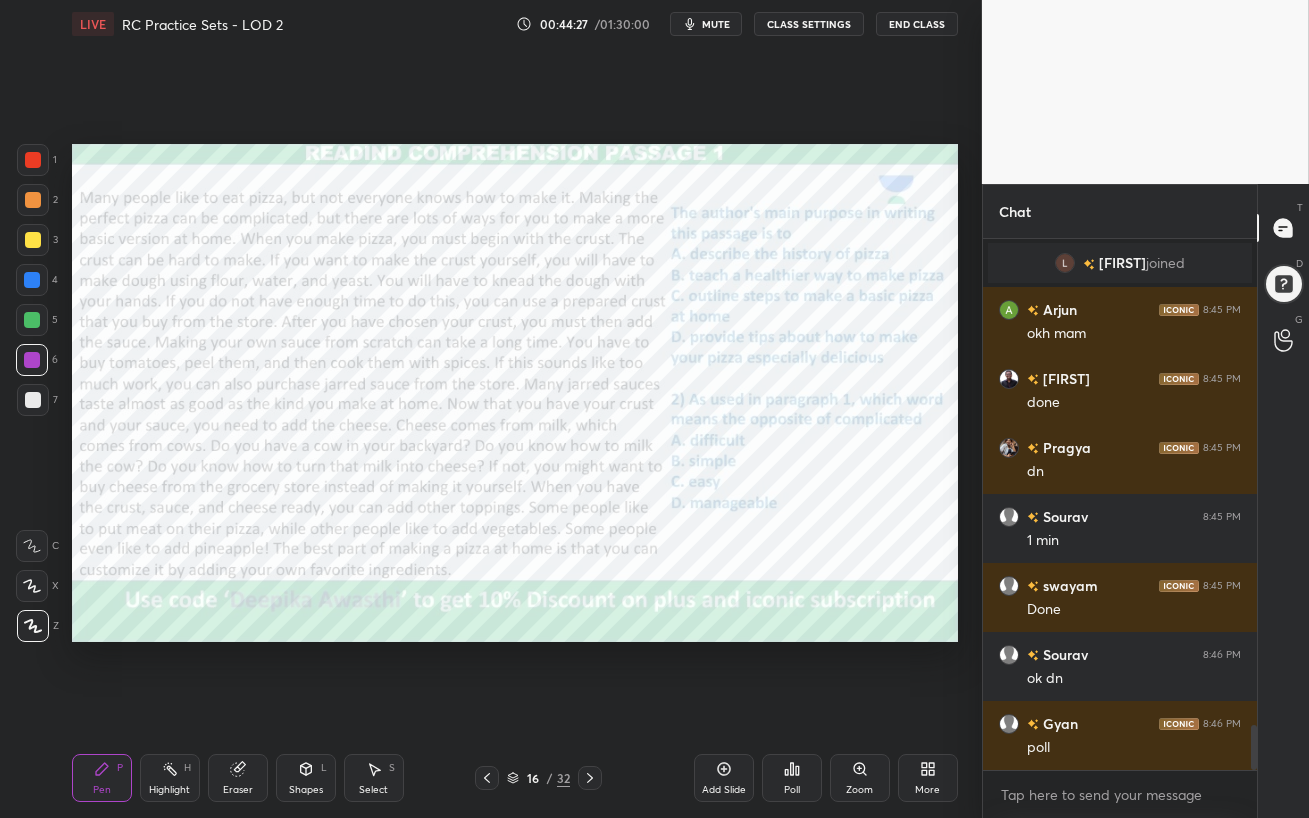 click on "Poll" at bounding box center [792, 790] 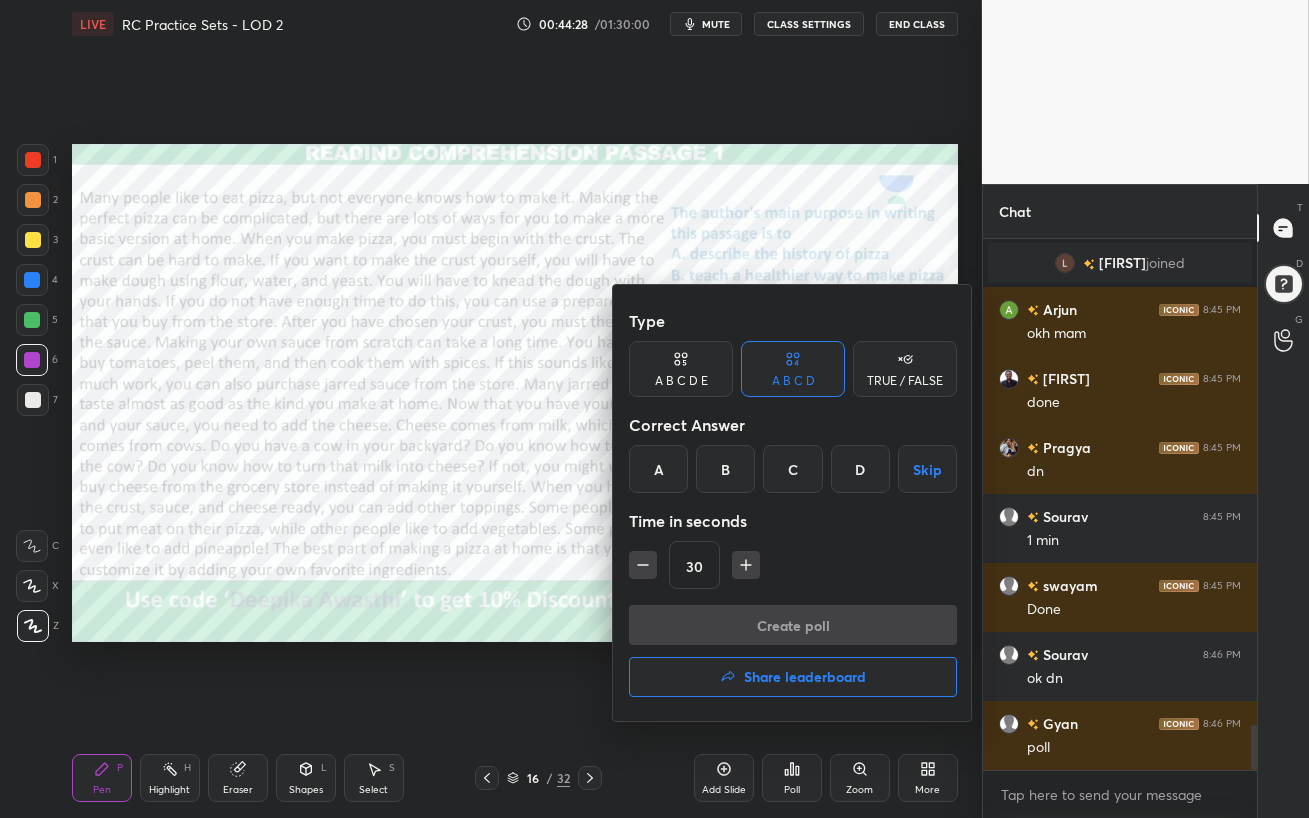 click on "C" at bounding box center (792, 469) 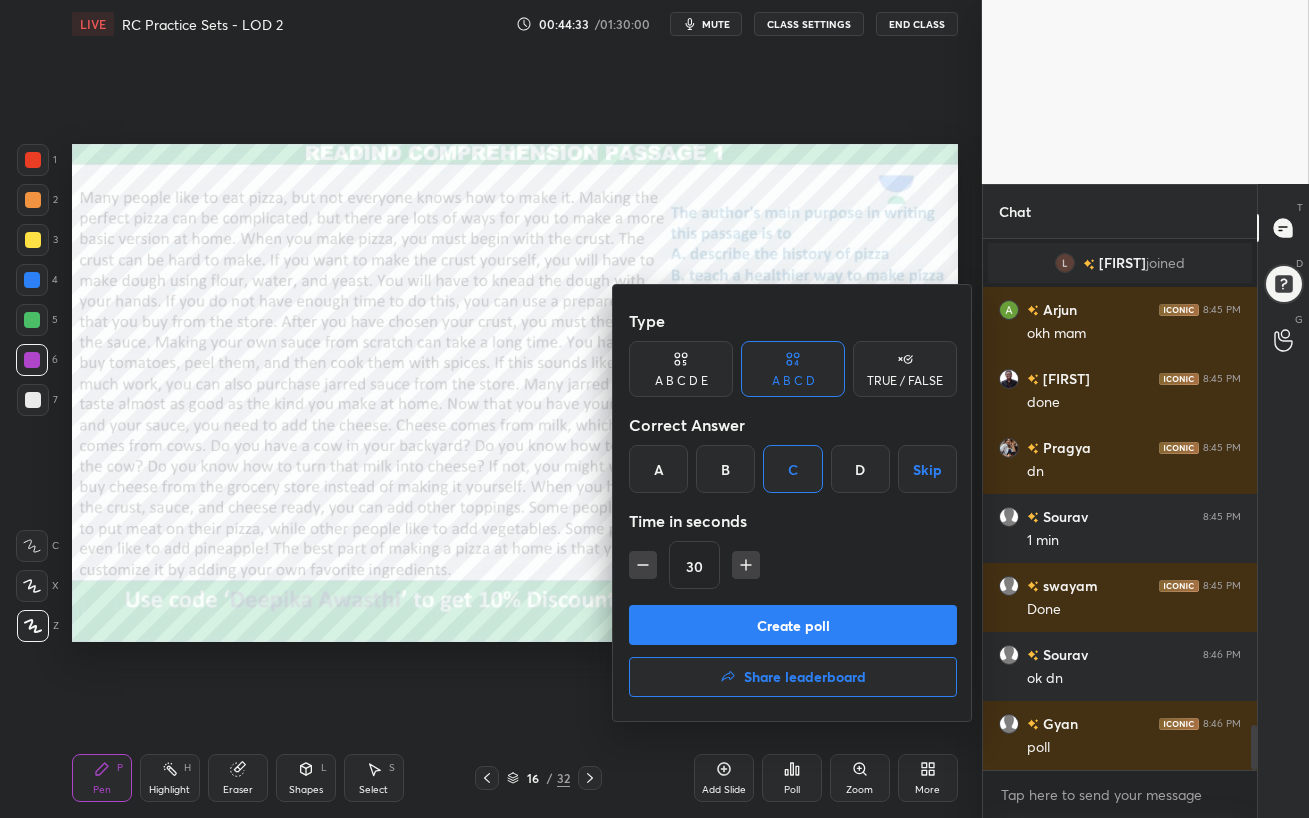 scroll, scrollTop: 5739, scrollLeft: 0, axis: vertical 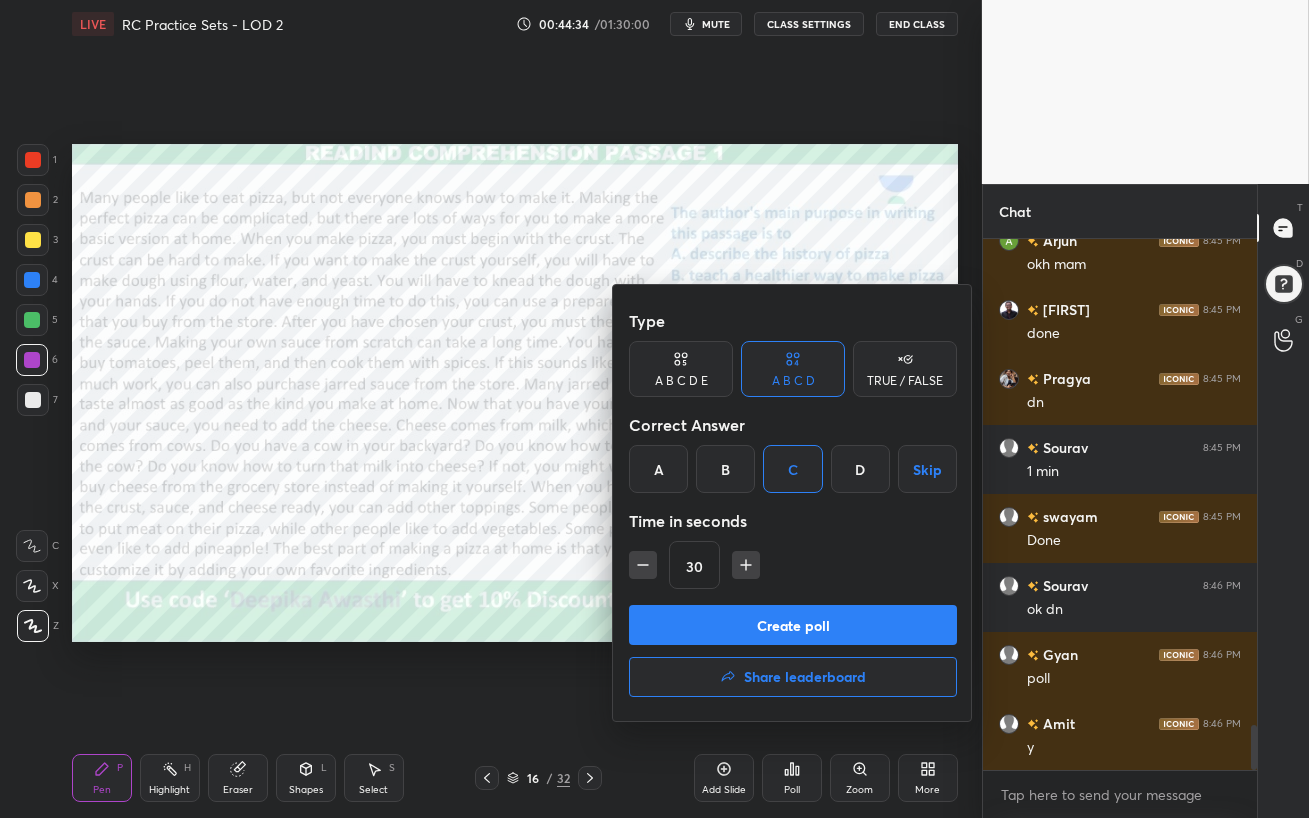 click on "Create poll" at bounding box center [793, 625] 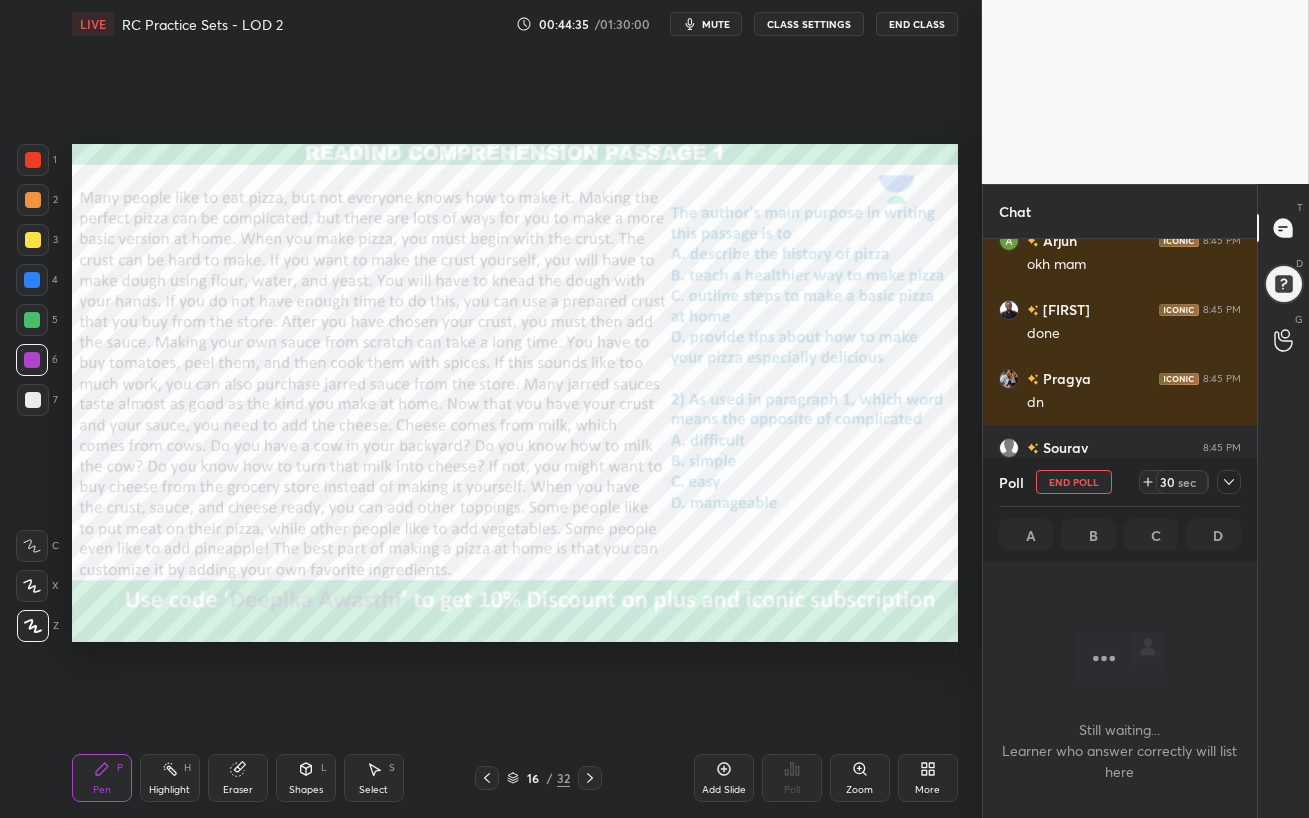scroll, scrollTop: 296, scrollLeft: 268, axis: both 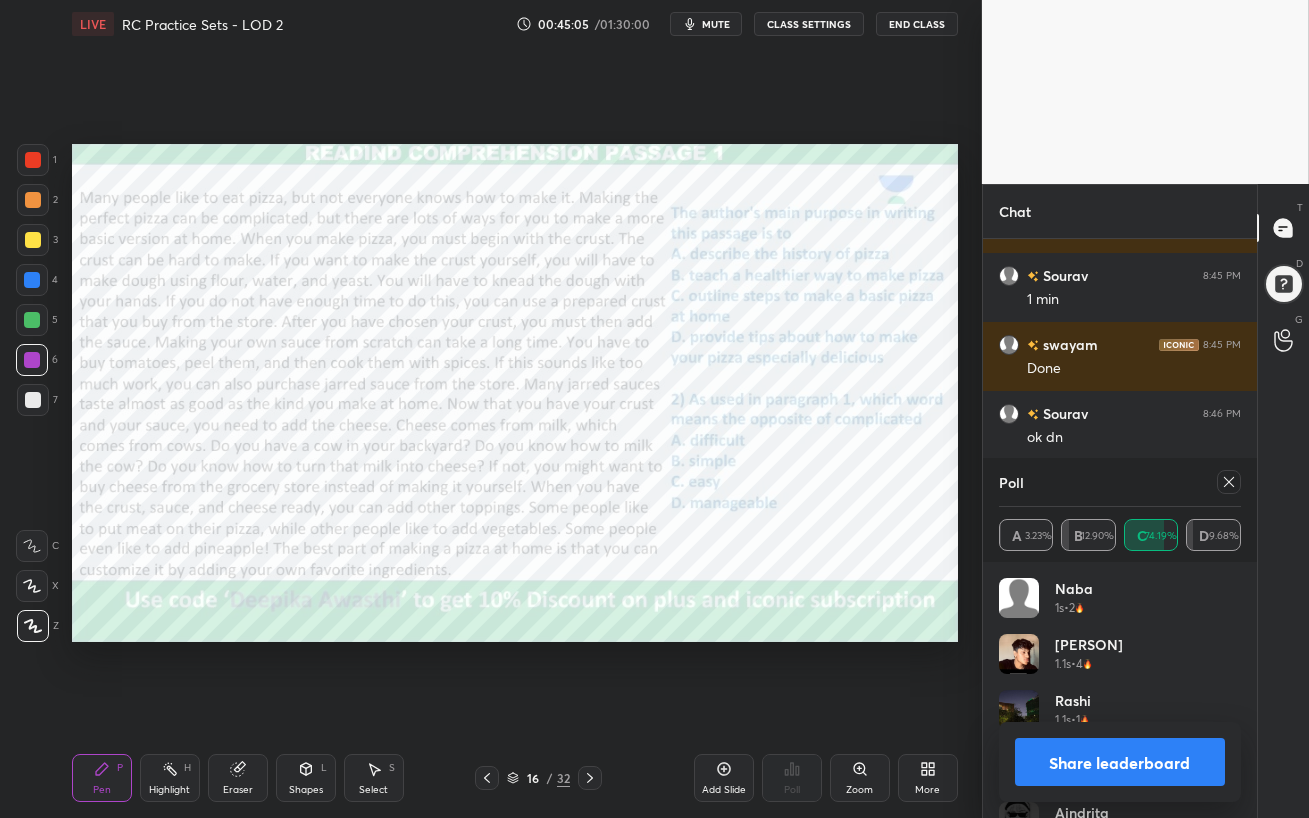 click 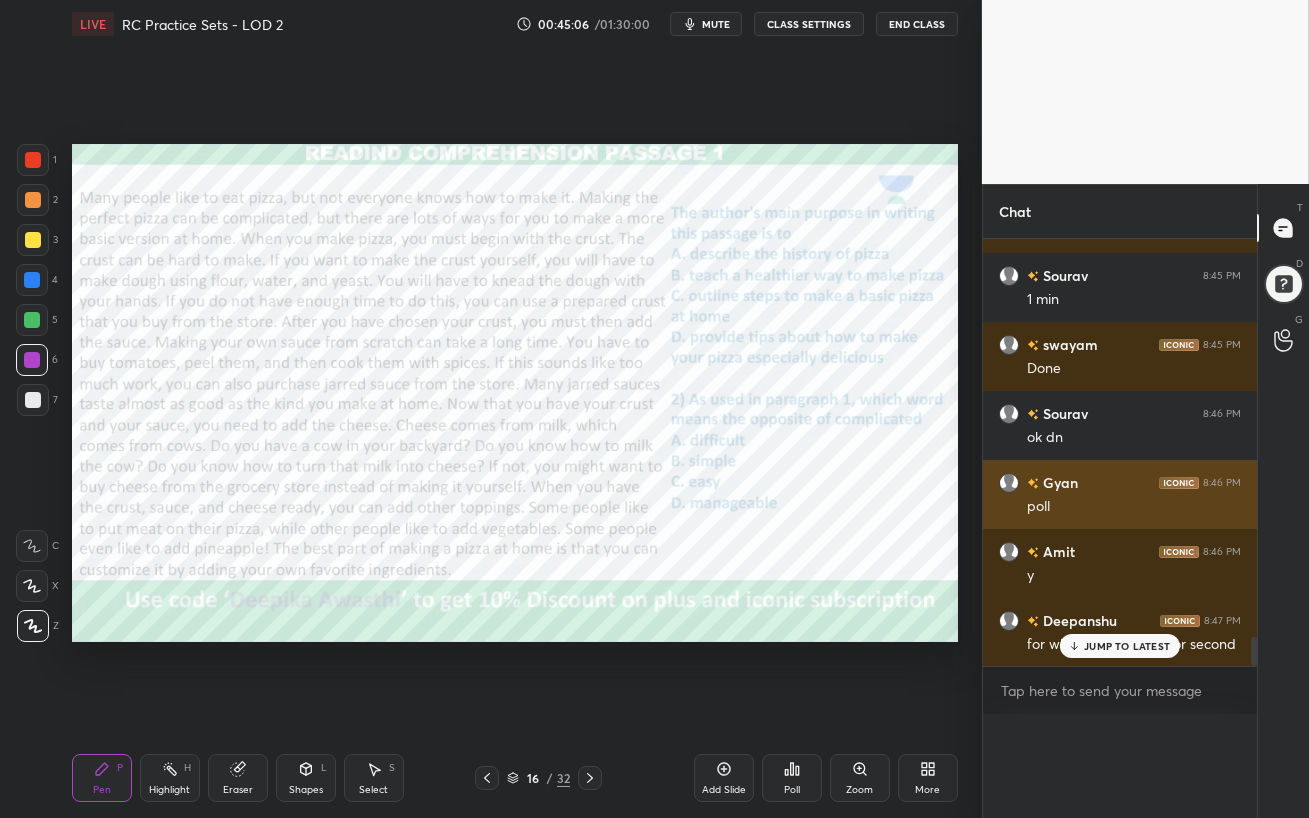 scroll, scrollTop: 0, scrollLeft: 0, axis: both 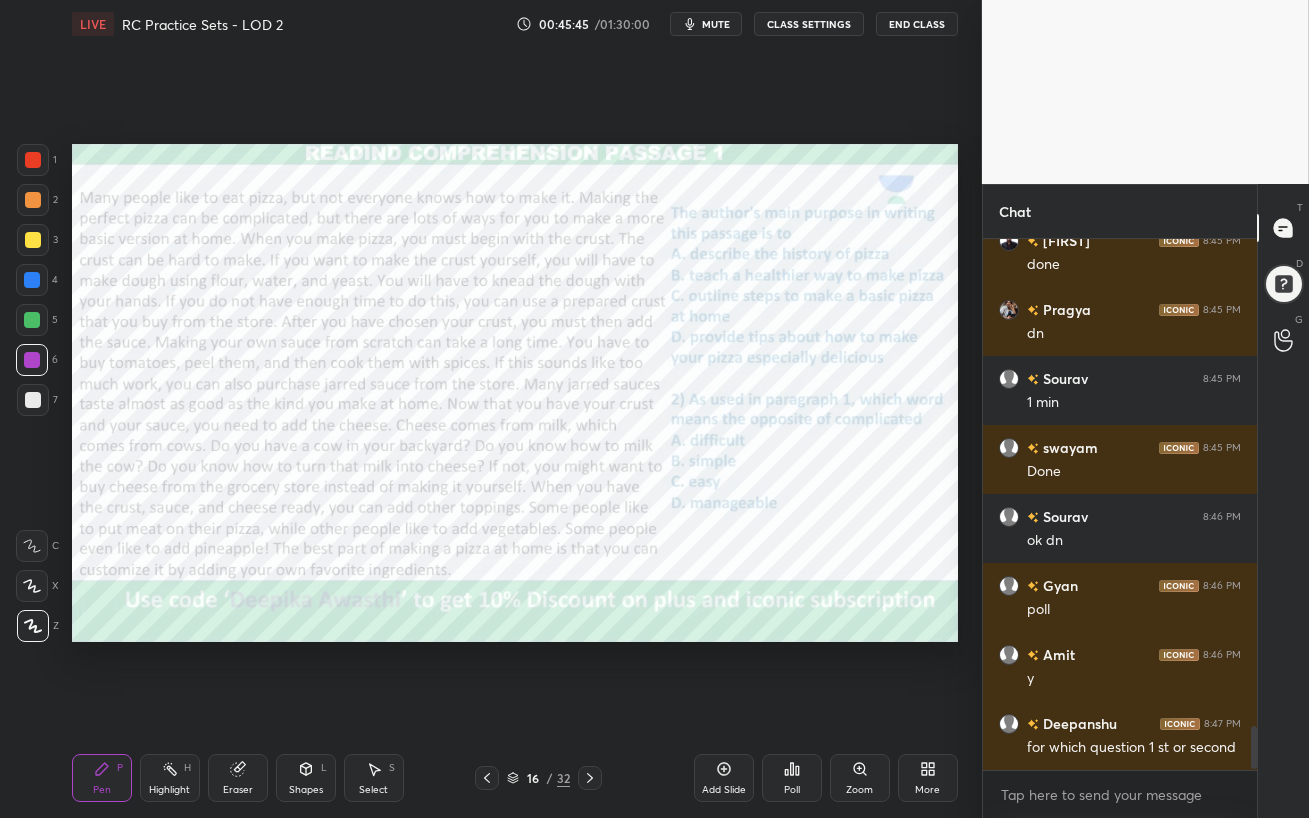 click 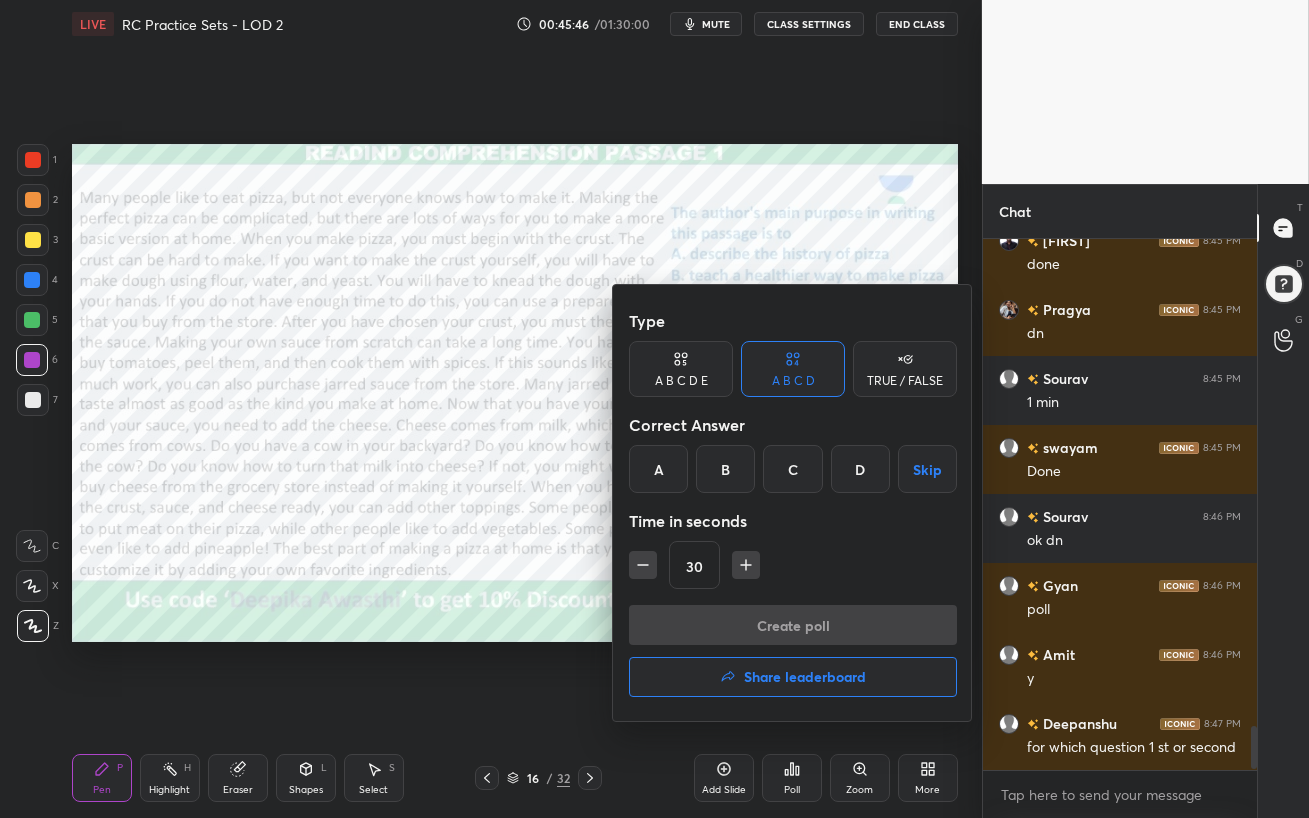 click on "A" at bounding box center [658, 469] 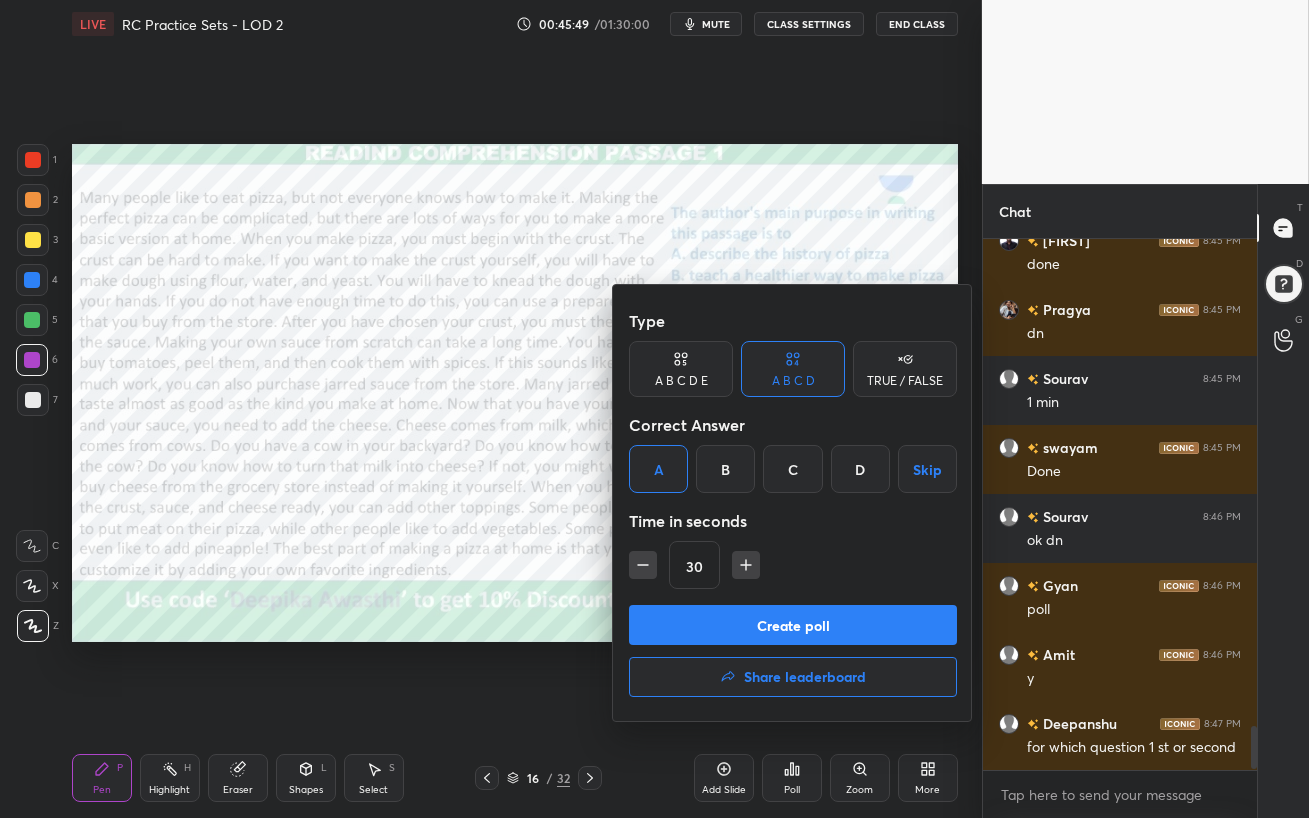 click on "Create poll" at bounding box center (793, 625) 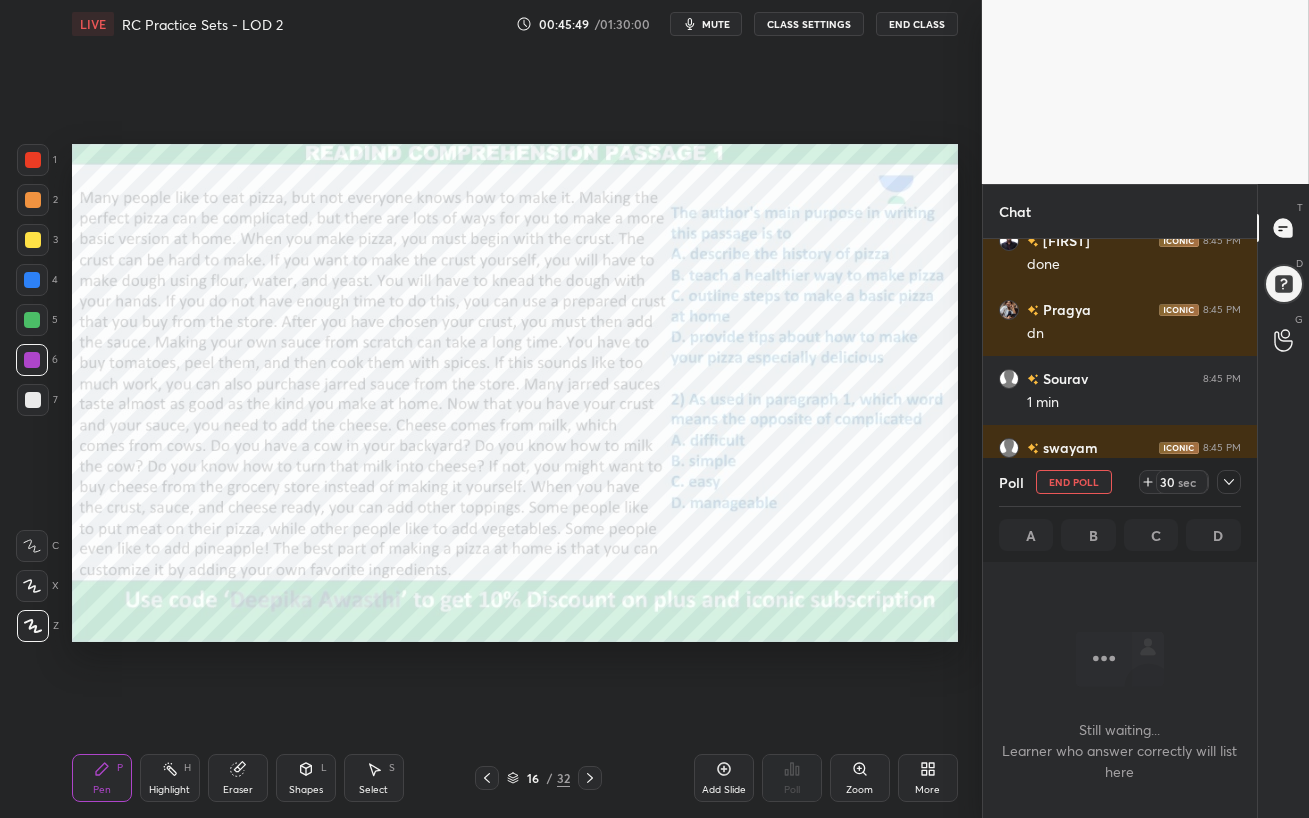 scroll, scrollTop: 421, scrollLeft: 268, axis: both 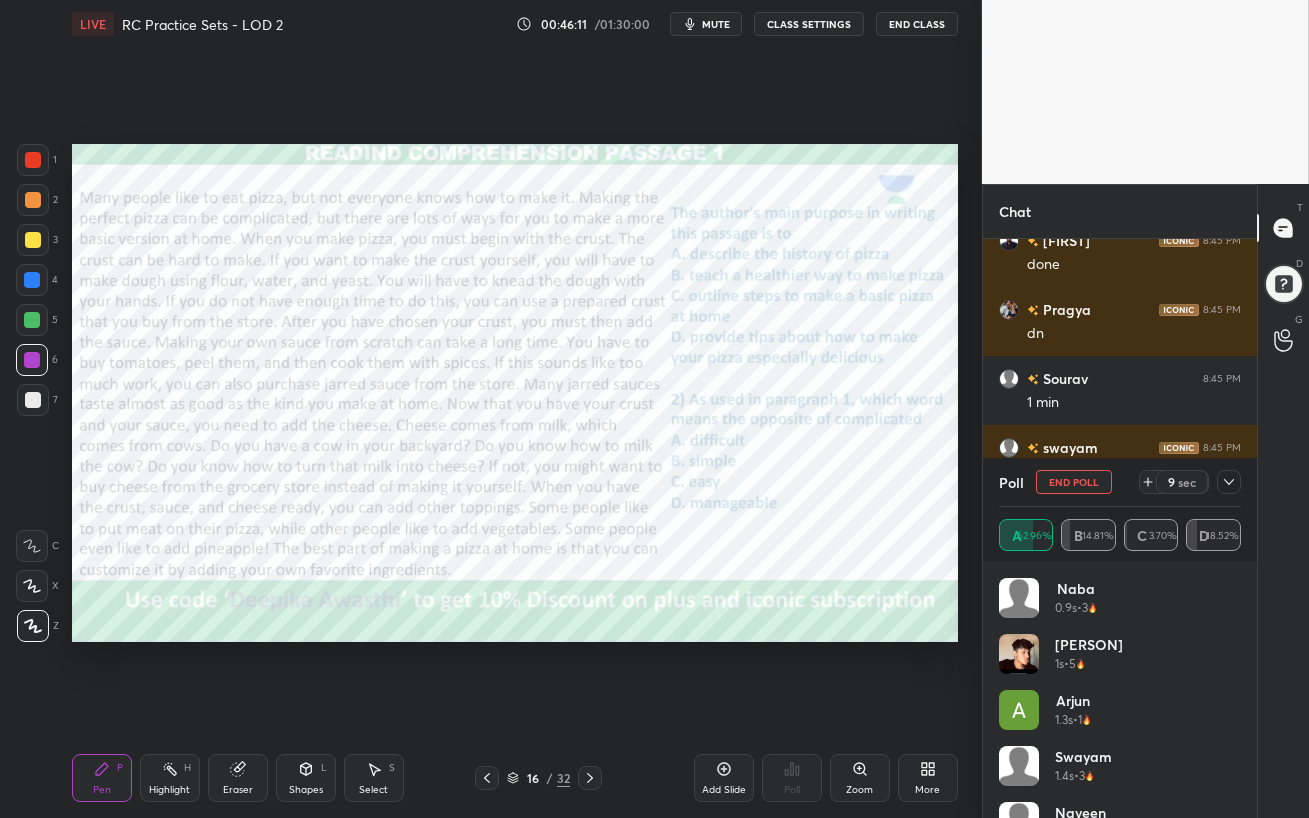 click 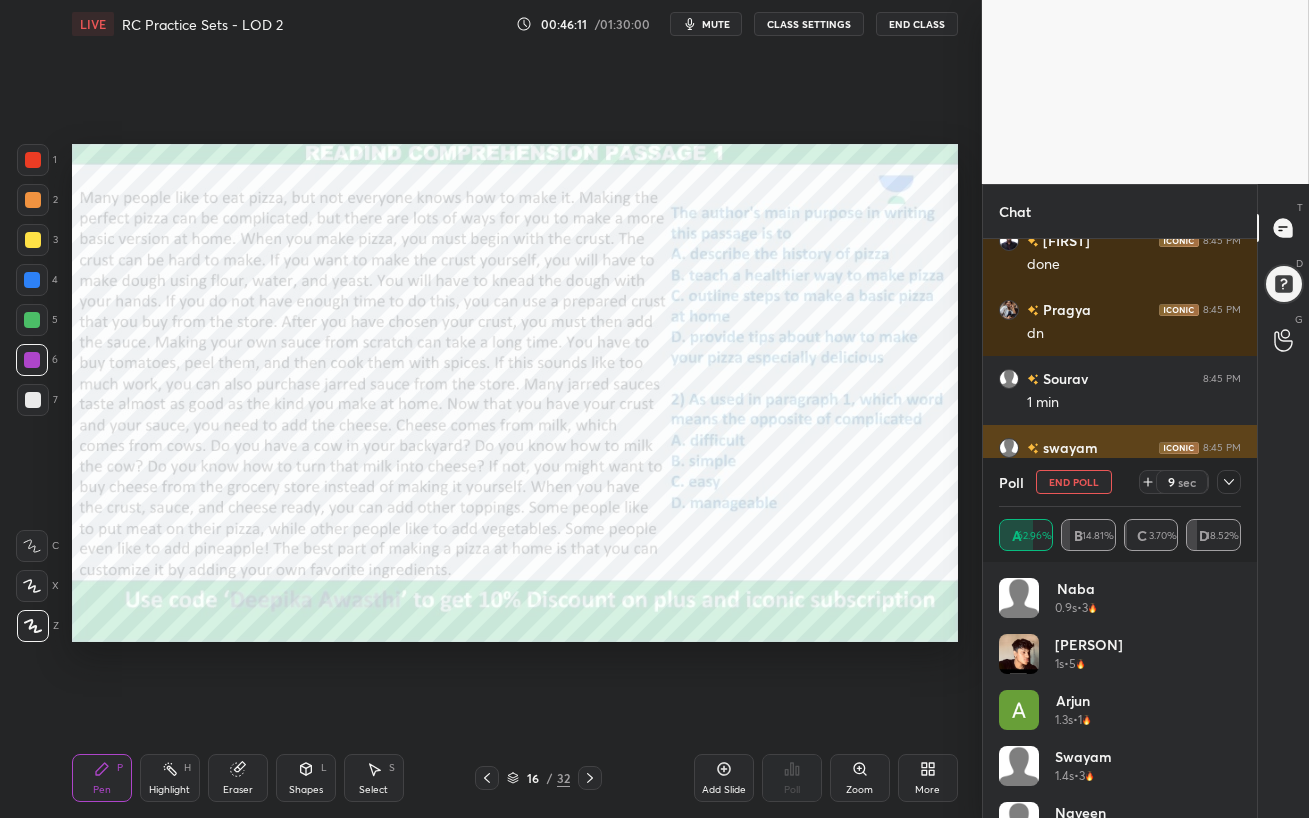 scroll, scrollTop: 152, scrollLeft: 236, axis: both 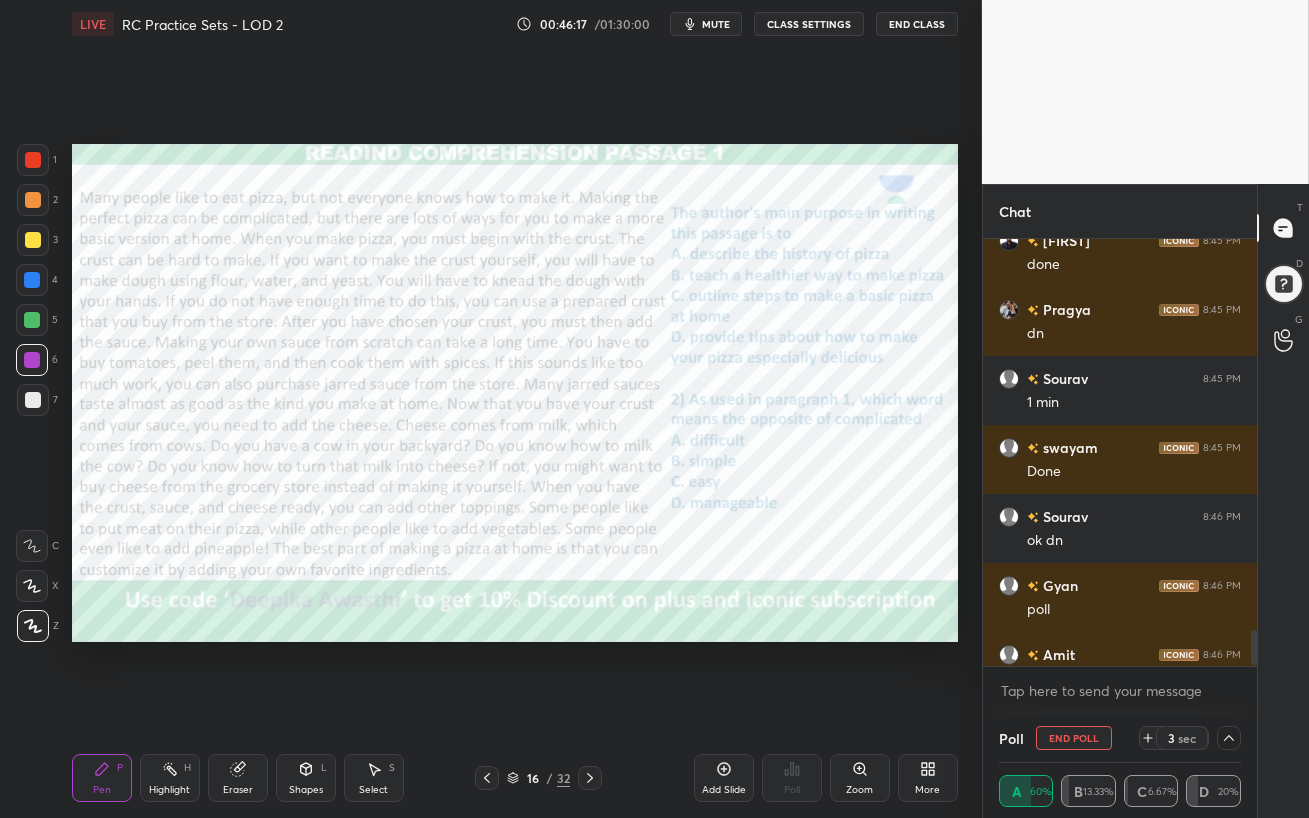 click on "End Poll" at bounding box center (1074, 738) 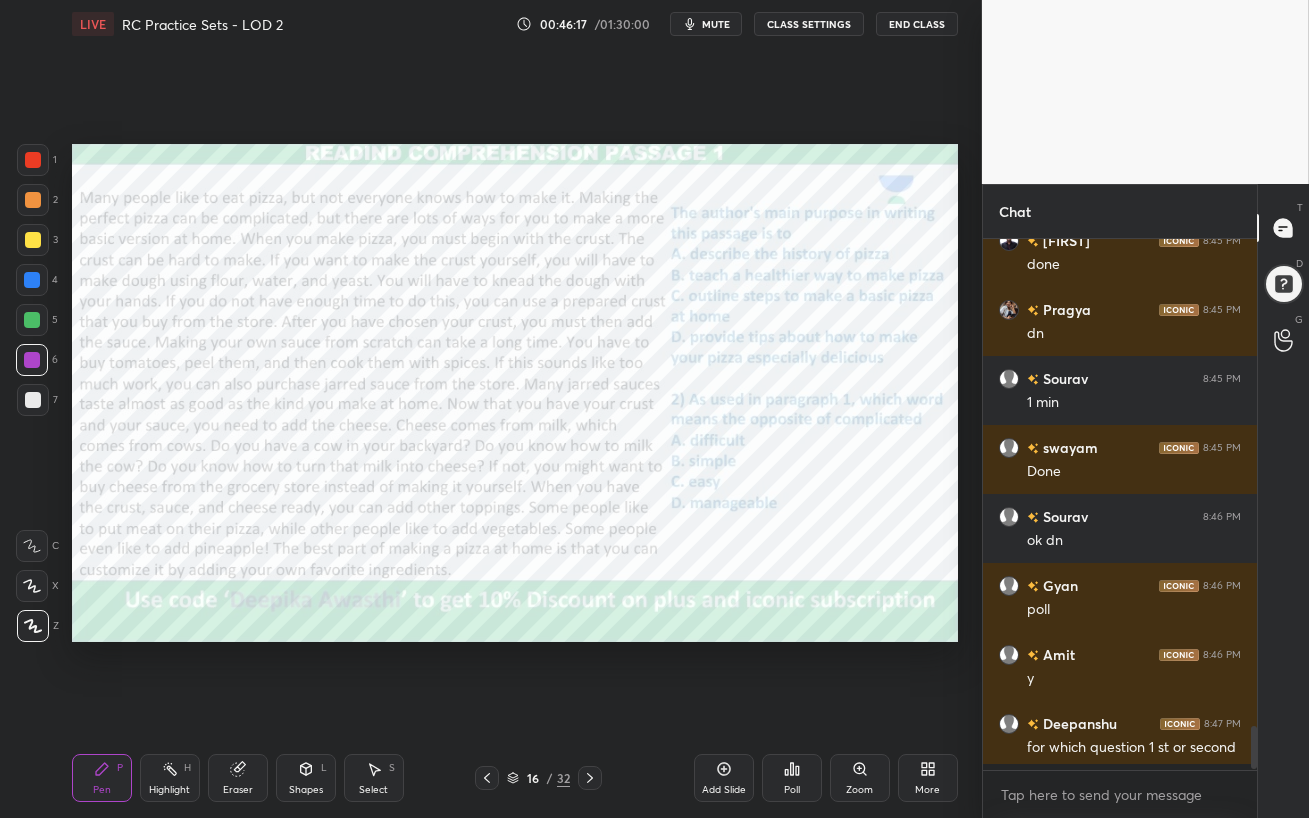 scroll, scrollTop: 6, scrollLeft: 6, axis: both 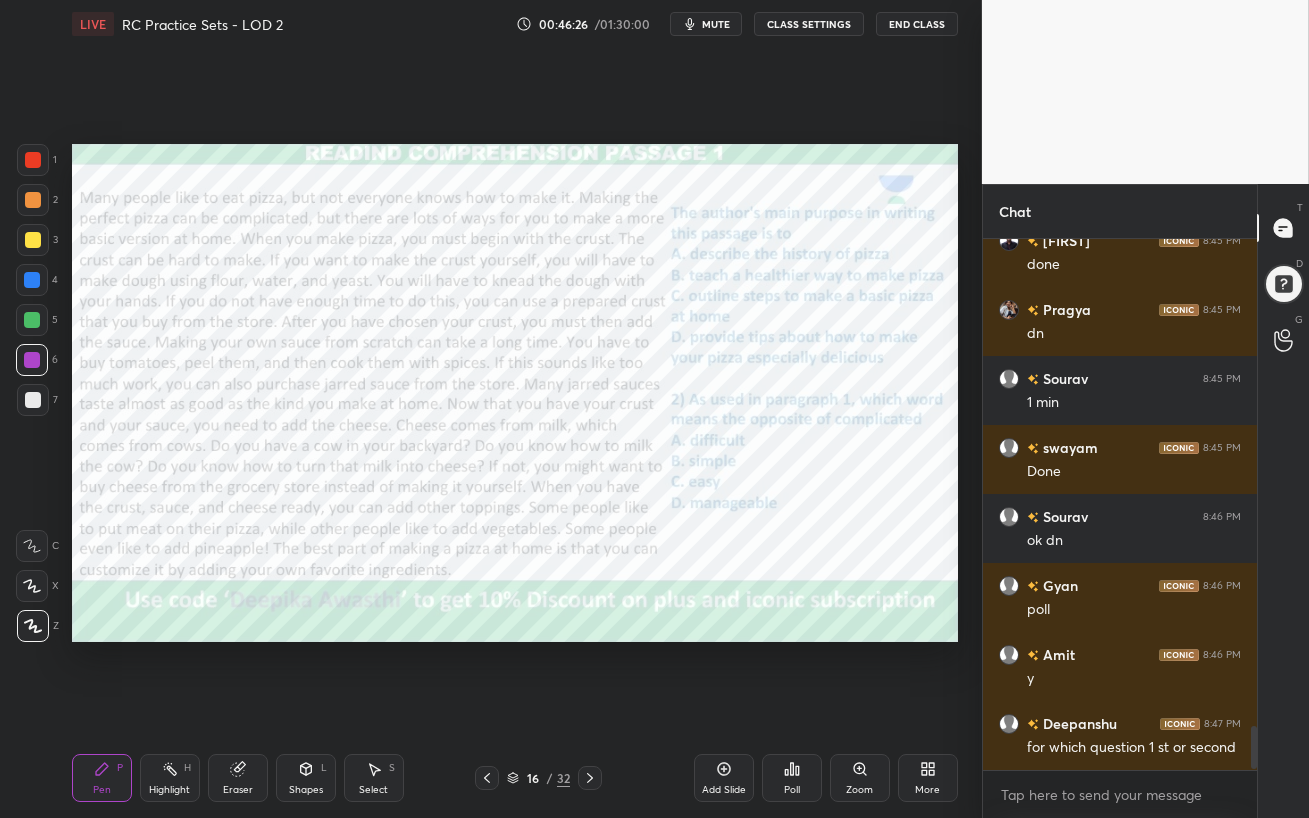 drag, startPoint x: 591, startPoint y: 779, endPoint x: 518, endPoint y: 818, distance: 82.764725 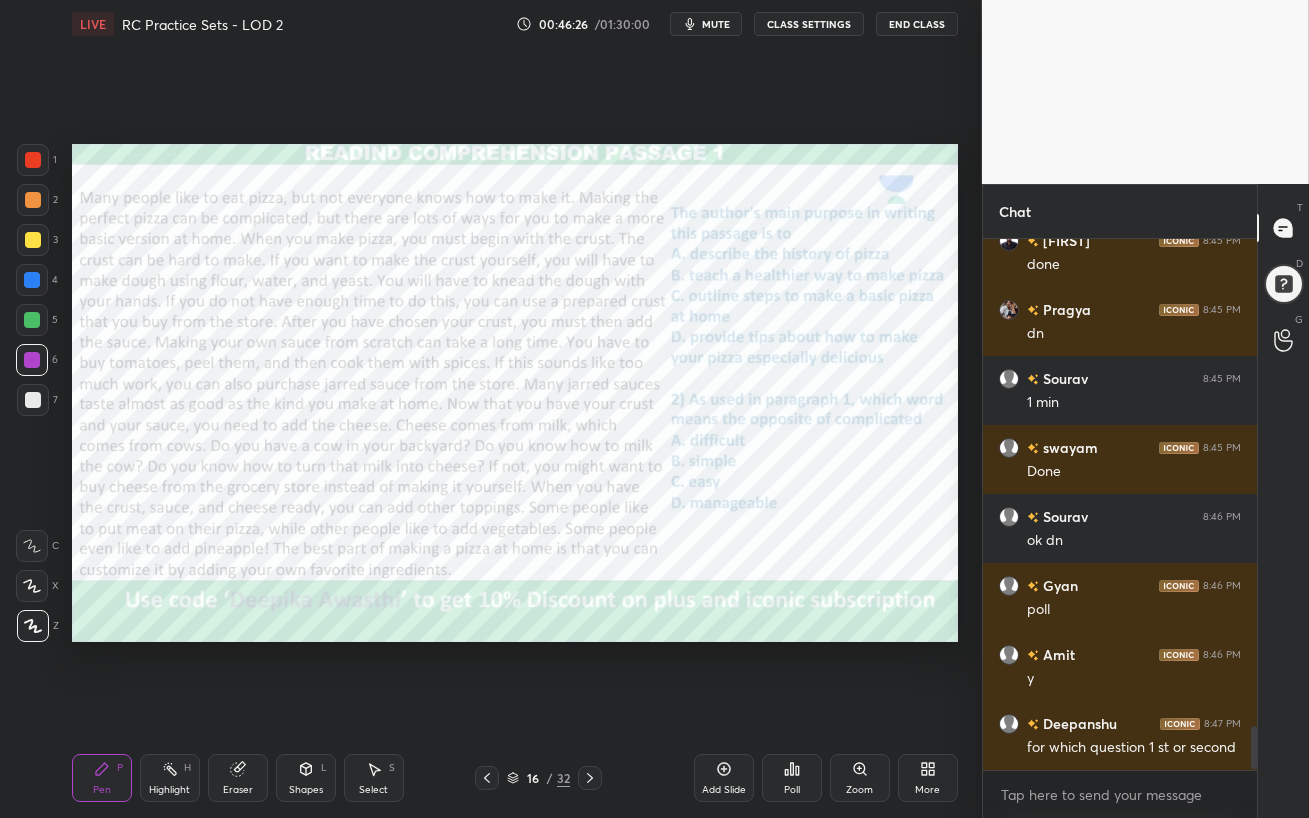 click on "Pen P Highlight H Eraser Shapes L Select S 16 / 32 Add Slide Poll Zoom More" at bounding box center (515, 778) 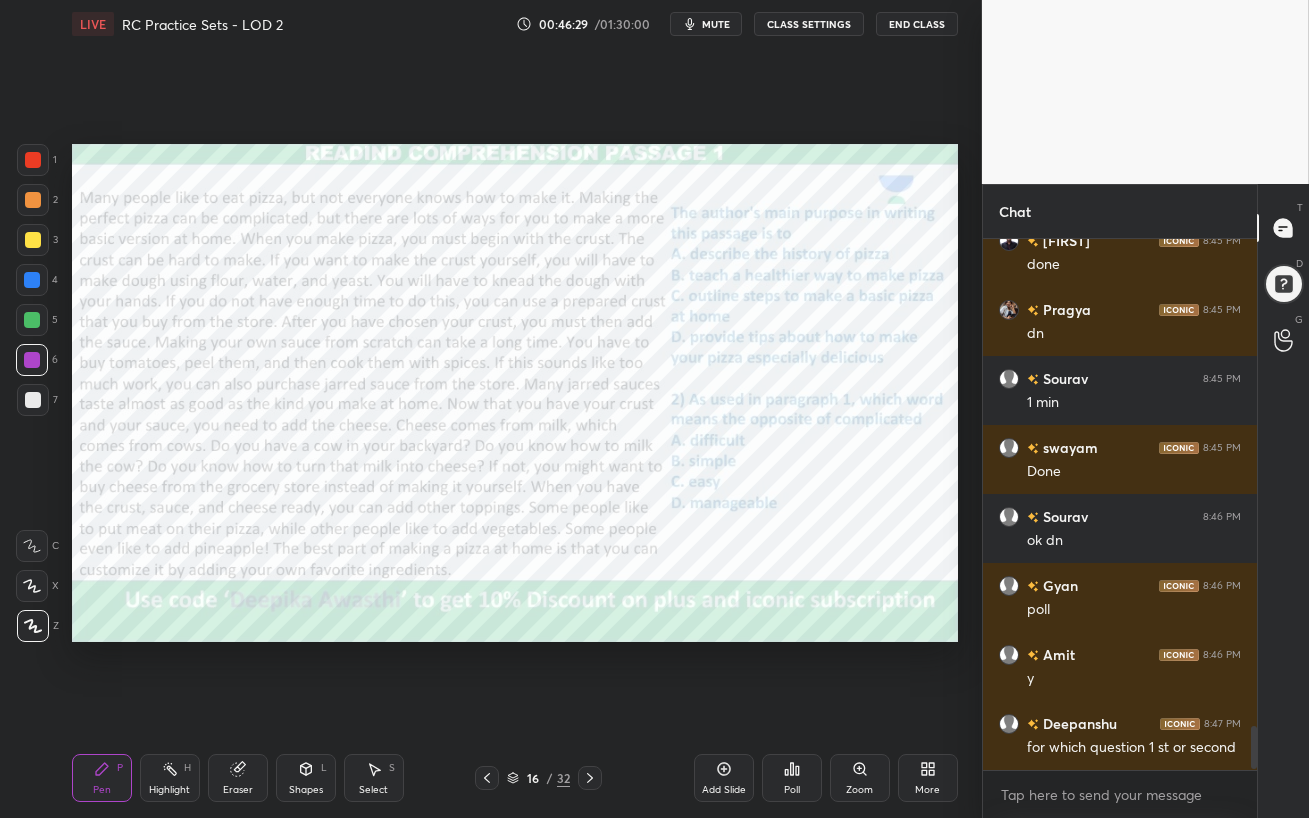 click 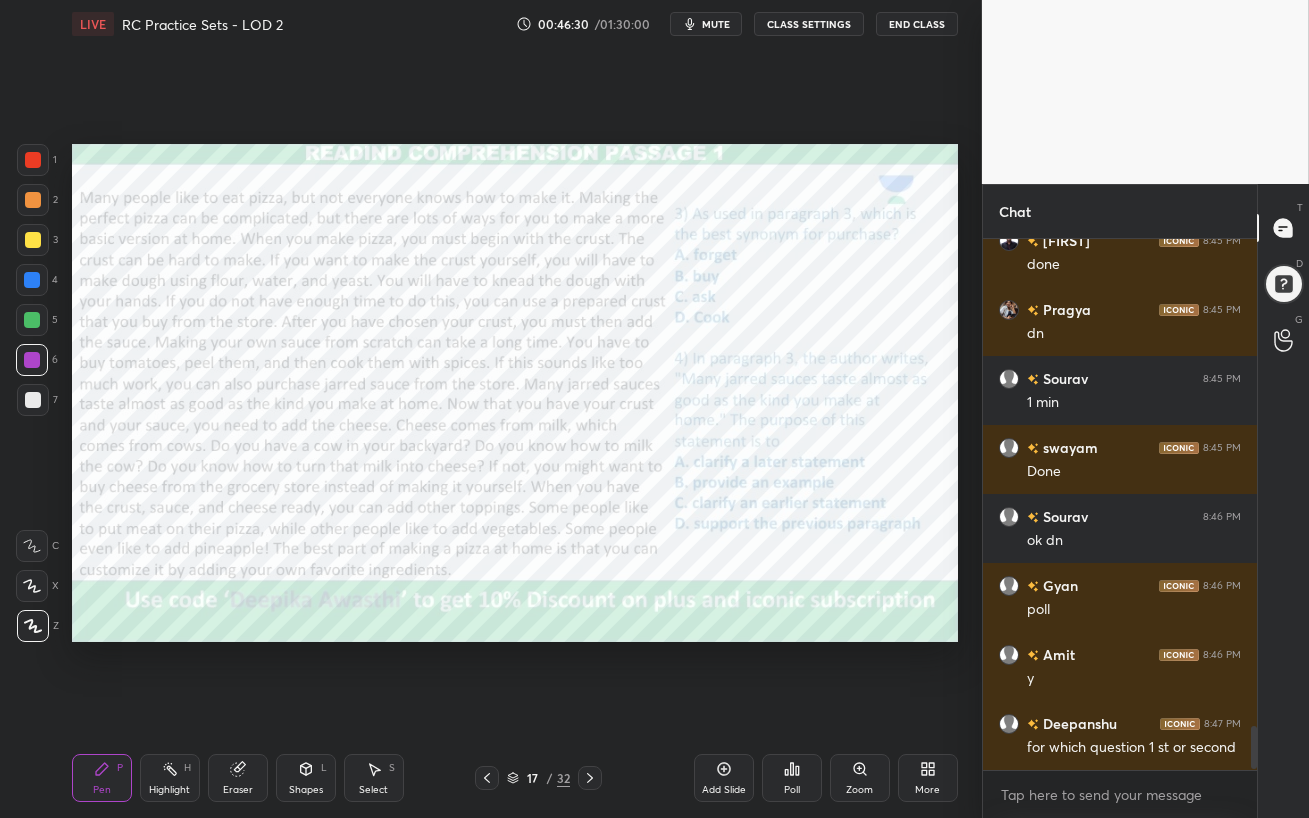 click at bounding box center [32, 280] 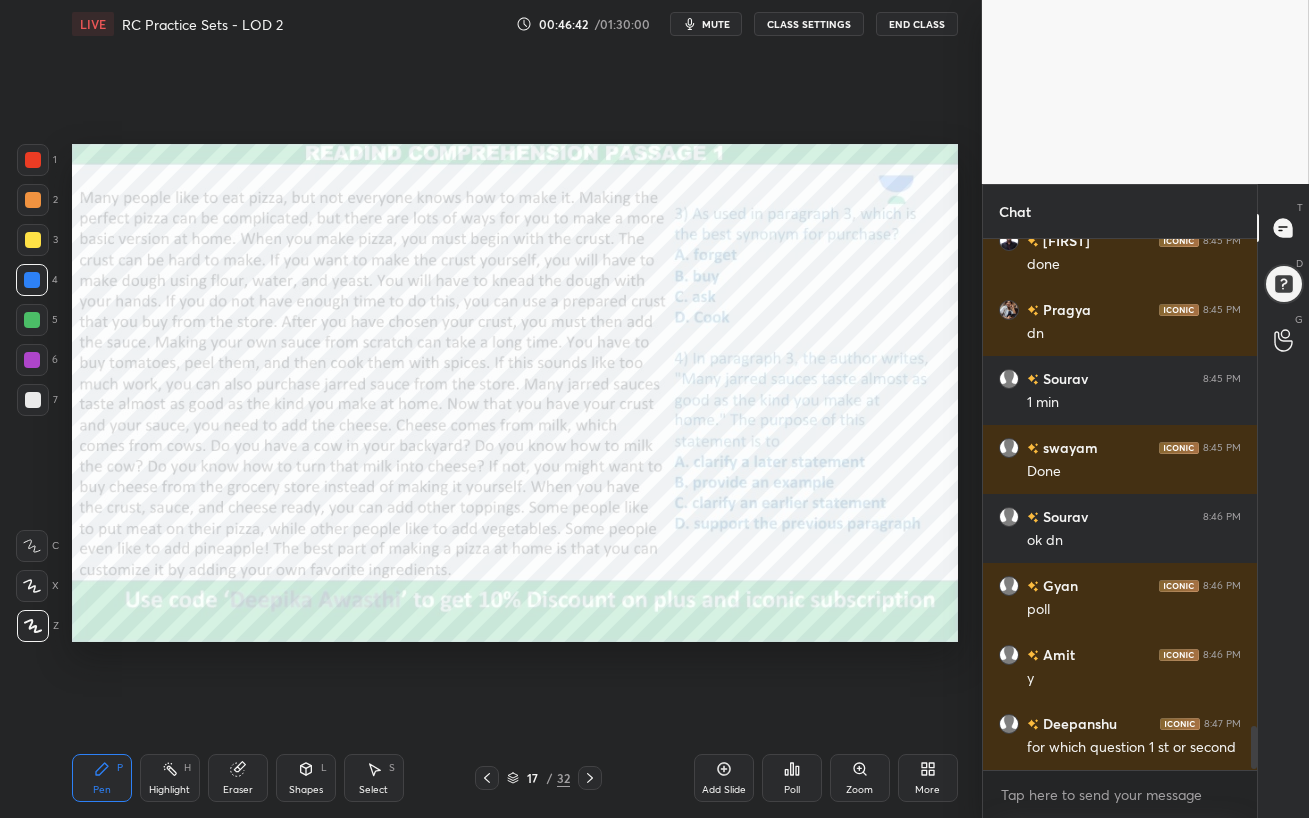 click on "Poll" at bounding box center [792, 778] 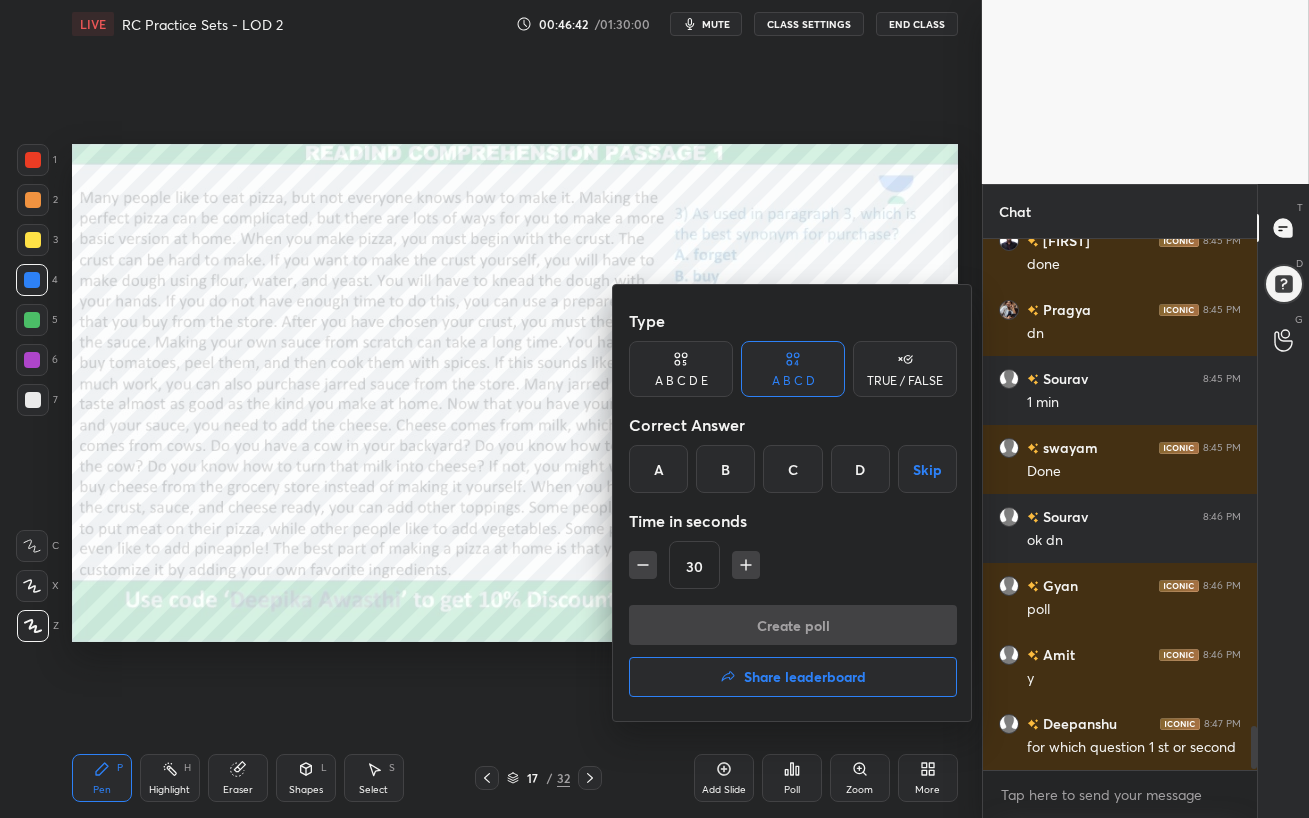 click on "B" at bounding box center [725, 469] 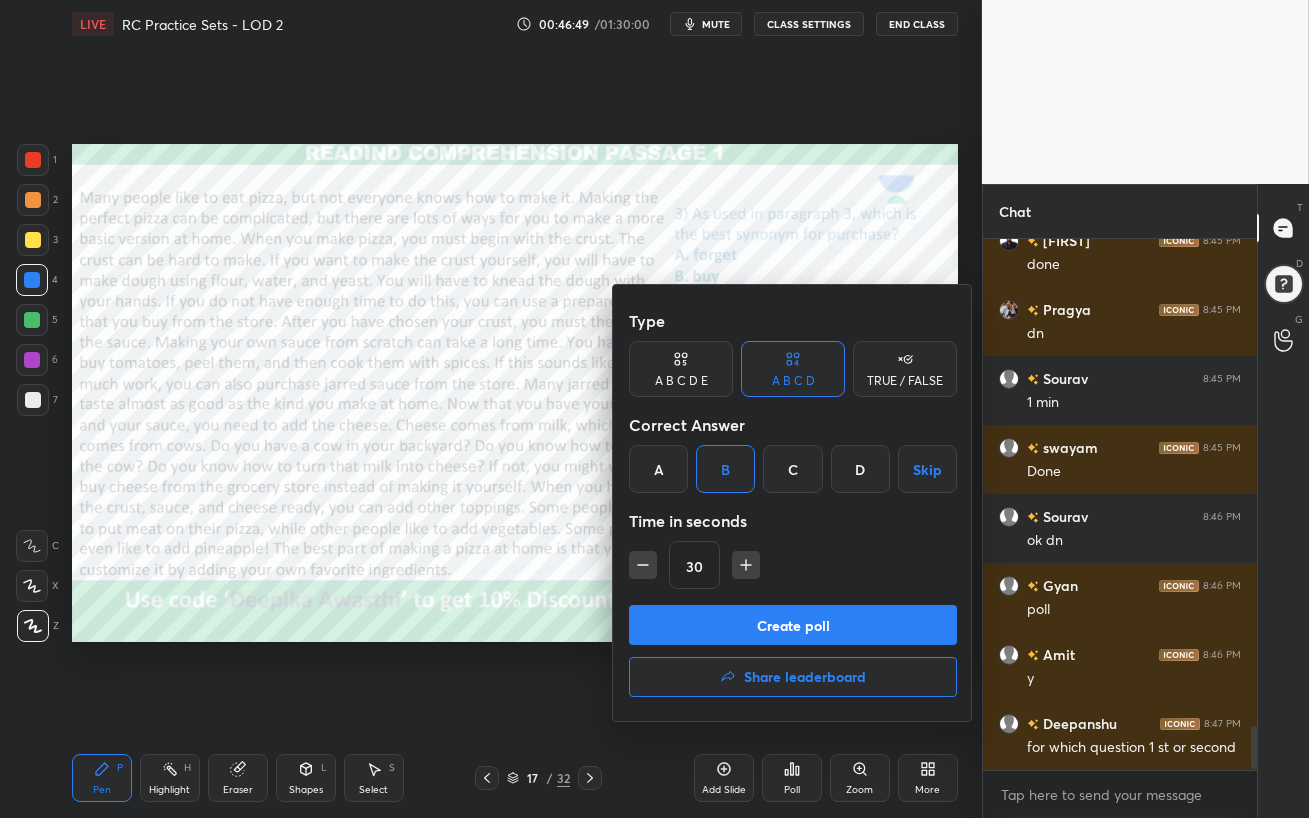 click on "Create poll" at bounding box center [793, 625] 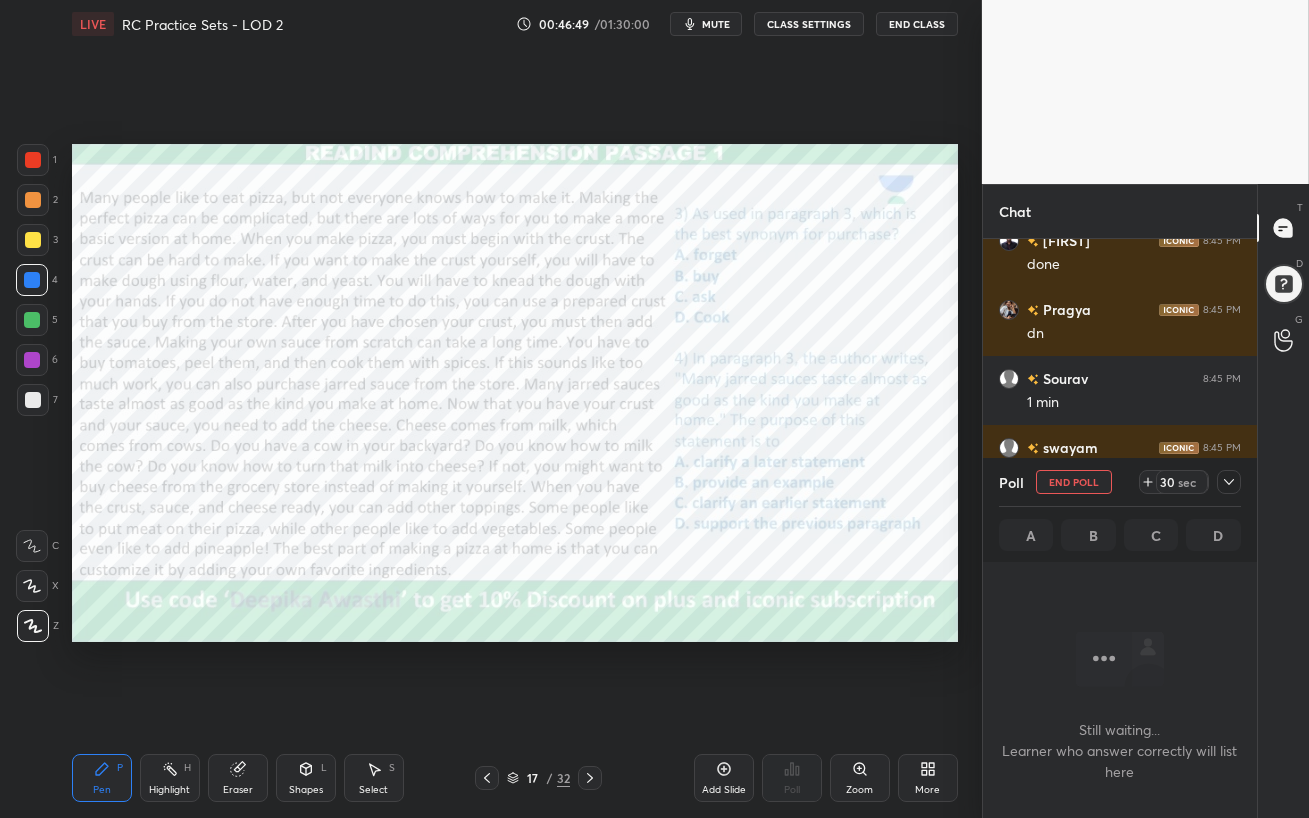 scroll, scrollTop: 445, scrollLeft: 268, axis: both 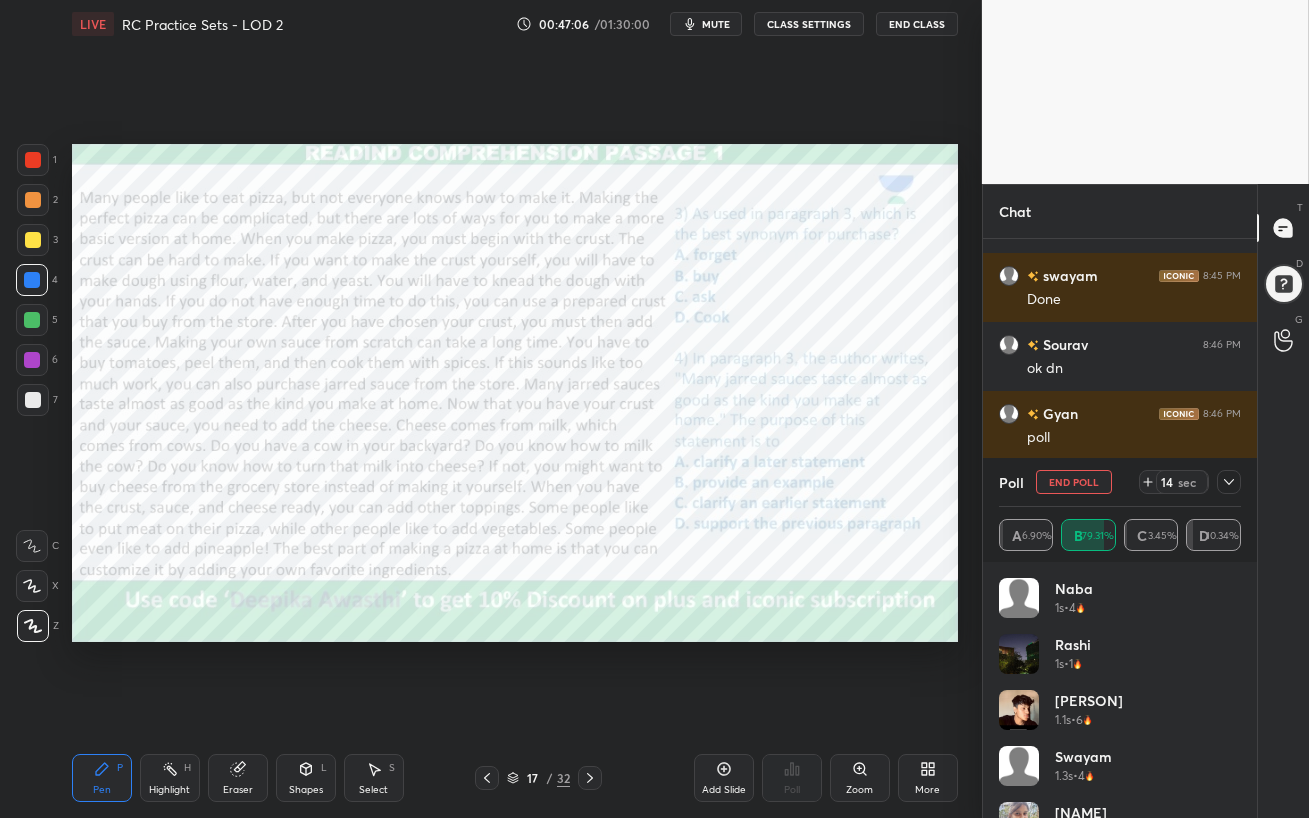 click 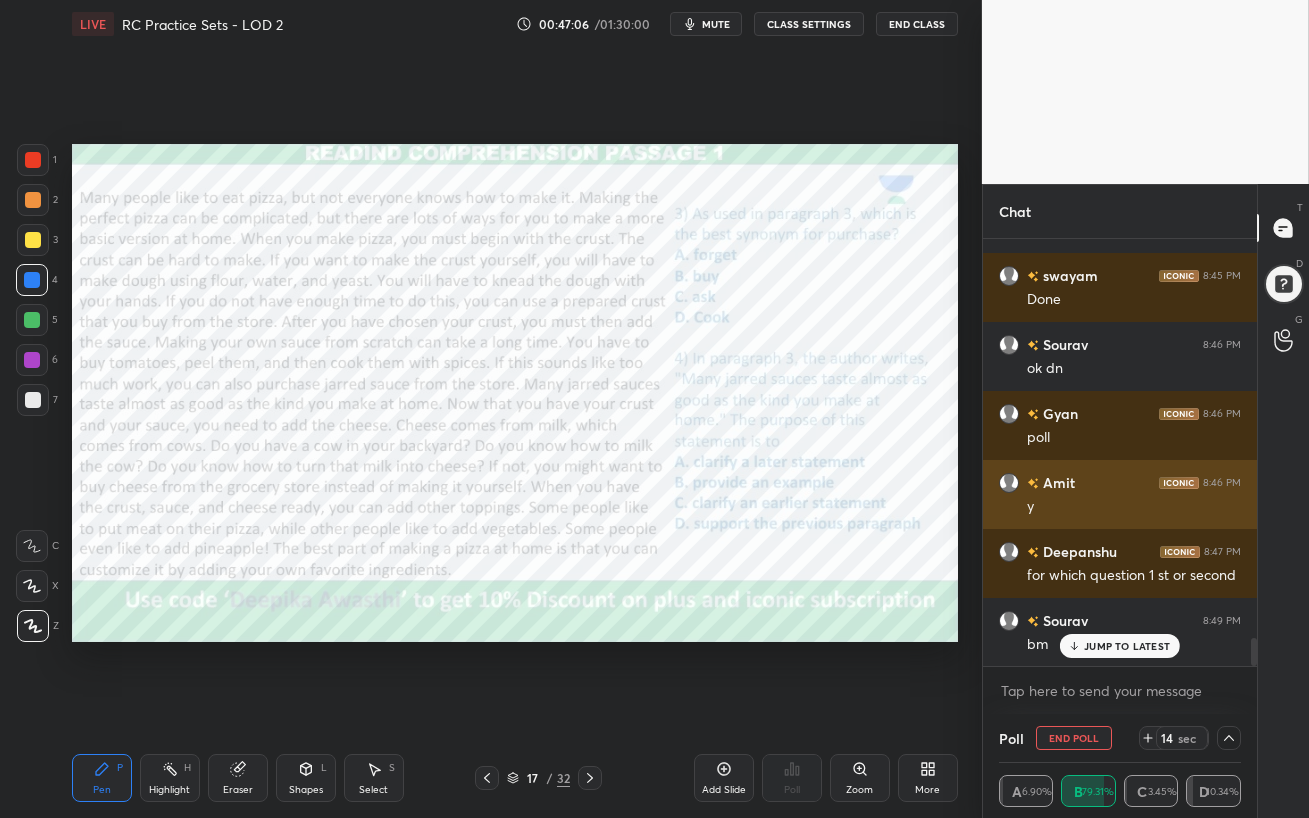 scroll, scrollTop: 0, scrollLeft: 0, axis: both 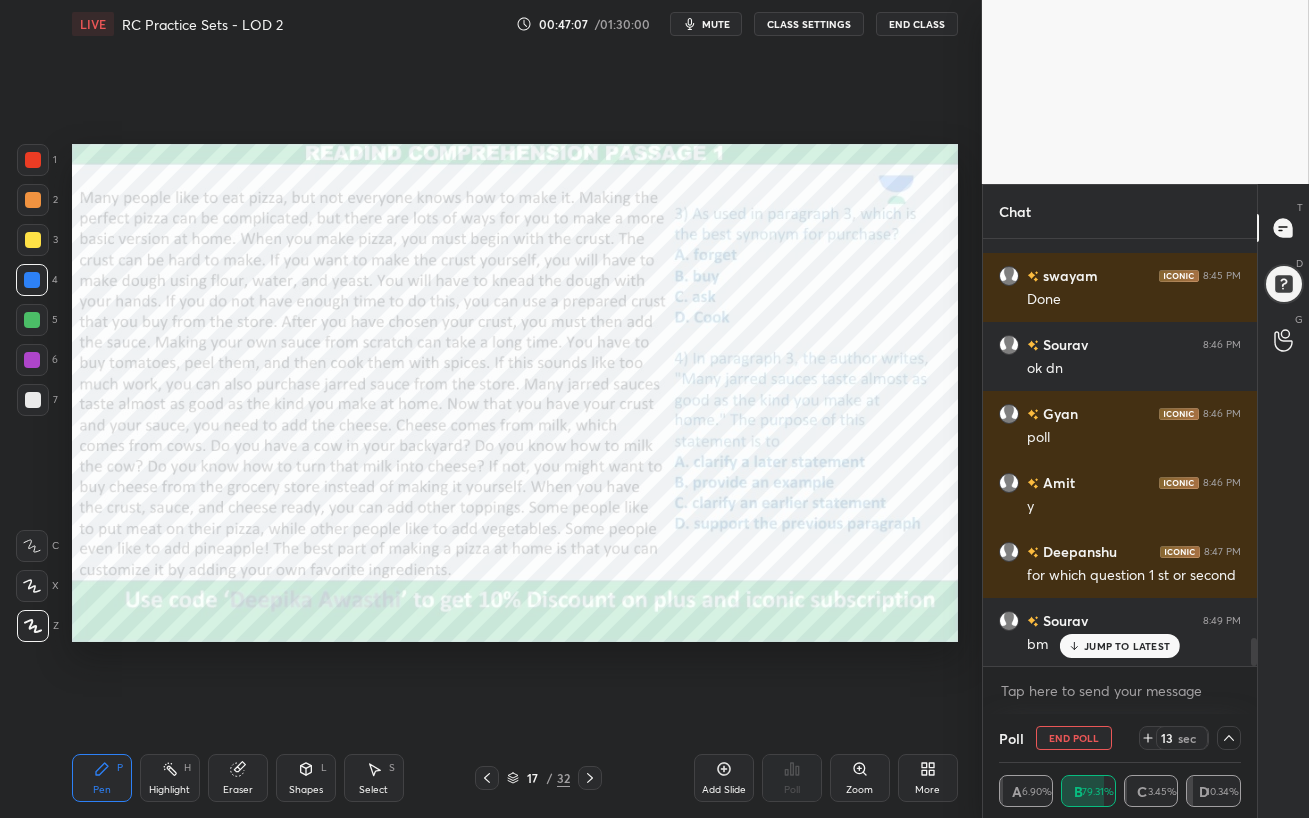 click on "JUMP TO LATEST" at bounding box center (1127, 646) 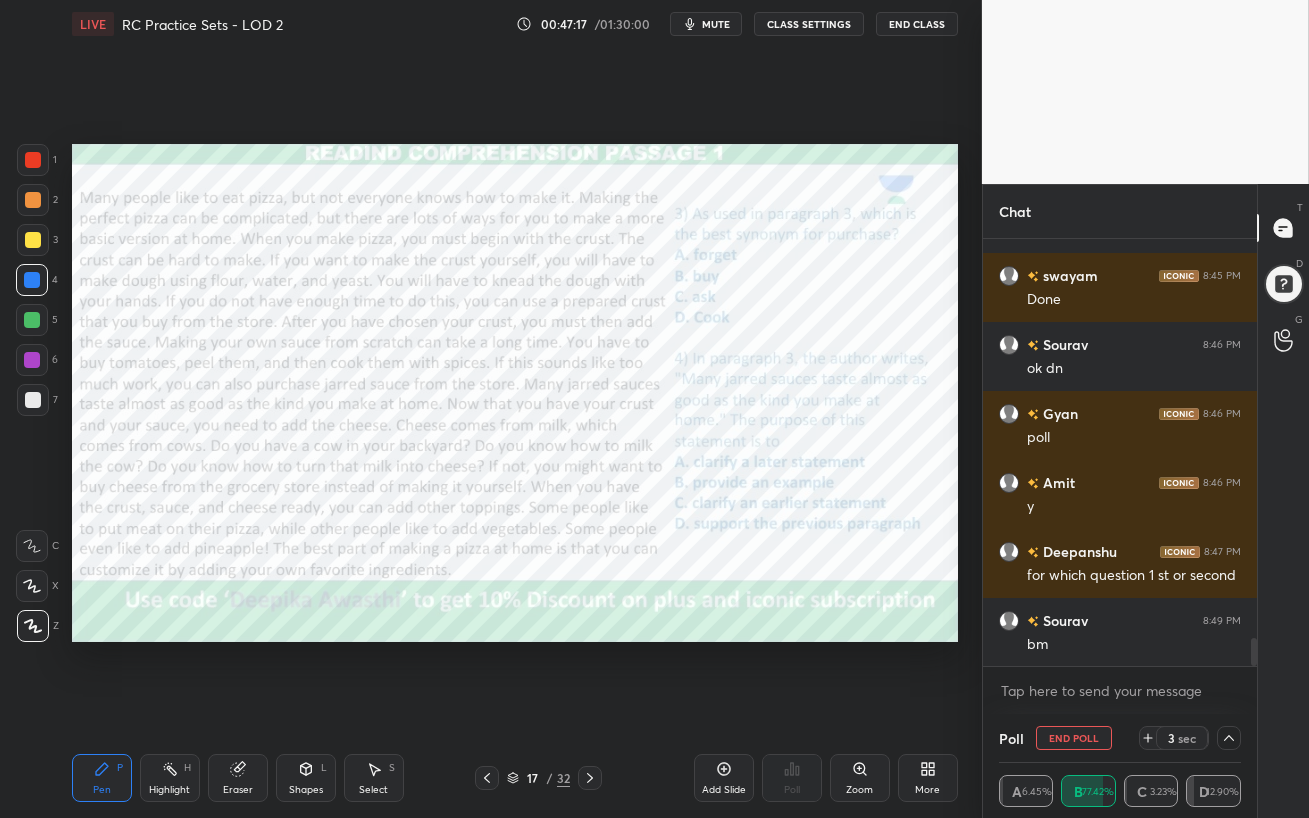 click on "End Poll" at bounding box center (1074, 738) 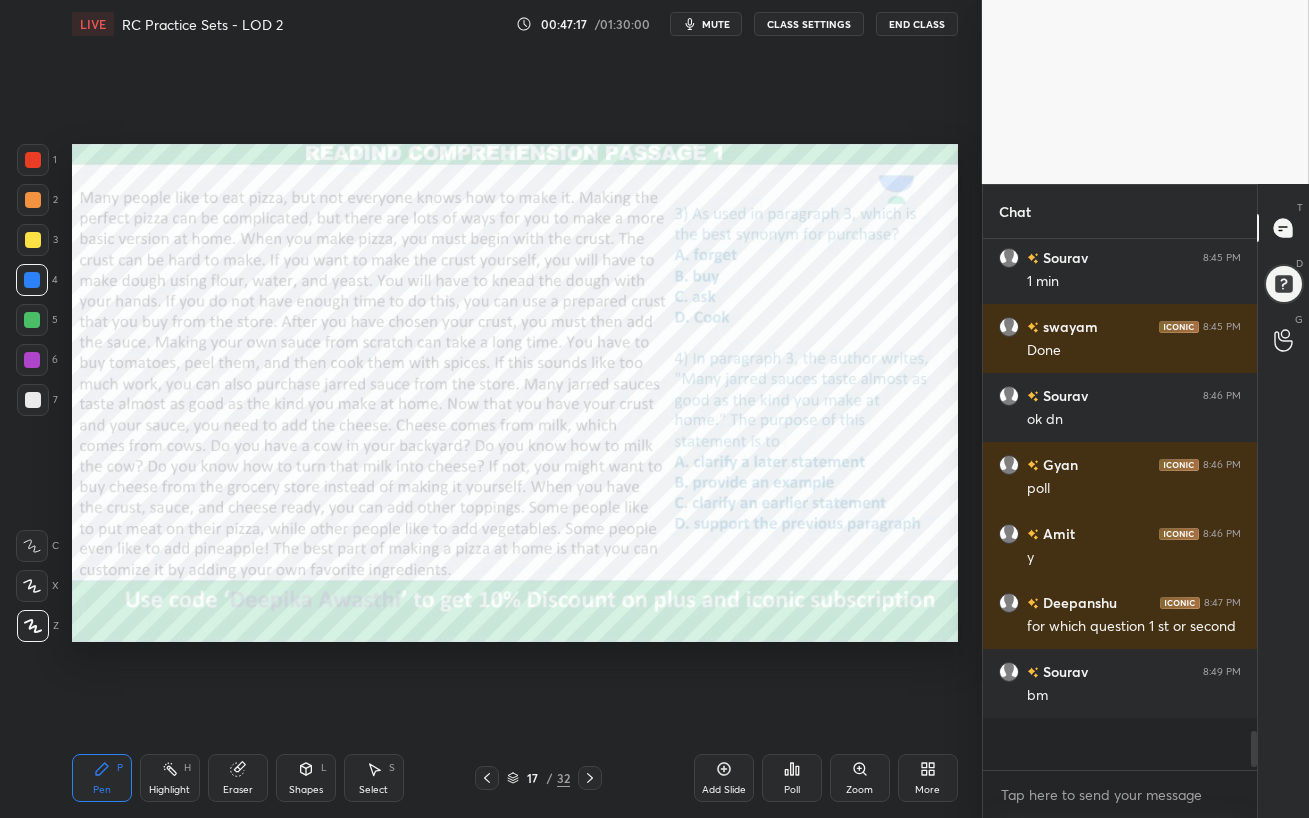 scroll, scrollTop: 6, scrollLeft: 6, axis: both 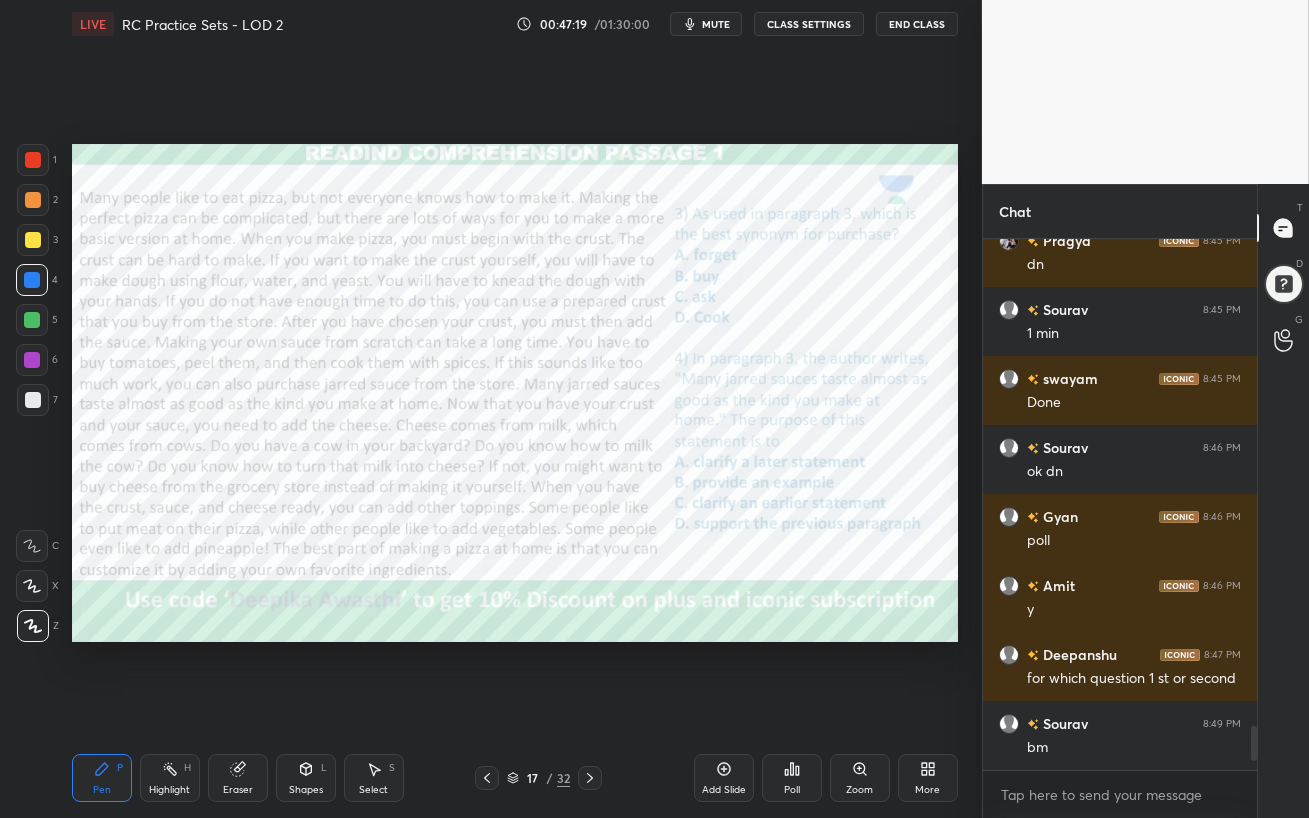 click at bounding box center [32, 360] 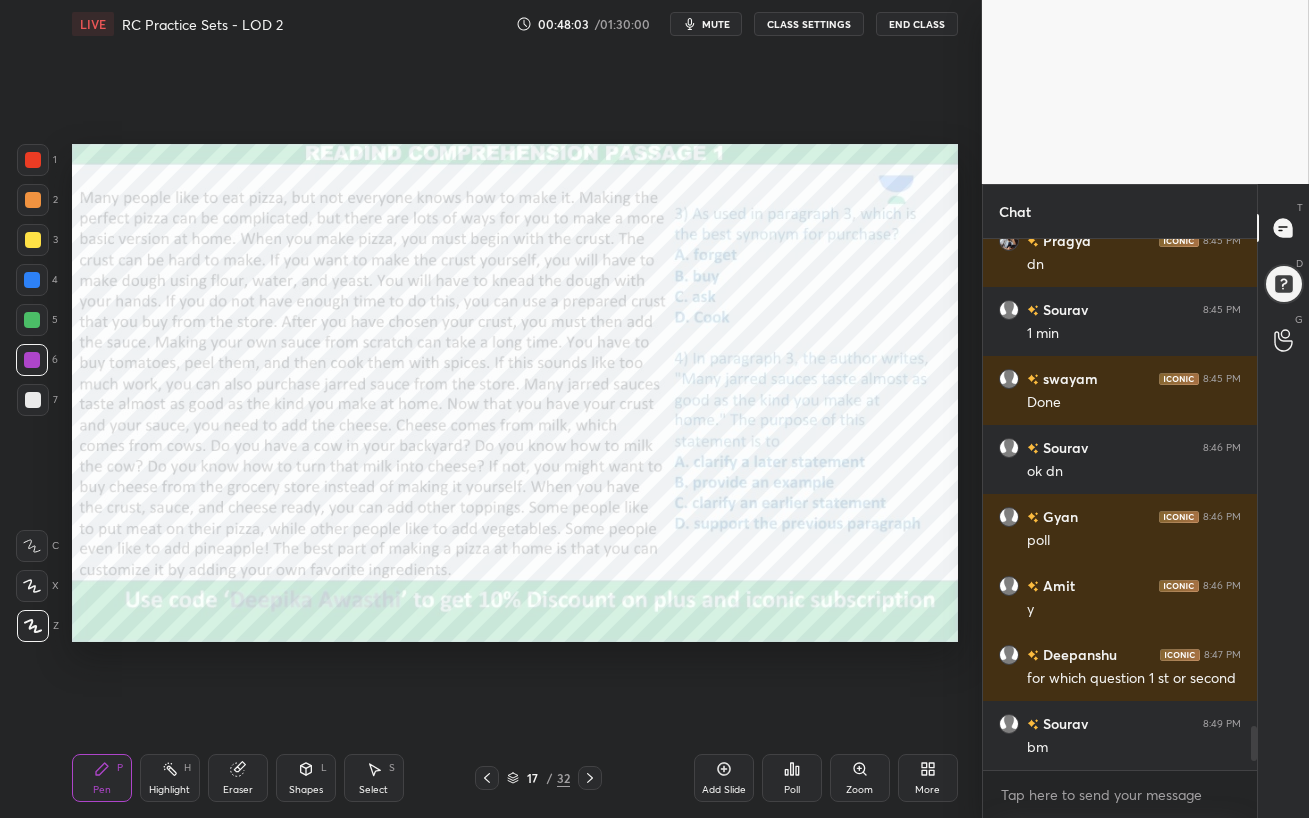 click on "Eraser" at bounding box center [238, 778] 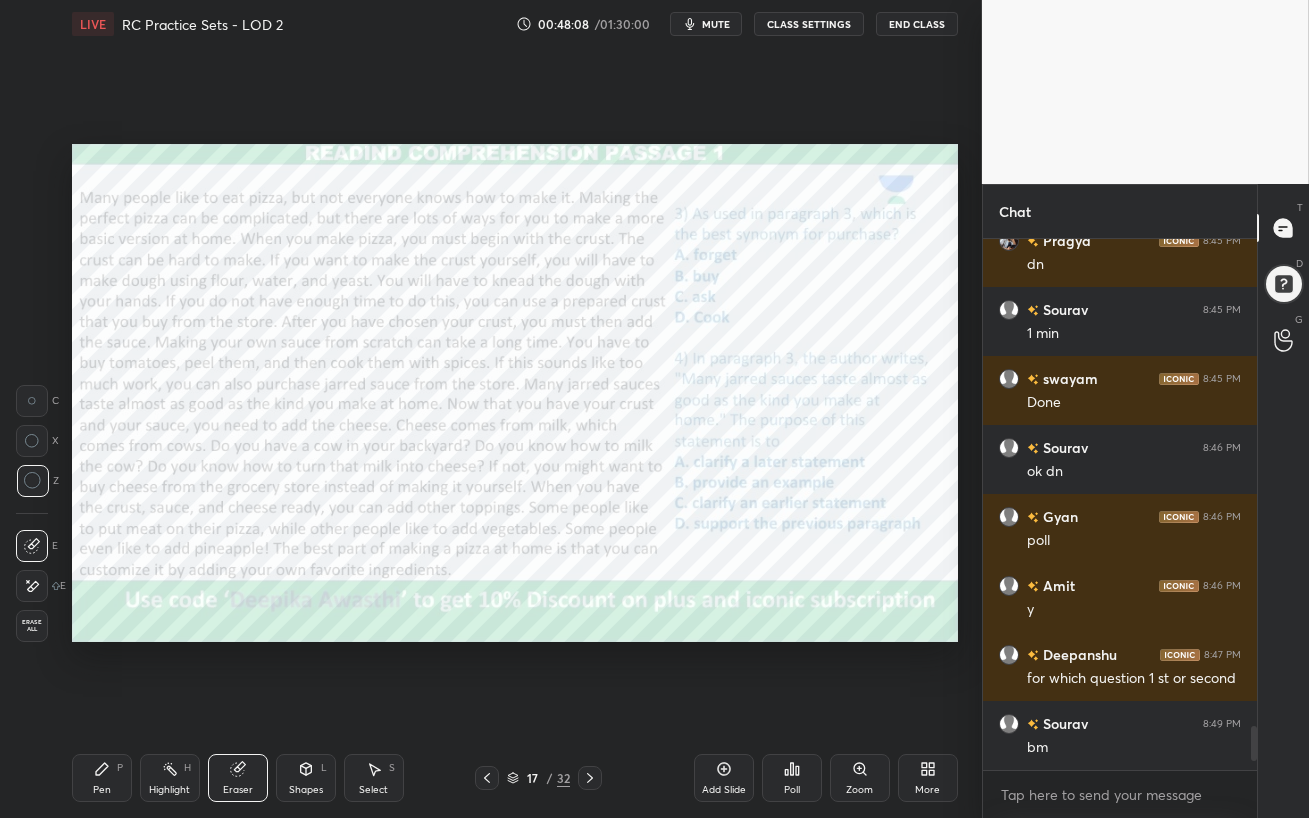 click on "Pen" at bounding box center [102, 790] 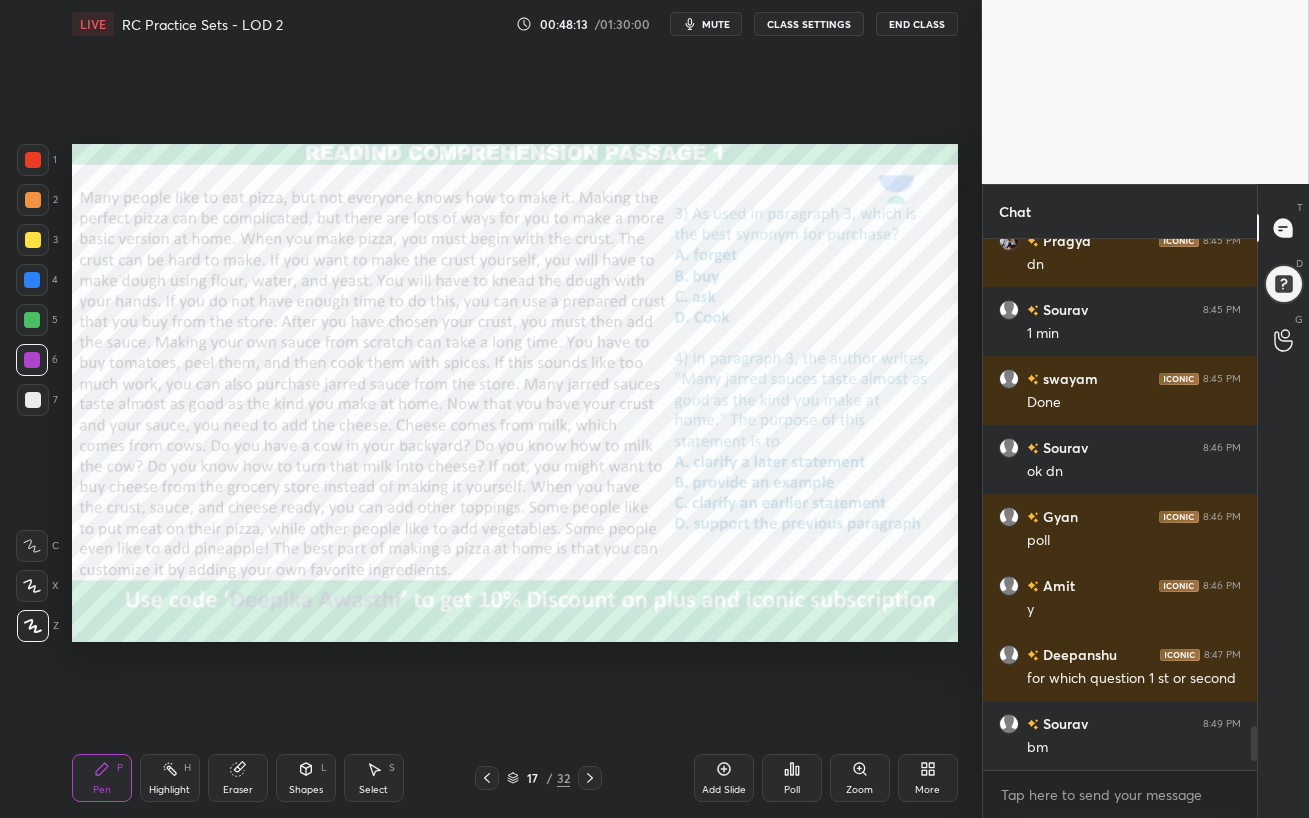 click on "Poll" at bounding box center (792, 778) 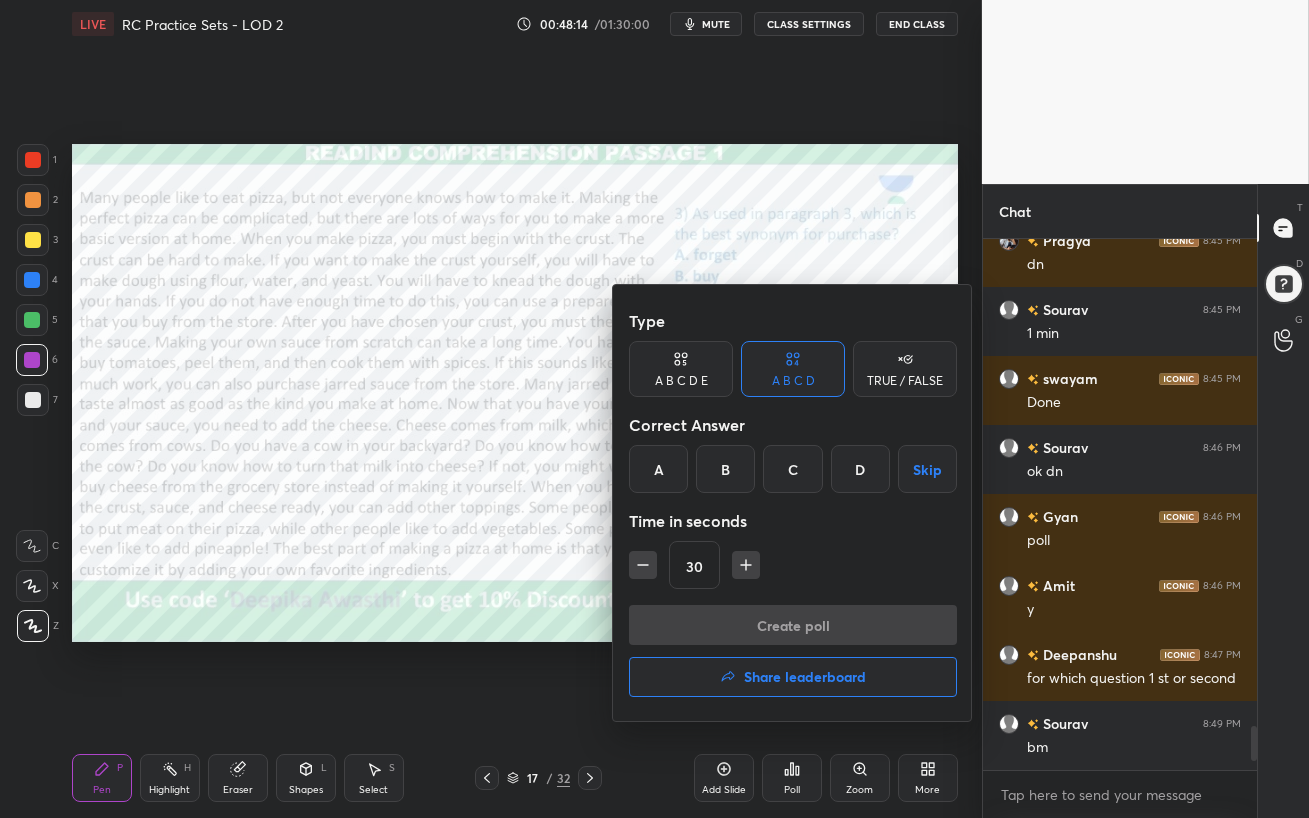 click on "C" at bounding box center (792, 469) 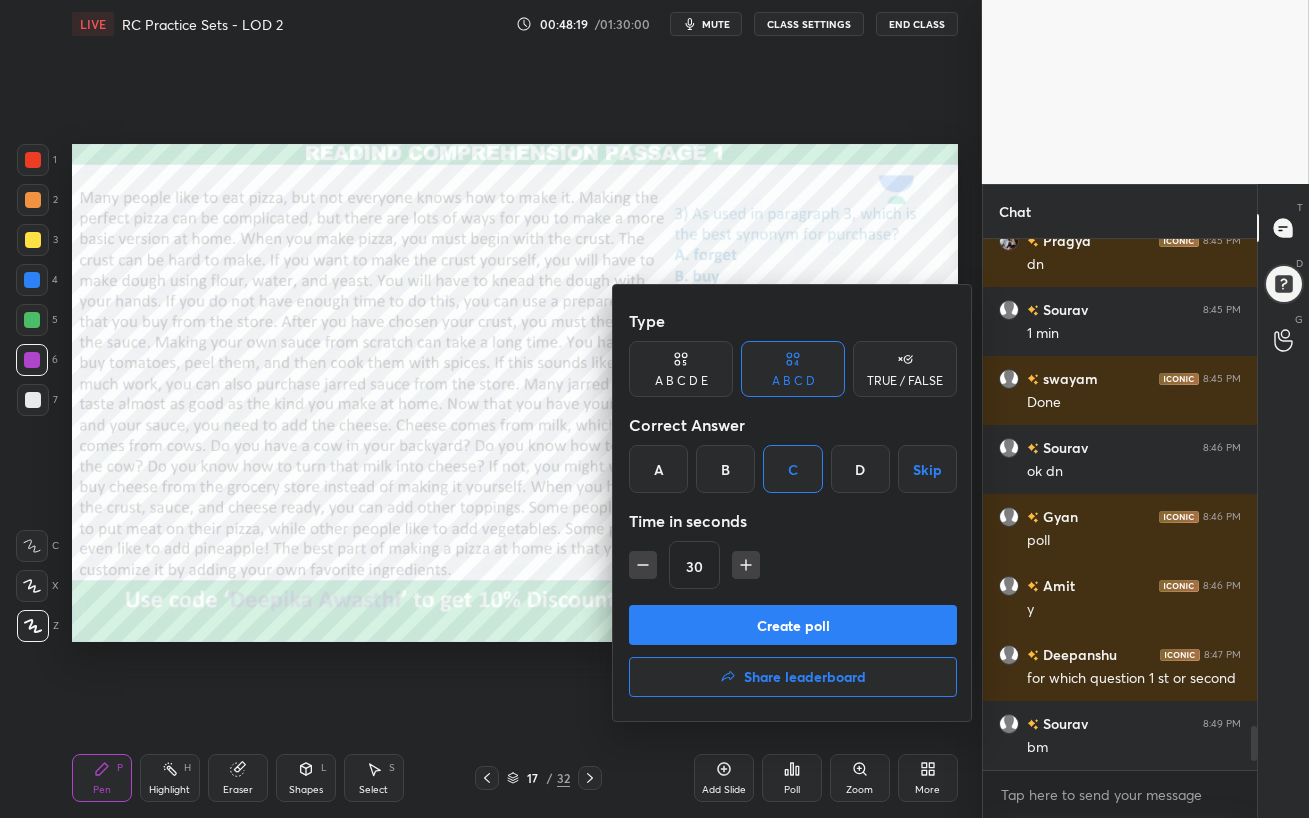 click on "Create poll" at bounding box center [793, 625] 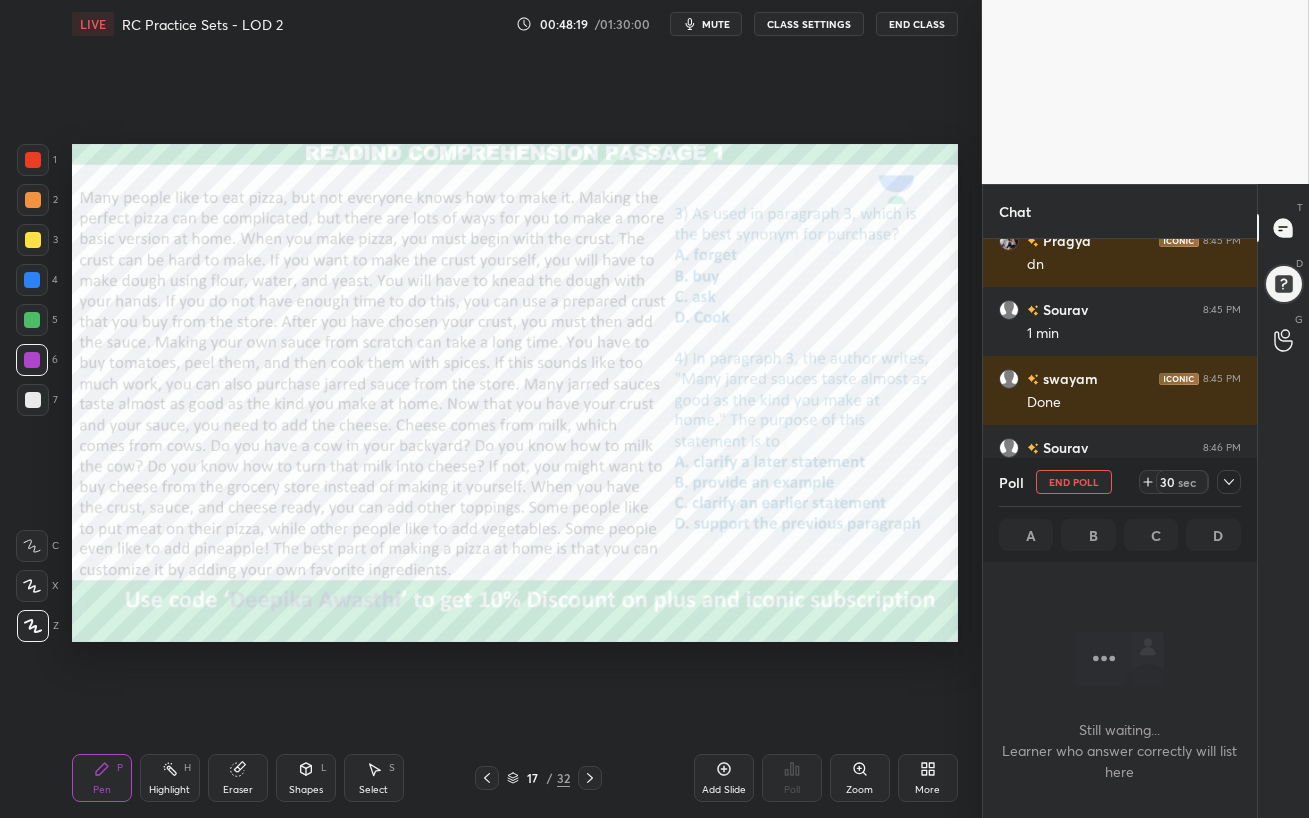 scroll, scrollTop: 307, scrollLeft: 268, axis: both 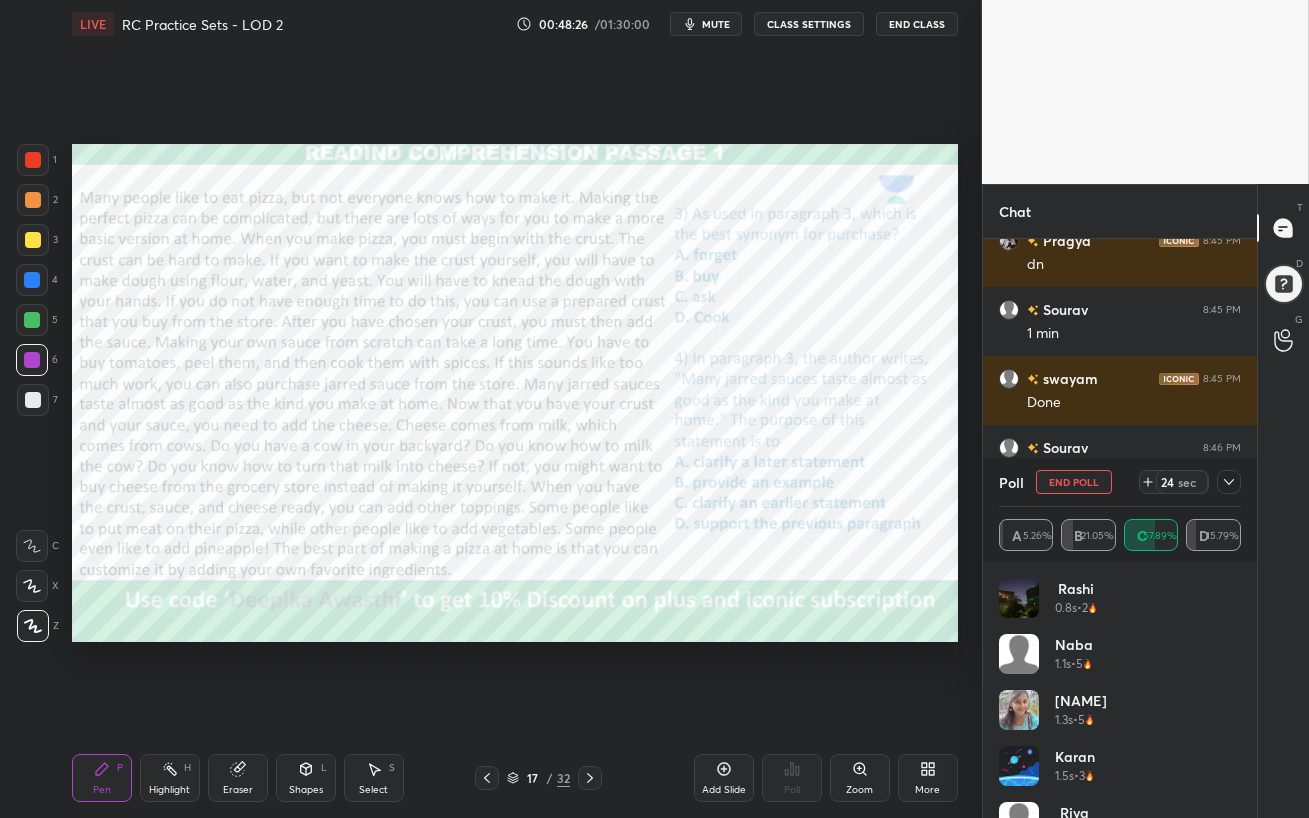 click at bounding box center [32, 360] 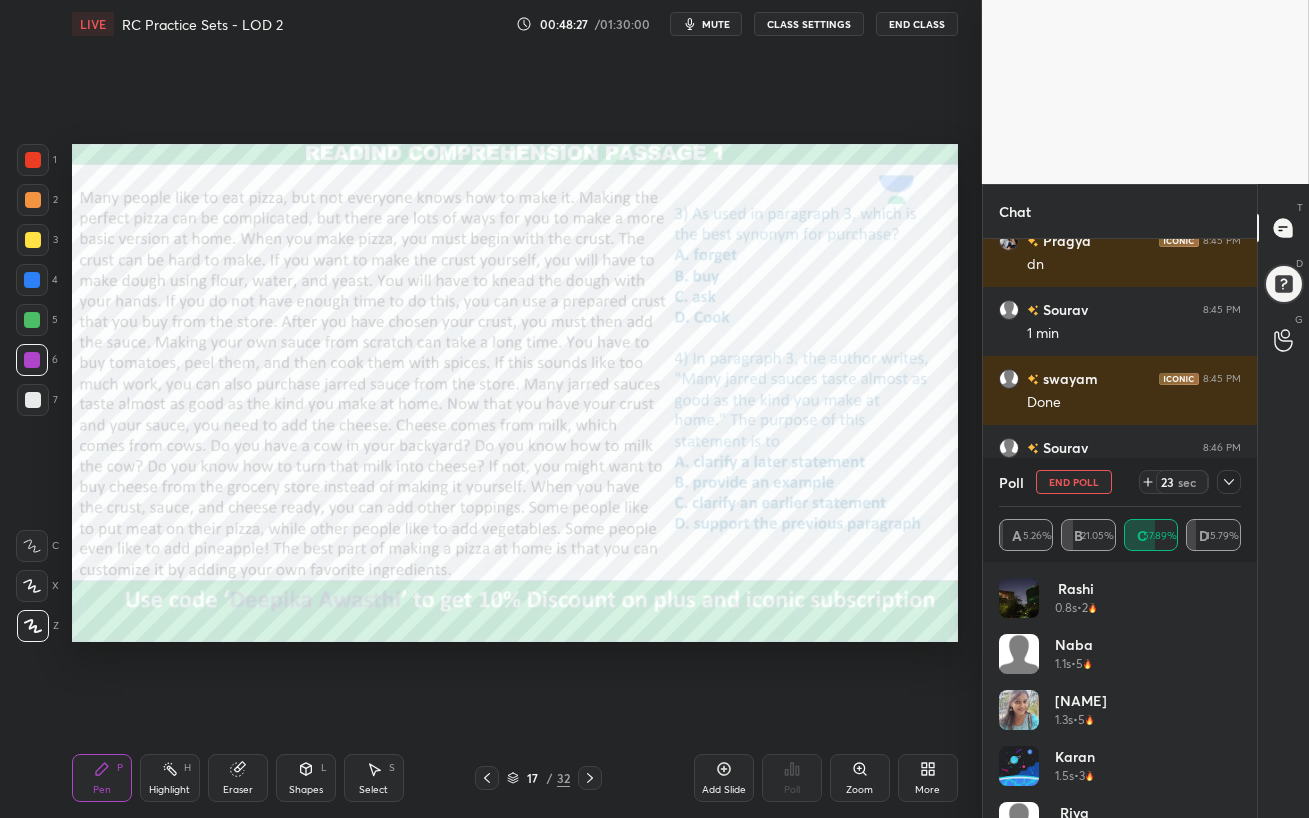 click at bounding box center (32, 320) 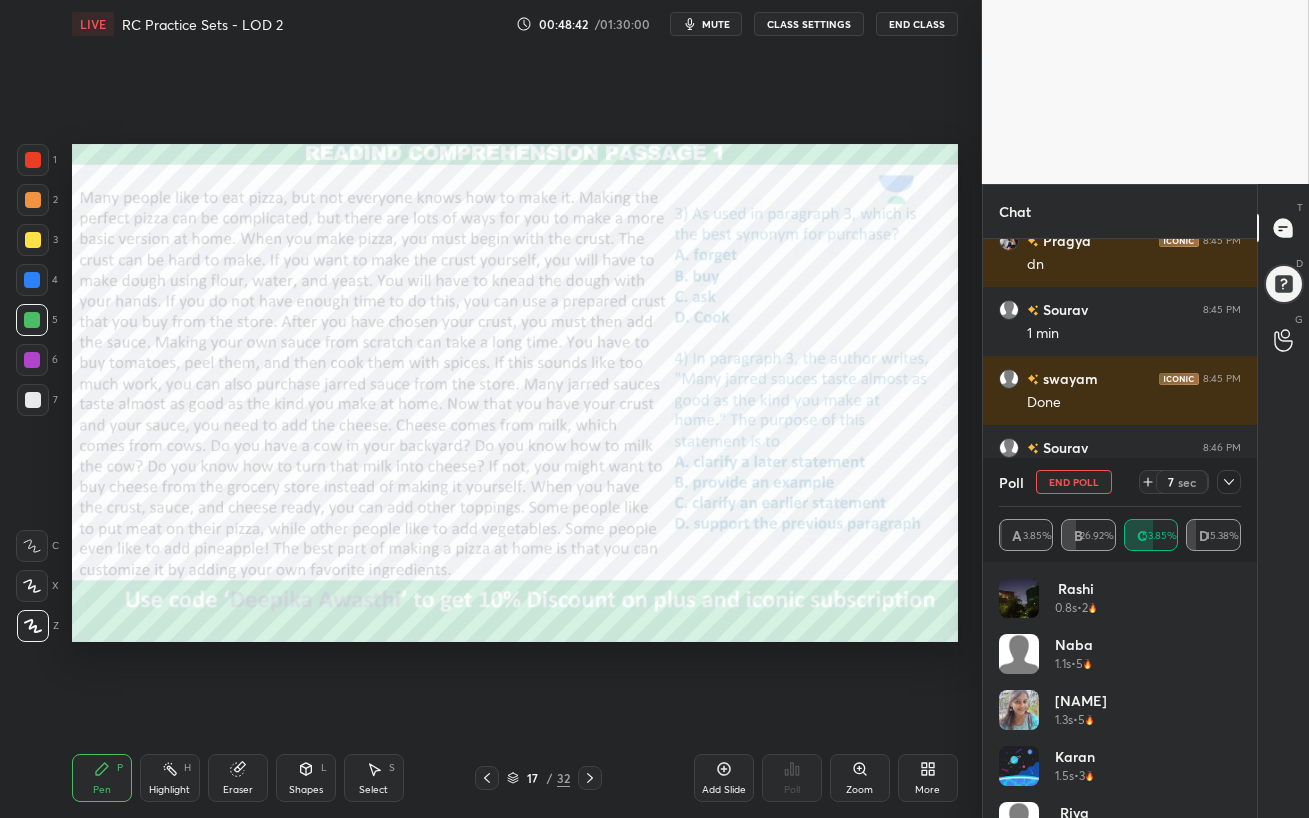 scroll, scrollTop: 6050, scrollLeft: 0, axis: vertical 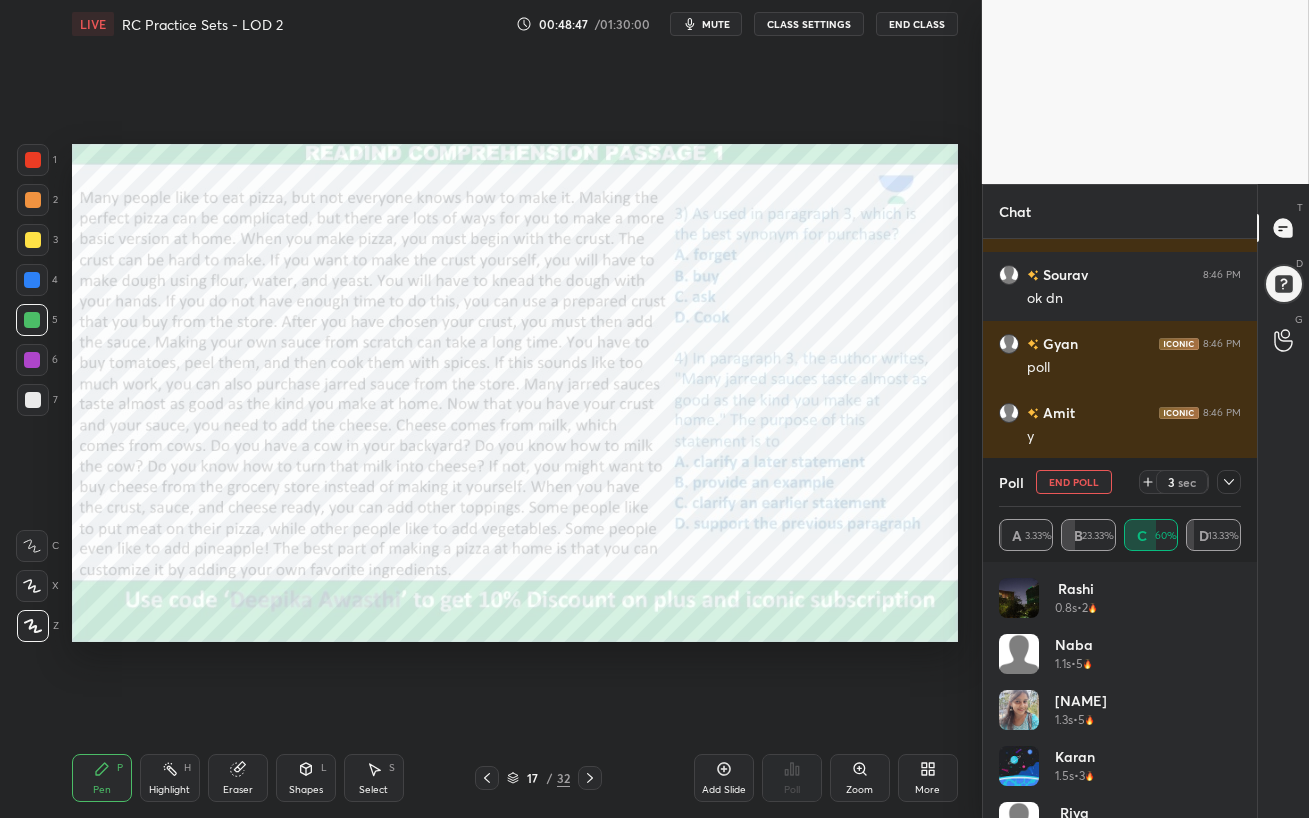 click 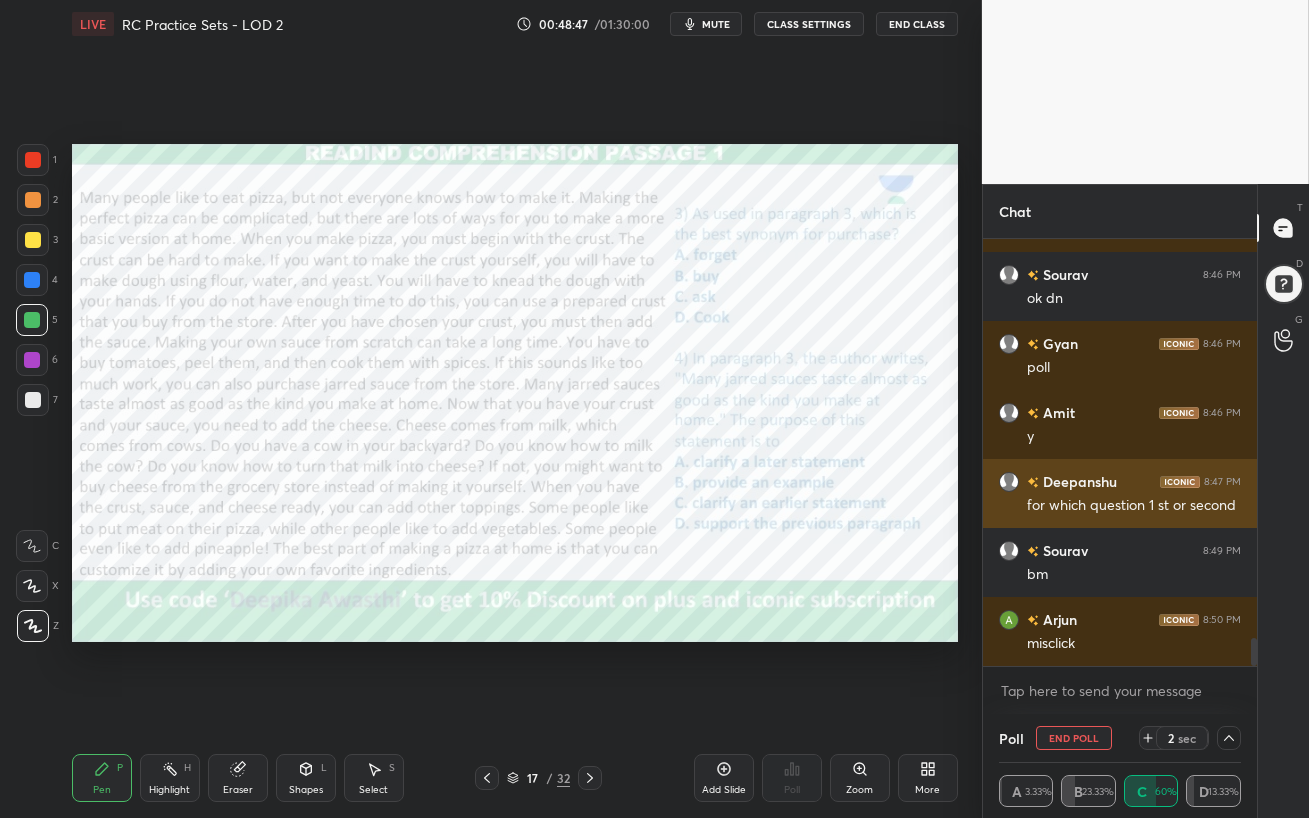 scroll, scrollTop: 107, scrollLeft: 236, axis: both 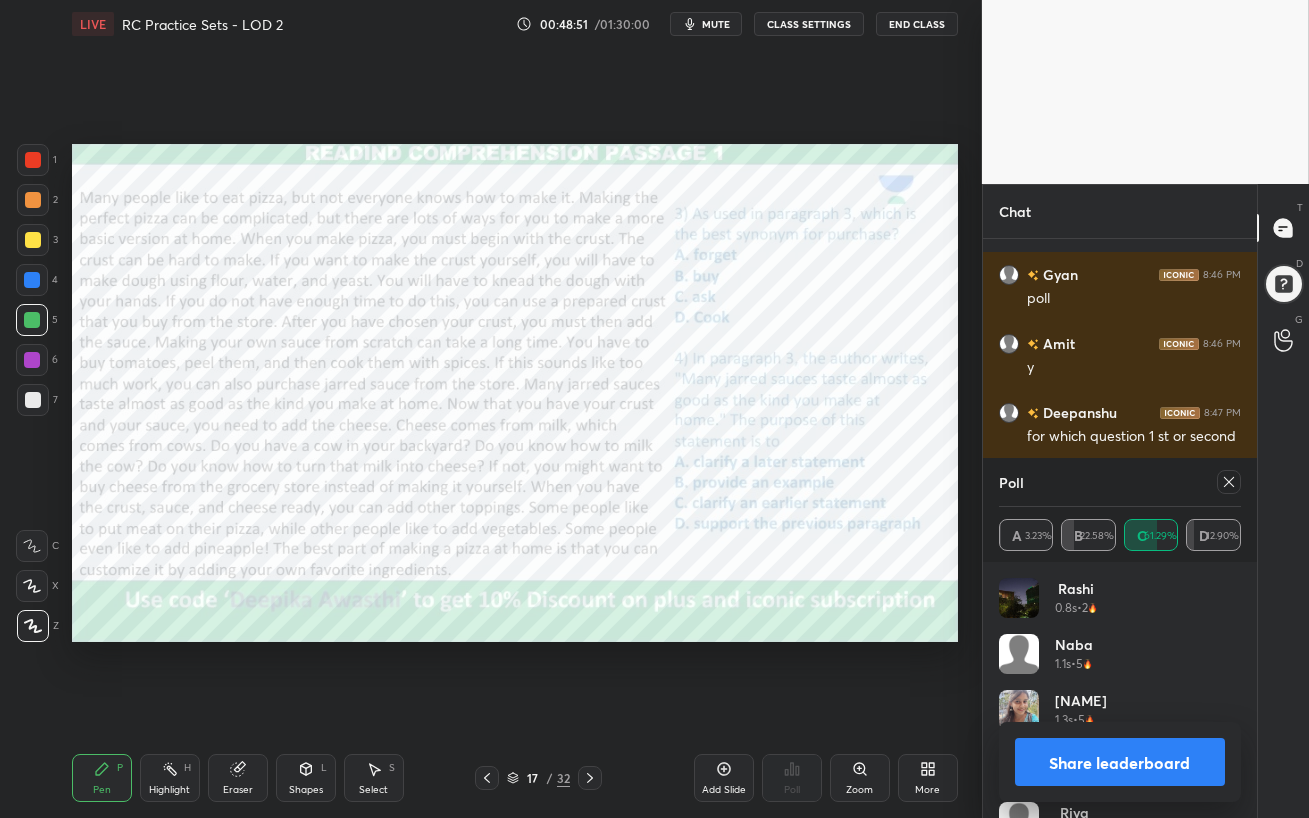 click 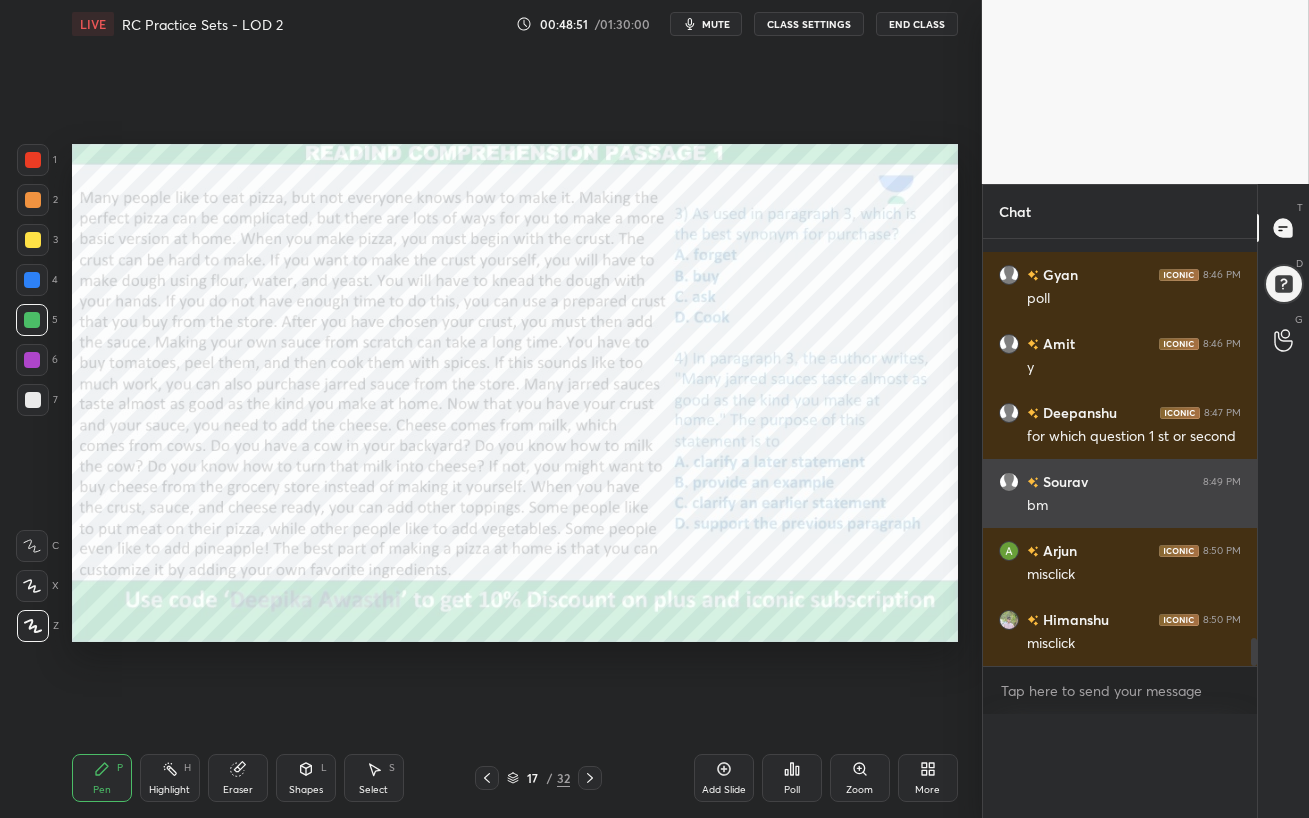 scroll, scrollTop: 90, scrollLeft: 236, axis: both 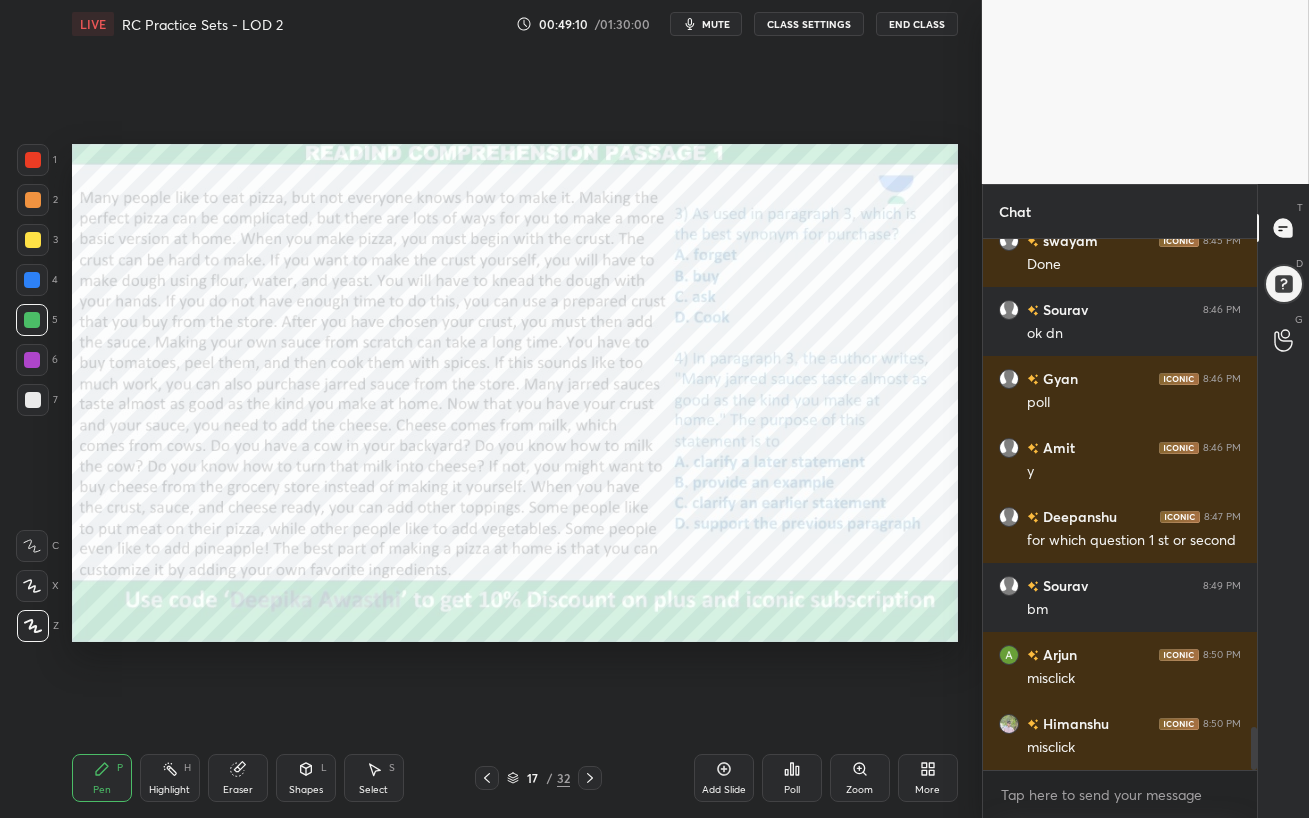 click 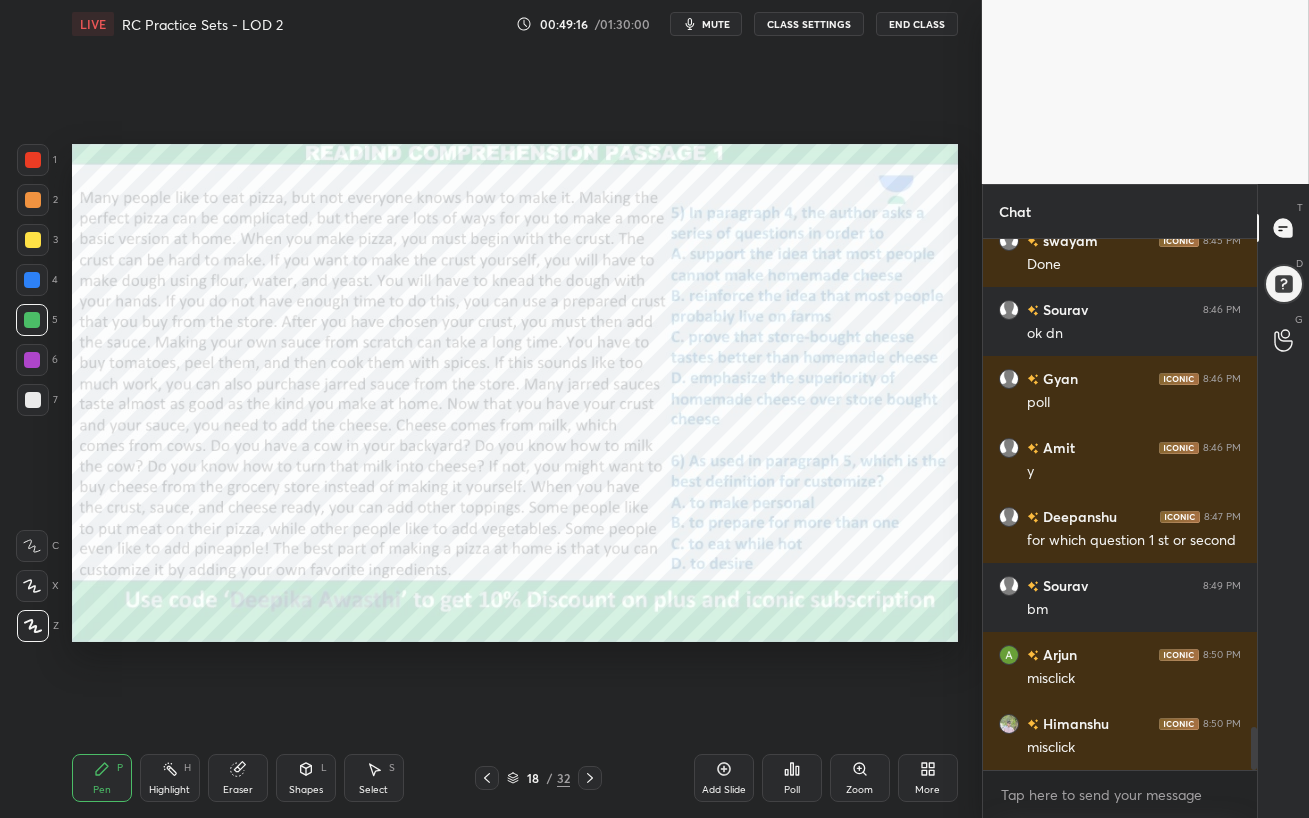 click on "Pen P" at bounding box center [102, 778] 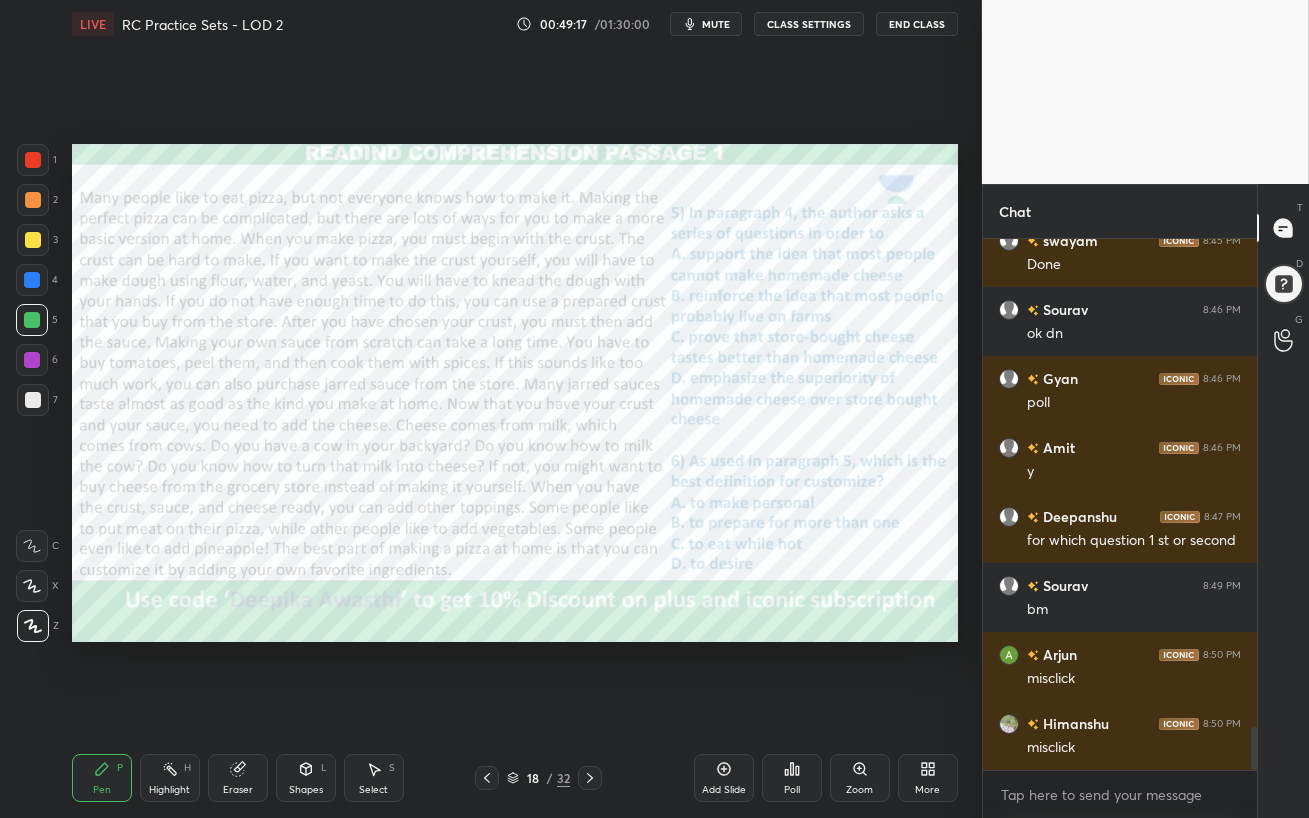 click at bounding box center (32, 360) 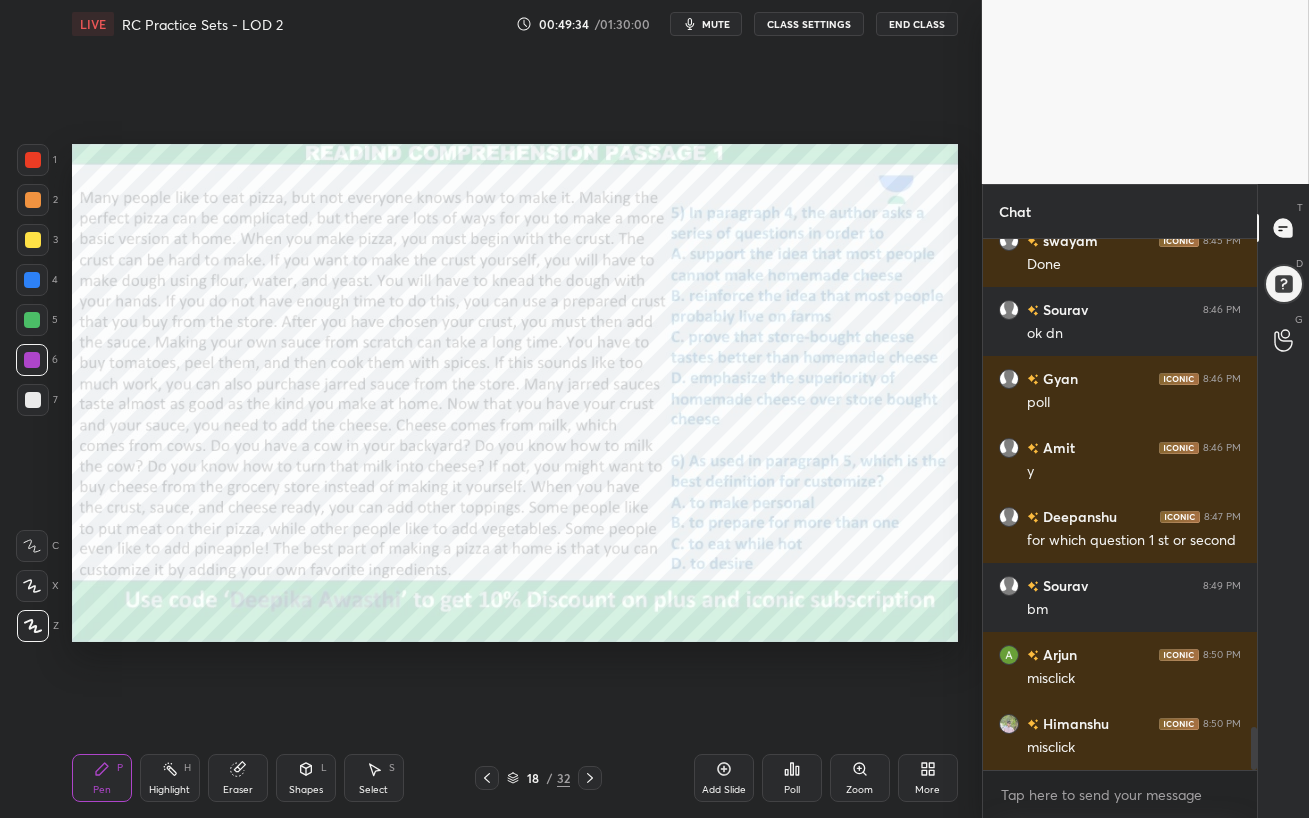 click on "mute" at bounding box center (716, 24) 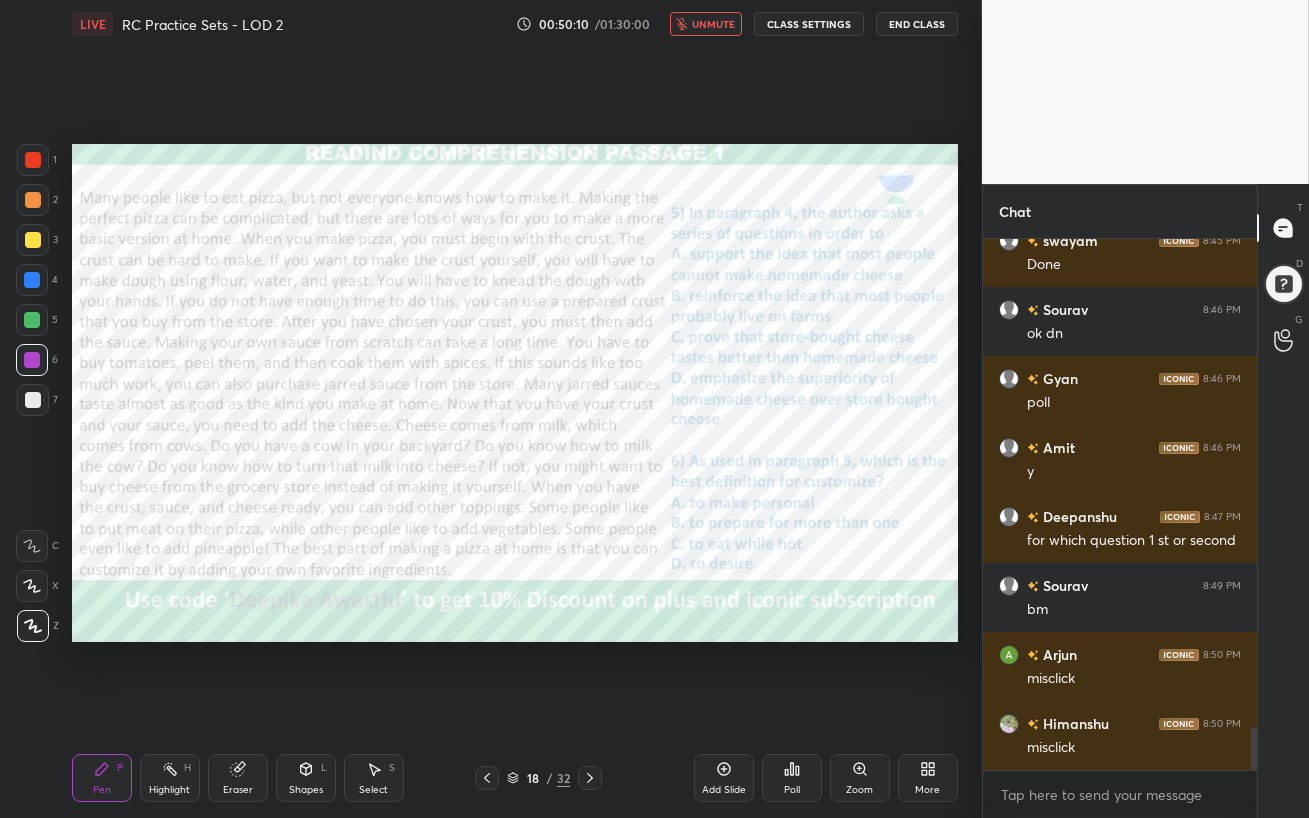 scroll, scrollTop: 6084, scrollLeft: 0, axis: vertical 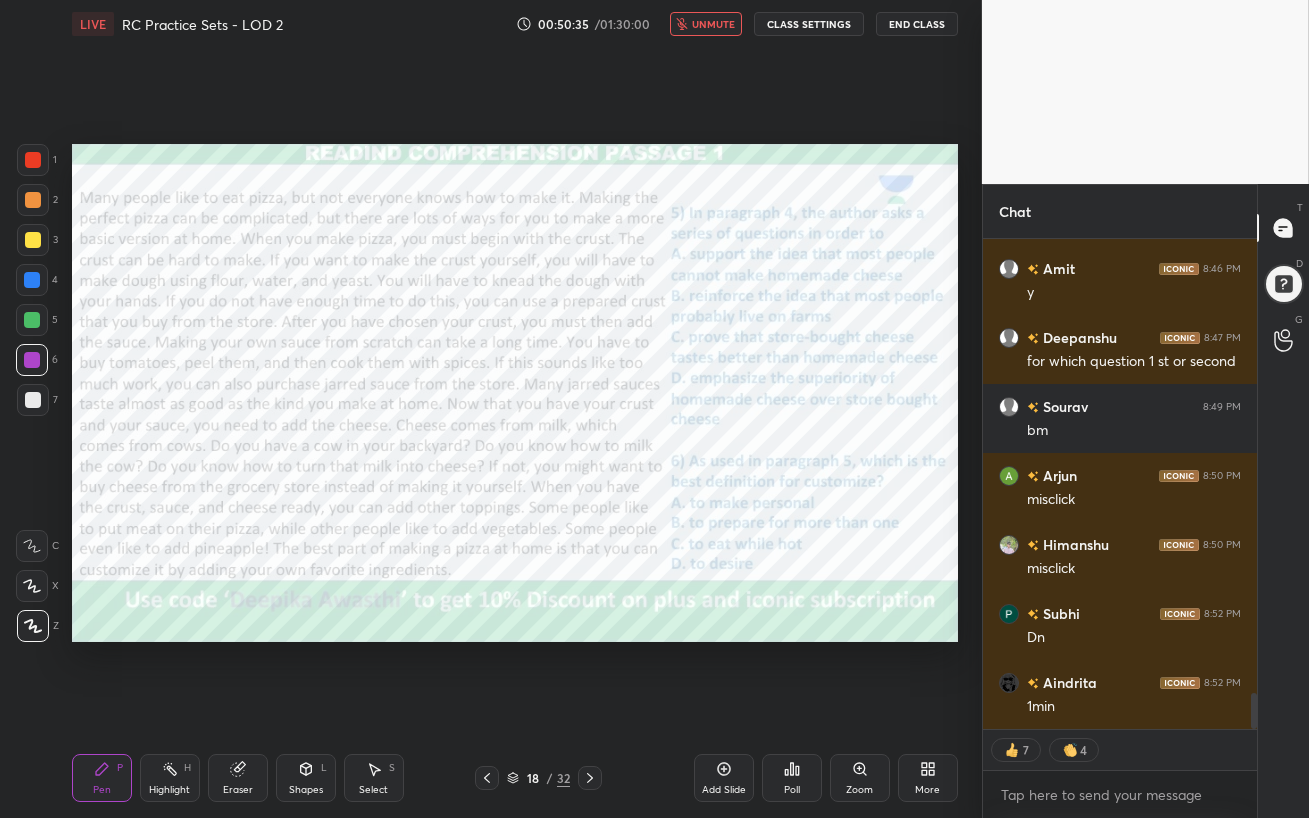 click on "unmute" at bounding box center [713, 24] 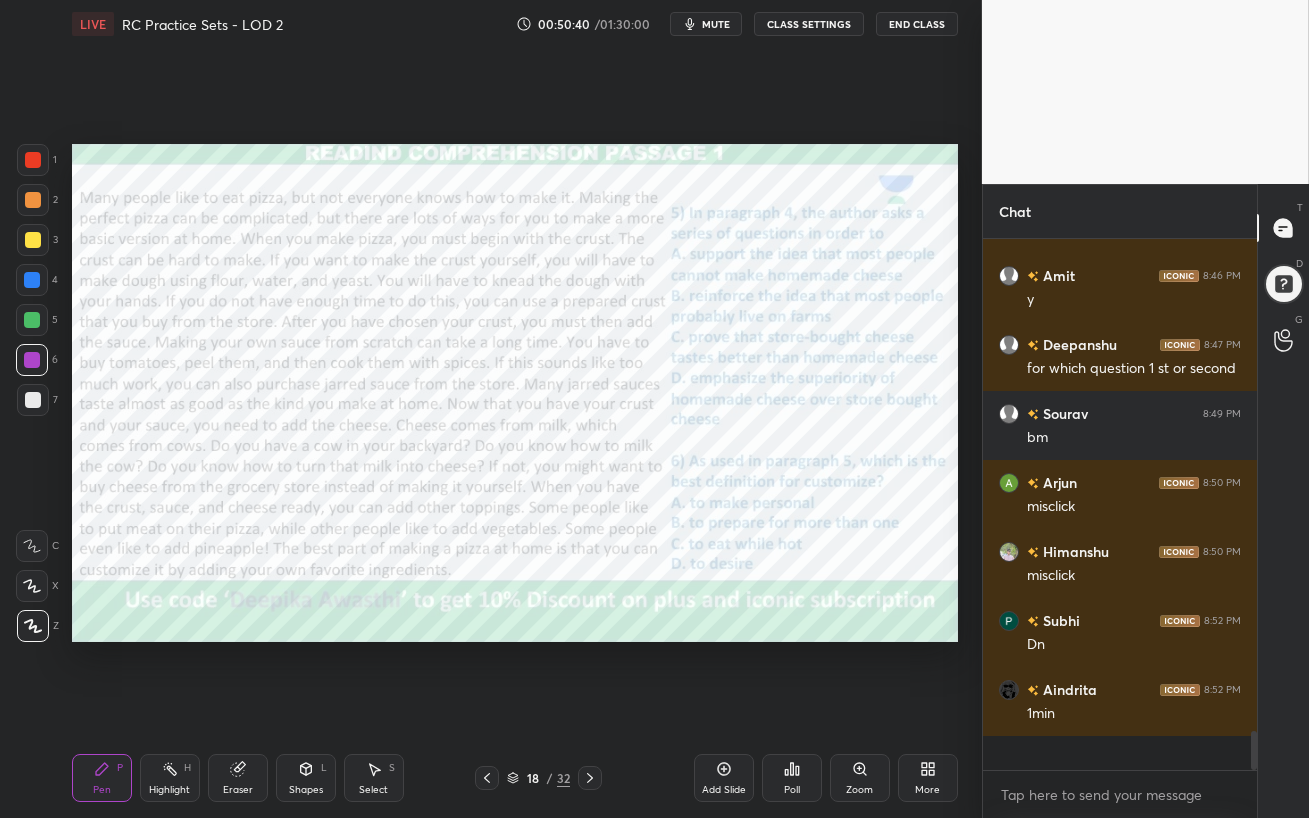 scroll, scrollTop: 6, scrollLeft: 6, axis: both 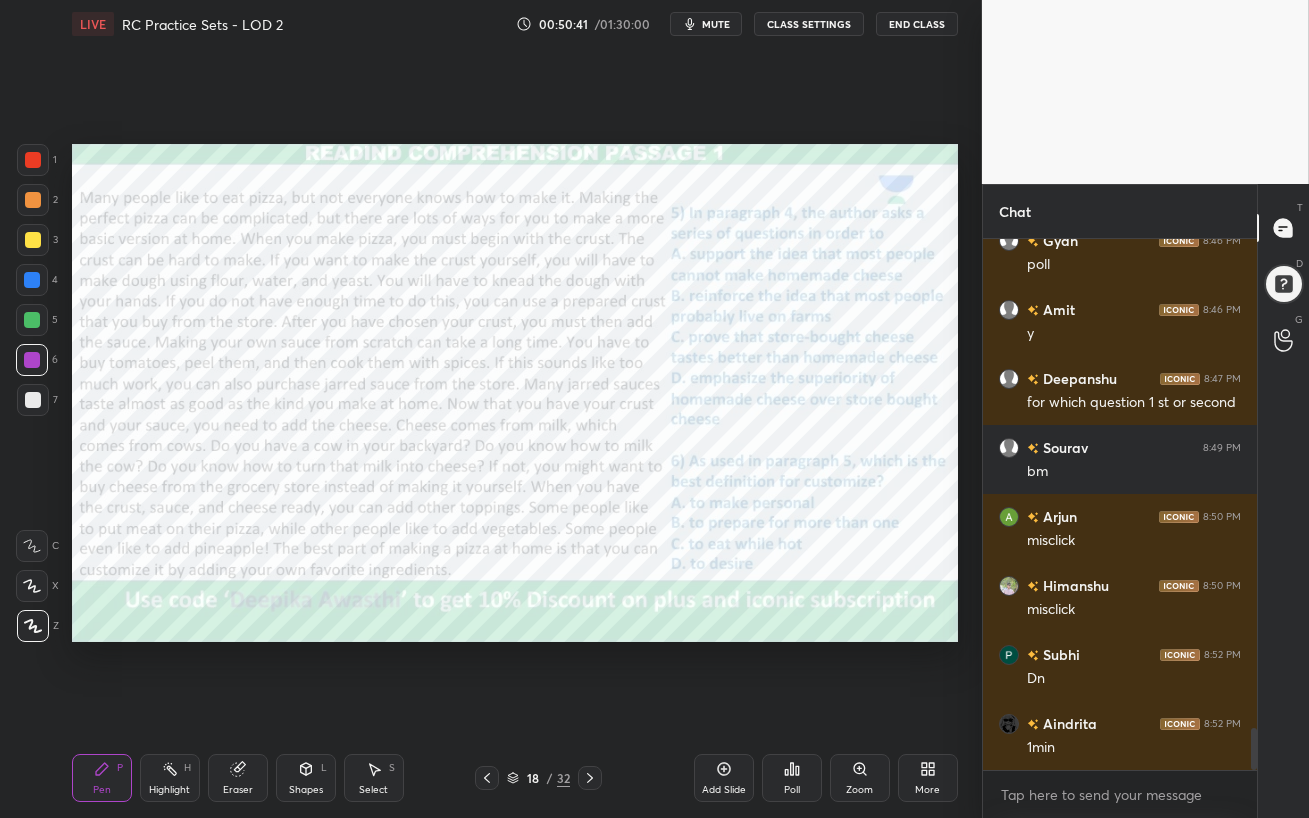 click on "Poll" at bounding box center [792, 778] 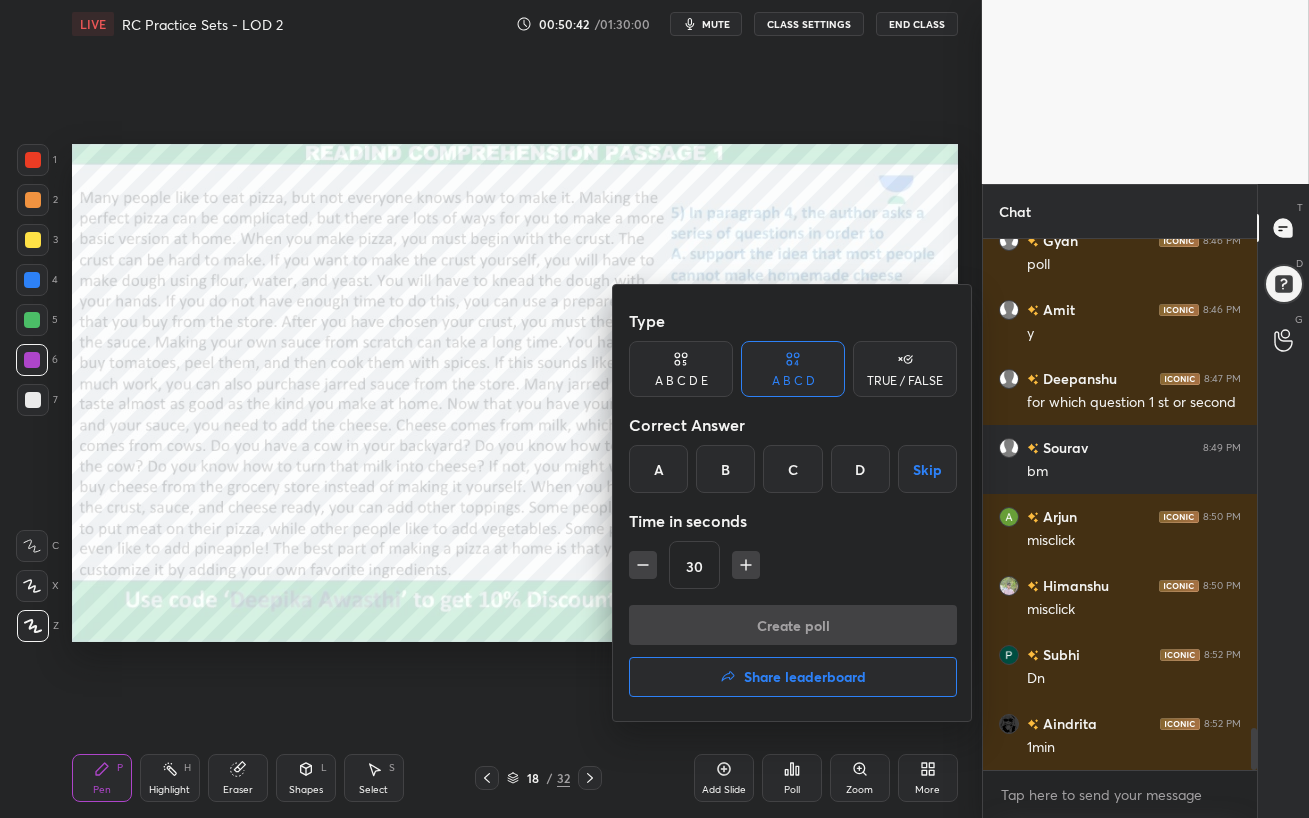 click on "A" at bounding box center [658, 469] 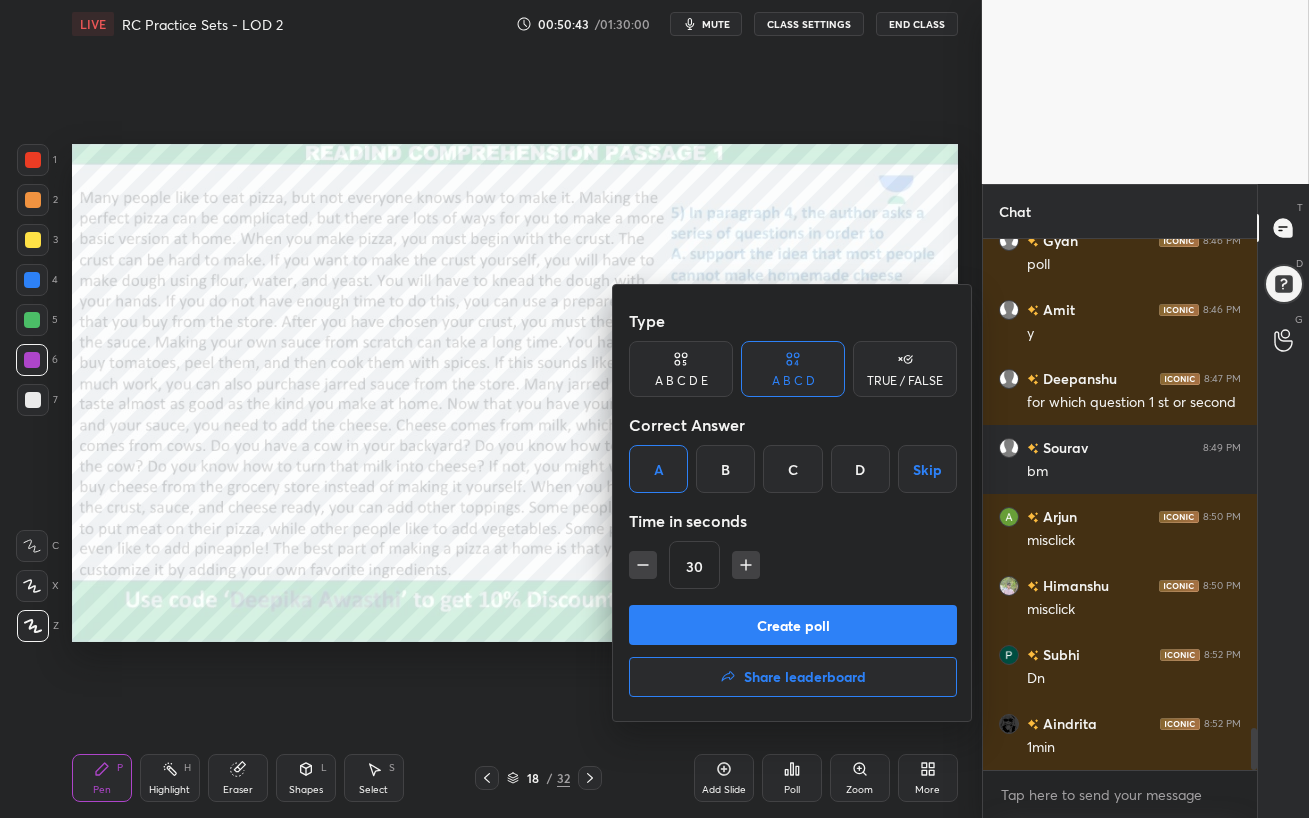 click on "Create poll" at bounding box center [793, 625] 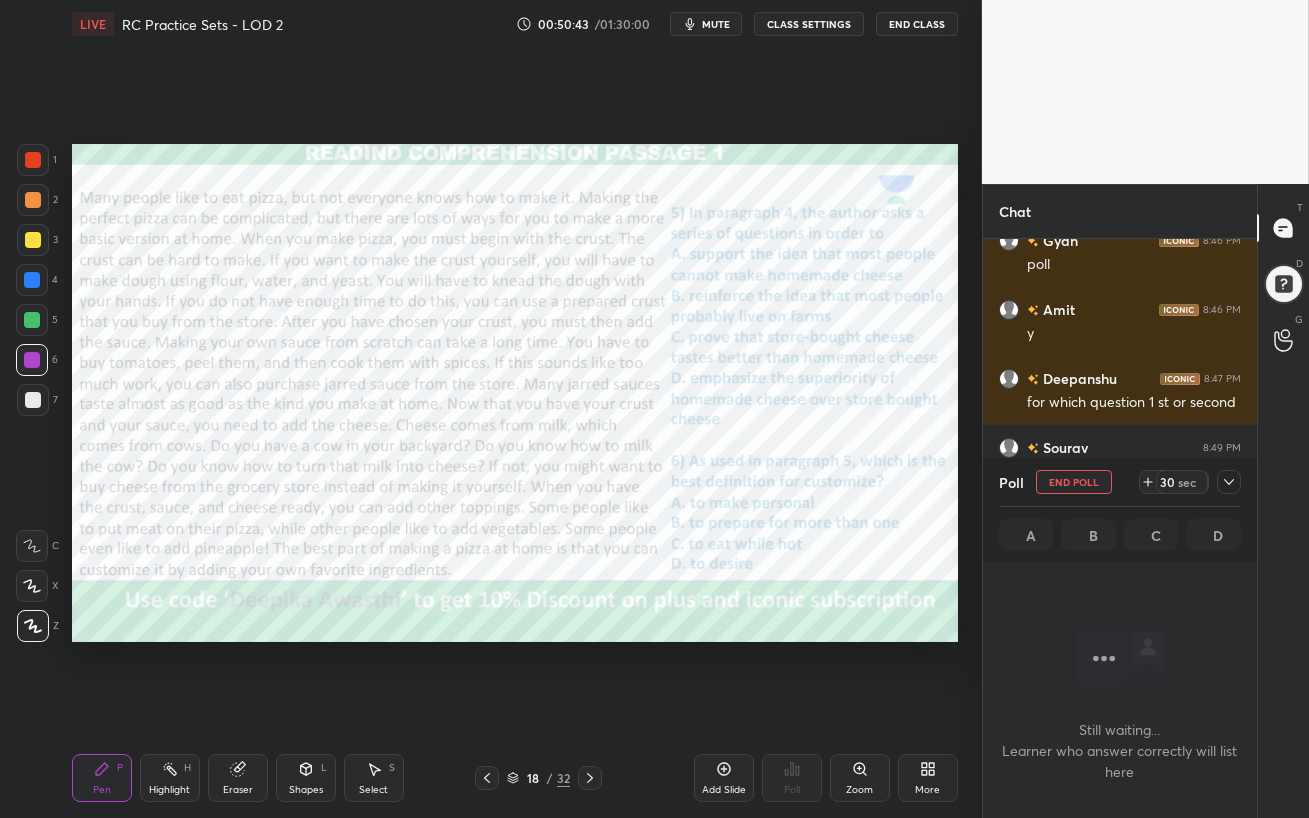 scroll, scrollTop: 306, scrollLeft: 268, axis: both 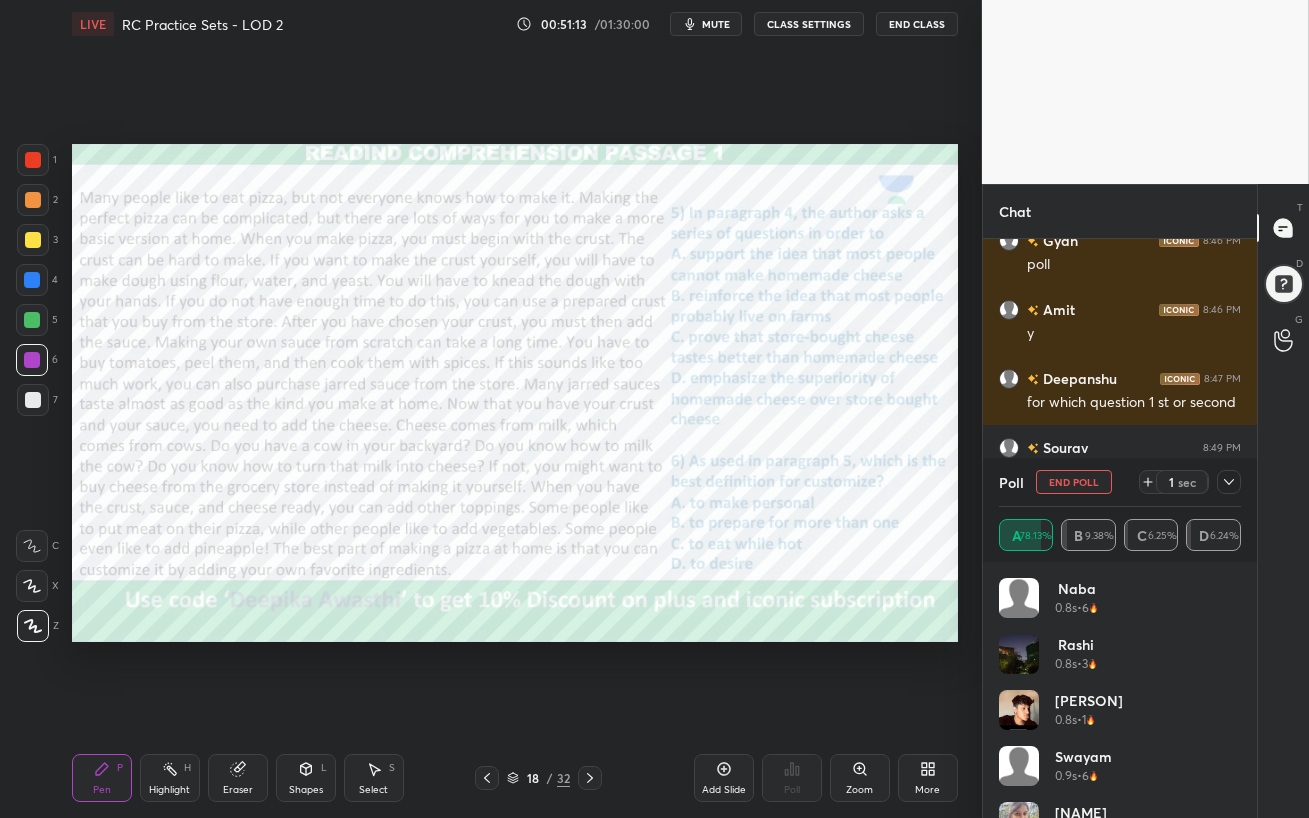 drag, startPoint x: 23, startPoint y: 315, endPoint x: 27, endPoint y: 293, distance: 22.36068 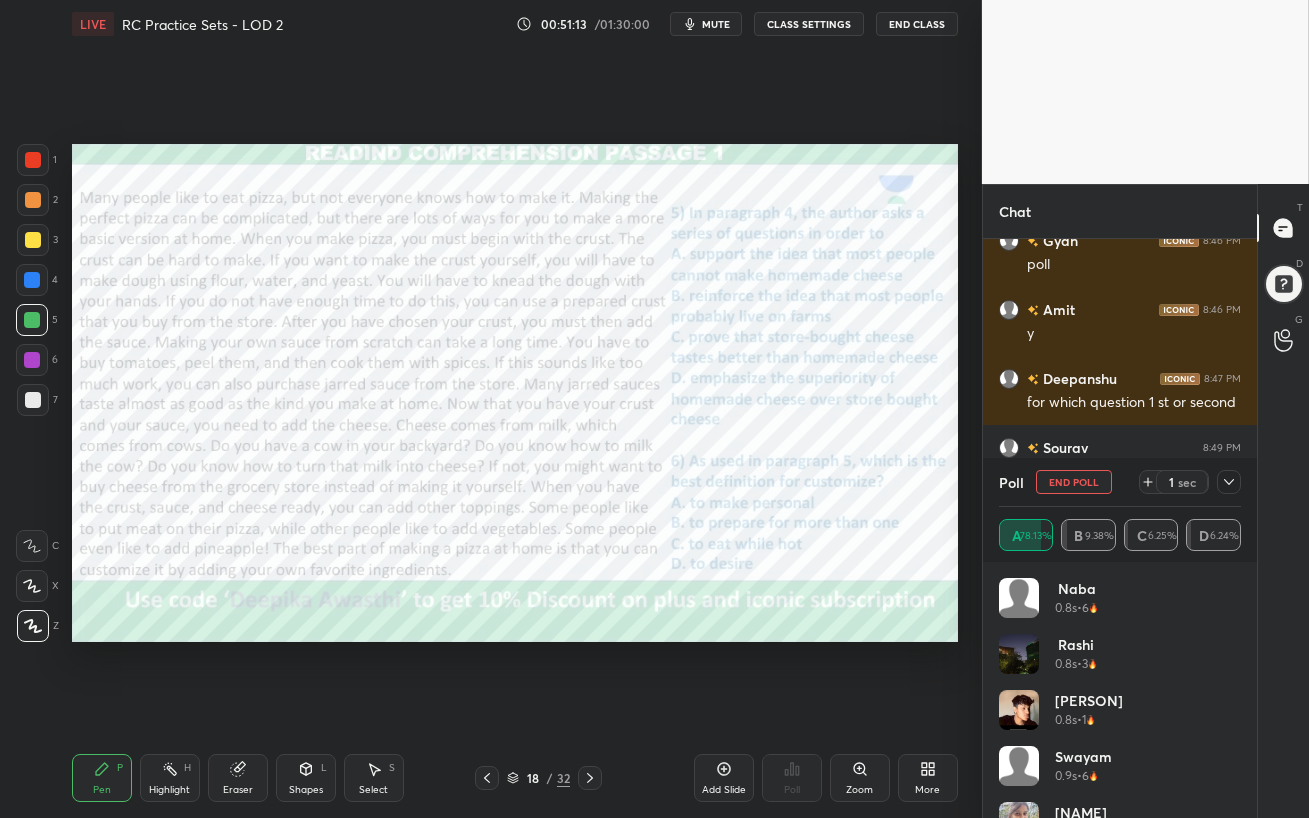 click at bounding box center [32, 280] 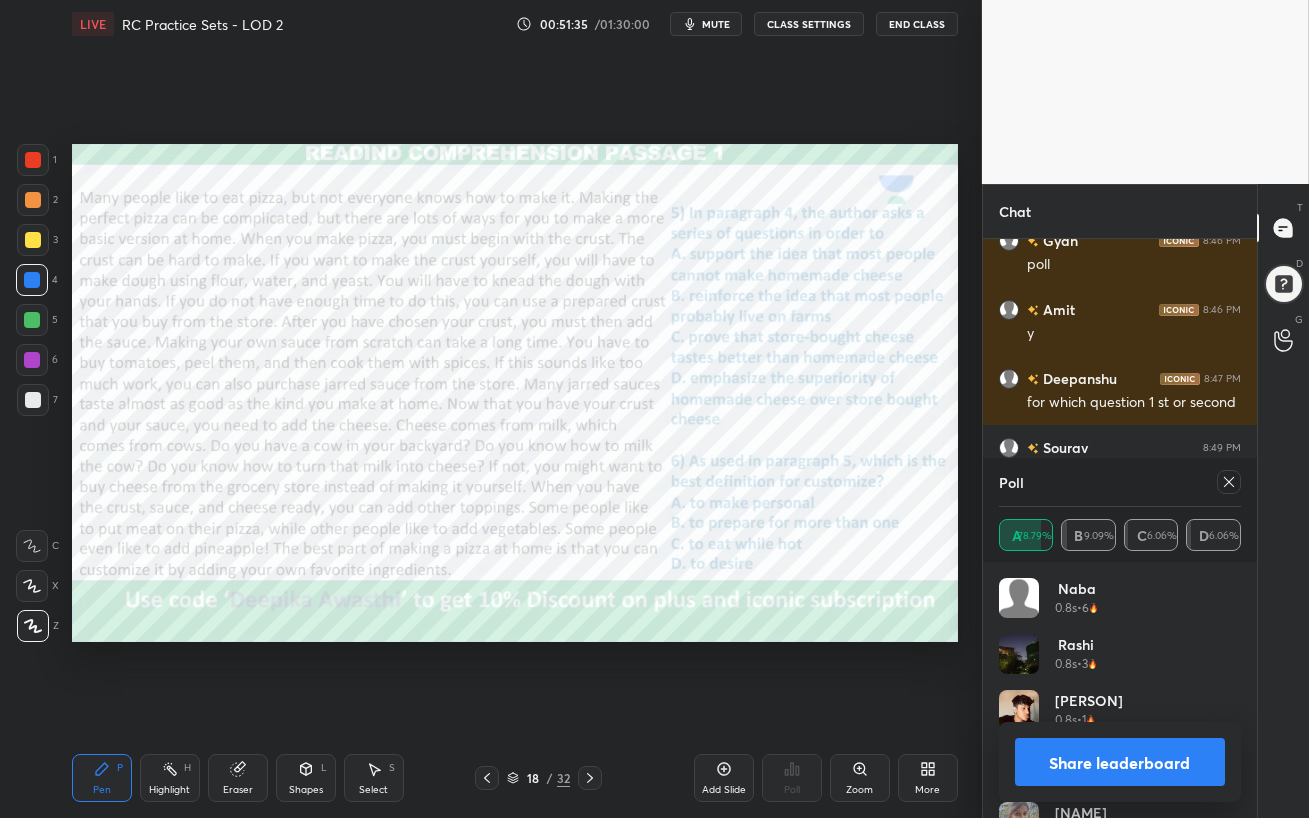 click 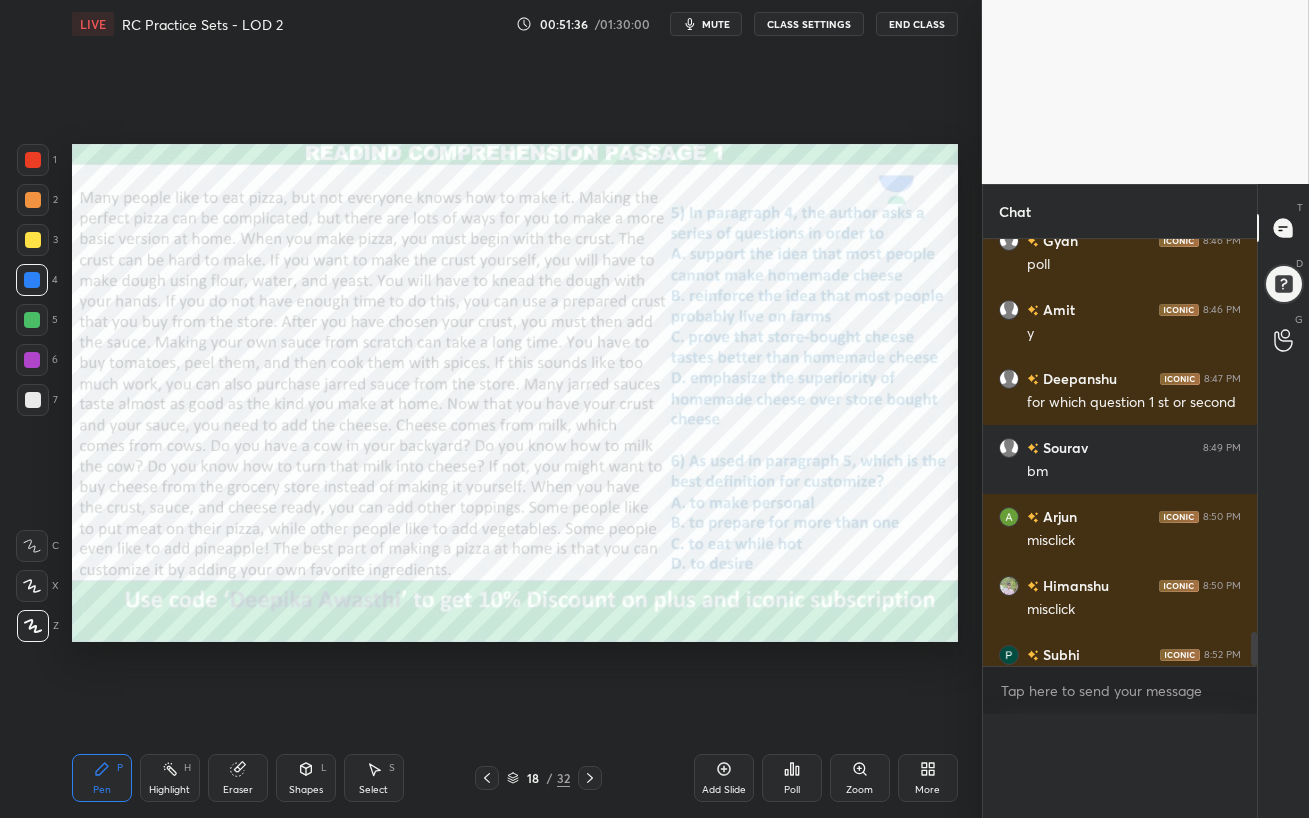 scroll, scrollTop: 0, scrollLeft: 0, axis: both 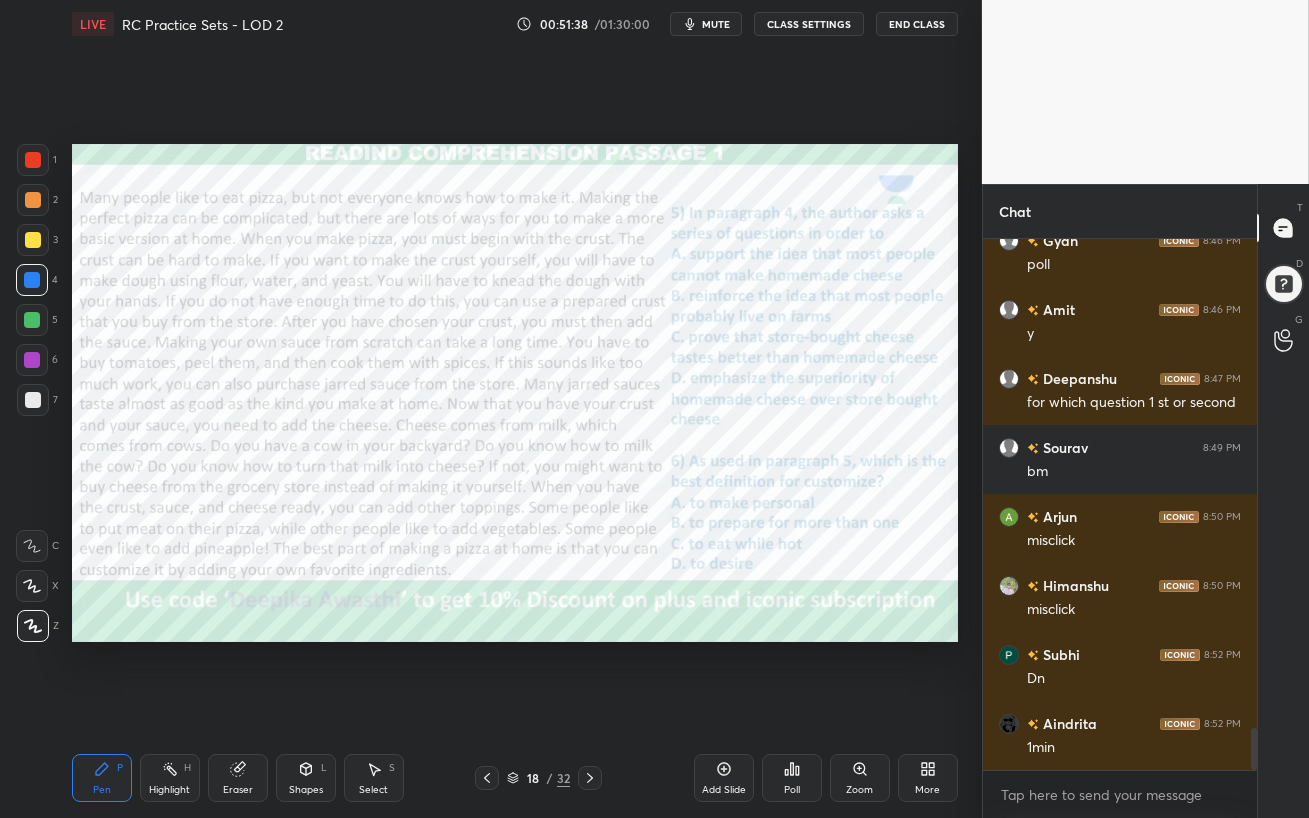 click at bounding box center (32, 360) 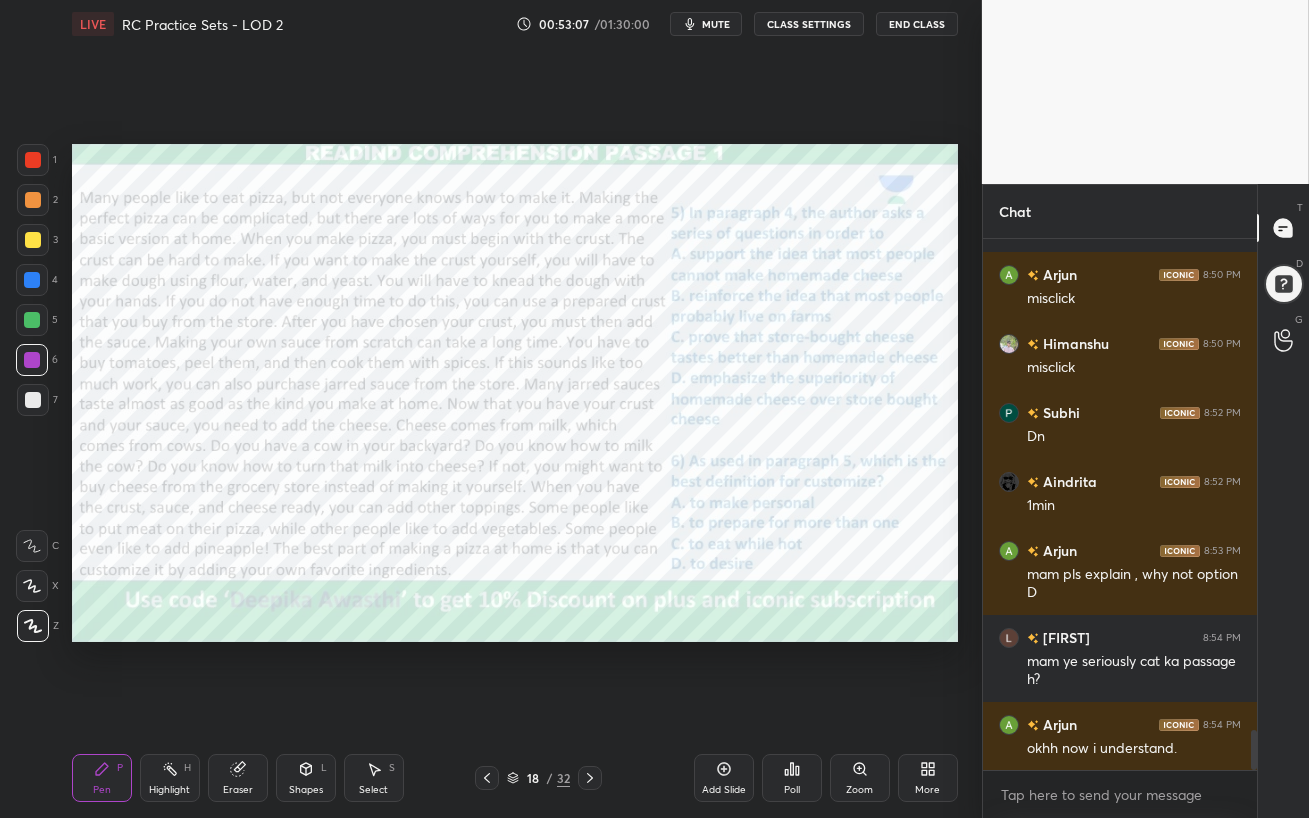 scroll, scrollTop: 6465, scrollLeft: 0, axis: vertical 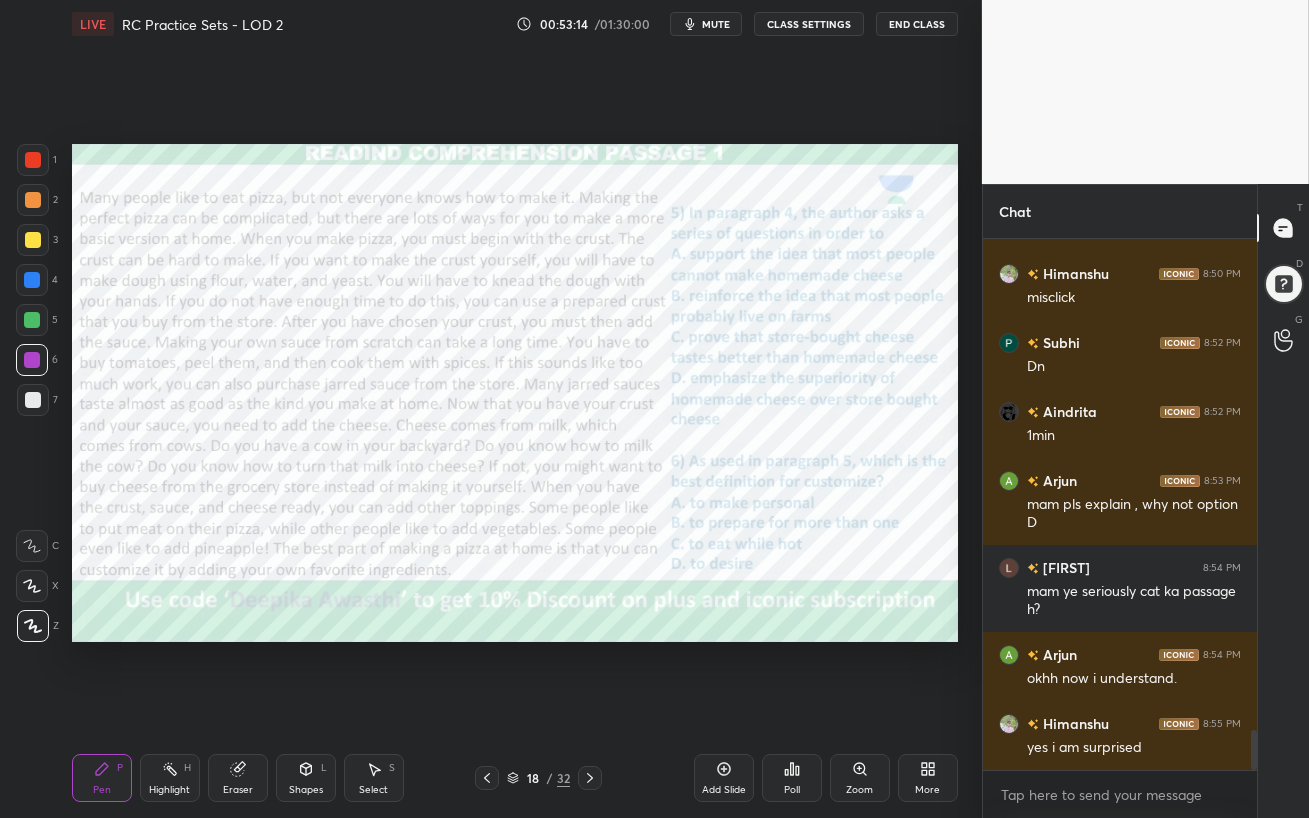 drag, startPoint x: 229, startPoint y: 778, endPoint x: 238, endPoint y: 773, distance: 10.29563 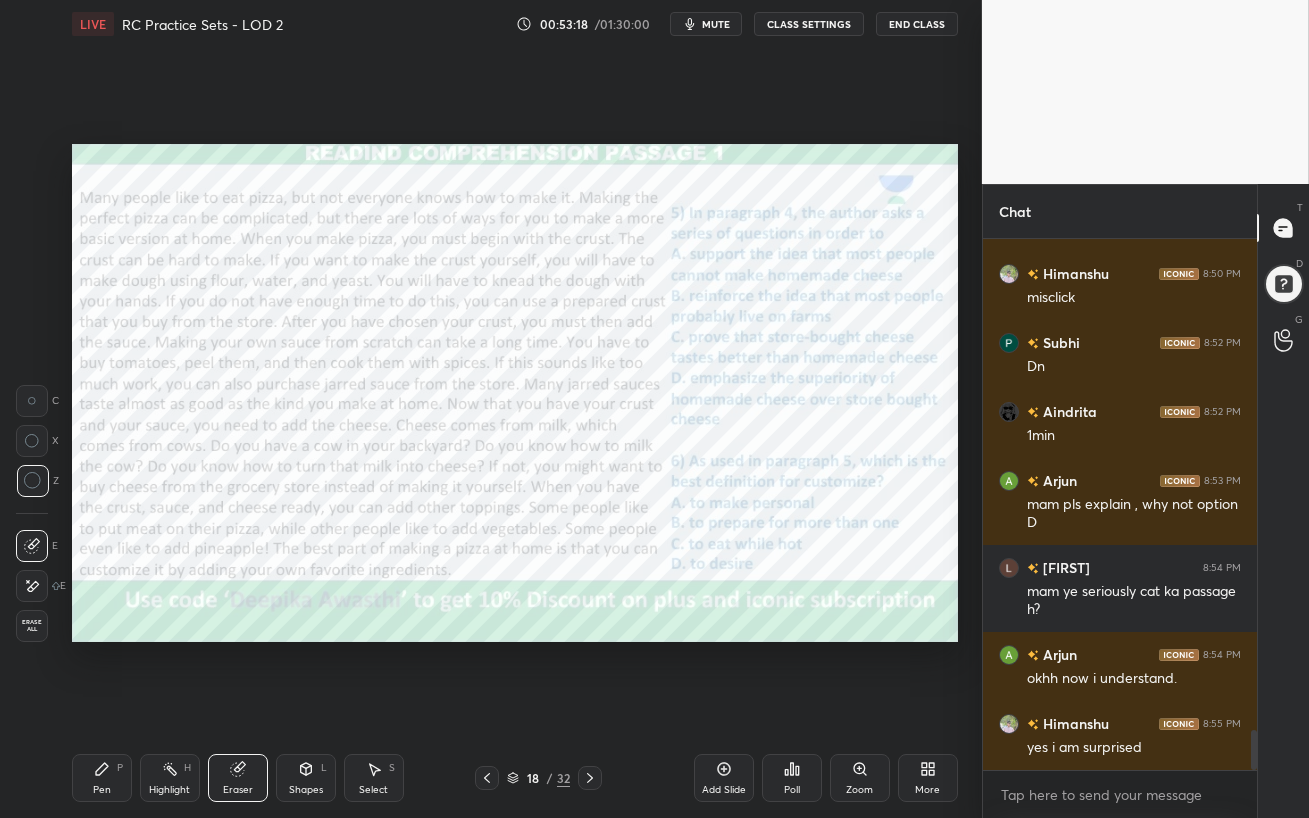 click on "Pen P" at bounding box center [102, 778] 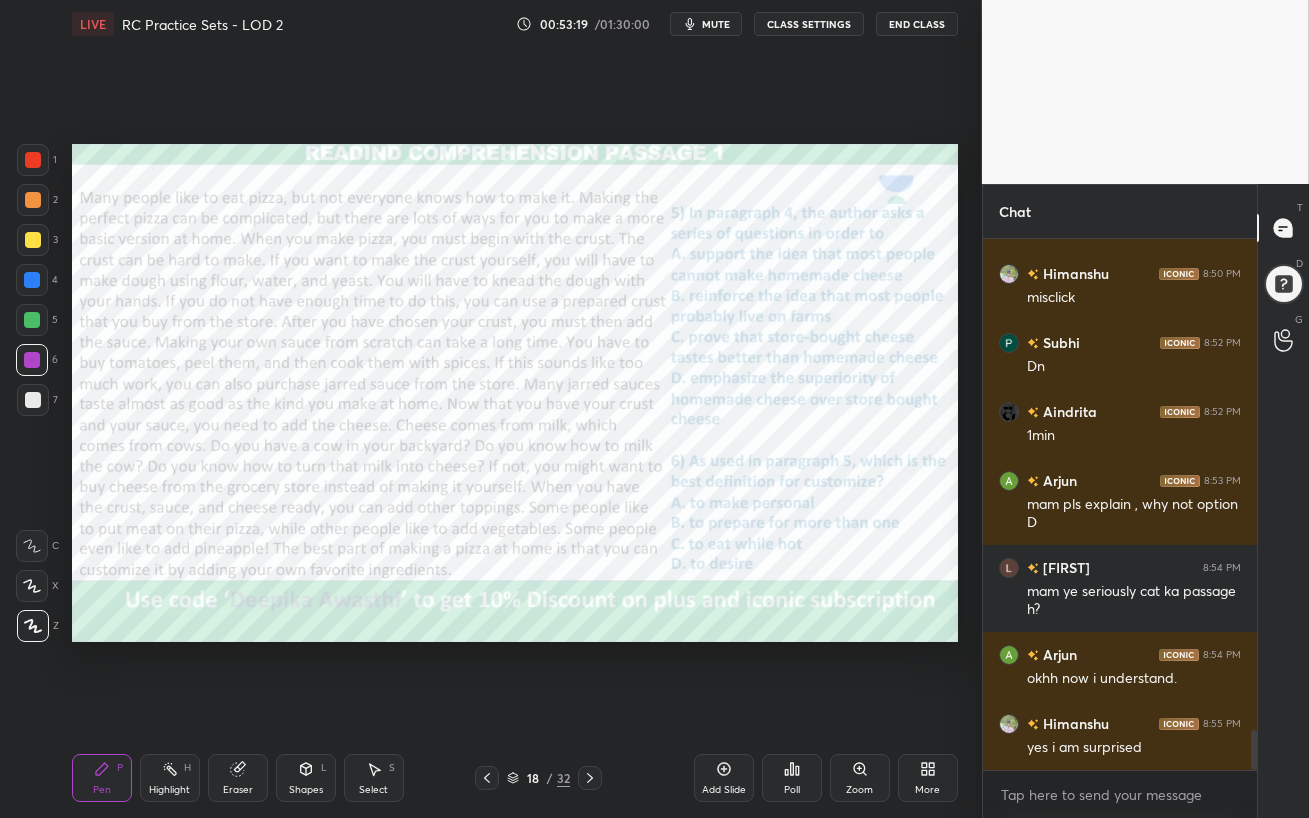 click at bounding box center [32, 280] 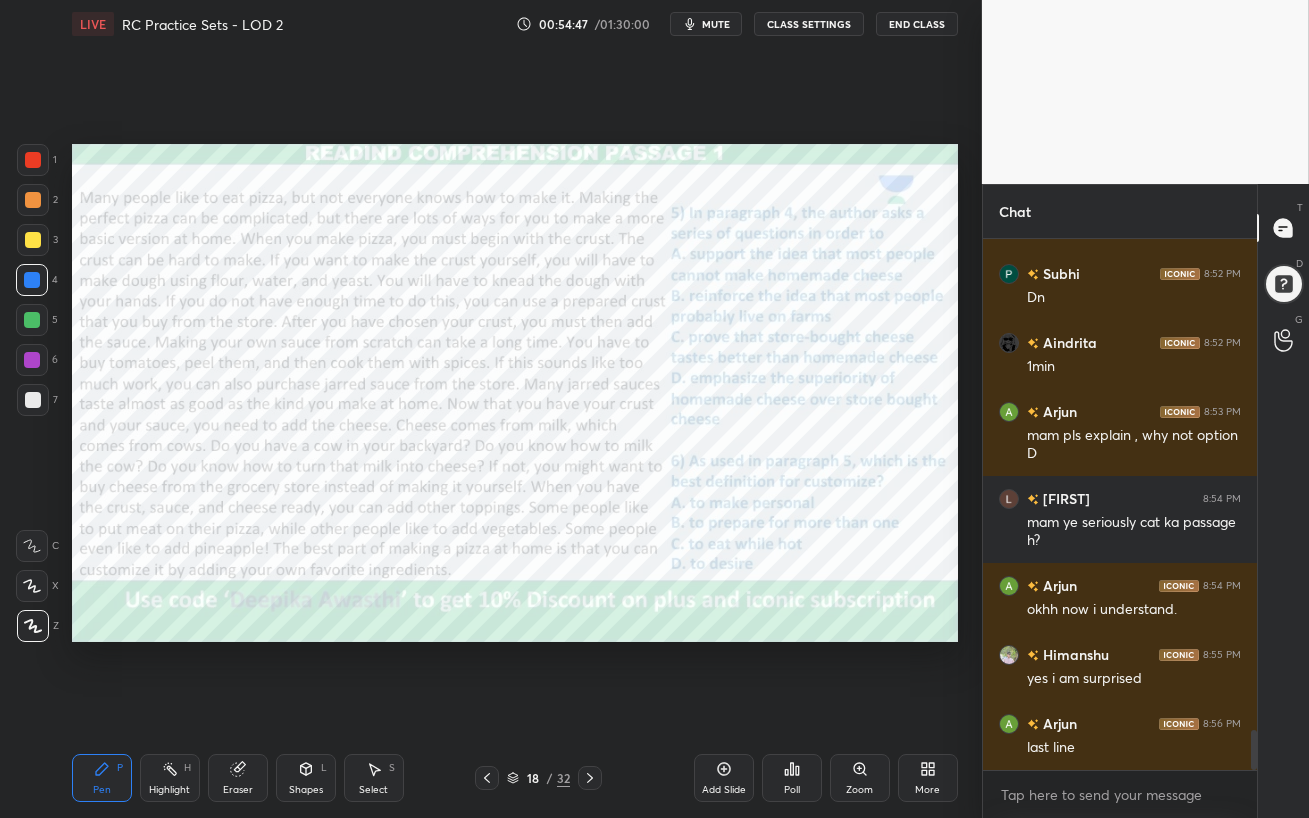 scroll, scrollTop: 6603, scrollLeft: 0, axis: vertical 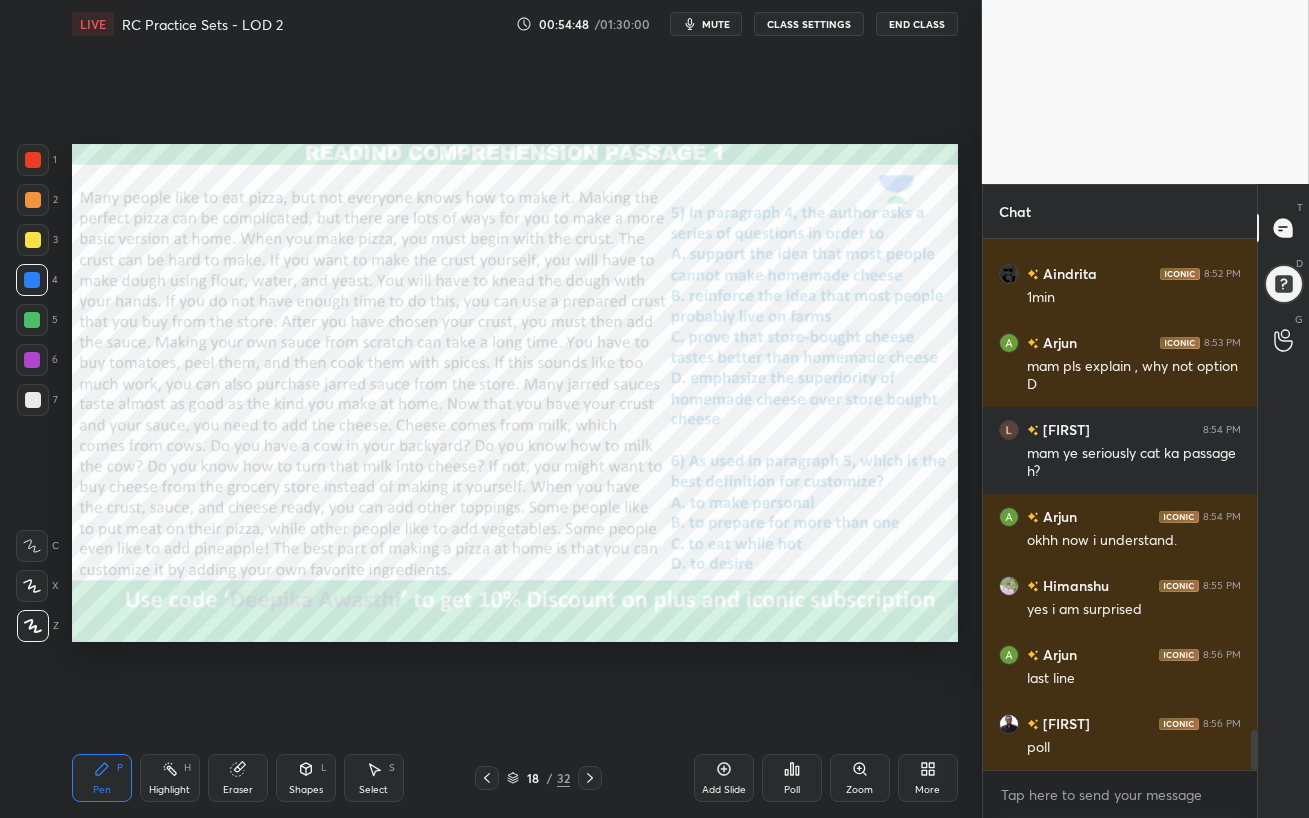 click on "Poll" at bounding box center (792, 778) 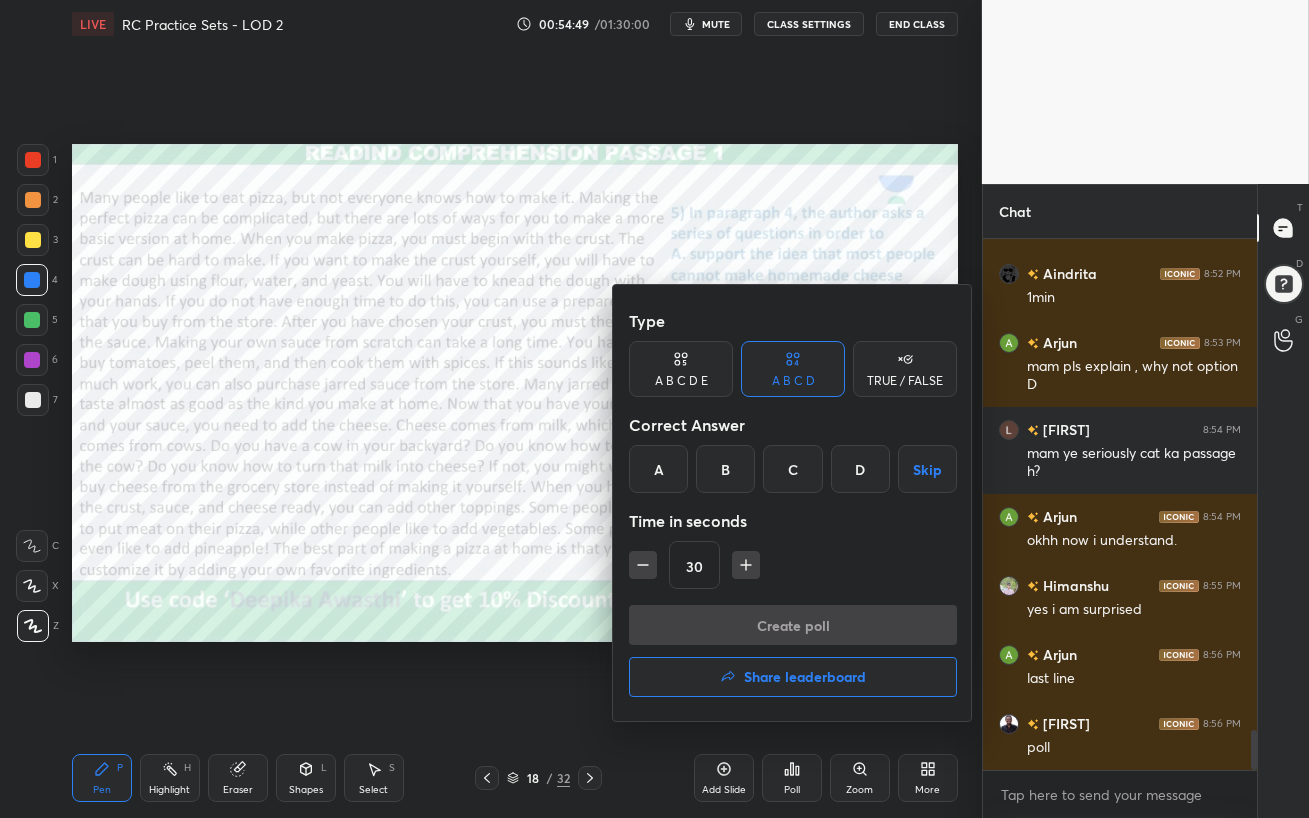 click on "A" at bounding box center (658, 469) 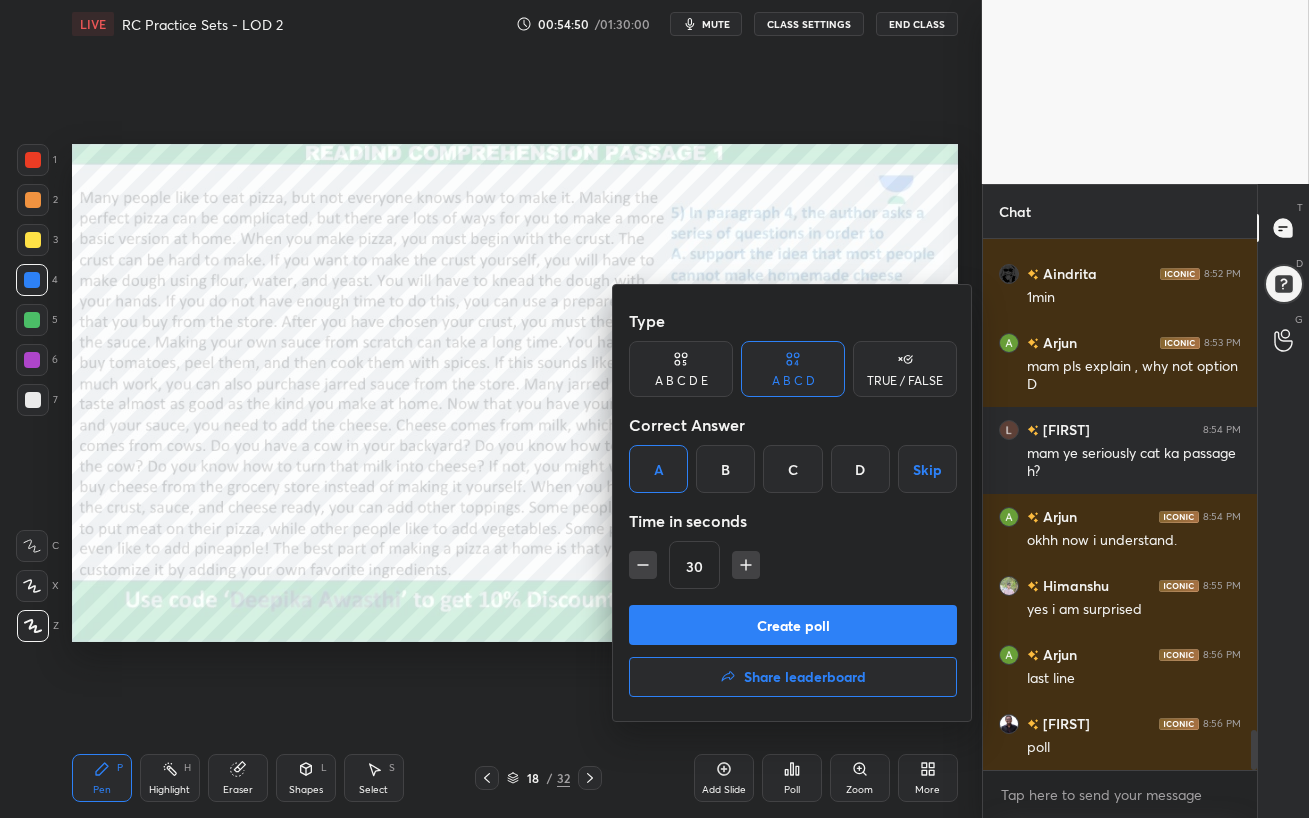click on "Create poll" at bounding box center [793, 625] 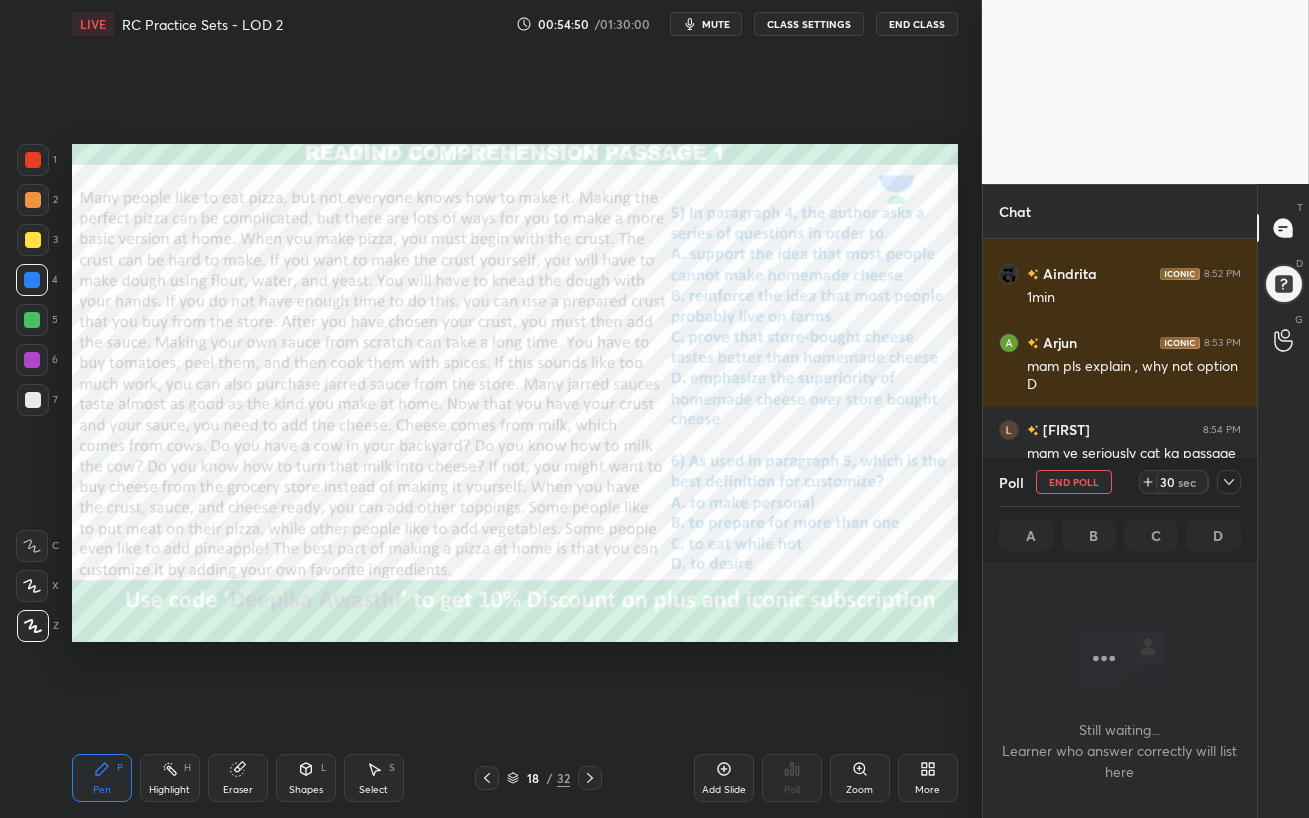 scroll, scrollTop: 421, scrollLeft: 268, axis: both 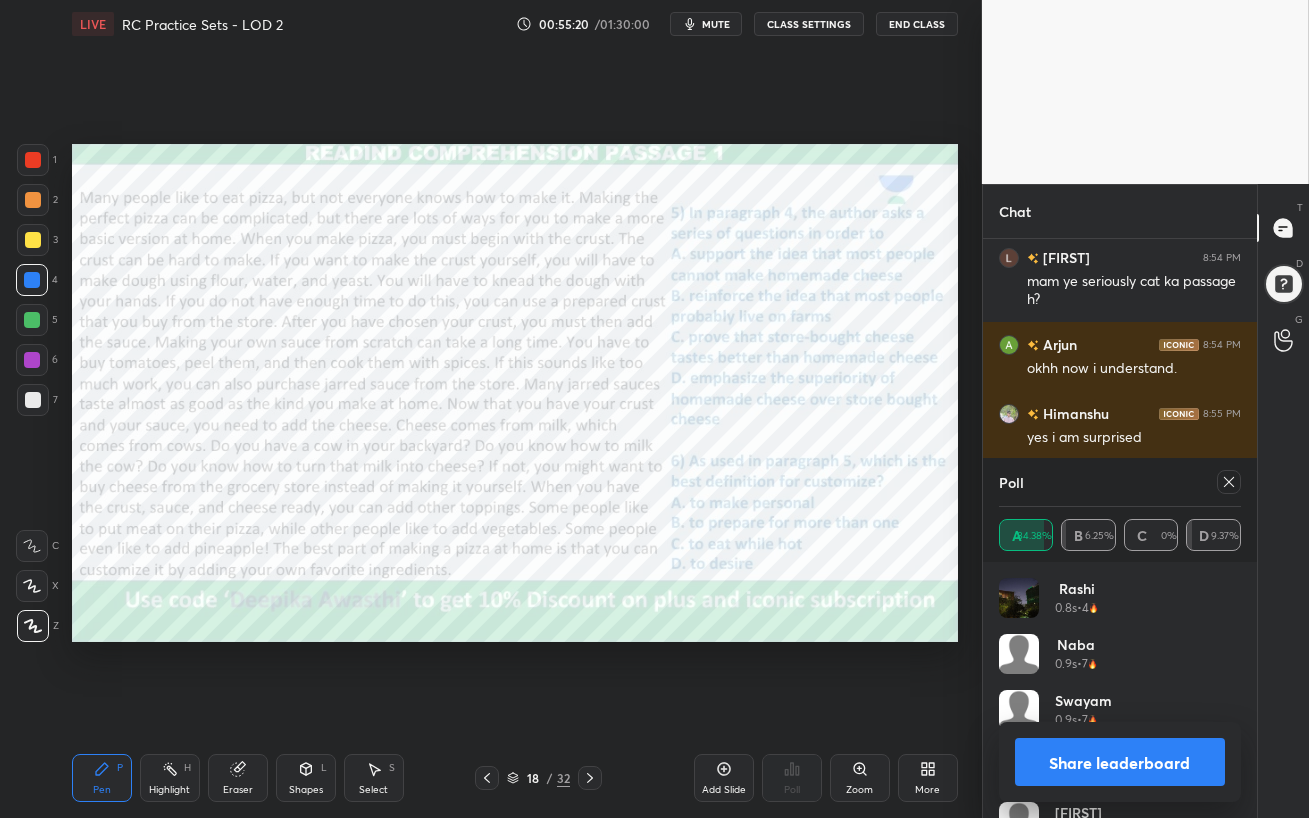 click 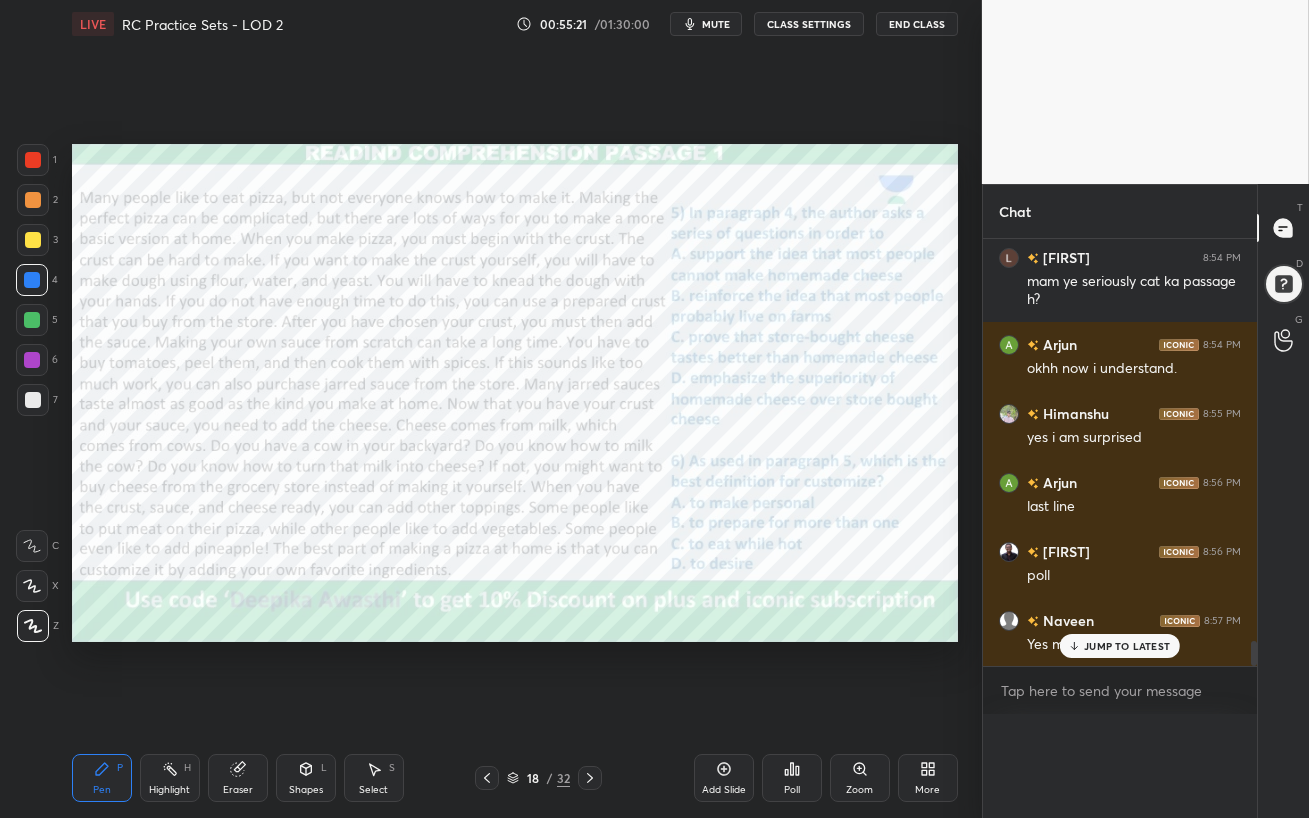 scroll, scrollTop: 123, scrollLeft: 236, axis: both 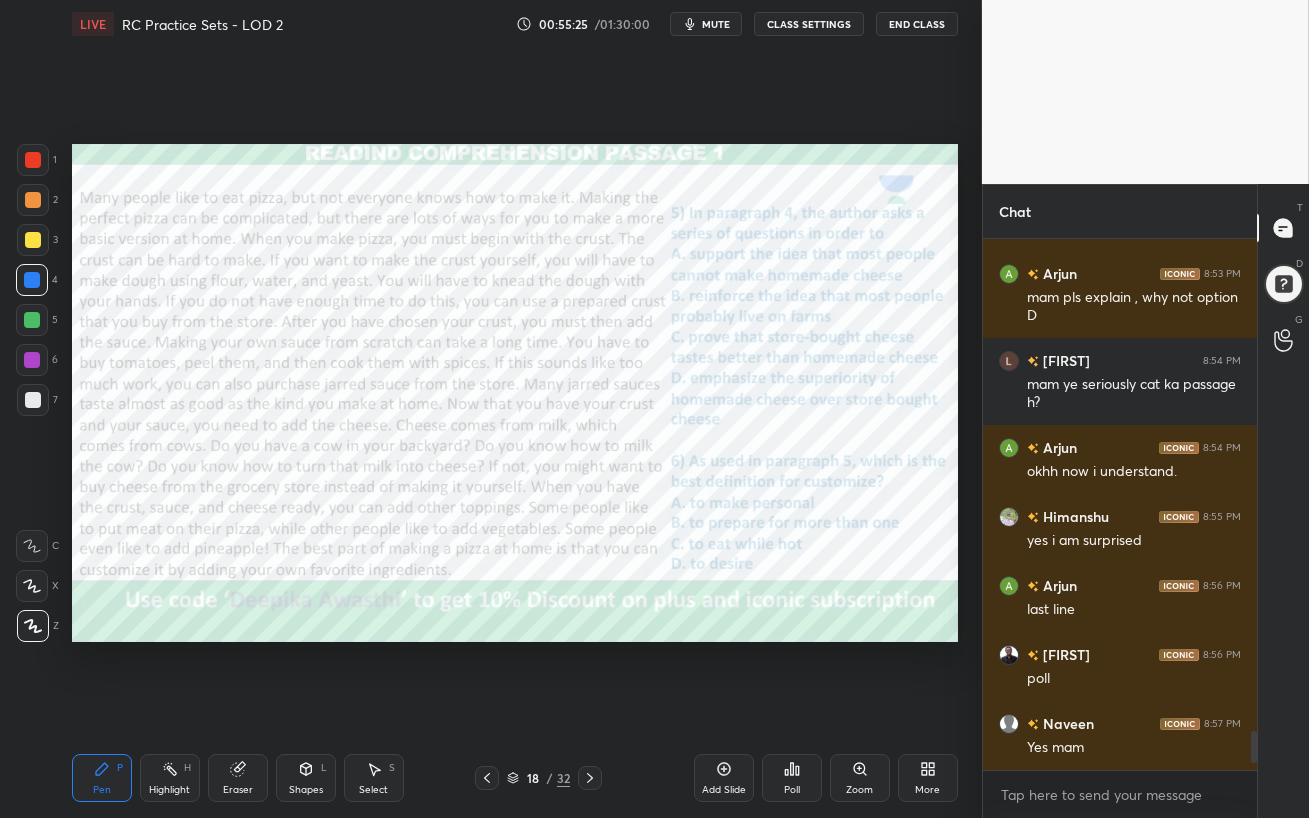 click 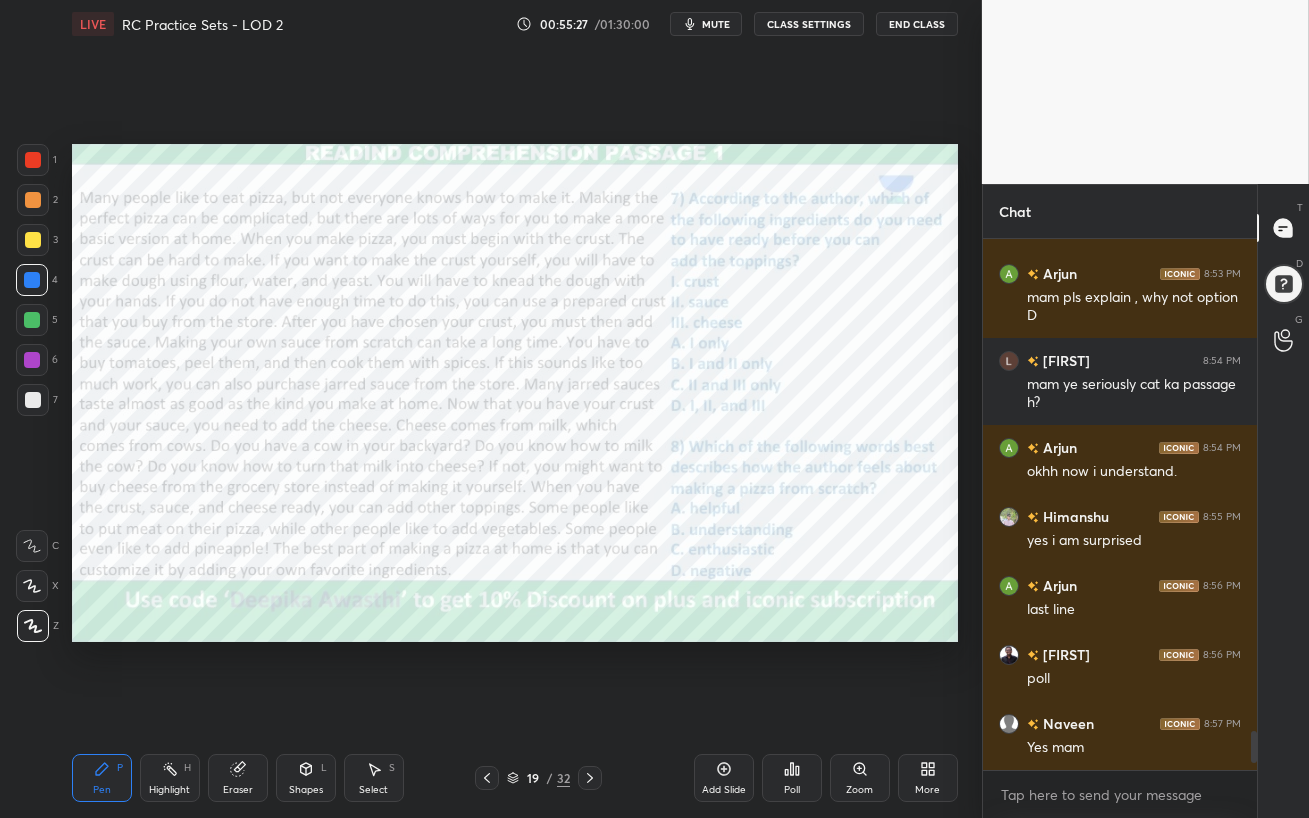 click at bounding box center [32, 360] 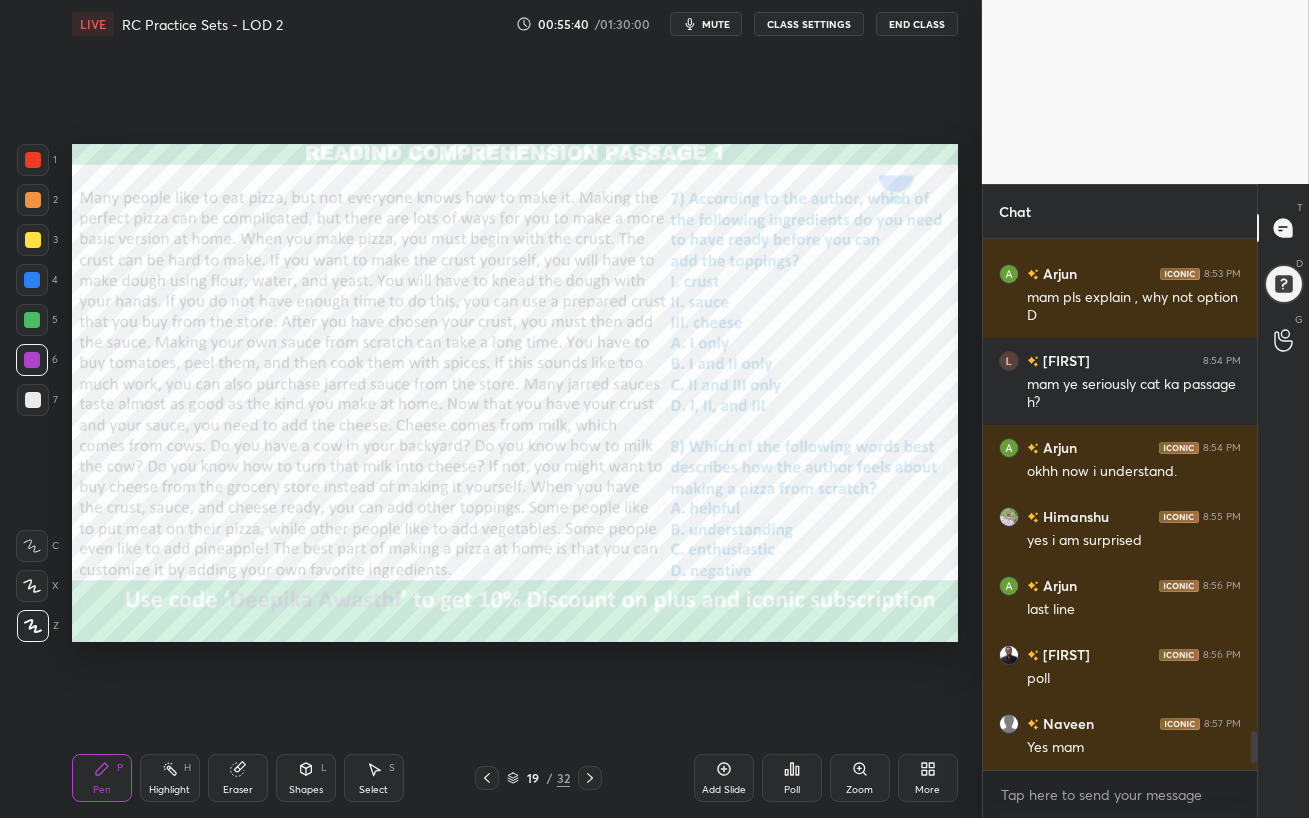 click on "Poll" at bounding box center (792, 778) 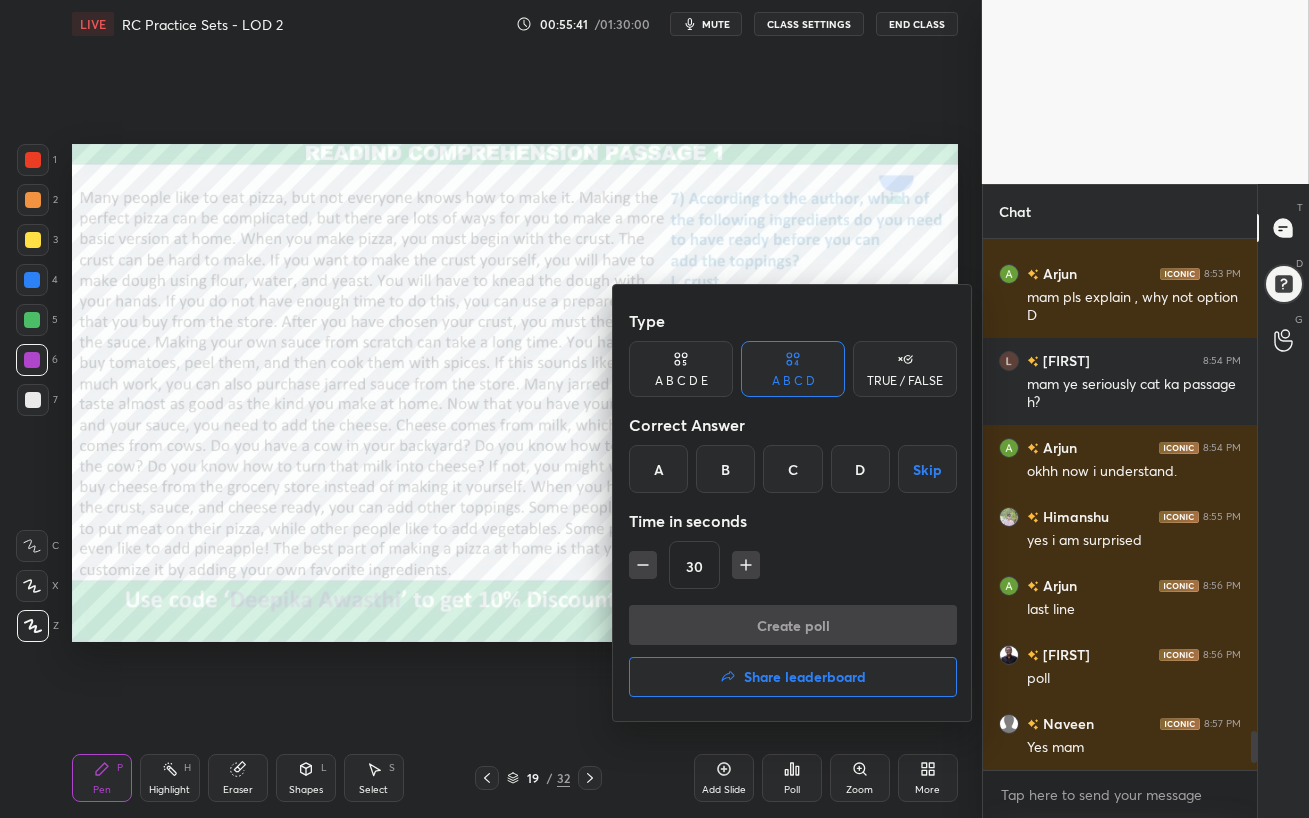 click on "D" at bounding box center (860, 469) 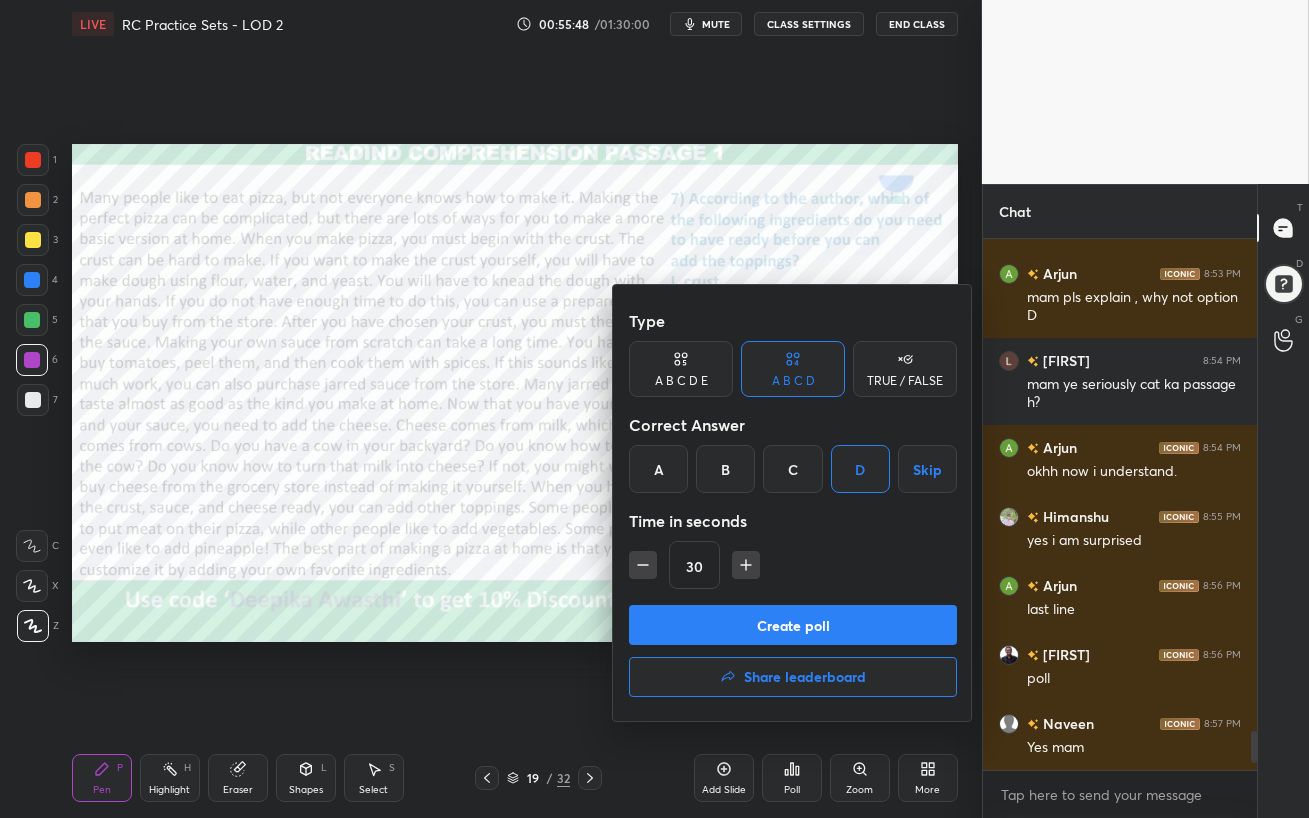 click on "Create poll" at bounding box center [793, 625] 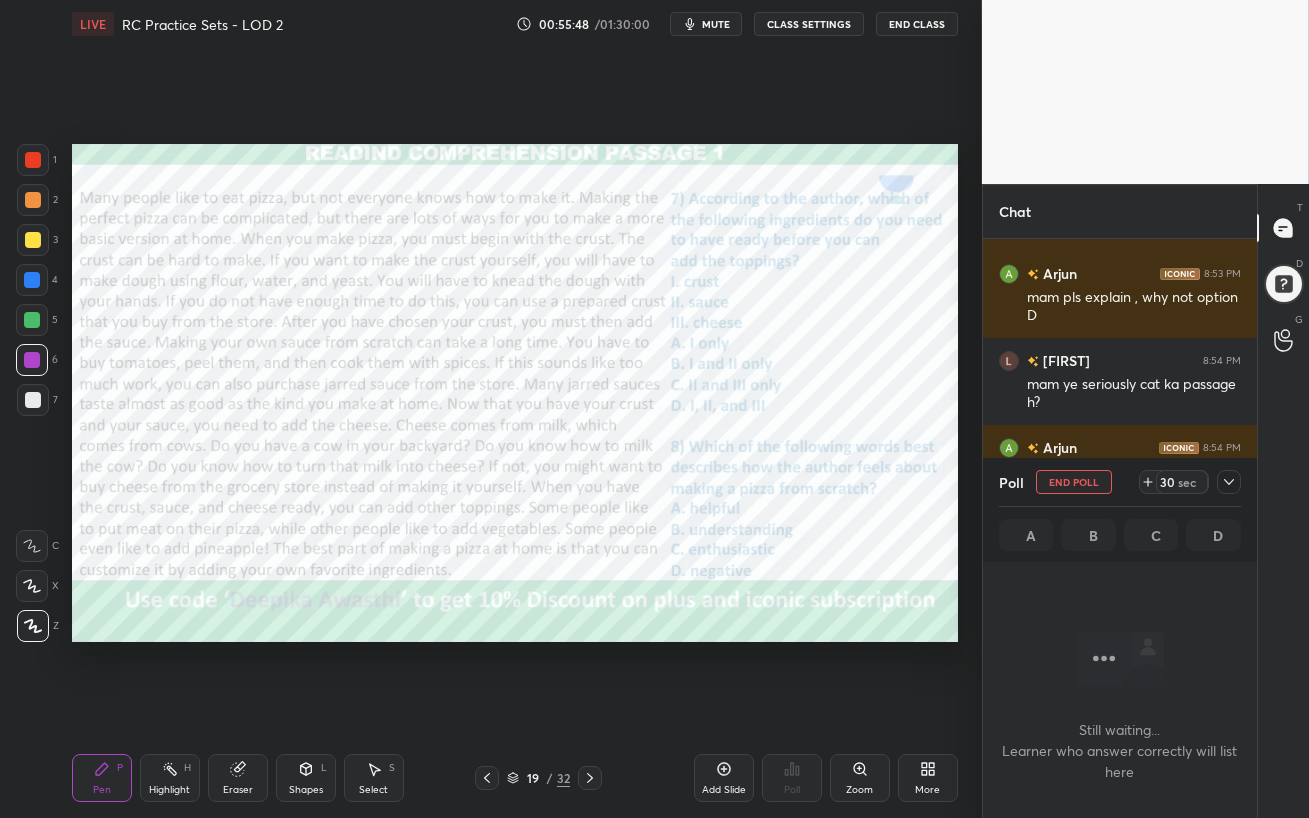 scroll, scrollTop: 306, scrollLeft: 268, axis: both 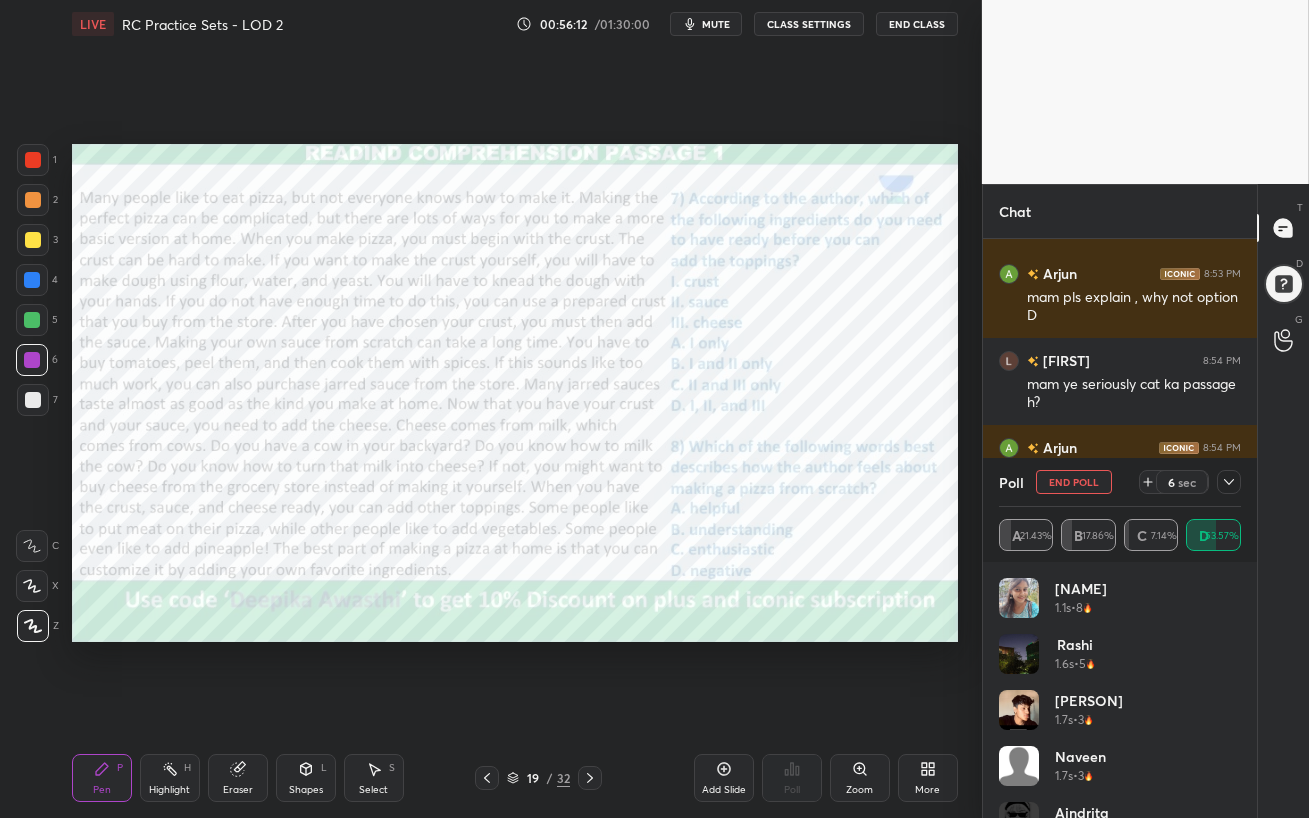 click 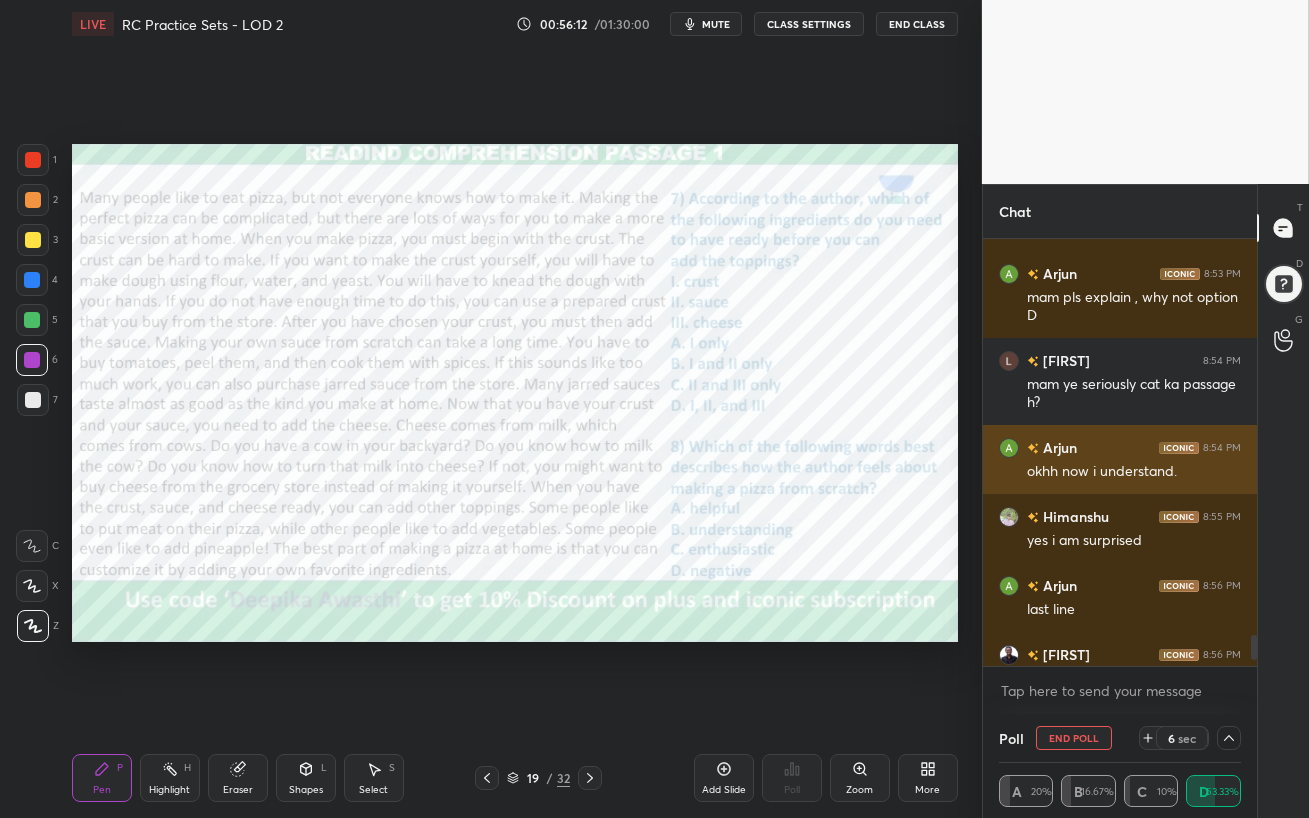 scroll, scrollTop: 37, scrollLeft: 236, axis: both 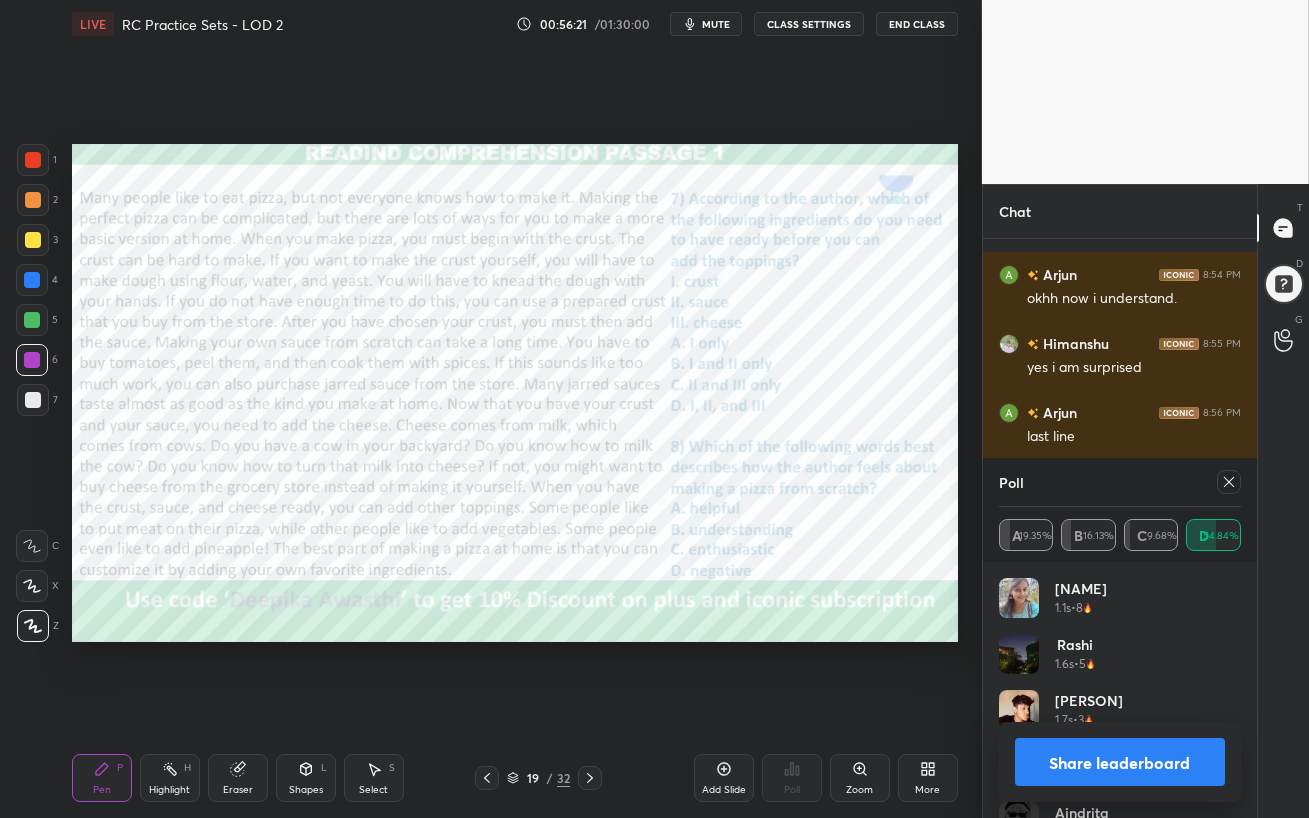 click 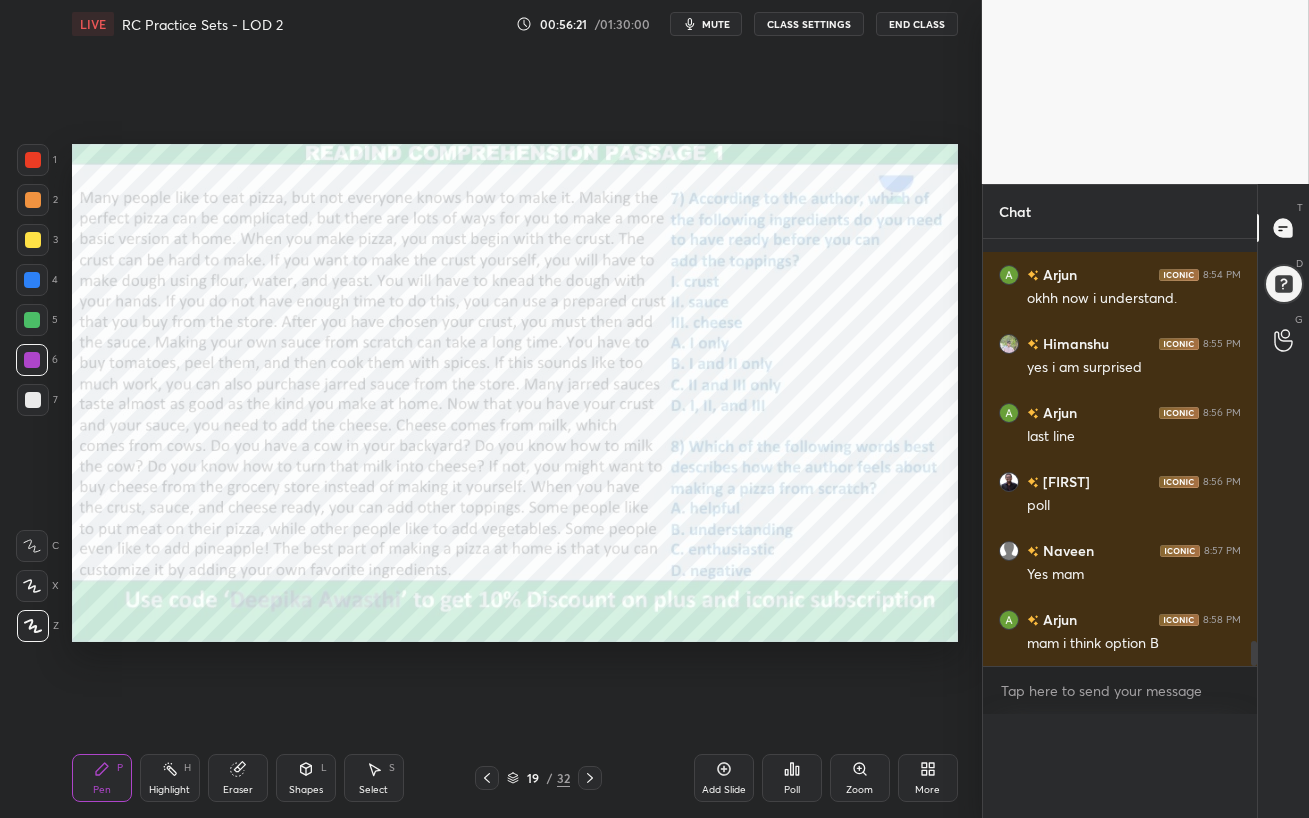 scroll, scrollTop: 0, scrollLeft: 0, axis: both 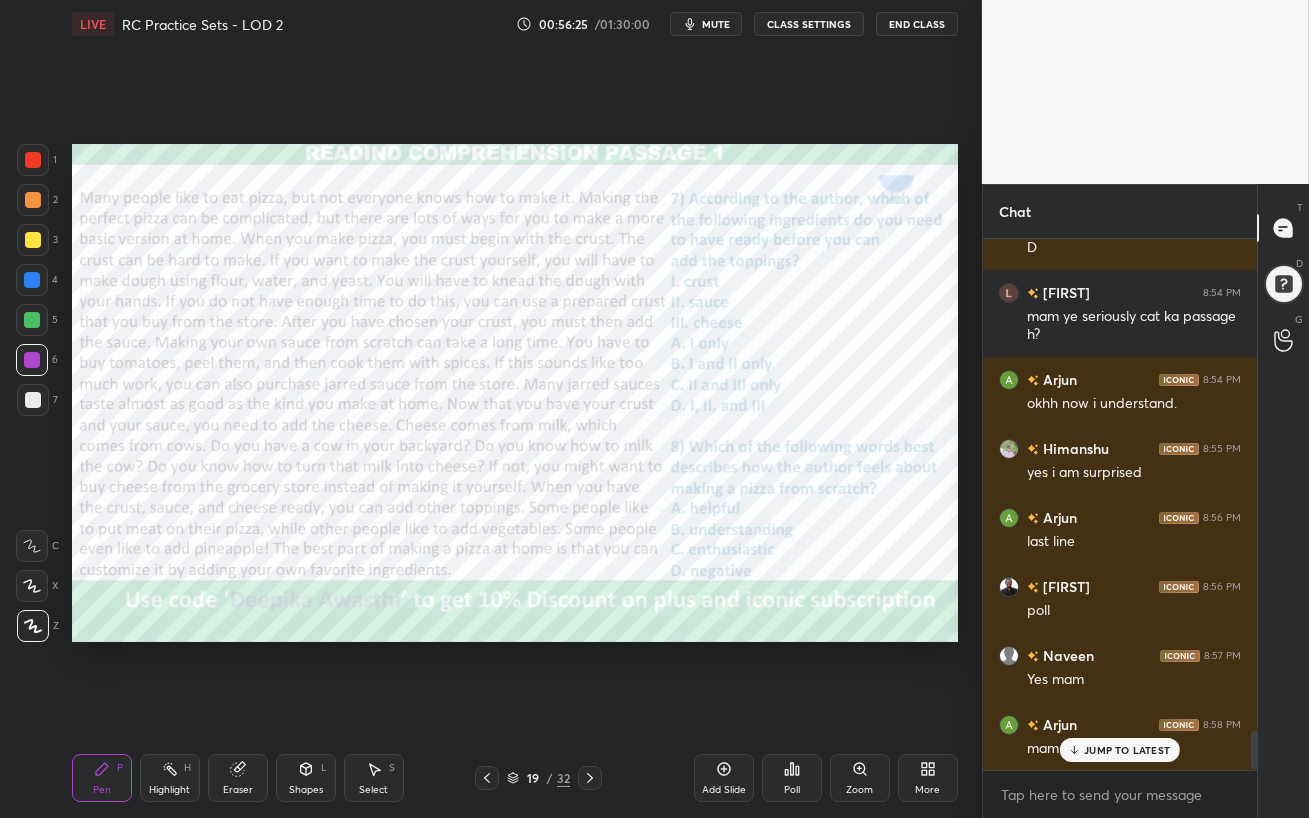 click on "JUMP TO LATEST" at bounding box center (1127, 750) 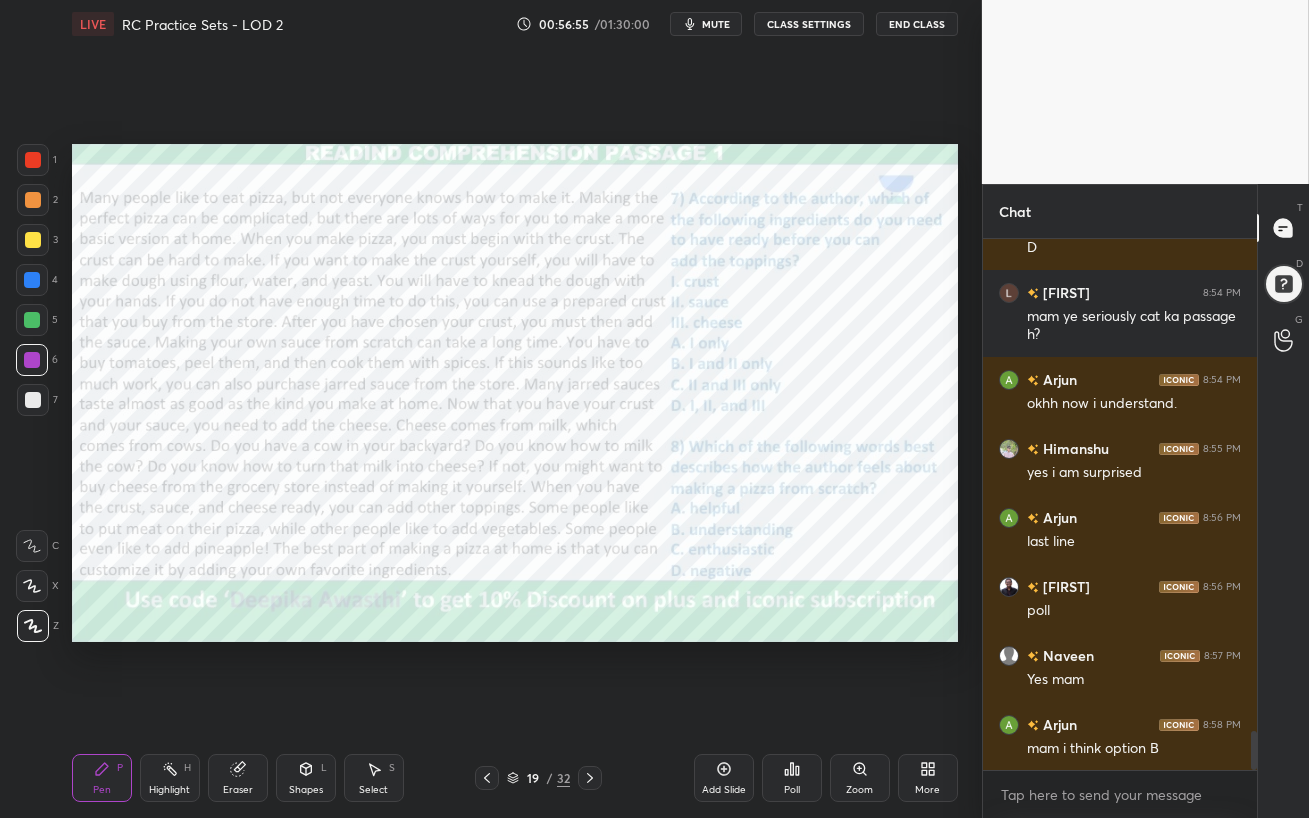 scroll, scrollTop: 6828, scrollLeft: 0, axis: vertical 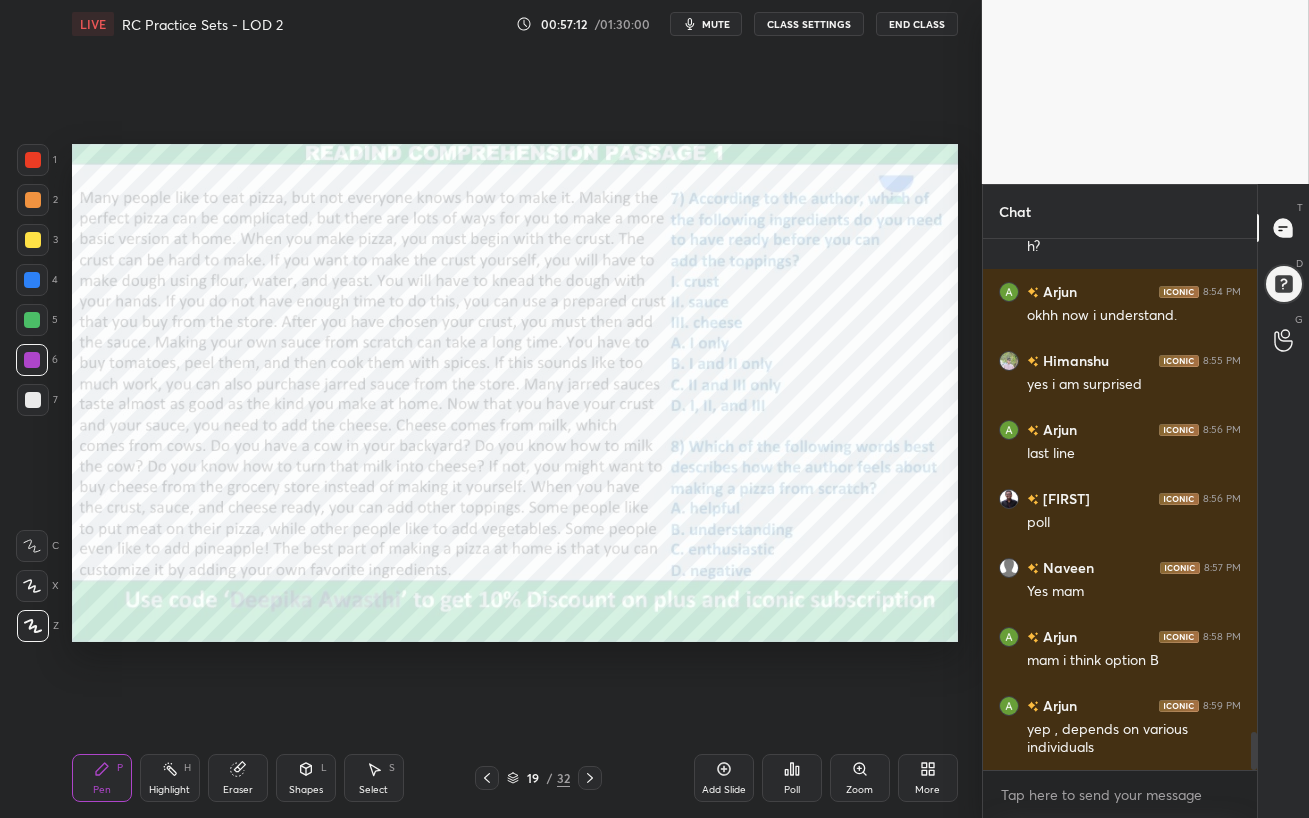 click on "mute" at bounding box center (716, 24) 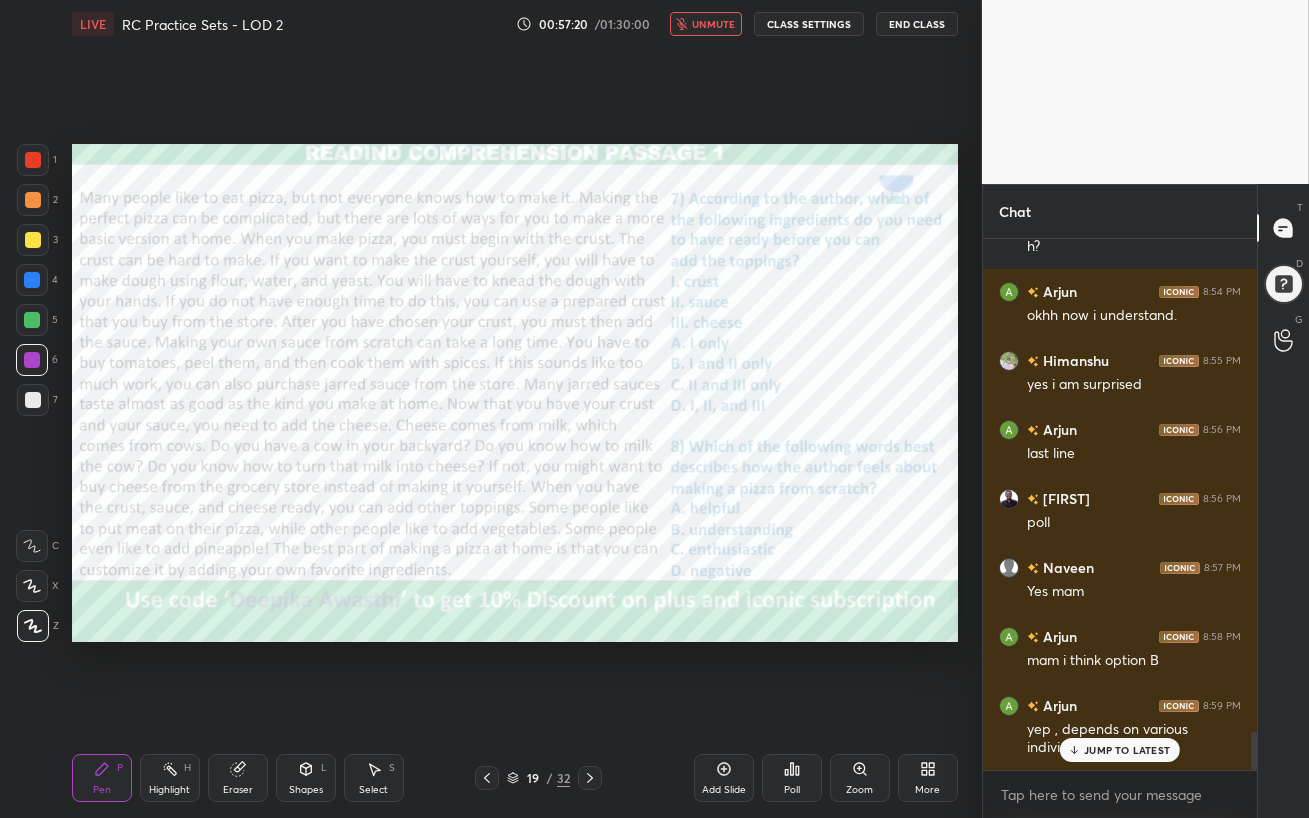 scroll, scrollTop: 6896, scrollLeft: 0, axis: vertical 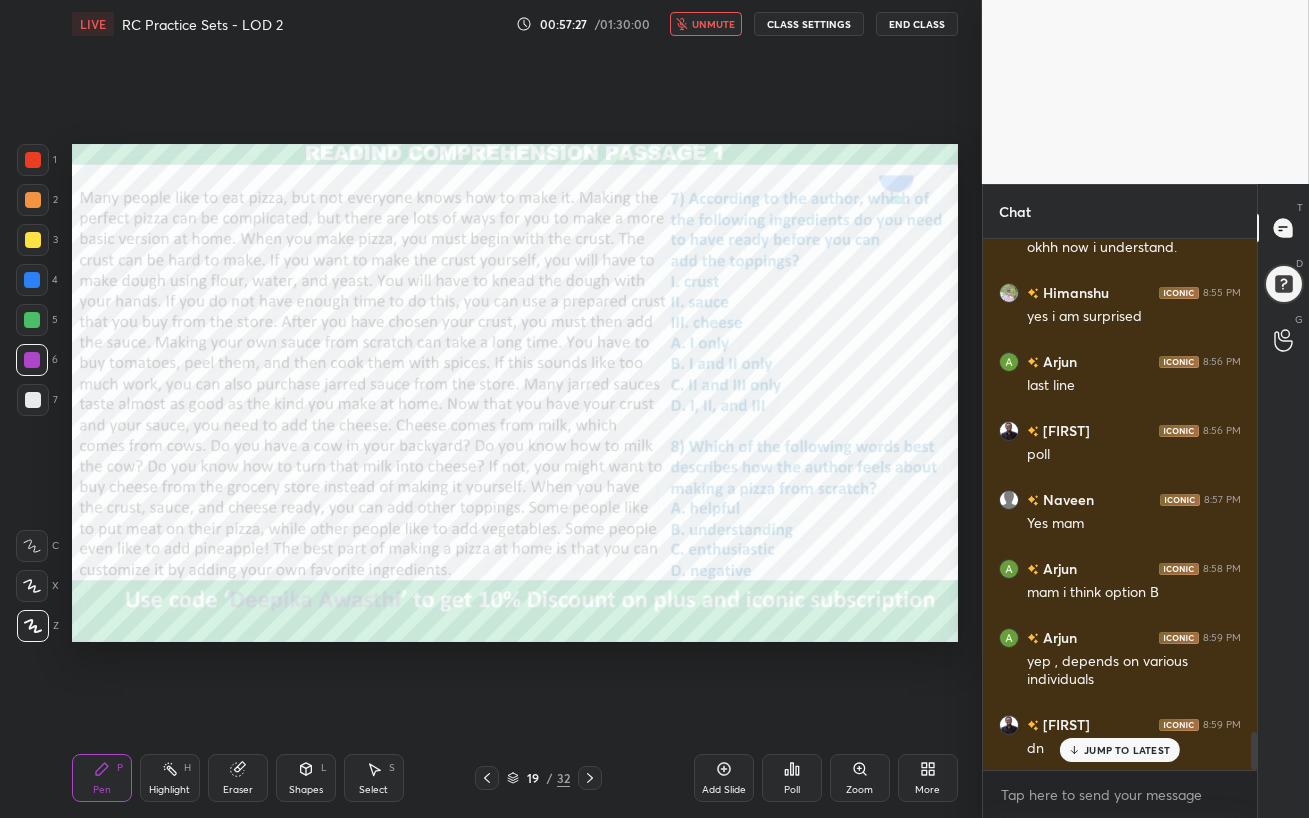 click on "unmute" at bounding box center (713, 24) 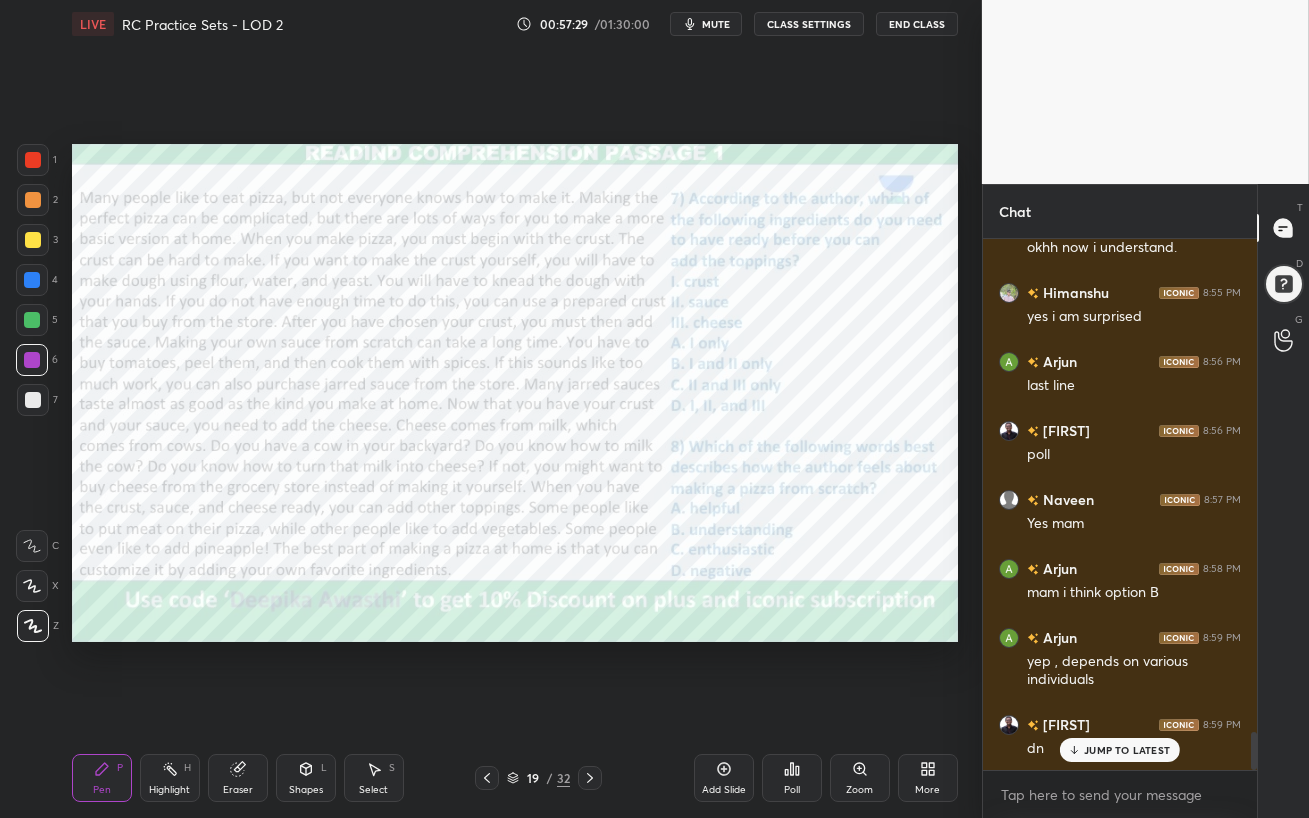 click on "JUMP TO LATEST" at bounding box center [1127, 750] 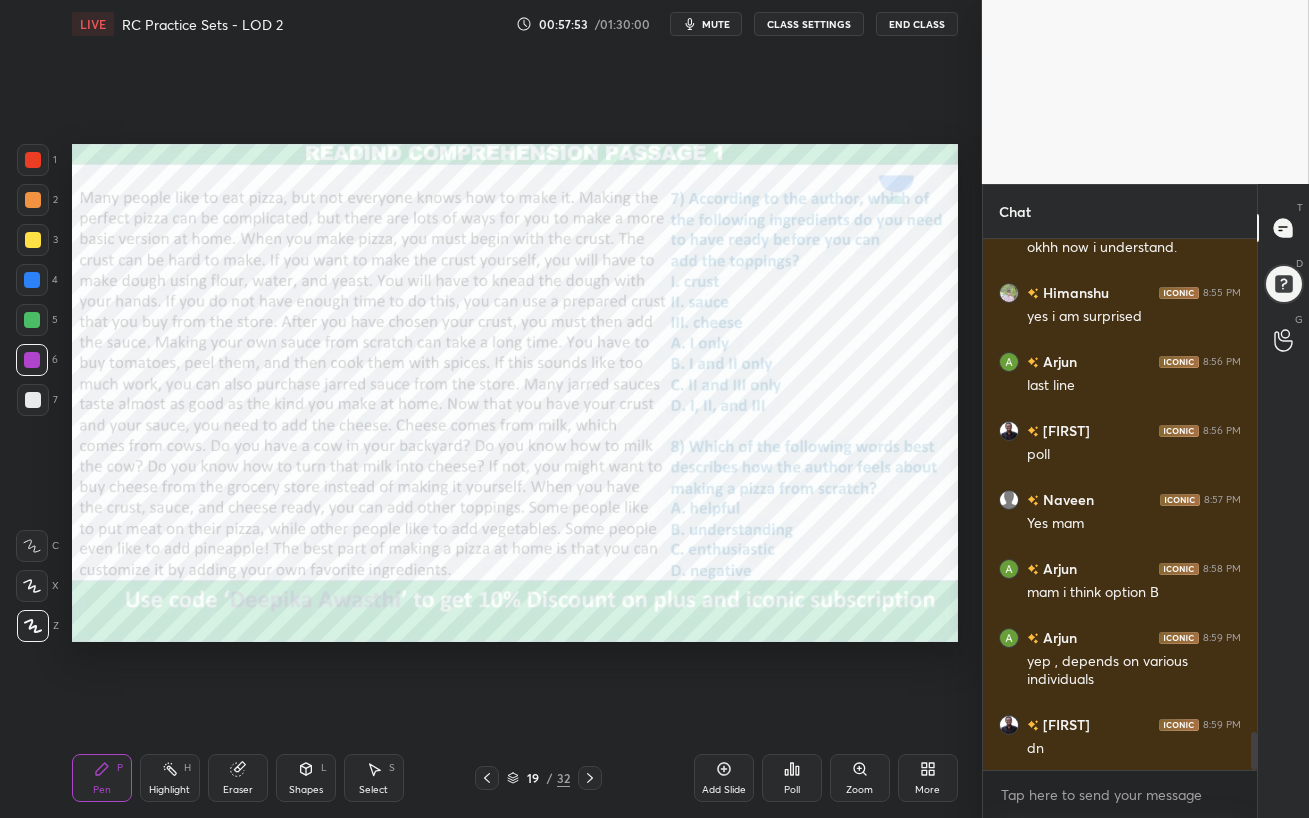 click on "Poll" at bounding box center [792, 790] 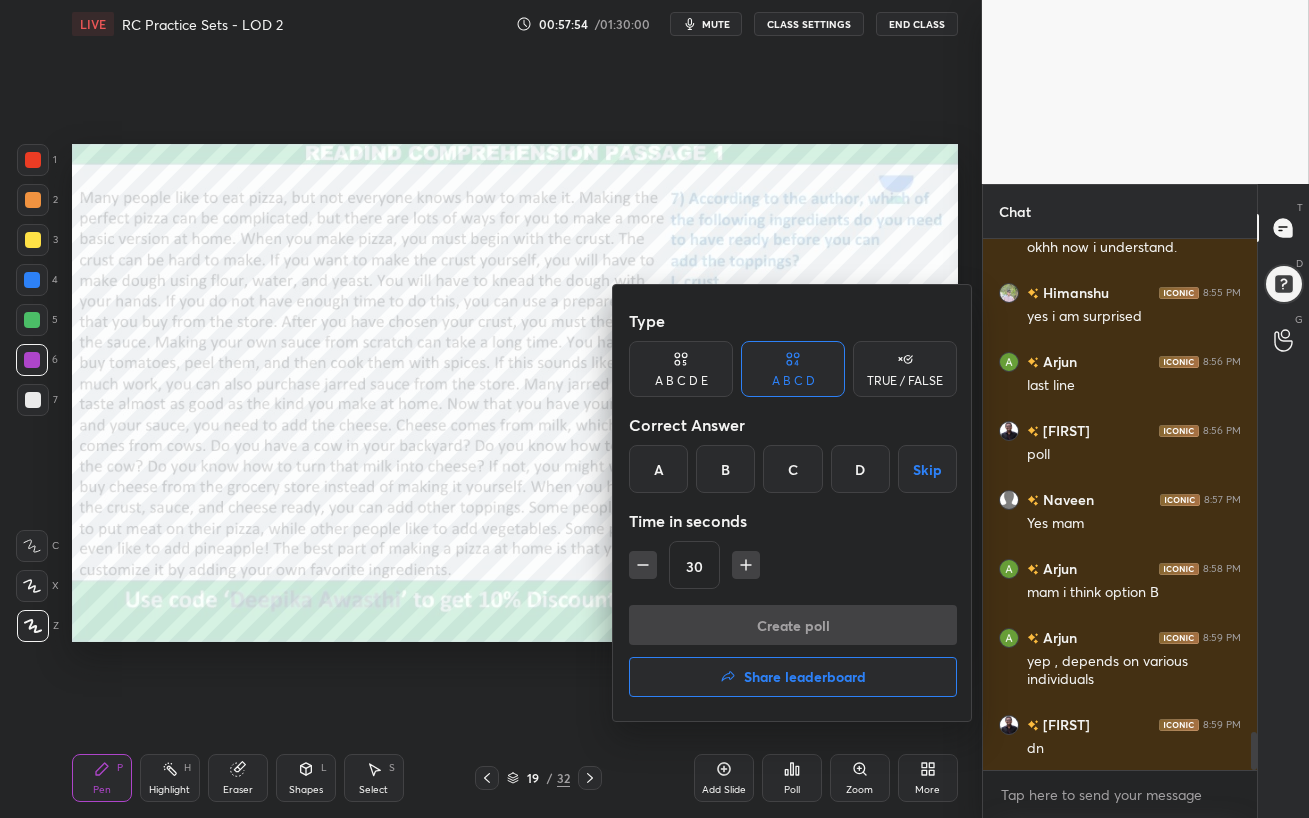 click on "D" at bounding box center (860, 469) 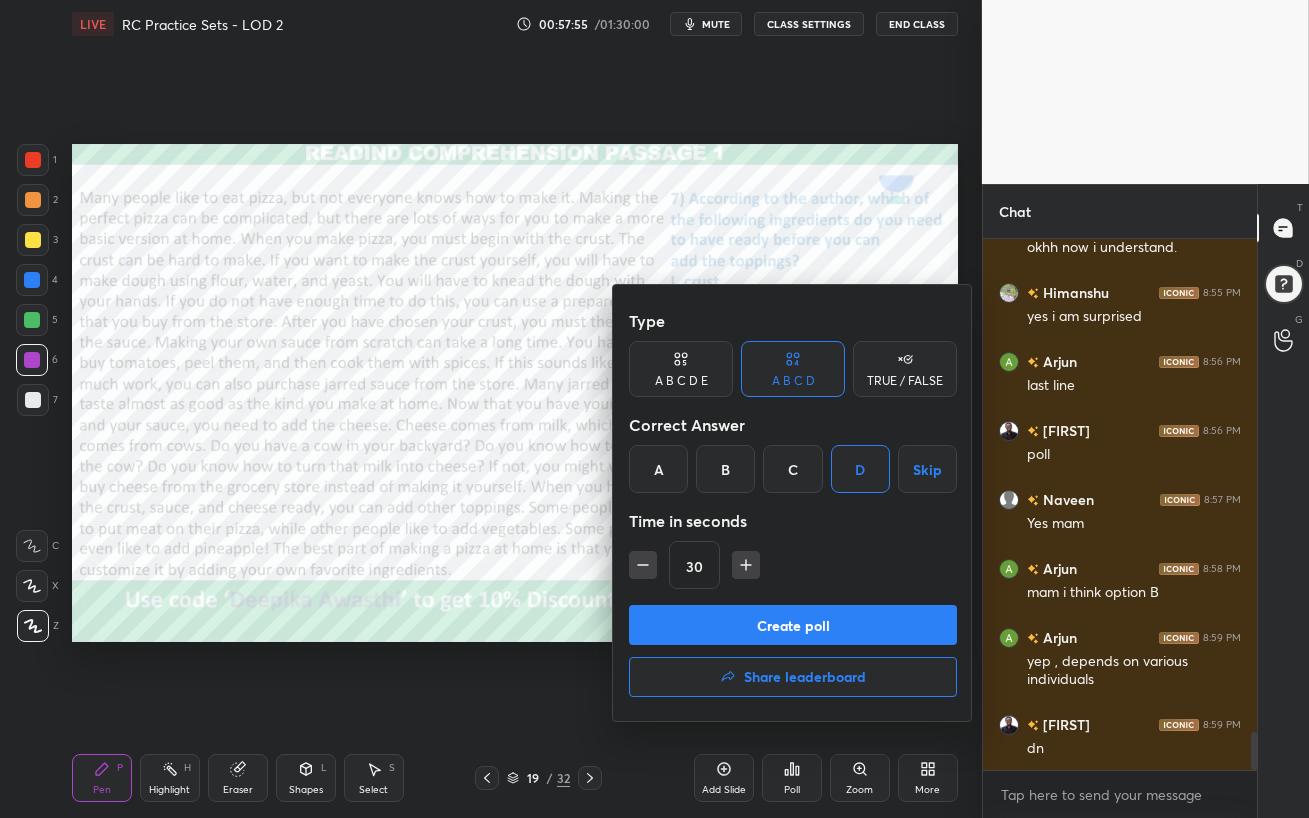 click on "Create poll" at bounding box center [793, 625] 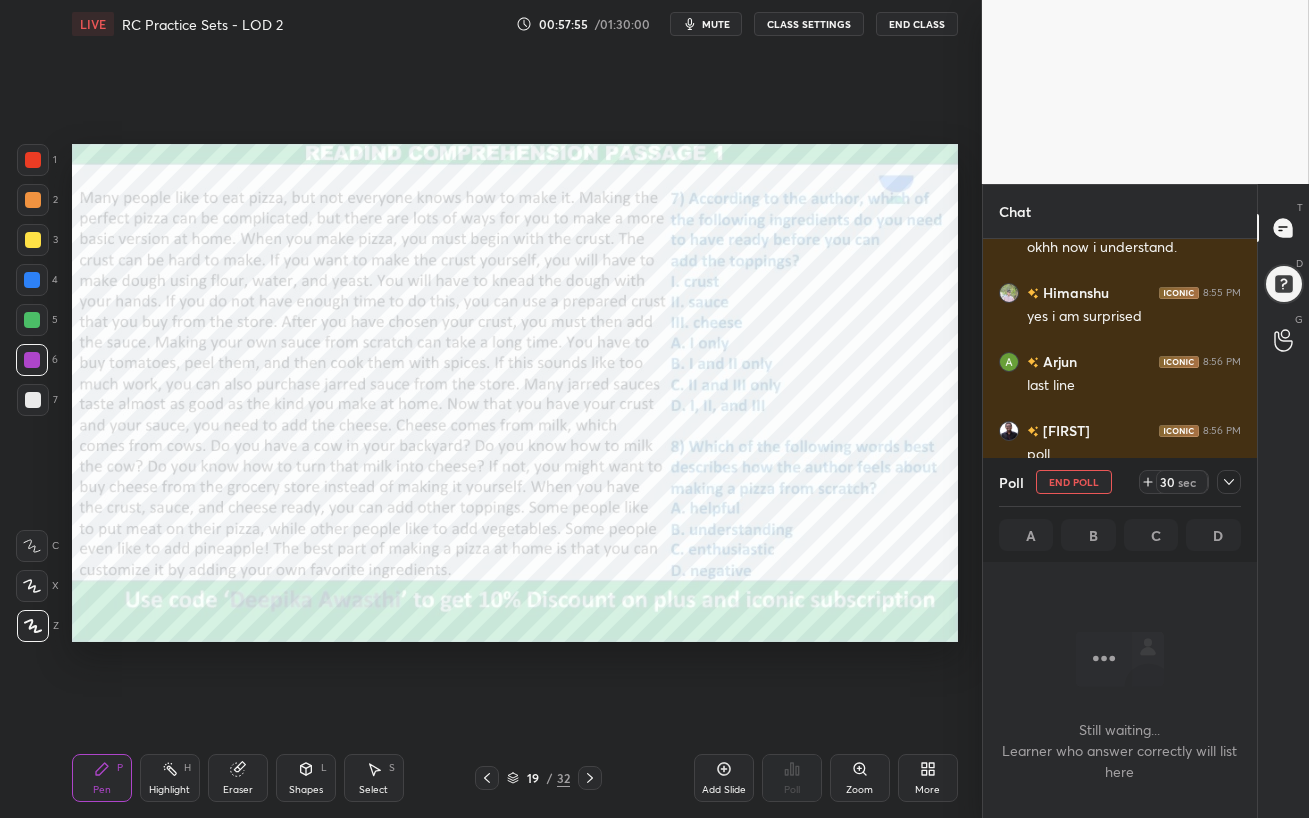 scroll, scrollTop: 421, scrollLeft: 268, axis: both 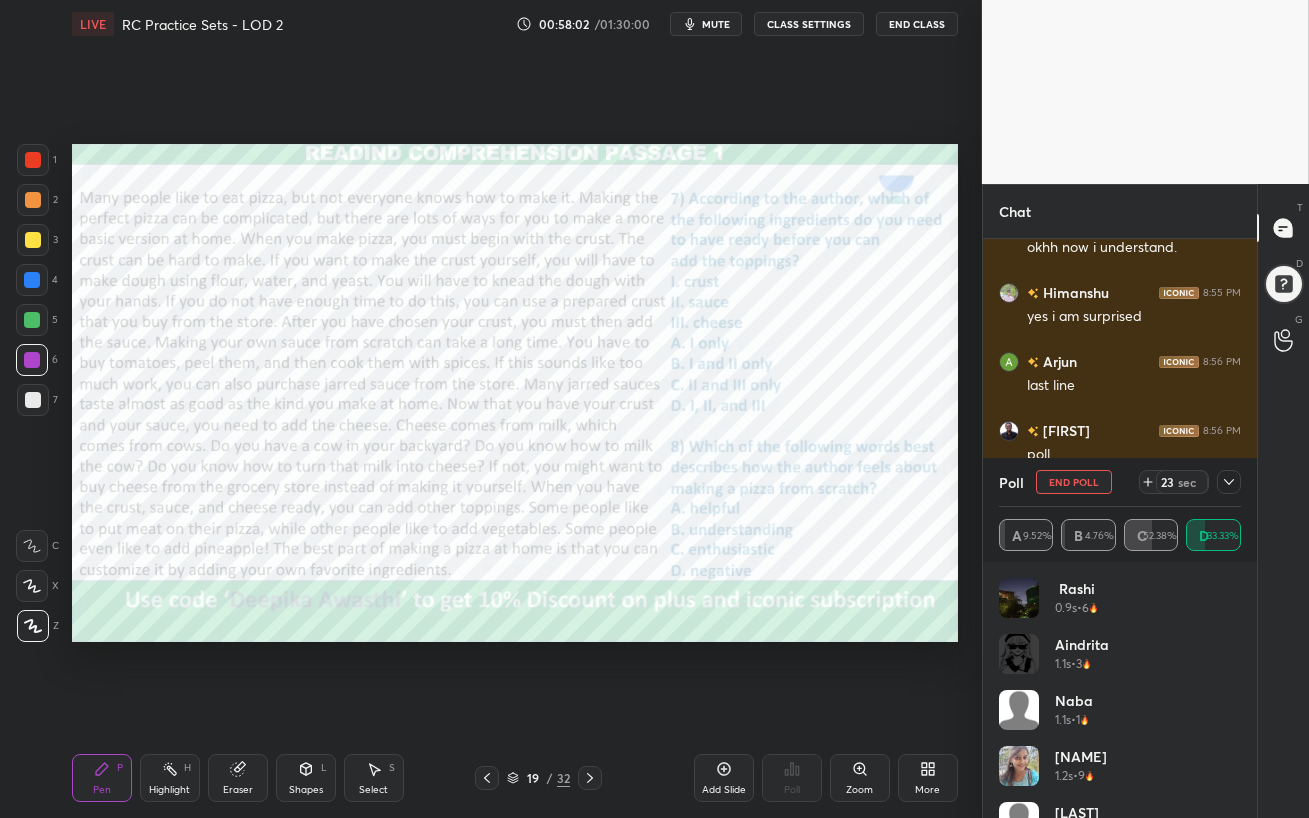 click at bounding box center [32, 280] 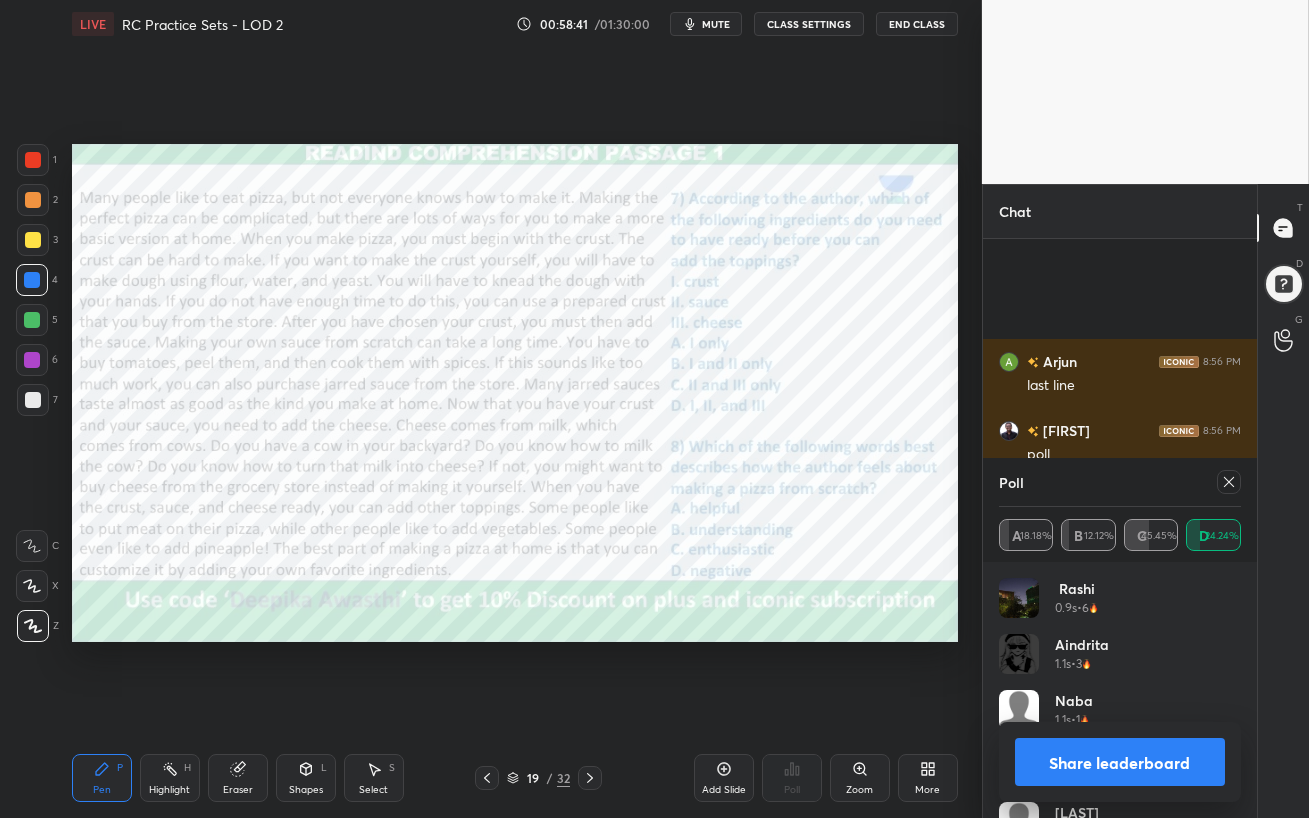 scroll, scrollTop: 7070, scrollLeft: 0, axis: vertical 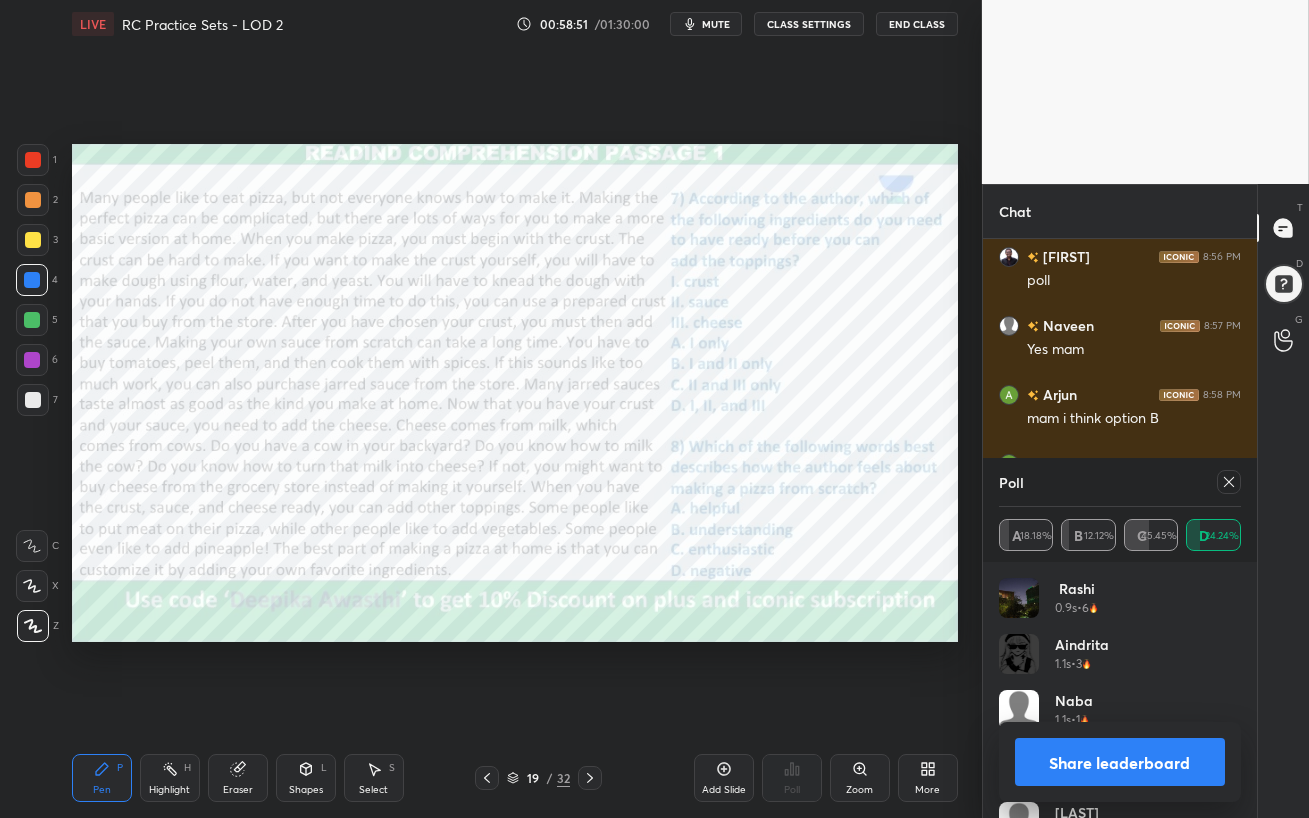 click 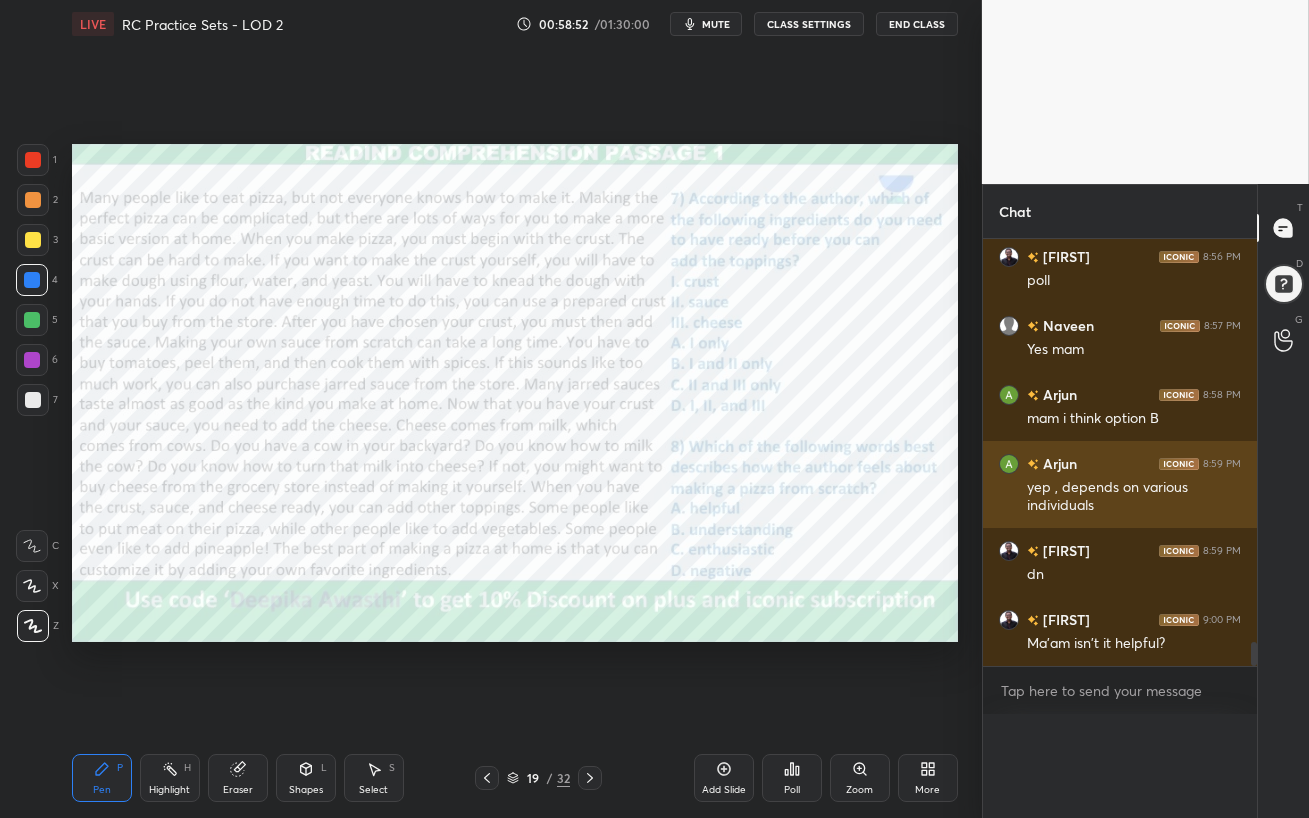 scroll, scrollTop: 175, scrollLeft: 236, axis: both 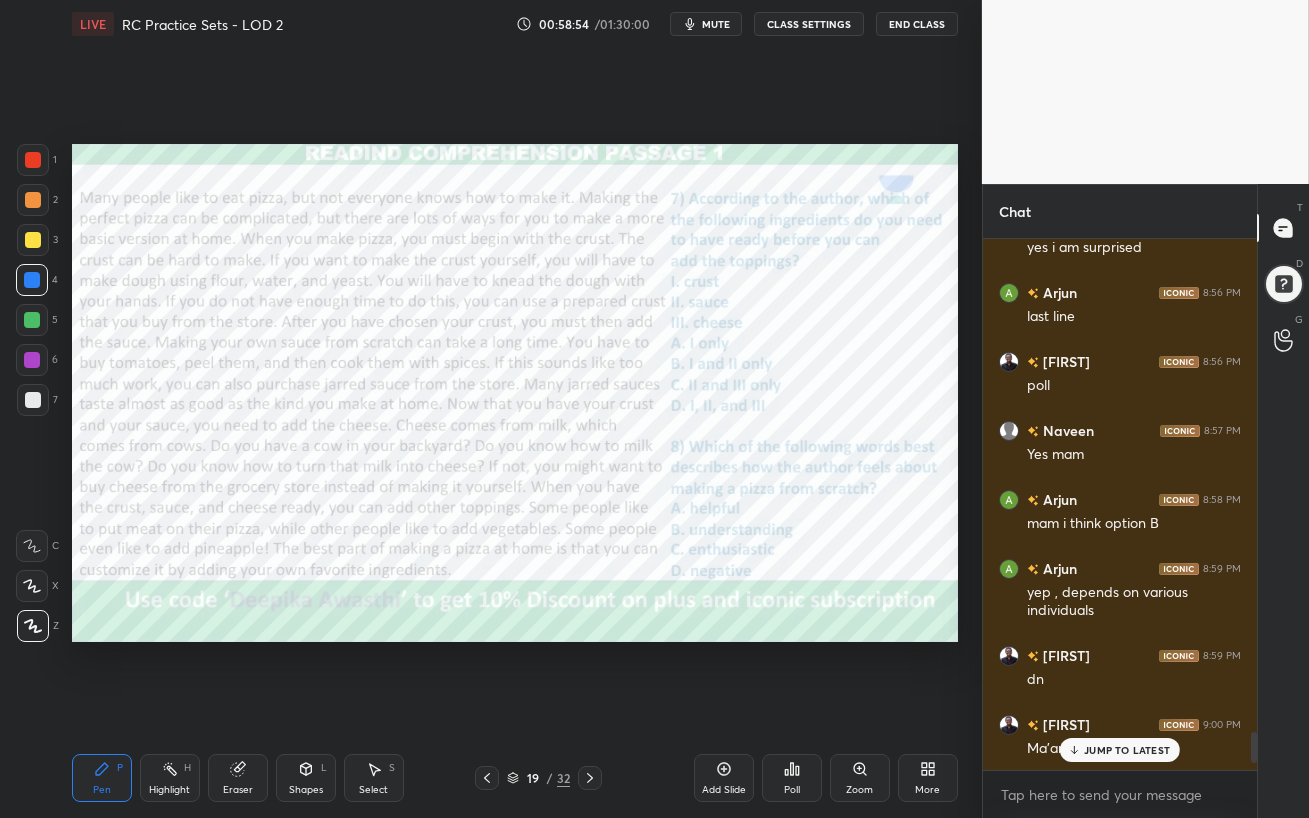 drag, startPoint x: 1099, startPoint y: 753, endPoint x: 1005, endPoint y: 780, distance: 97.80082 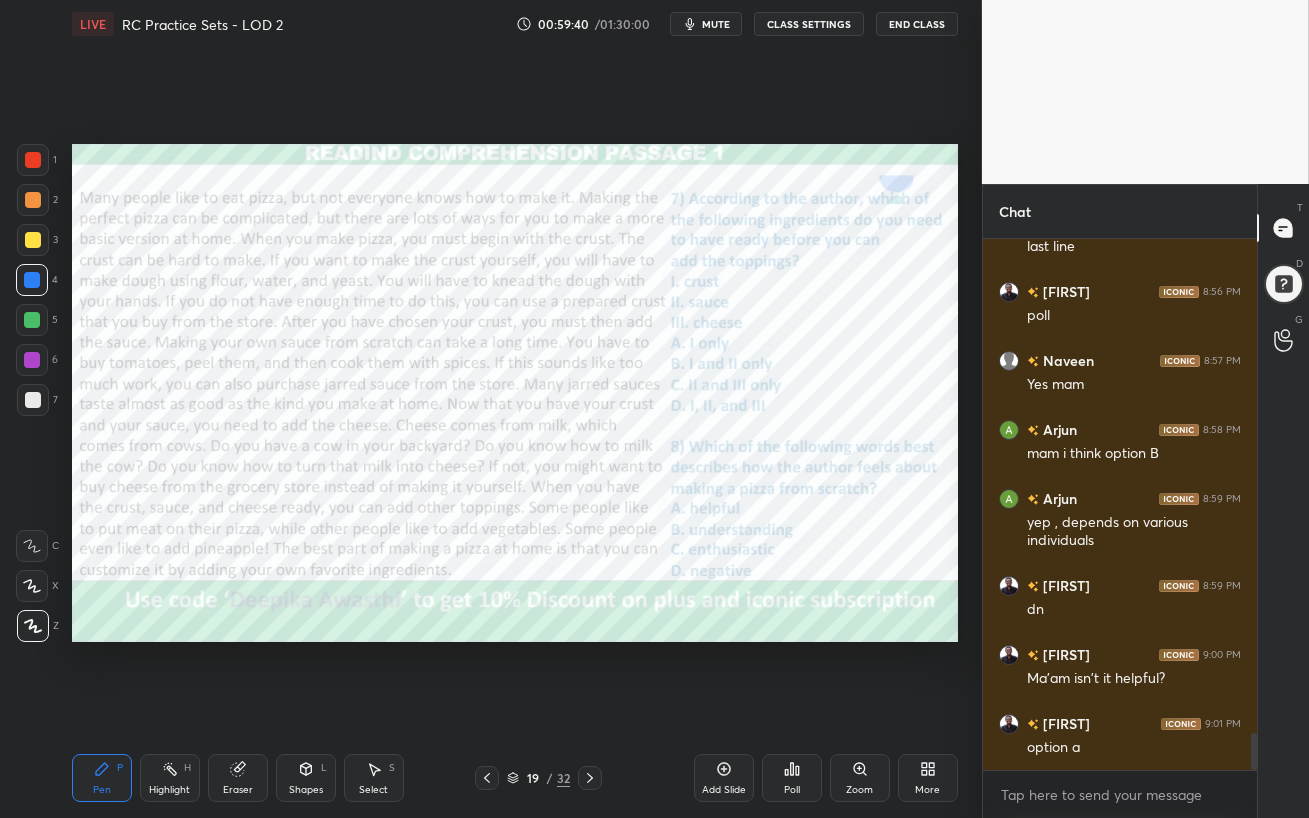 scroll, scrollTop: 7055, scrollLeft: 0, axis: vertical 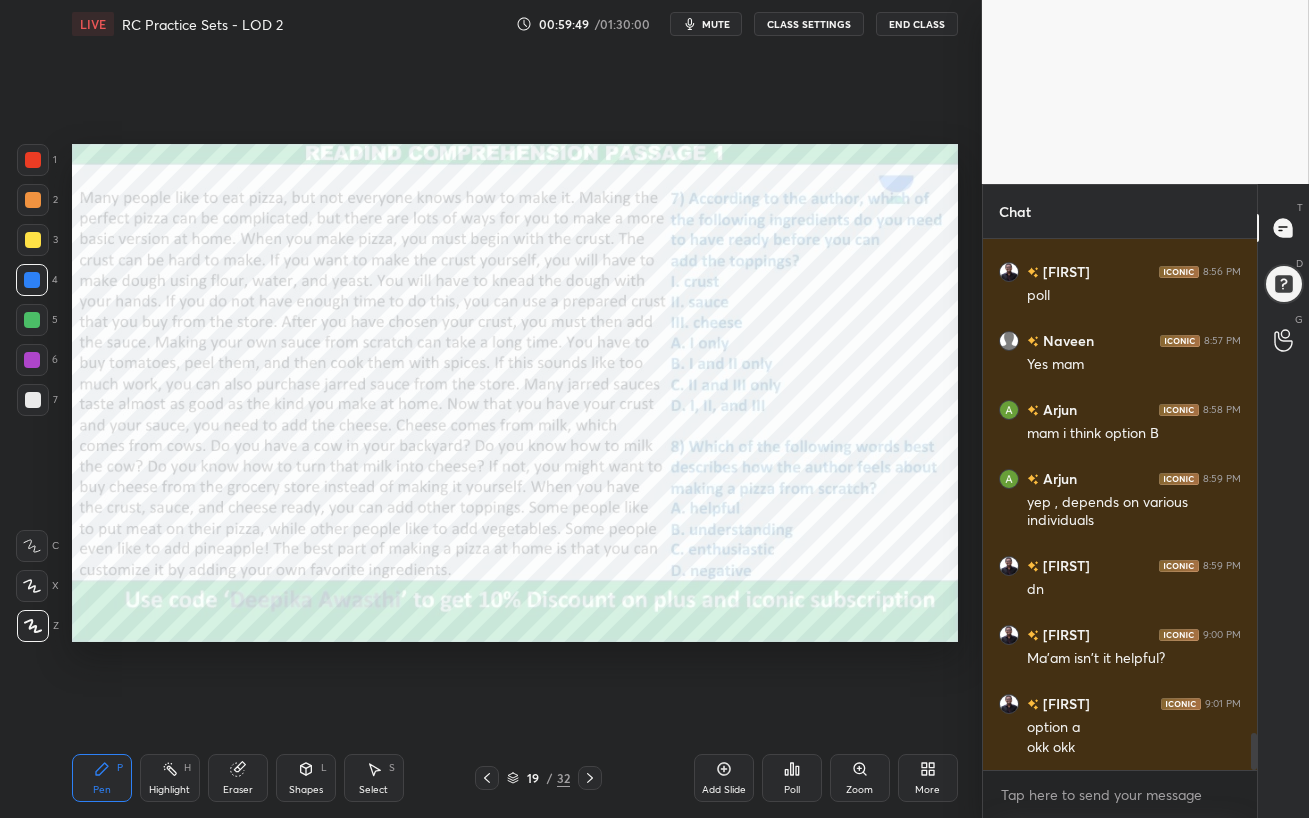 click 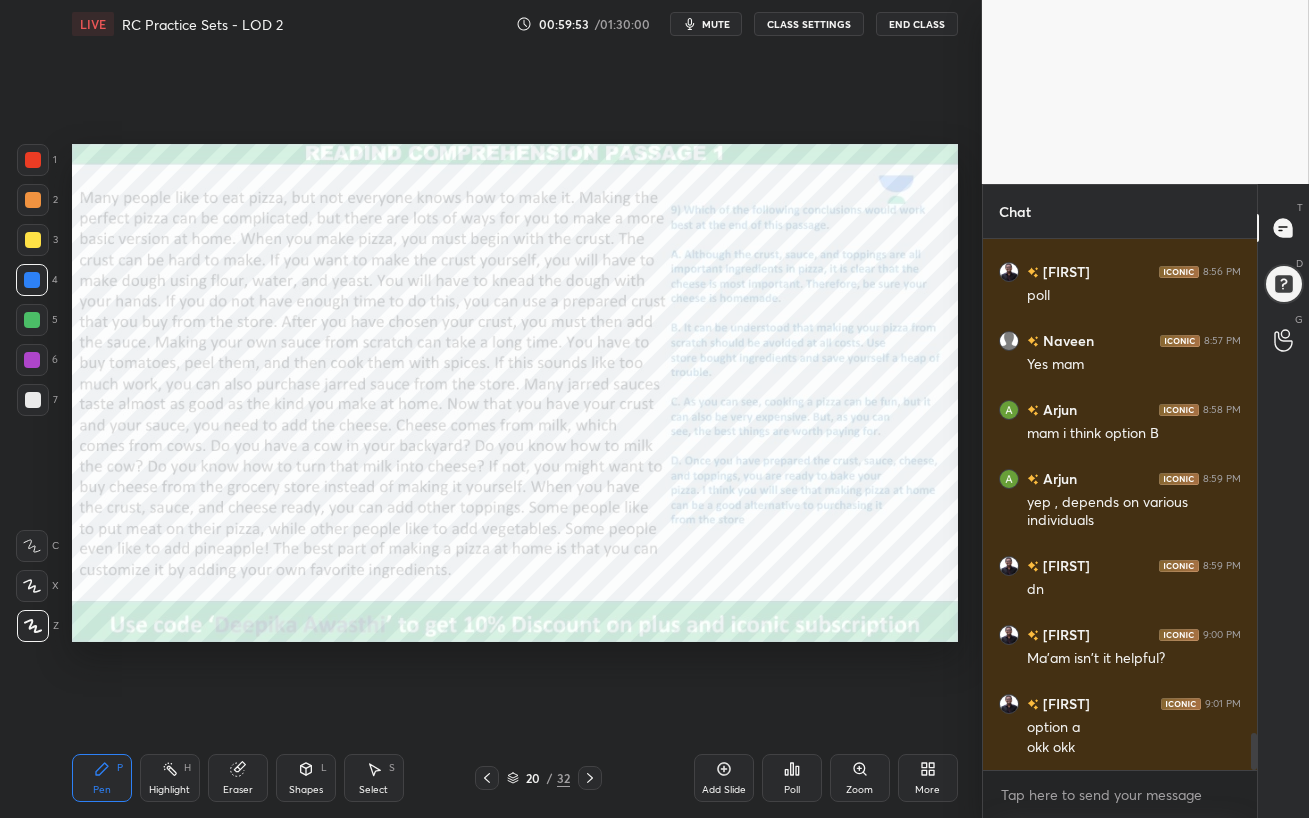 click at bounding box center (32, 360) 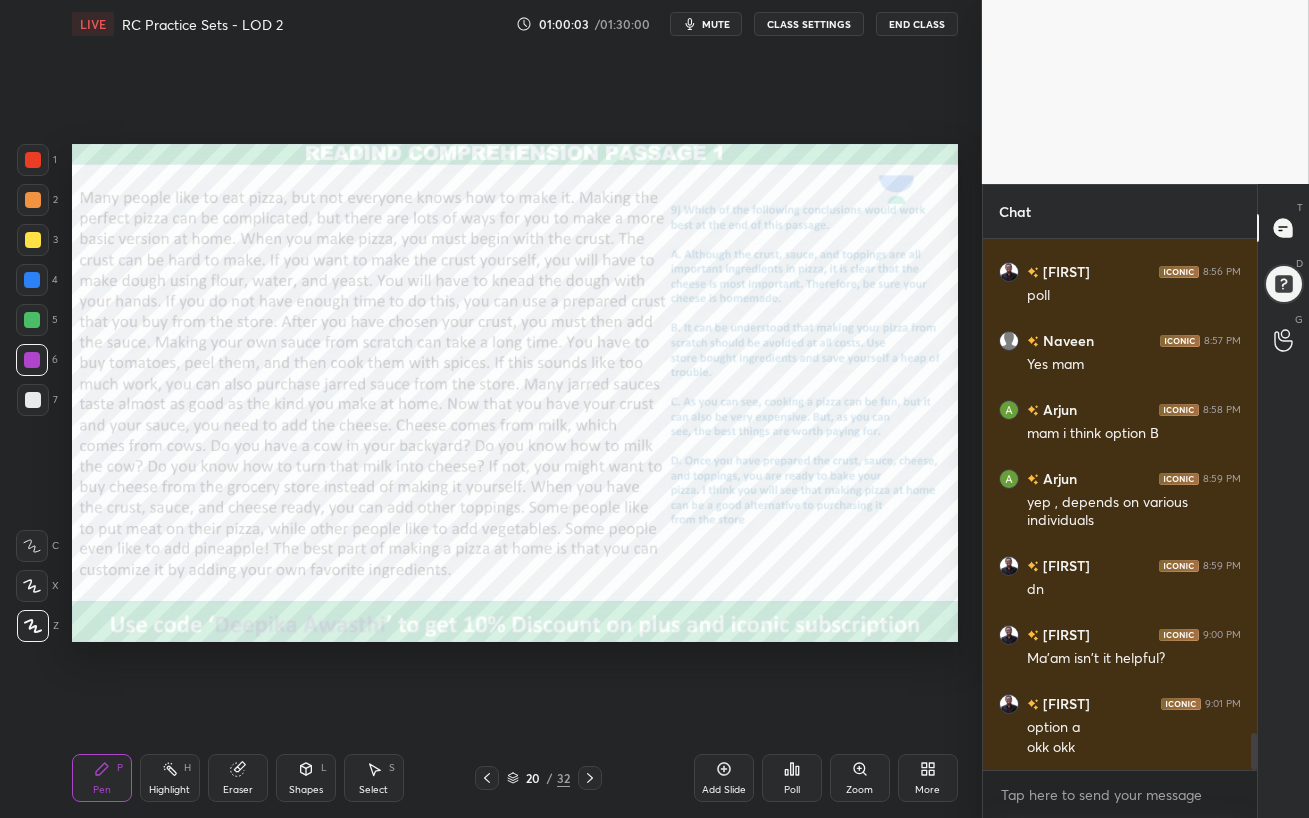 click on "mute" at bounding box center [716, 24] 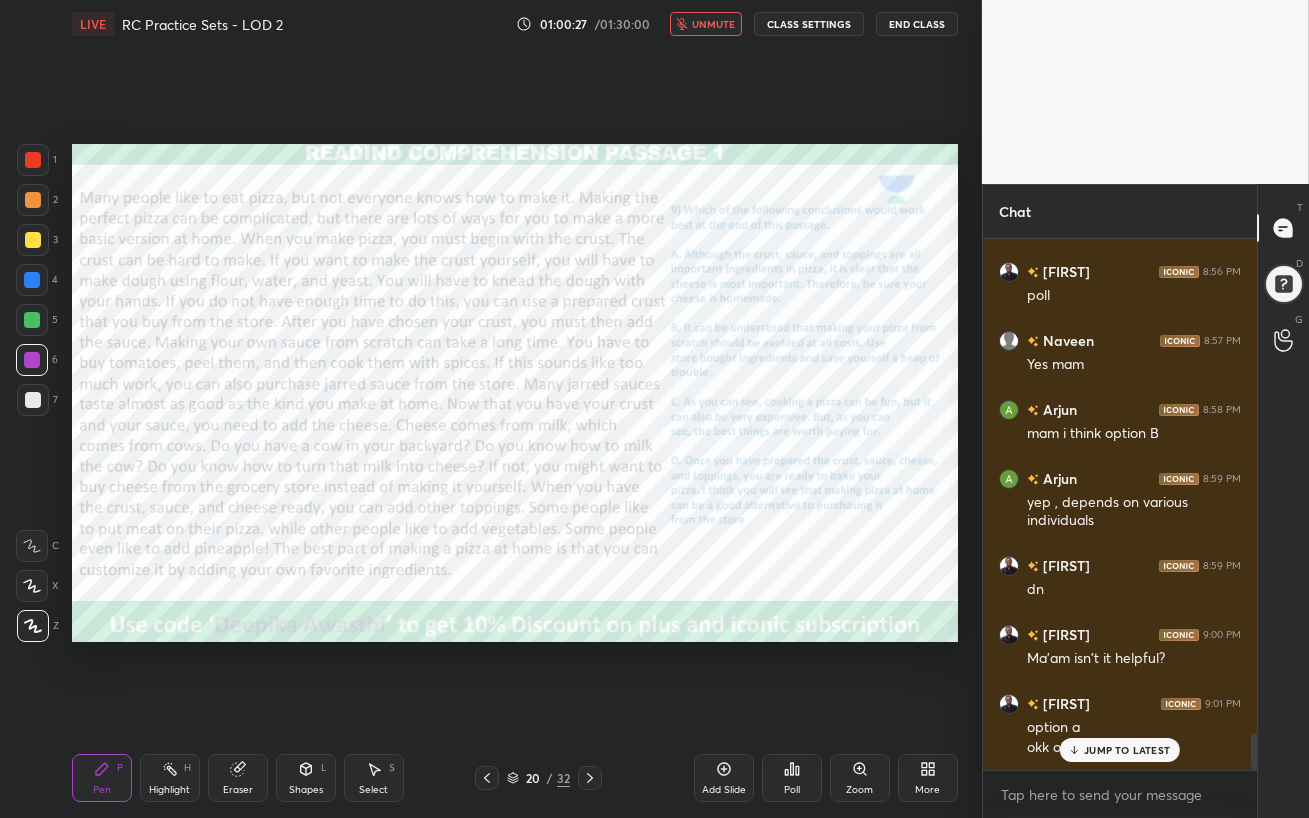 scroll, scrollTop: 7141, scrollLeft: 0, axis: vertical 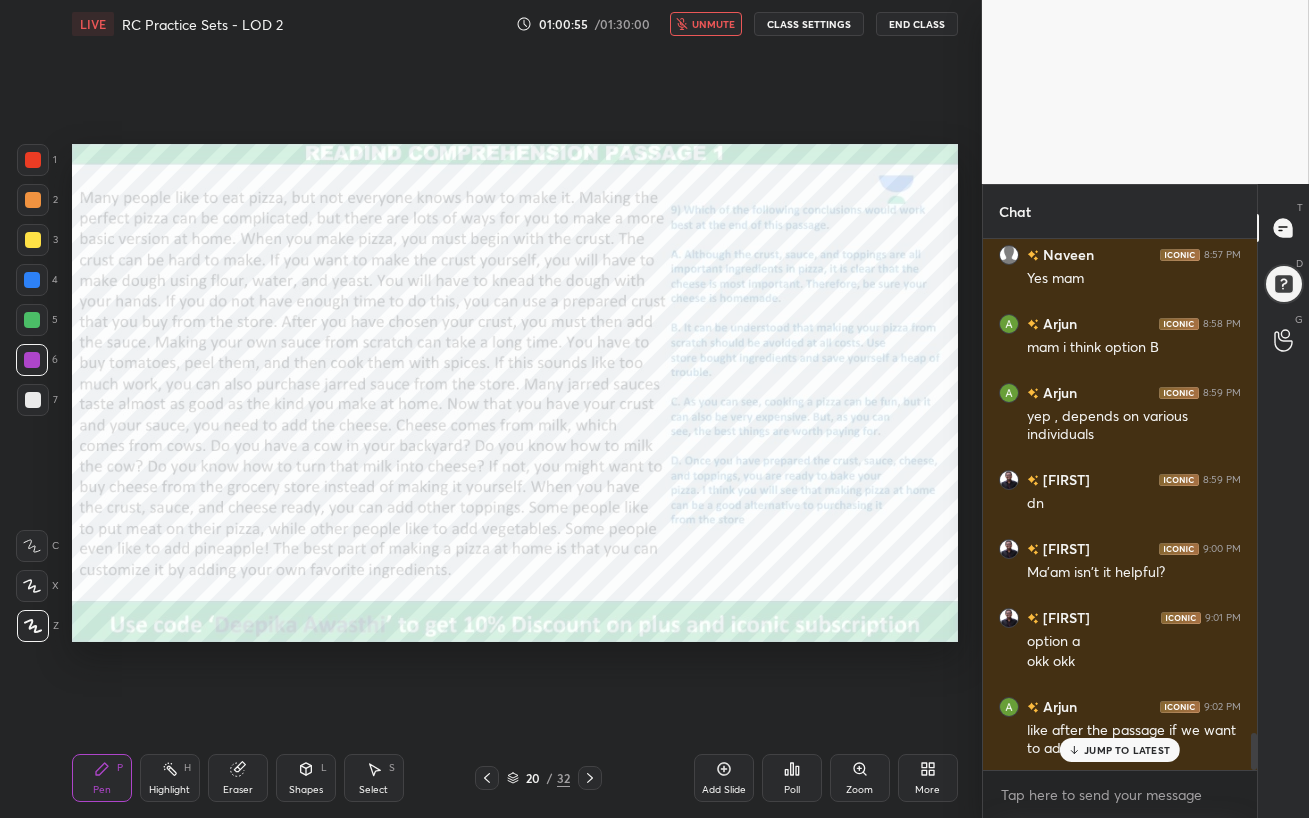 click on "unmute" at bounding box center [713, 24] 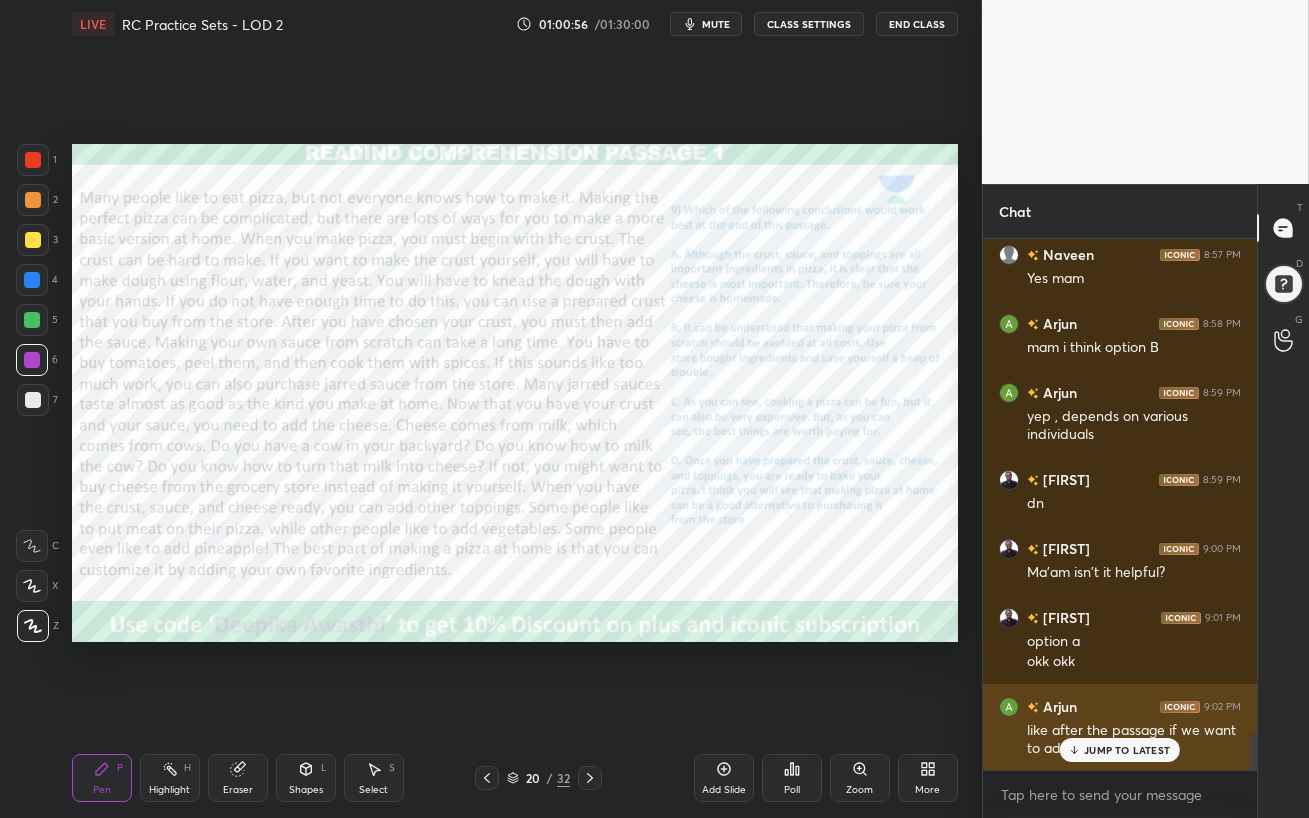 click on "JUMP TO LATEST" at bounding box center (1127, 750) 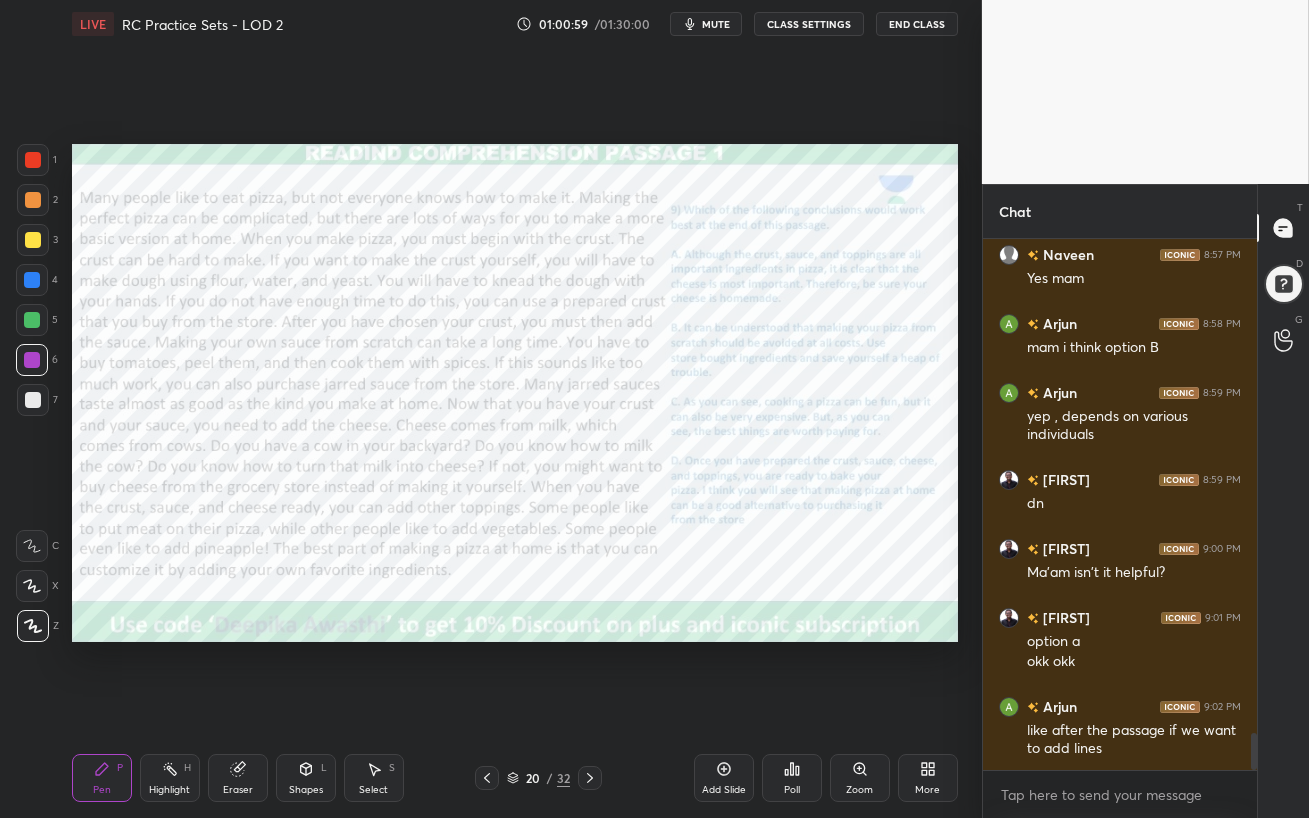 click at bounding box center (32, 320) 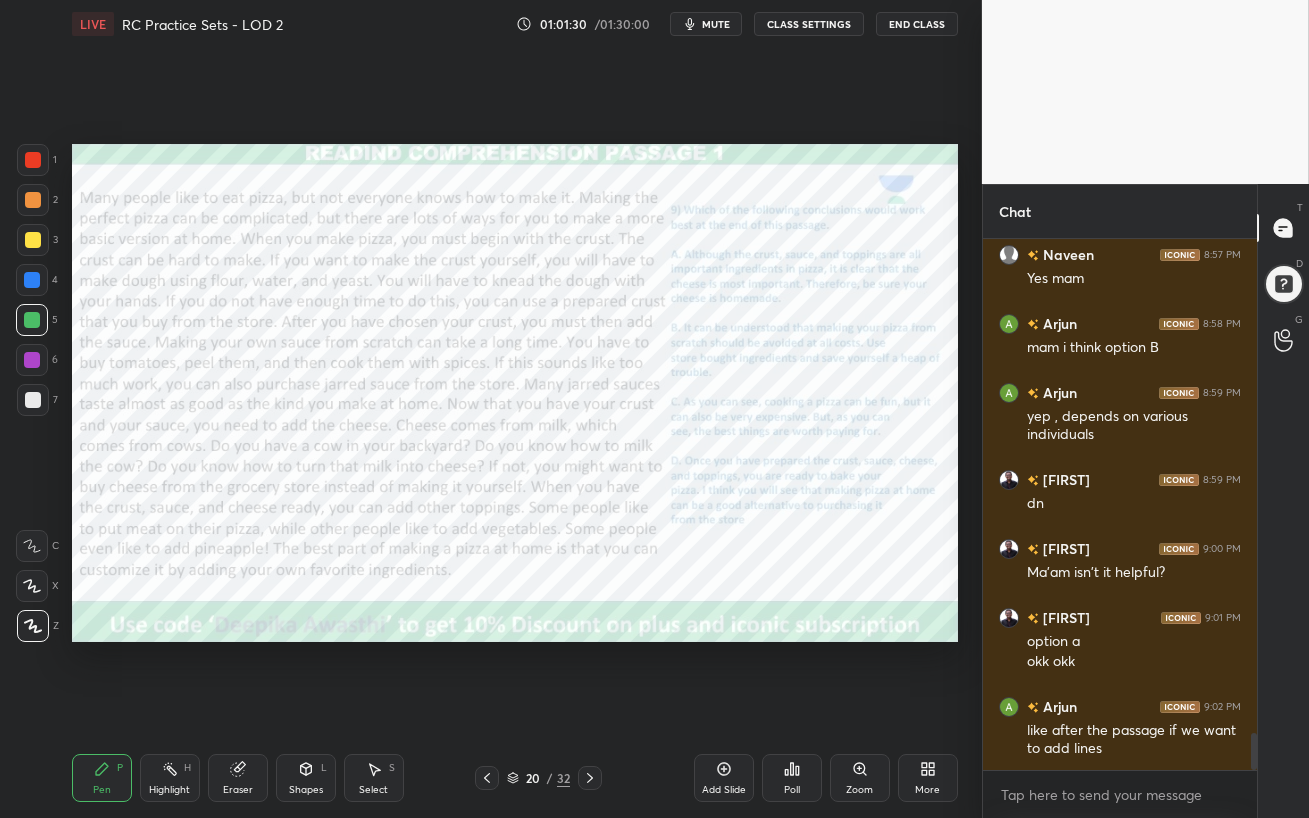 click at bounding box center [32, 360] 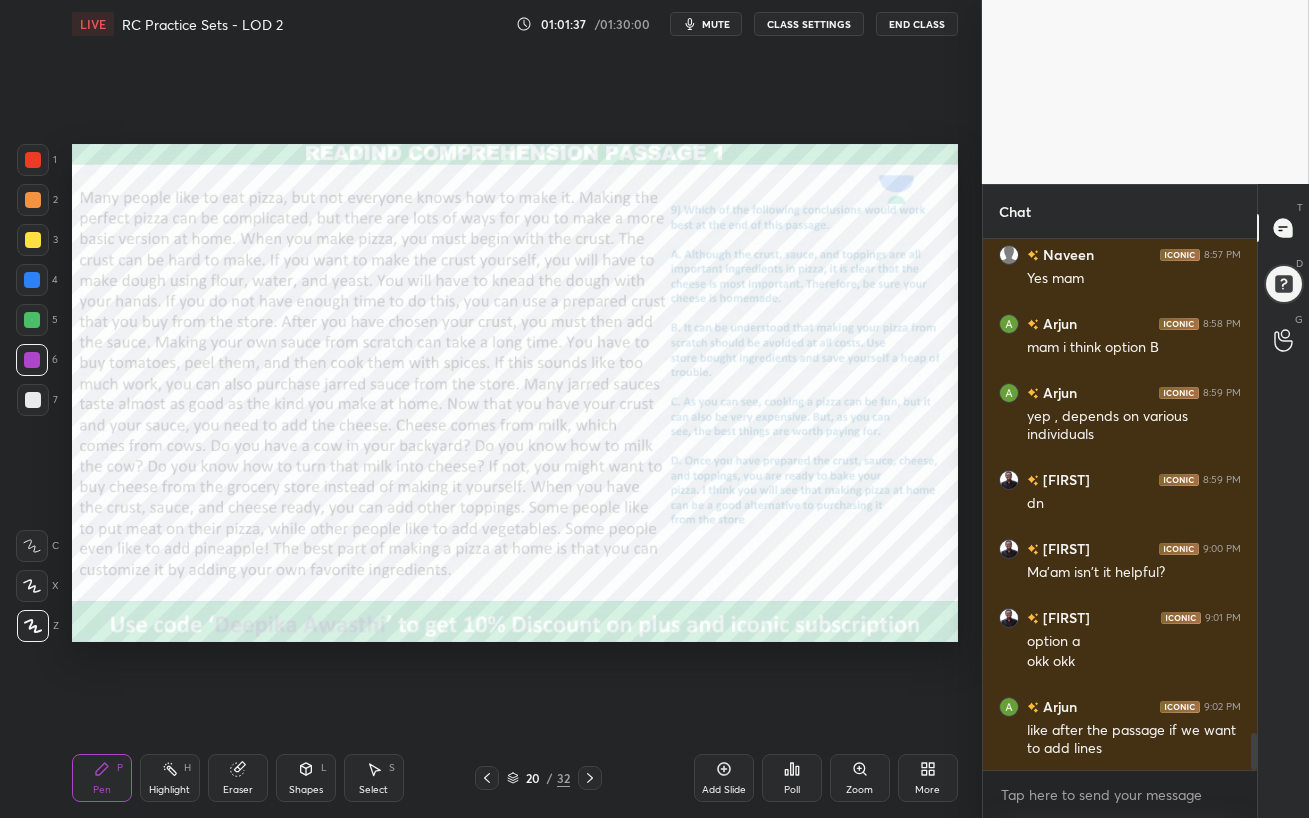 click on "Poll" at bounding box center [792, 778] 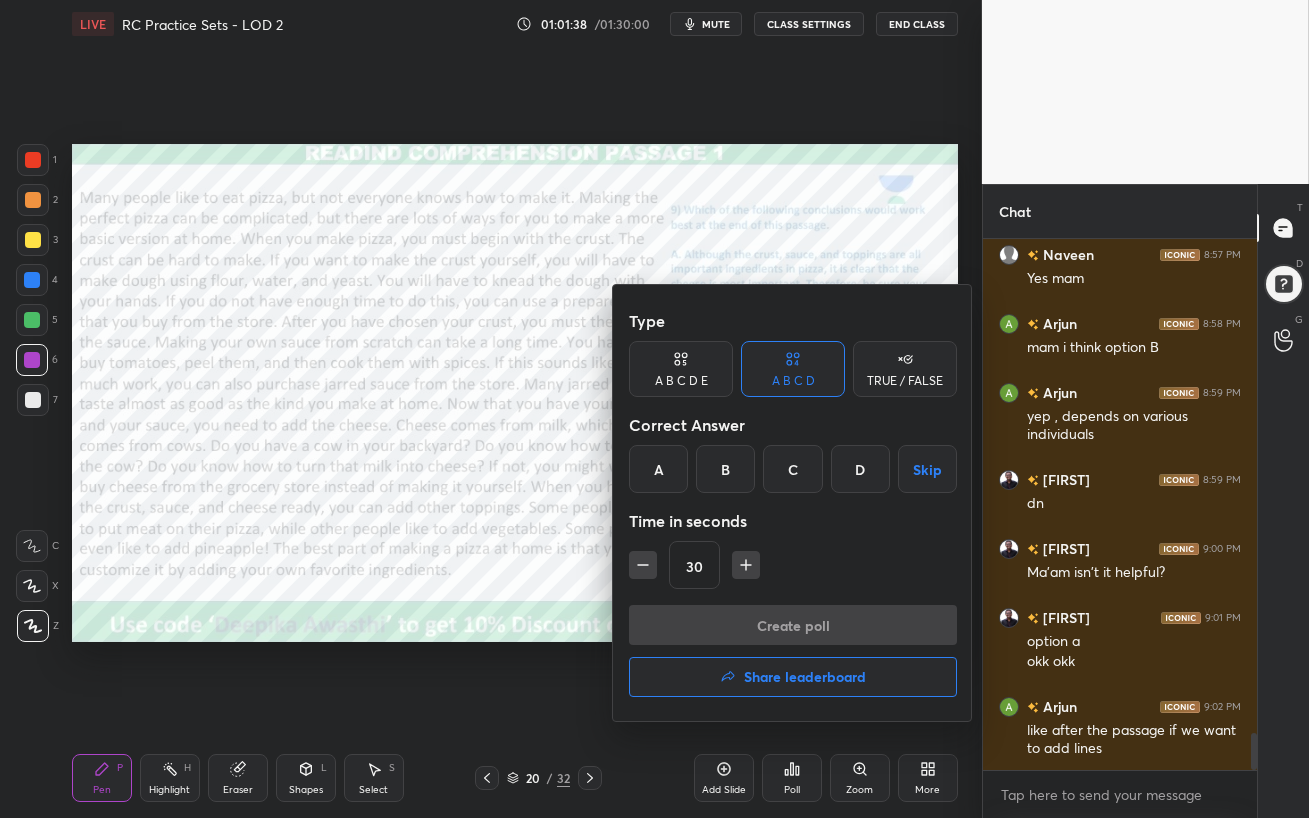 click on "D" at bounding box center [860, 469] 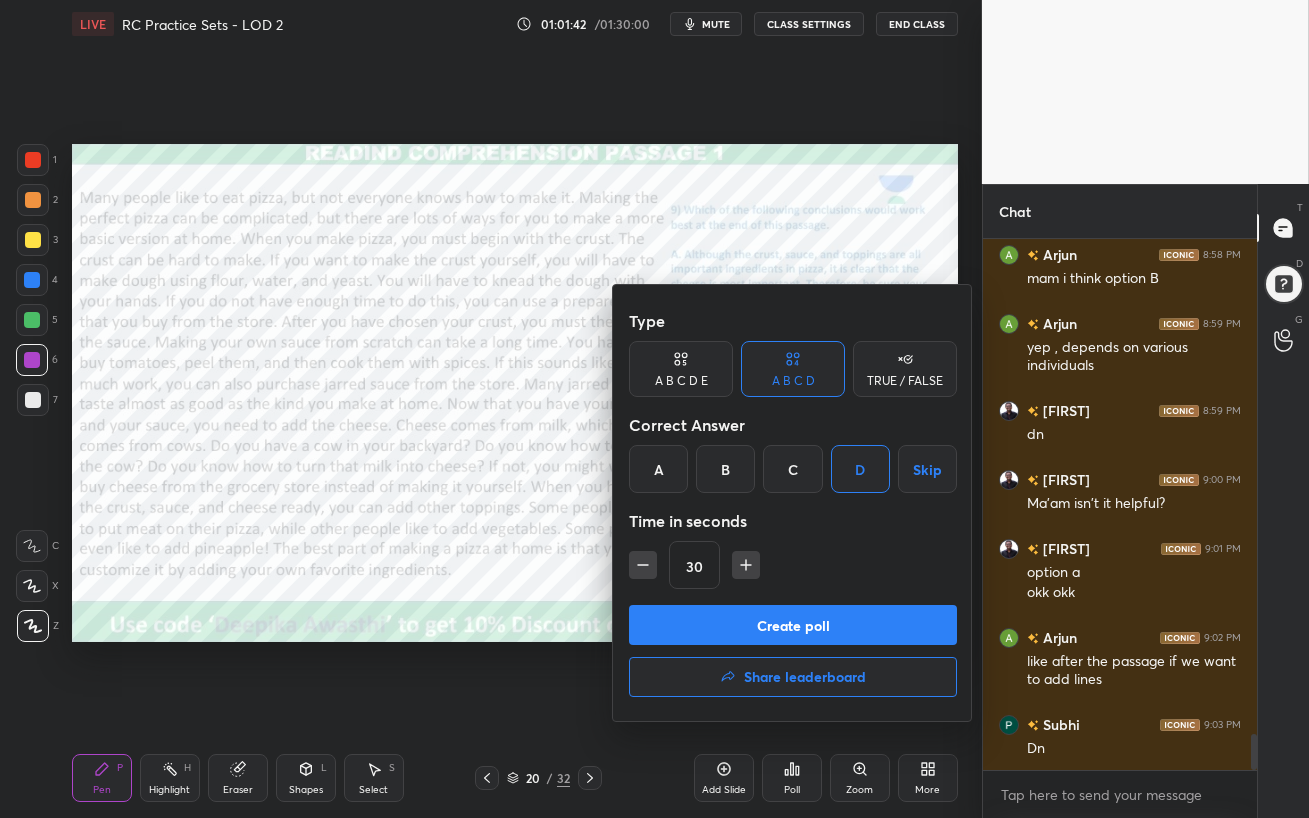 scroll, scrollTop: 7280, scrollLeft: 0, axis: vertical 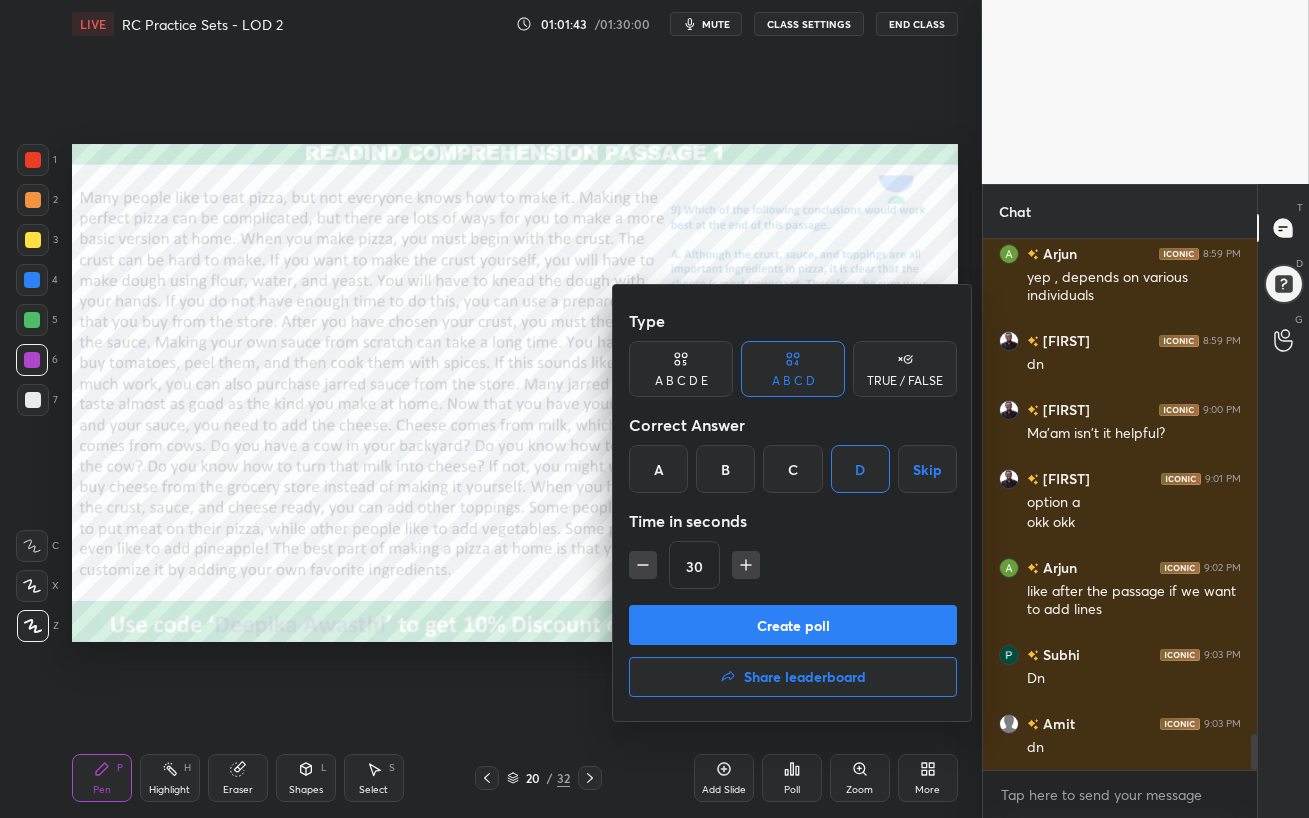 click on "Create poll" at bounding box center [793, 625] 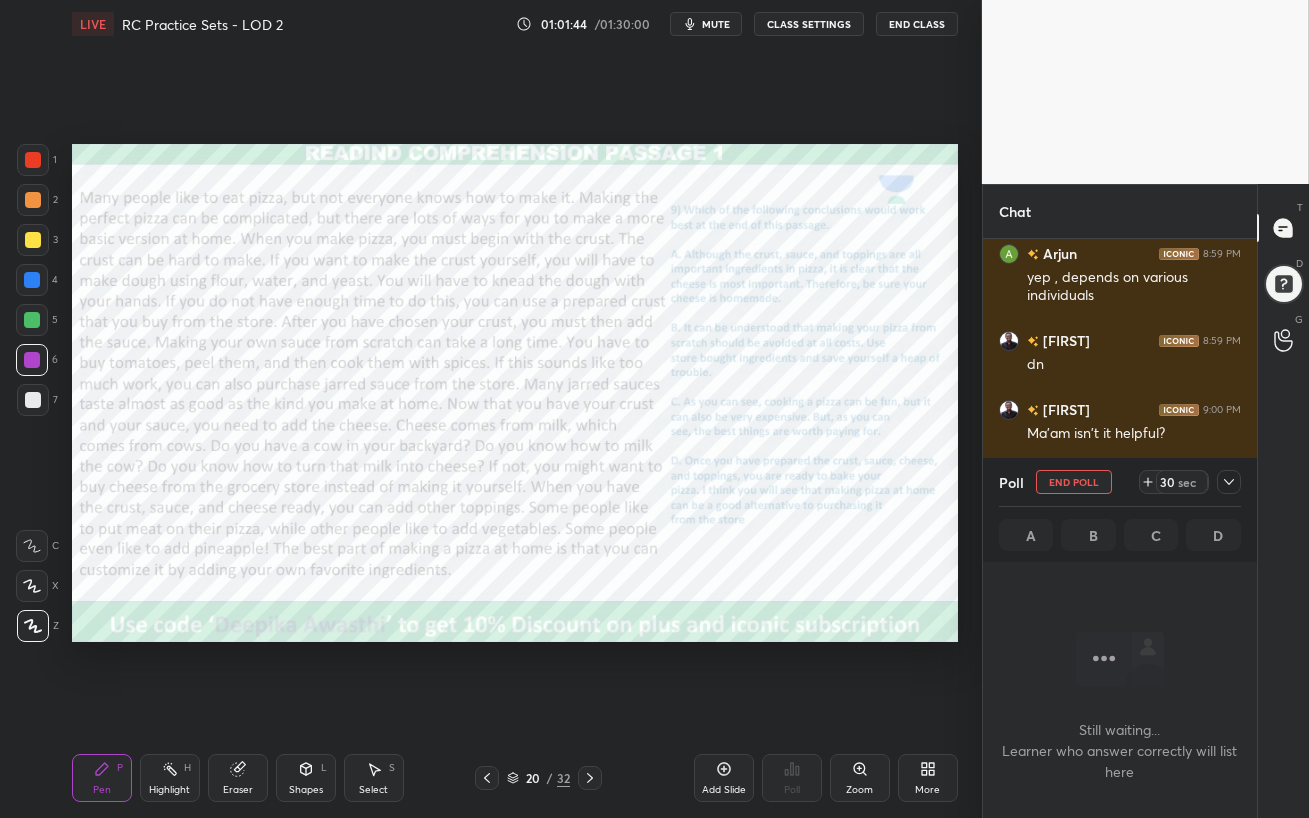 scroll, scrollTop: 255, scrollLeft: 268, axis: both 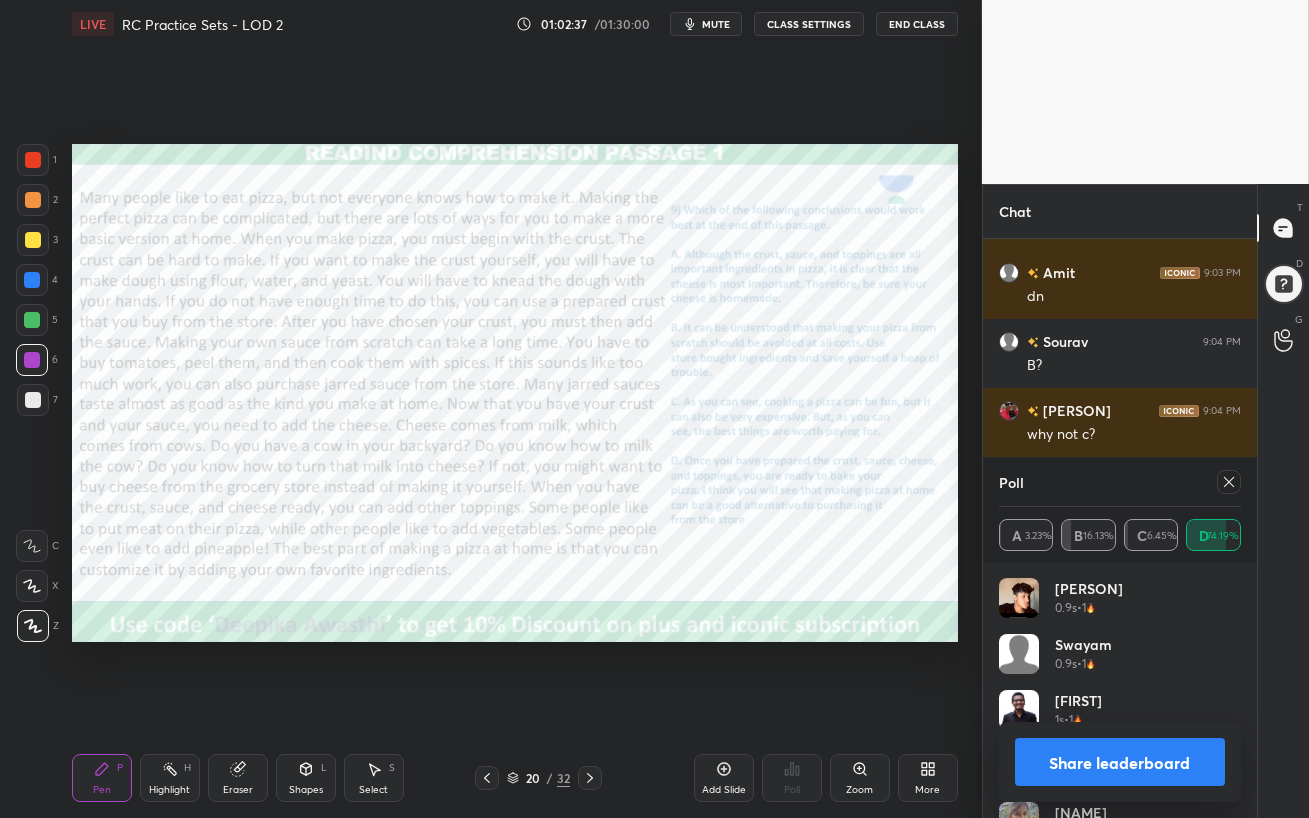 click 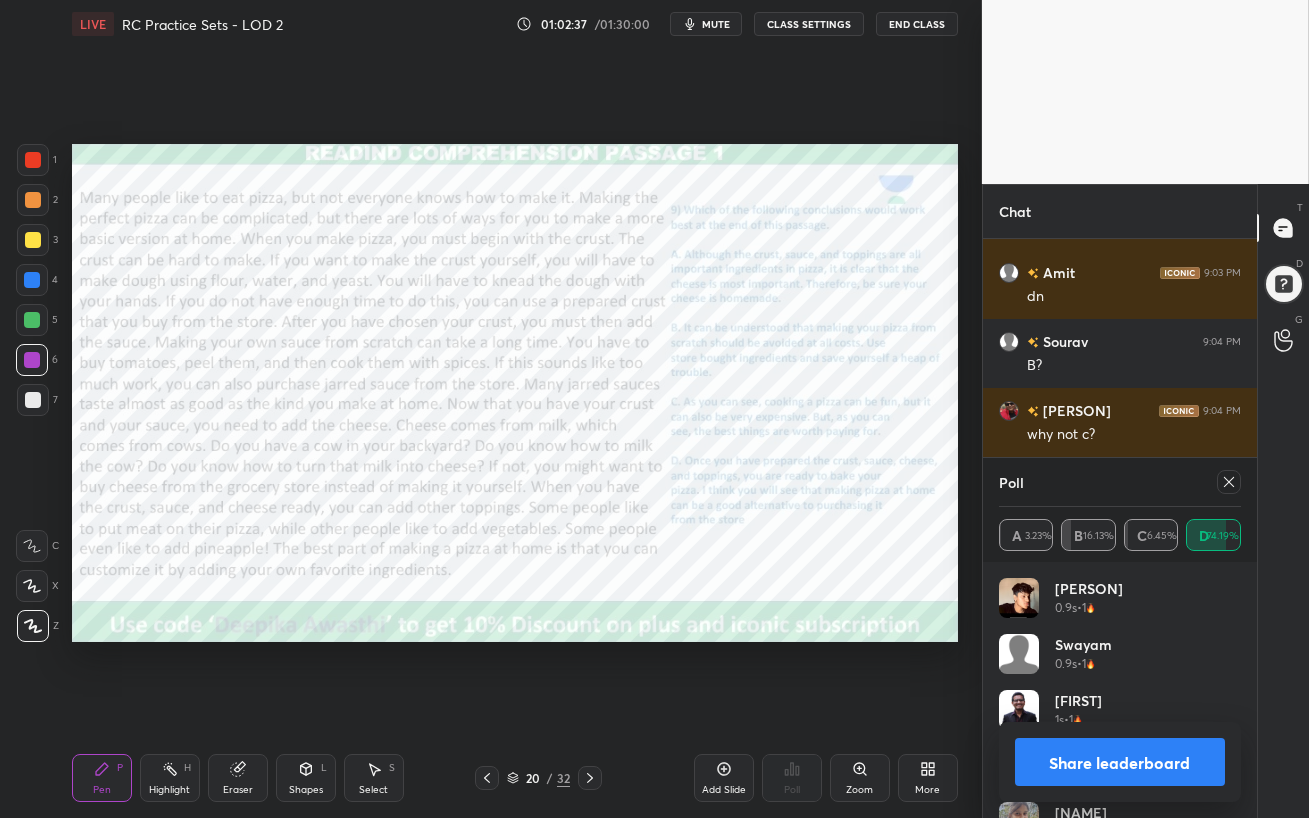 scroll, scrollTop: 90, scrollLeft: 236, axis: both 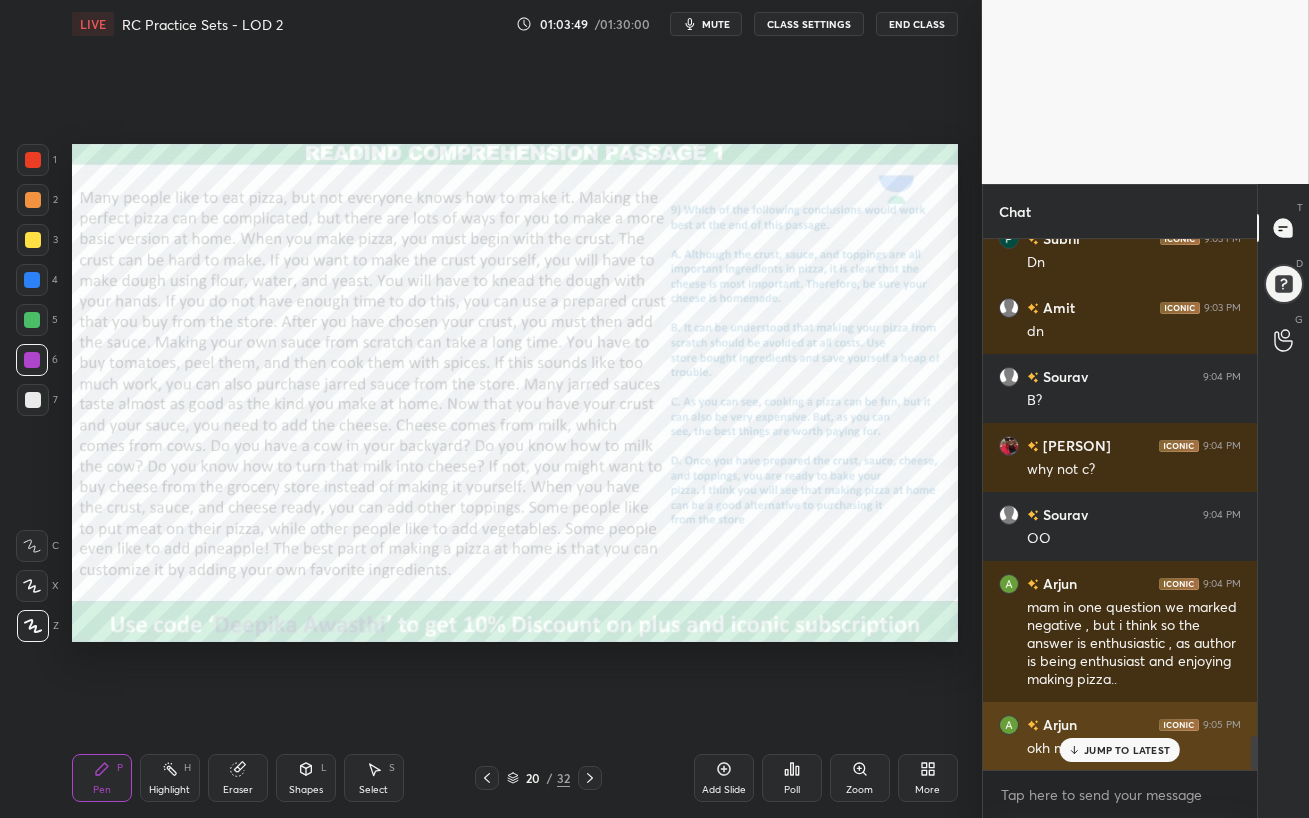 click on "JUMP TO LATEST" at bounding box center [1127, 750] 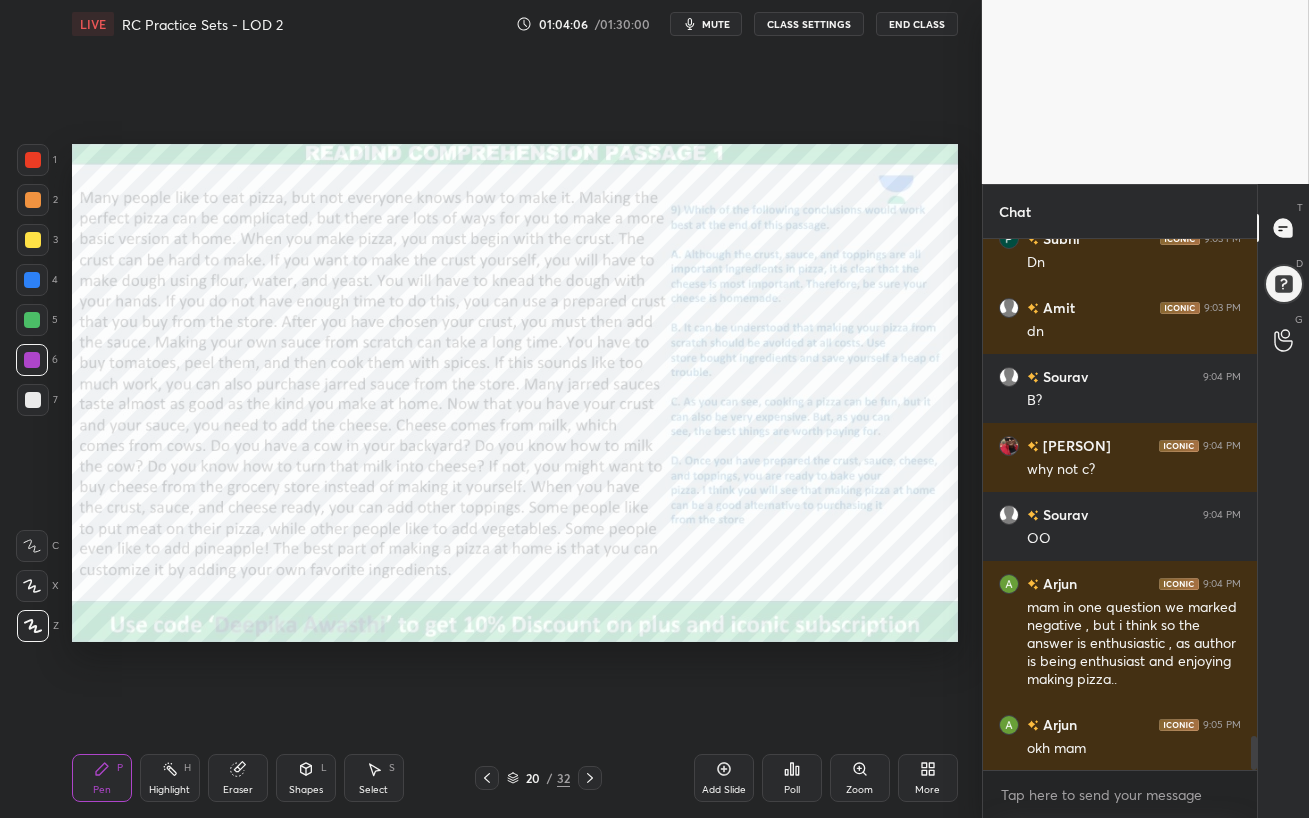 click at bounding box center [32, 280] 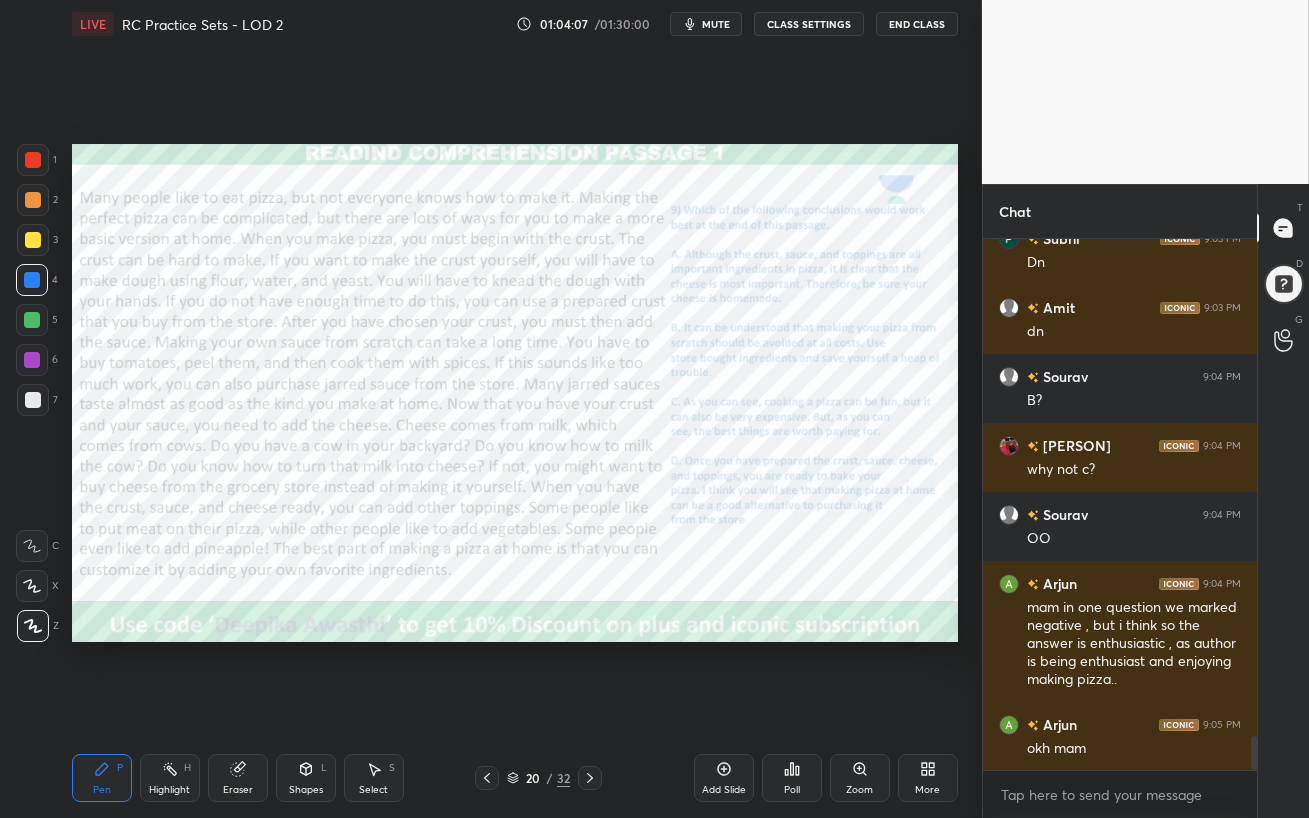 scroll, scrollTop: 7765, scrollLeft: 0, axis: vertical 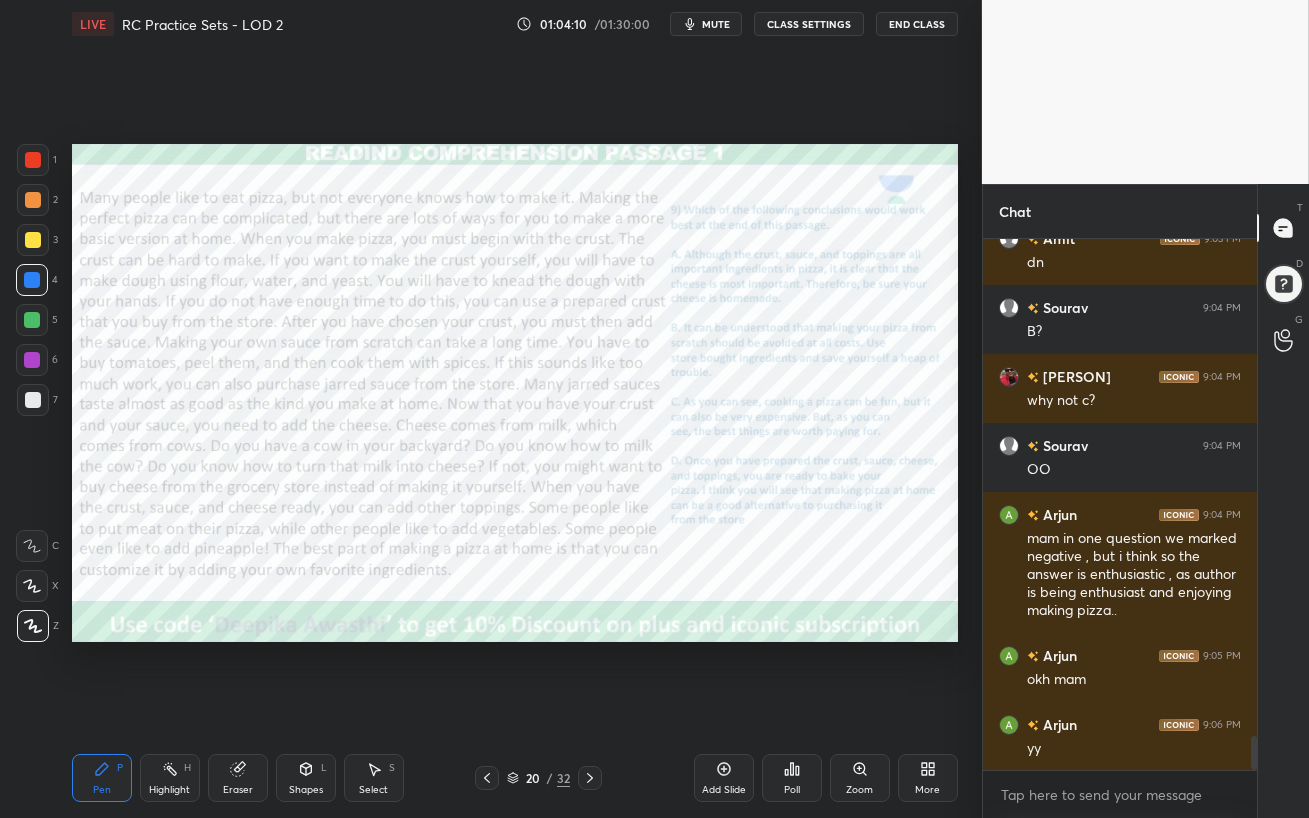 click 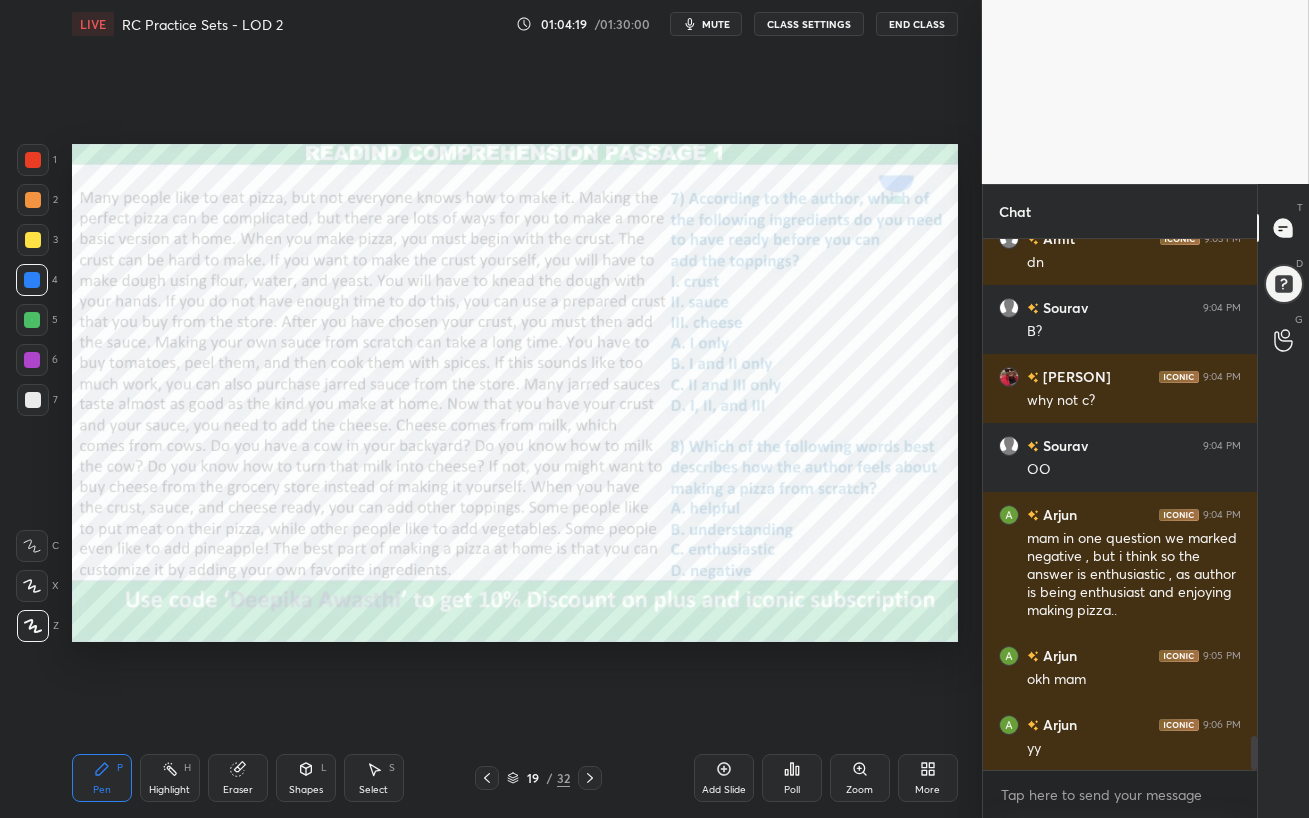 click 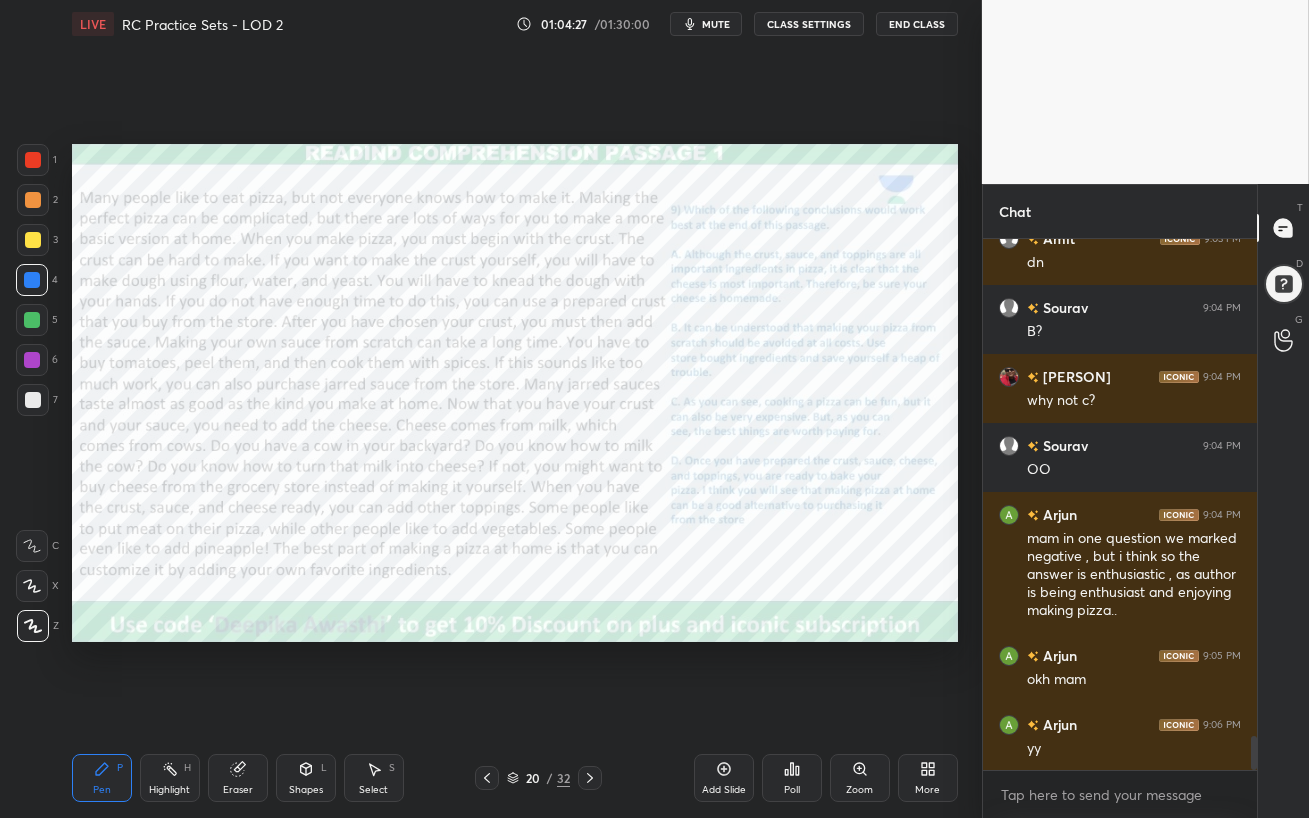 scroll, scrollTop: 484, scrollLeft: 268, axis: both 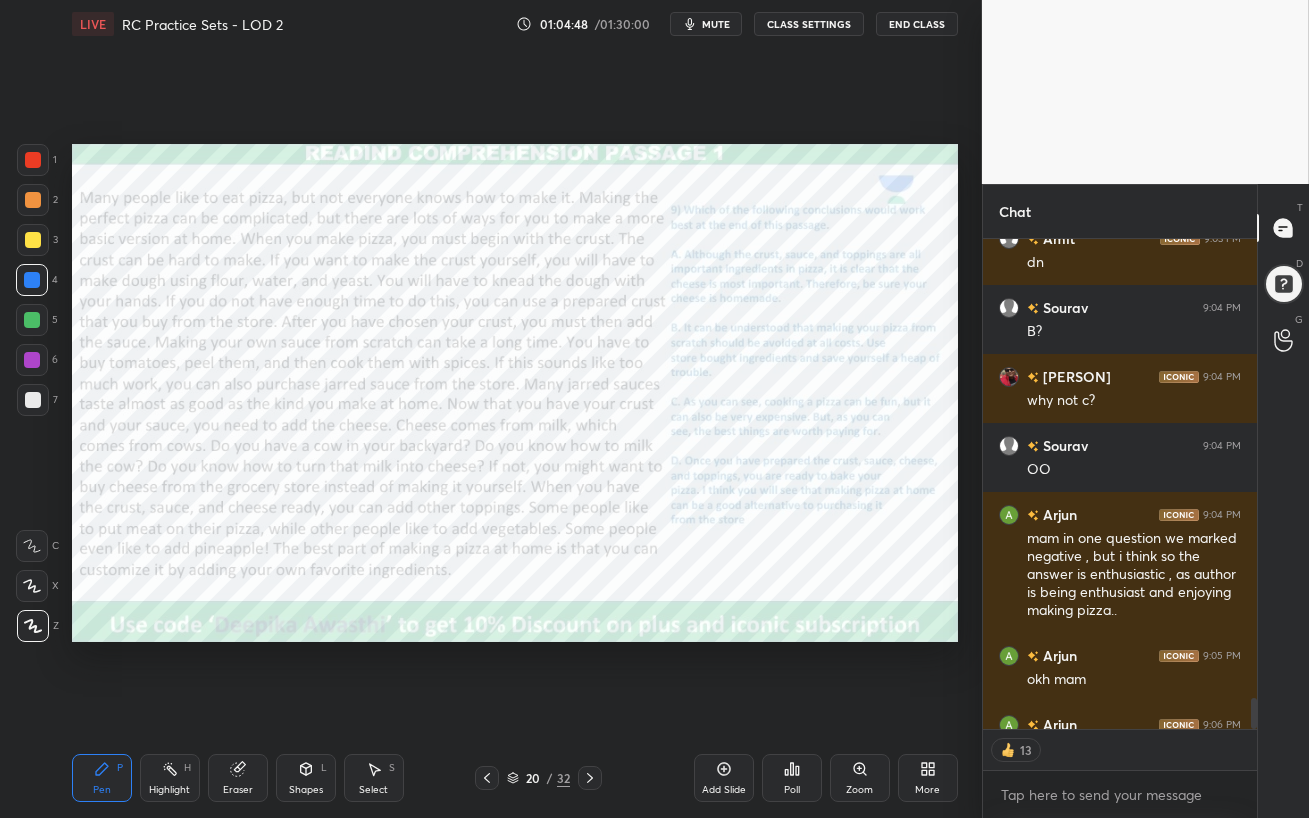 click 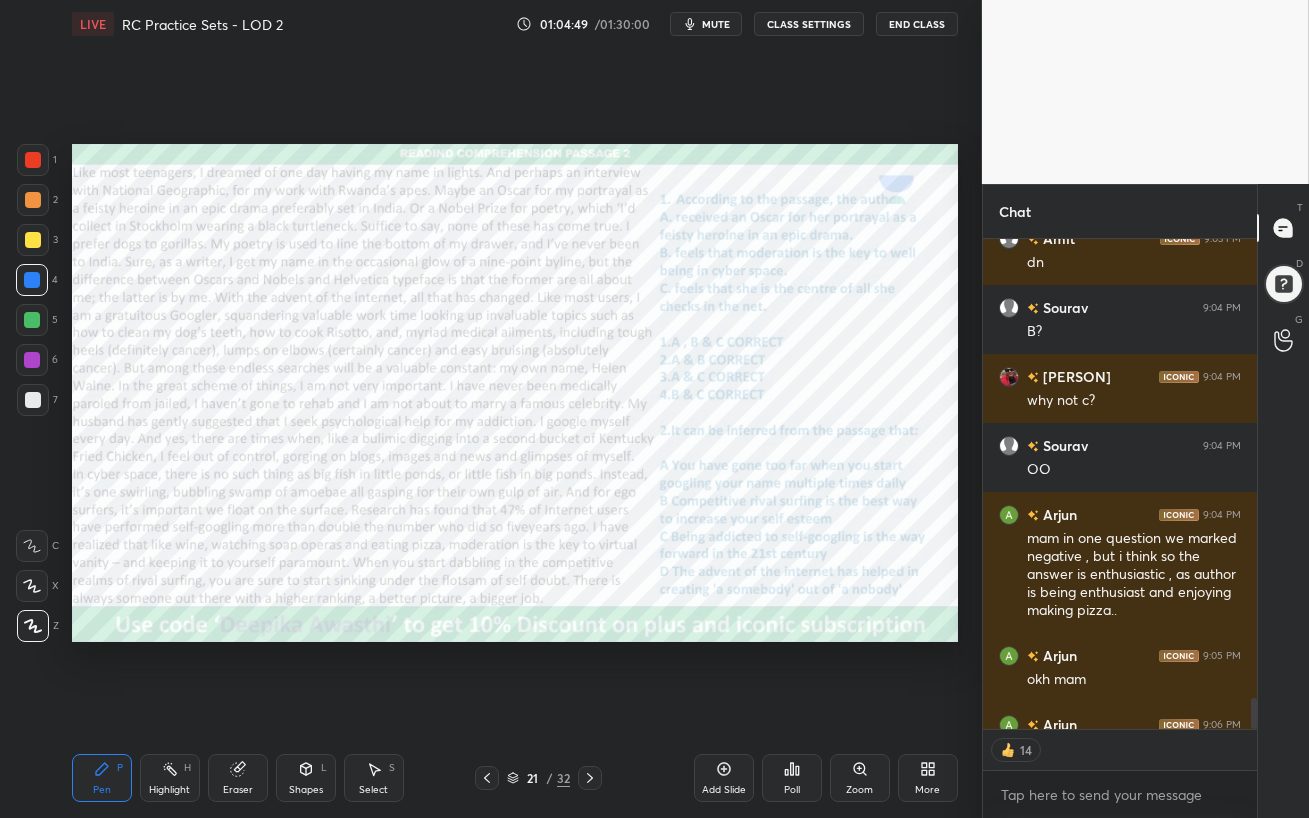 click 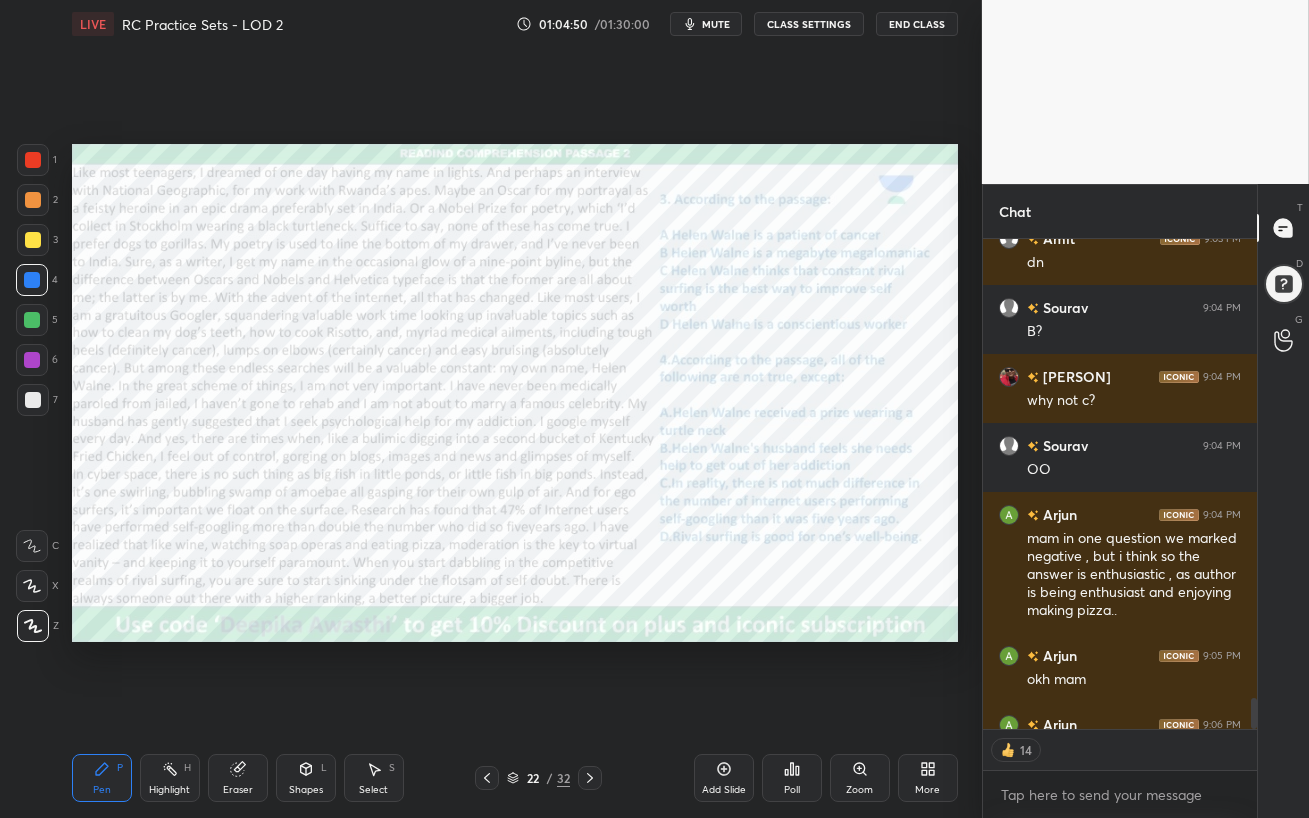 click 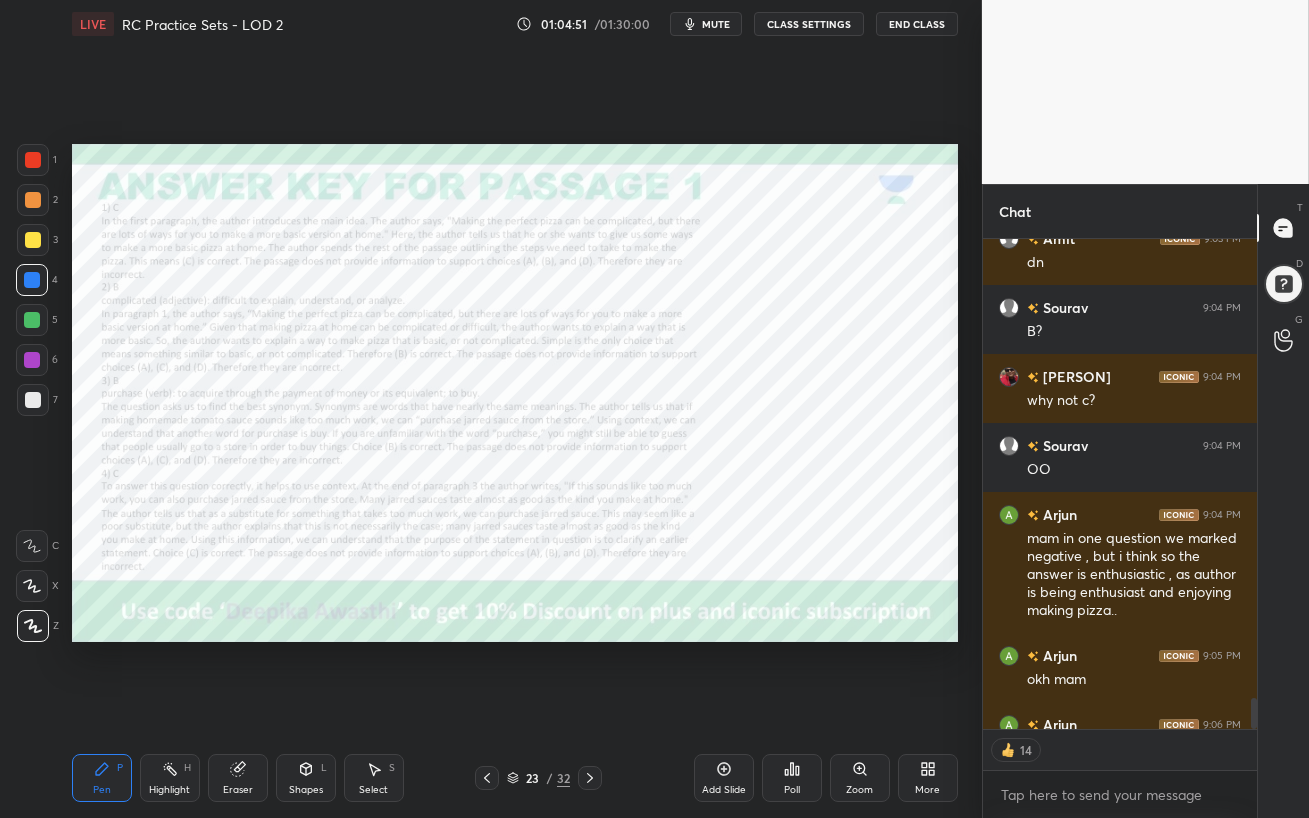 click 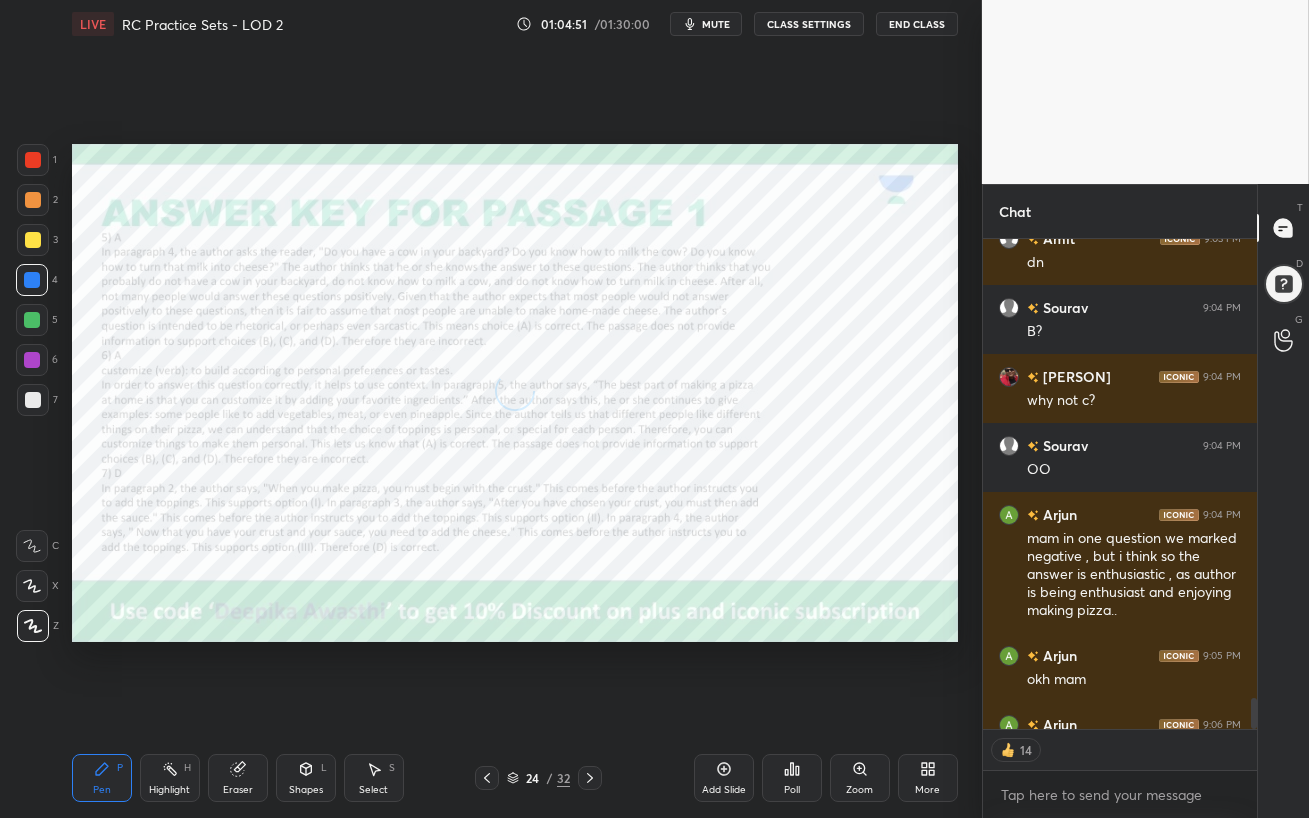 click 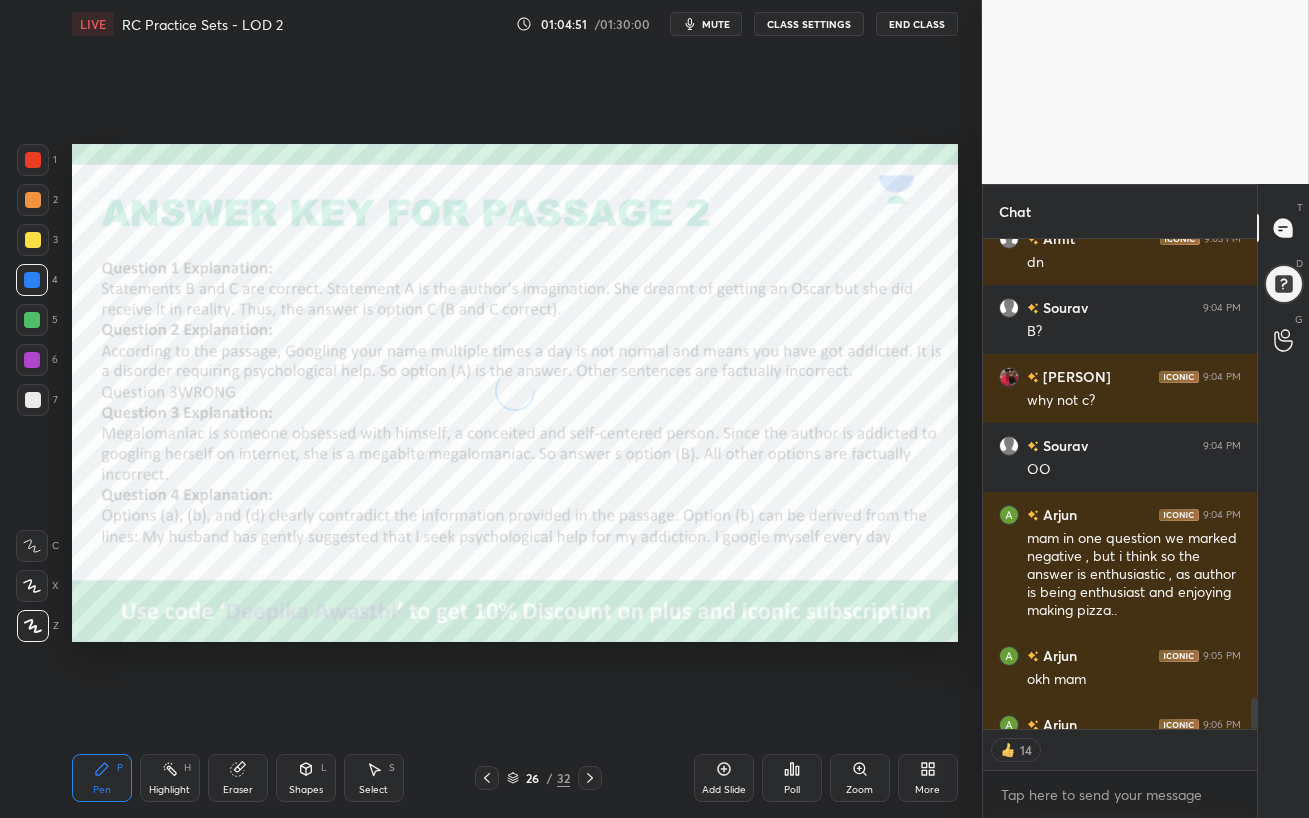 click 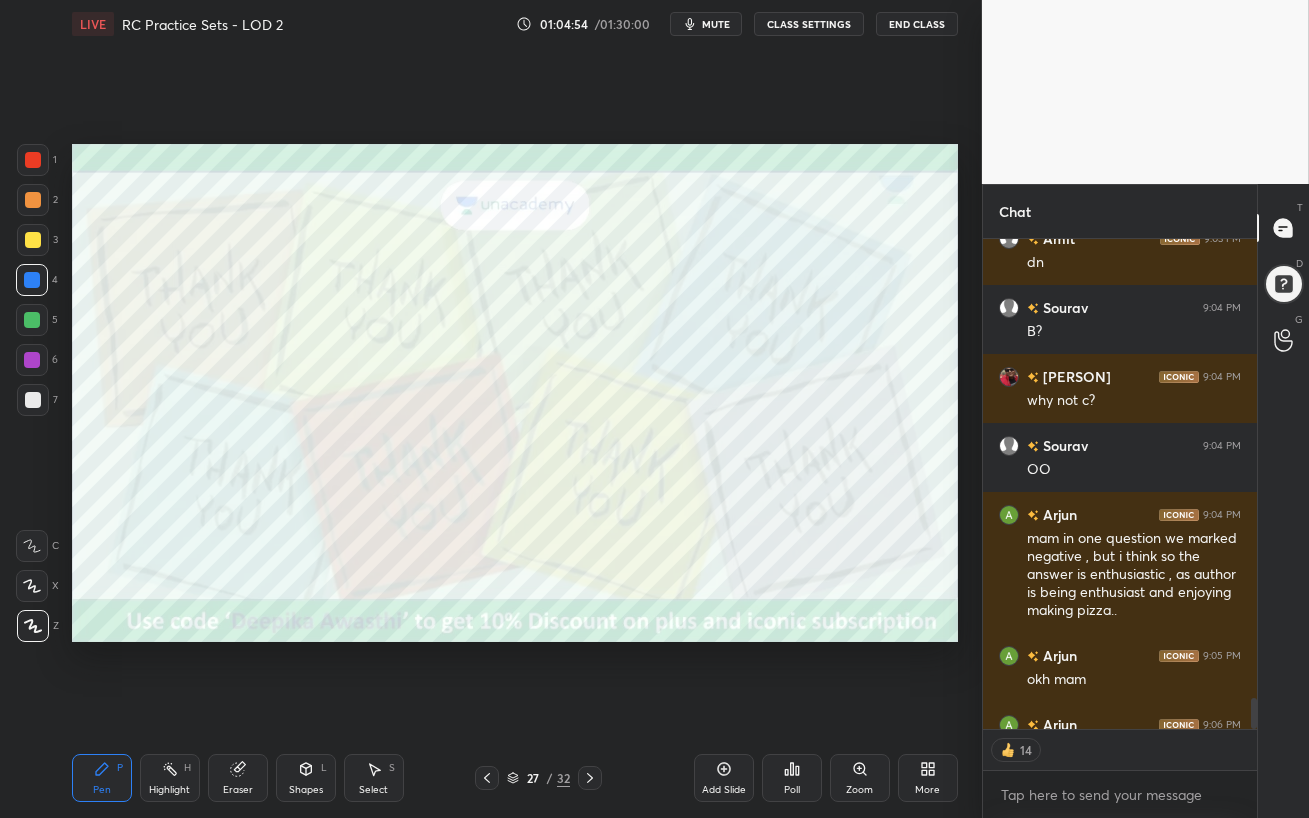 click 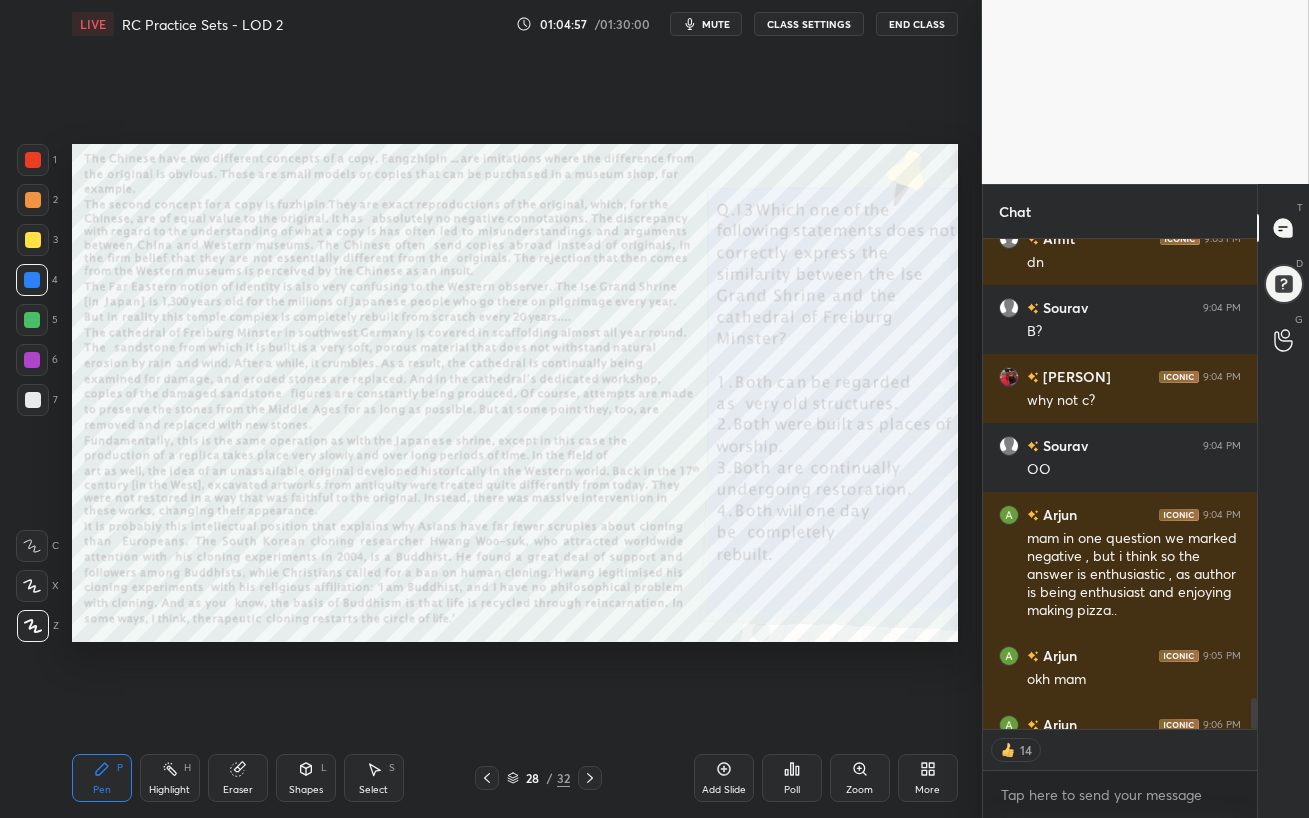 click 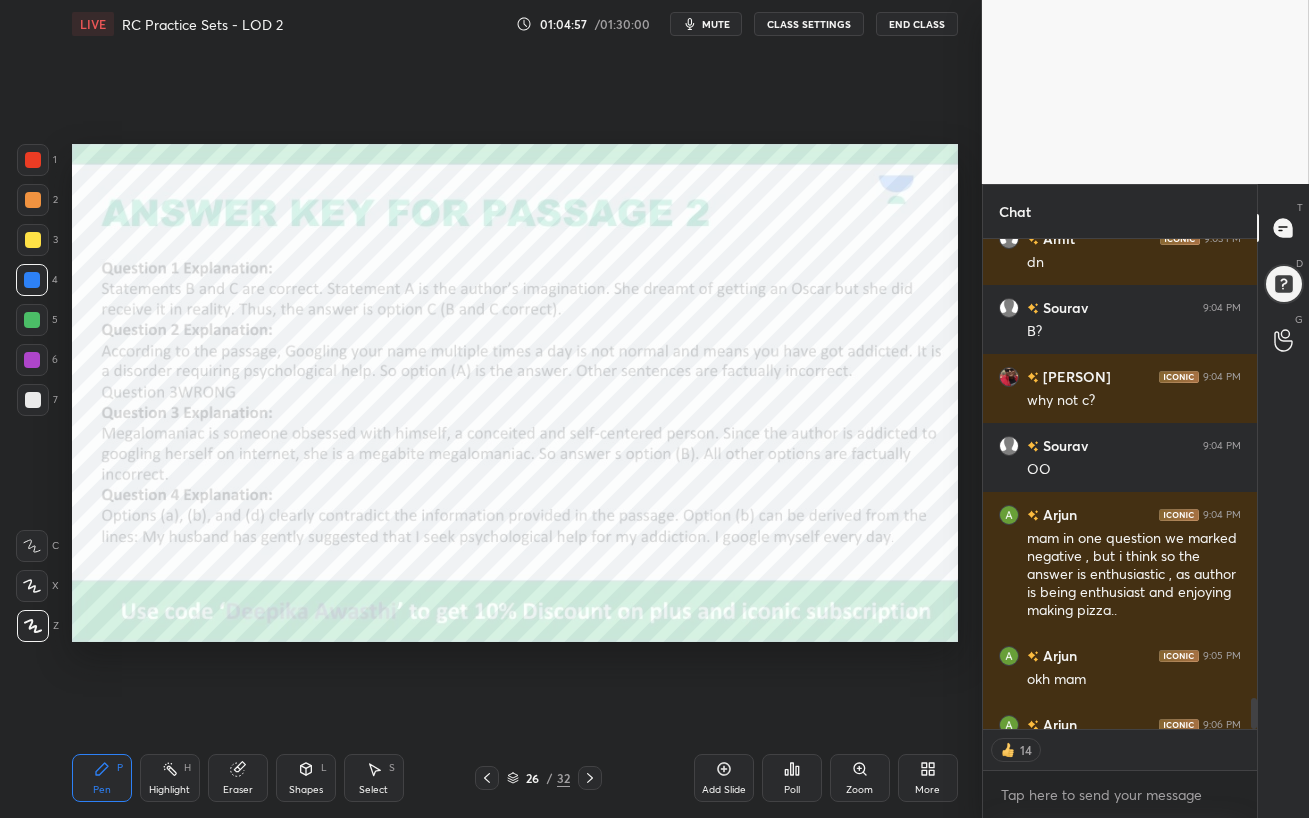click 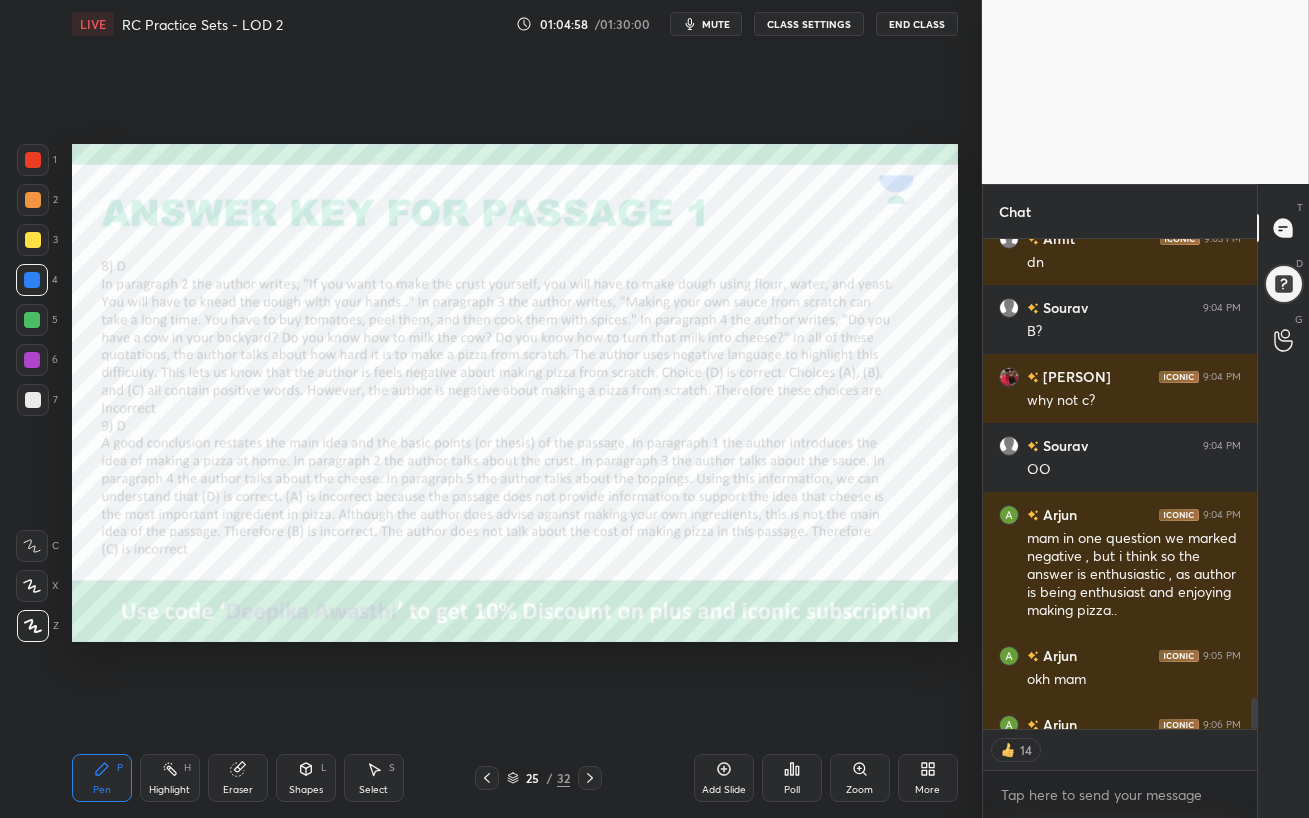 click 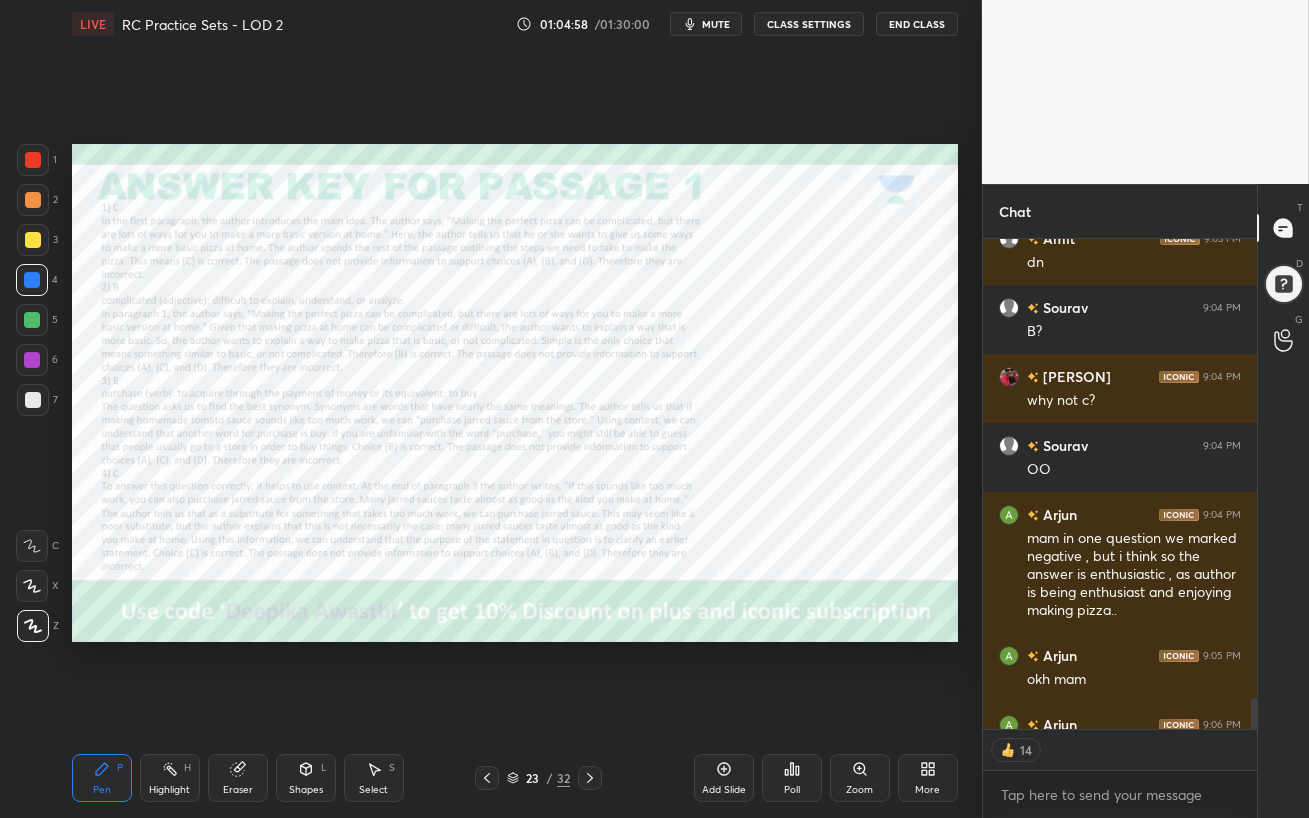 click 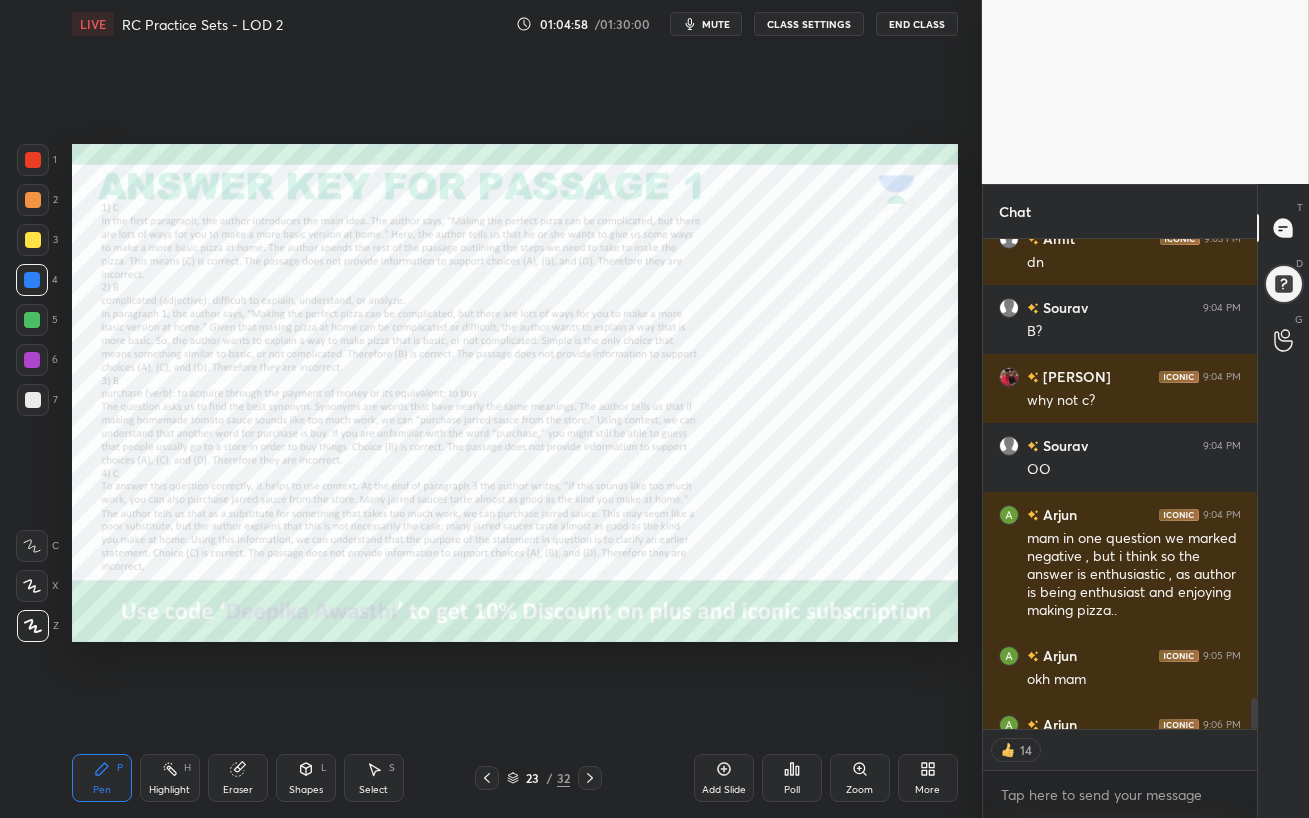 click 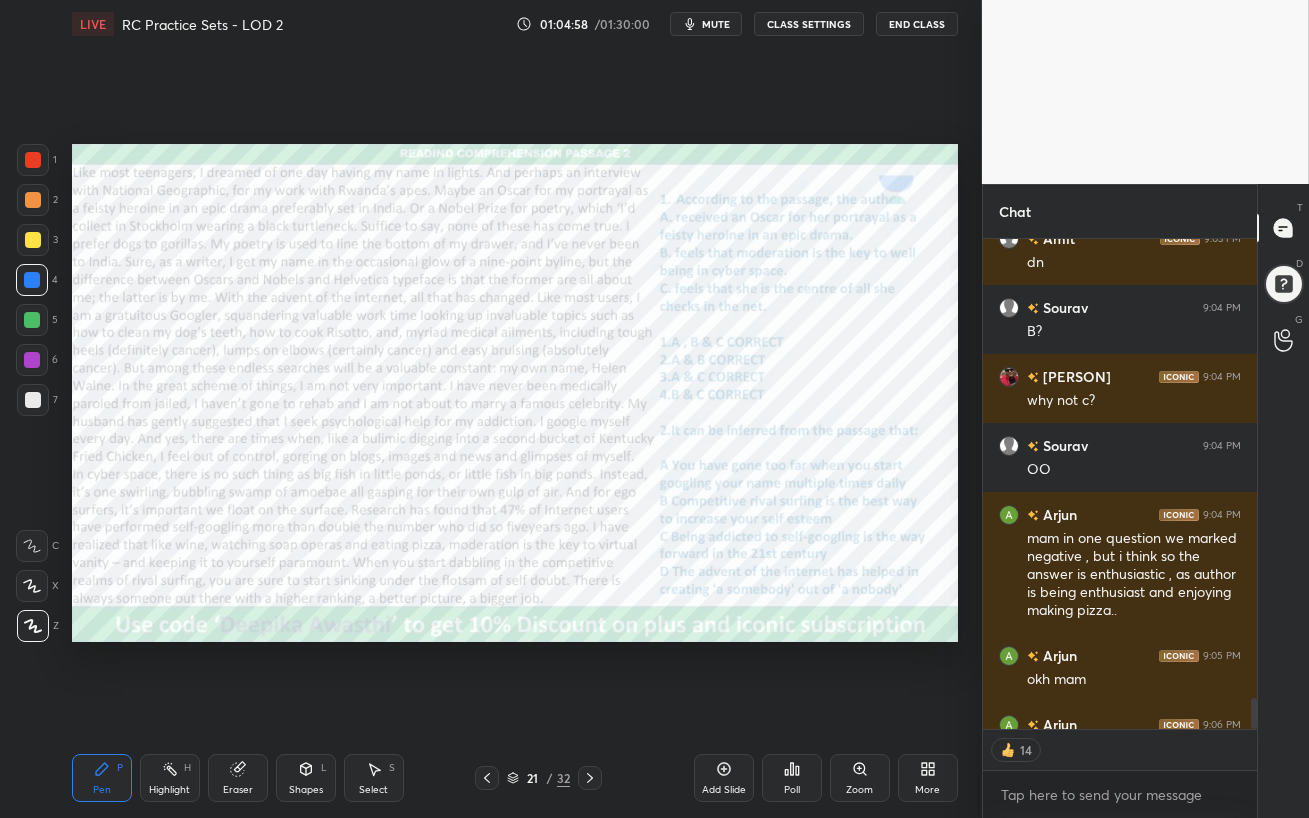 click 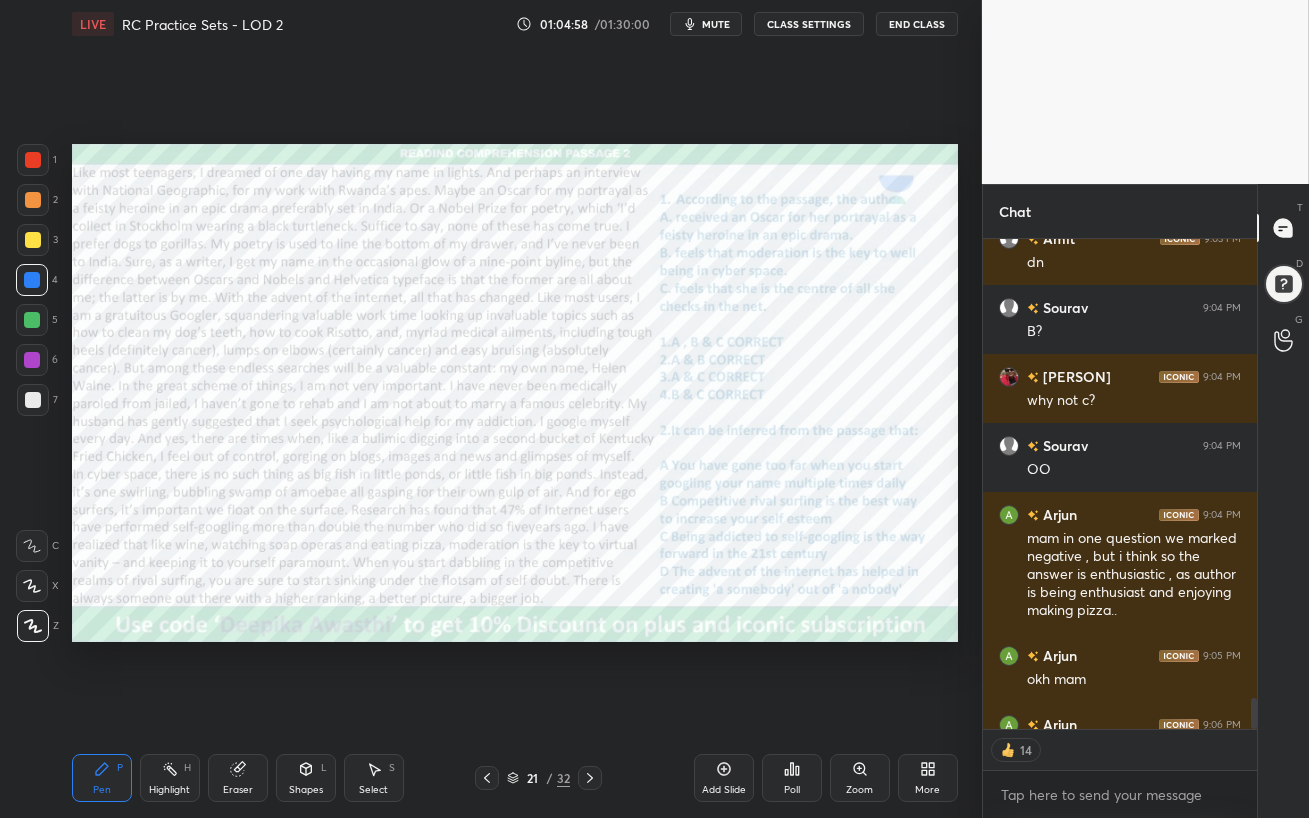 click 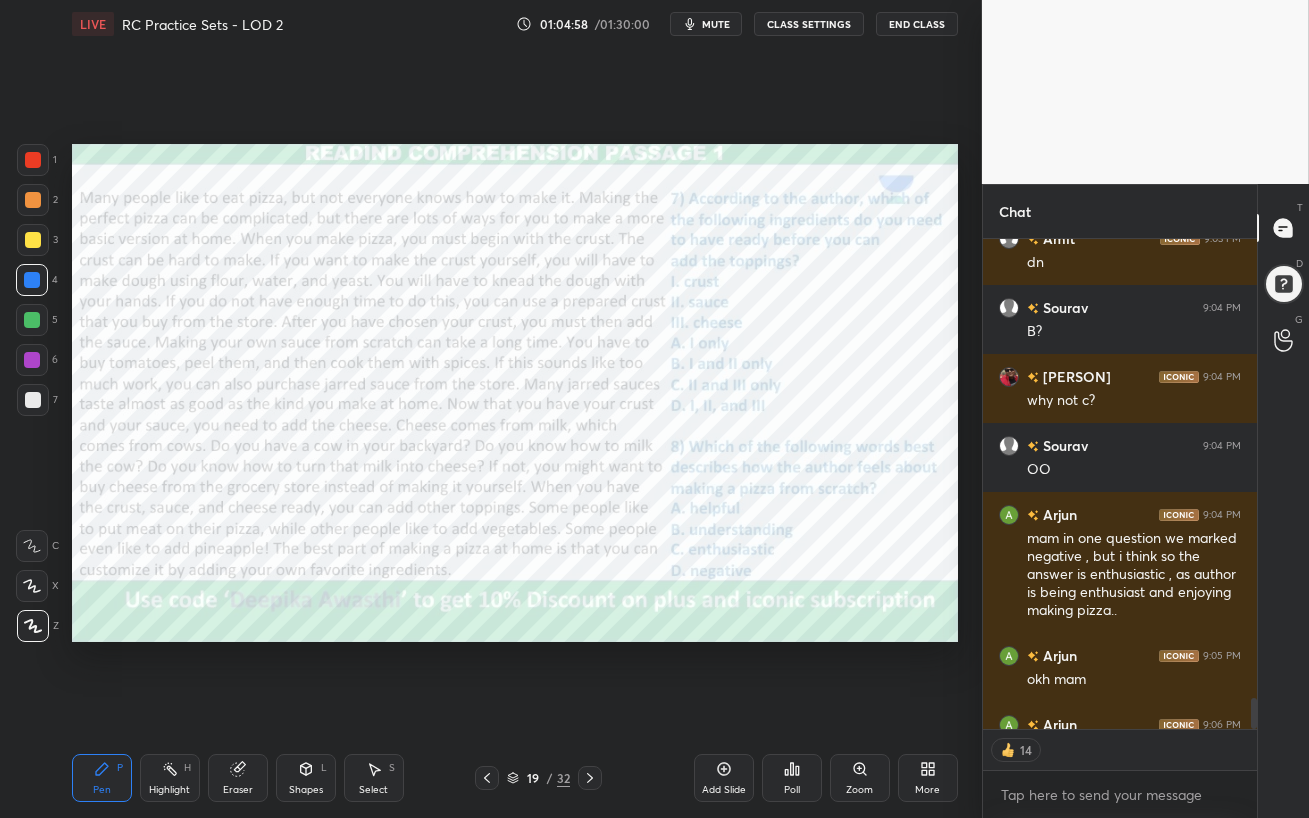 click 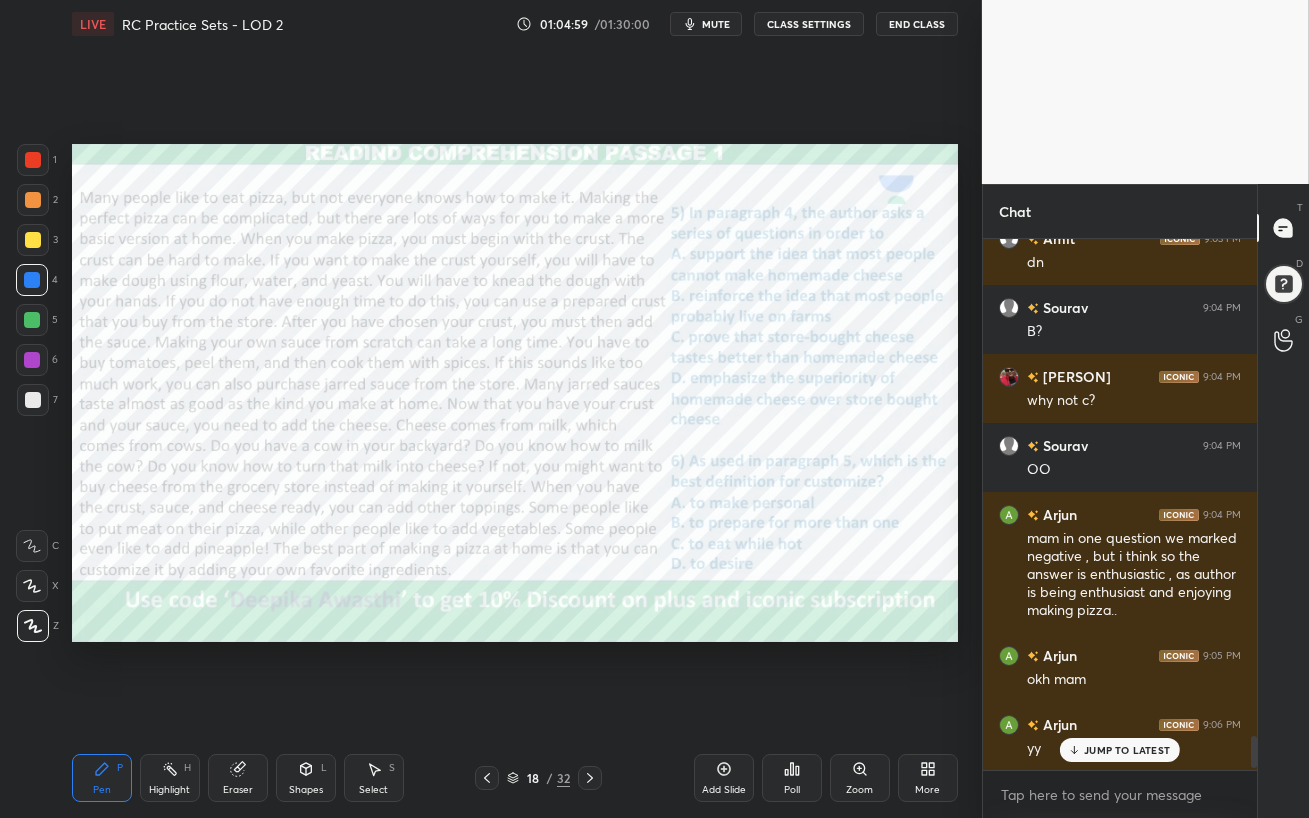 click 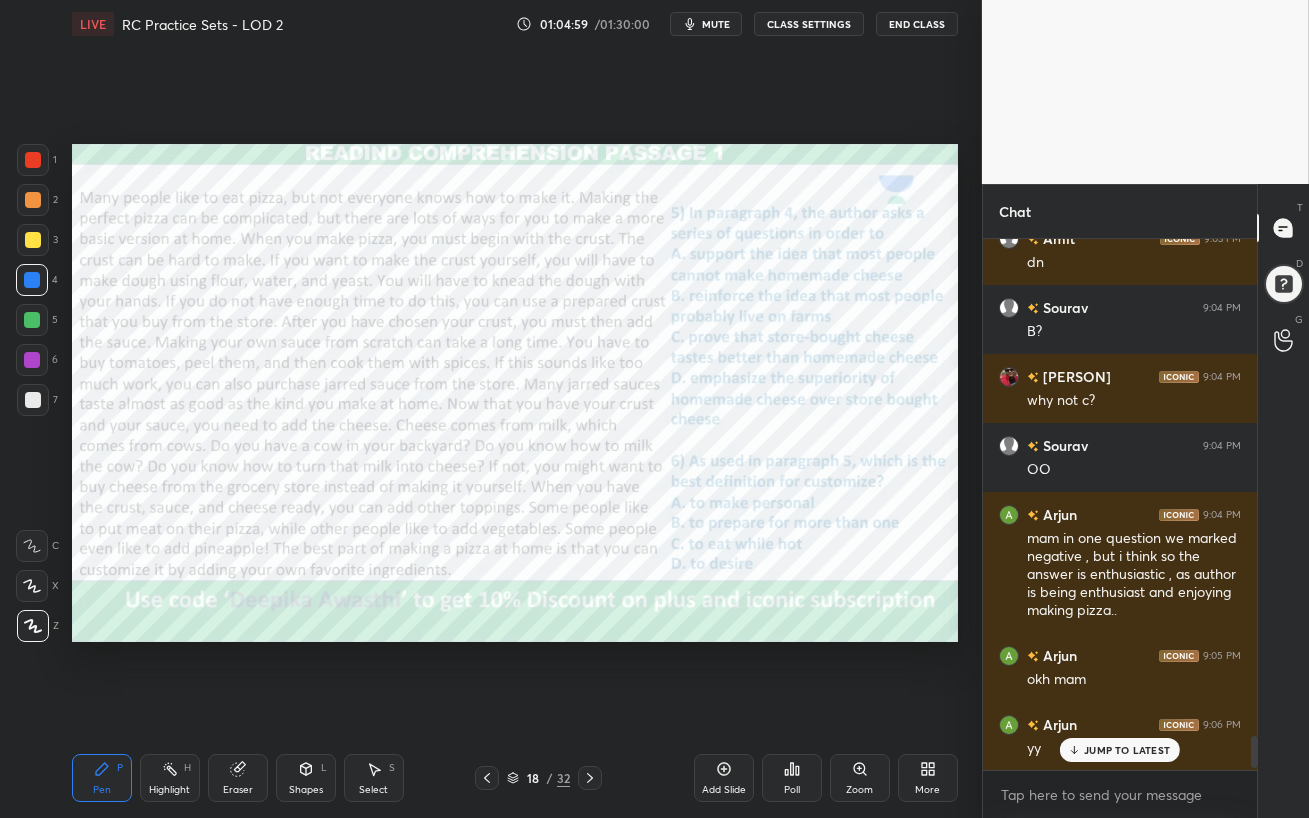 scroll, scrollTop: 6, scrollLeft: 6, axis: both 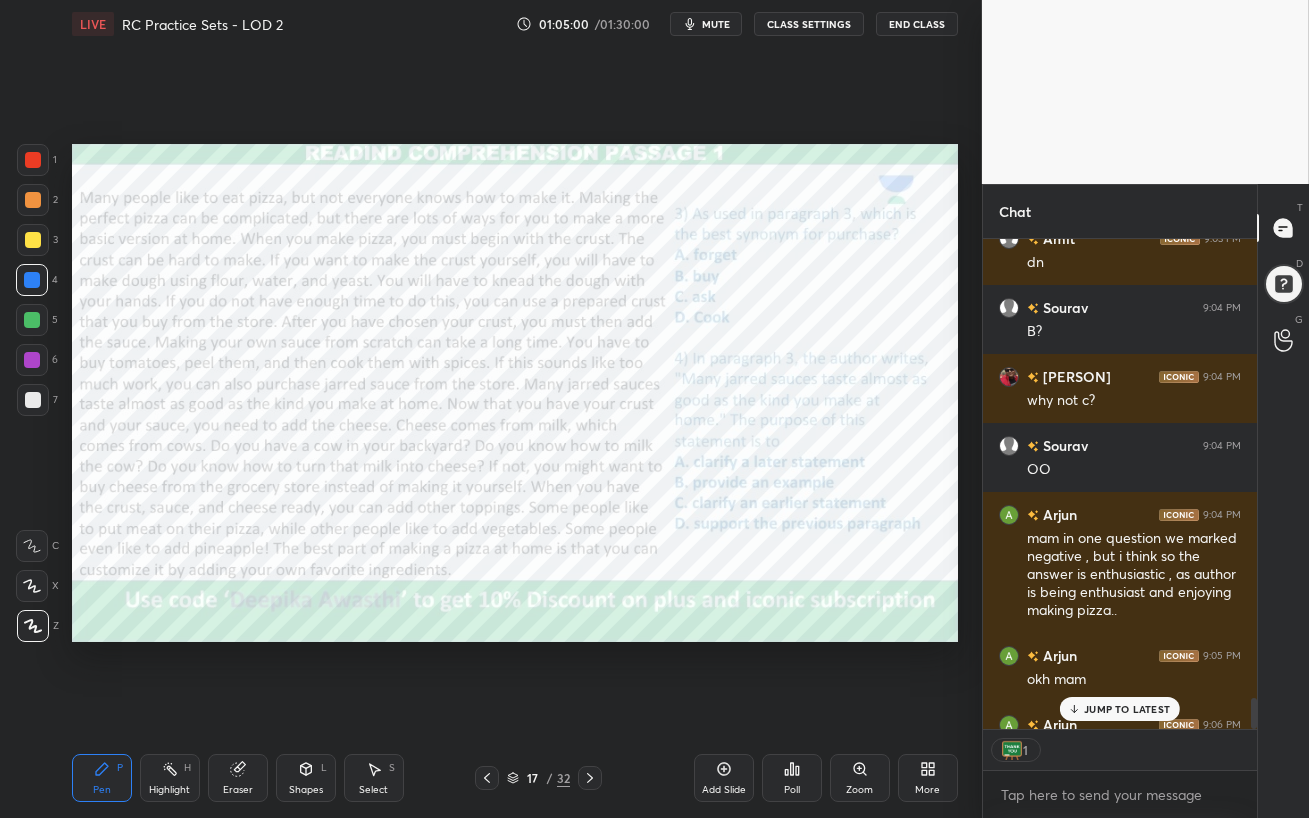 click 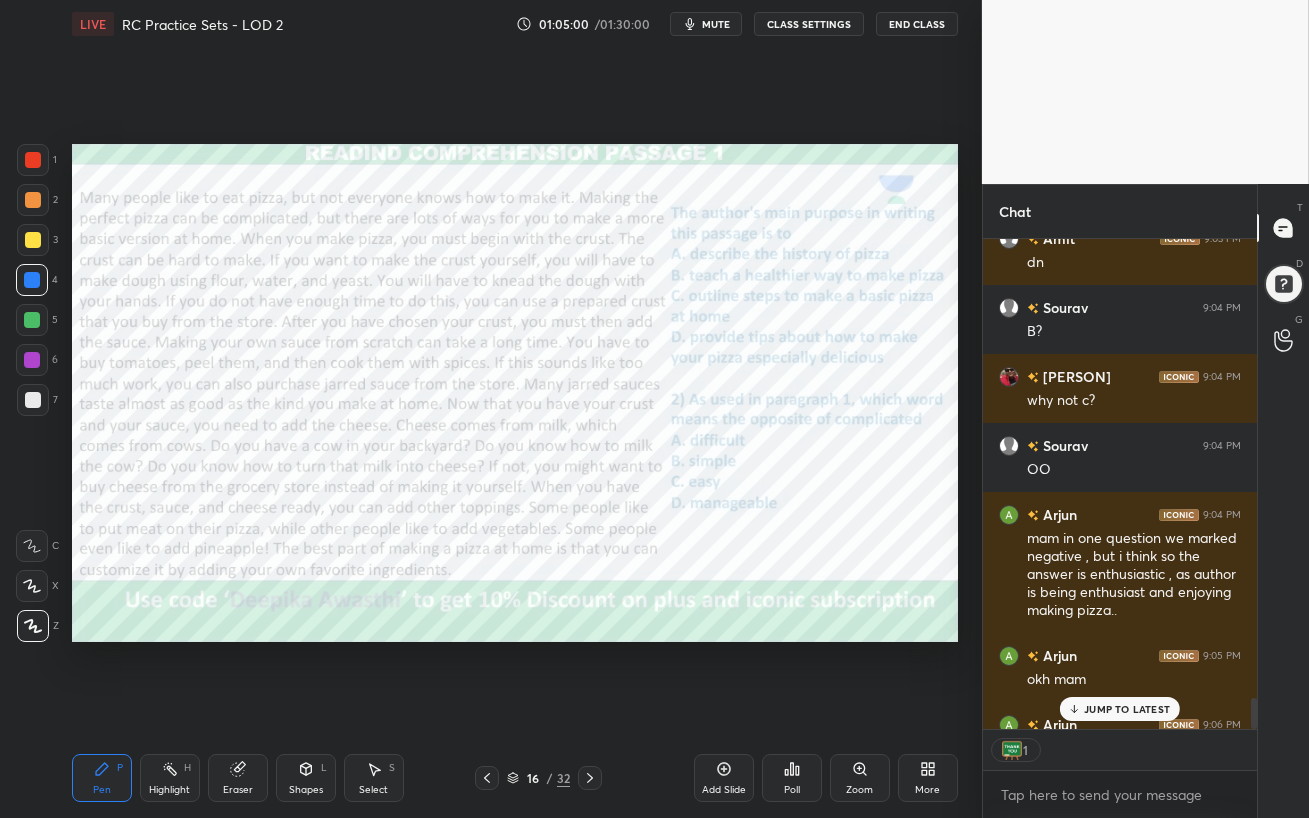click 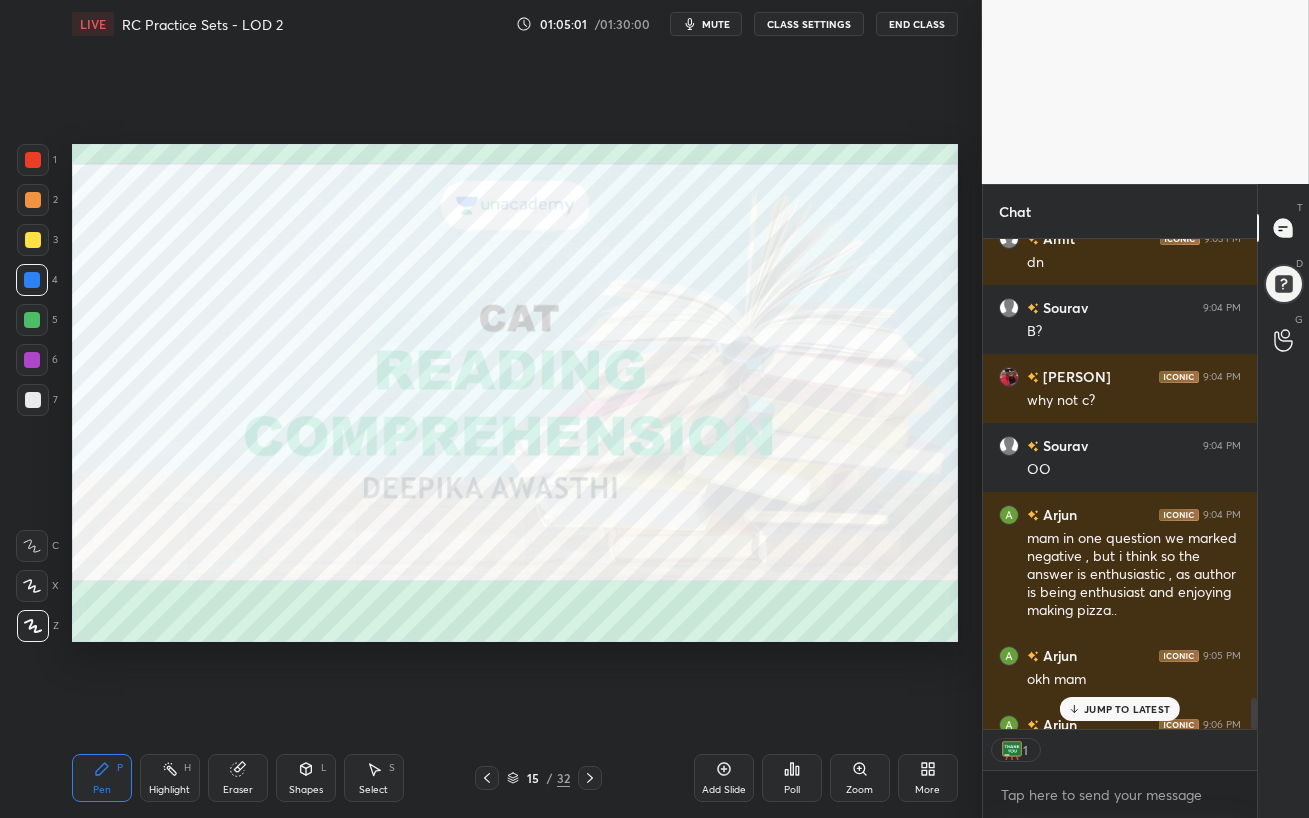 click 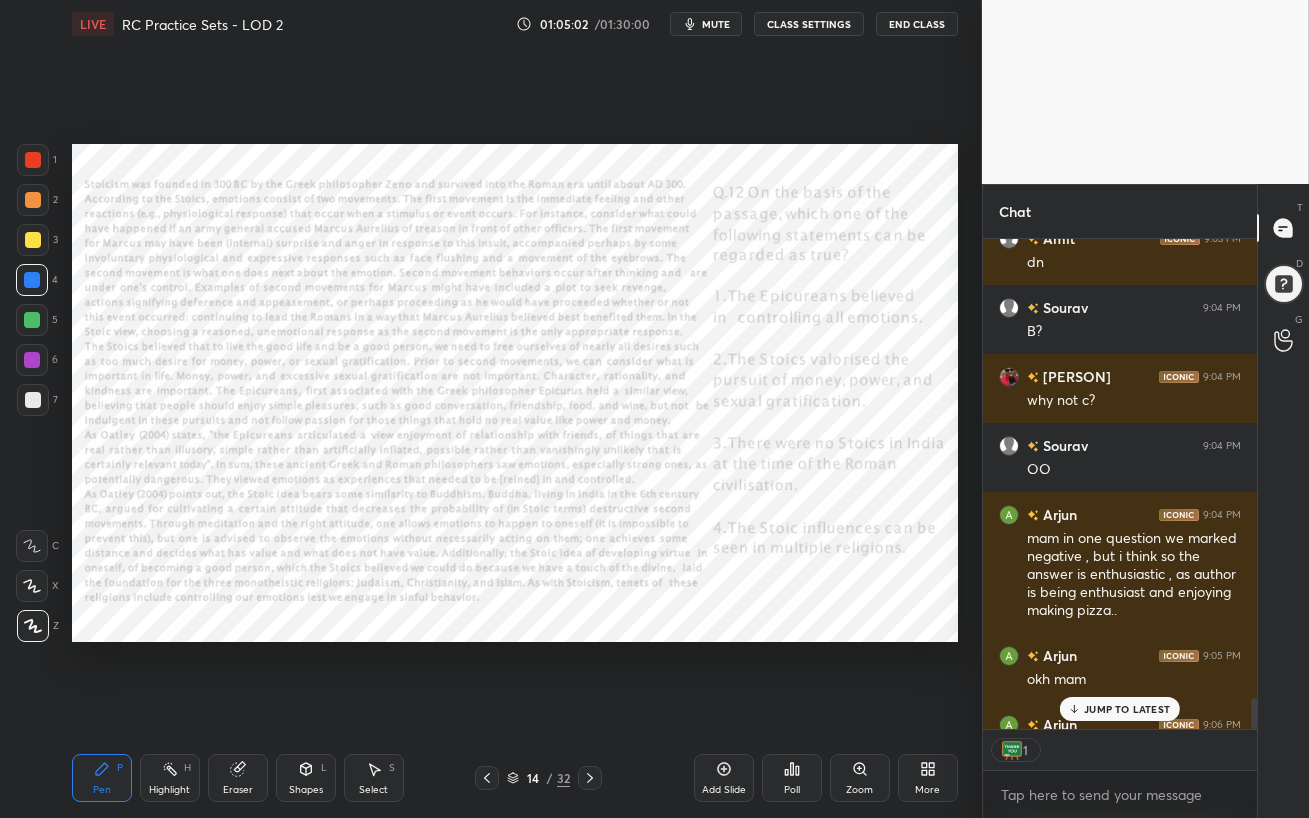 click 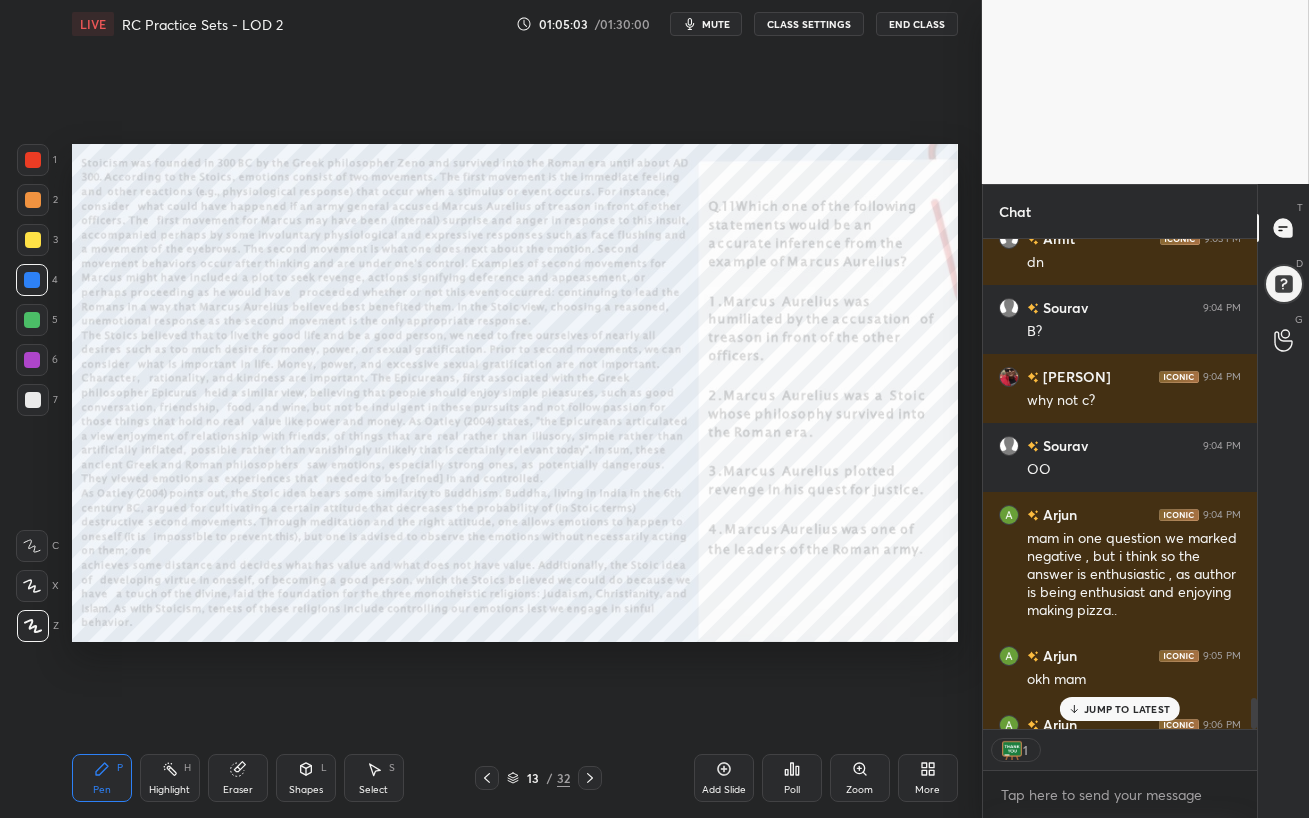 click 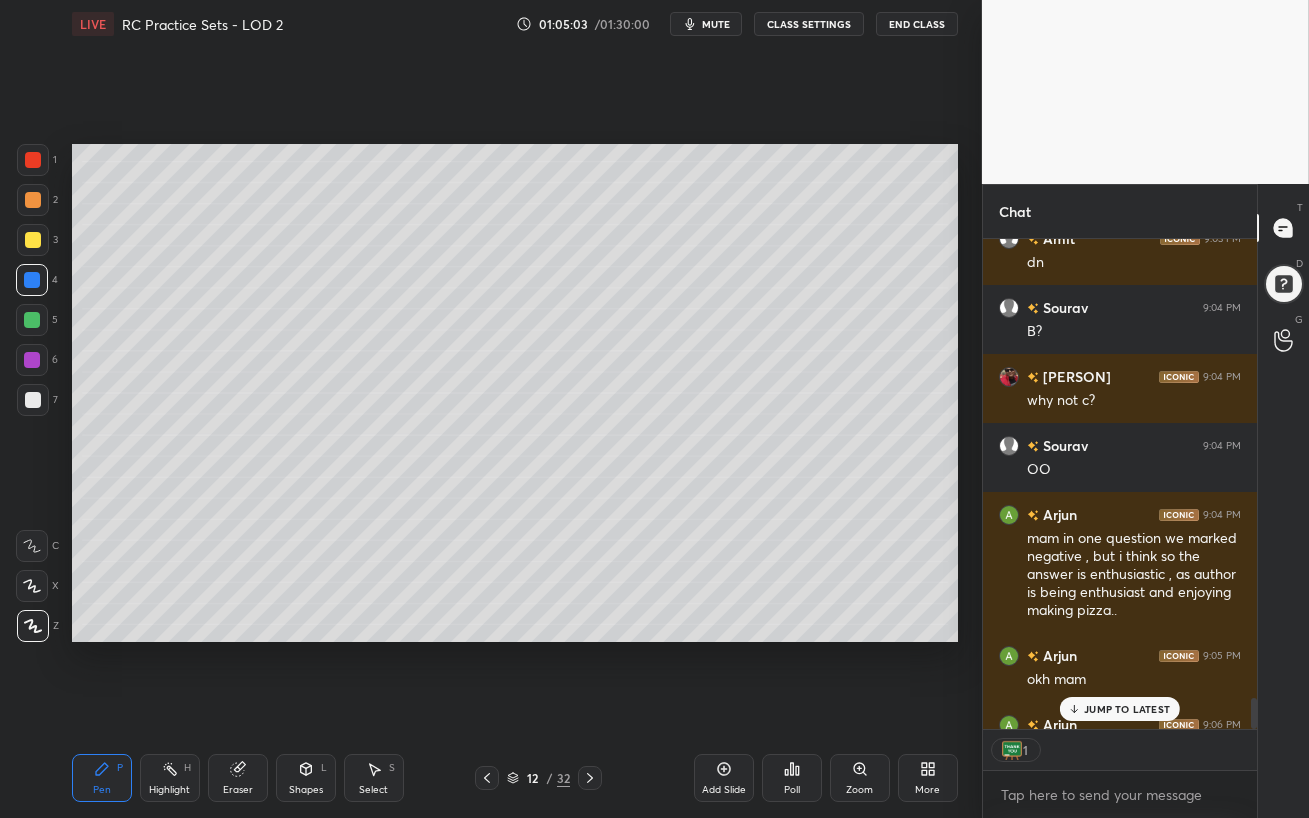 click 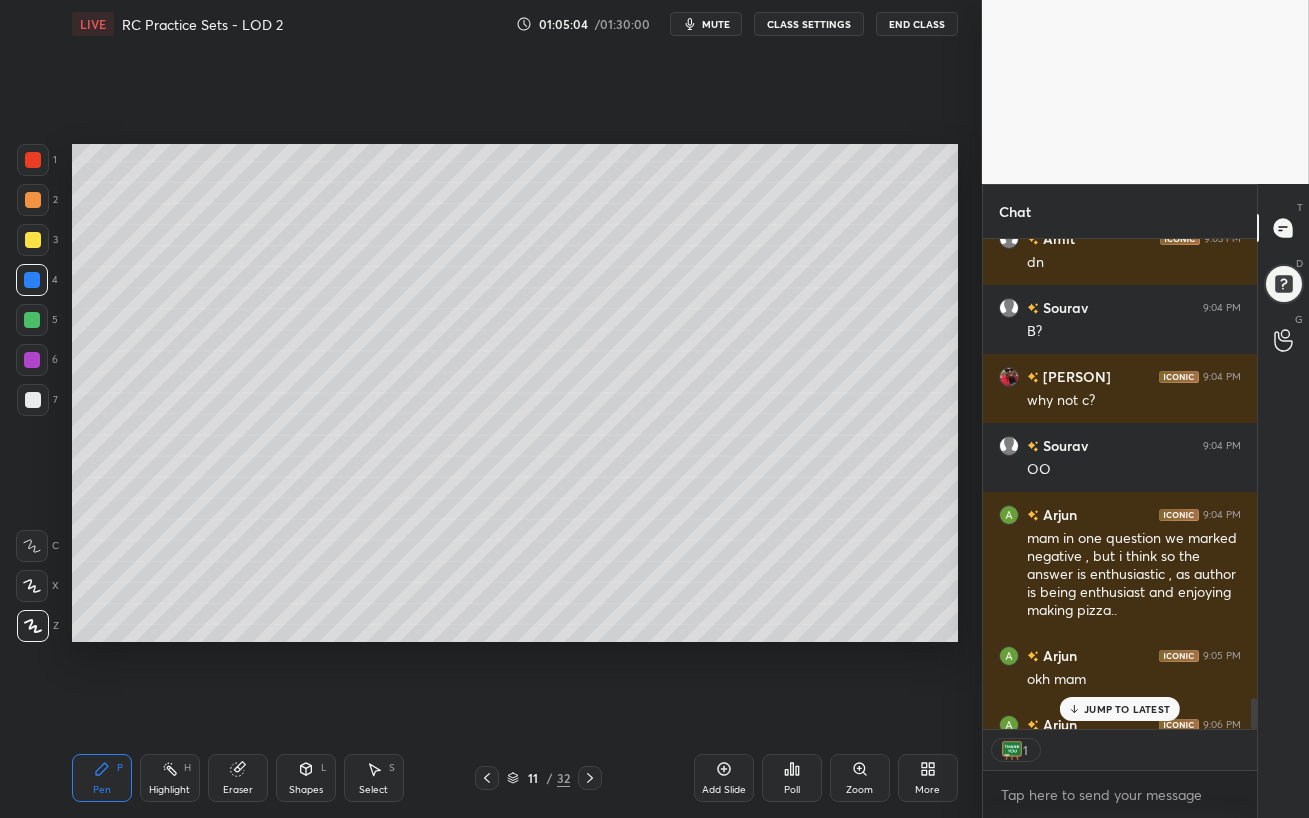 click 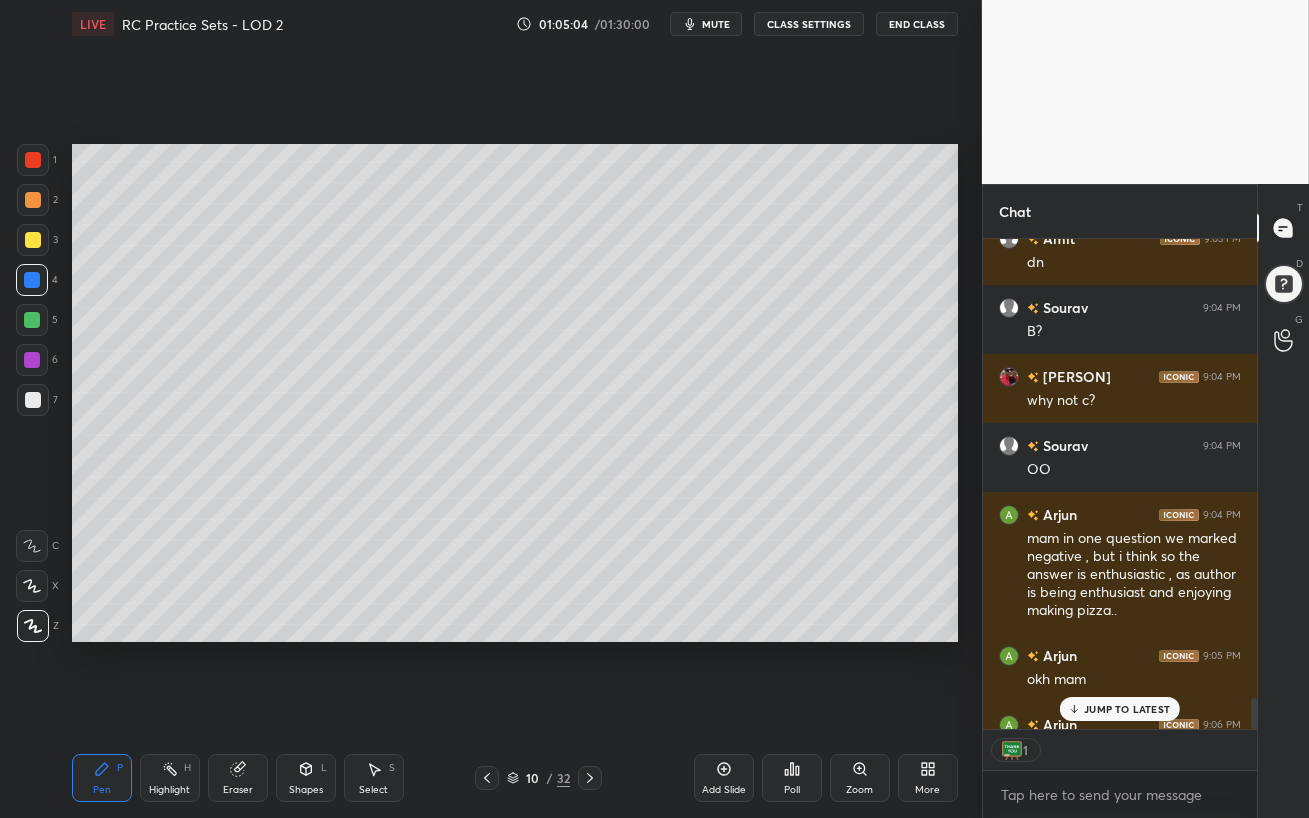 click 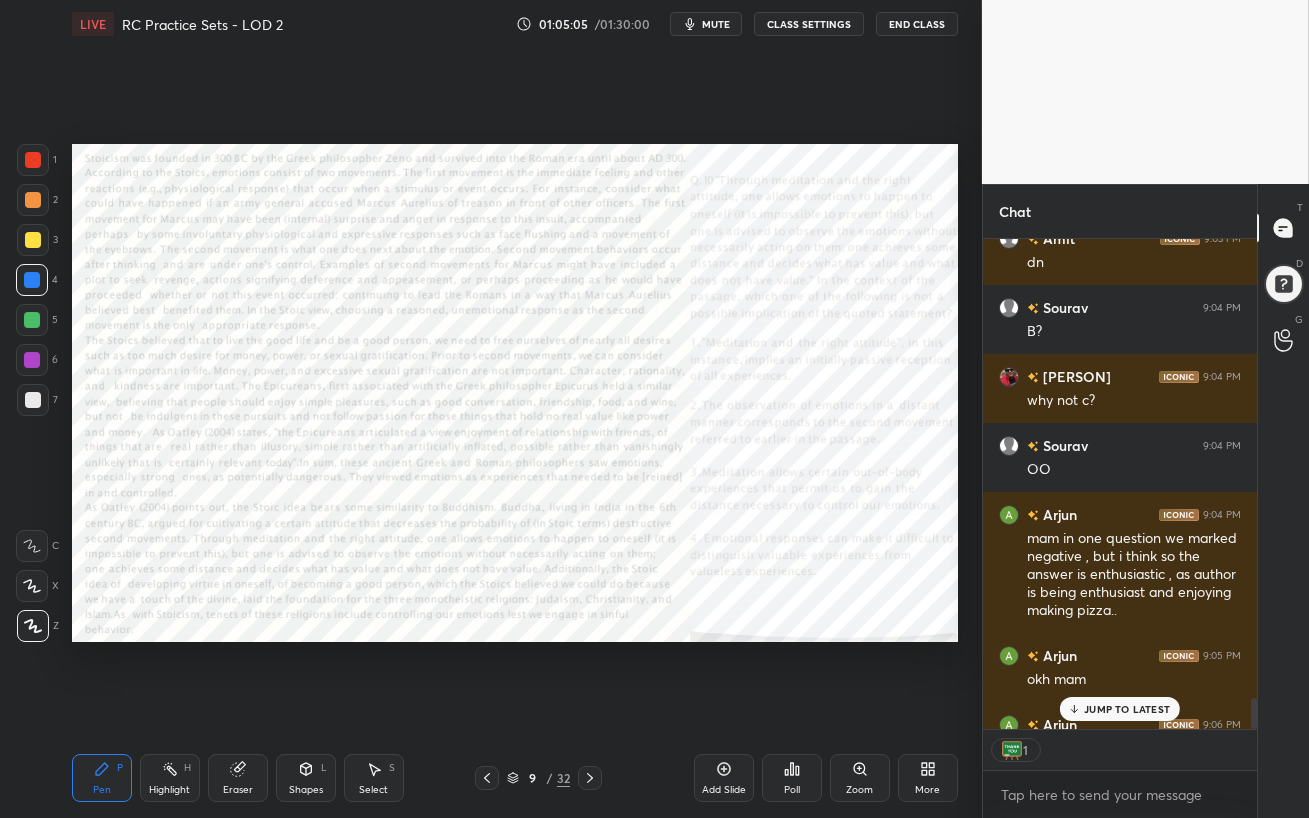 click 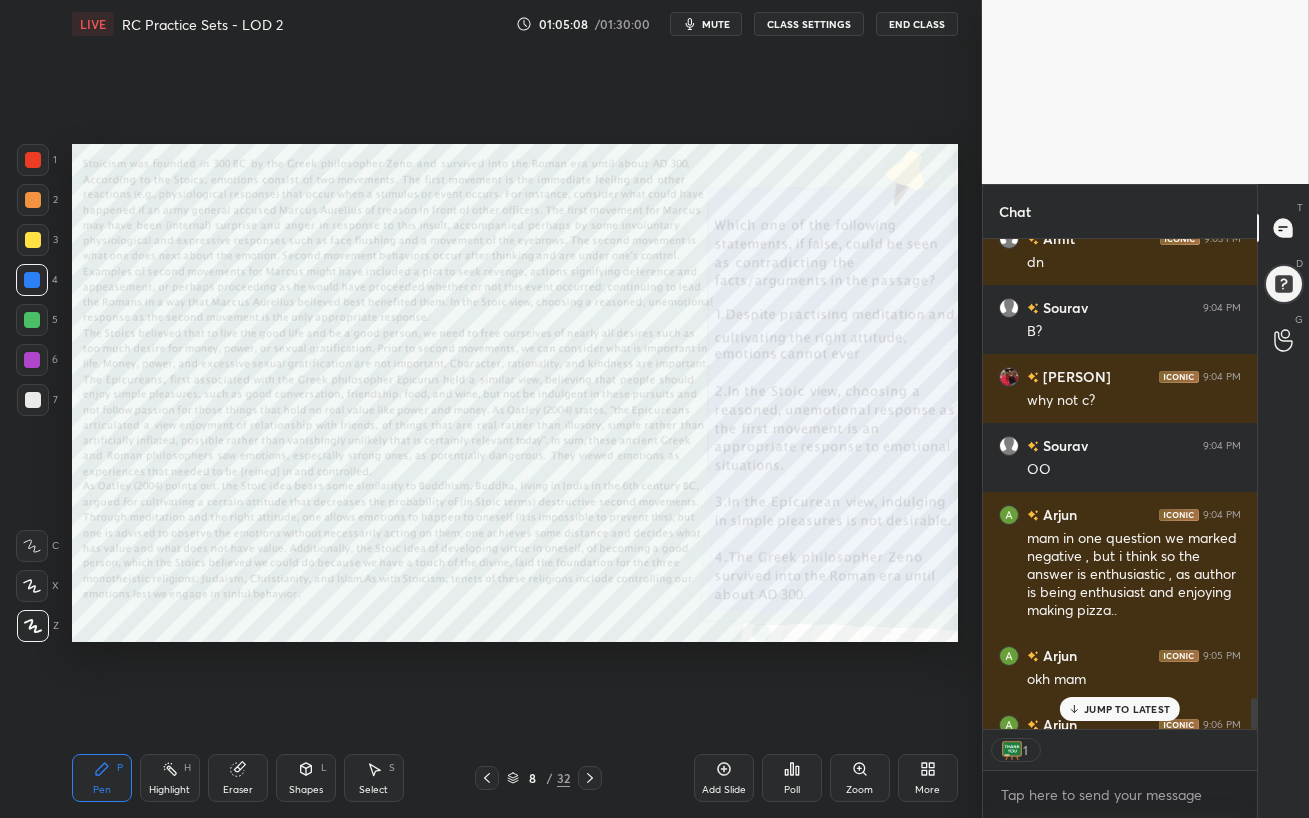 click on "JUMP TO LATEST" at bounding box center (1120, 709) 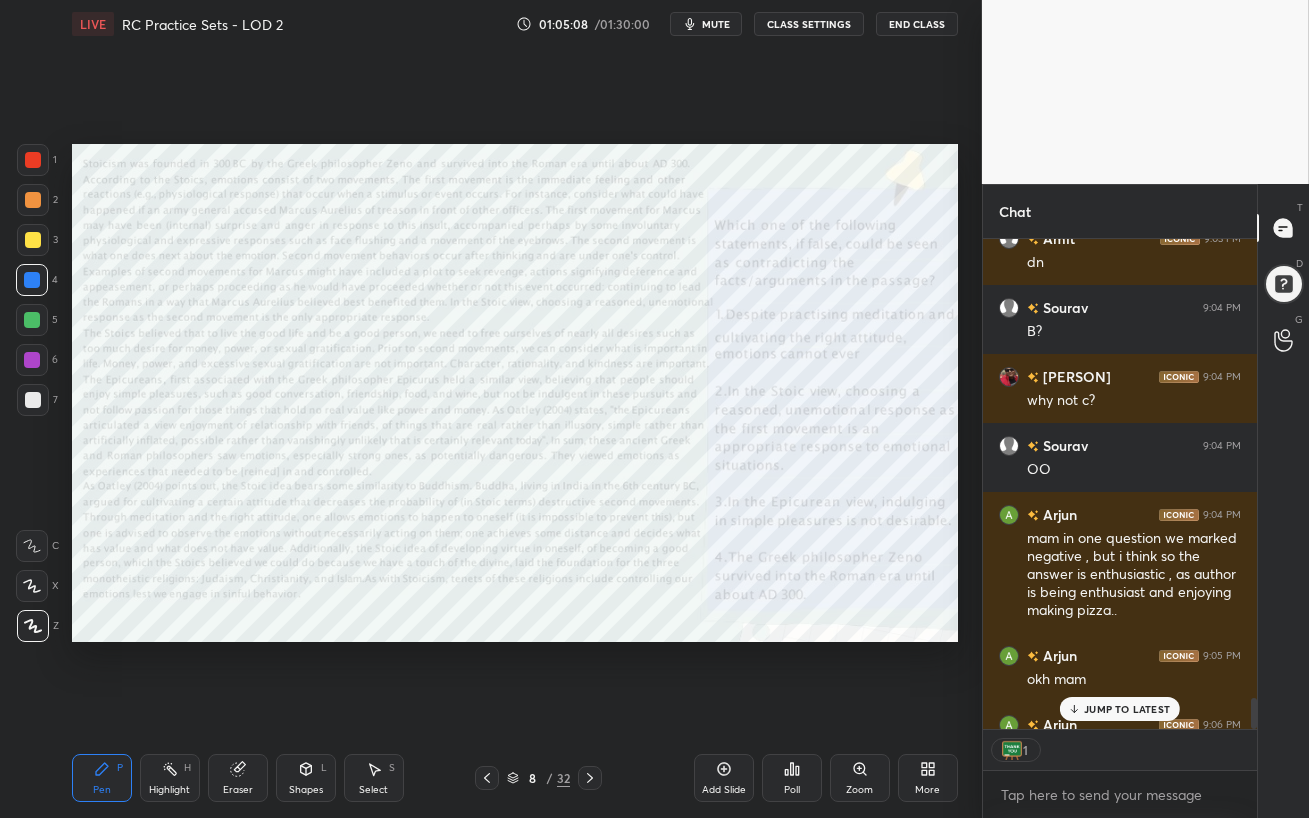 scroll, scrollTop: 7806, scrollLeft: 0, axis: vertical 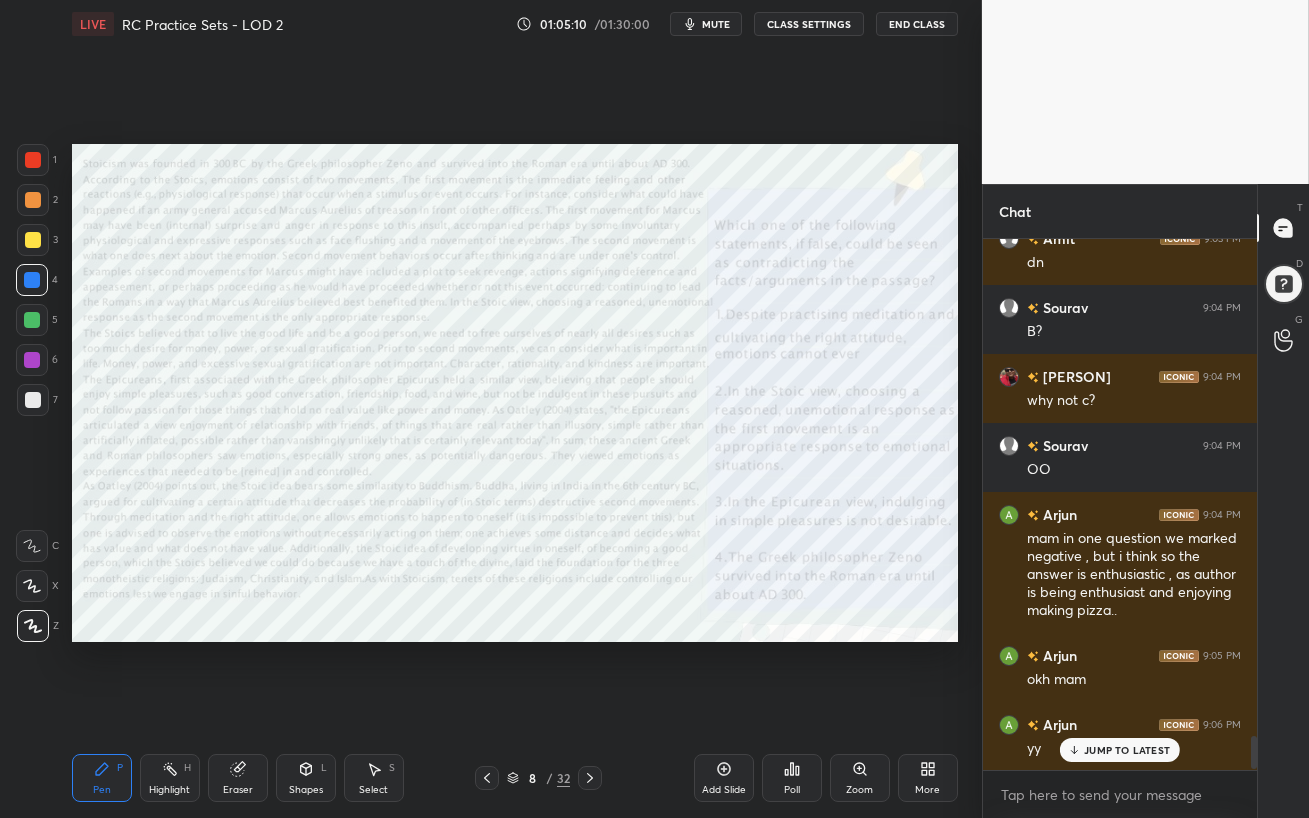 click at bounding box center (32, 360) 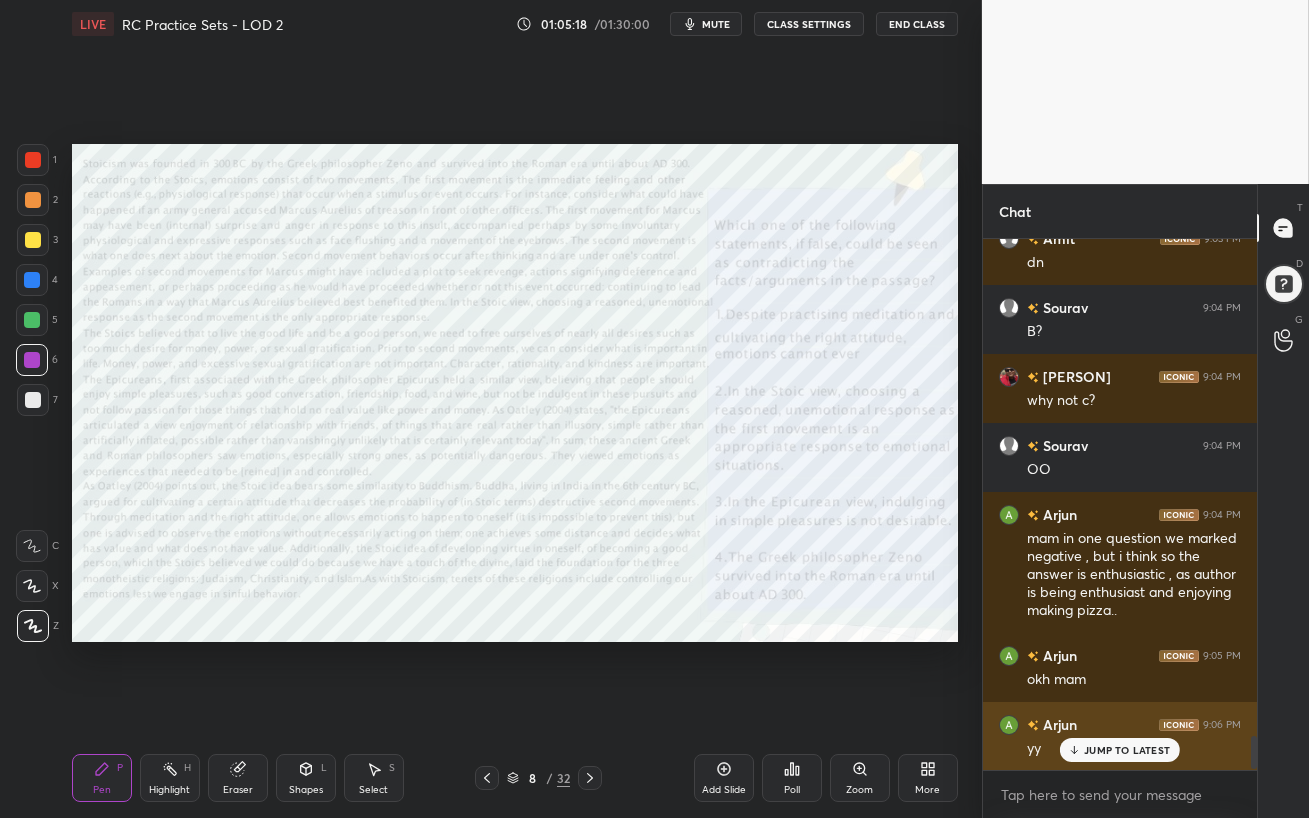 click on "JUMP TO LATEST" at bounding box center (1127, 750) 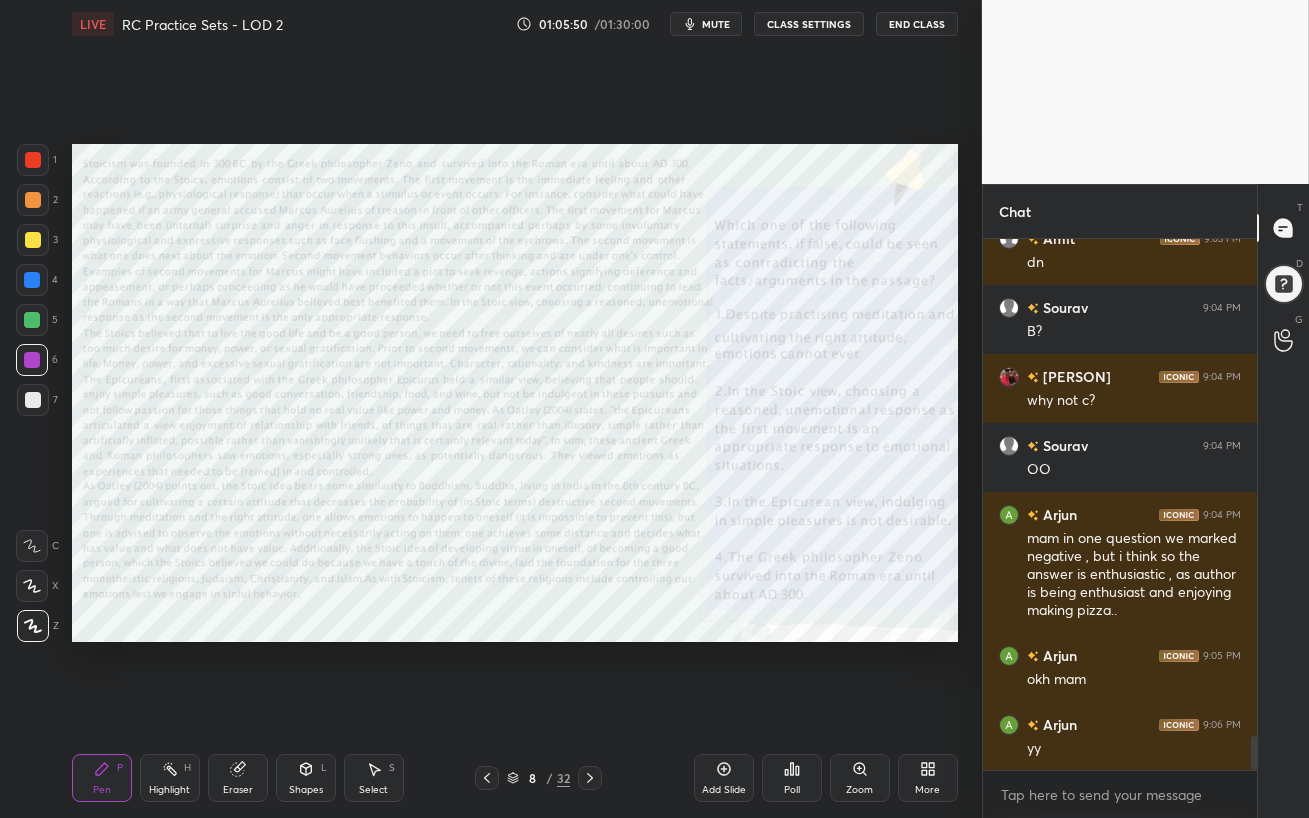 click on "mute" at bounding box center (716, 24) 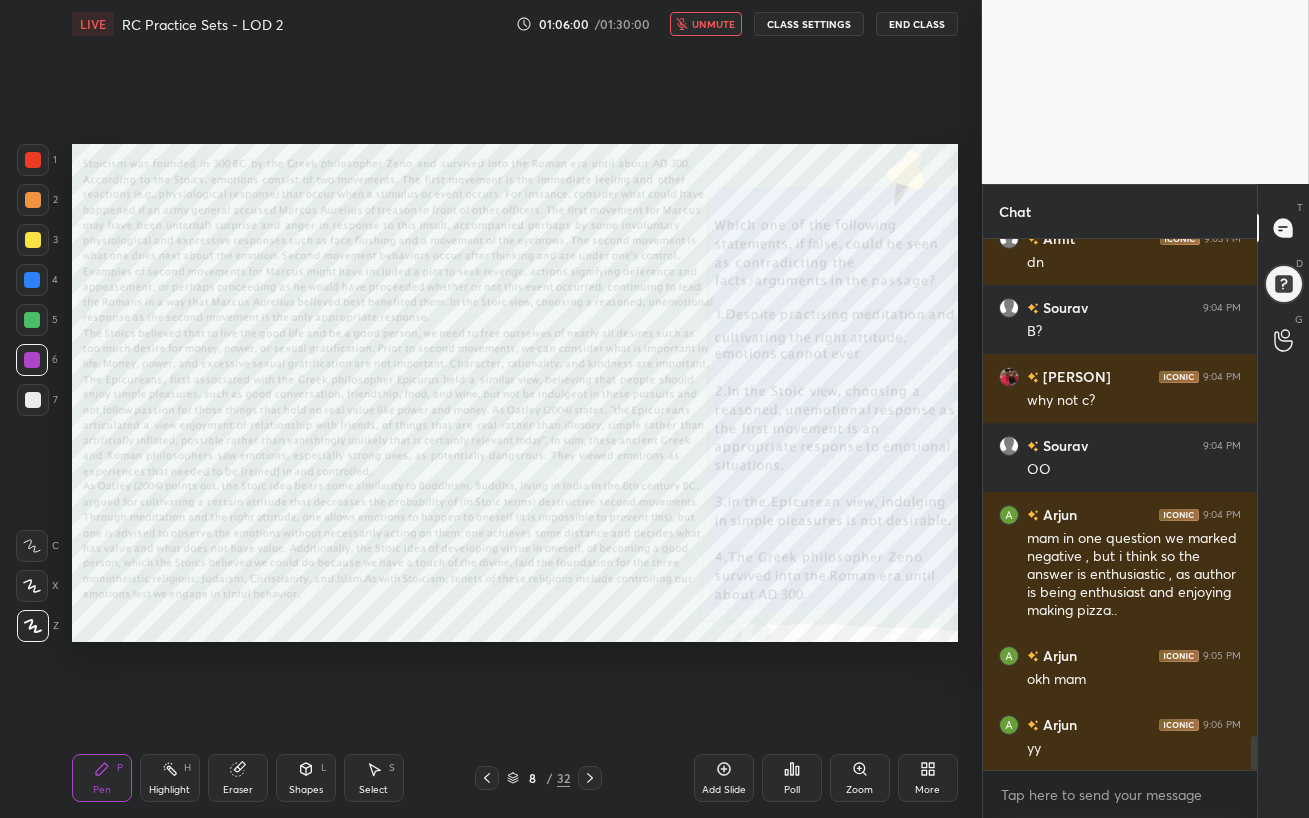 drag, startPoint x: 715, startPoint y: 21, endPoint x: 749, endPoint y: 66, distance: 56.400356 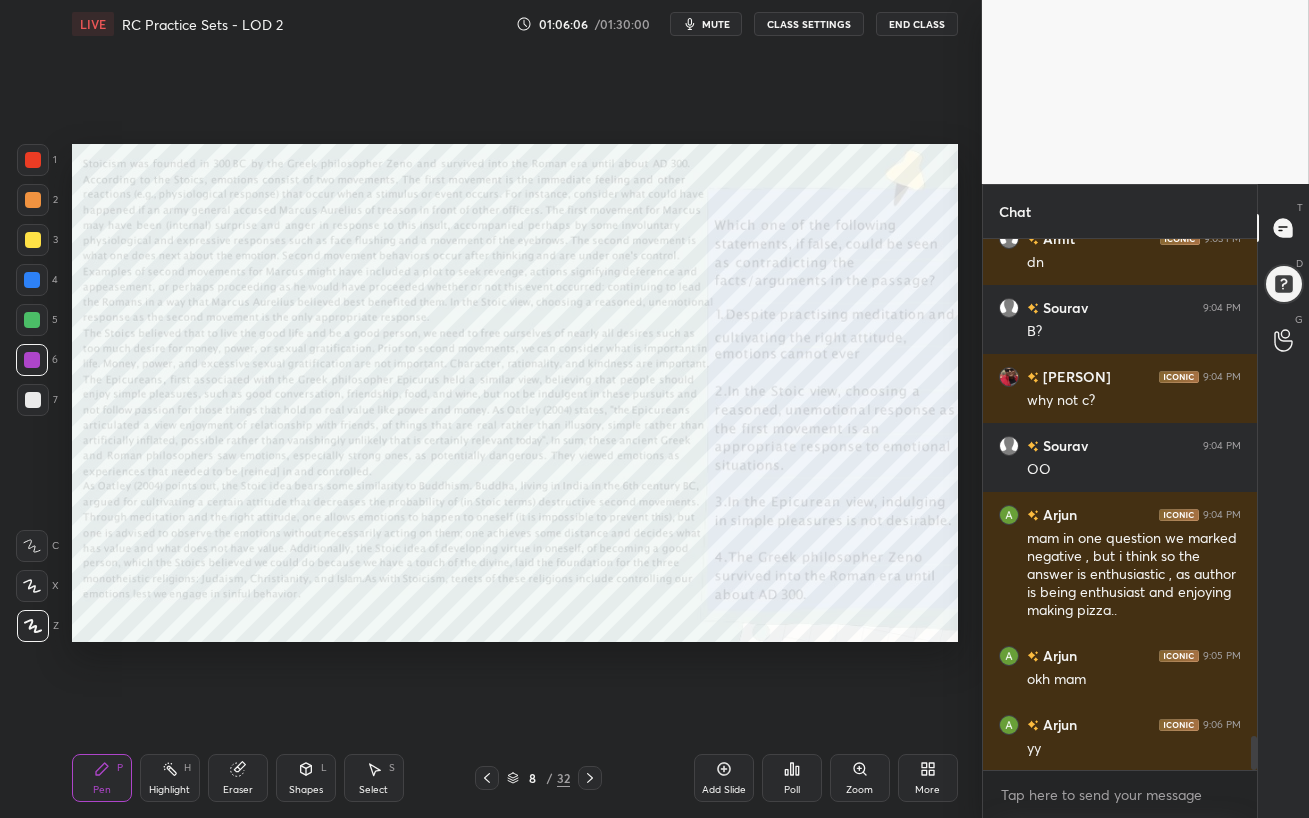 click on "mute" at bounding box center (716, 24) 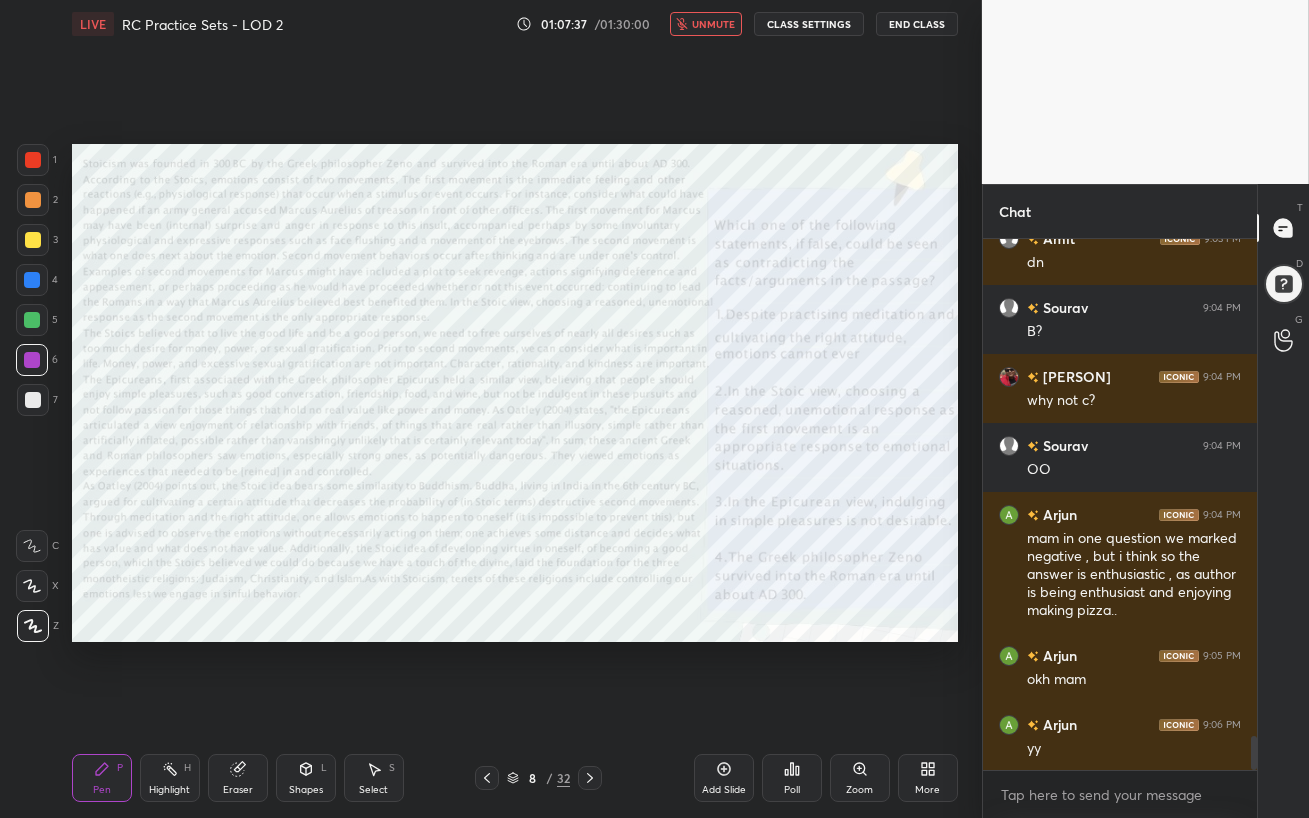 click on "unmute" at bounding box center (713, 24) 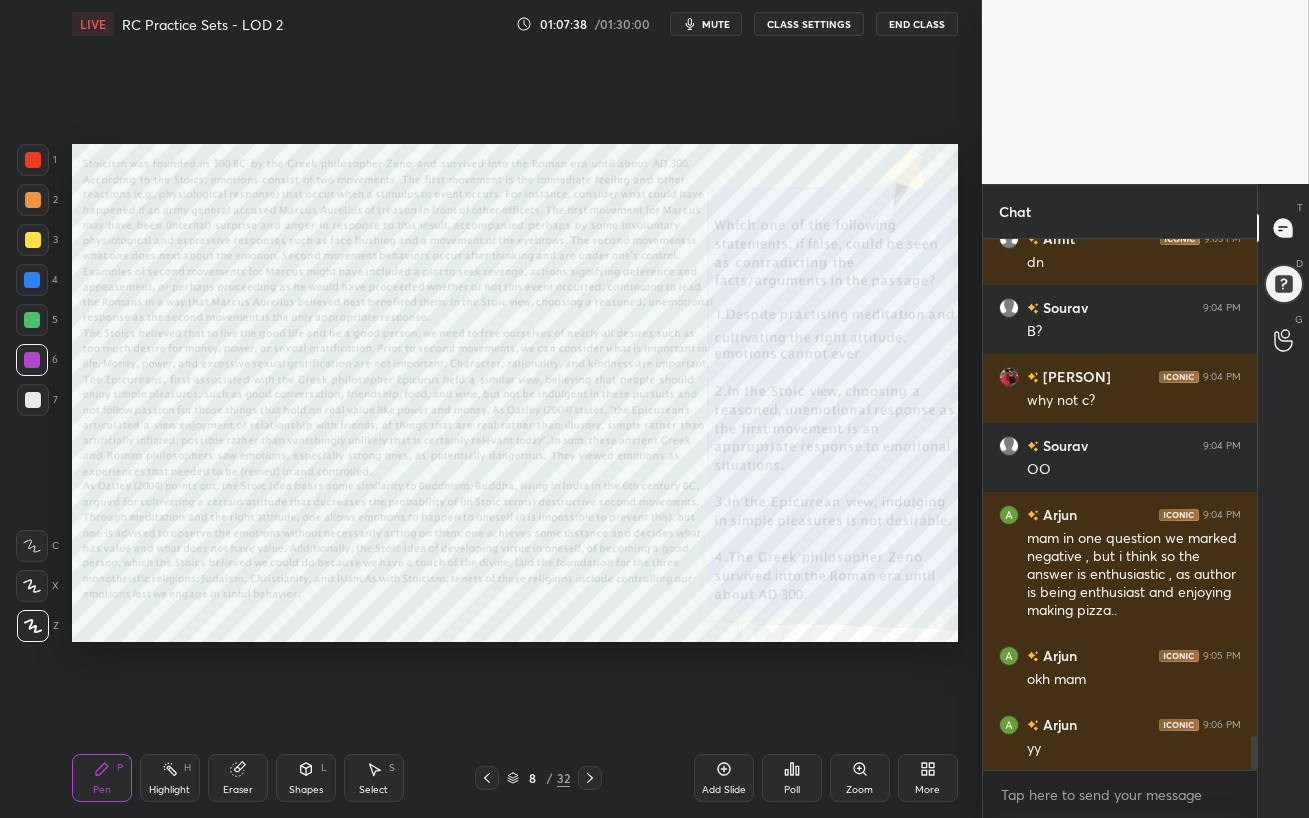 click on "mute" at bounding box center [716, 24] 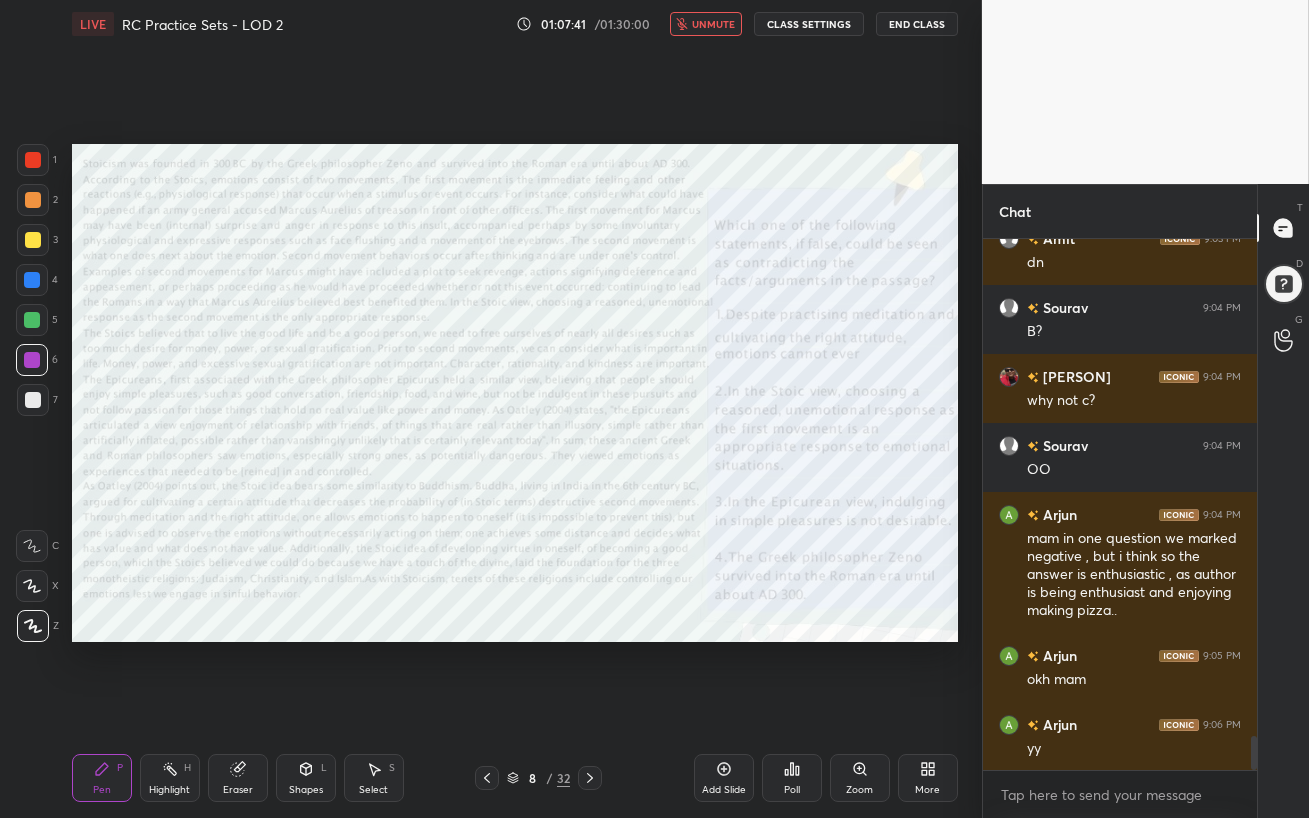 scroll, scrollTop: 7835, scrollLeft: 0, axis: vertical 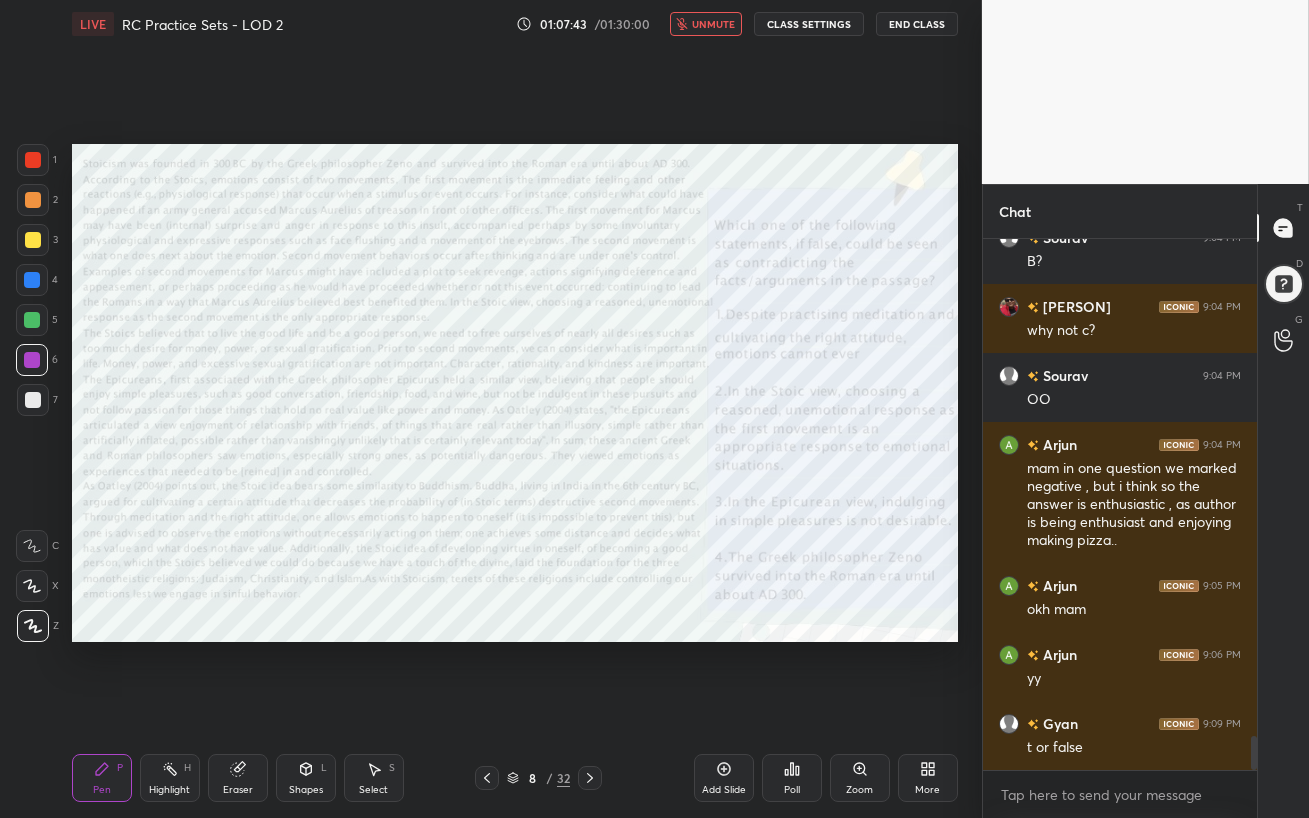 click on "unmute" at bounding box center (713, 24) 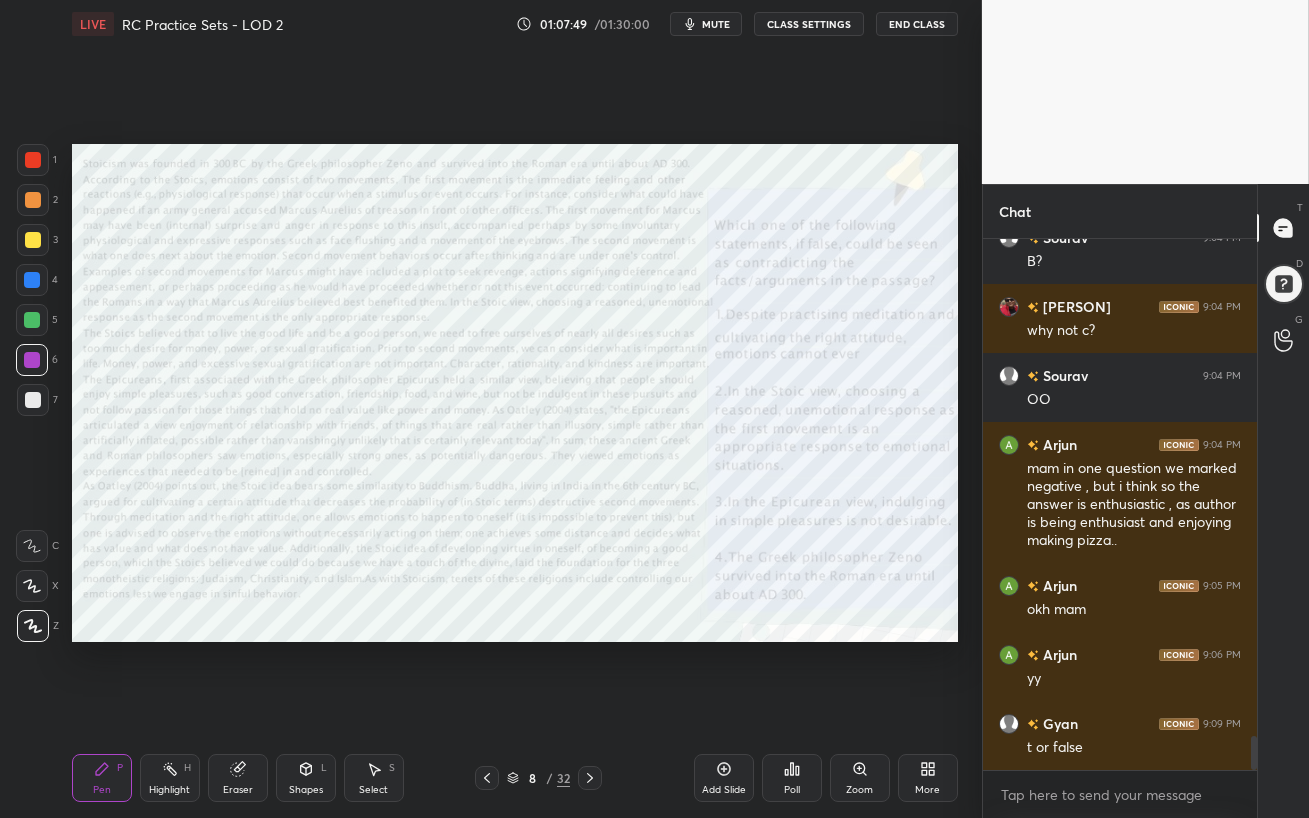 scroll, scrollTop: 7904, scrollLeft: 0, axis: vertical 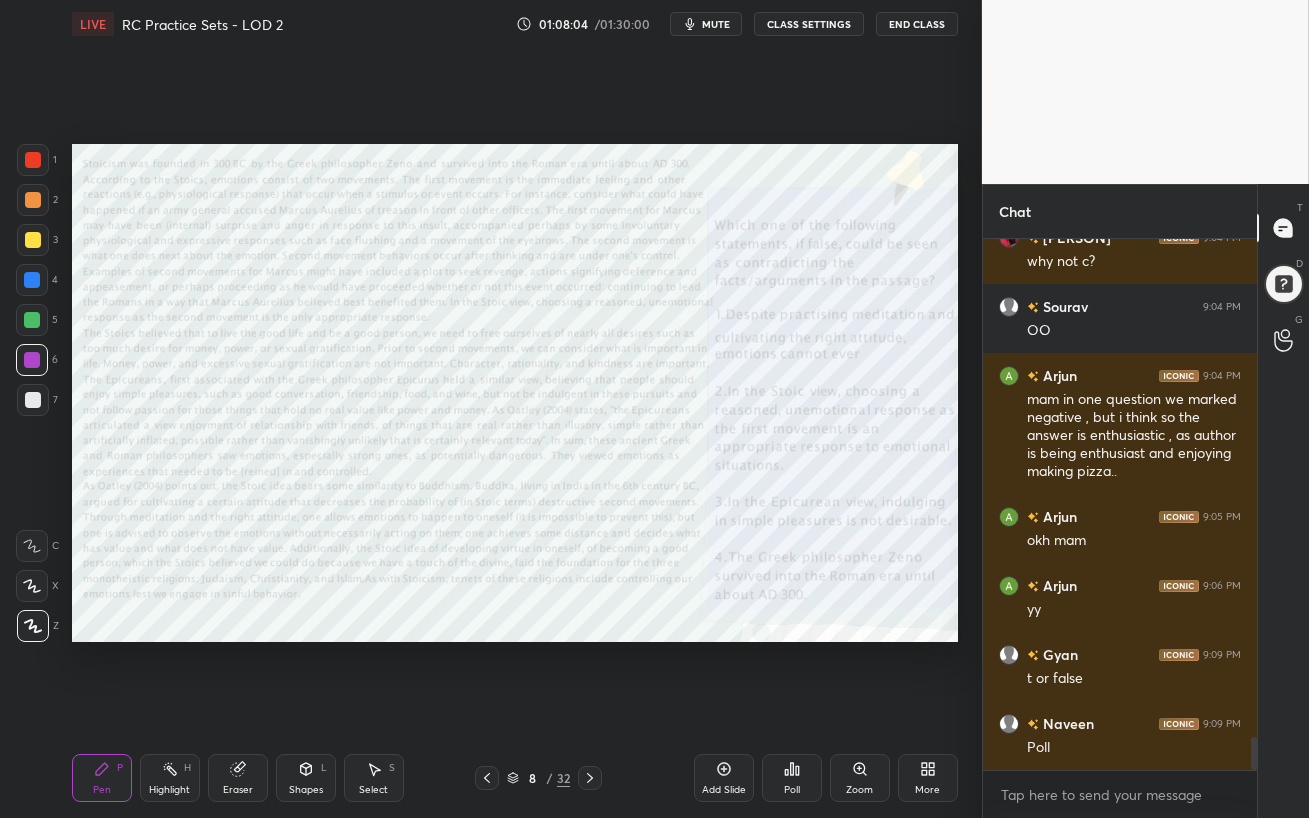 click on "Poll" at bounding box center [792, 778] 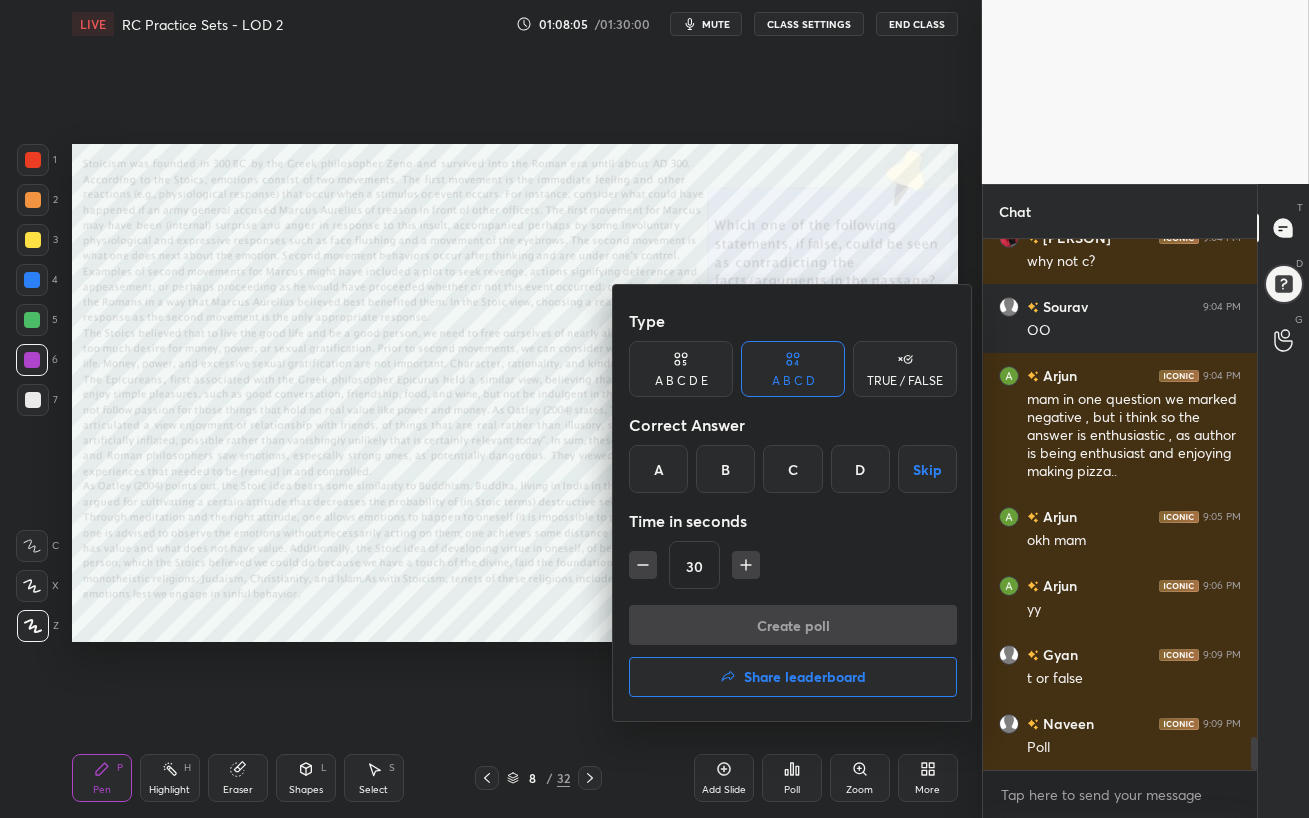 click on "C" at bounding box center (792, 469) 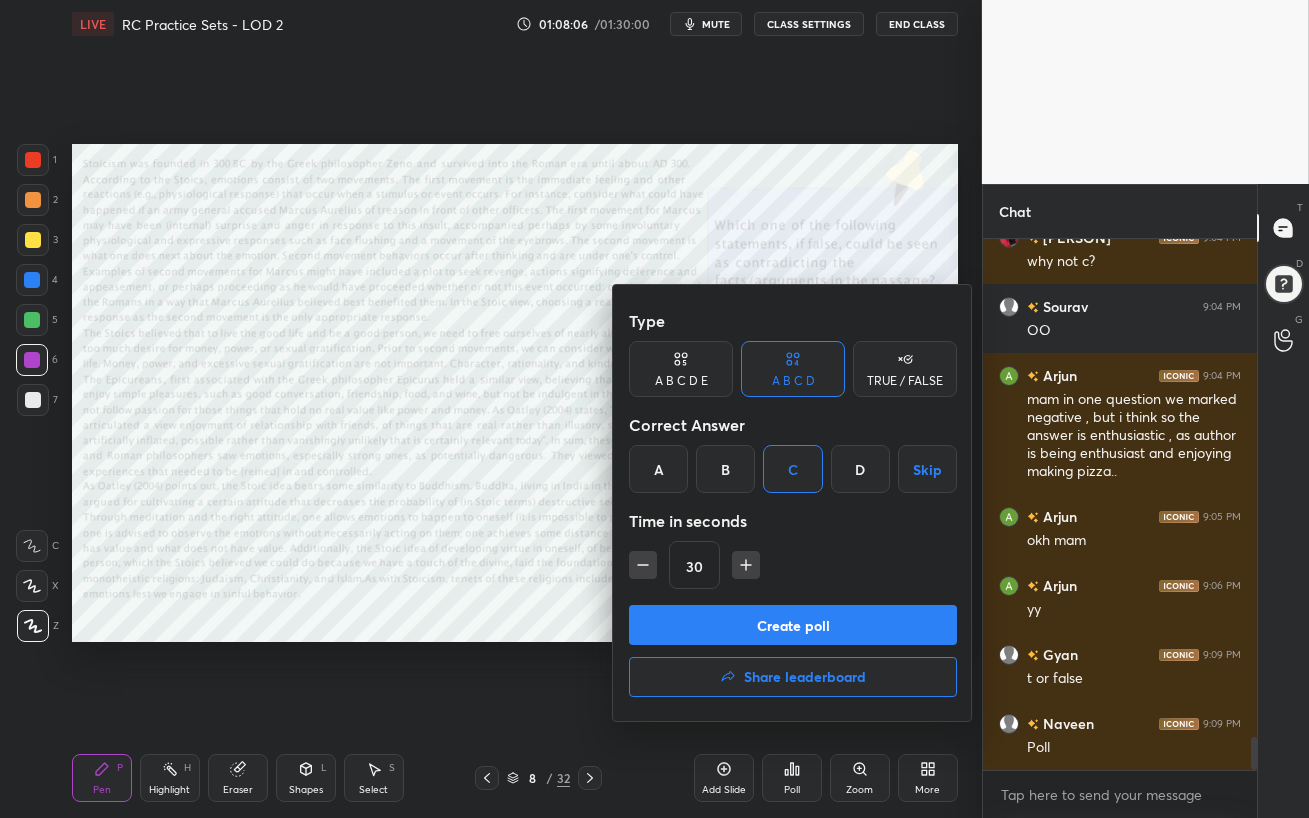 click on "Create poll" at bounding box center (793, 625) 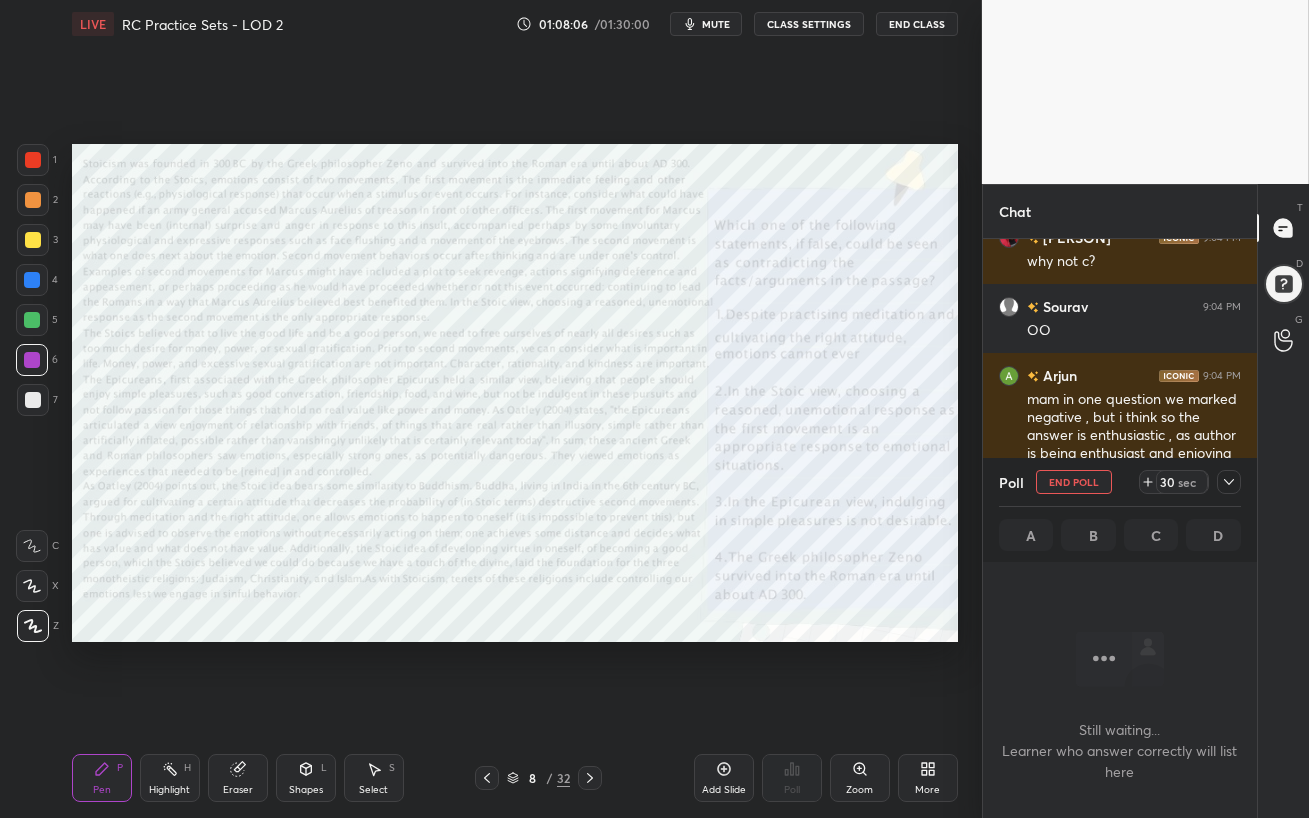 scroll, scrollTop: 463, scrollLeft: 268, axis: both 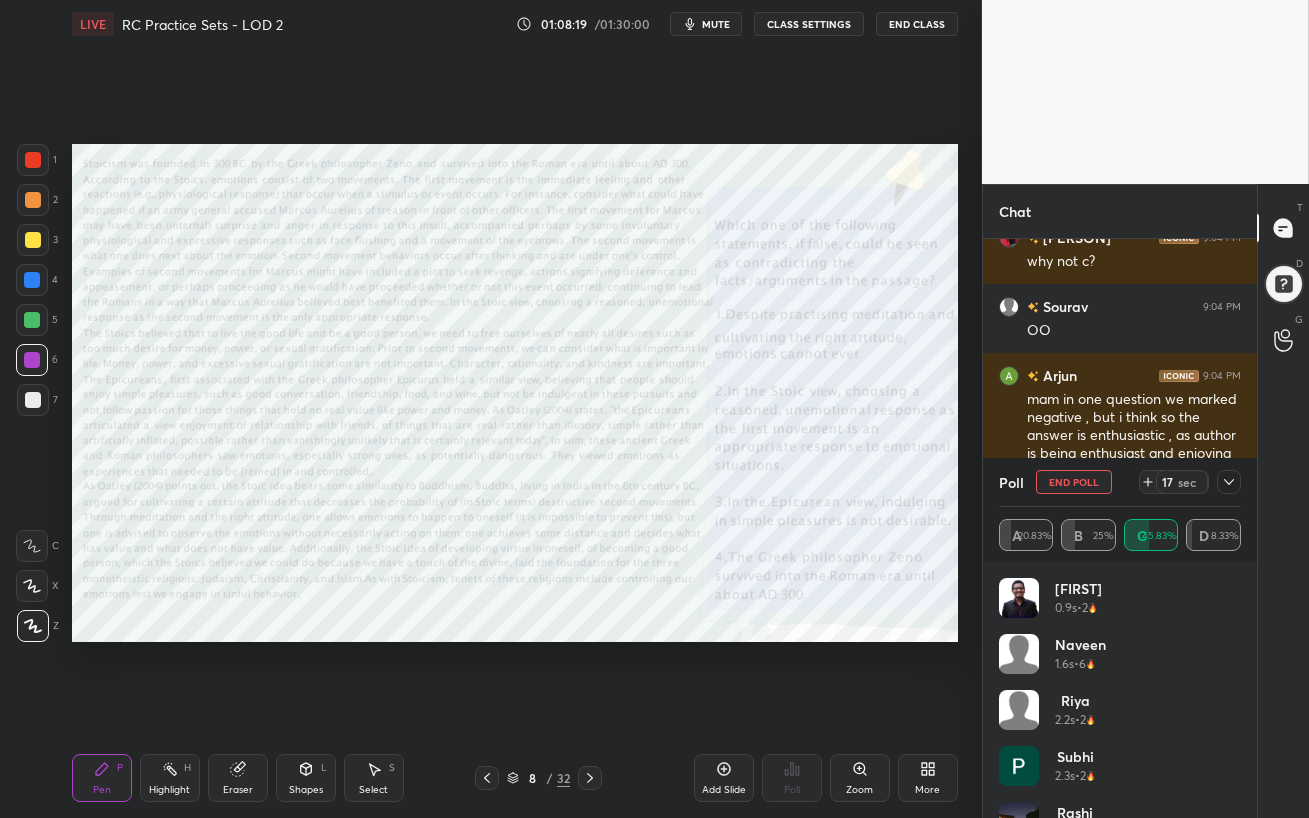 click on "Shapes L" at bounding box center [306, 778] 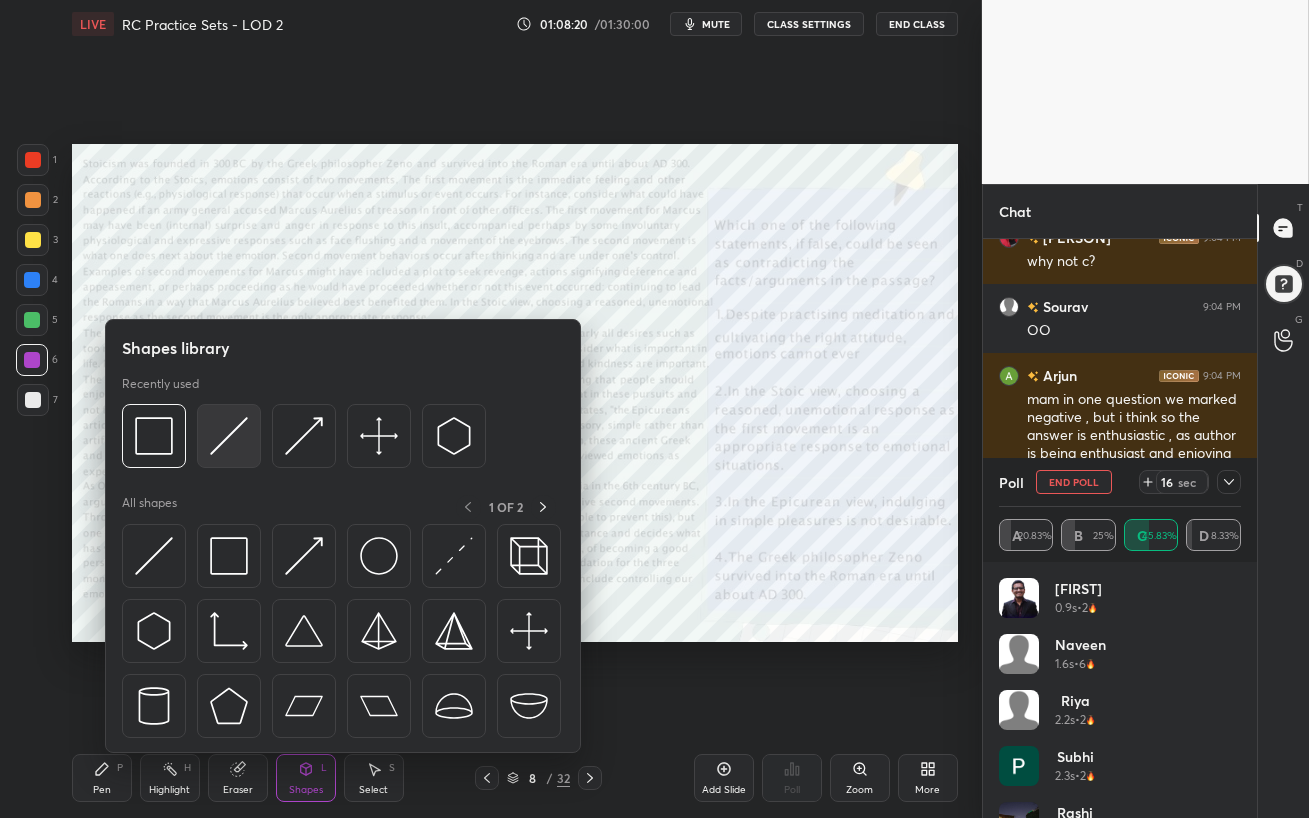 click at bounding box center (229, 436) 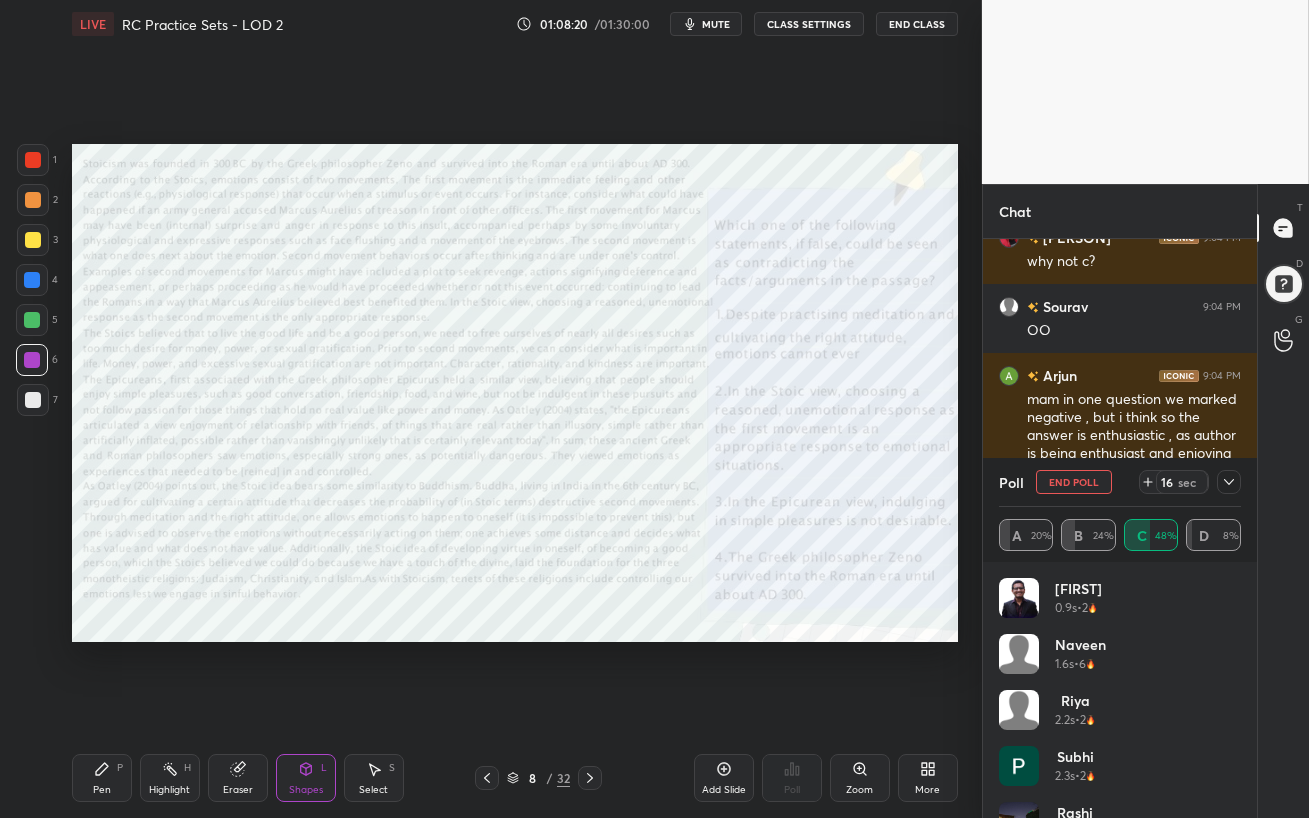 click on "P" at bounding box center (120, 768) 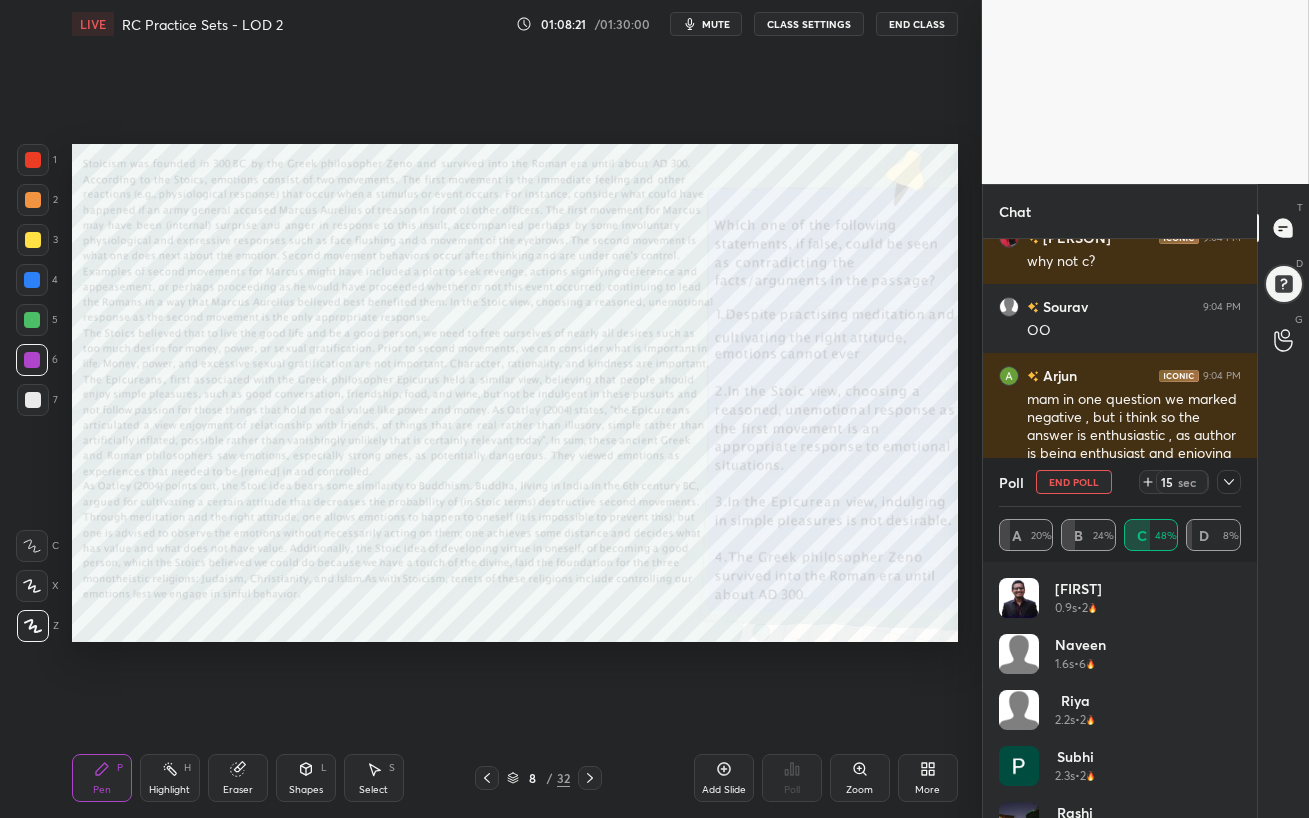 click 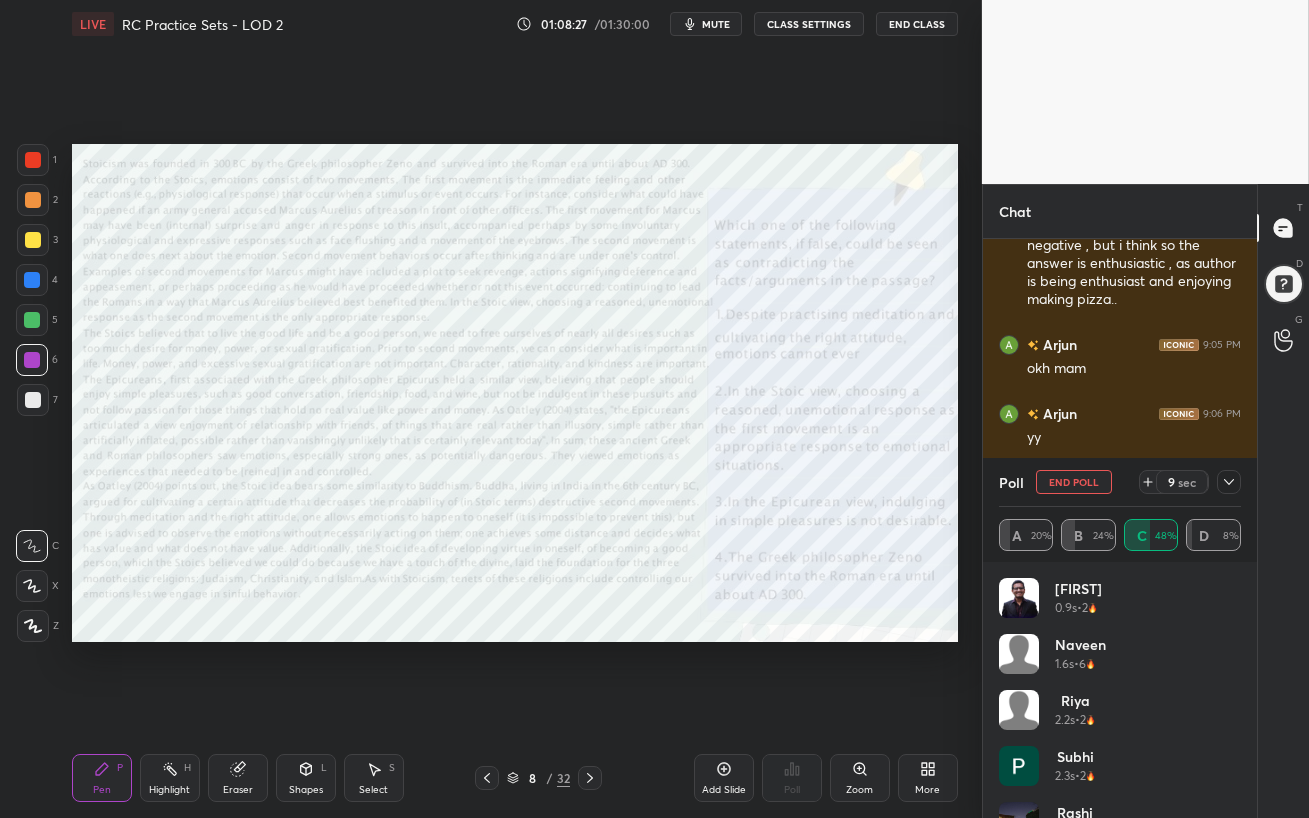 scroll, scrollTop: 8145, scrollLeft: 0, axis: vertical 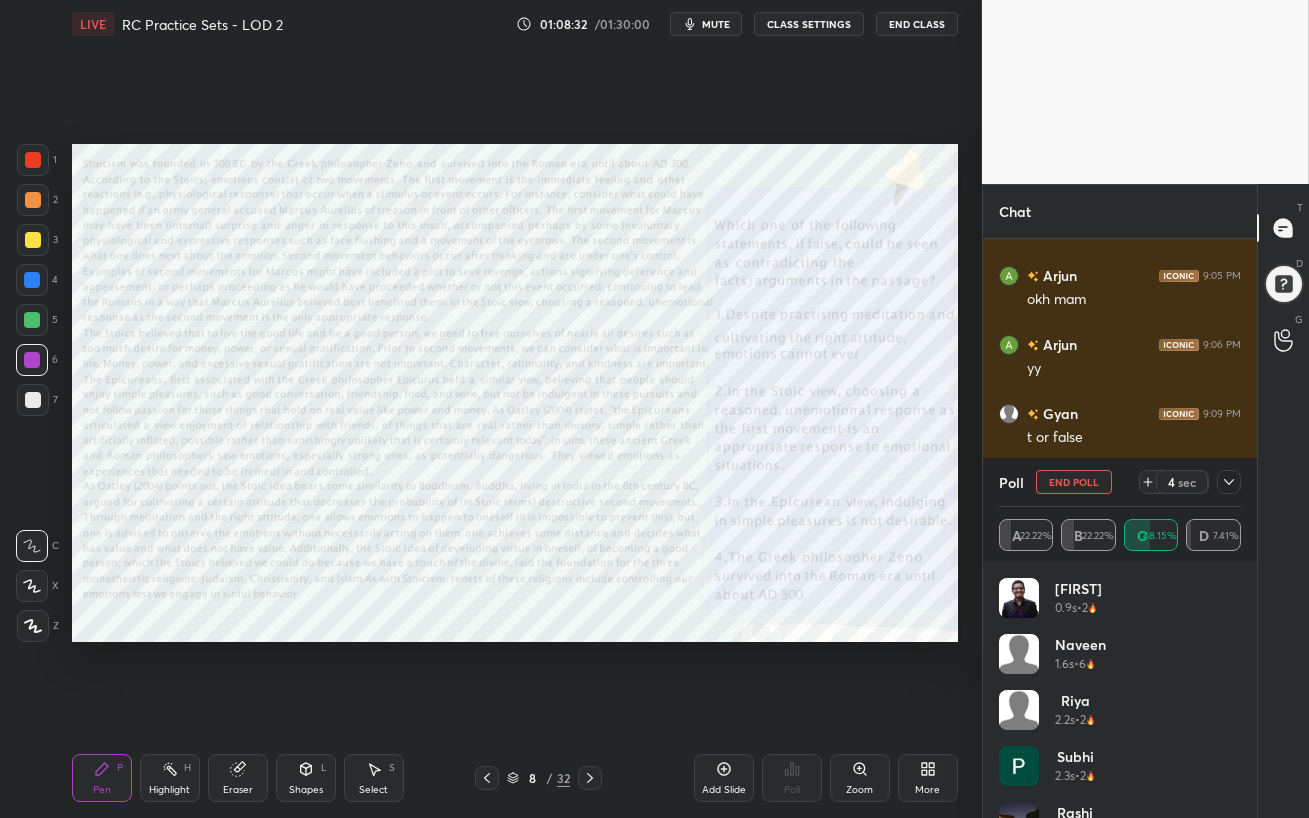 click on "End Poll" at bounding box center (1074, 482) 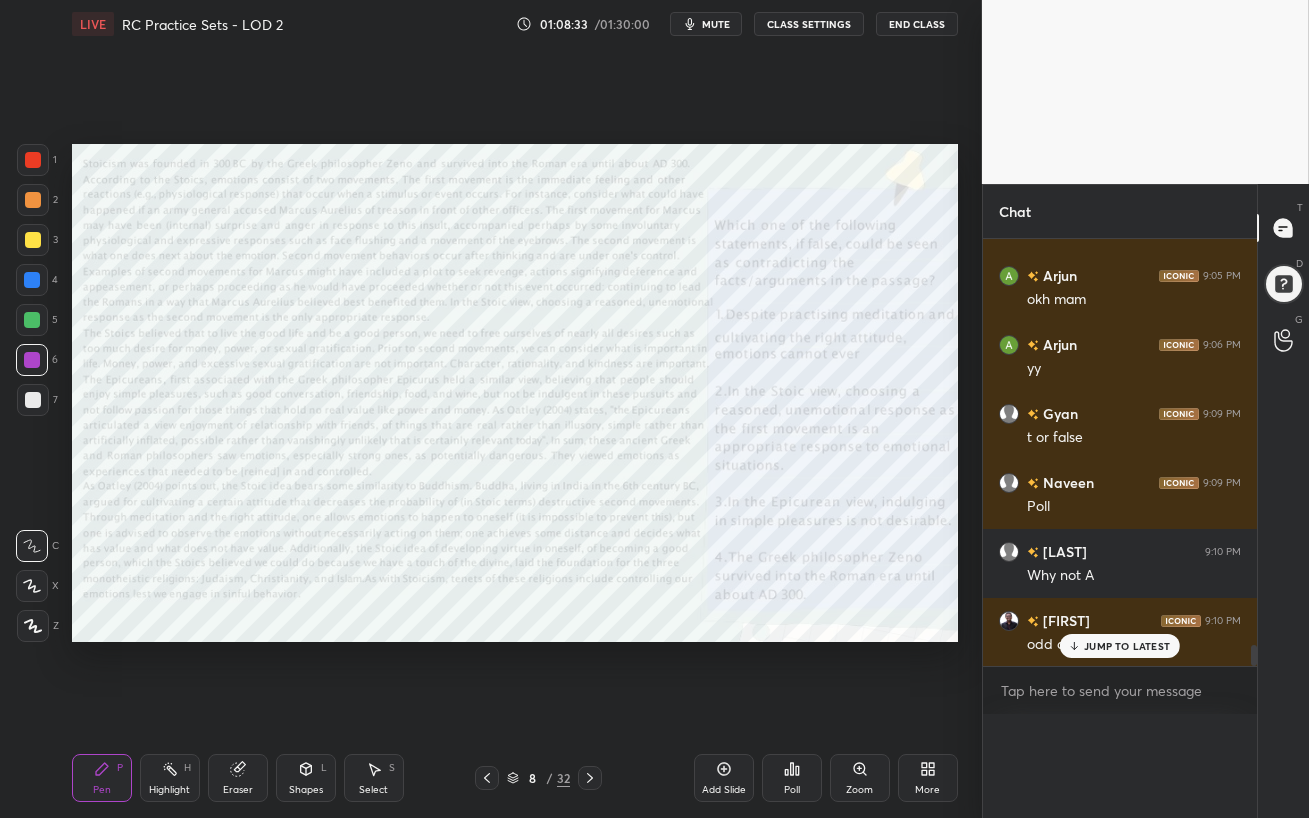 scroll, scrollTop: 88, scrollLeft: 236, axis: both 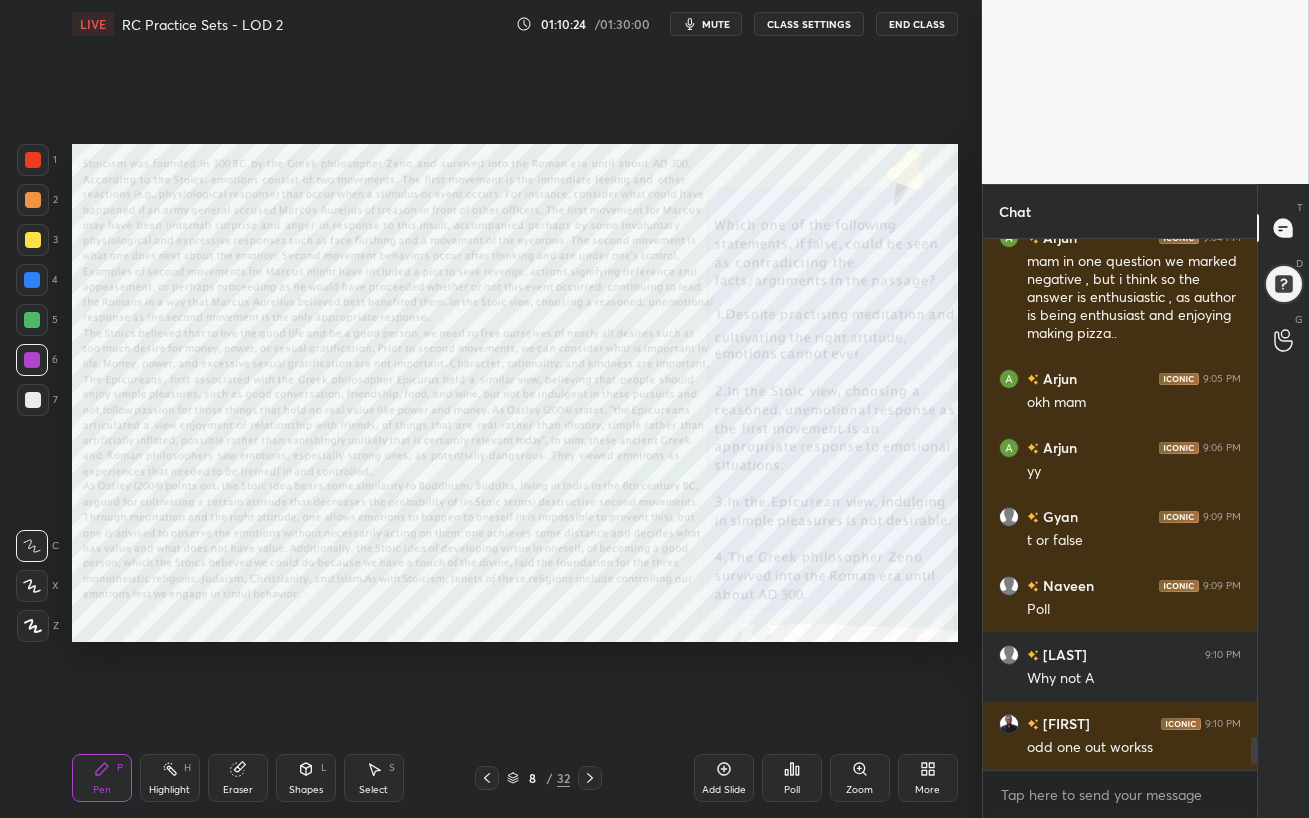 click at bounding box center [32, 320] 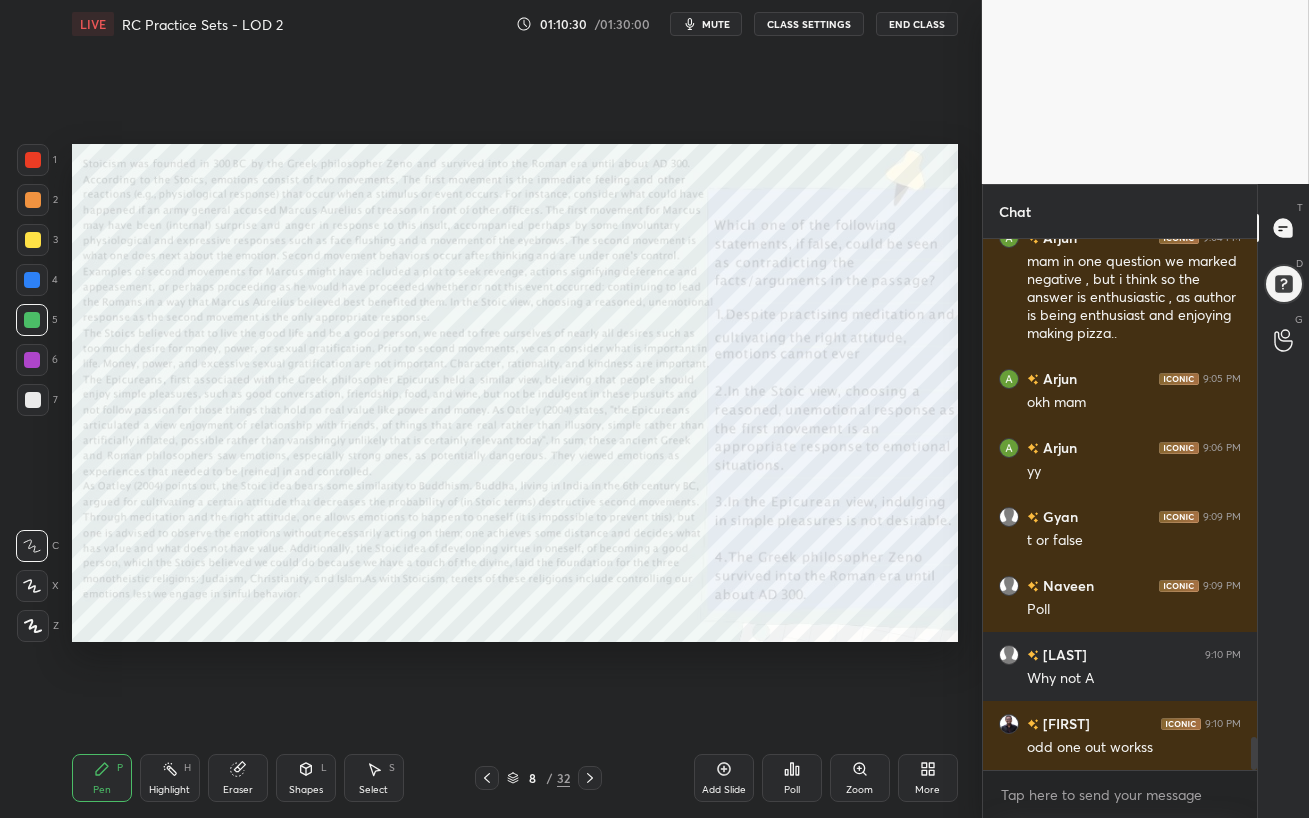 scroll, scrollTop: 8110, scrollLeft: 0, axis: vertical 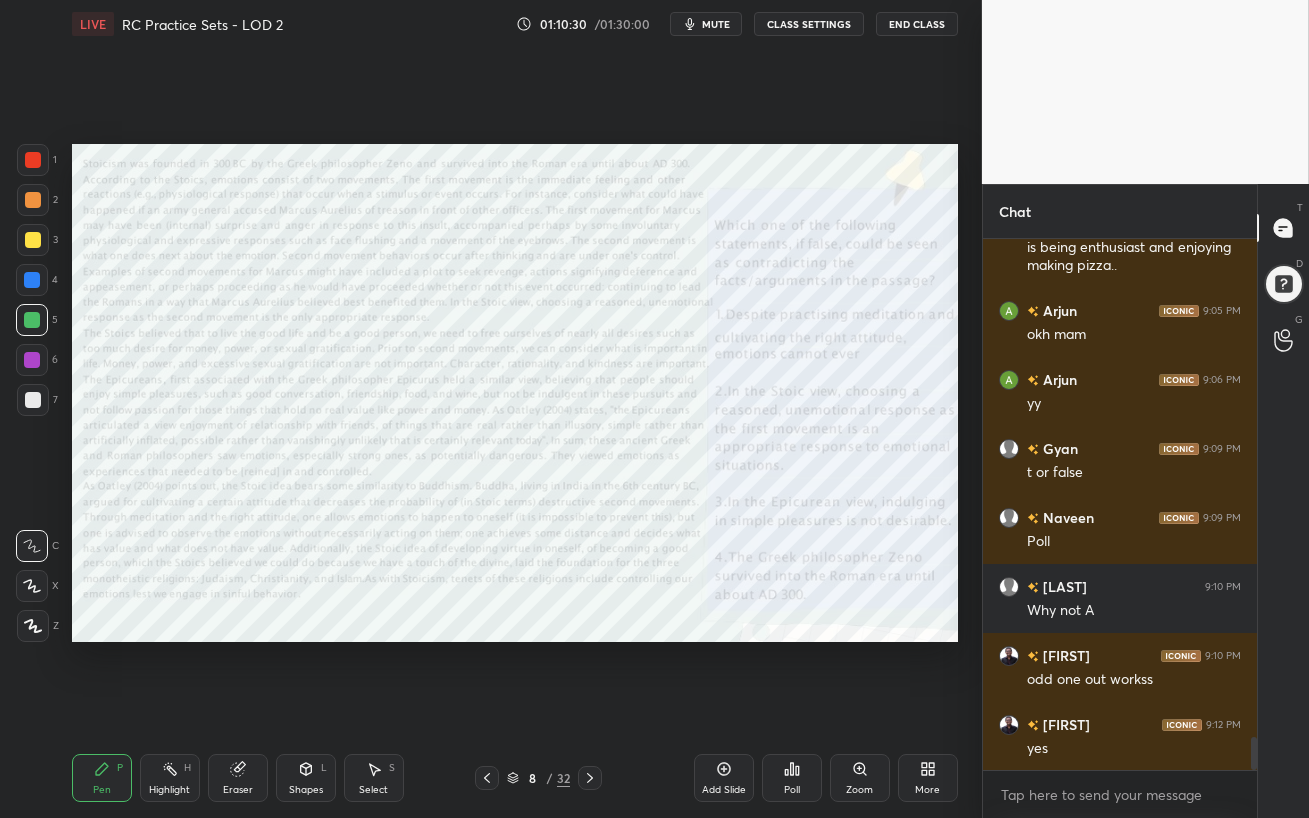 click on "Poll" at bounding box center [792, 778] 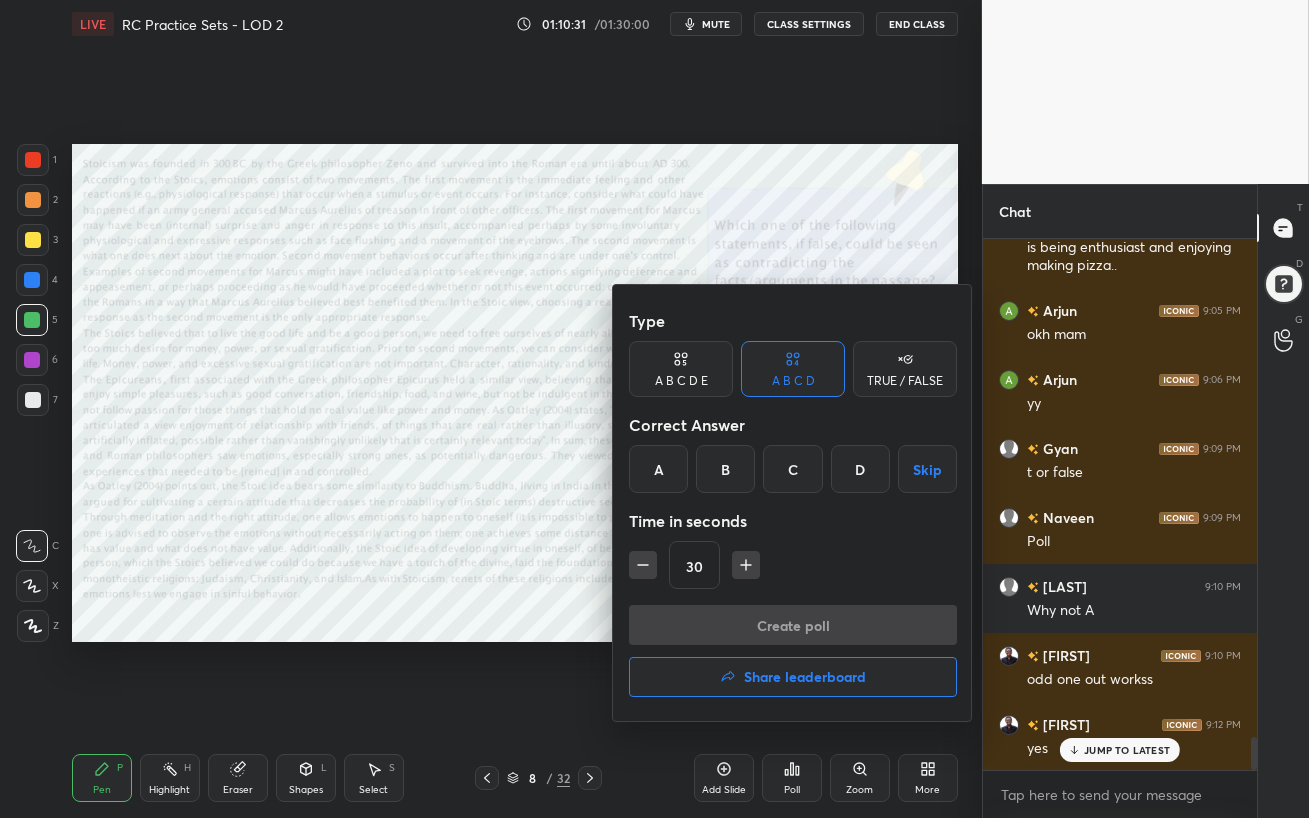 drag, startPoint x: 793, startPoint y: 468, endPoint x: 792, endPoint y: 540, distance: 72.00694 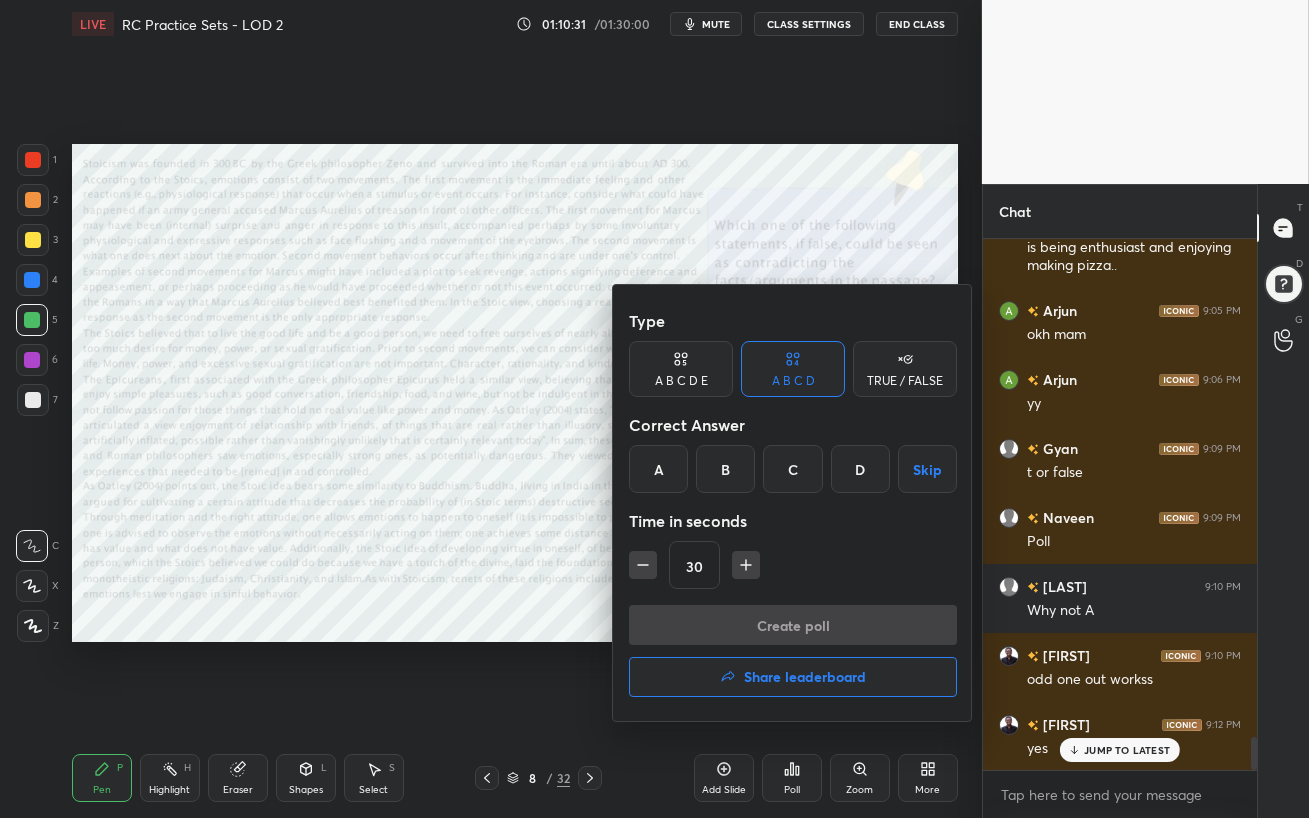 click on "C" at bounding box center [792, 469] 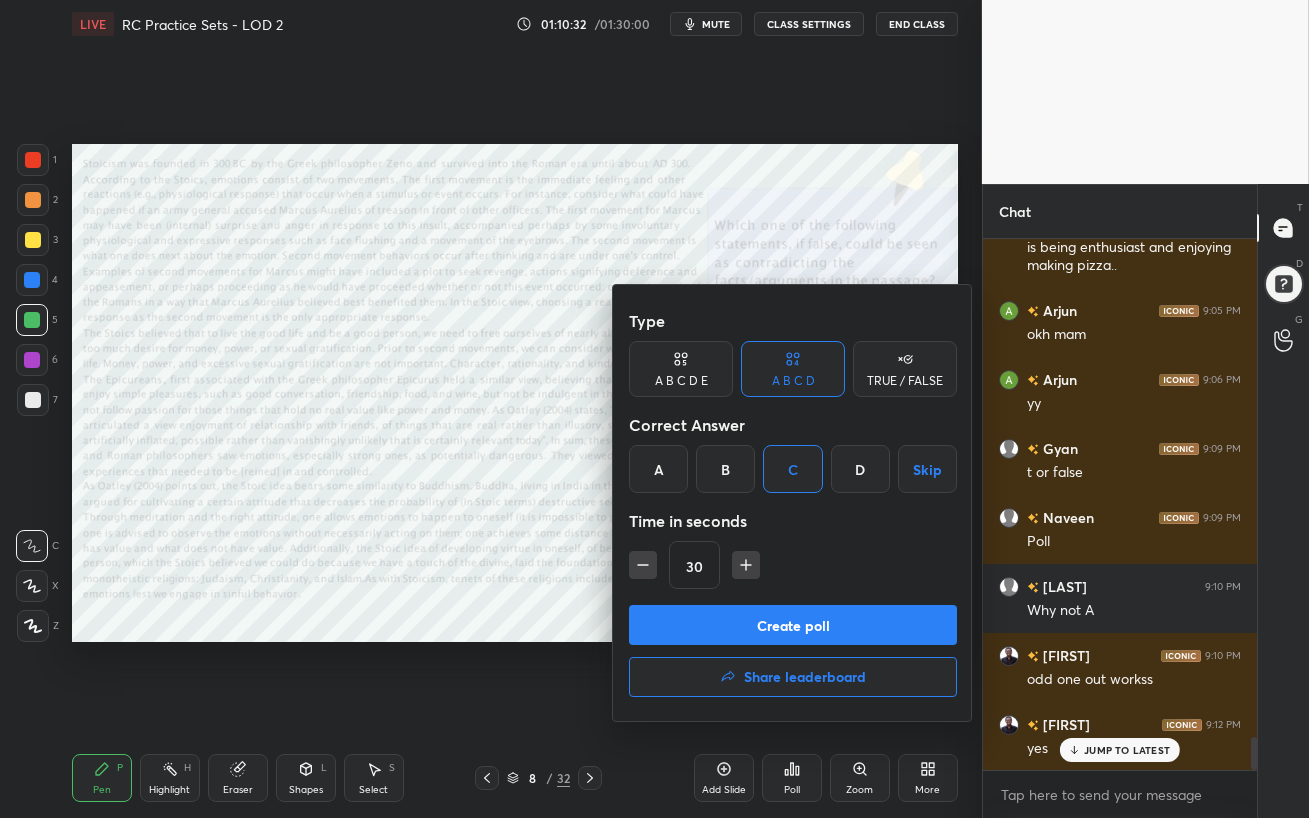click on "Create poll" at bounding box center (793, 625) 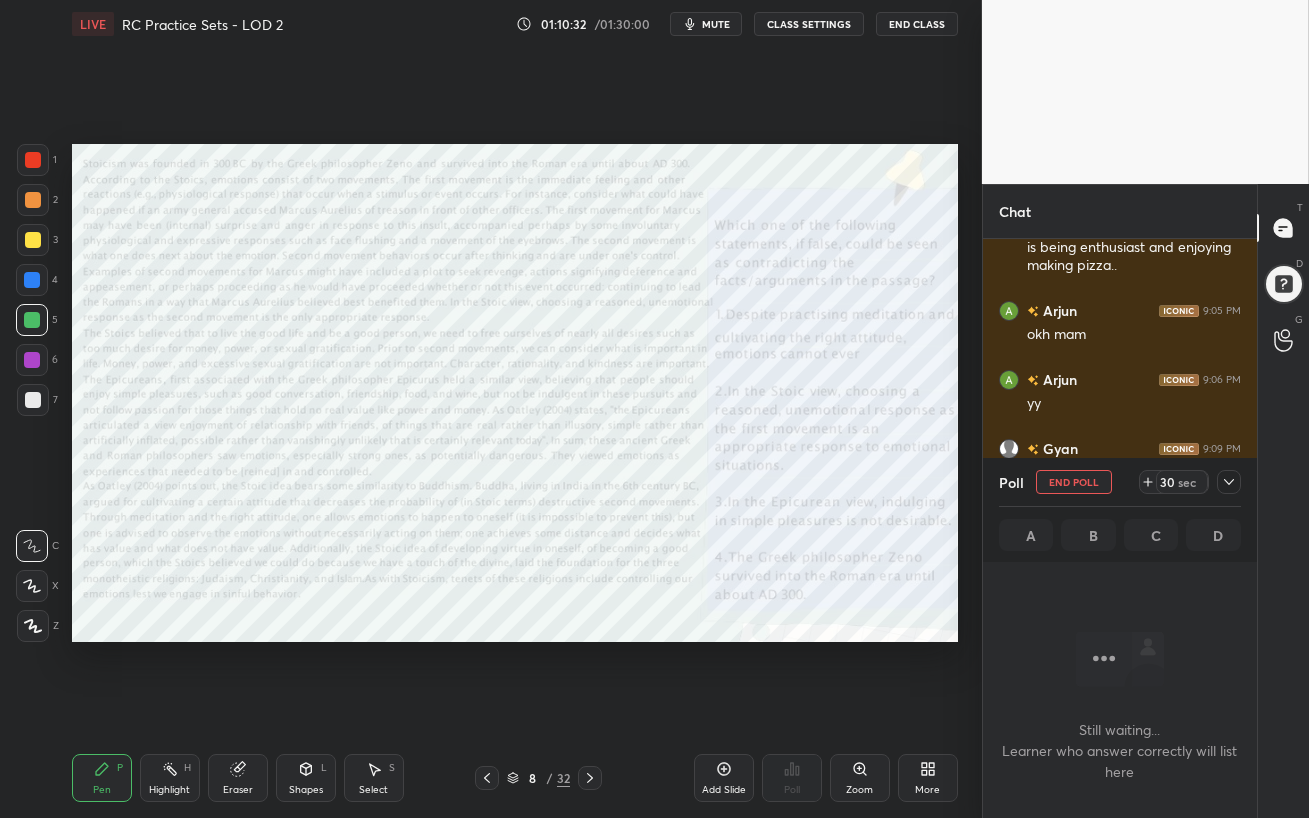 scroll, scrollTop: 271, scrollLeft: 268, axis: both 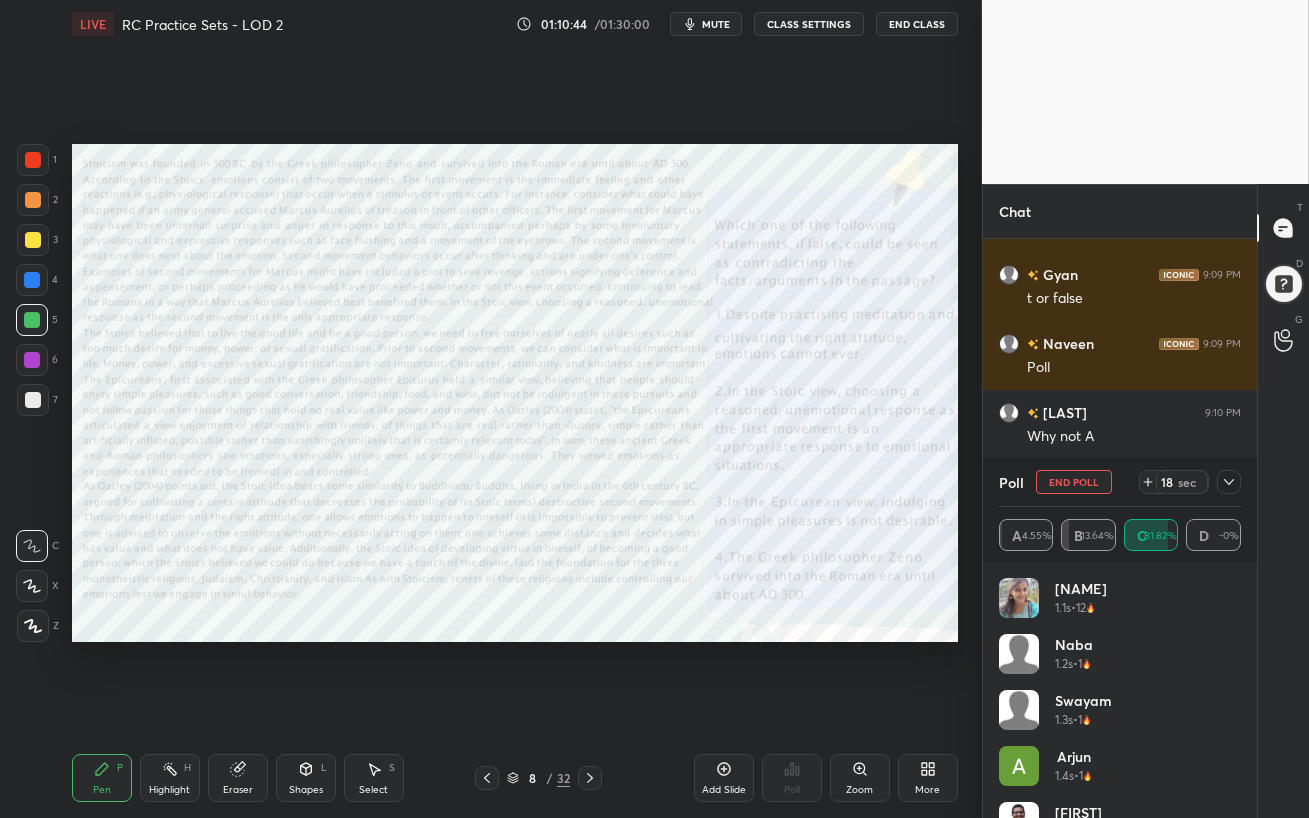 click 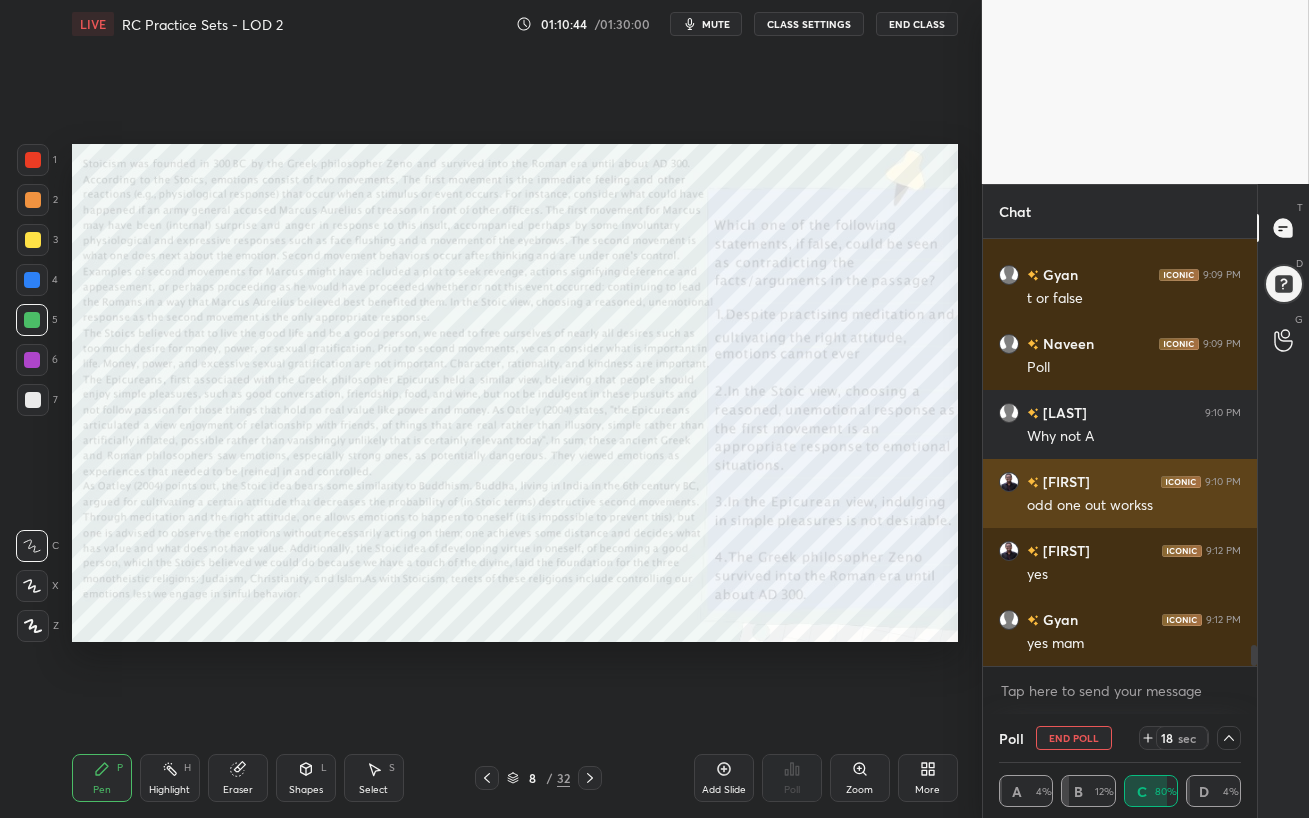 scroll, scrollTop: 0, scrollLeft: 0, axis: both 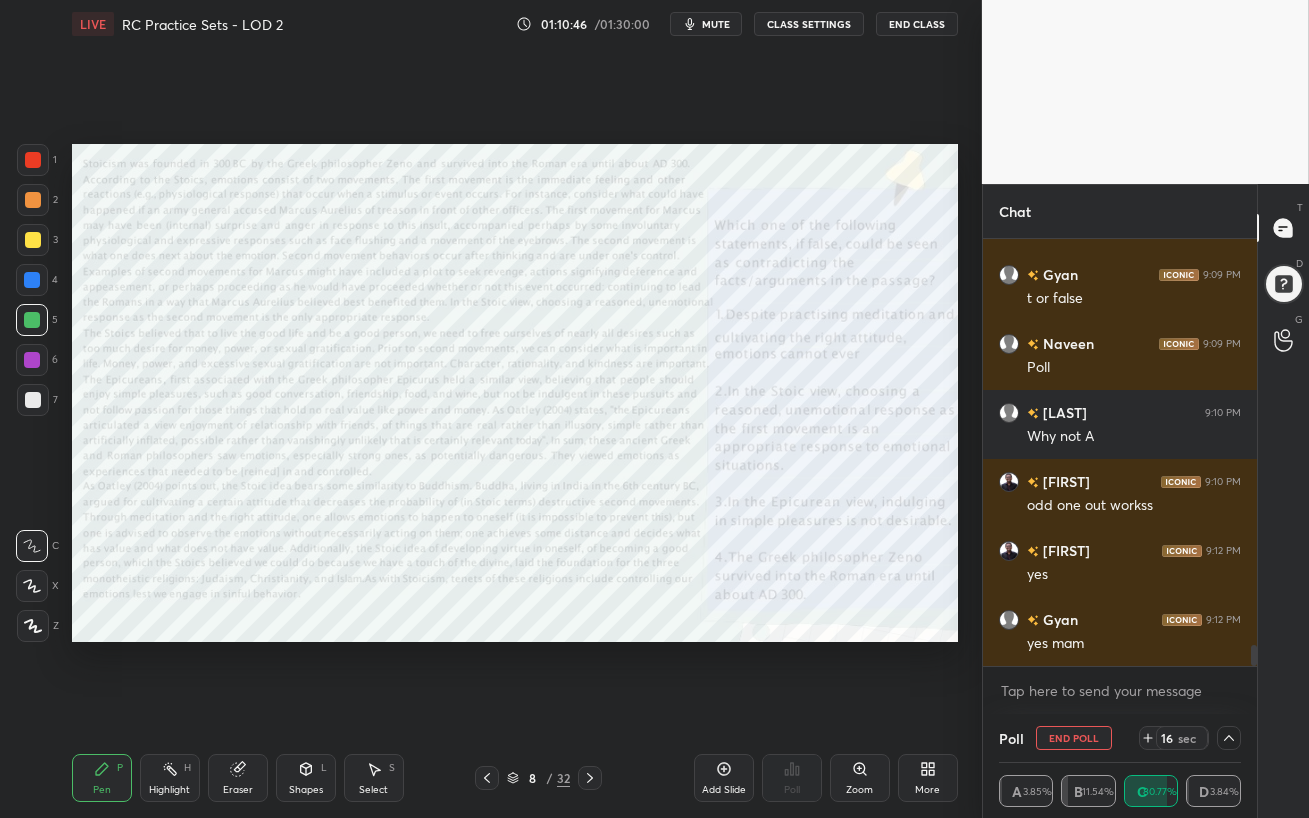 click 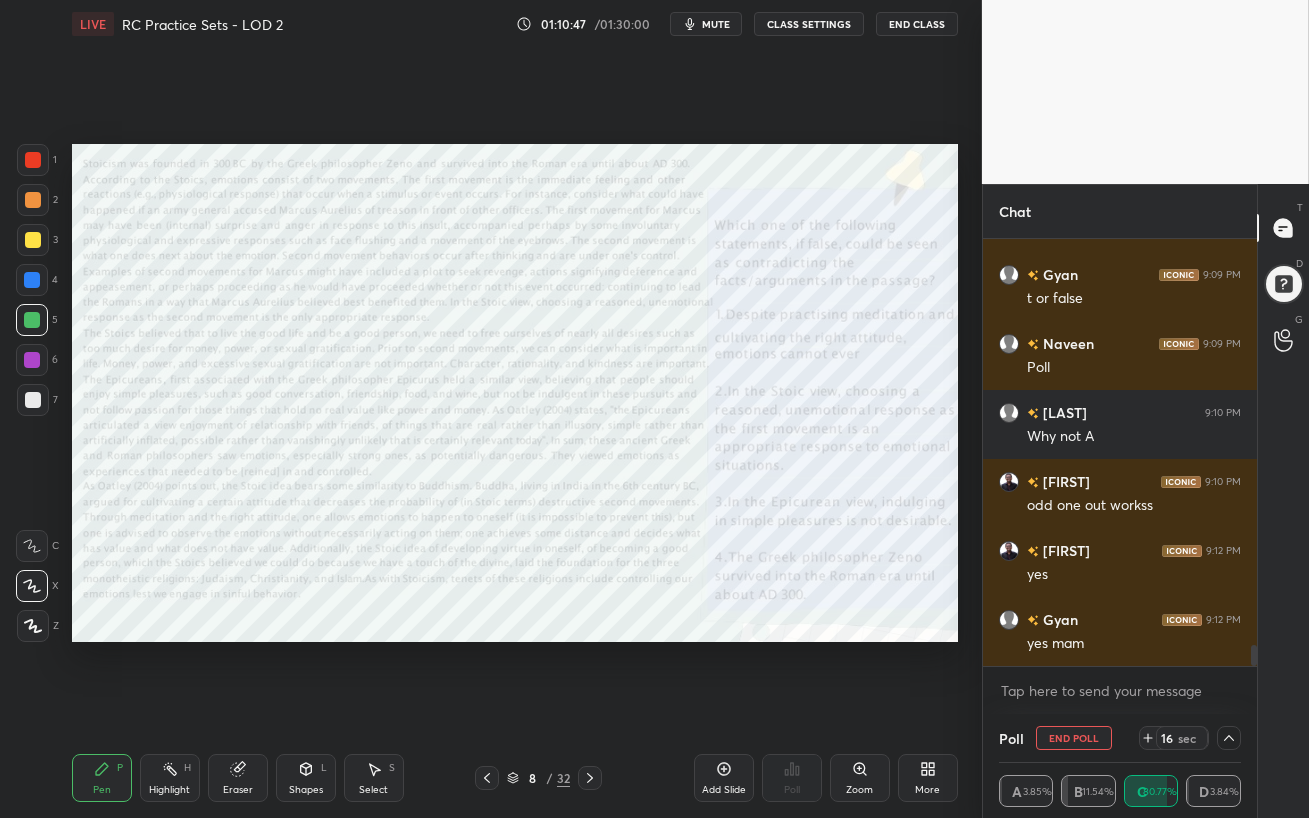 click 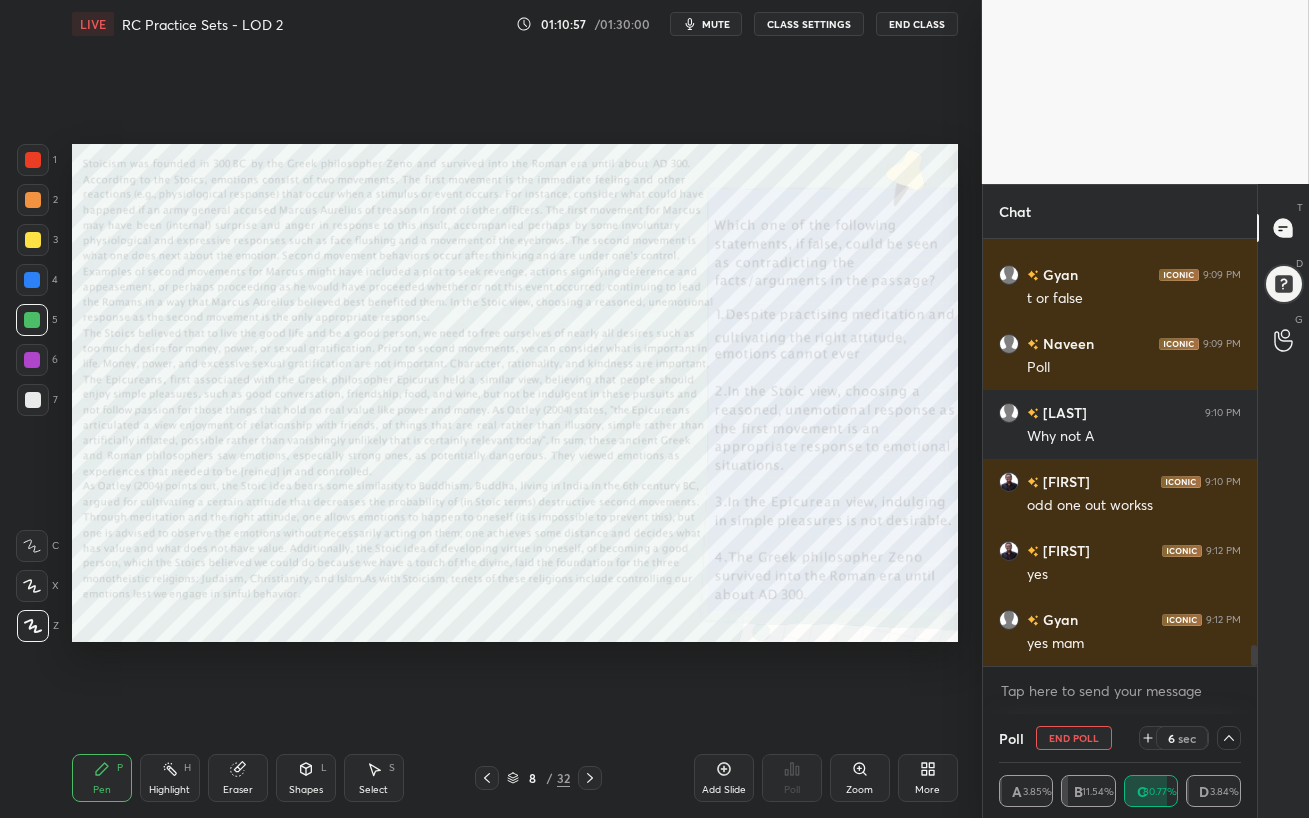 click on "End Poll" at bounding box center [1074, 738] 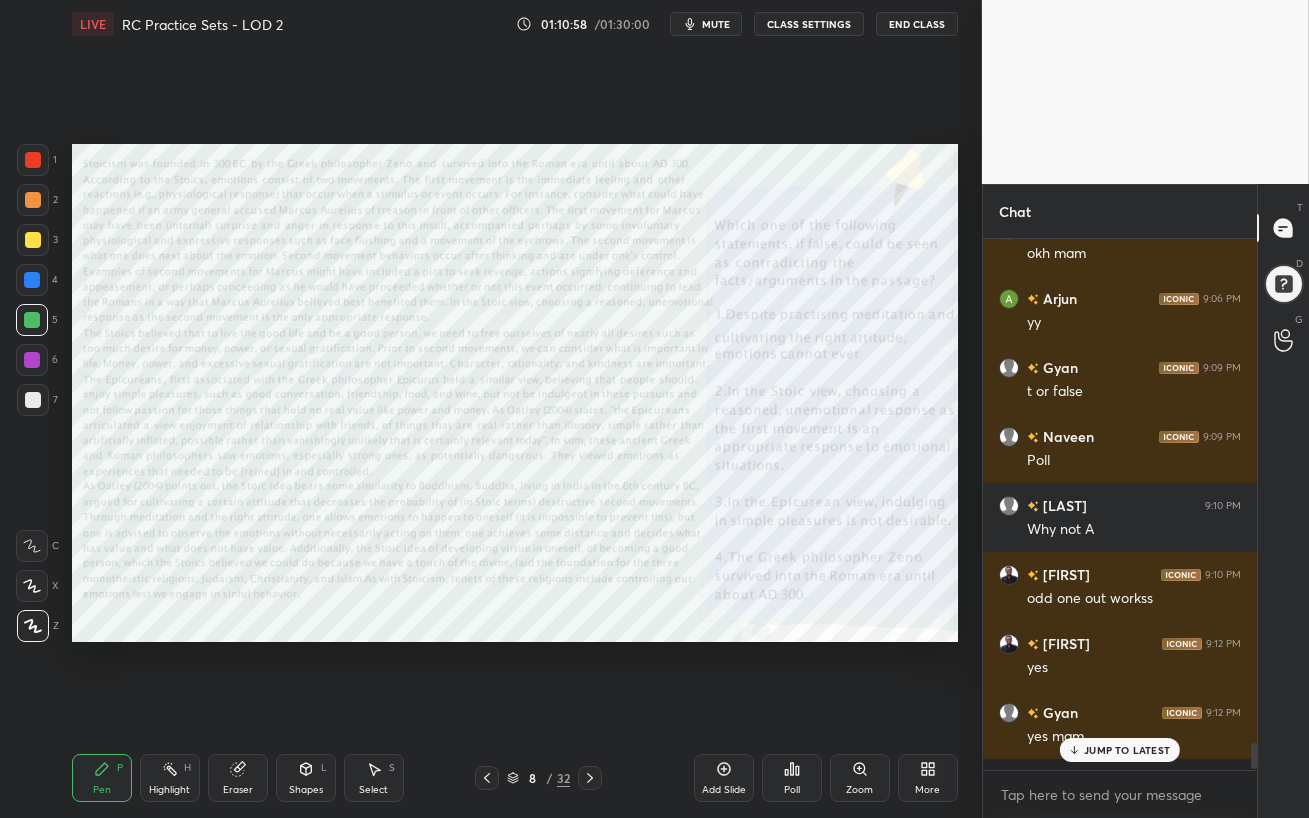 scroll, scrollTop: 6, scrollLeft: 6, axis: both 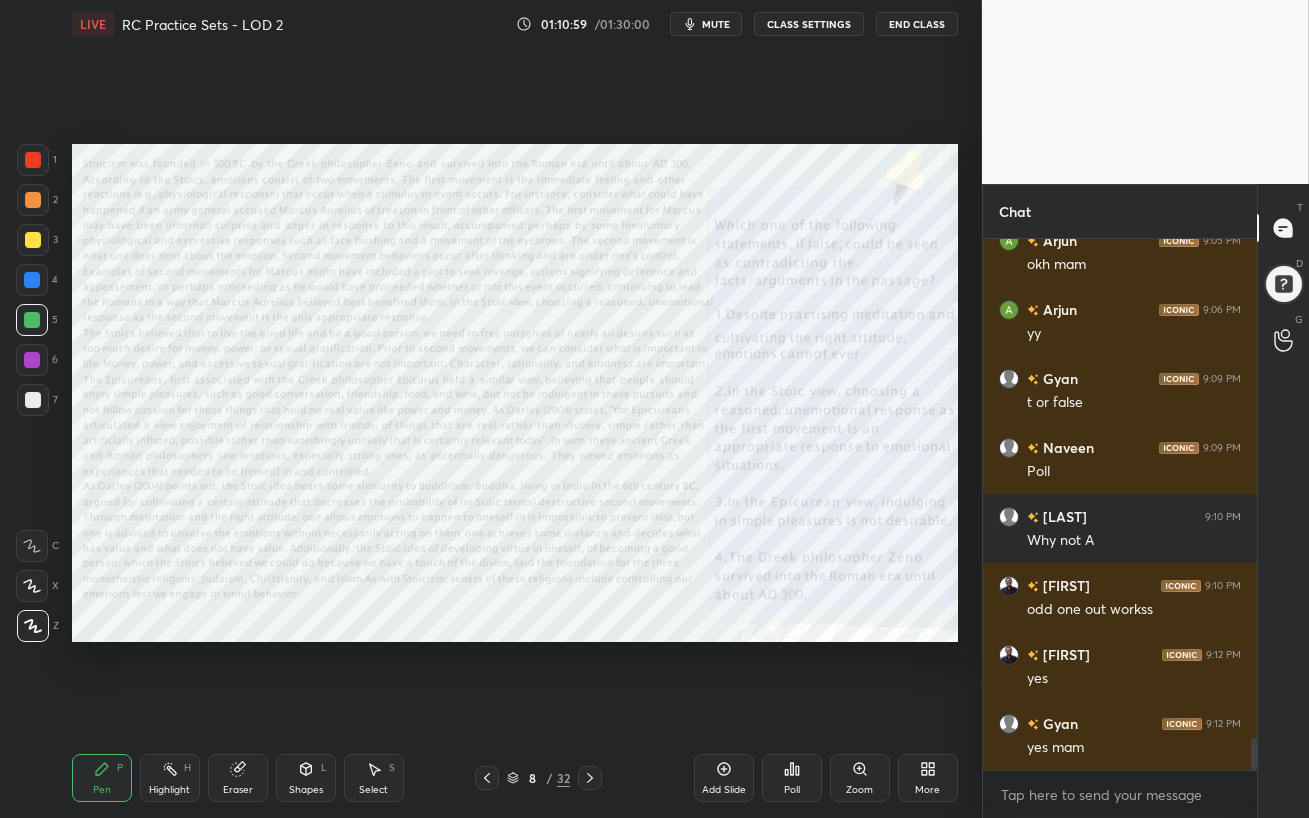 click at bounding box center (32, 320) 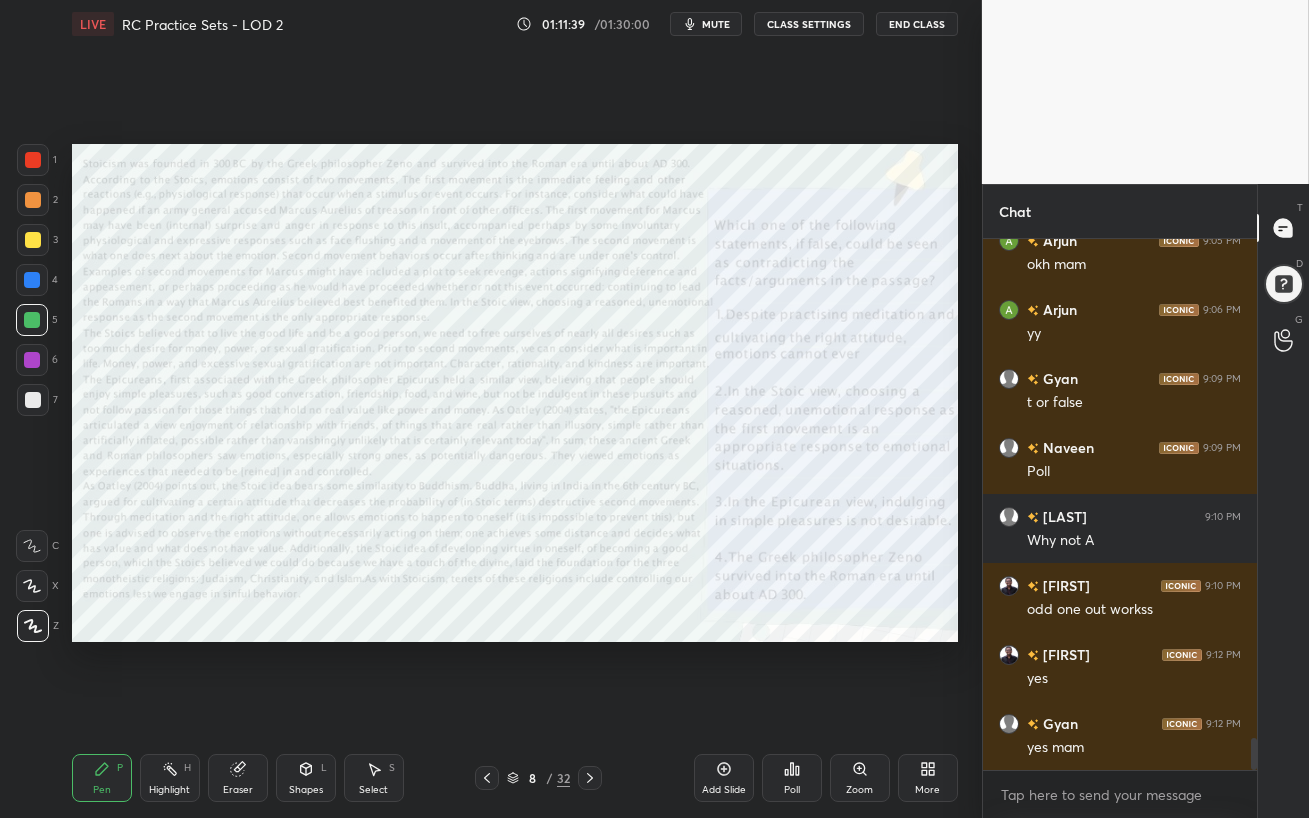 click at bounding box center [32, 360] 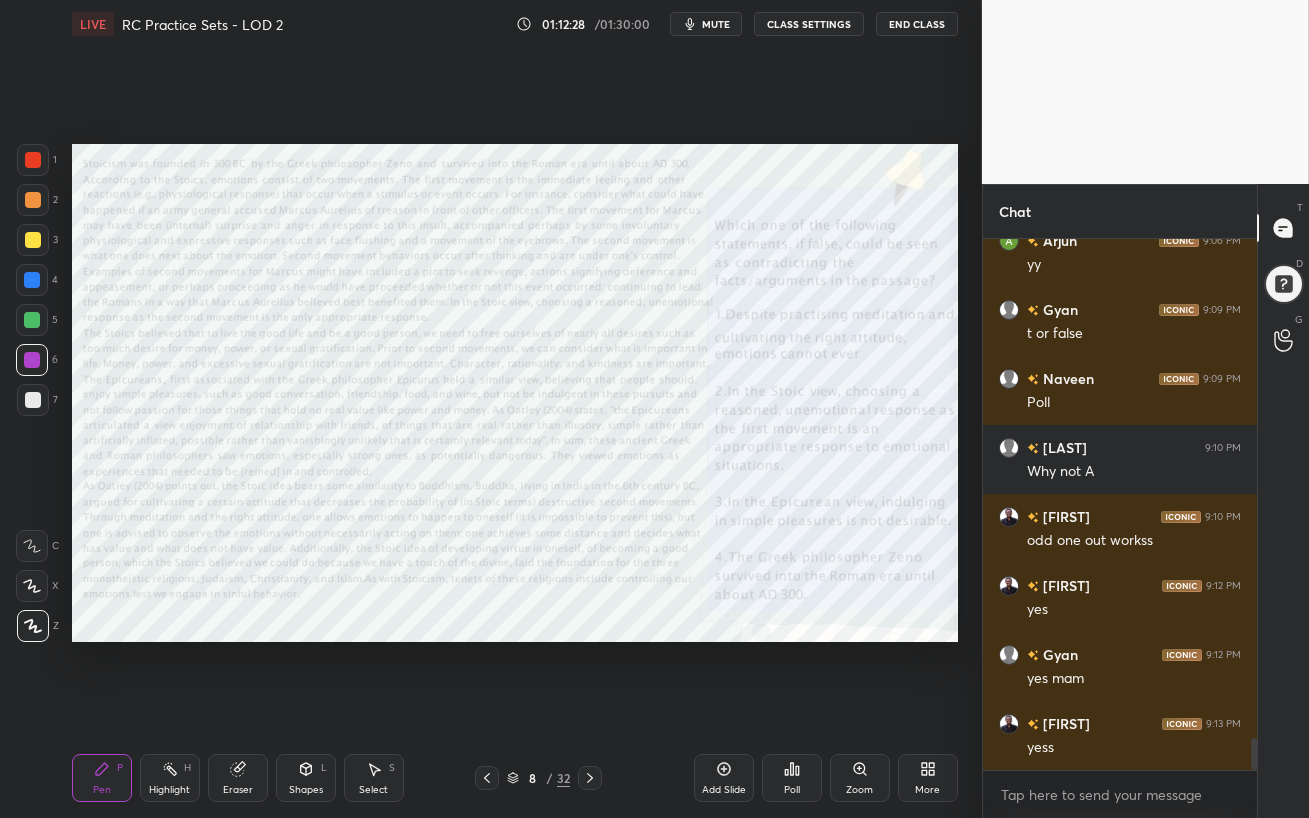 scroll, scrollTop: 8318, scrollLeft: 0, axis: vertical 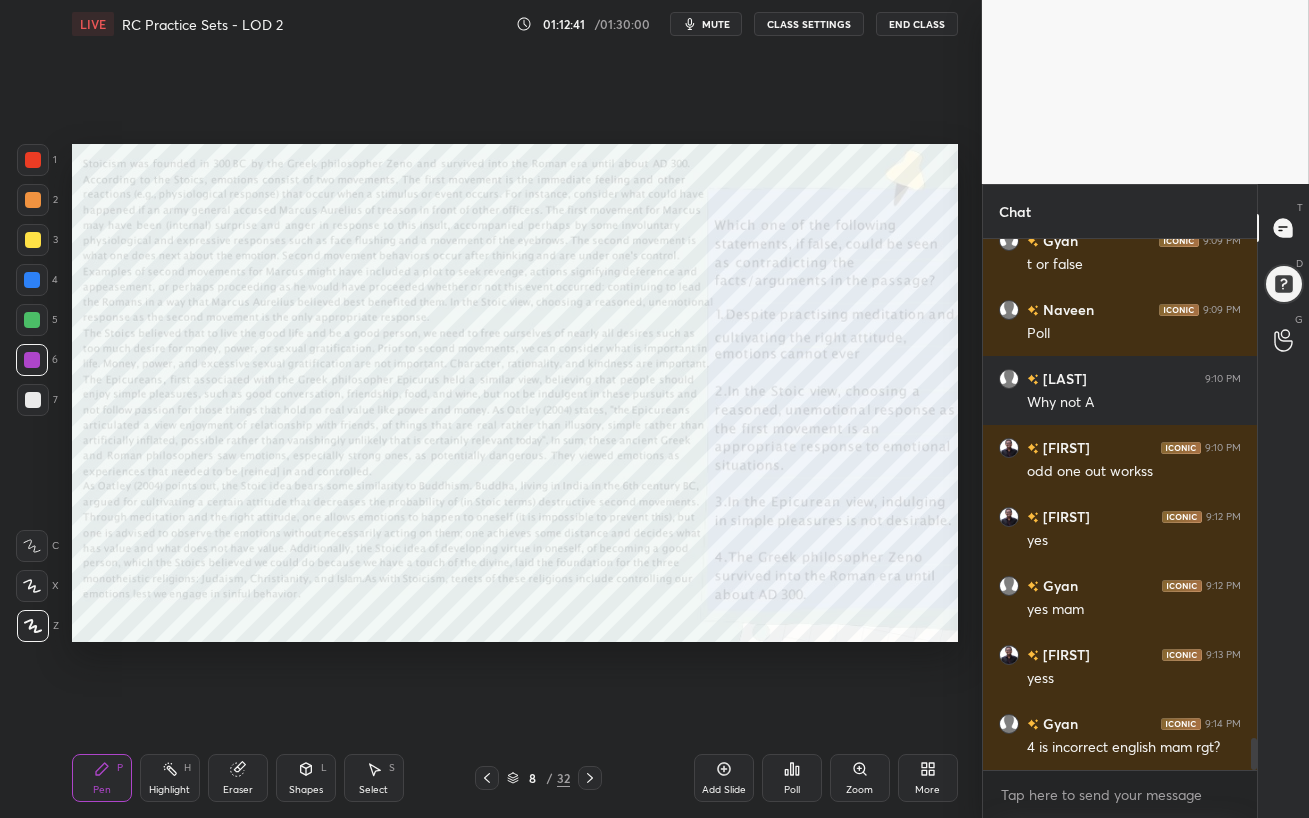 click on "Eraser" at bounding box center (238, 790) 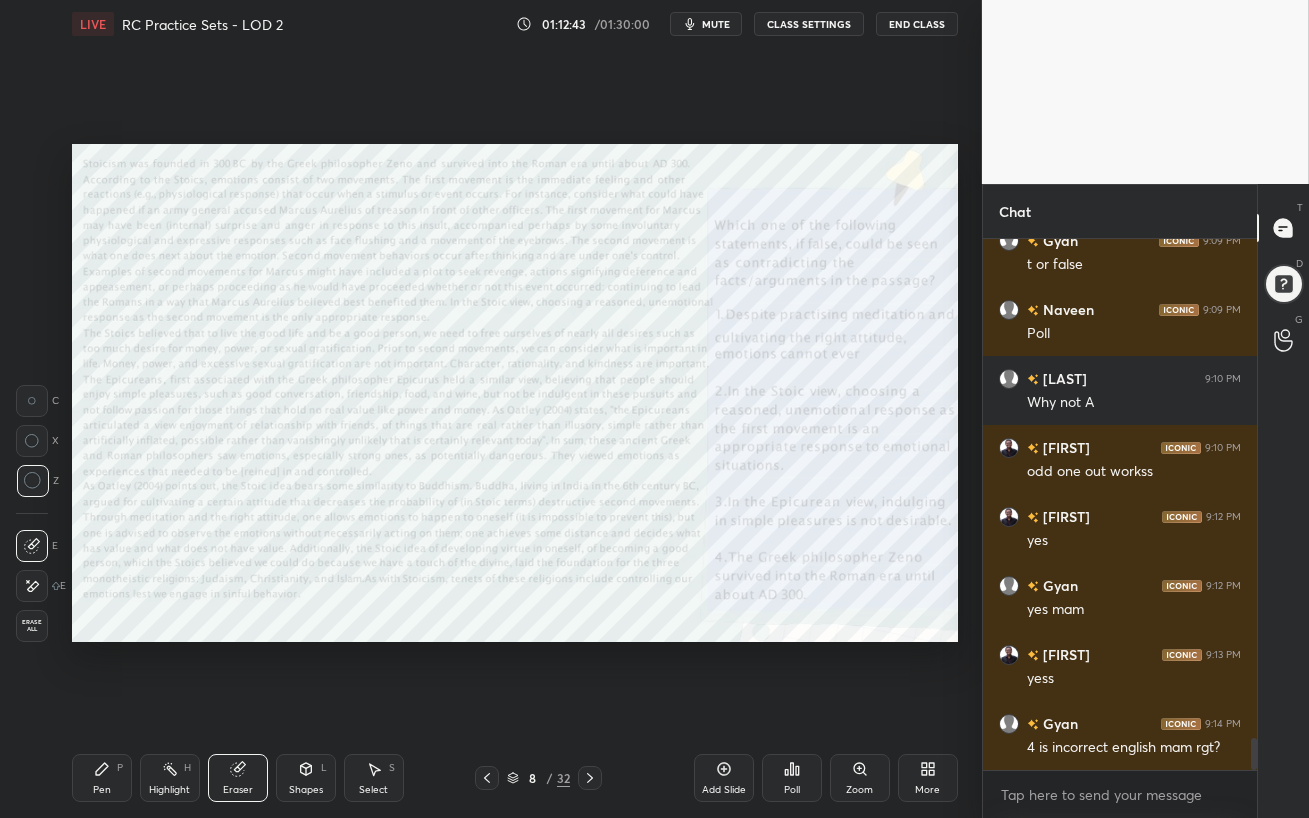 click on "Pen P" at bounding box center (102, 778) 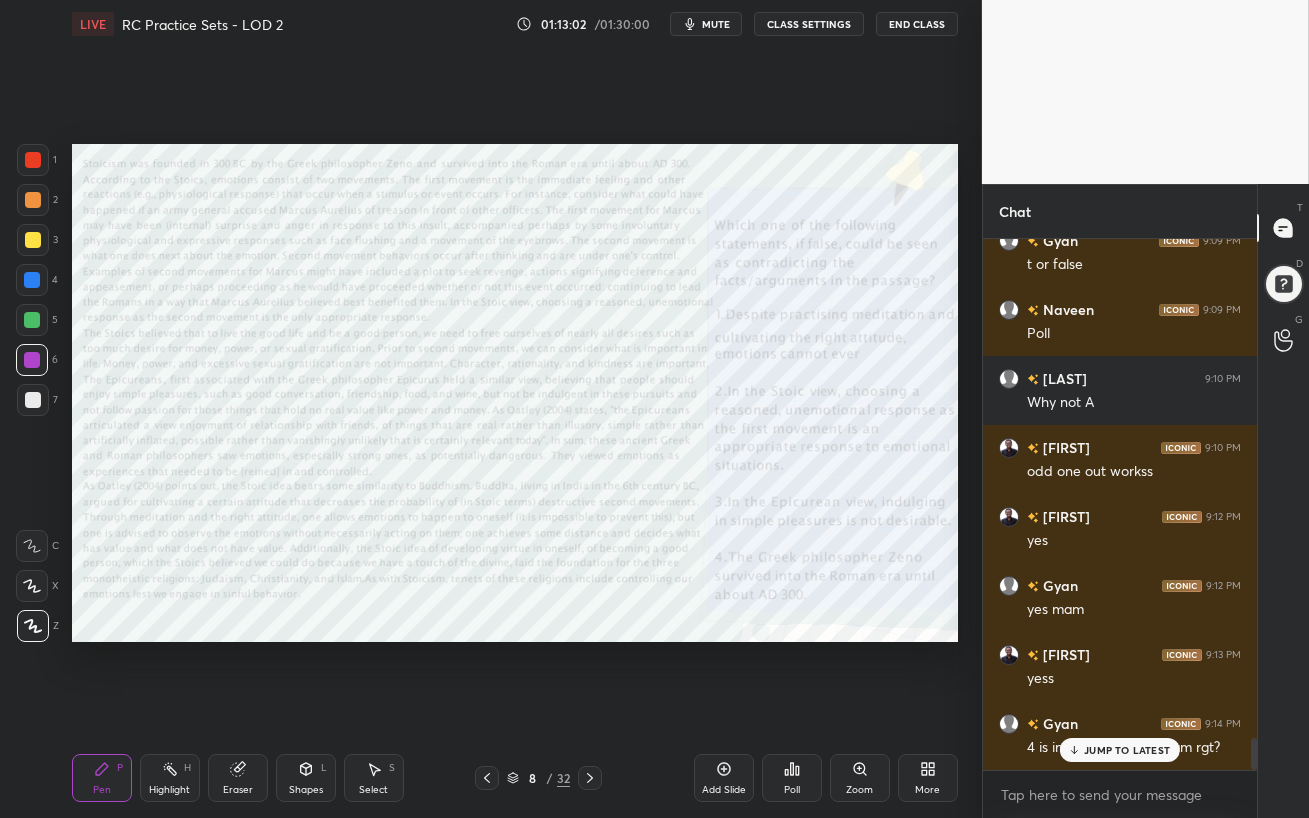 scroll, scrollTop: 8386, scrollLeft: 0, axis: vertical 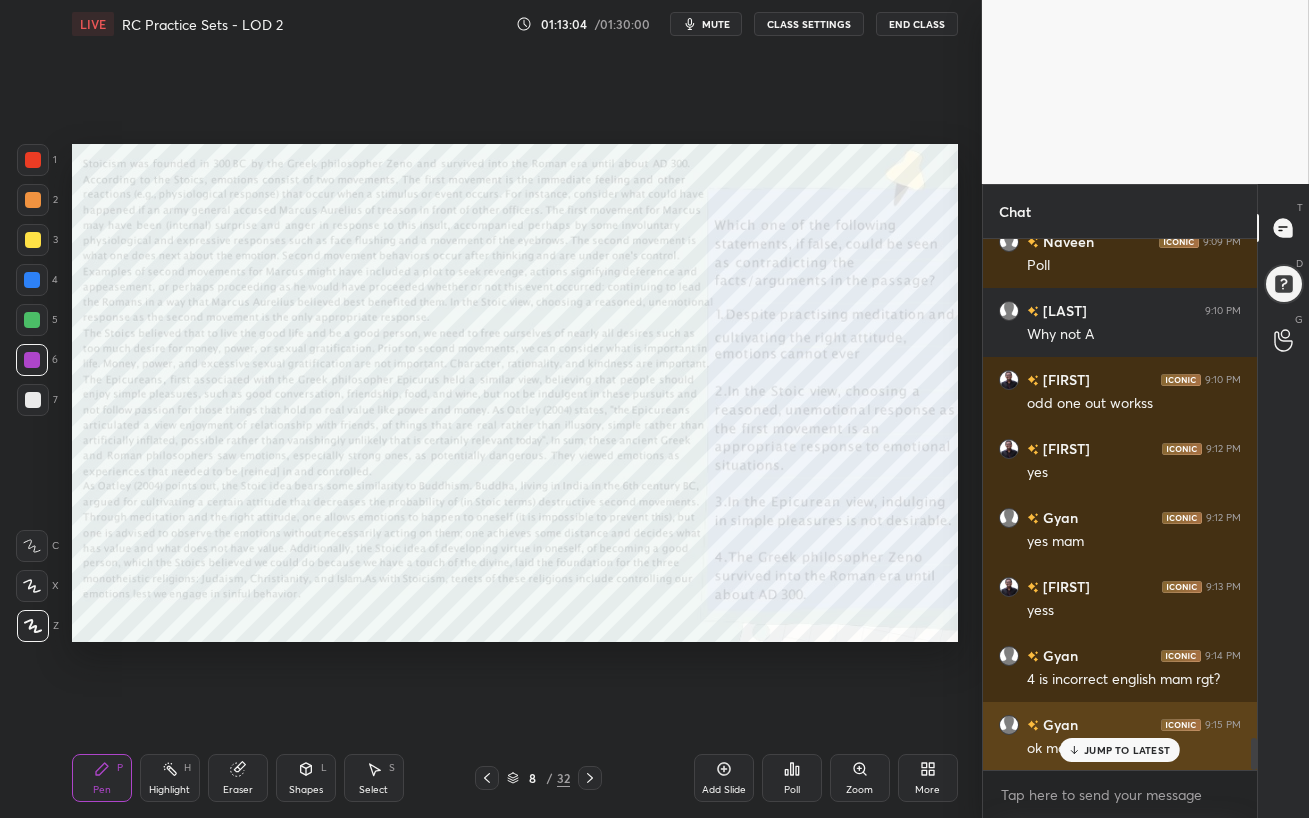 click 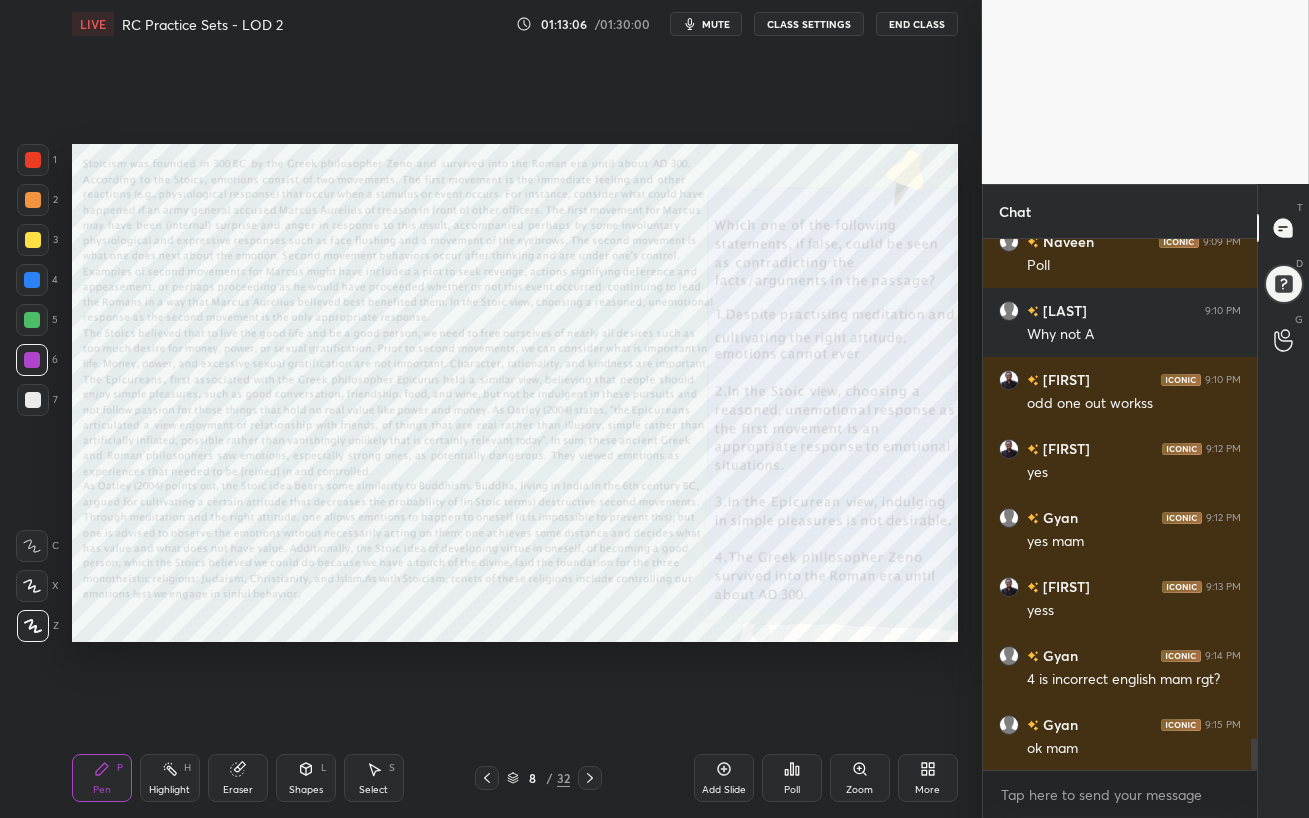 click on "Poll" at bounding box center [792, 778] 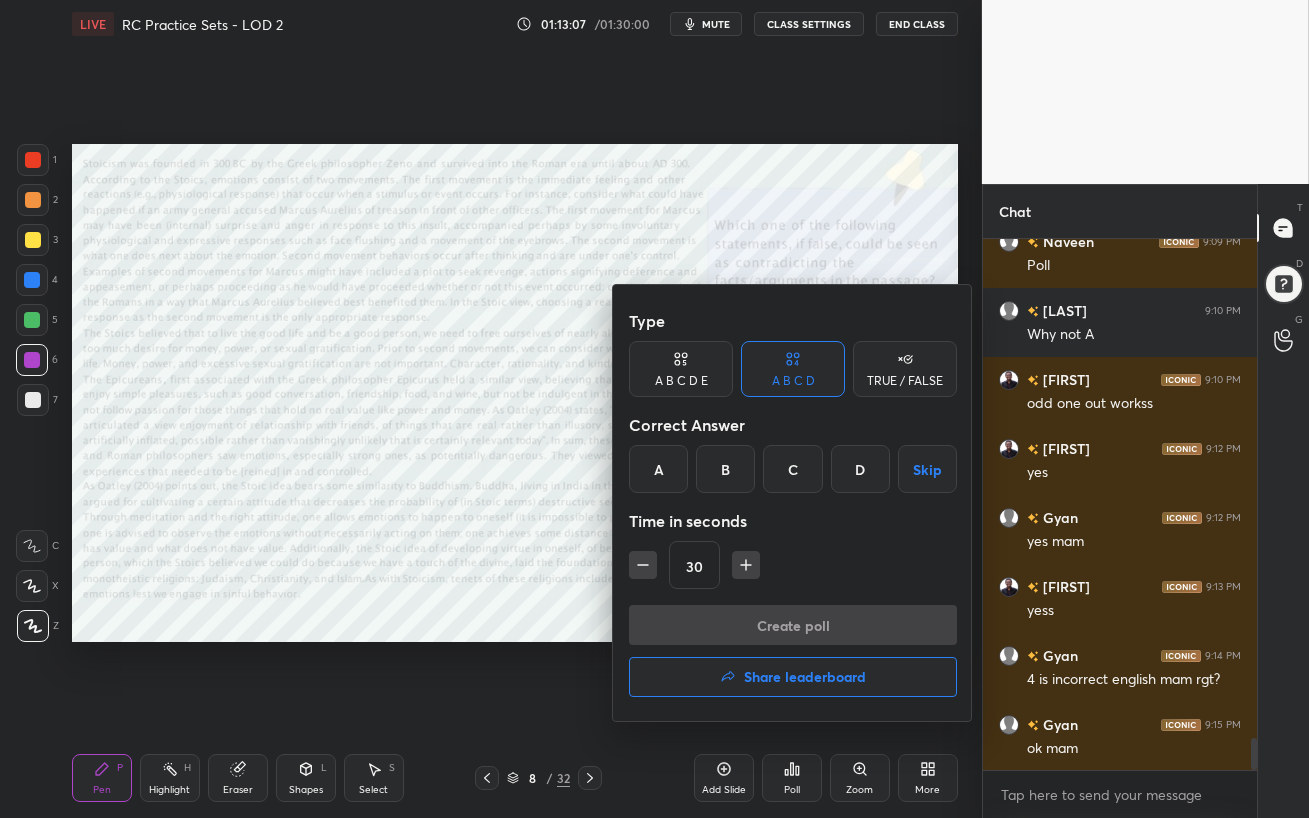 click on "Share leaderboard" at bounding box center (805, 677) 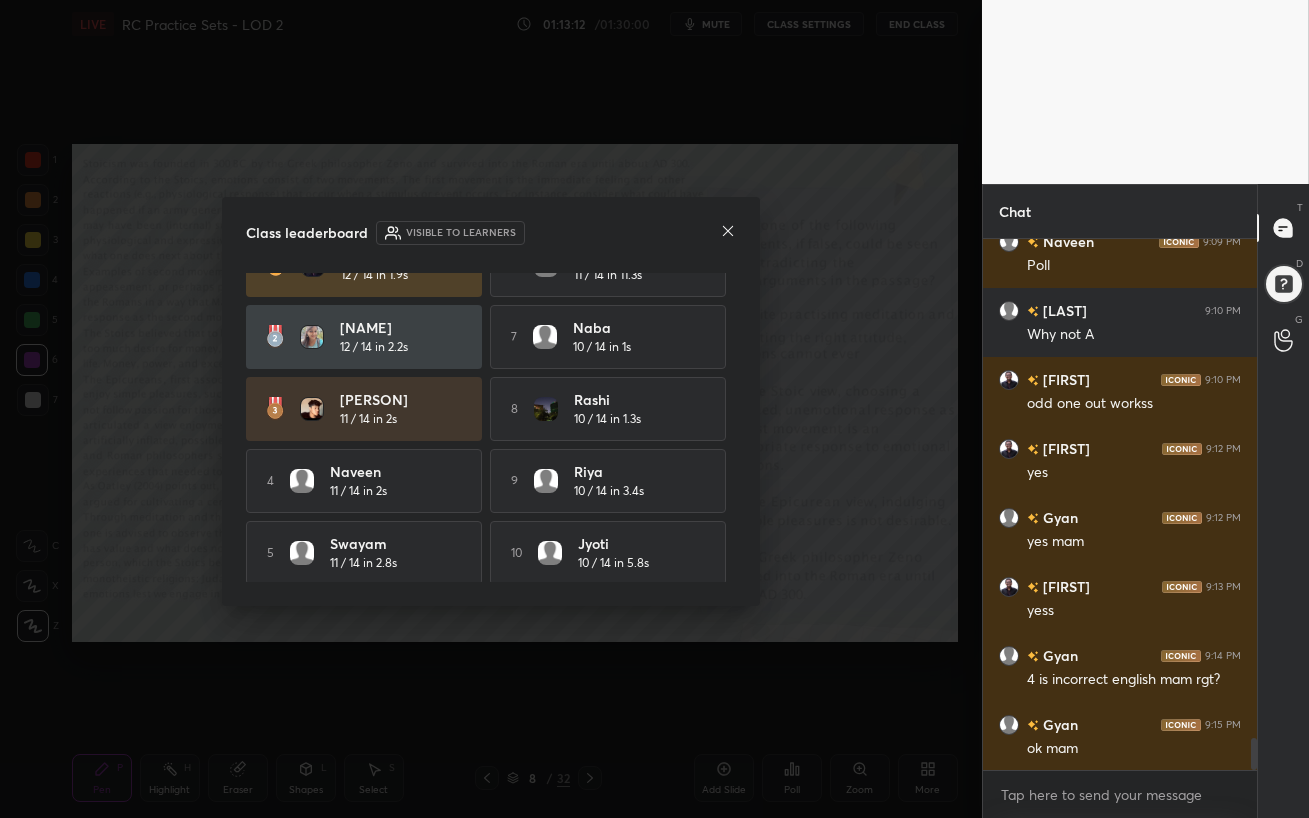 scroll, scrollTop: 48, scrollLeft: 0, axis: vertical 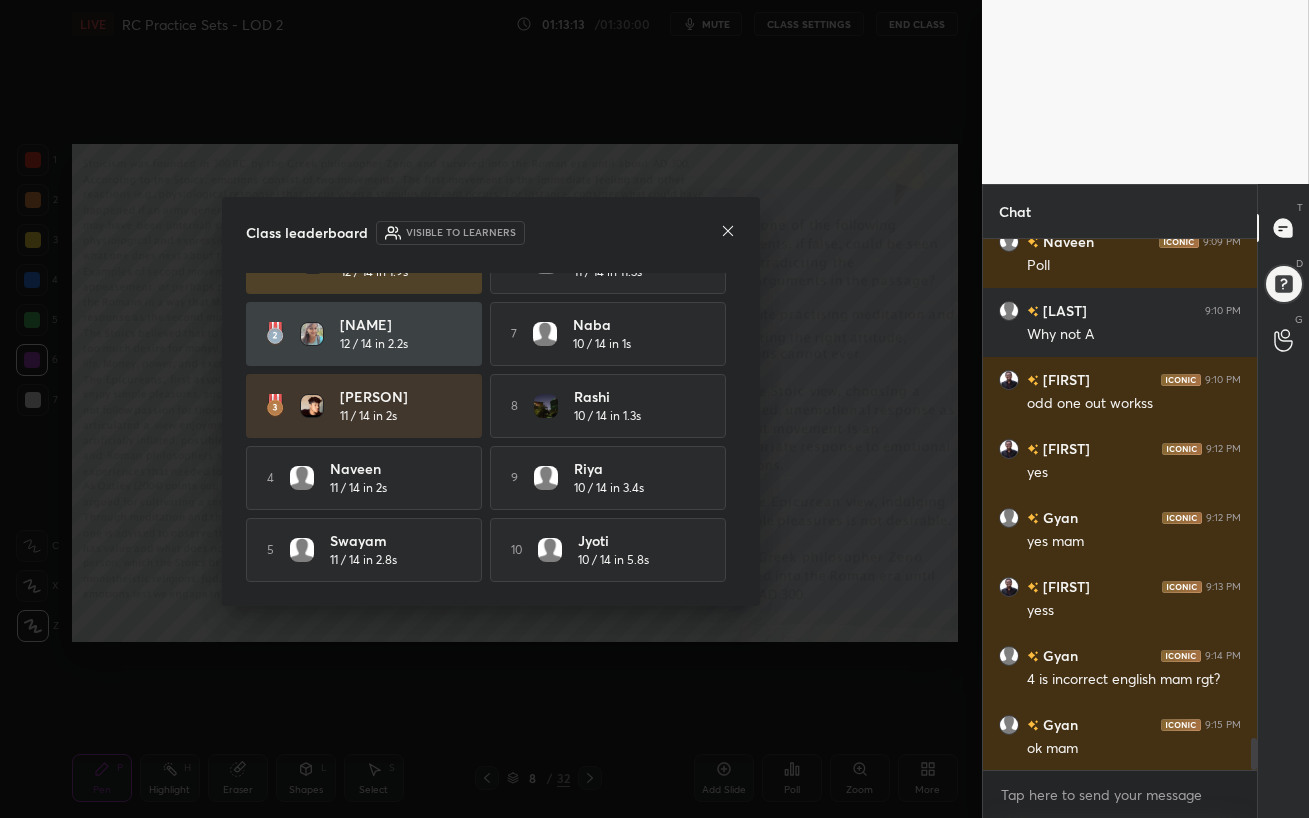 drag, startPoint x: 729, startPoint y: 540, endPoint x: 737, endPoint y: 446, distance: 94.33981 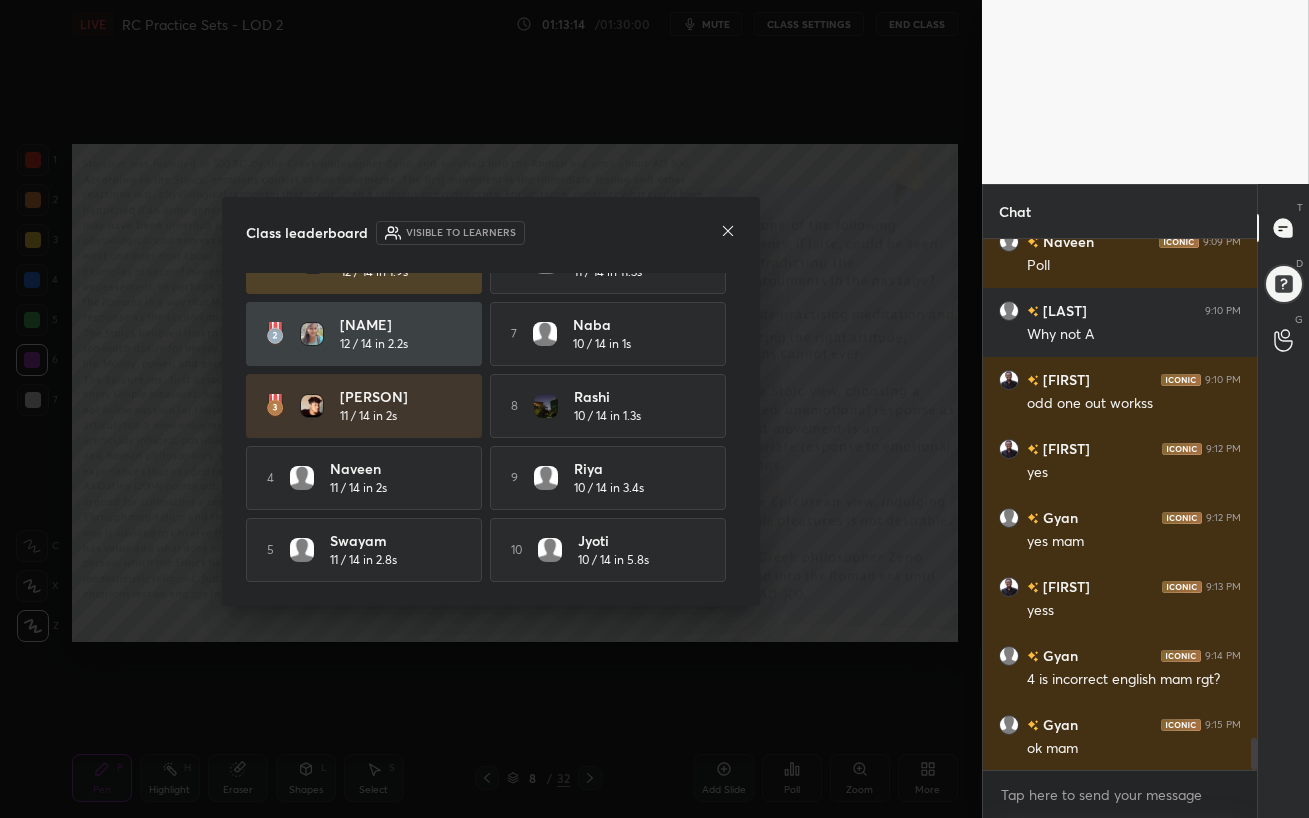 drag, startPoint x: 736, startPoint y: 449, endPoint x: 730, endPoint y: 390, distance: 59.3043 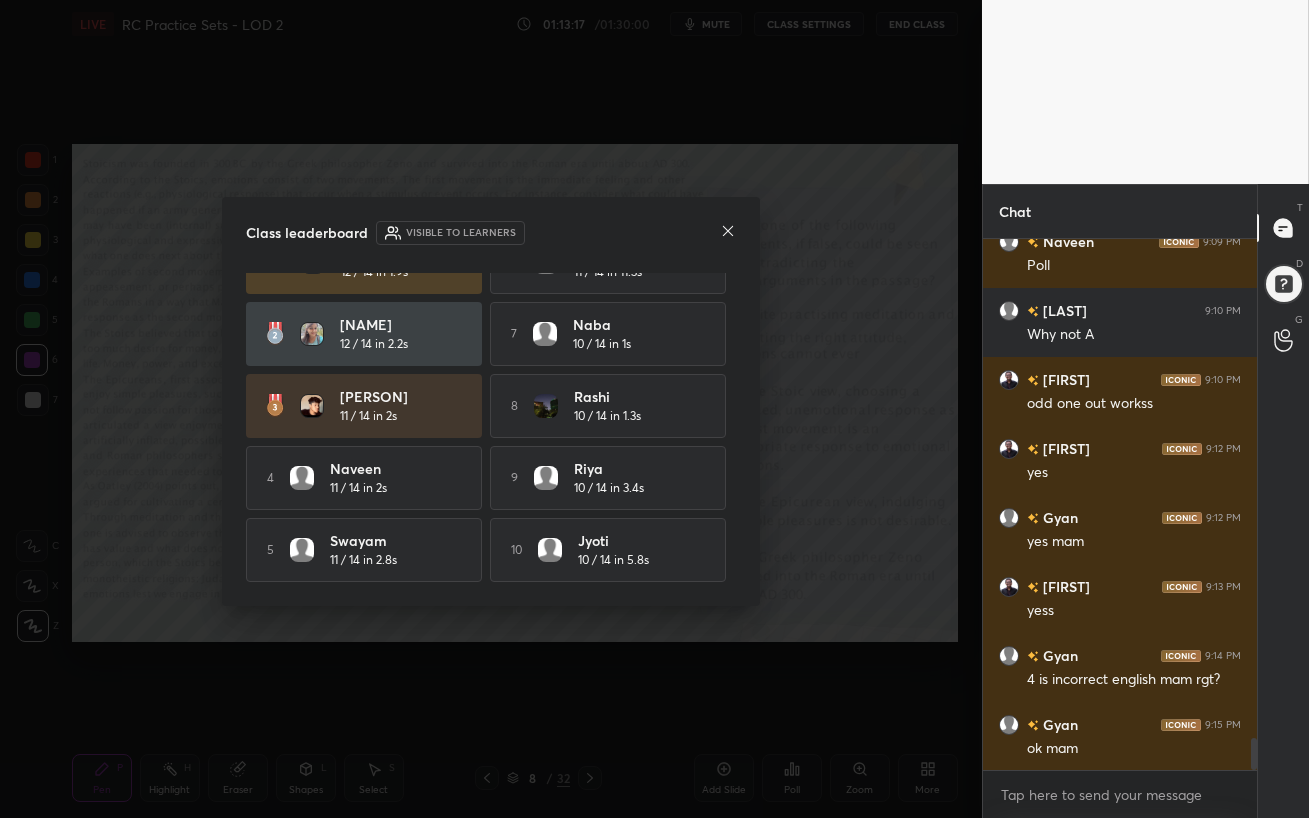 scroll, scrollTop: 48, scrollLeft: 0, axis: vertical 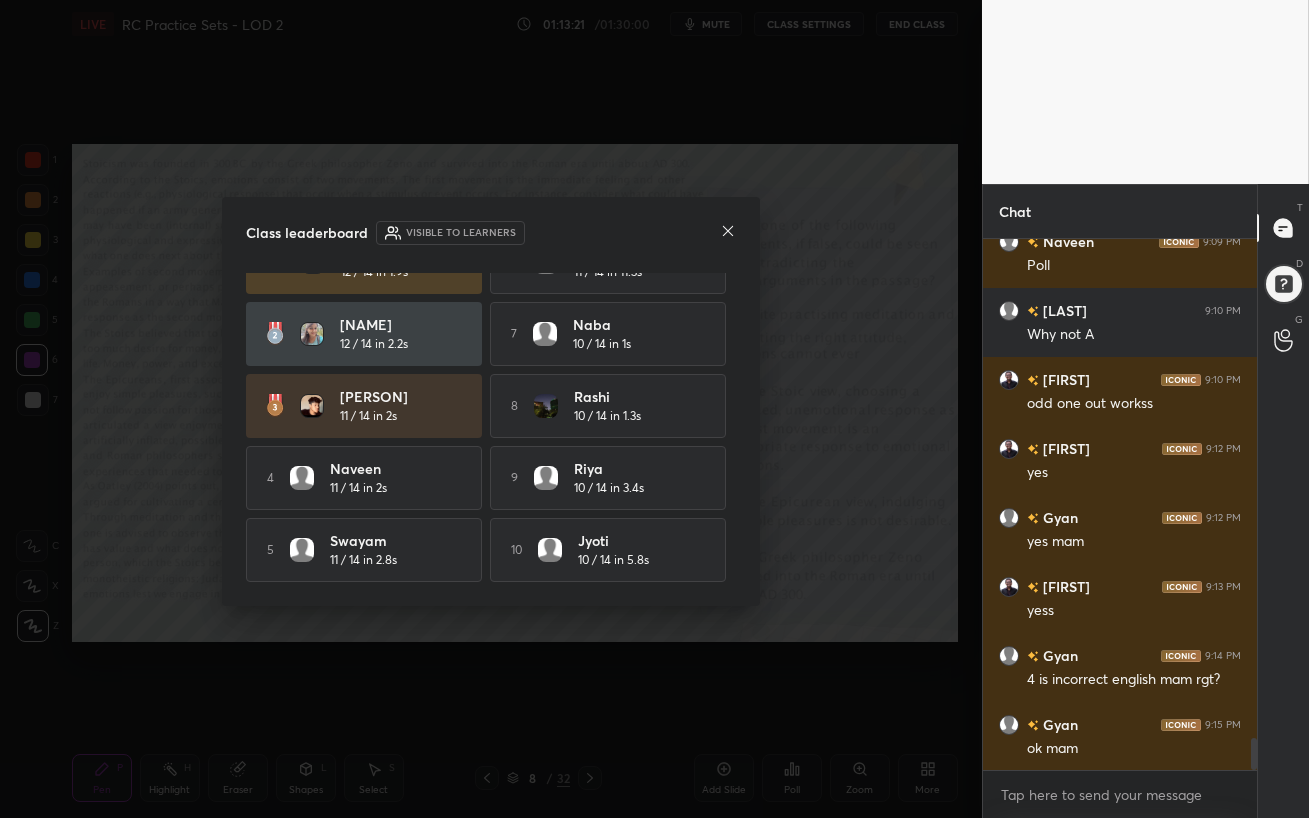 drag, startPoint x: 735, startPoint y: 343, endPoint x: 731, endPoint y: 306, distance: 37.215588 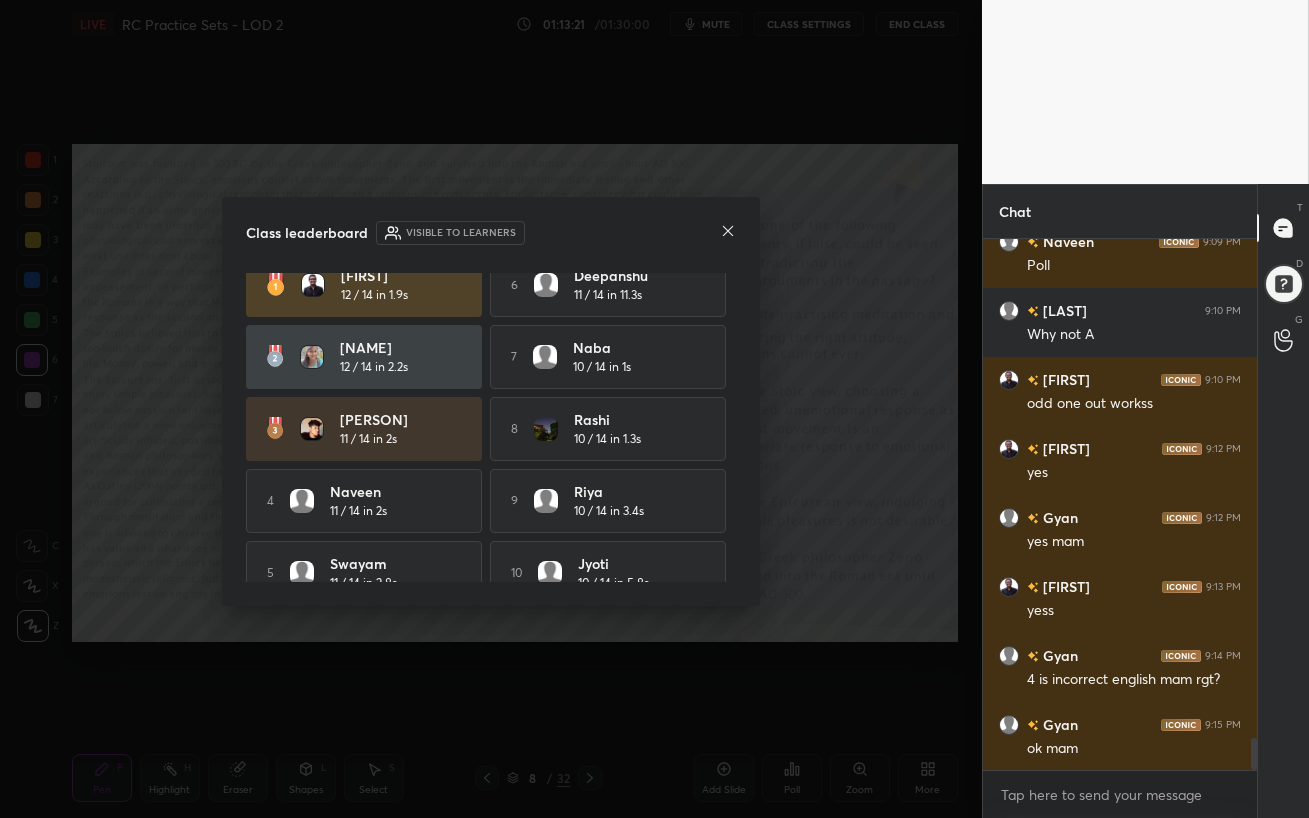 scroll, scrollTop: 0, scrollLeft: 0, axis: both 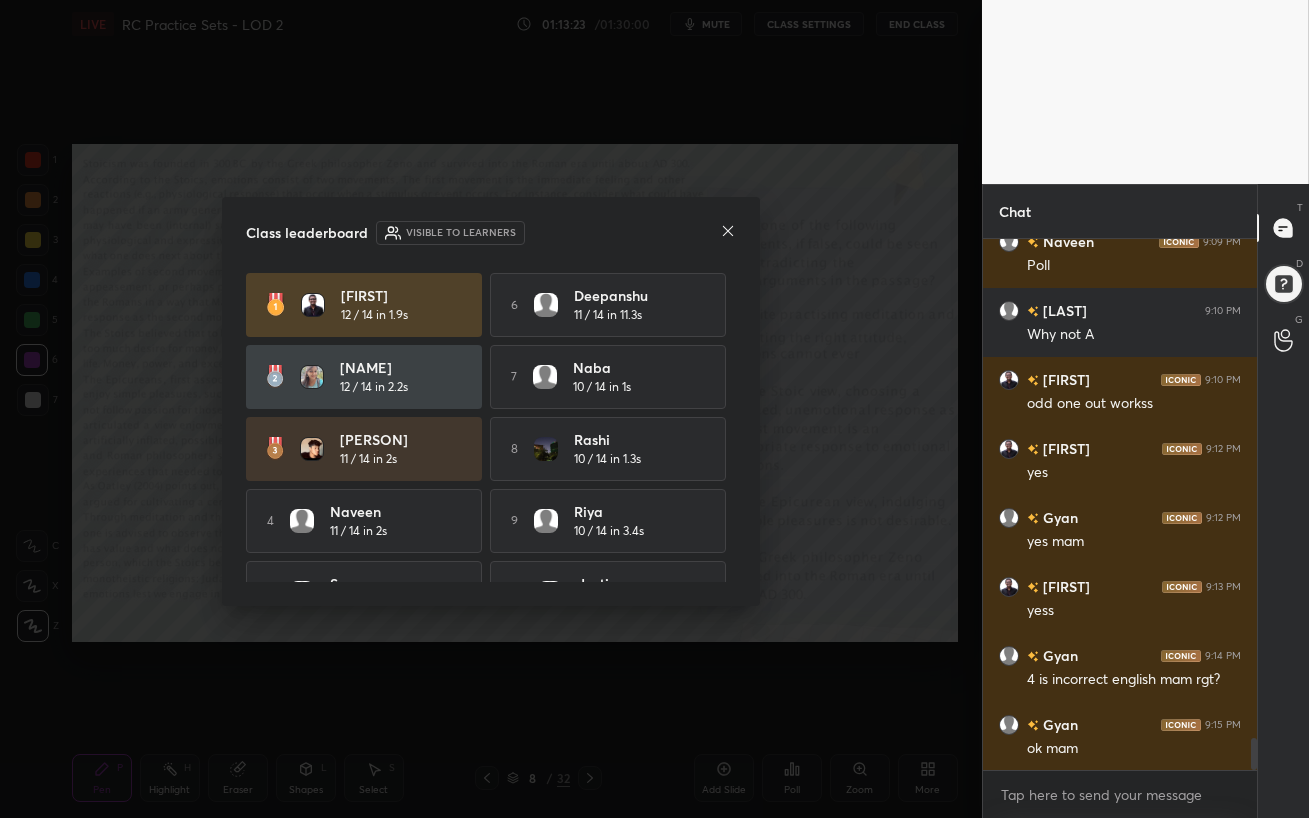 click 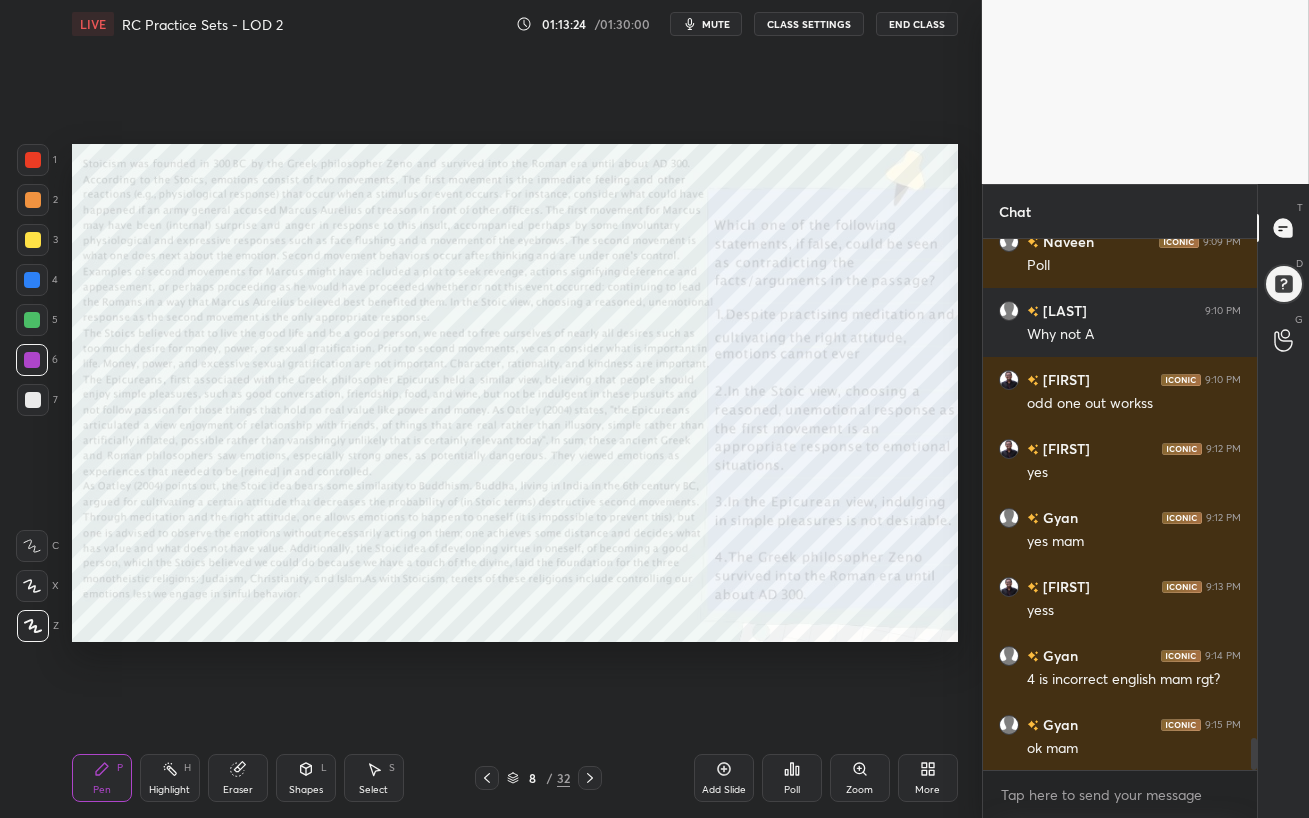 click 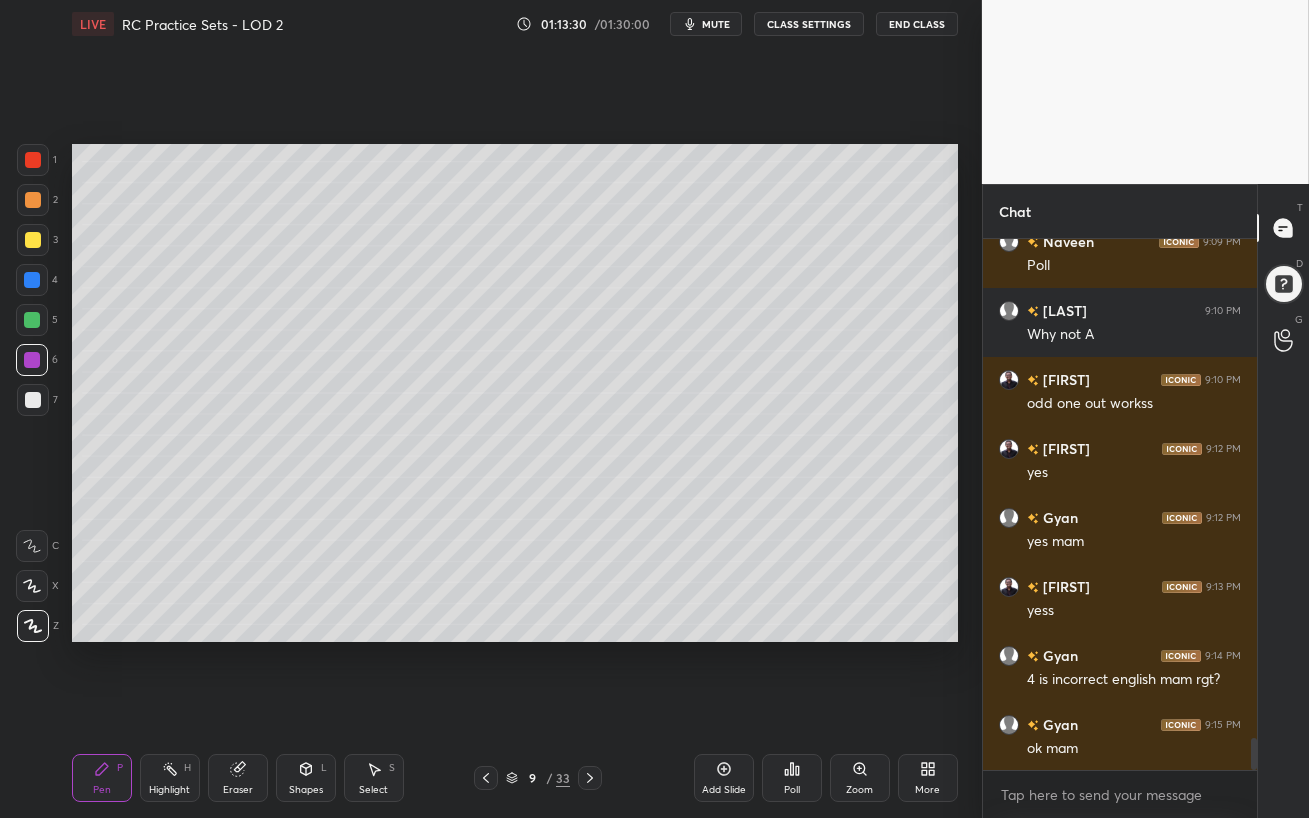 click 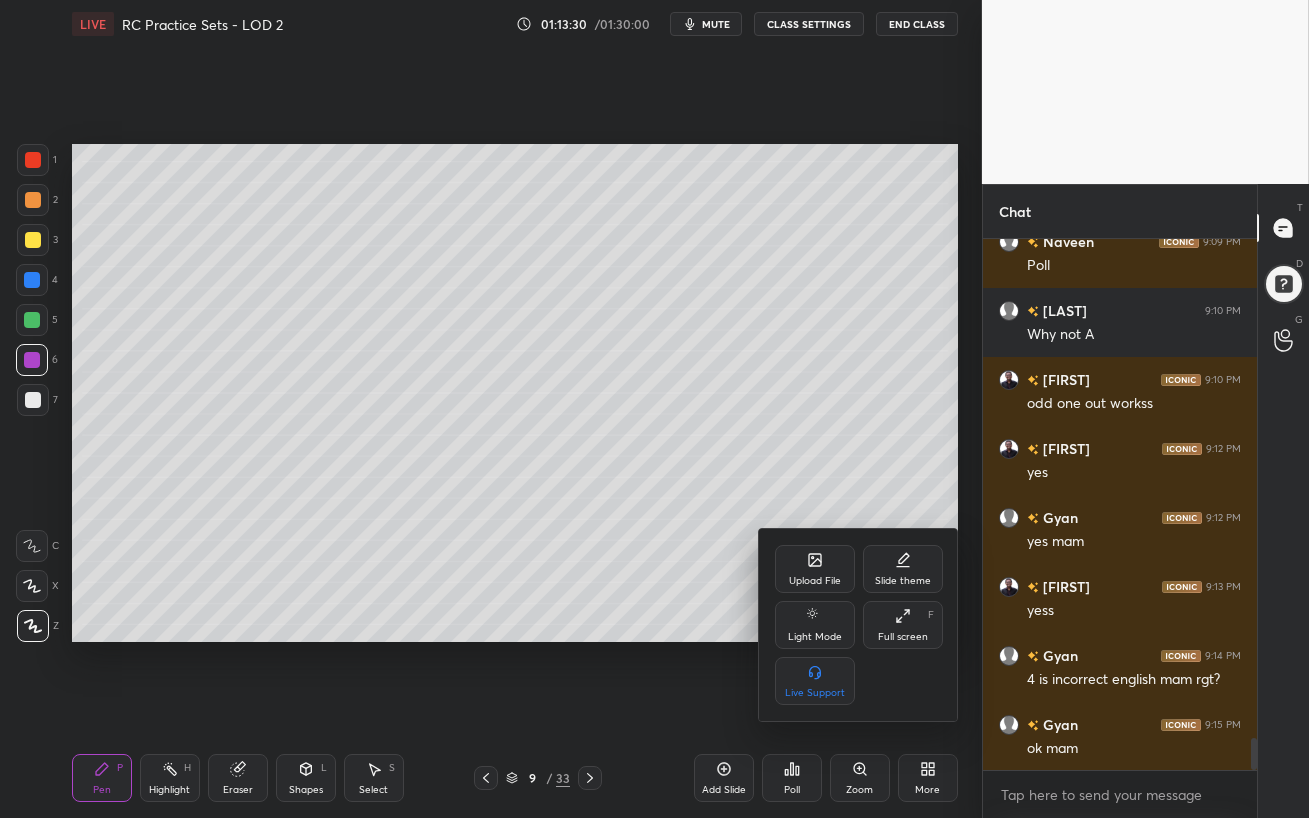 click 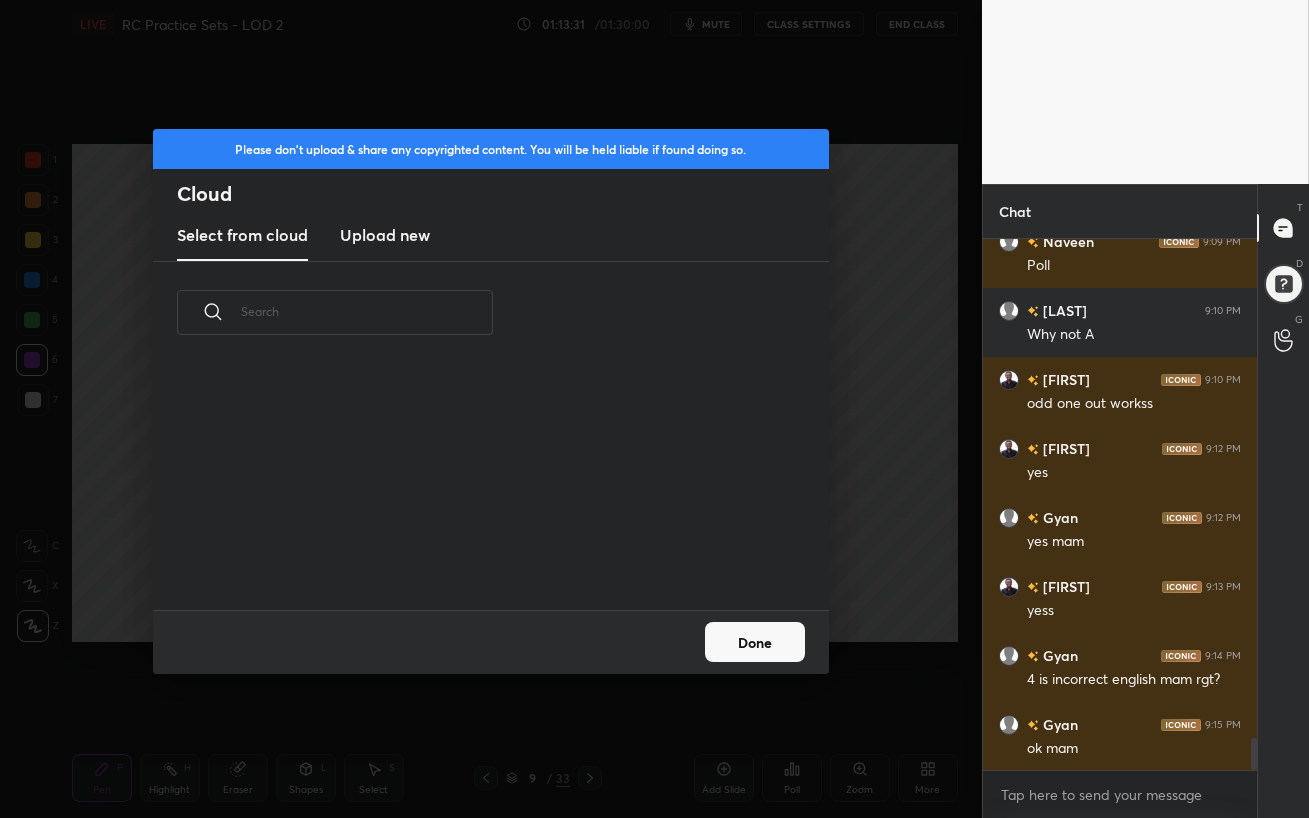 scroll, scrollTop: 6, scrollLeft: 11, axis: both 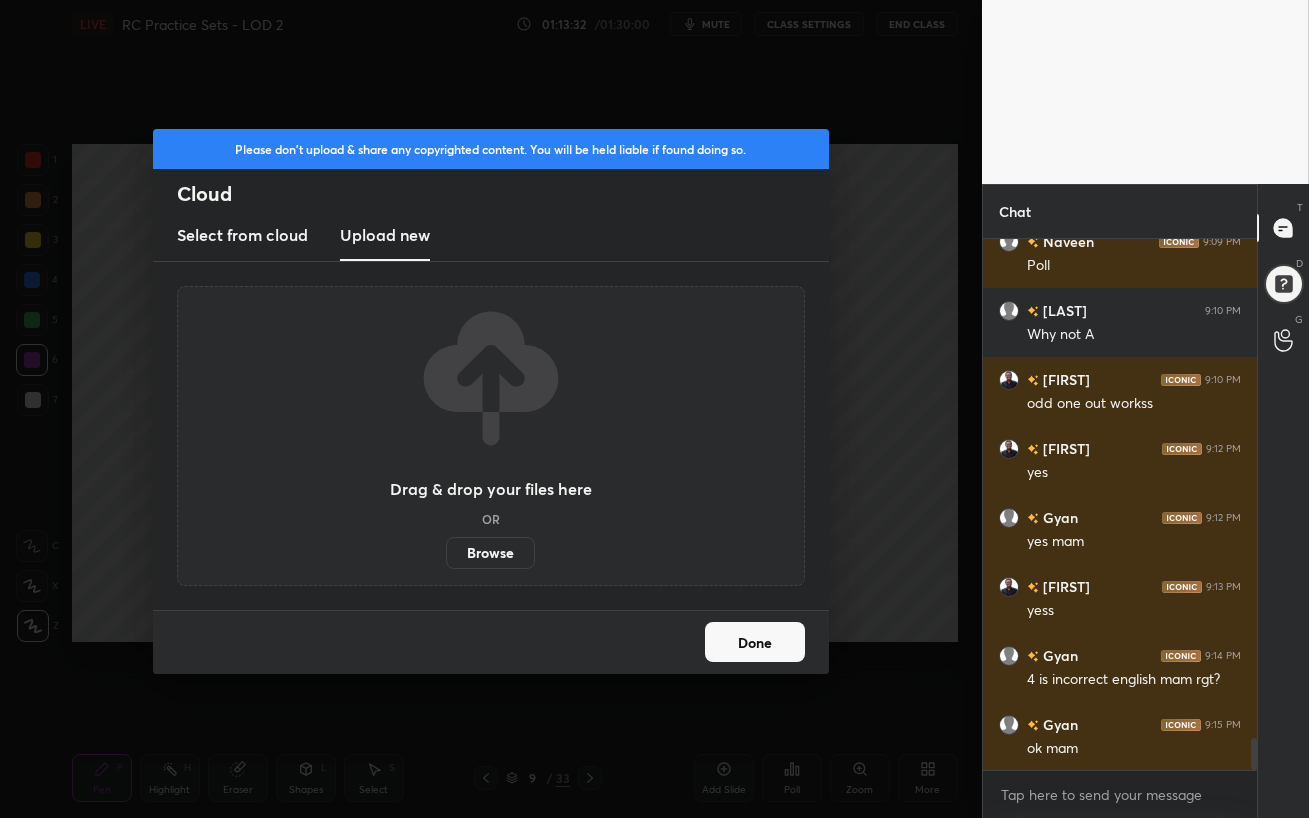 click on "Browse" at bounding box center (490, 553) 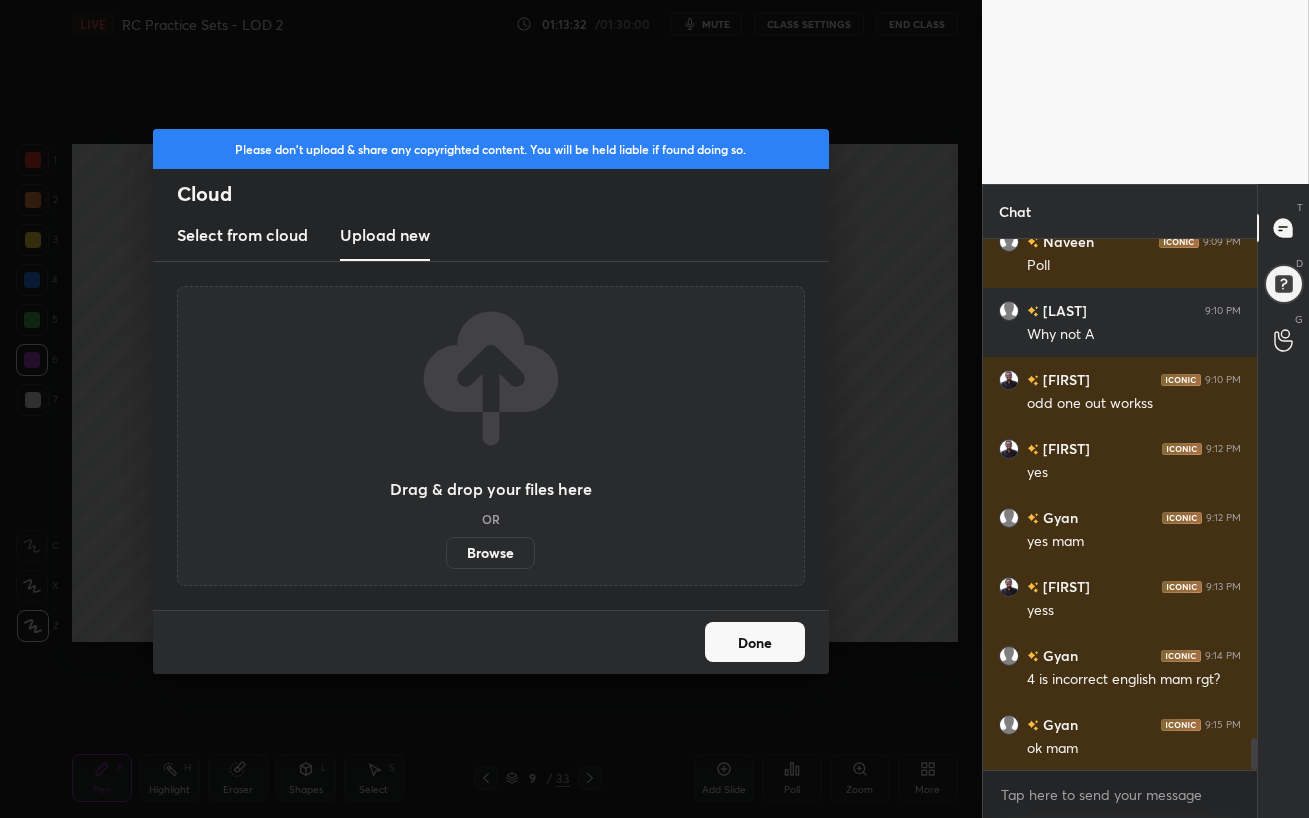 click on "Browse" at bounding box center [446, 553] 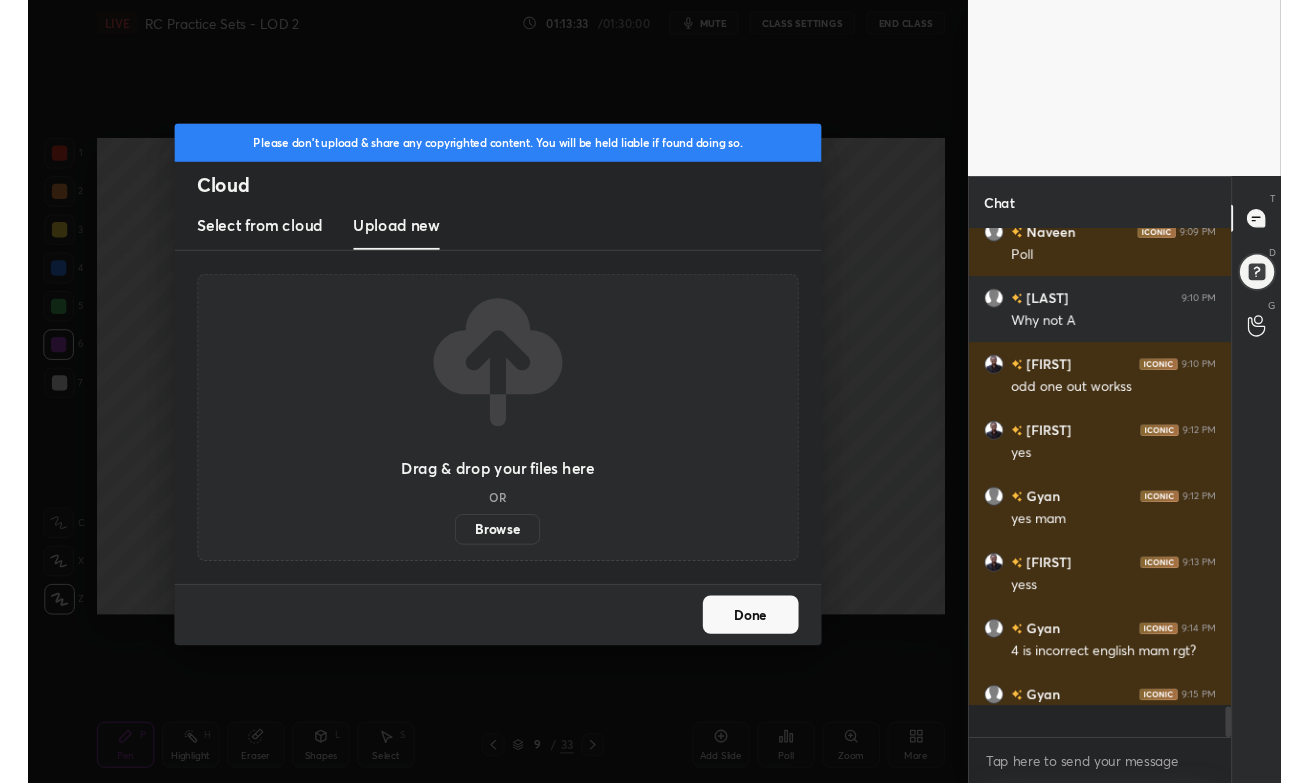 scroll, scrollTop: 655, scrollLeft: 901, axis: both 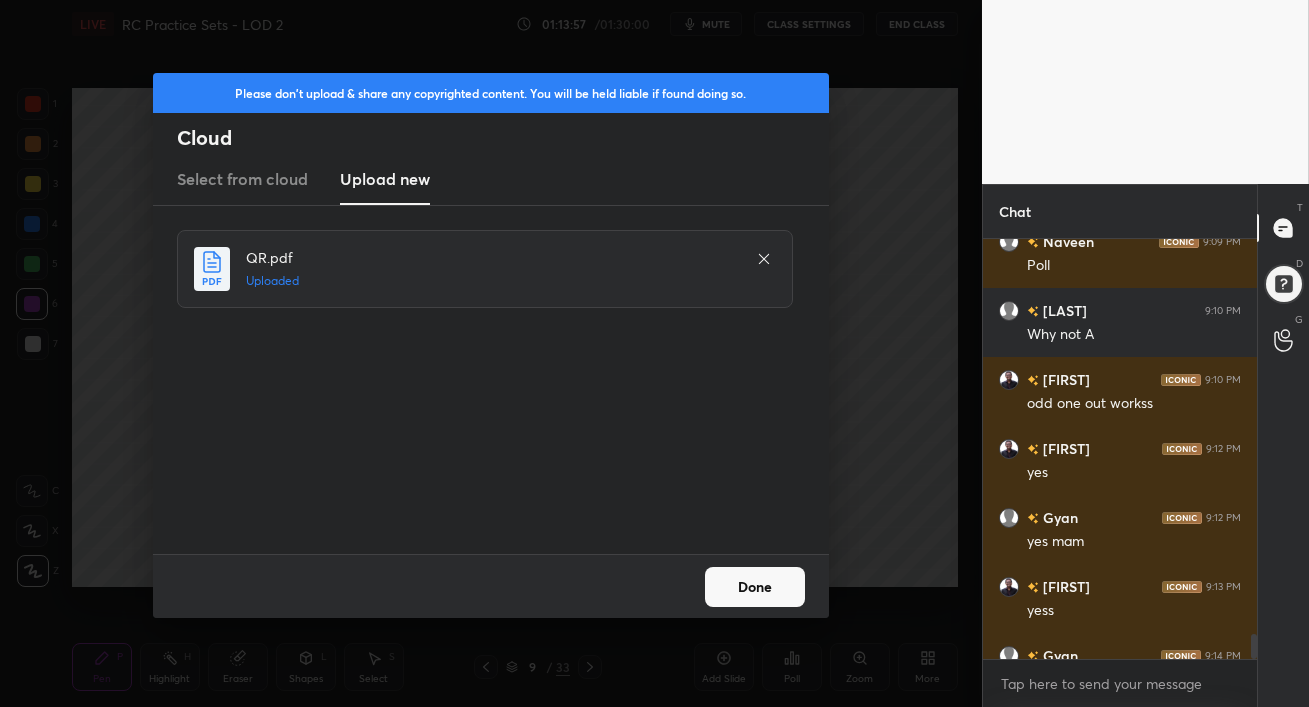 drag, startPoint x: 757, startPoint y: 591, endPoint x: 756, endPoint y: 580, distance: 11.045361 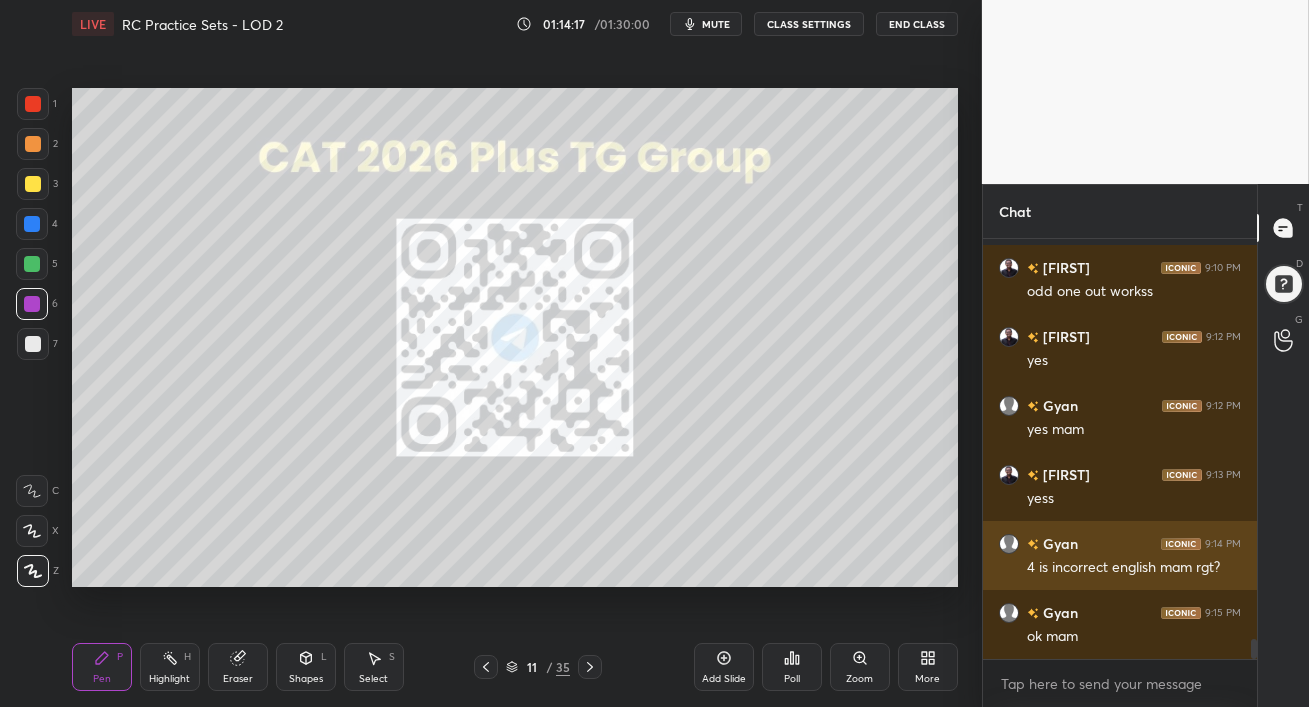 scroll, scrollTop: 8603, scrollLeft: 0, axis: vertical 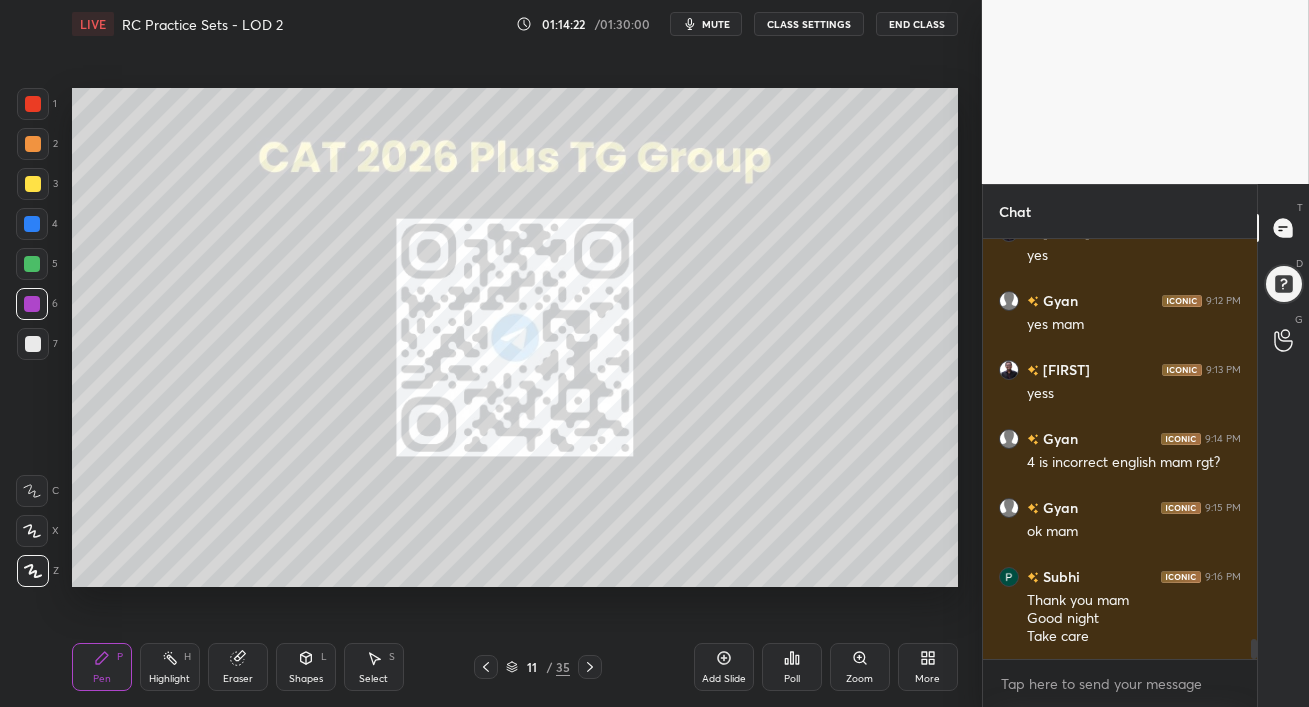 click on "End Class" at bounding box center [917, 24] 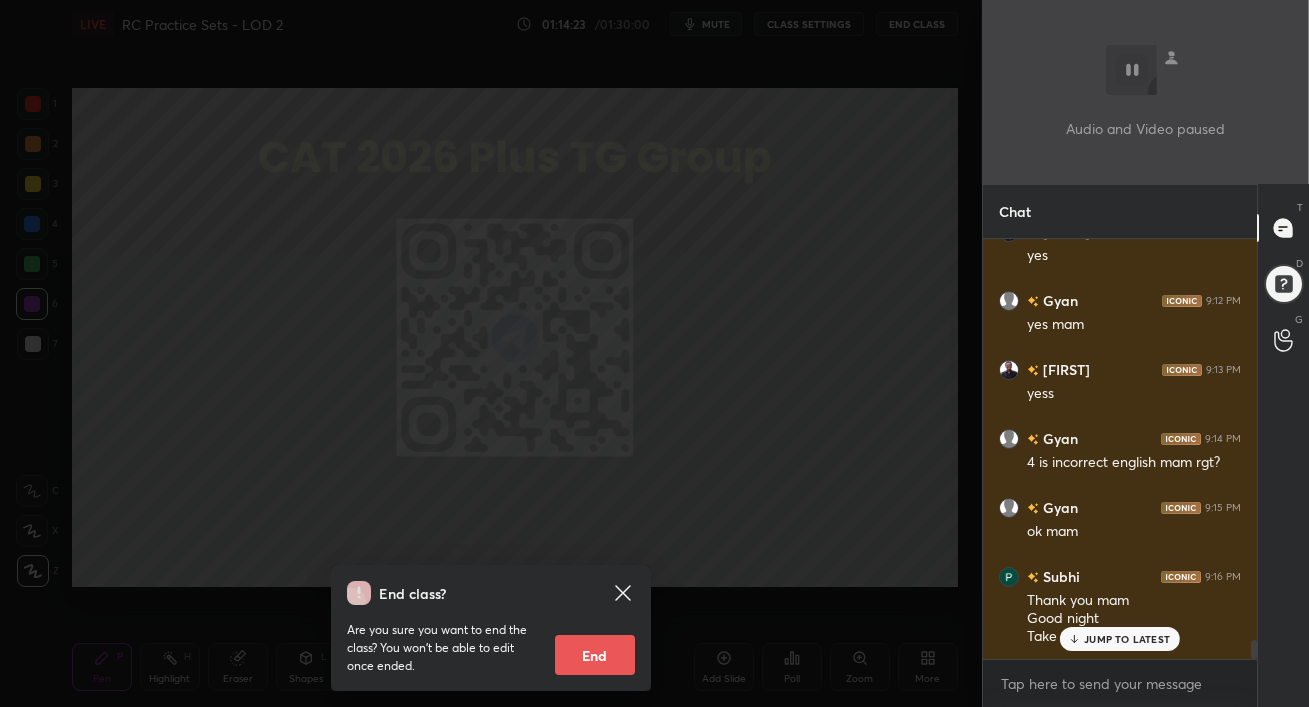 scroll, scrollTop: 8671, scrollLeft: 0, axis: vertical 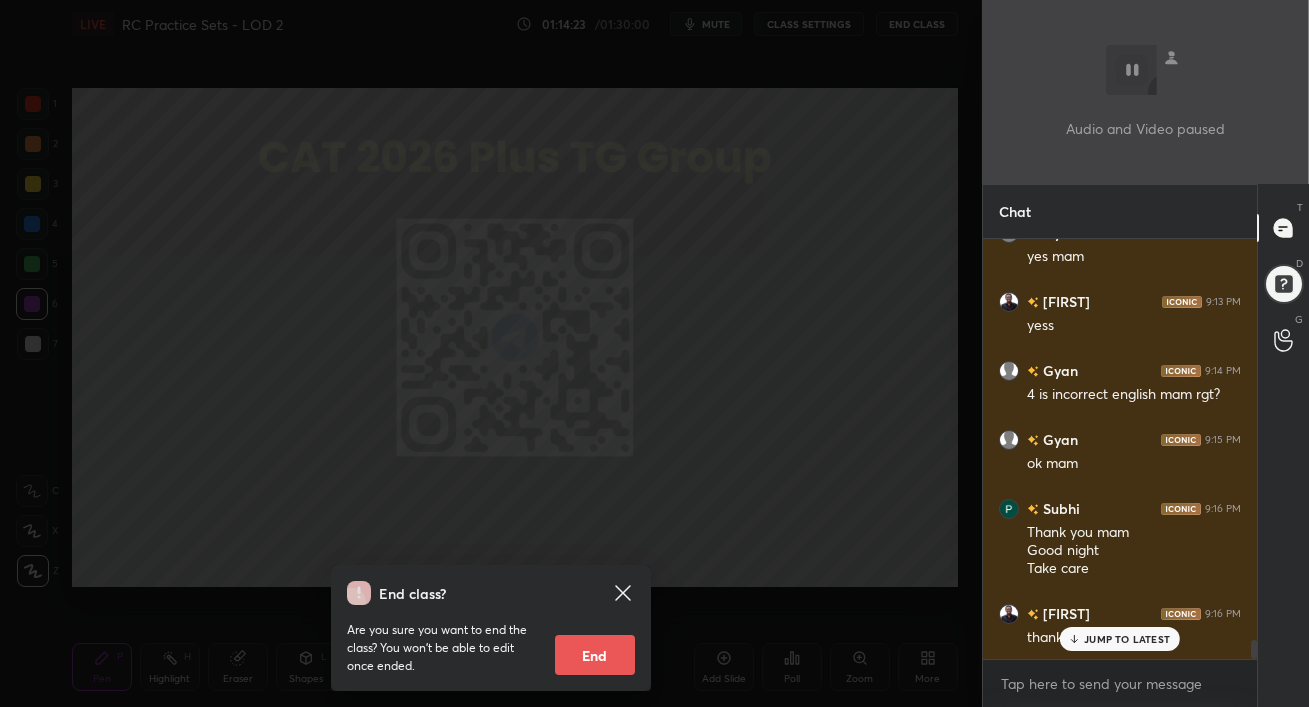 click on "End" at bounding box center (595, 655) 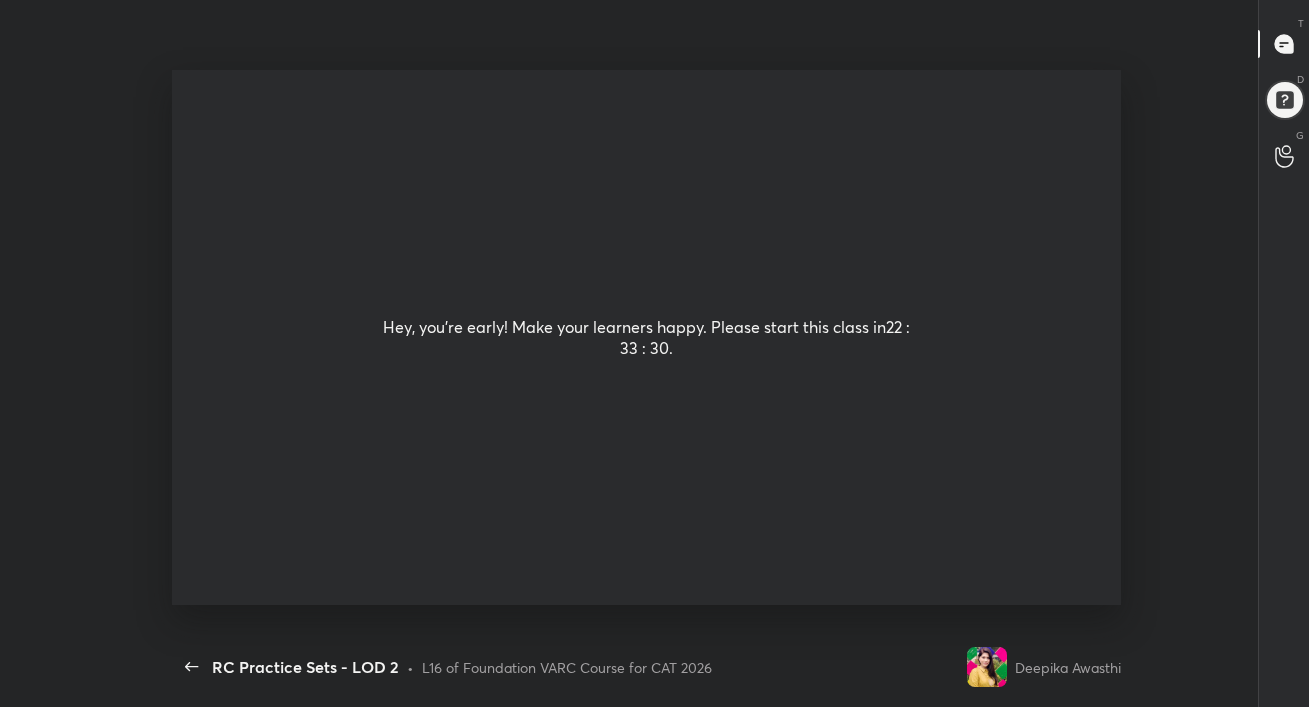 type on "x" 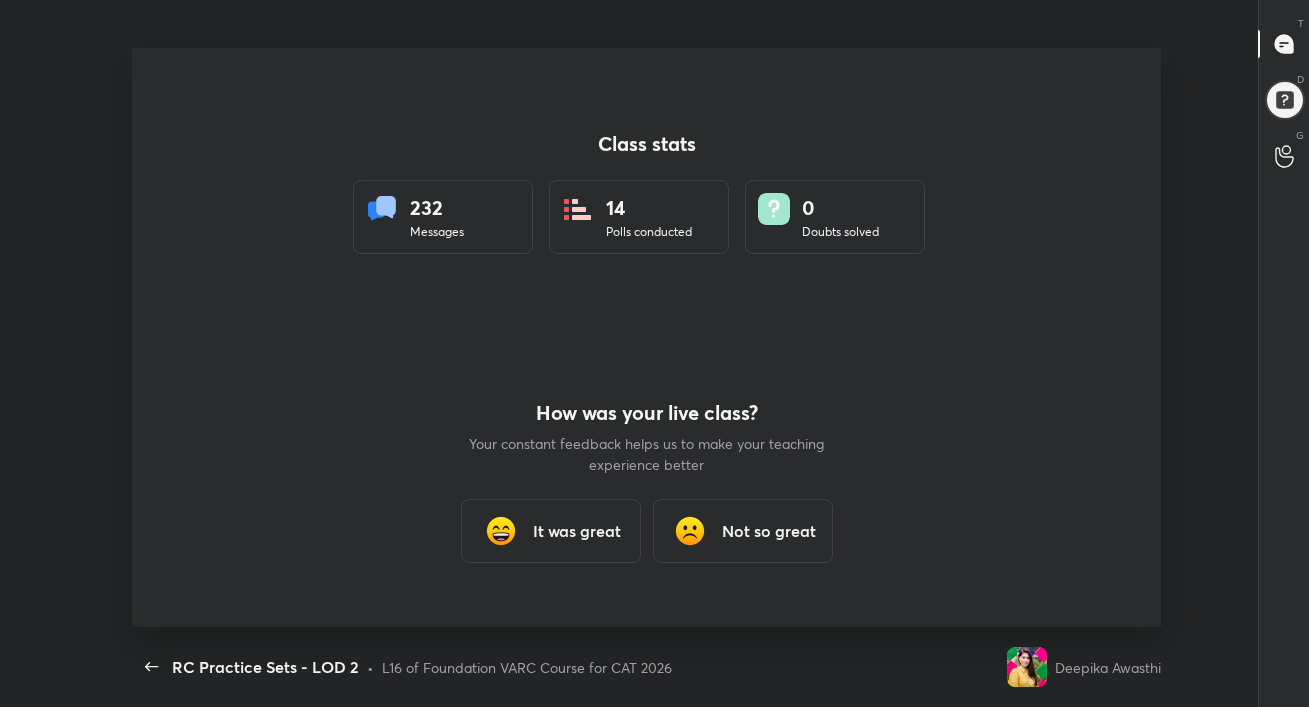 scroll, scrollTop: 99420, scrollLeft: 98706, axis: both 